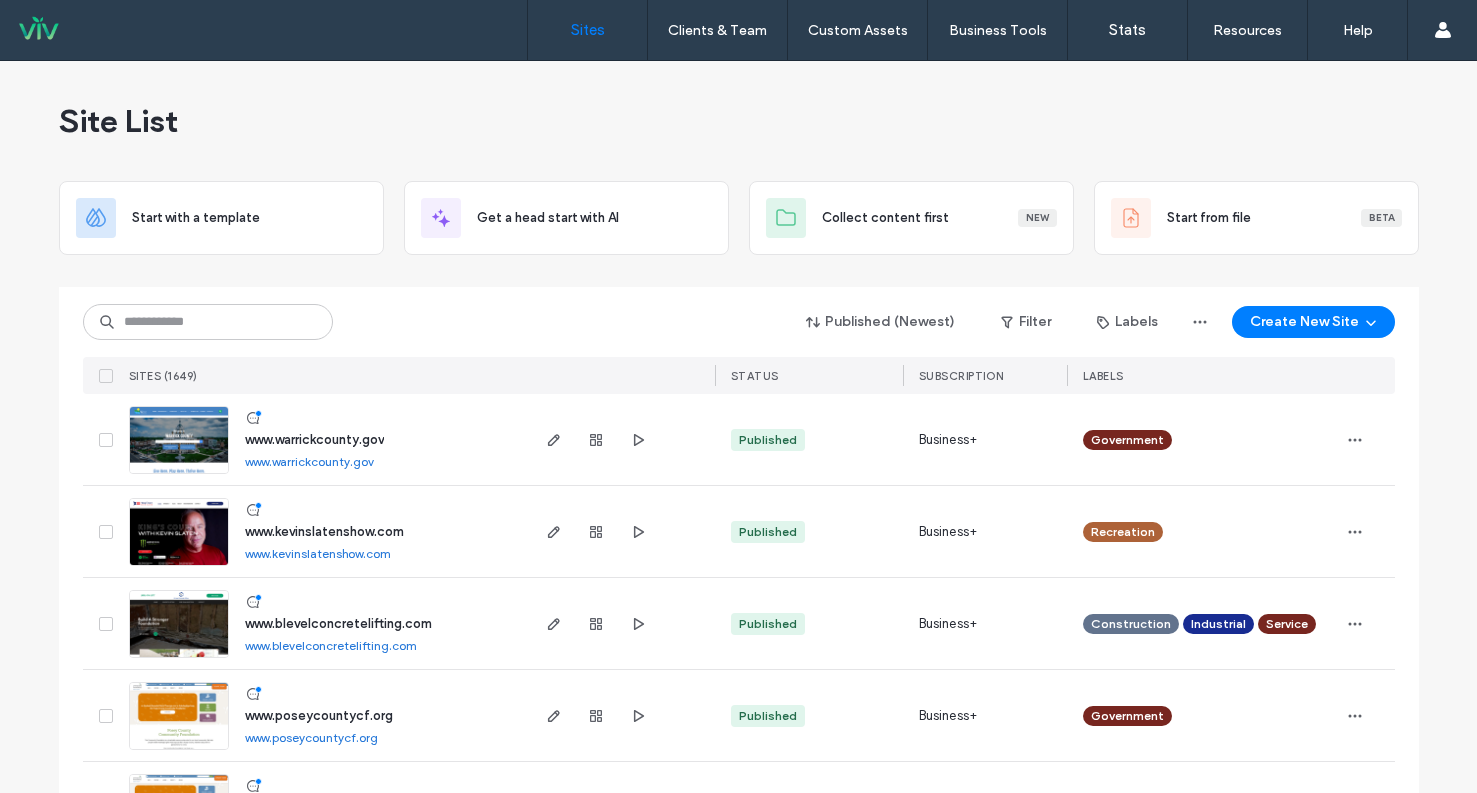 scroll, scrollTop: 0, scrollLeft: 0, axis: both 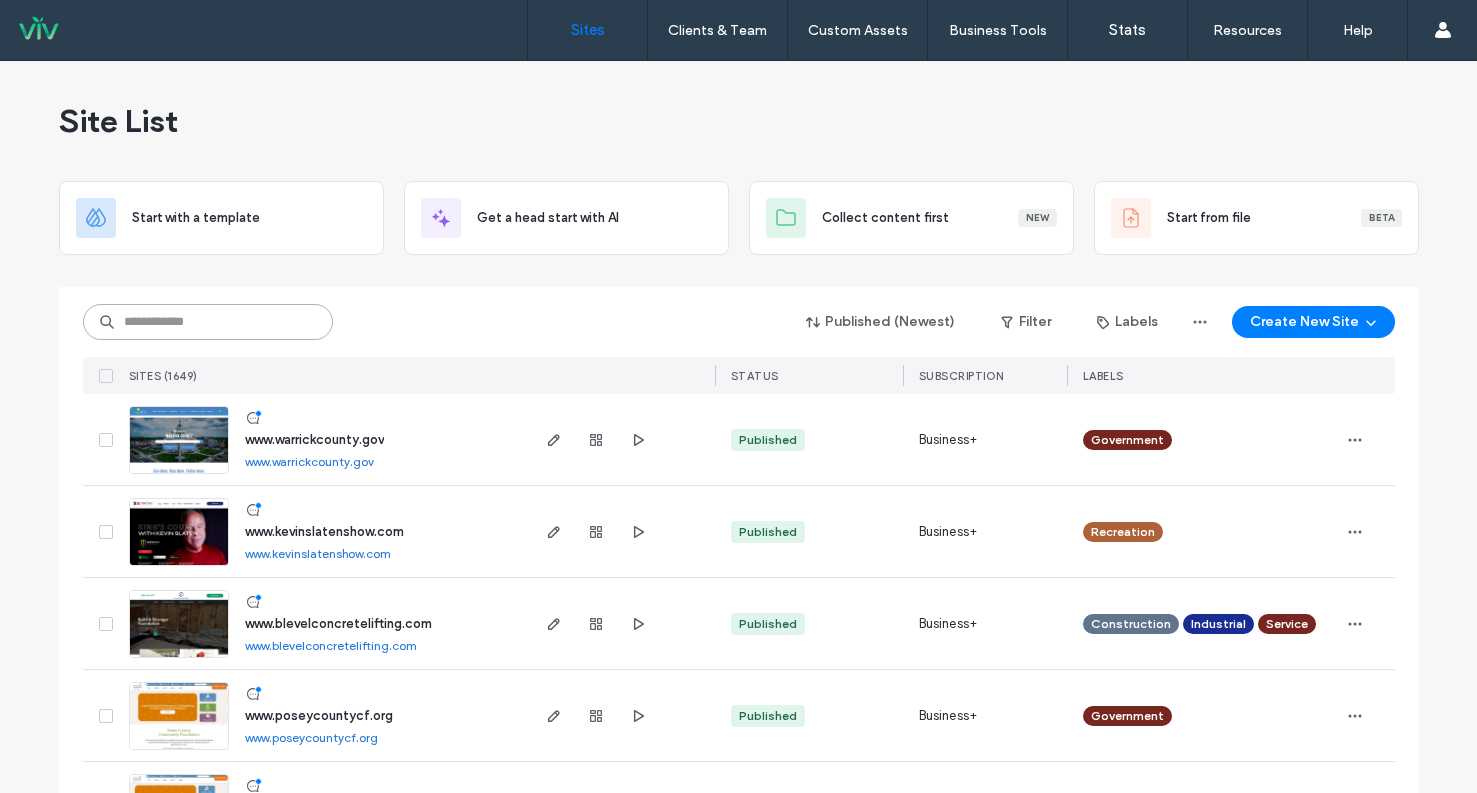 click at bounding box center [208, 322] 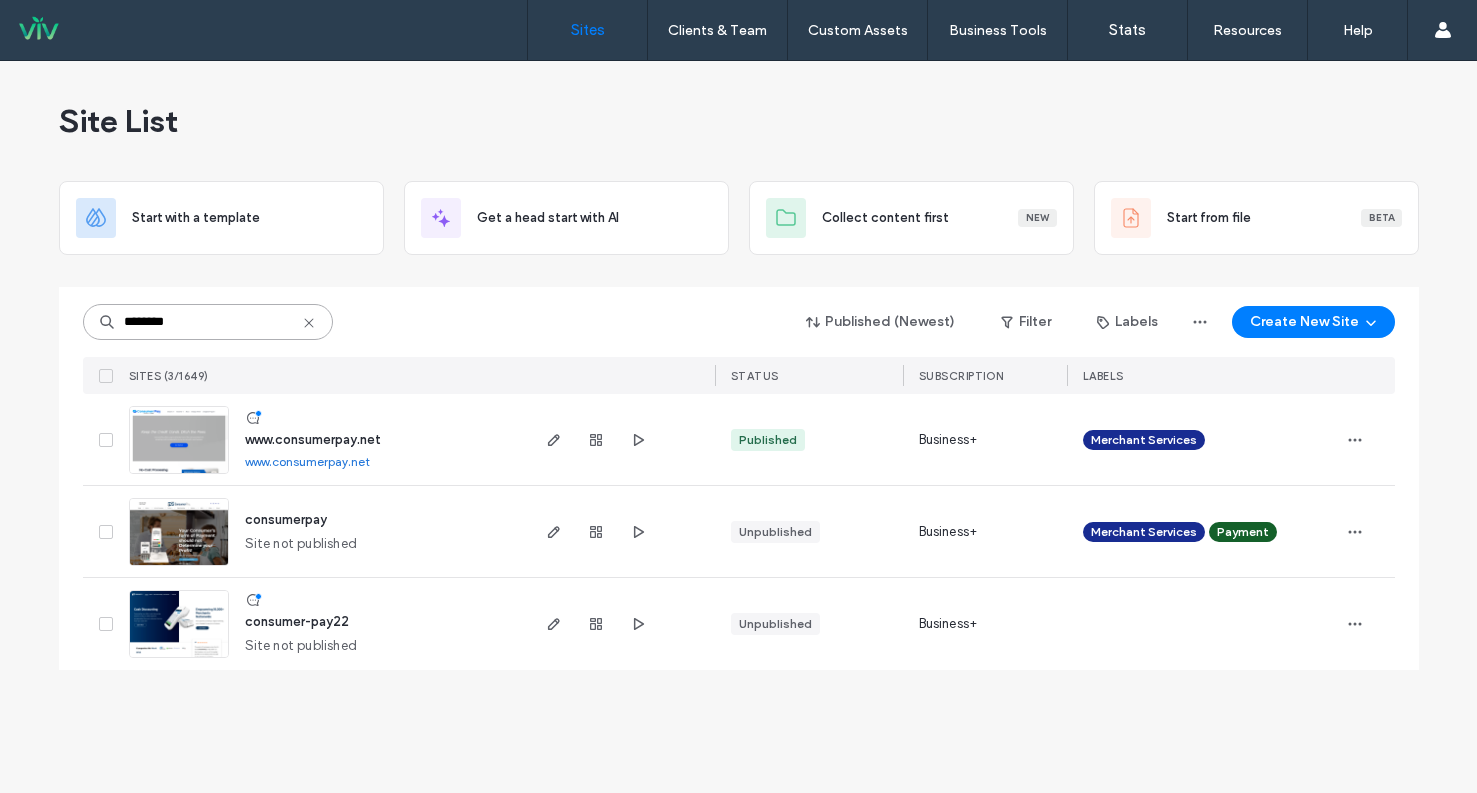type on "********" 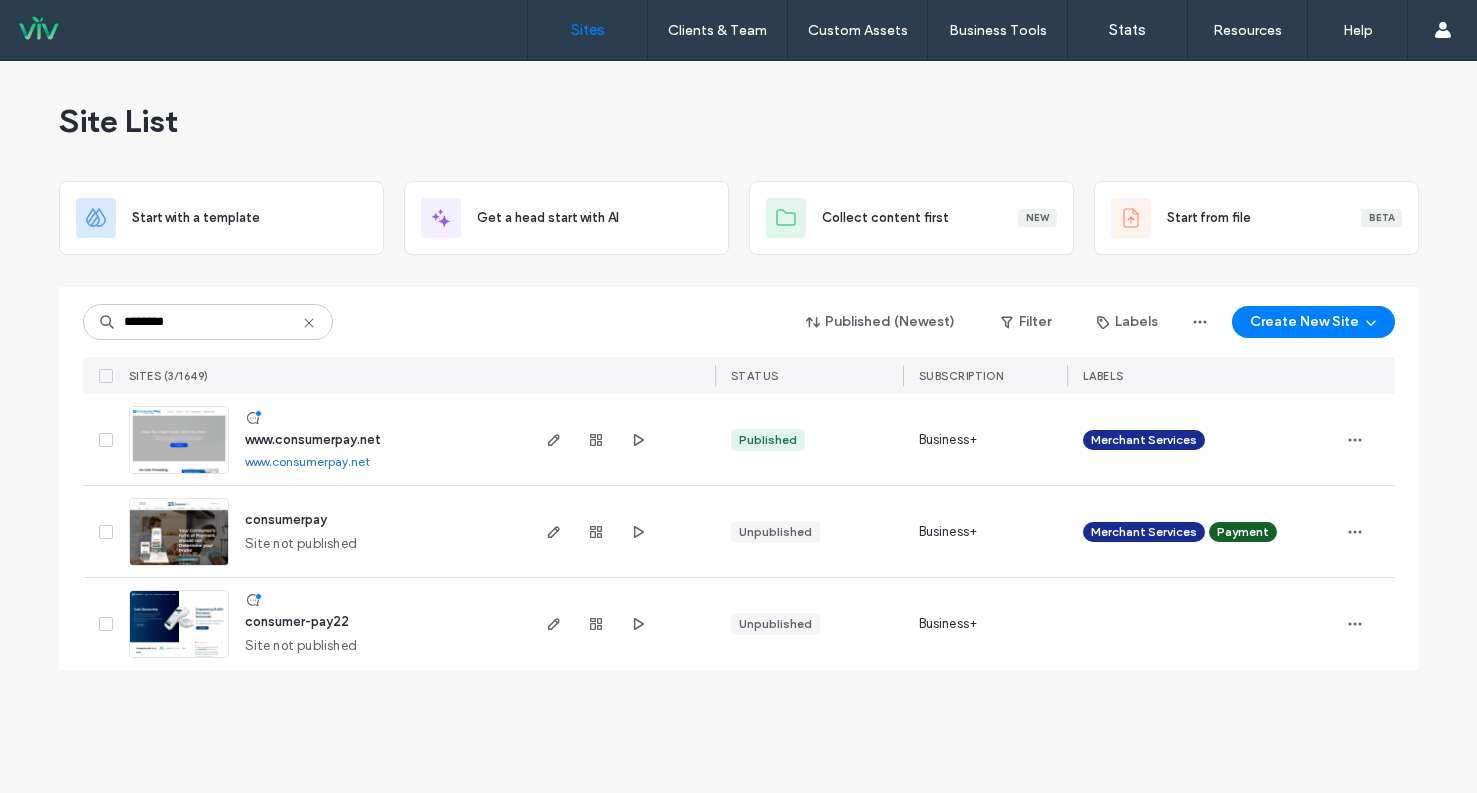 click at bounding box center (179, 475) 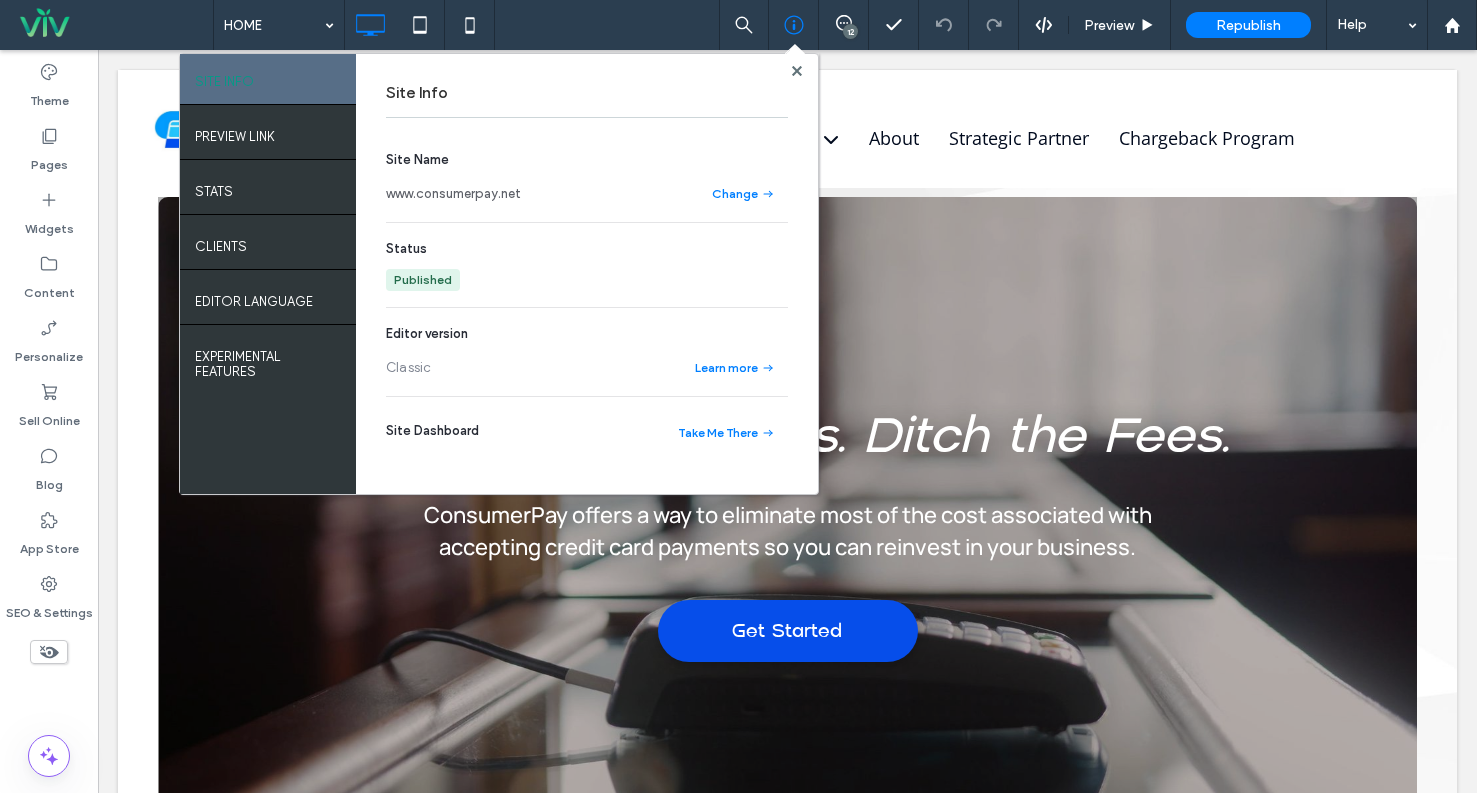 scroll, scrollTop: 0, scrollLeft: 0, axis: both 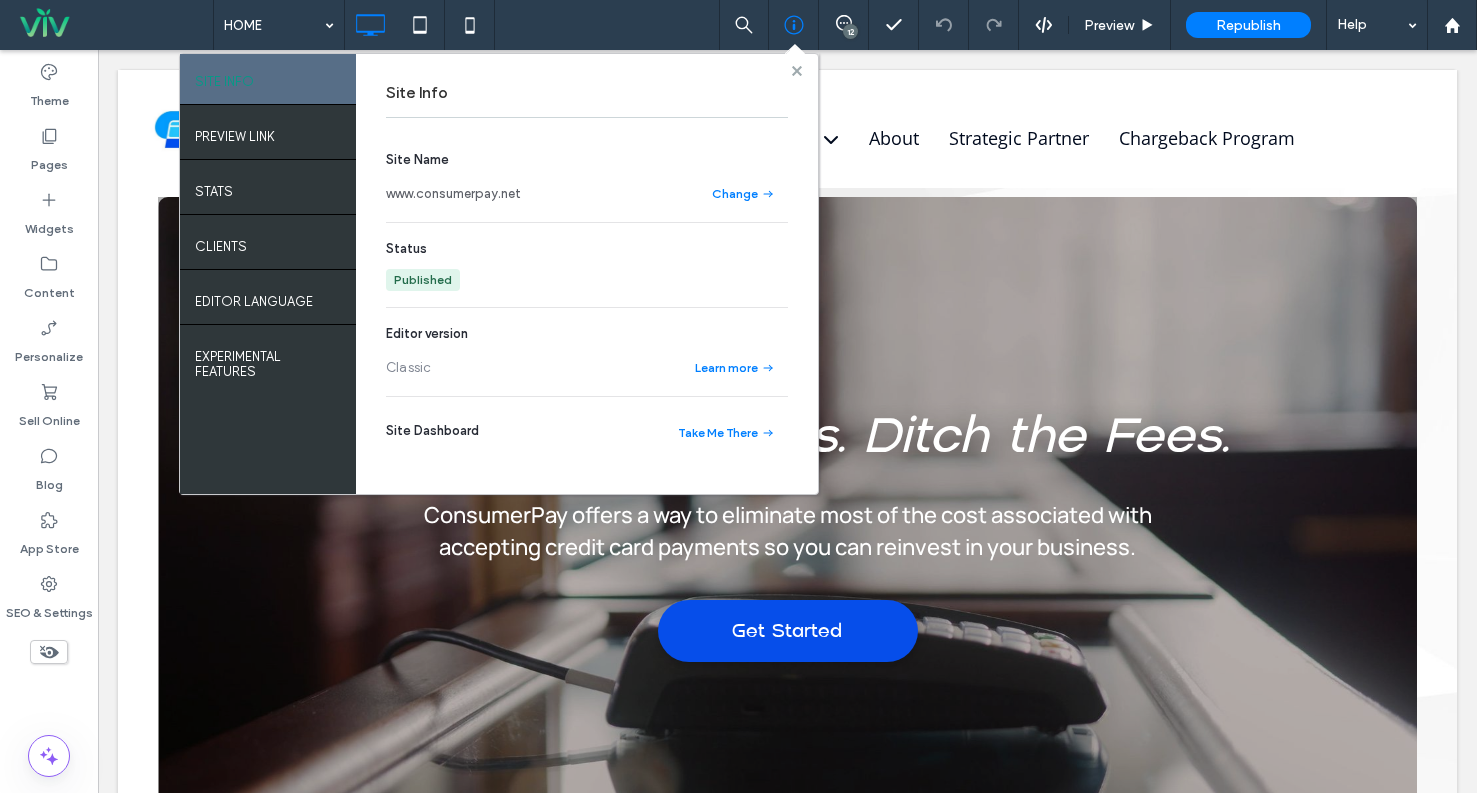 click 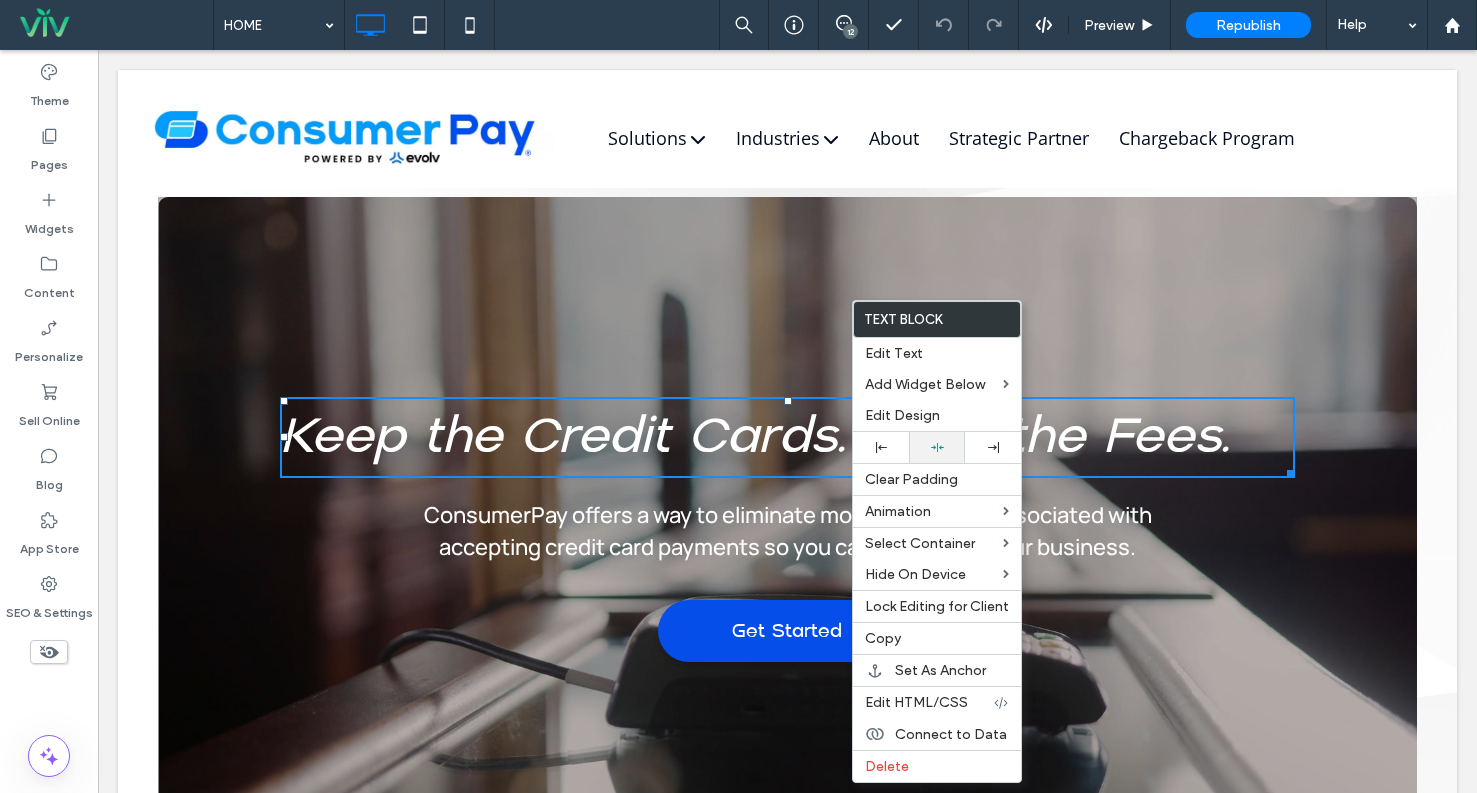 click 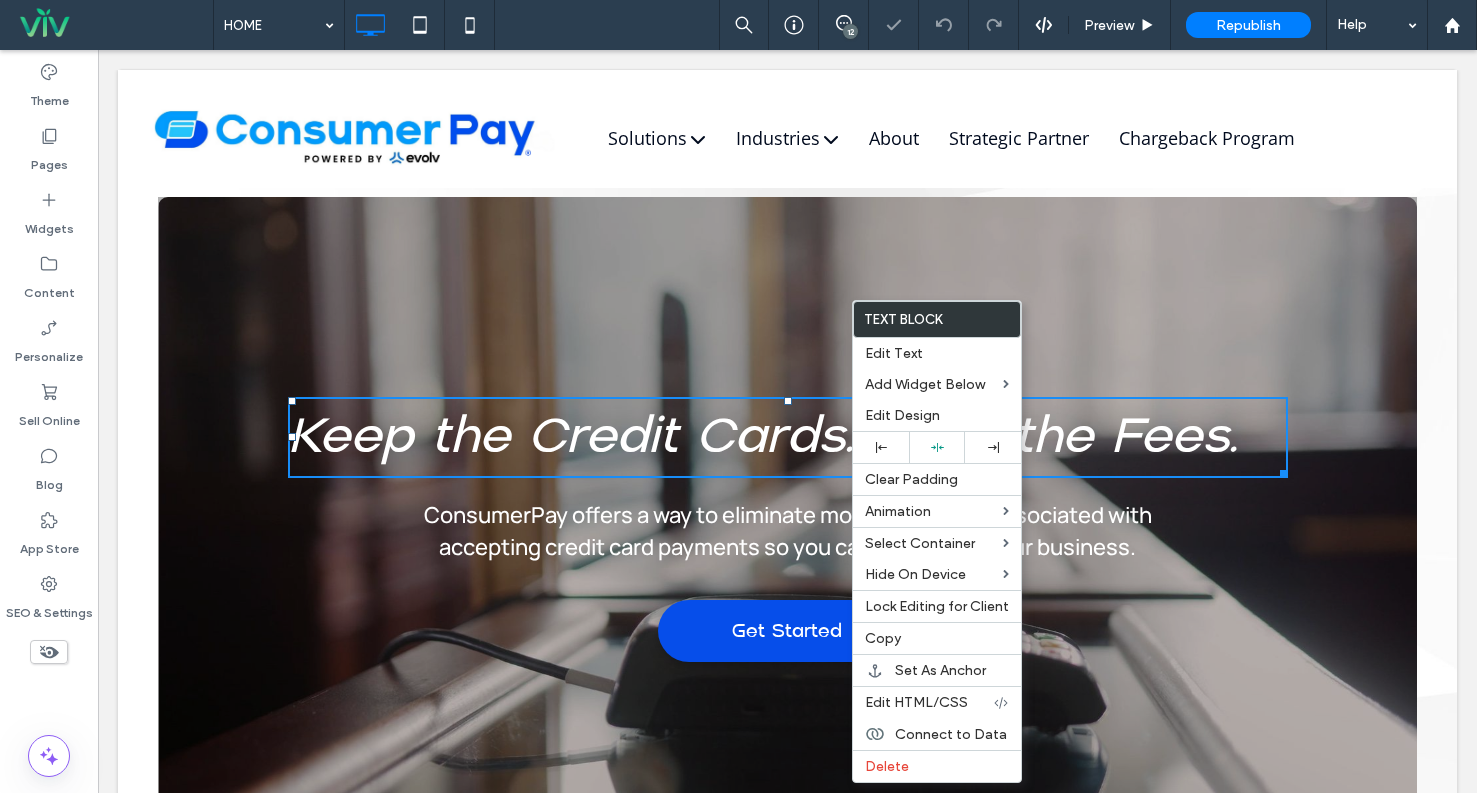 click at bounding box center (738, 396) 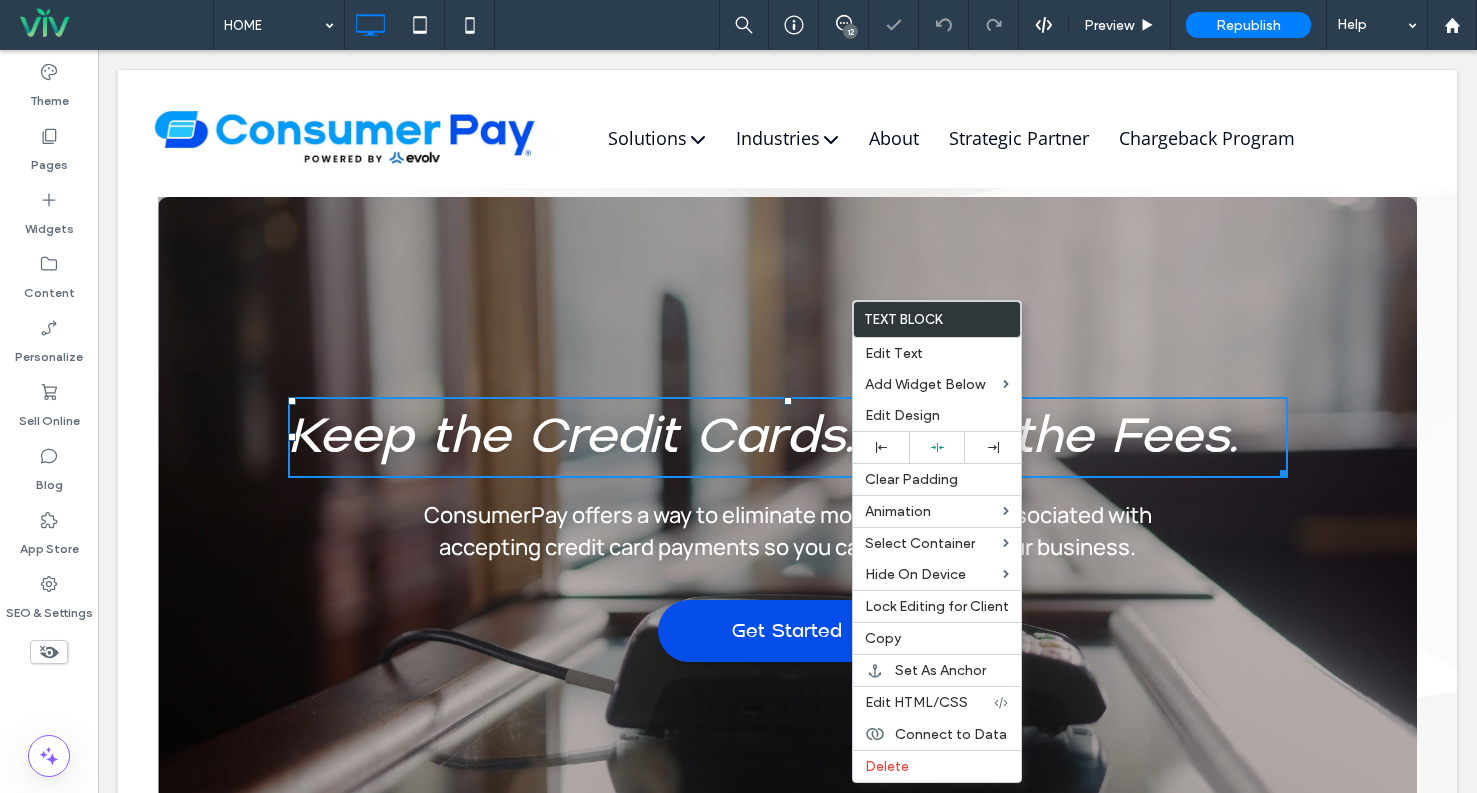 click on "Keep the Credit Cards. Ditch the Fees." at bounding box center (762, 436) 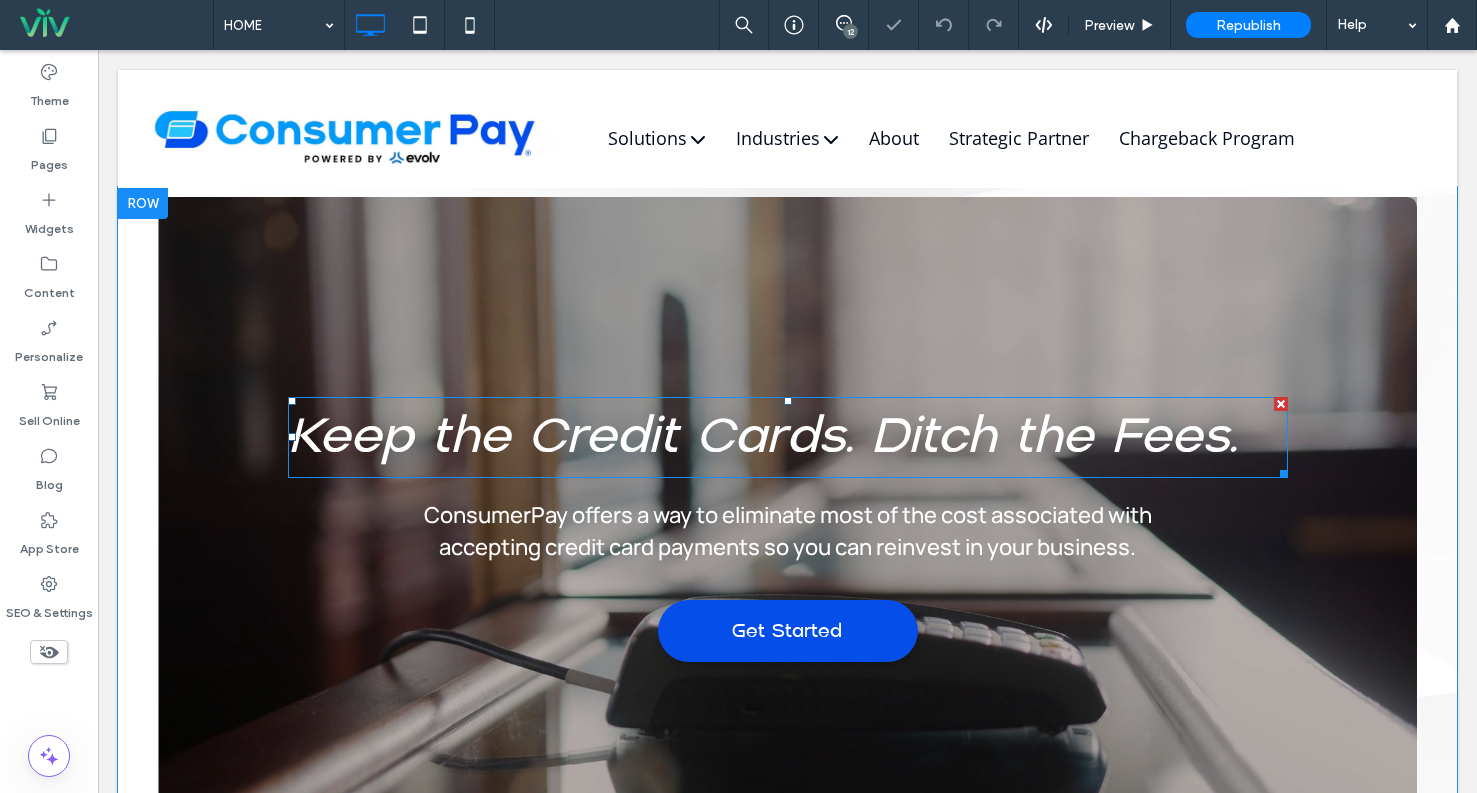 click on "Keep the Credit Cards. Ditch the Fees." at bounding box center (762, 436) 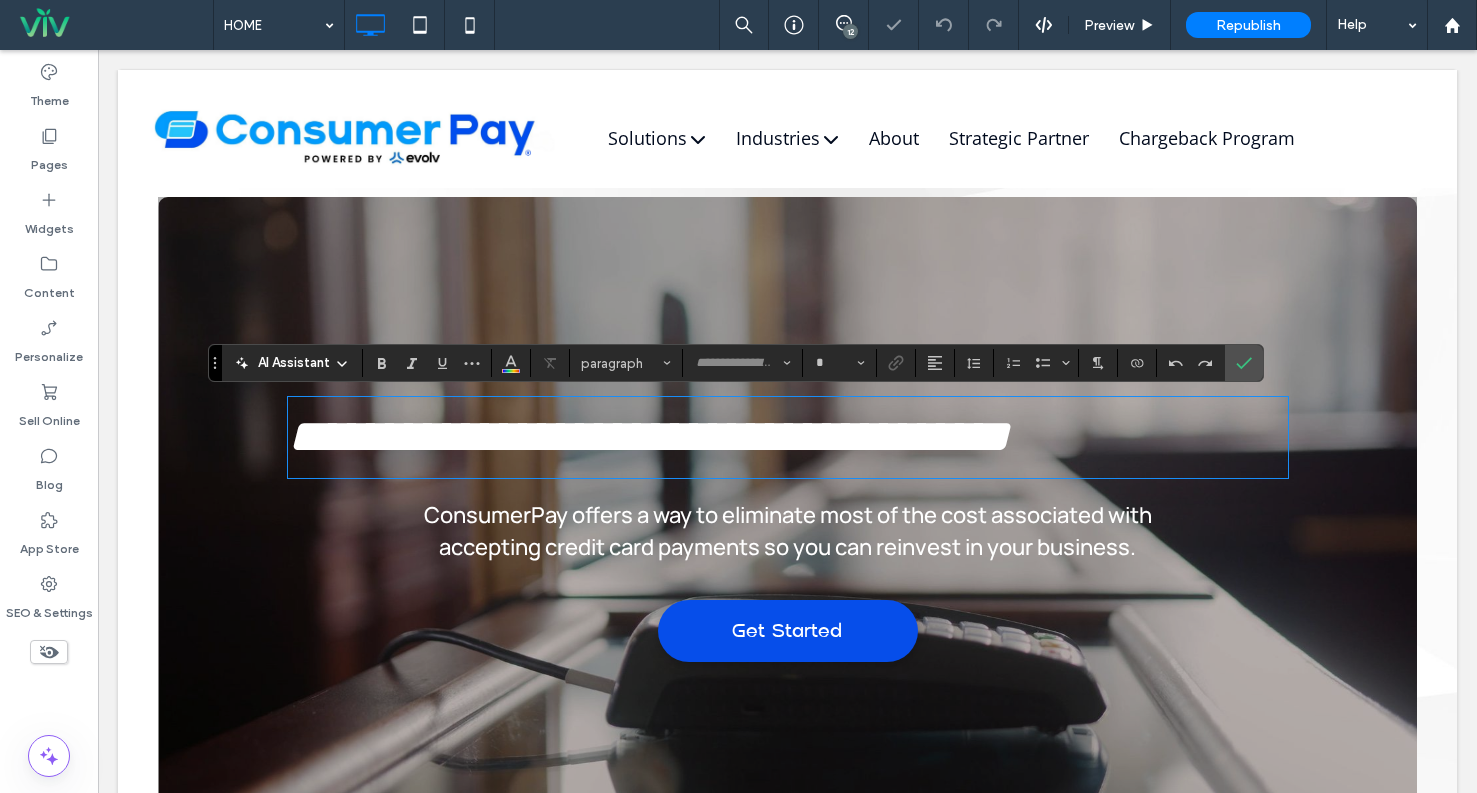 type on "**********" 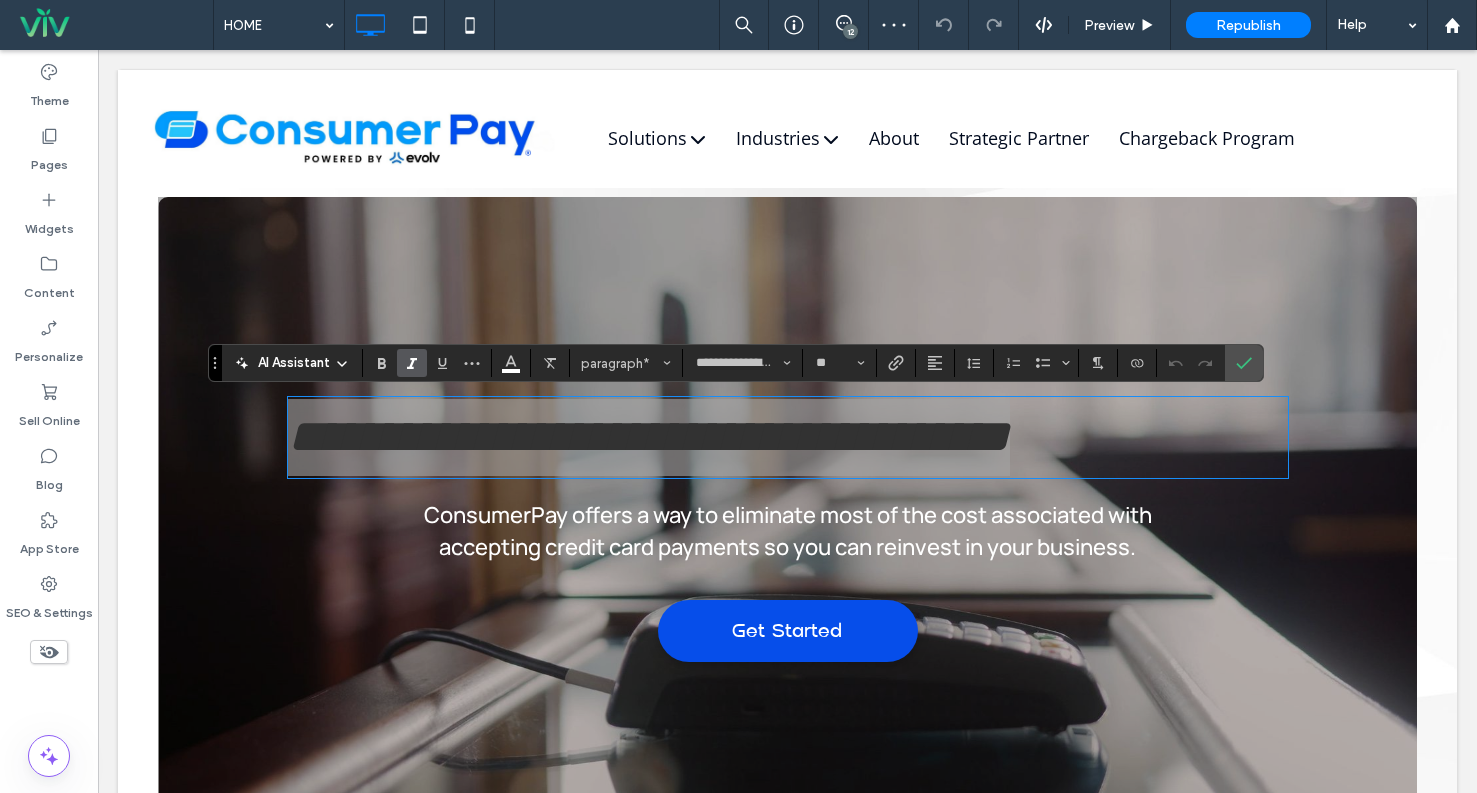 click at bounding box center [935, 363] 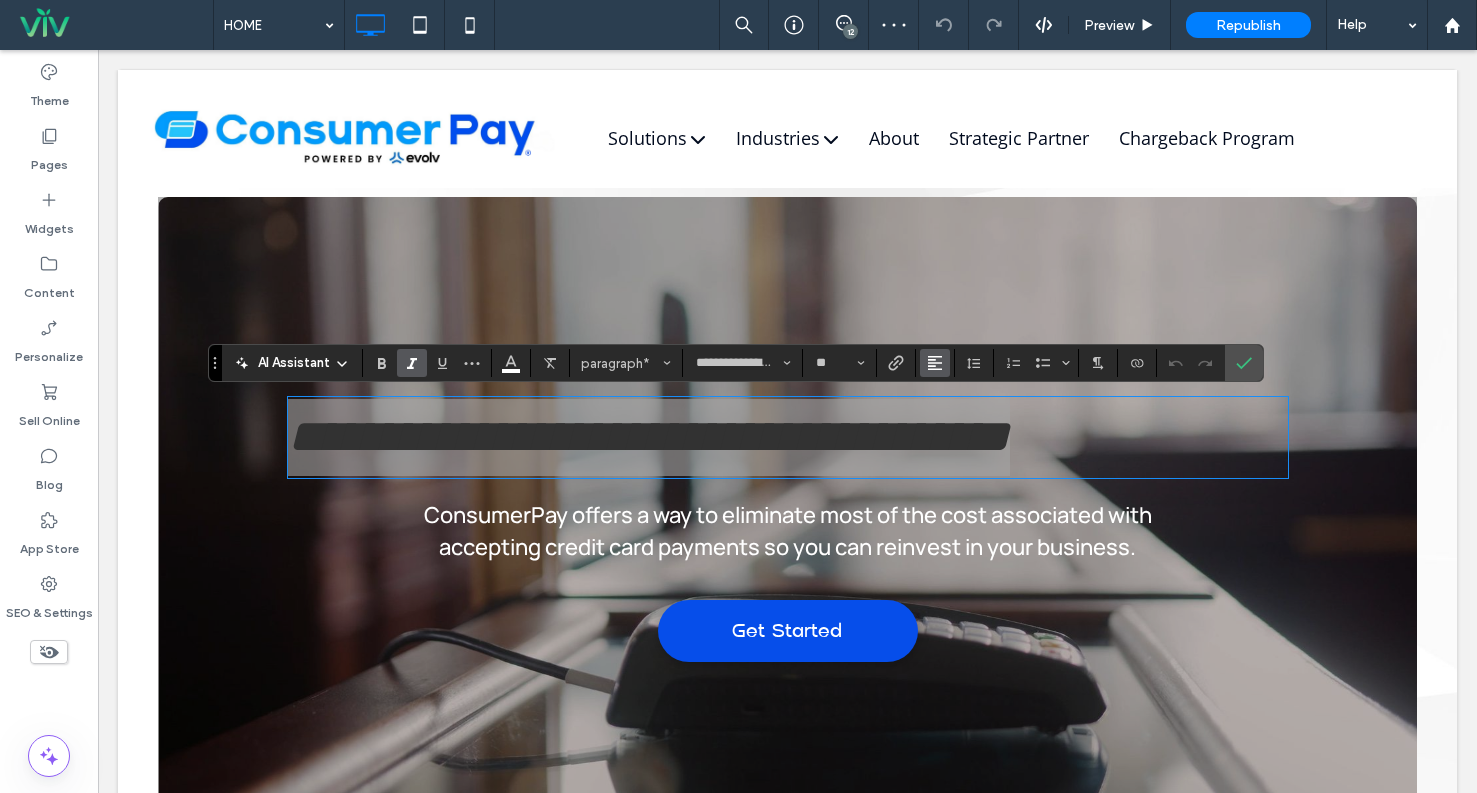 click at bounding box center (935, 363) 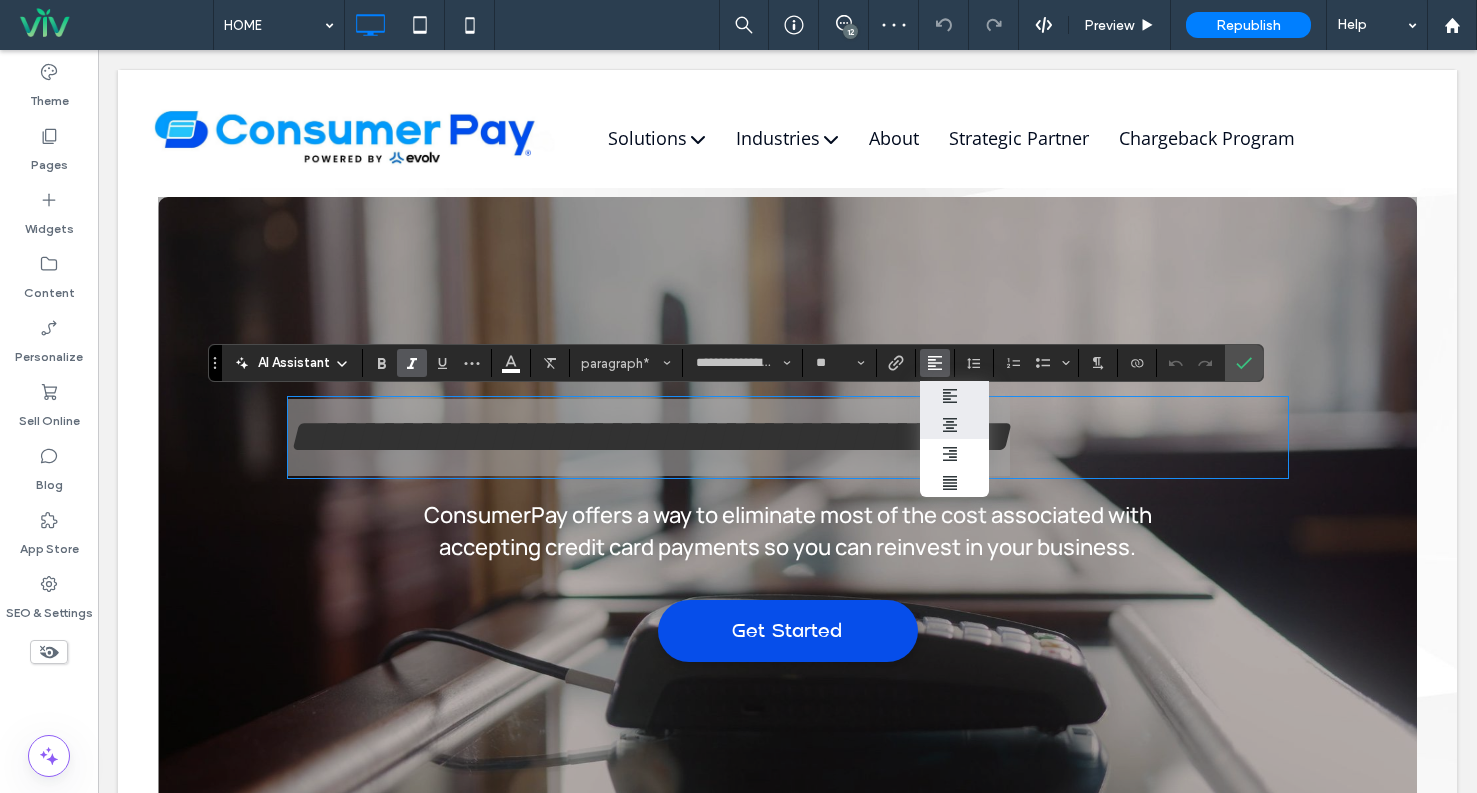 click at bounding box center (955, 424) 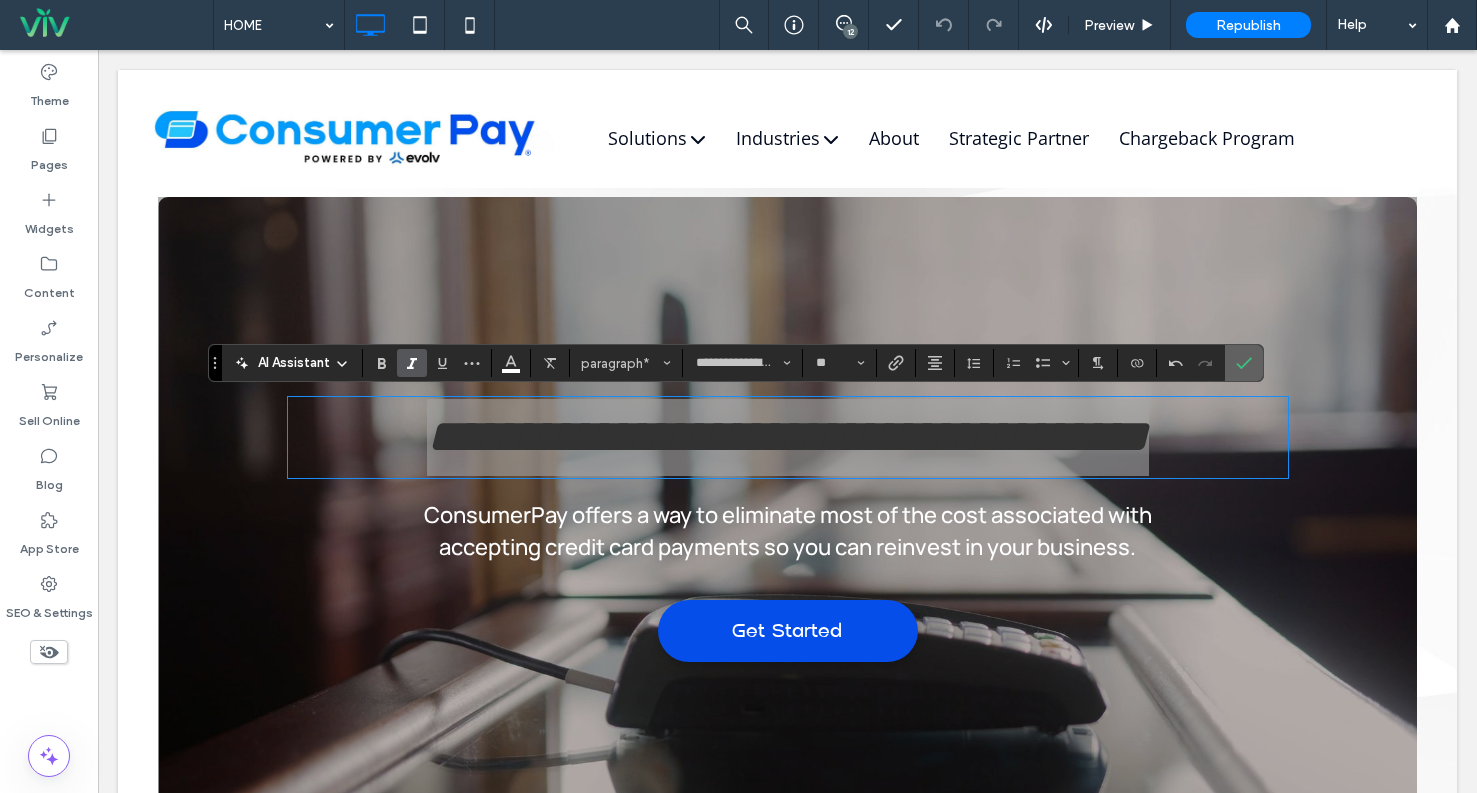click at bounding box center [1240, 363] 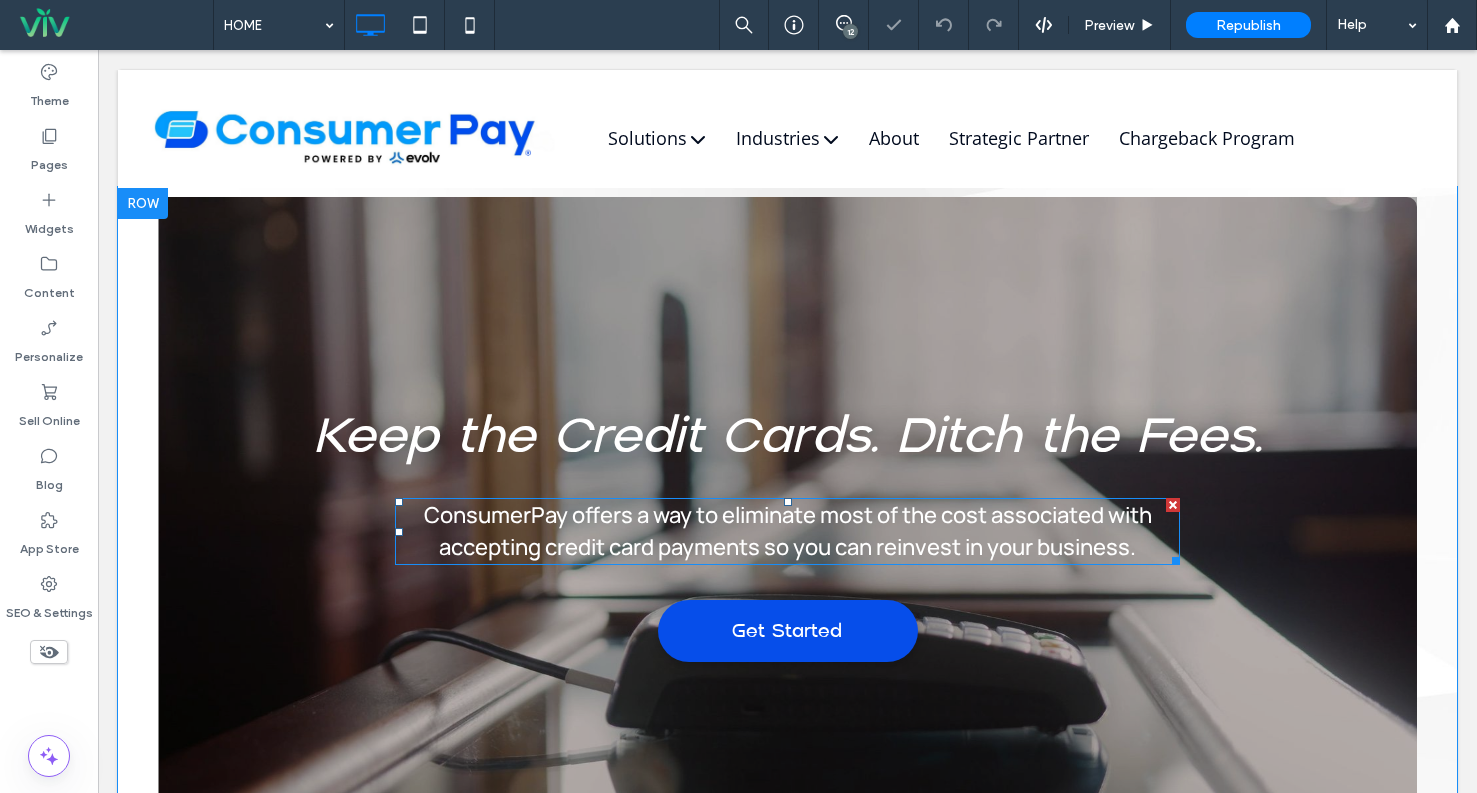 click on "ConsumerPay offers a way to eliminate most of the cost associated with accepting credit card payments so you can reinvest in your business." at bounding box center (788, 531) 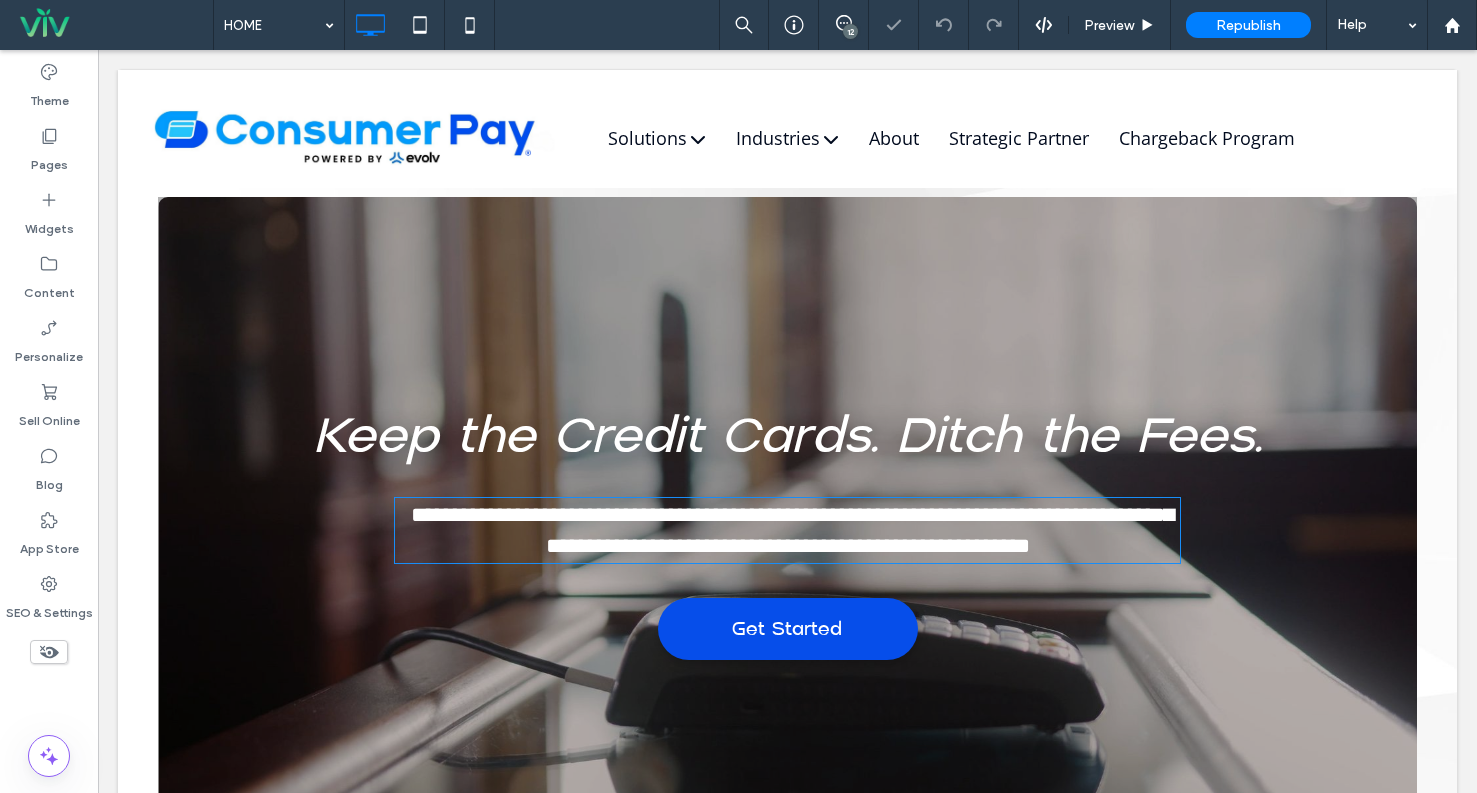 type on "*******" 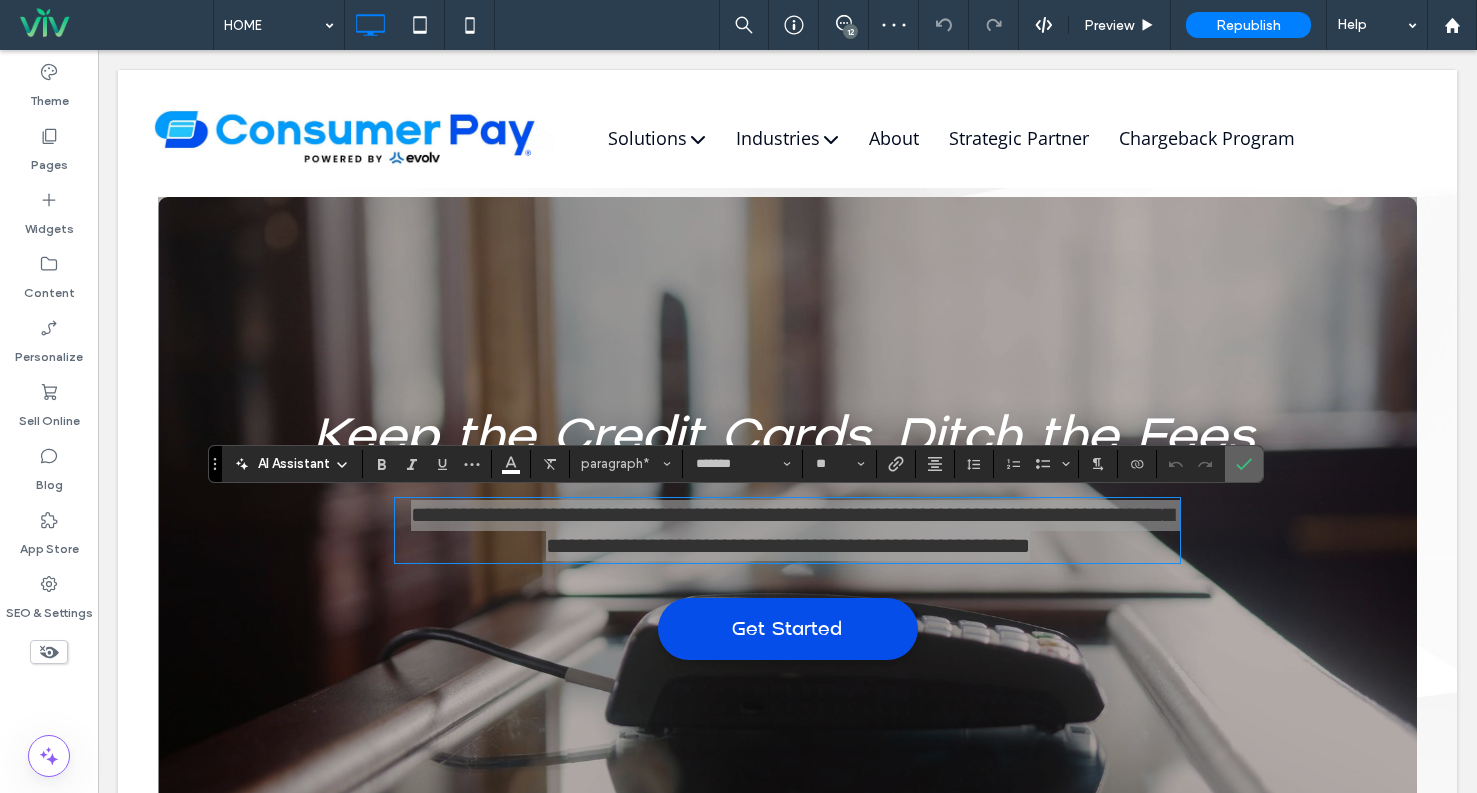 click 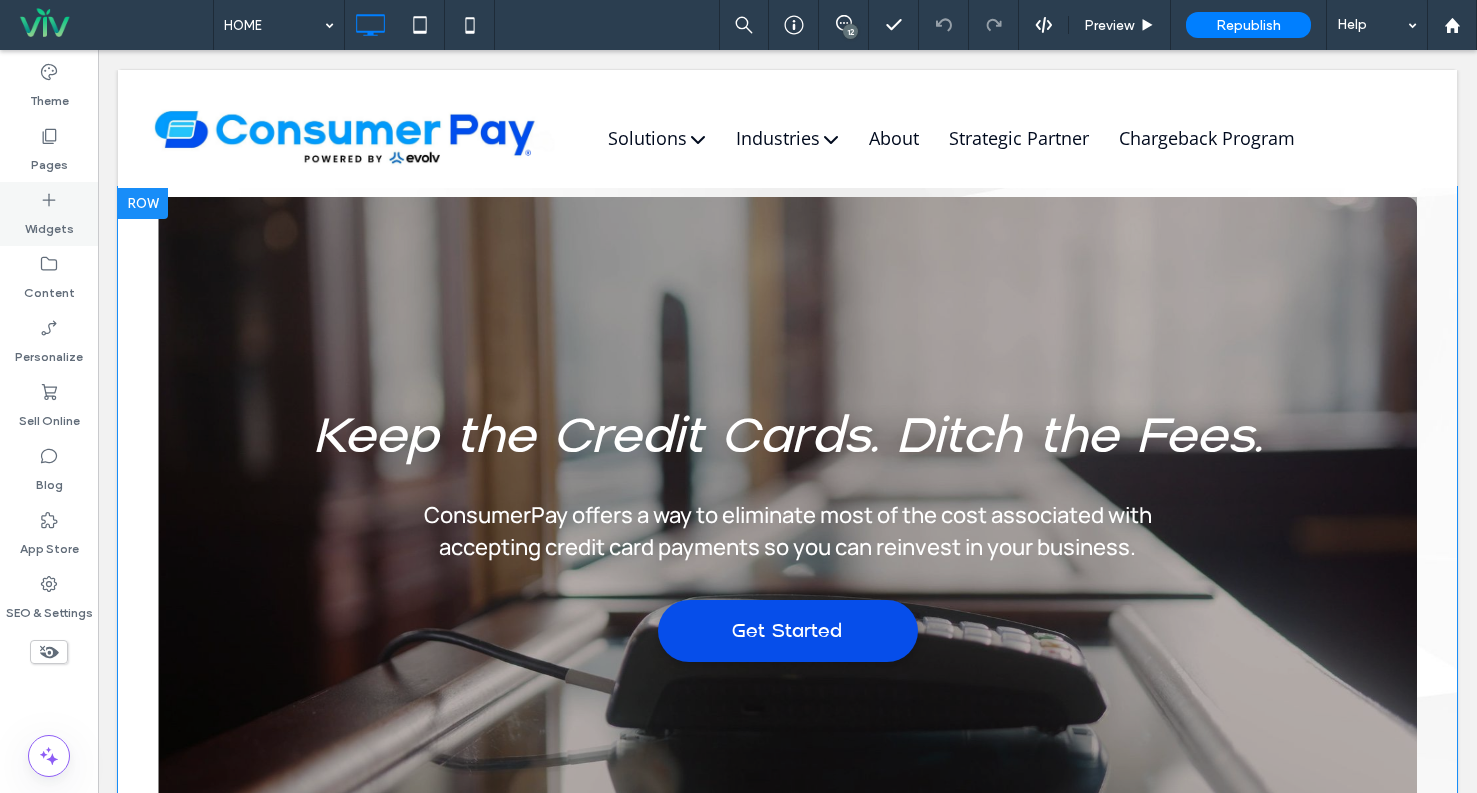click on "Widgets" at bounding box center (49, 214) 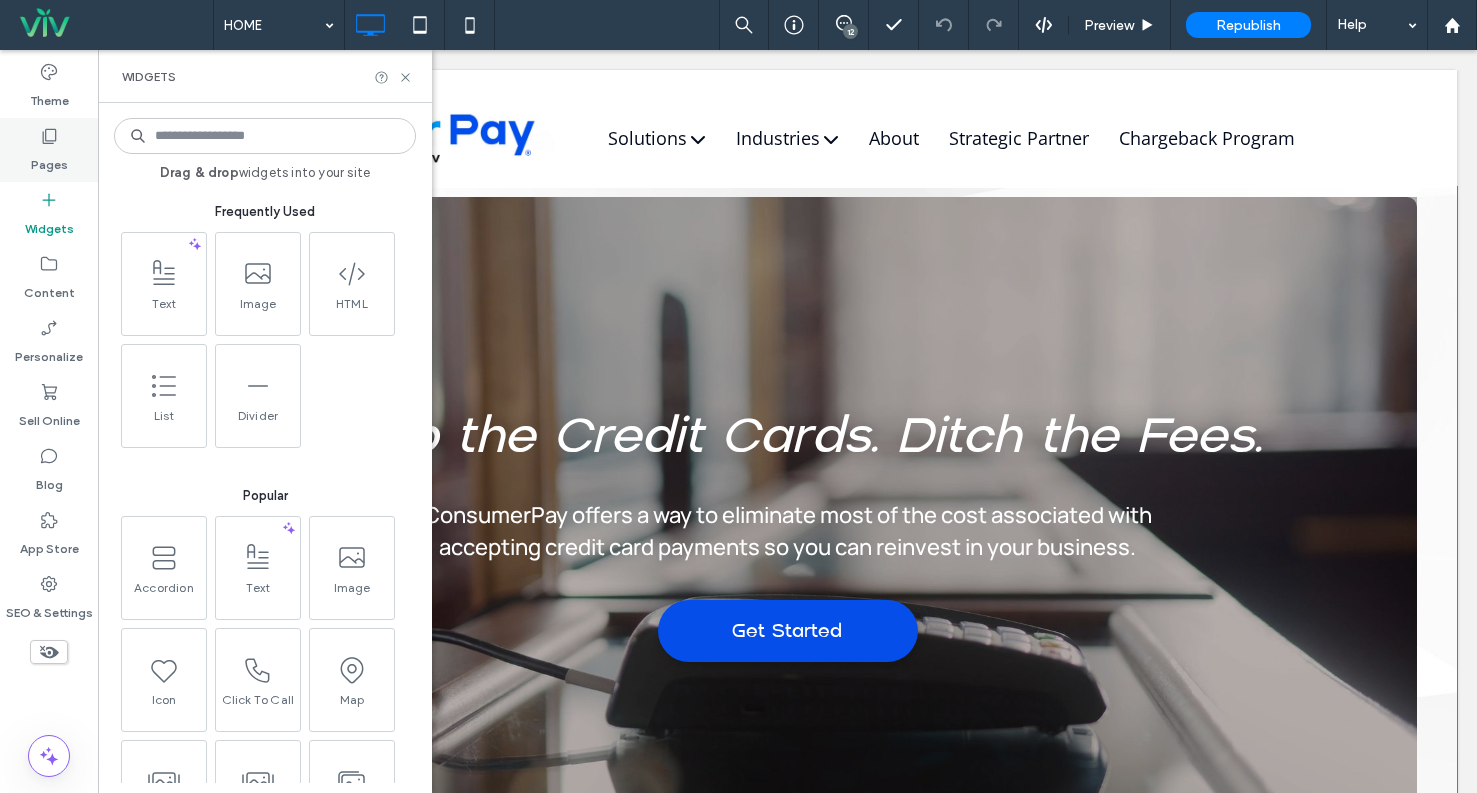 click on "Pages" at bounding box center (49, 160) 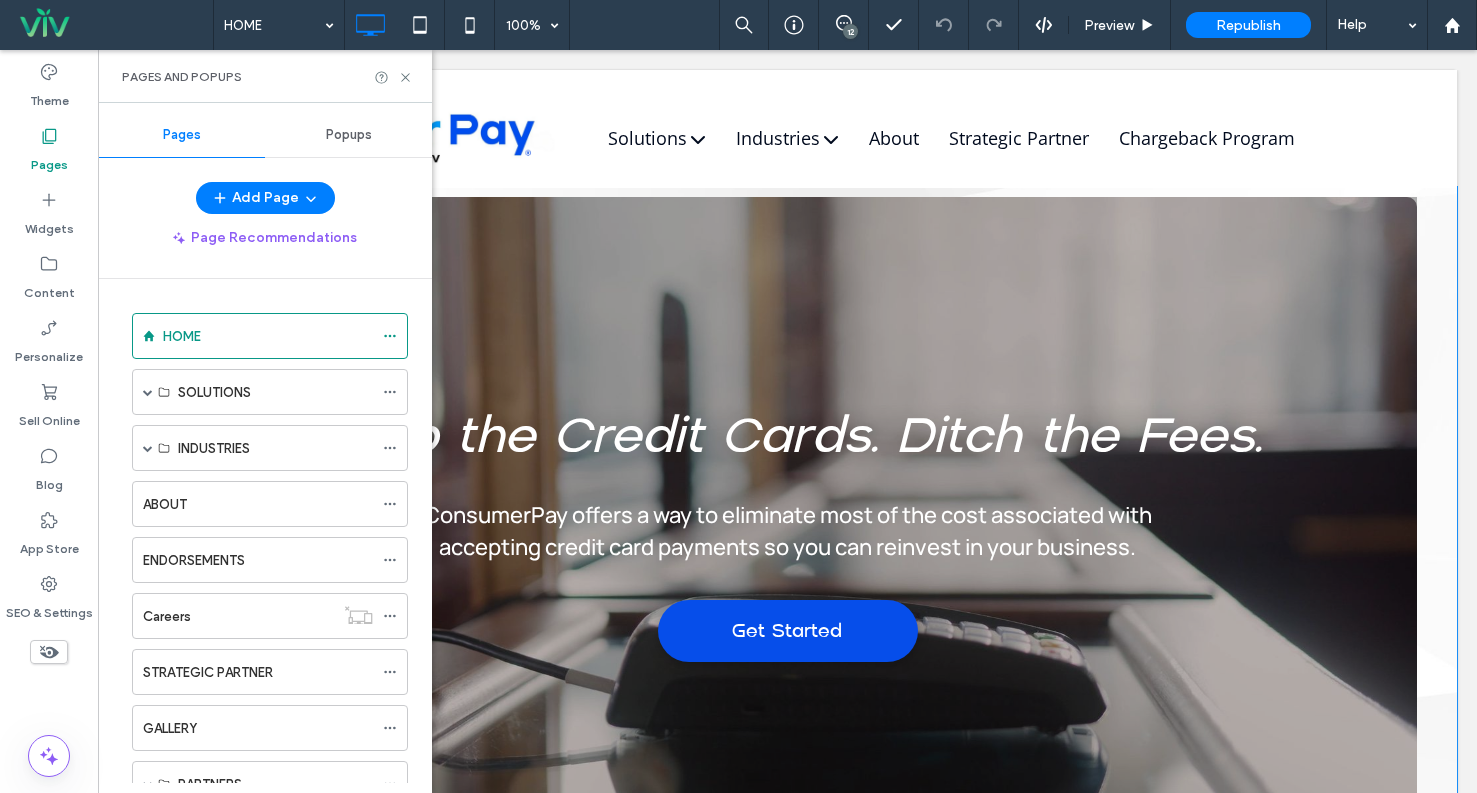 click on "Add Page" at bounding box center (265, 198) 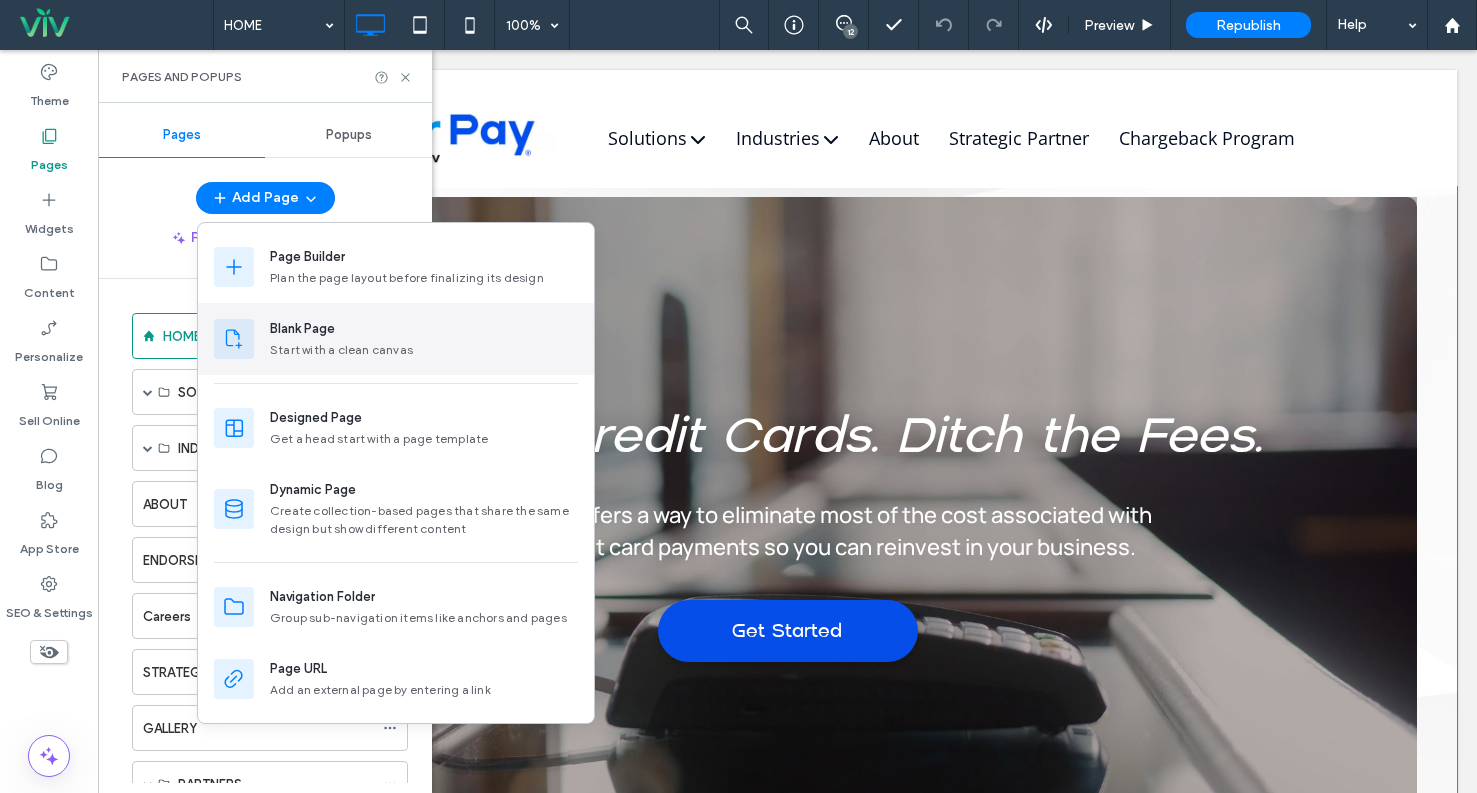 click on "Blank Page" at bounding box center (424, 329) 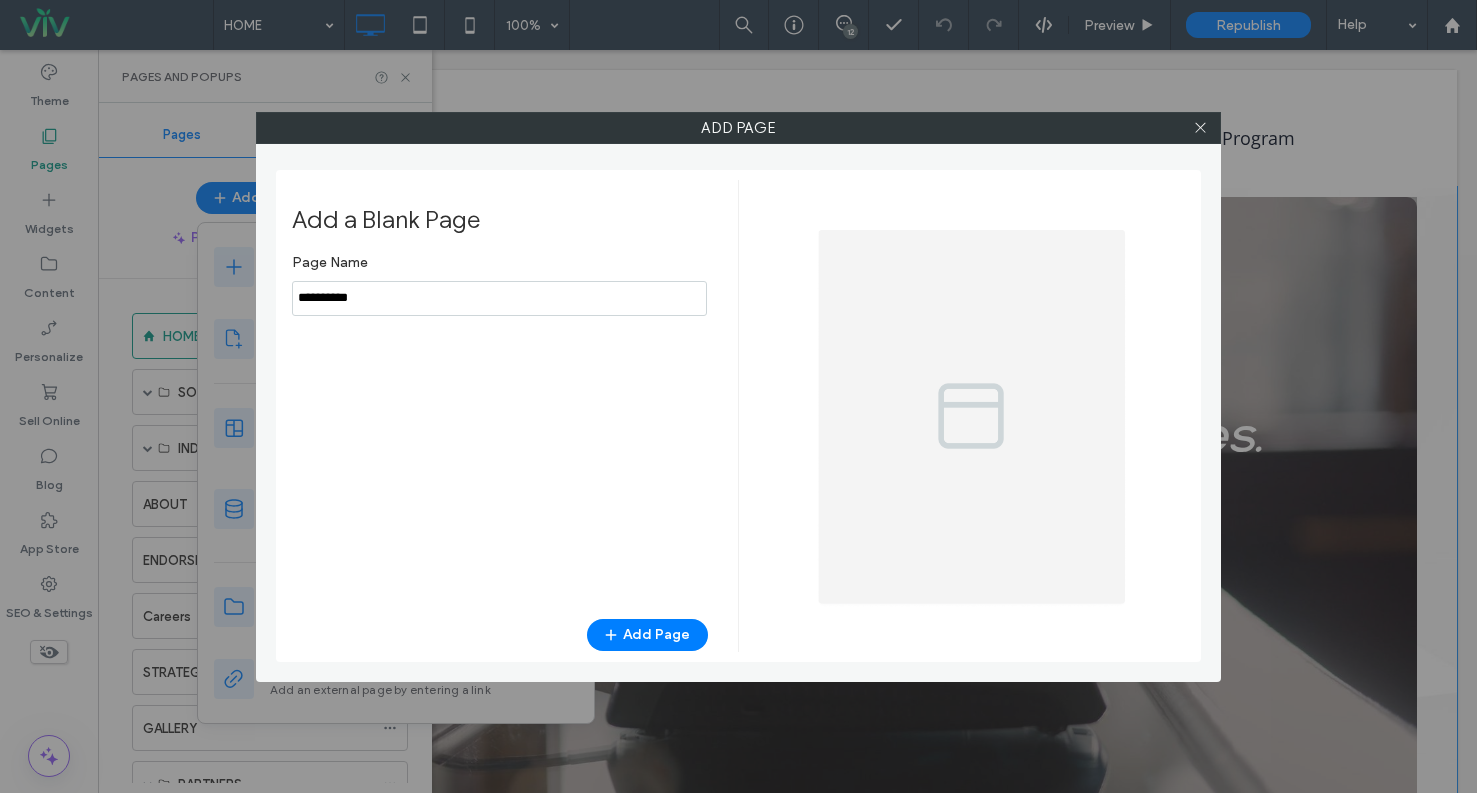 drag, startPoint x: 435, startPoint y: 302, endPoint x: 242, endPoint y: 290, distance: 193.3727 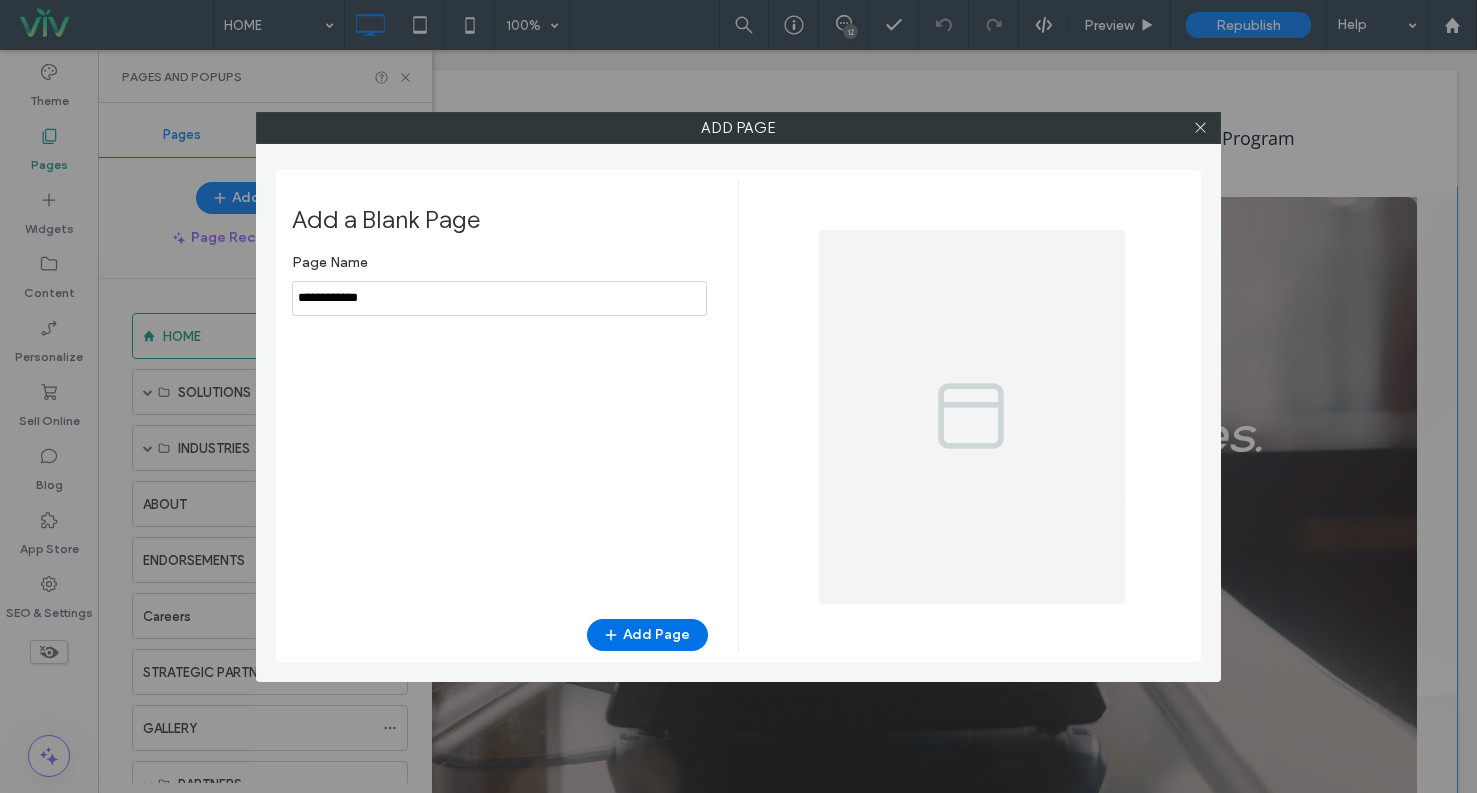 type on "**********" 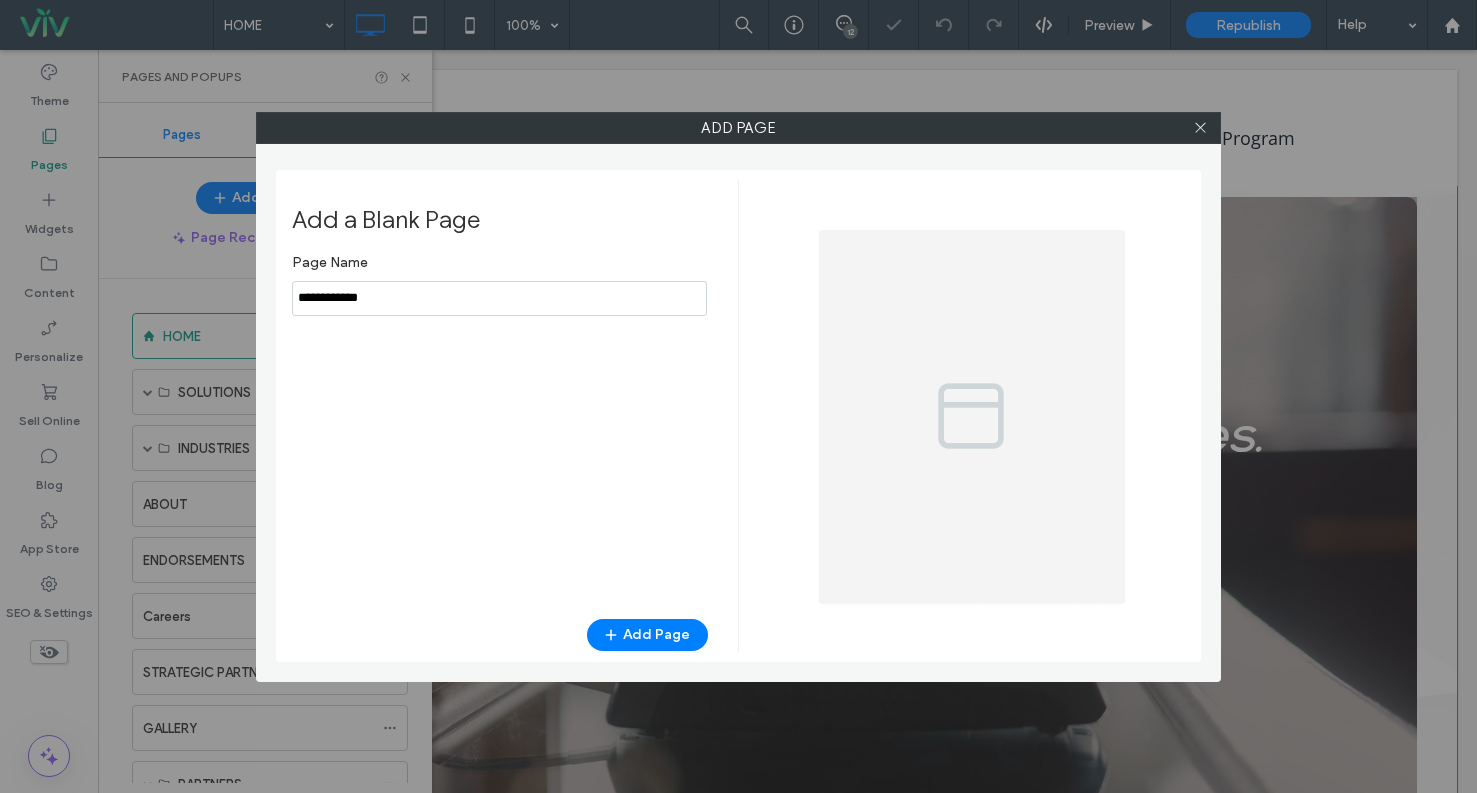 click at bounding box center [738, 396] 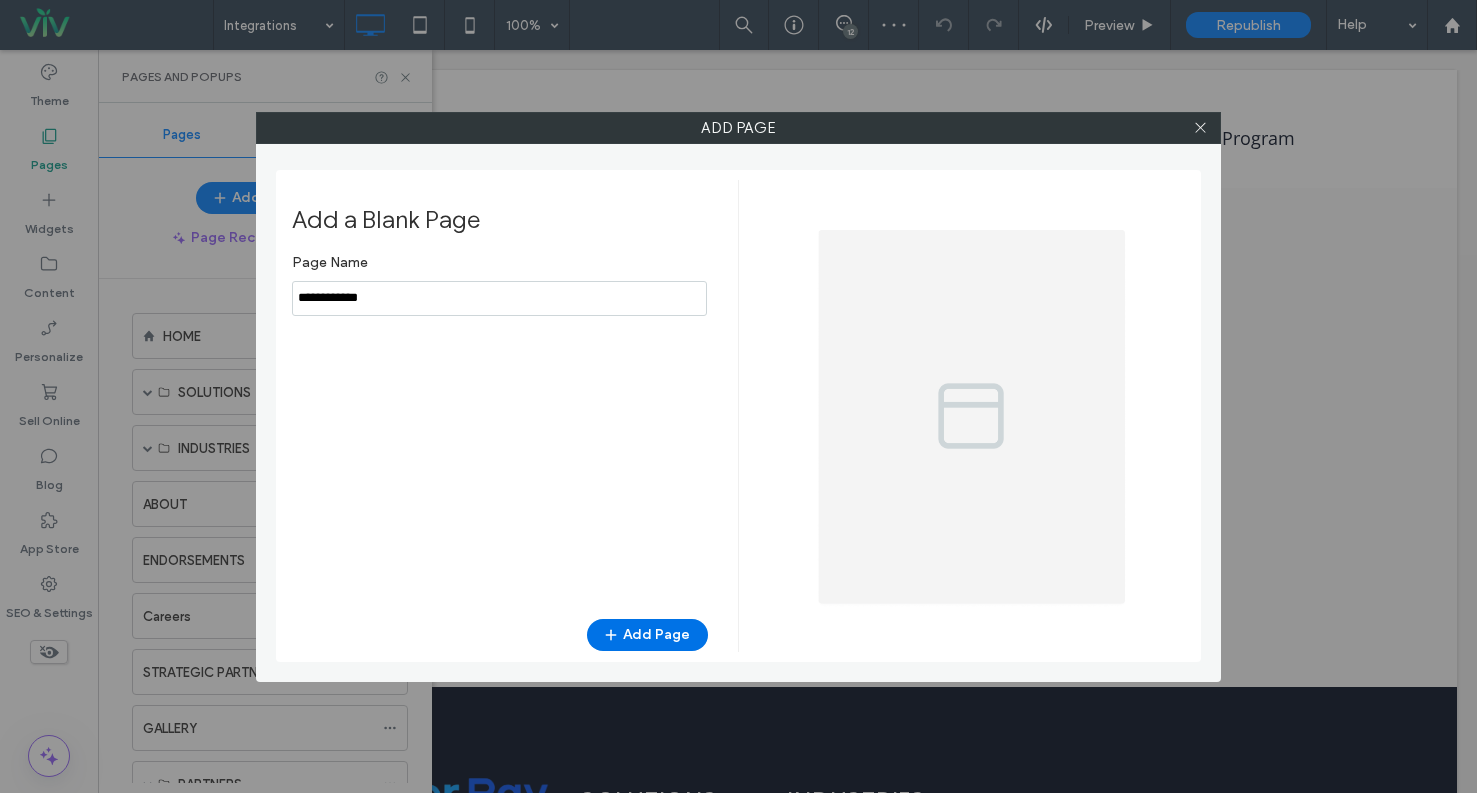 scroll, scrollTop: 0, scrollLeft: 0, axis: both 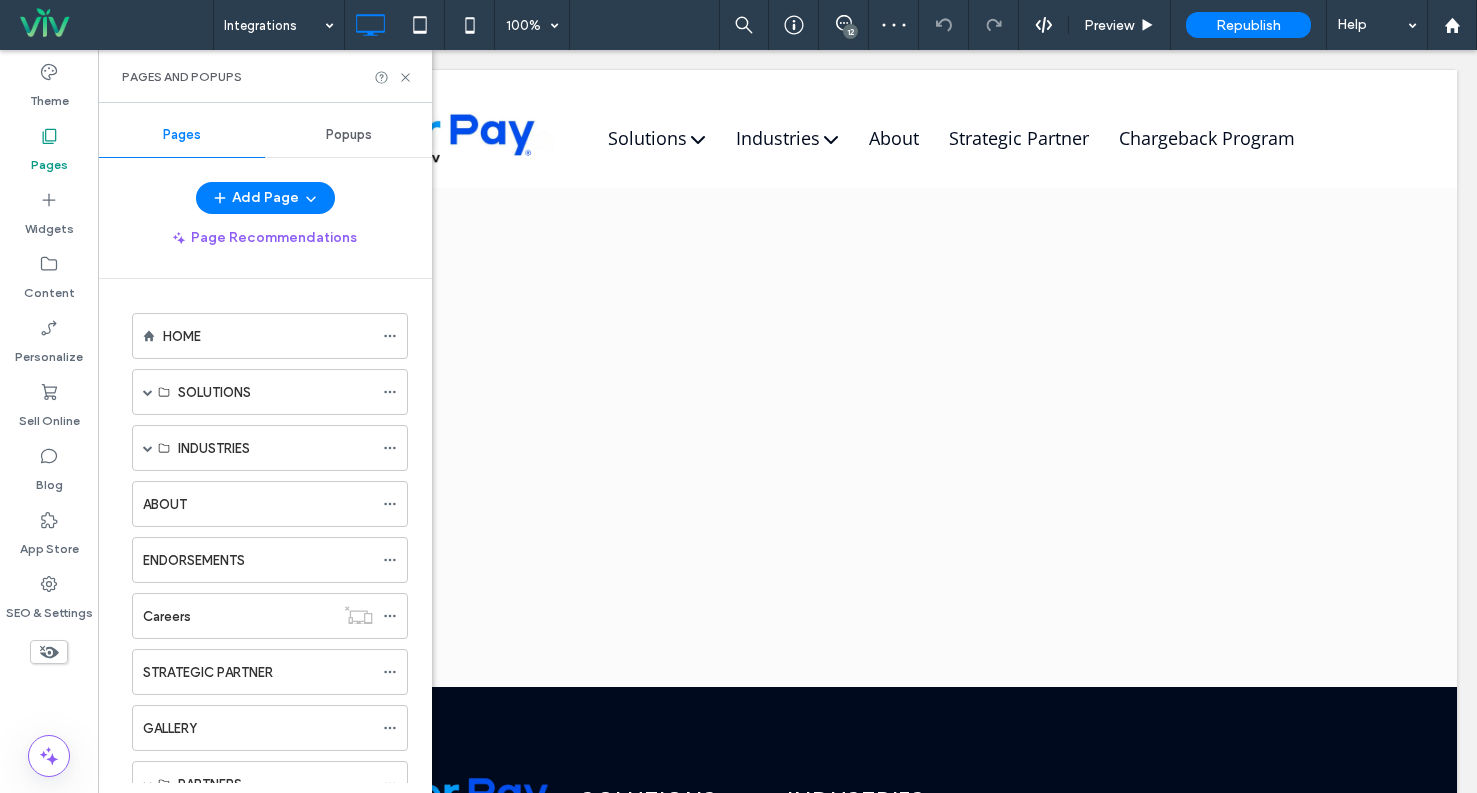 click on "Add Page" at bounding box center (647, 635) 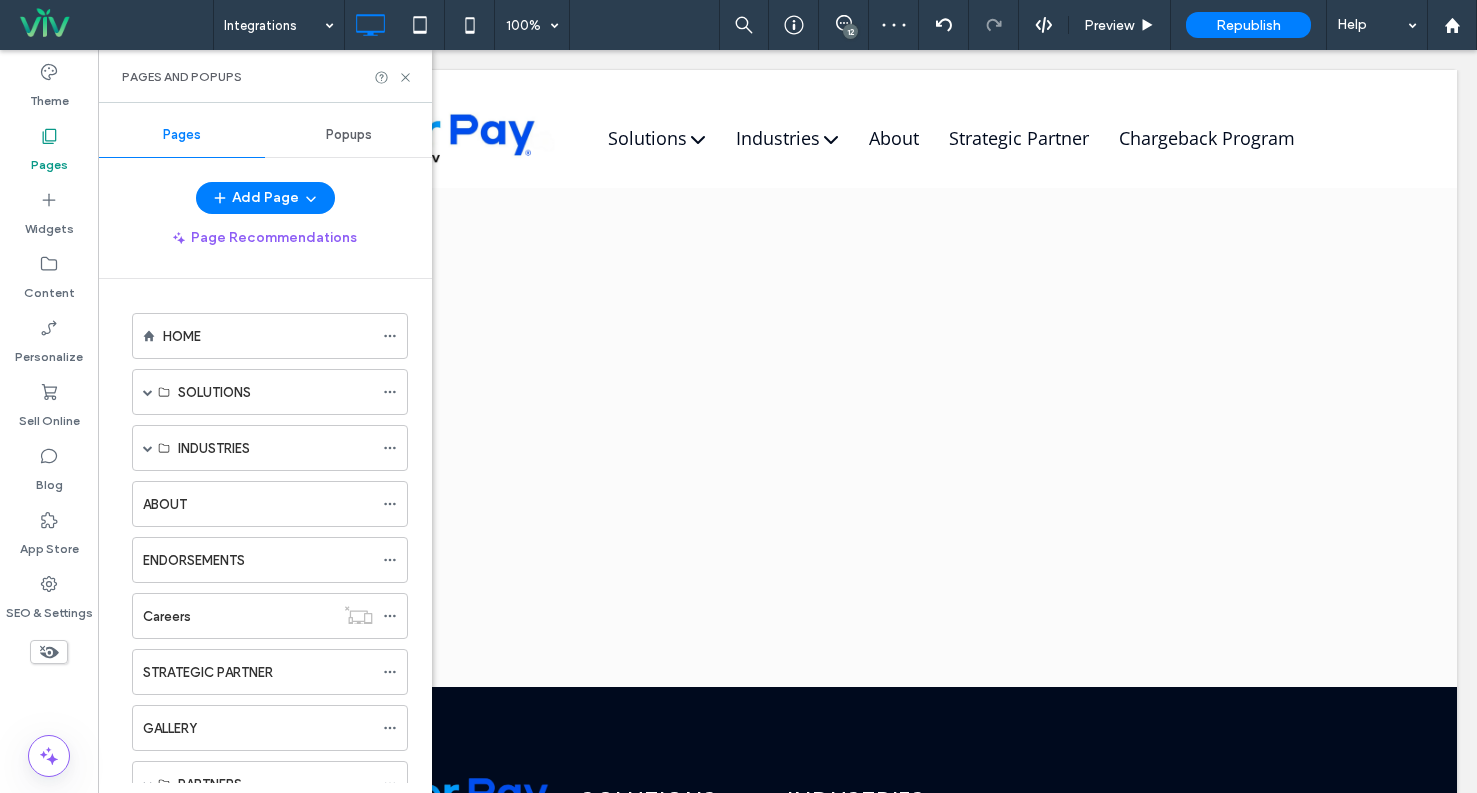 scroll, scrollTop: 0, scrollLeft: 0, axis: both 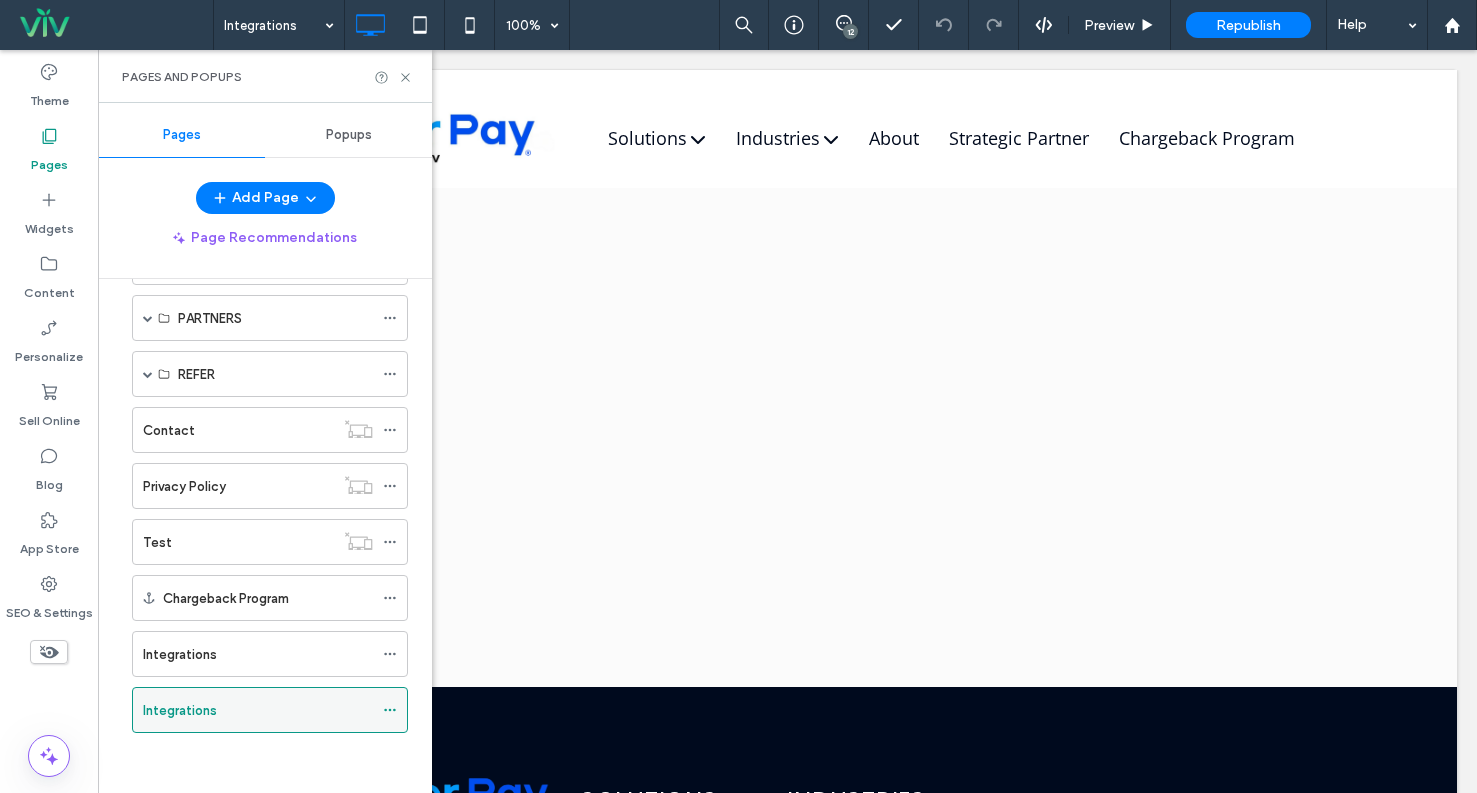 click 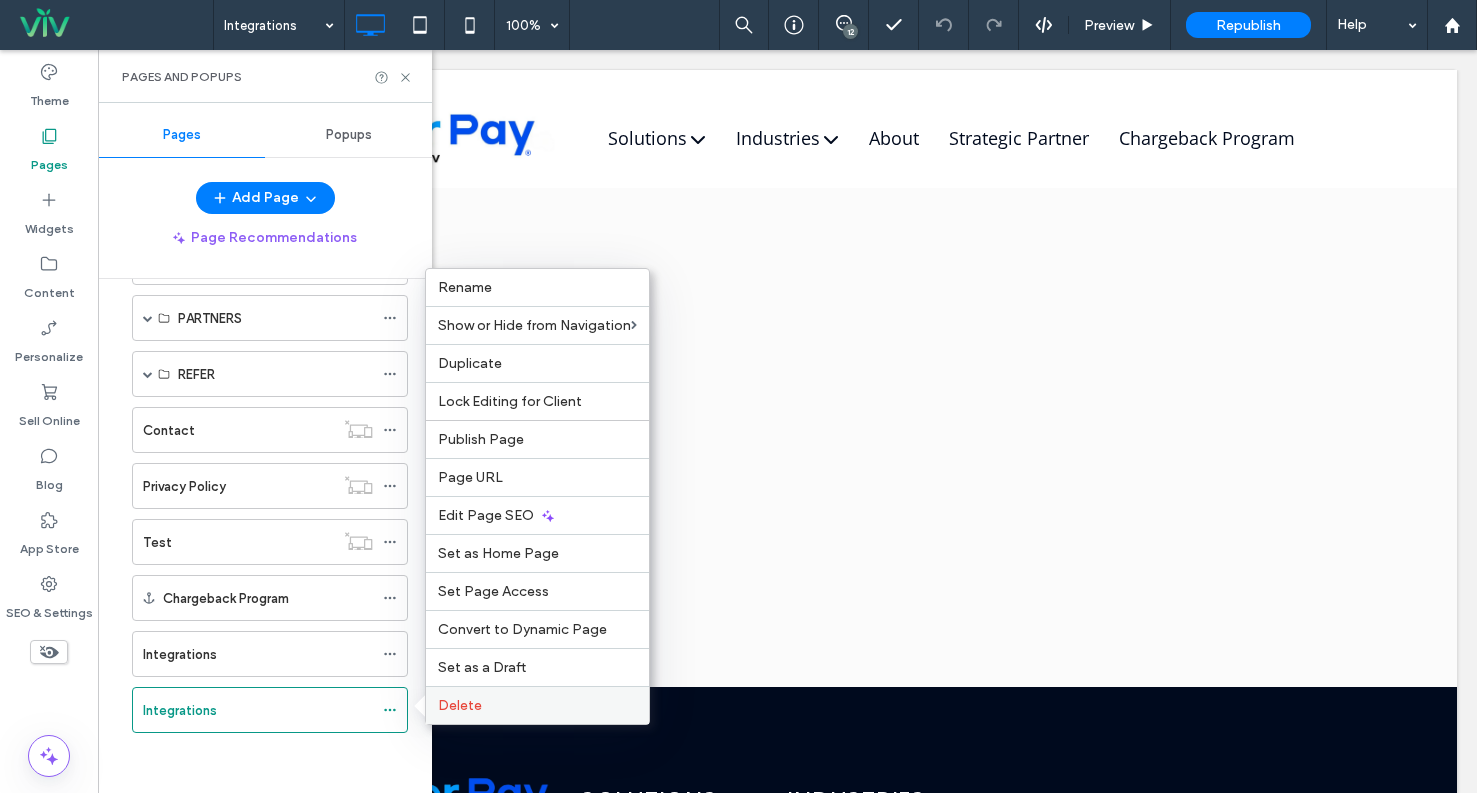click on "Delete" at bounding box center (460, 705) 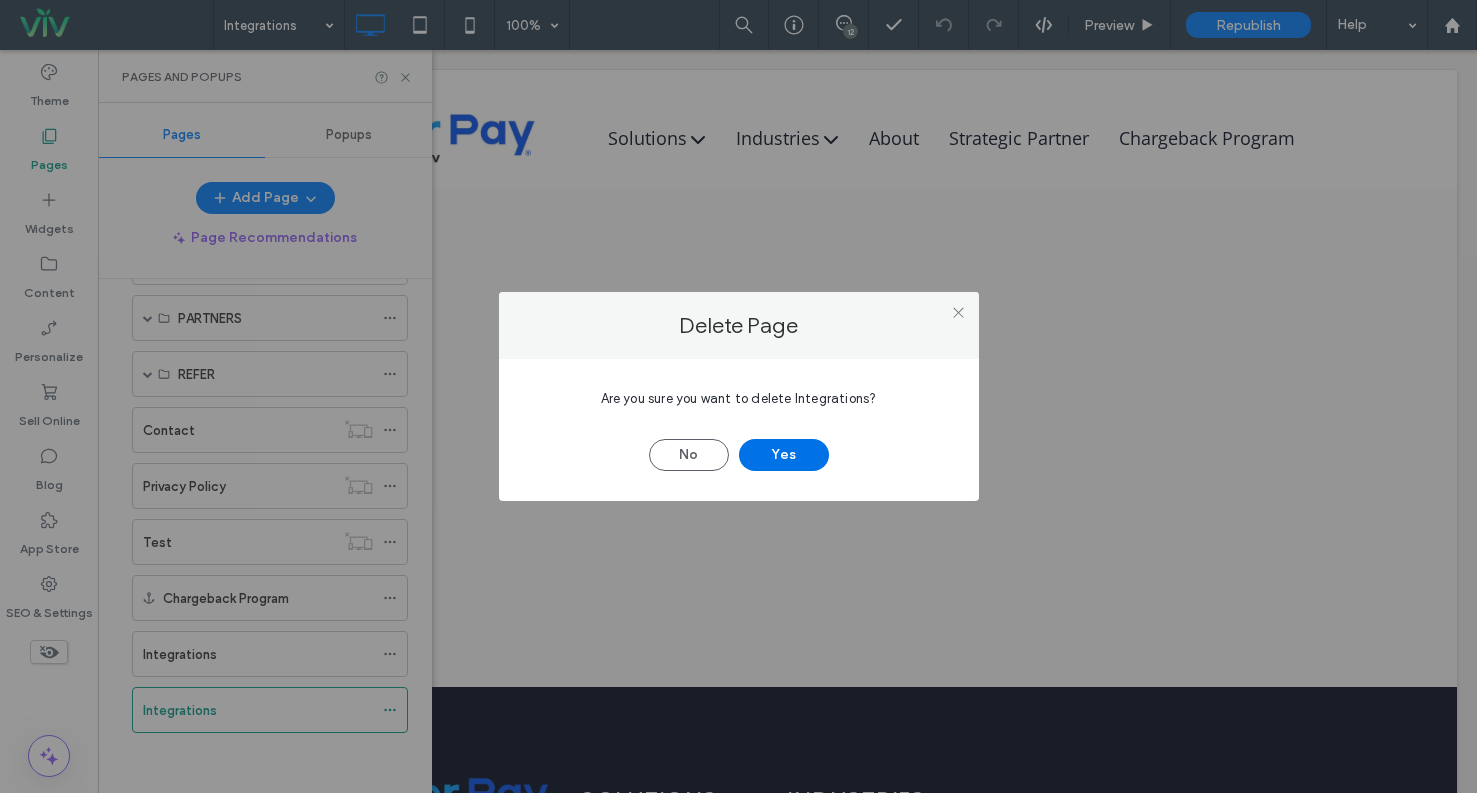 click on "Yes" at bounding box center [784, 455] 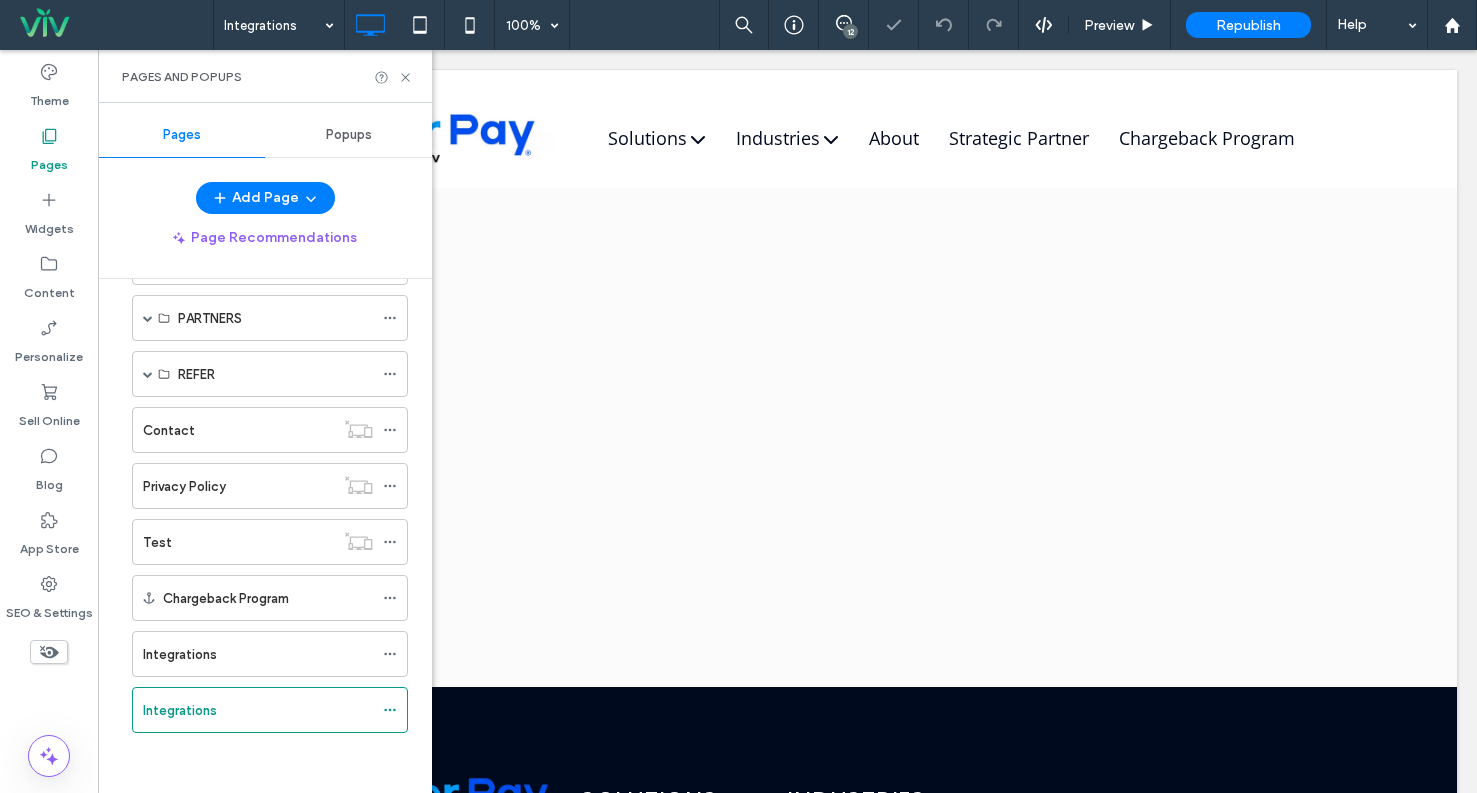 scroll, scrollTop: 410, scrollLeft: 0, axis: vertical 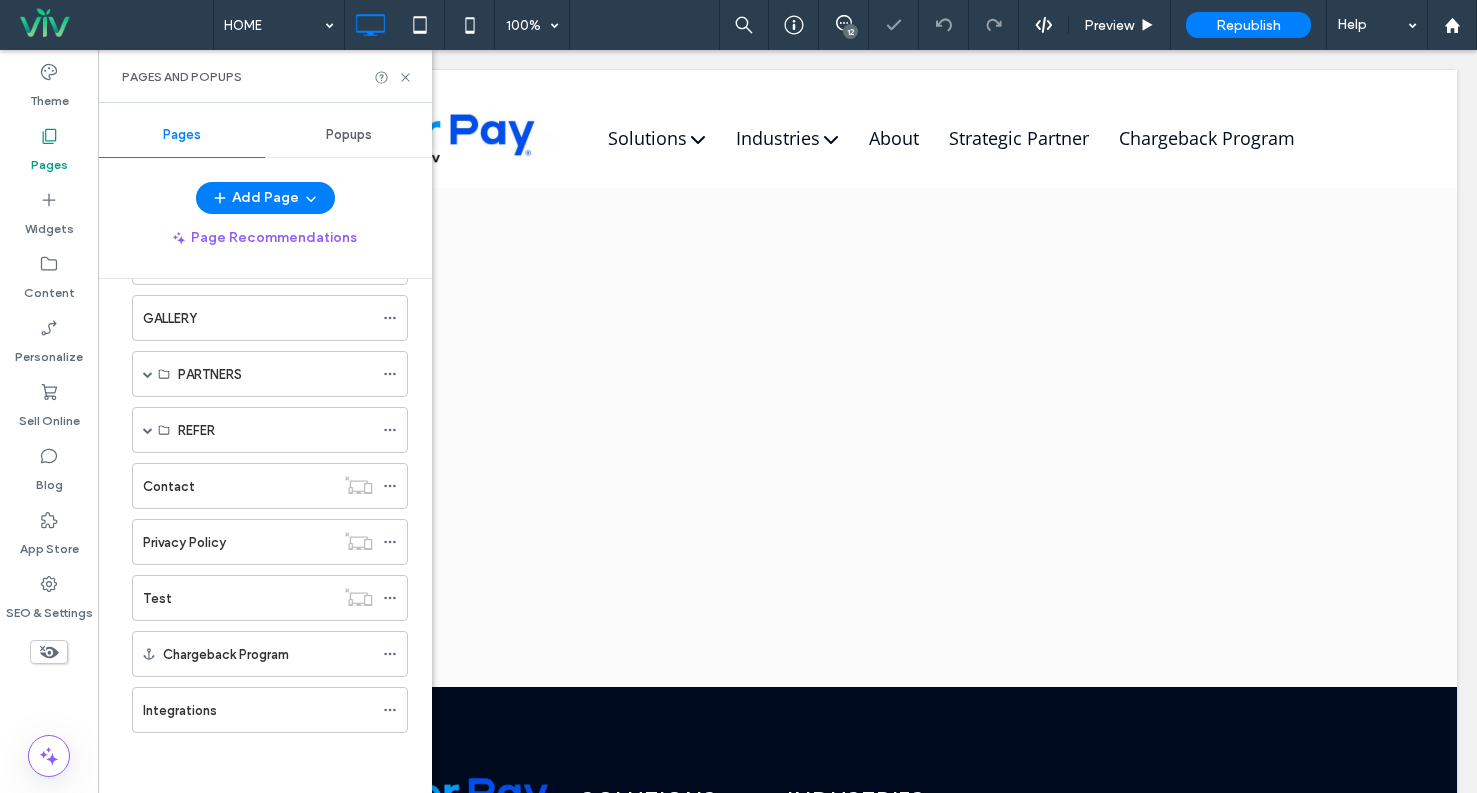 click at bounding box center (738, 396) 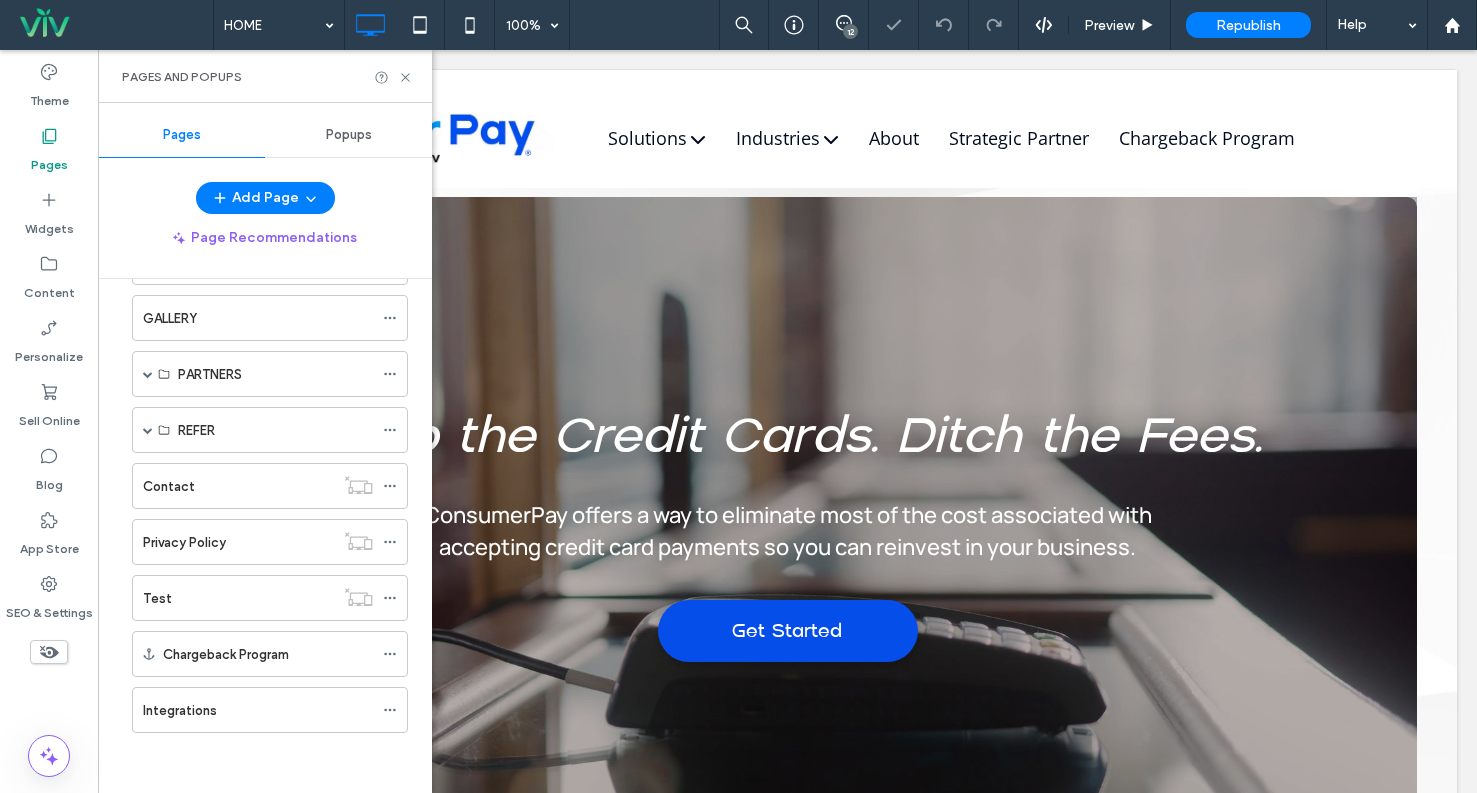 scroll, scrollTop: 0, scrollLeft: 0, axis: both 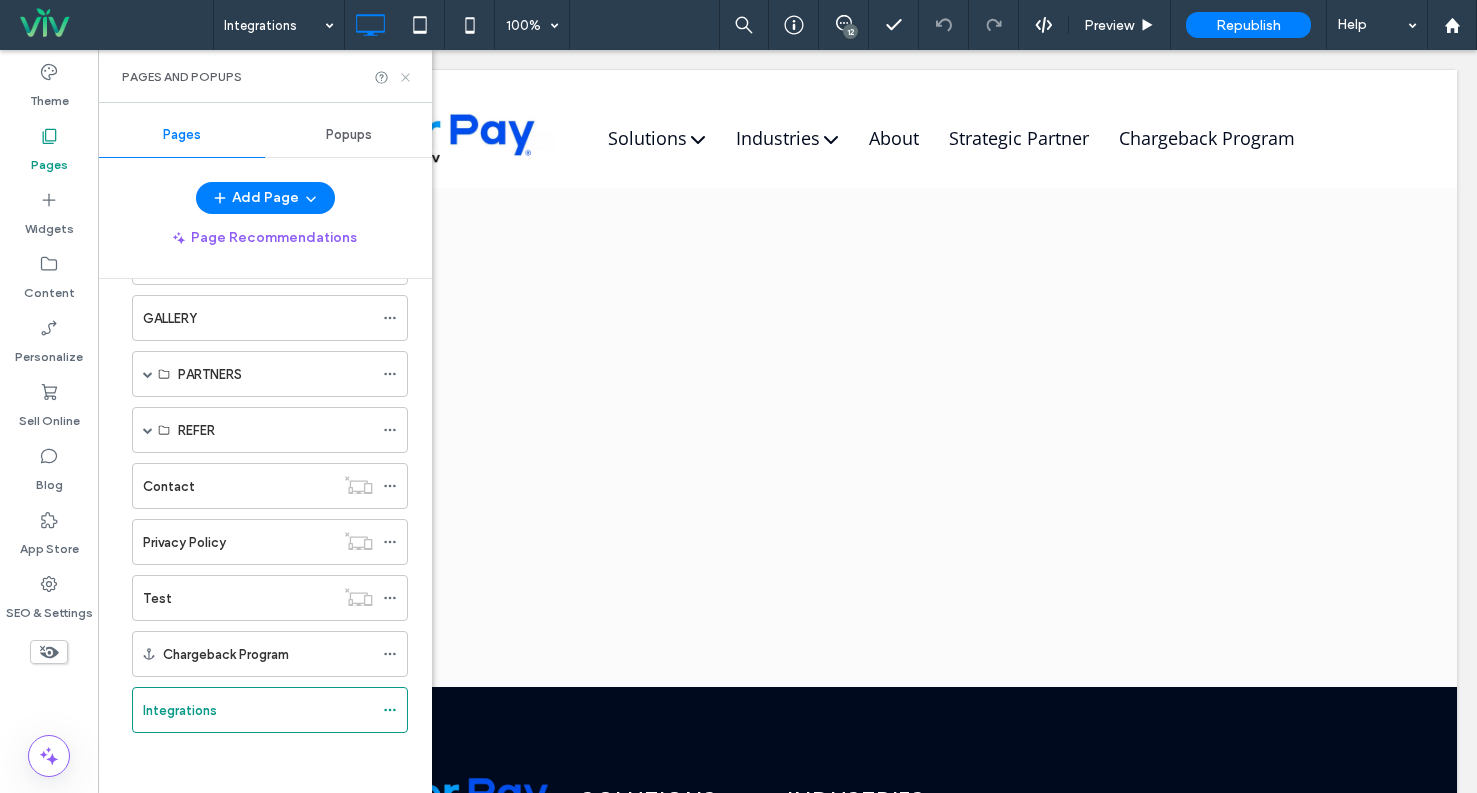 click 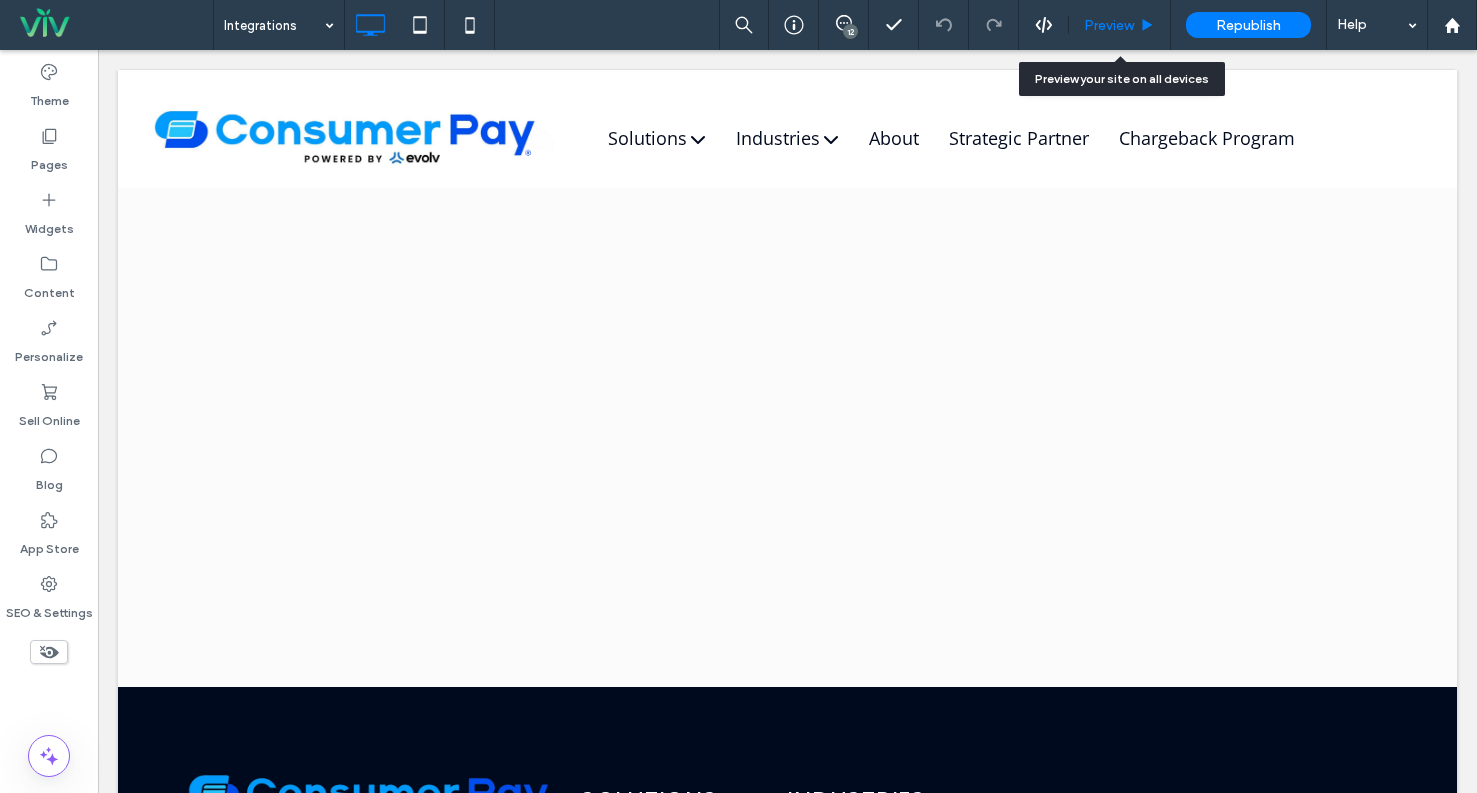 click on "Preview" at bounding box center [1109, 25] 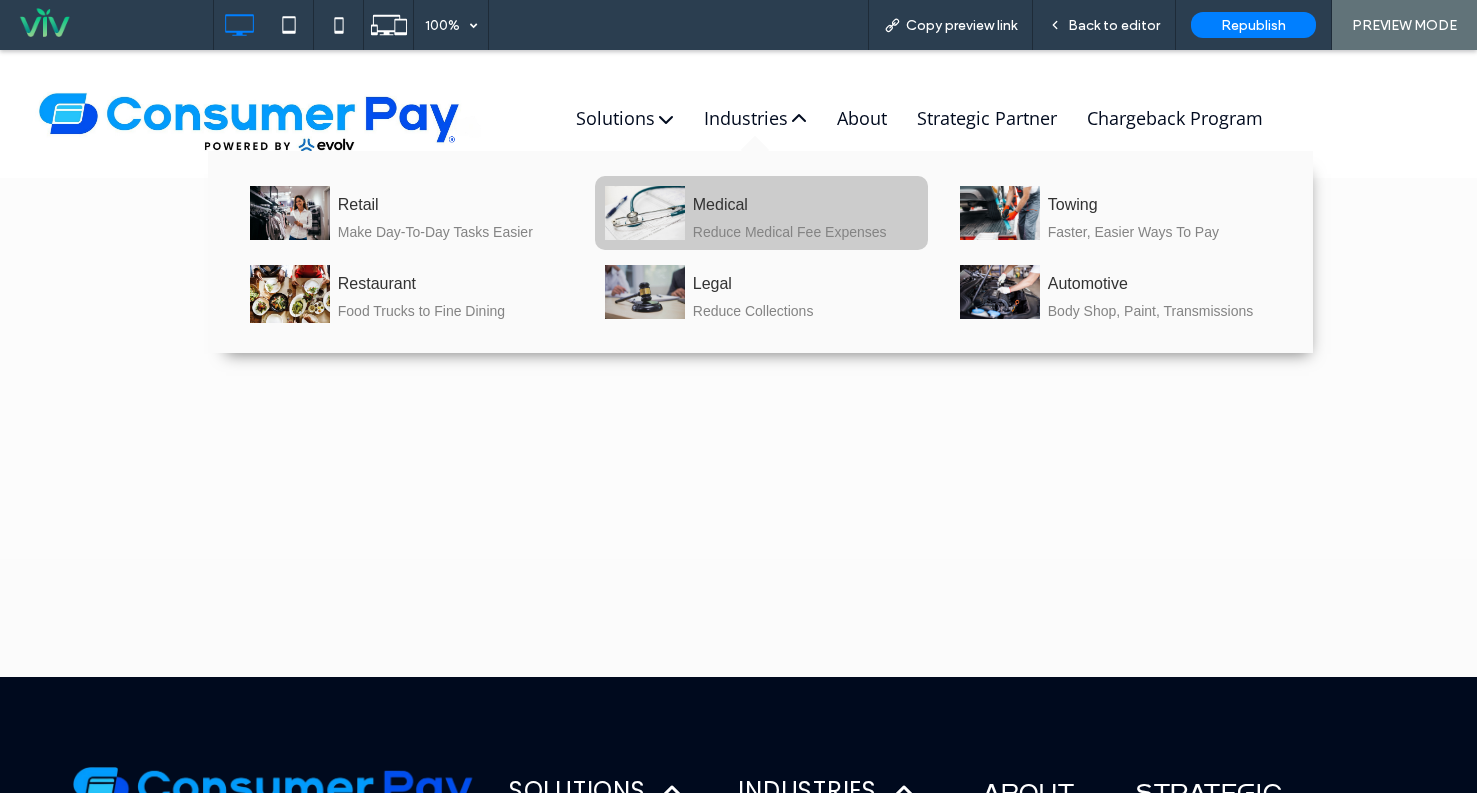 click on "Medical" at bounding box center (805, 205) 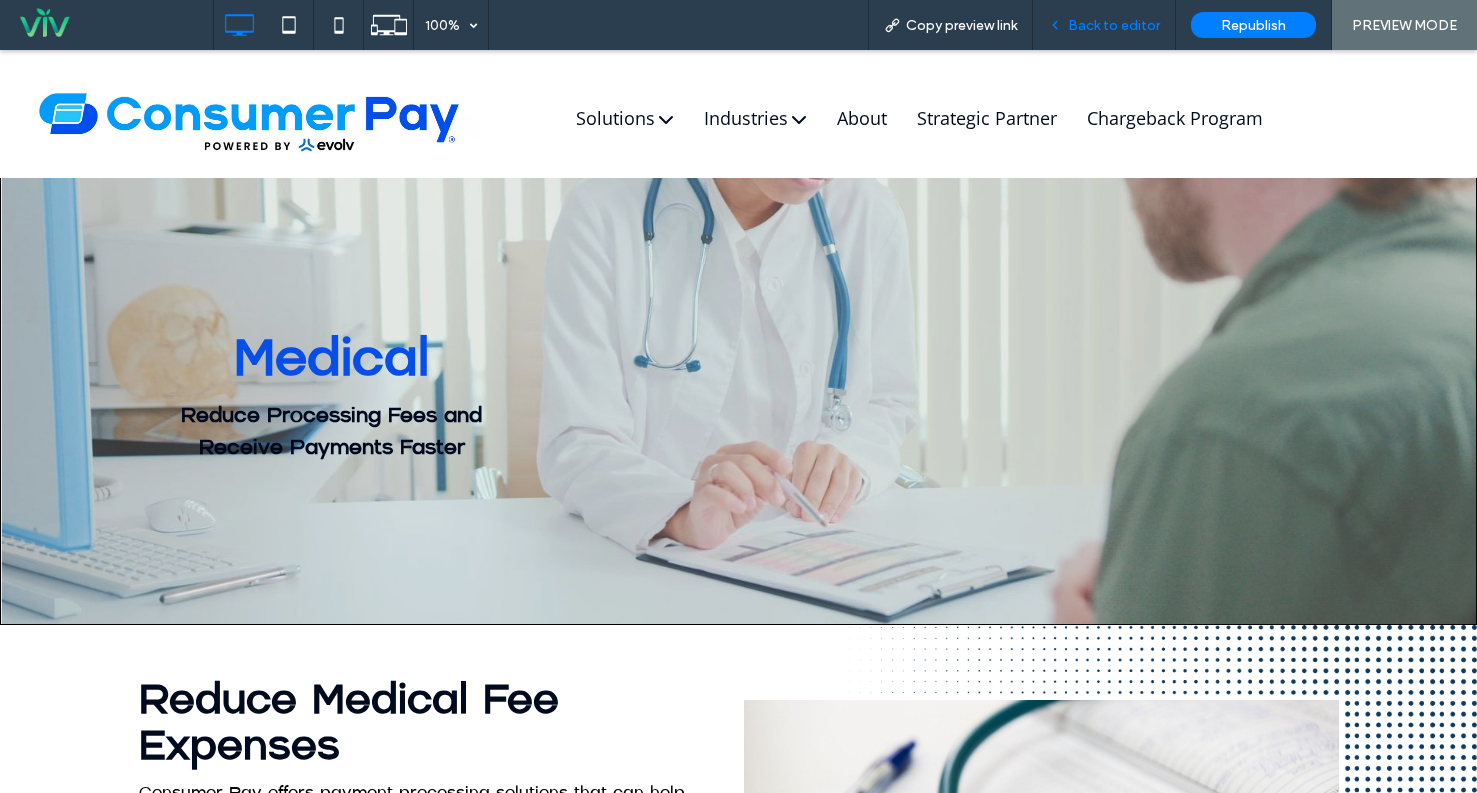 click on "Back to editor" at bounding box center (1114, 25) 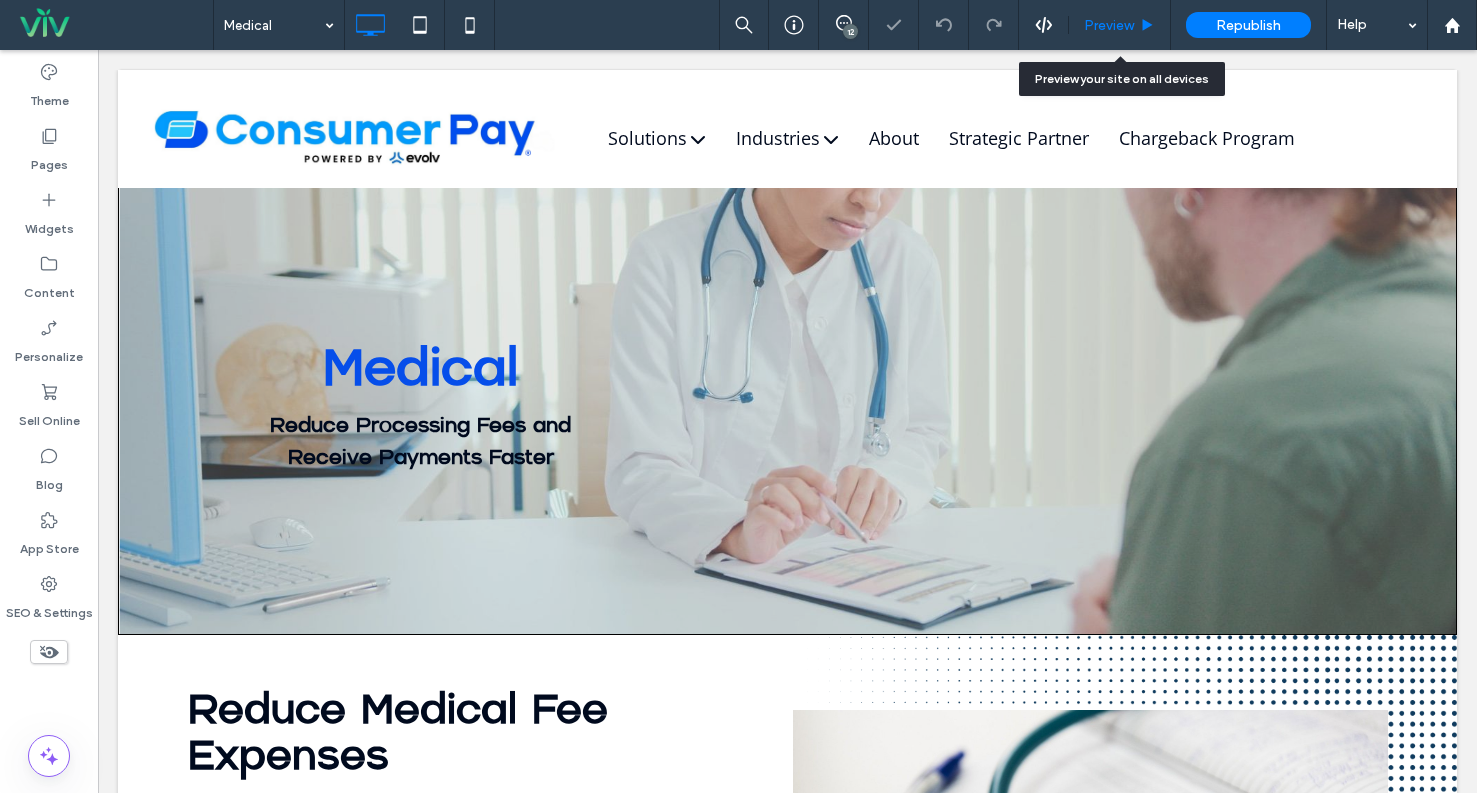 click 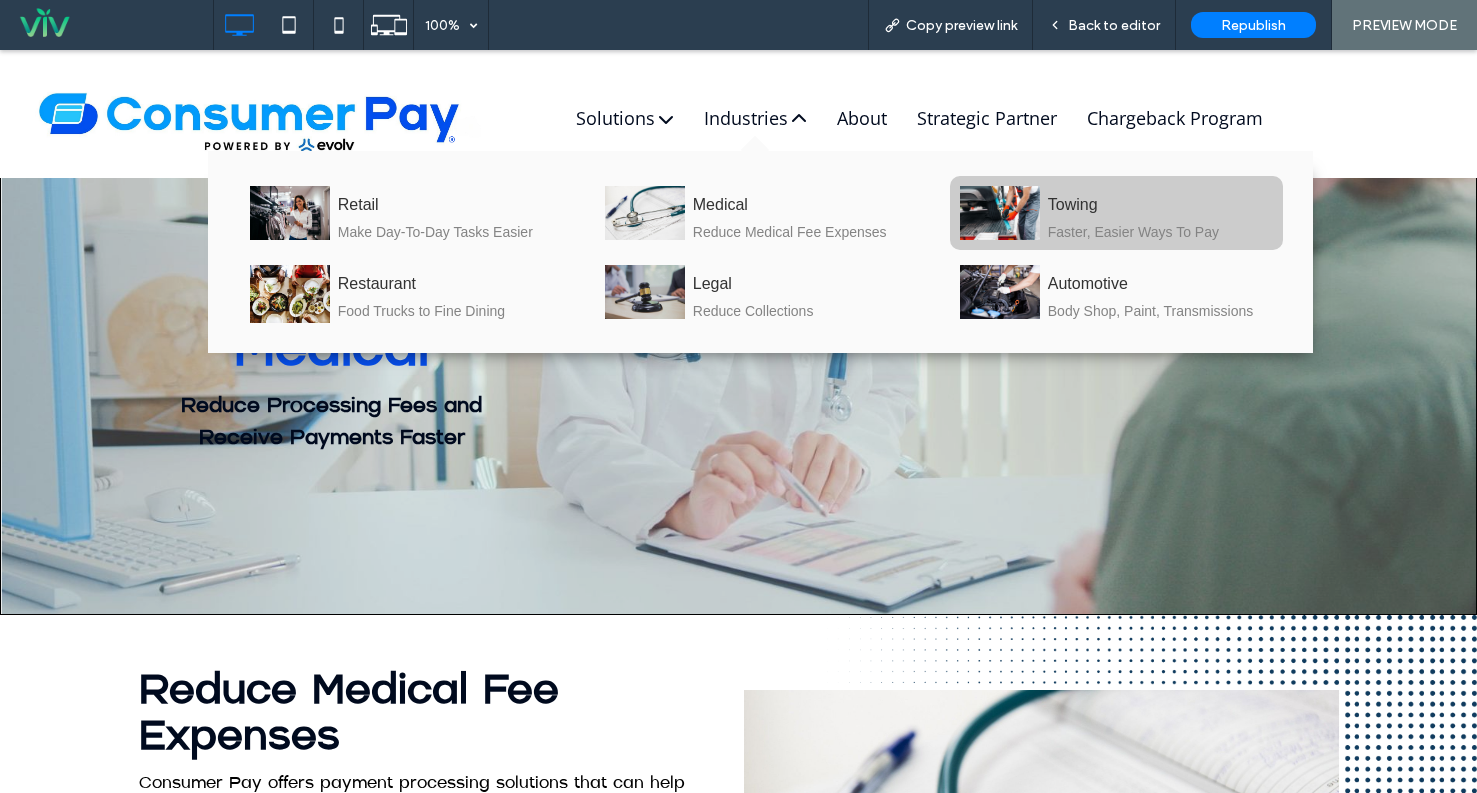 click on "Towing" at bounding box center (1160, 205) 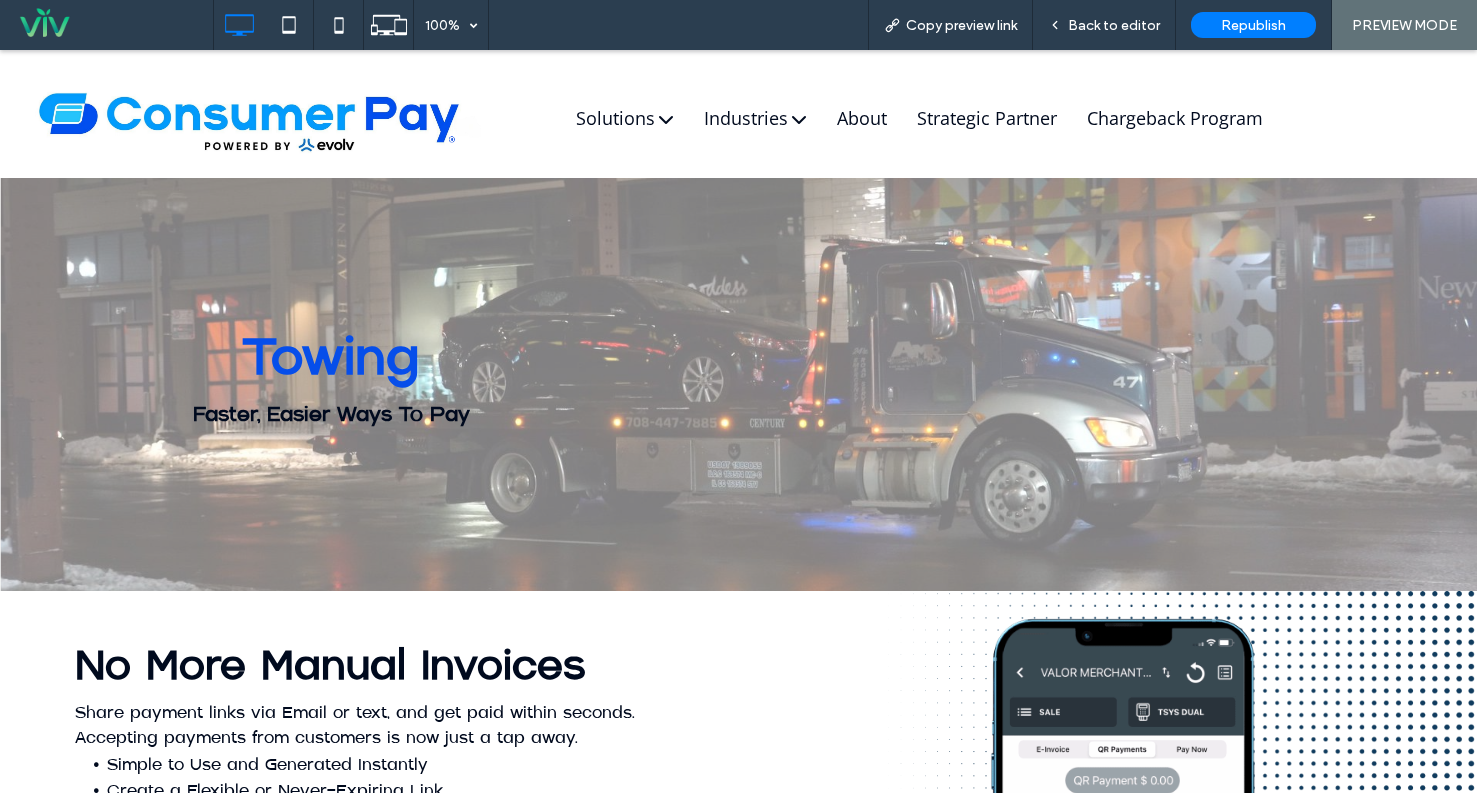 scroll, scrollTop: 0, scrollLeft: 0, axis: both 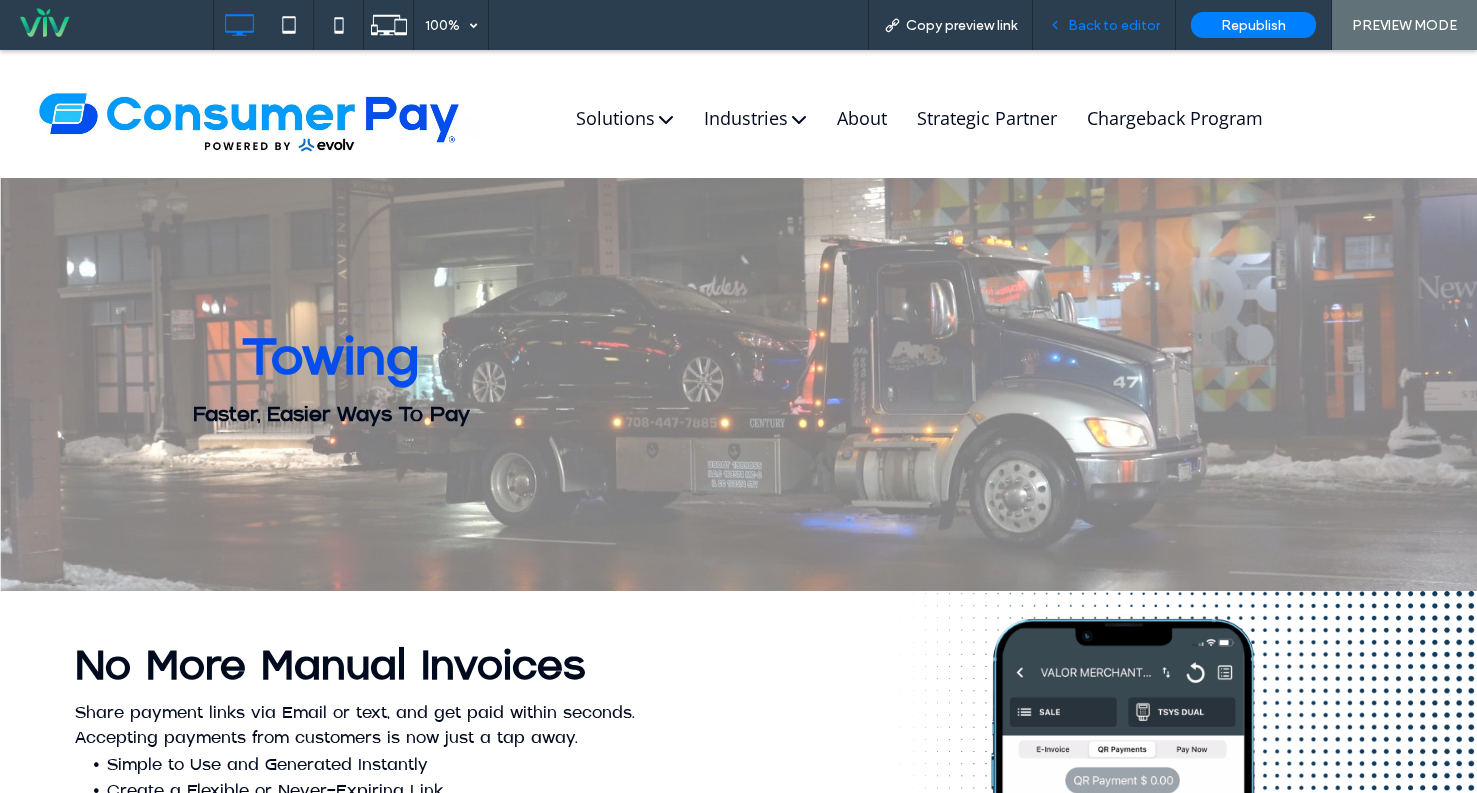 click on "Back to editor" at bounding box center (1114, 25) 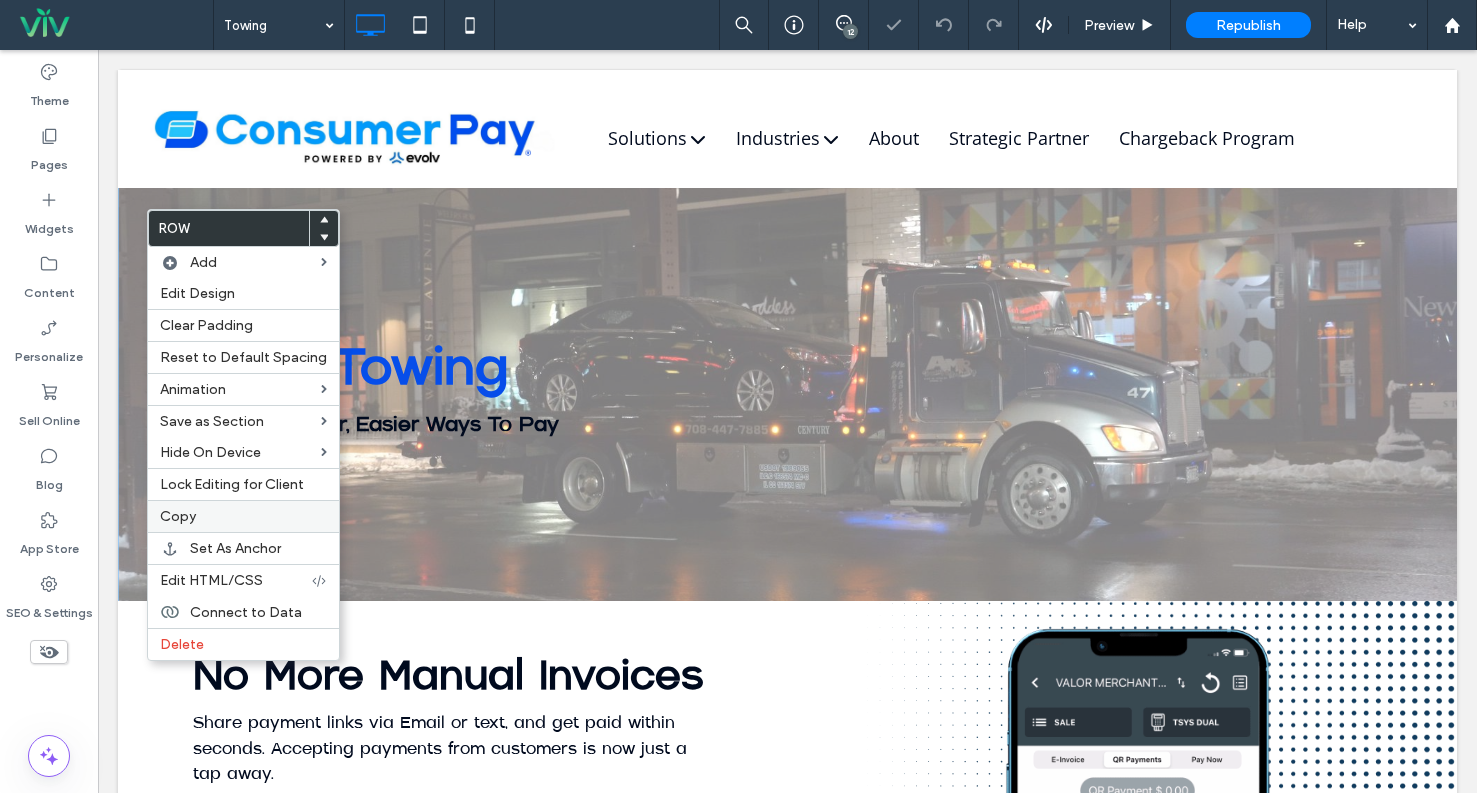 click on "Copy" at bounding box center [243, 516] 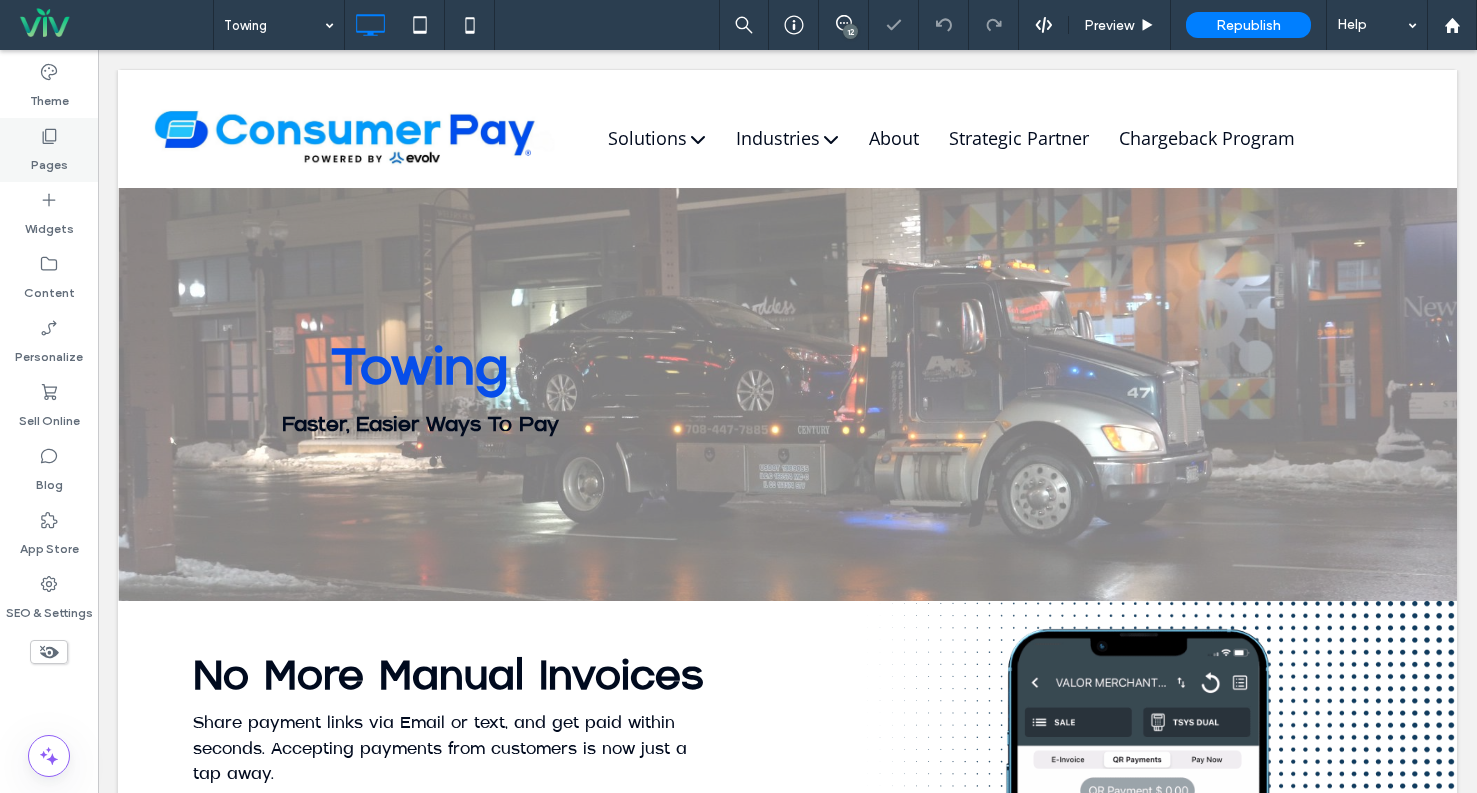 click on "Pages" at bounding box center [49, 160] 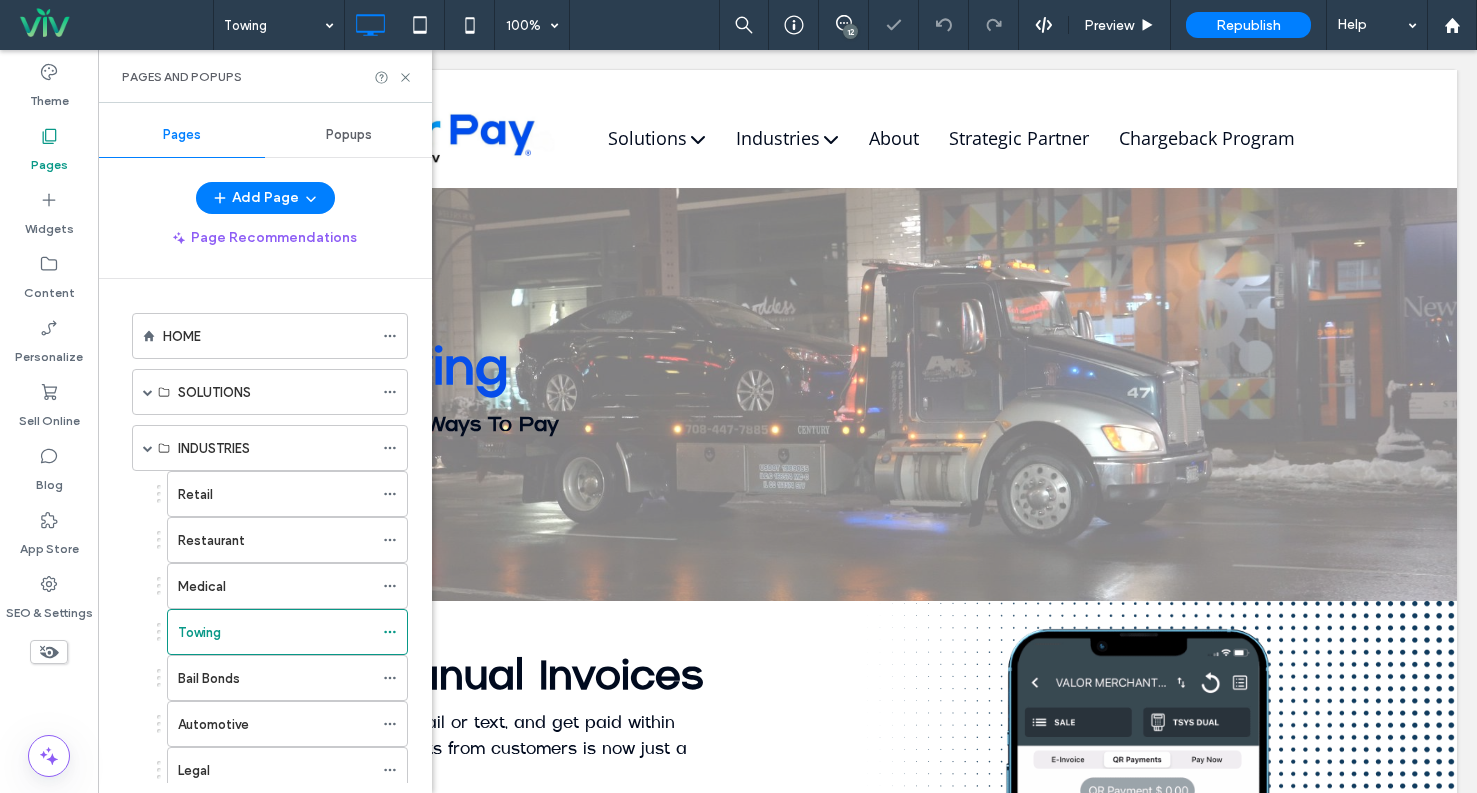 scroll, scrollTop: 778, scrollLeft: 0, axis: vertical 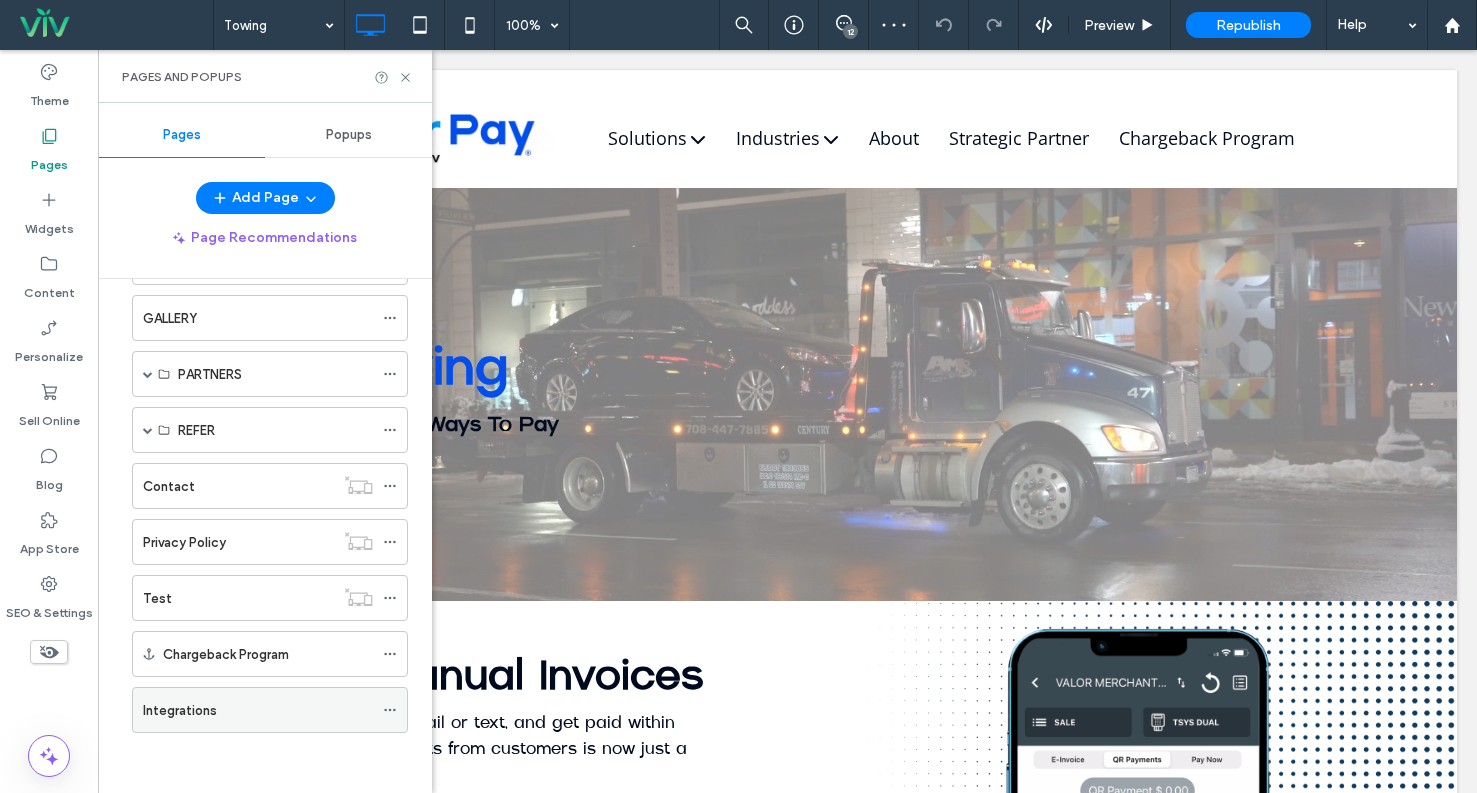 click on "Integrations" at bounding box center (258, 710) 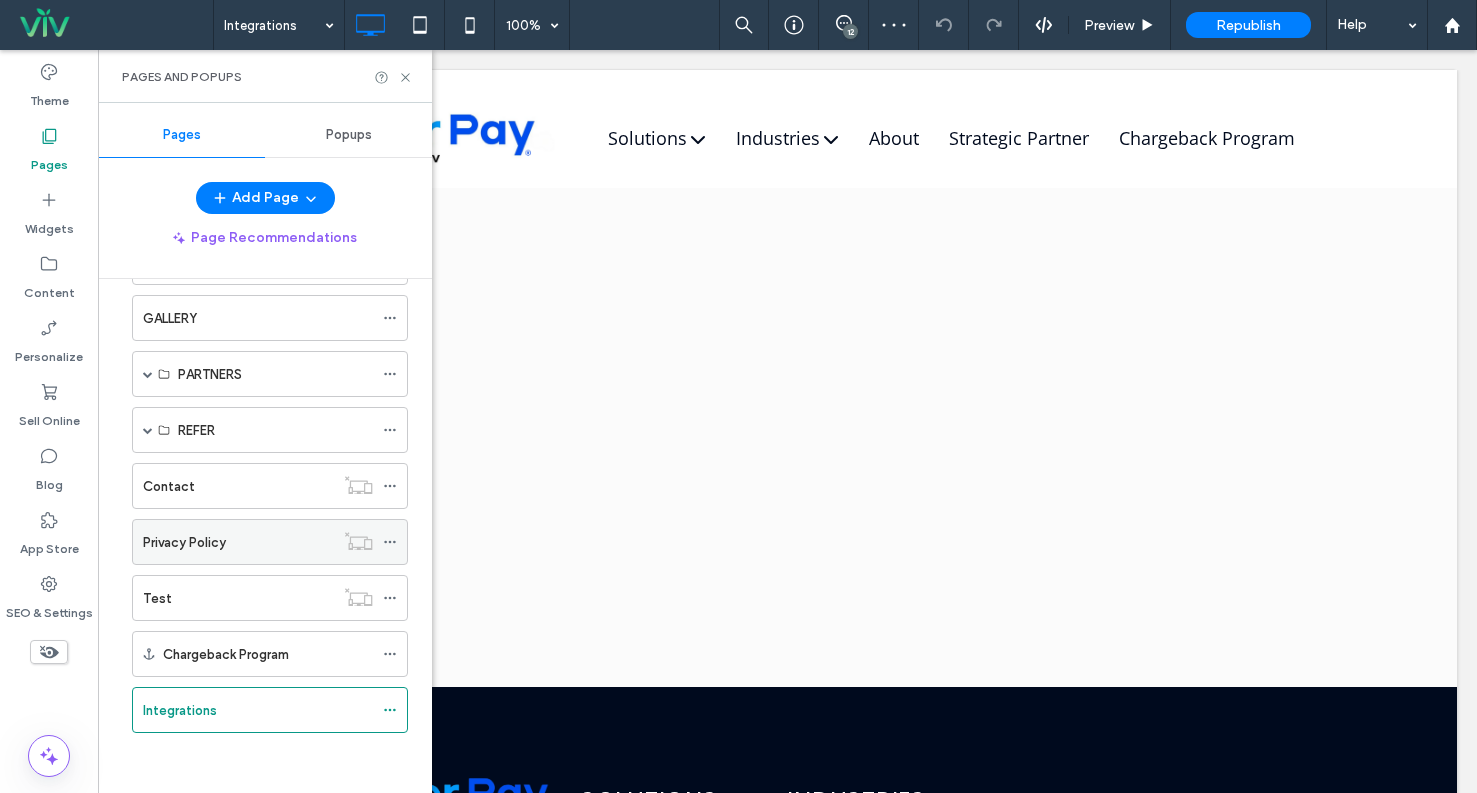scroll, scrollTop: 0, scrollLeft: 0, axis: both 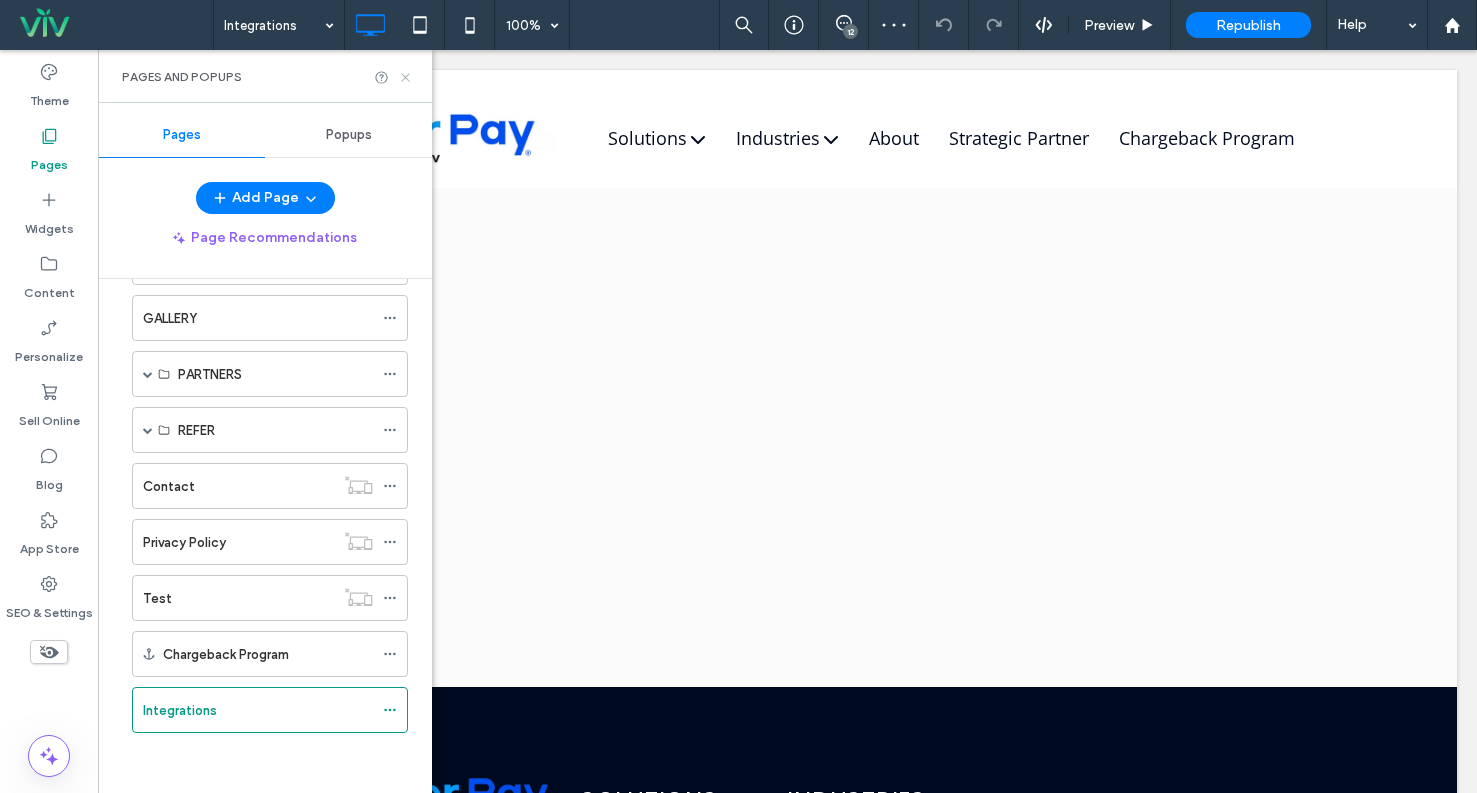 click 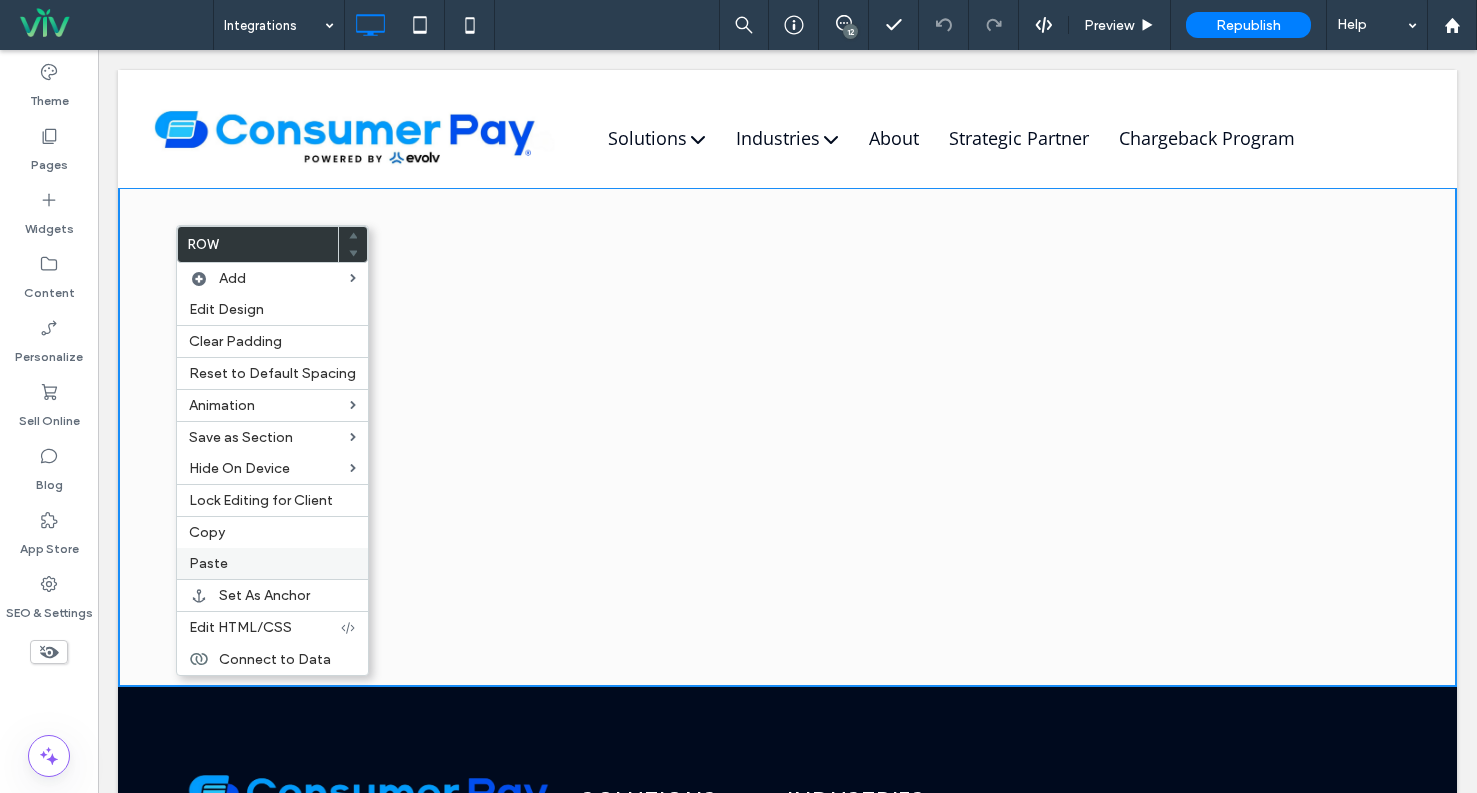 click on "Paste" at bounding box center [272, 563] 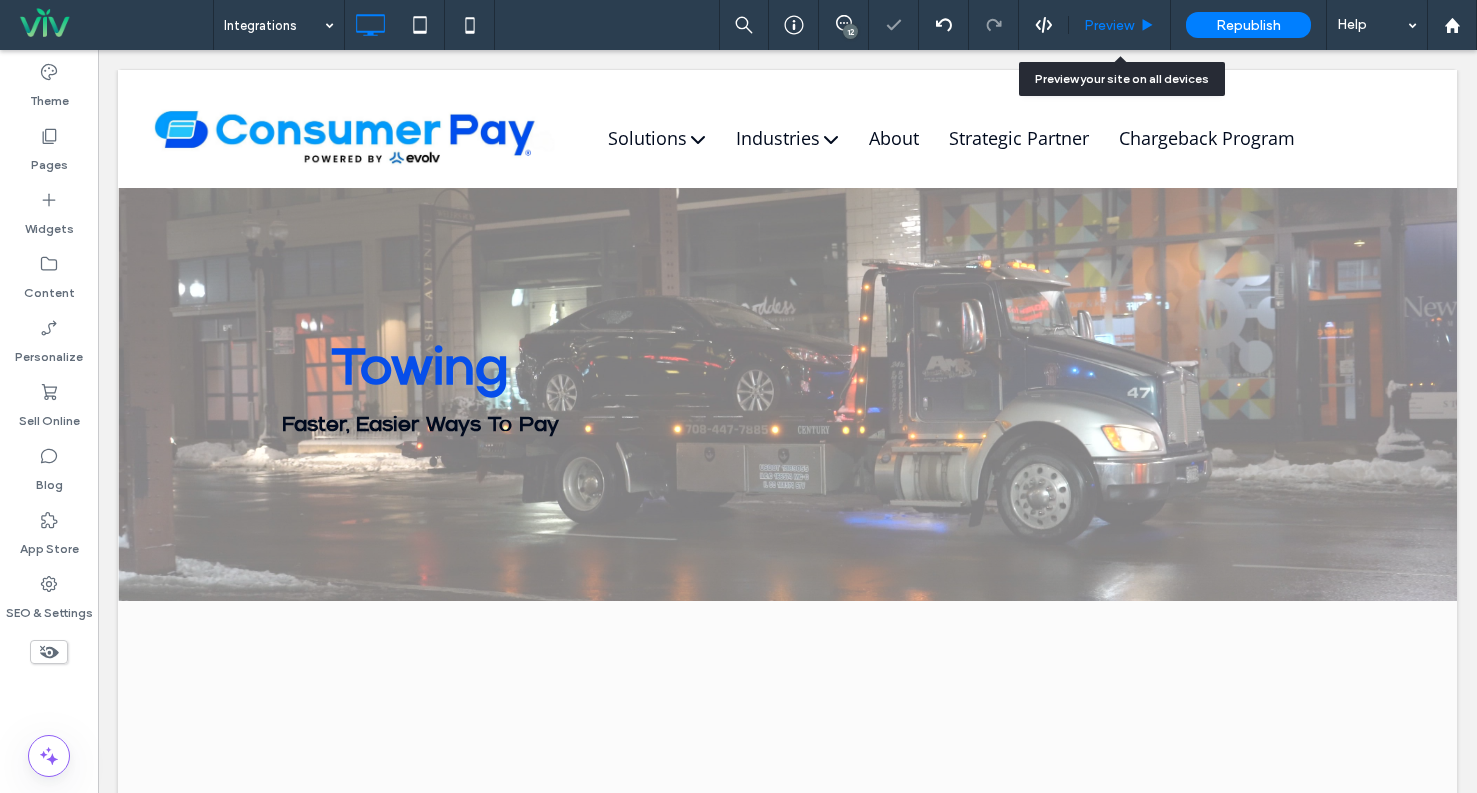 click on "Preview" at bounding box center (1120, 25) 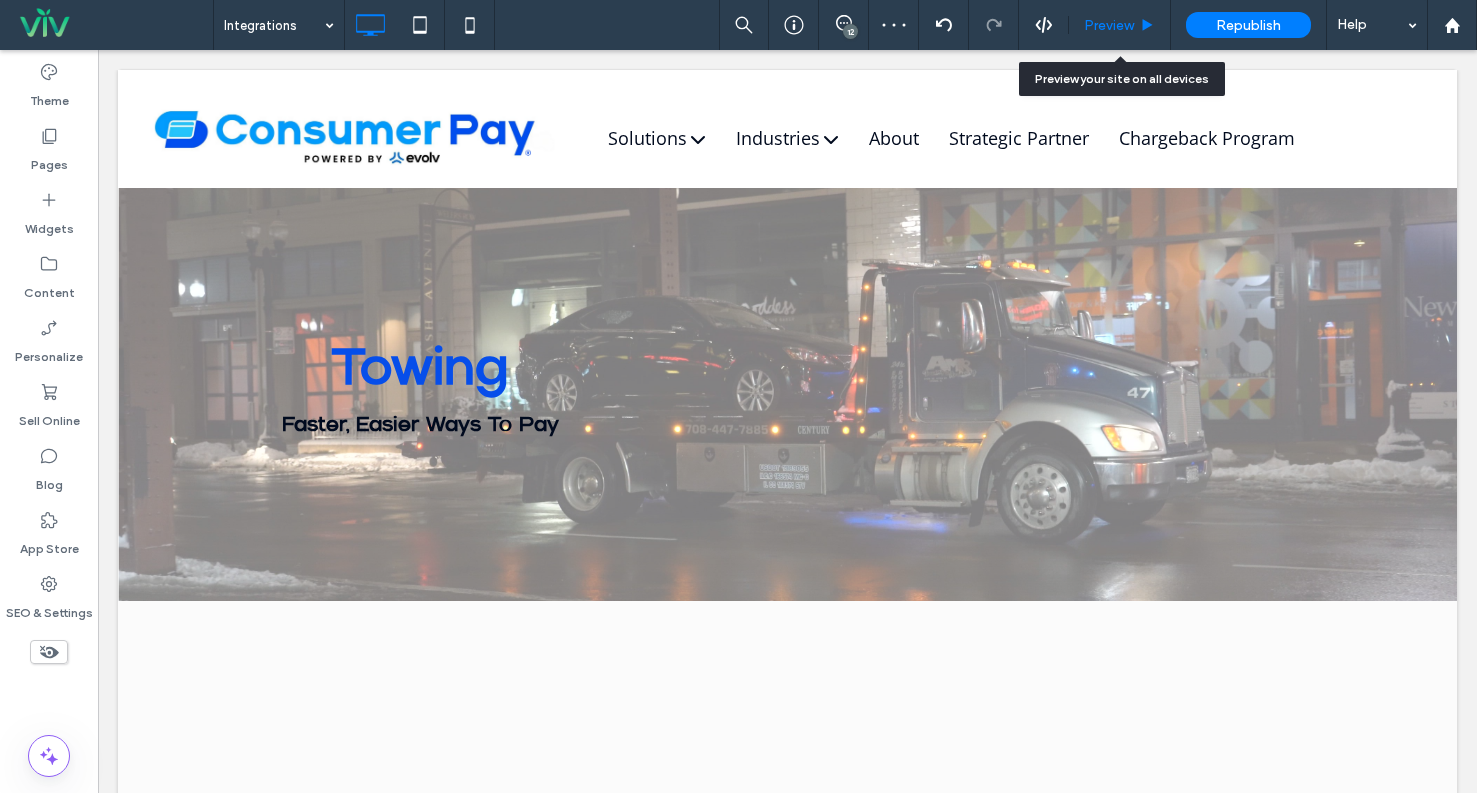 click on "Preview" at bounding box center (1109, 25) 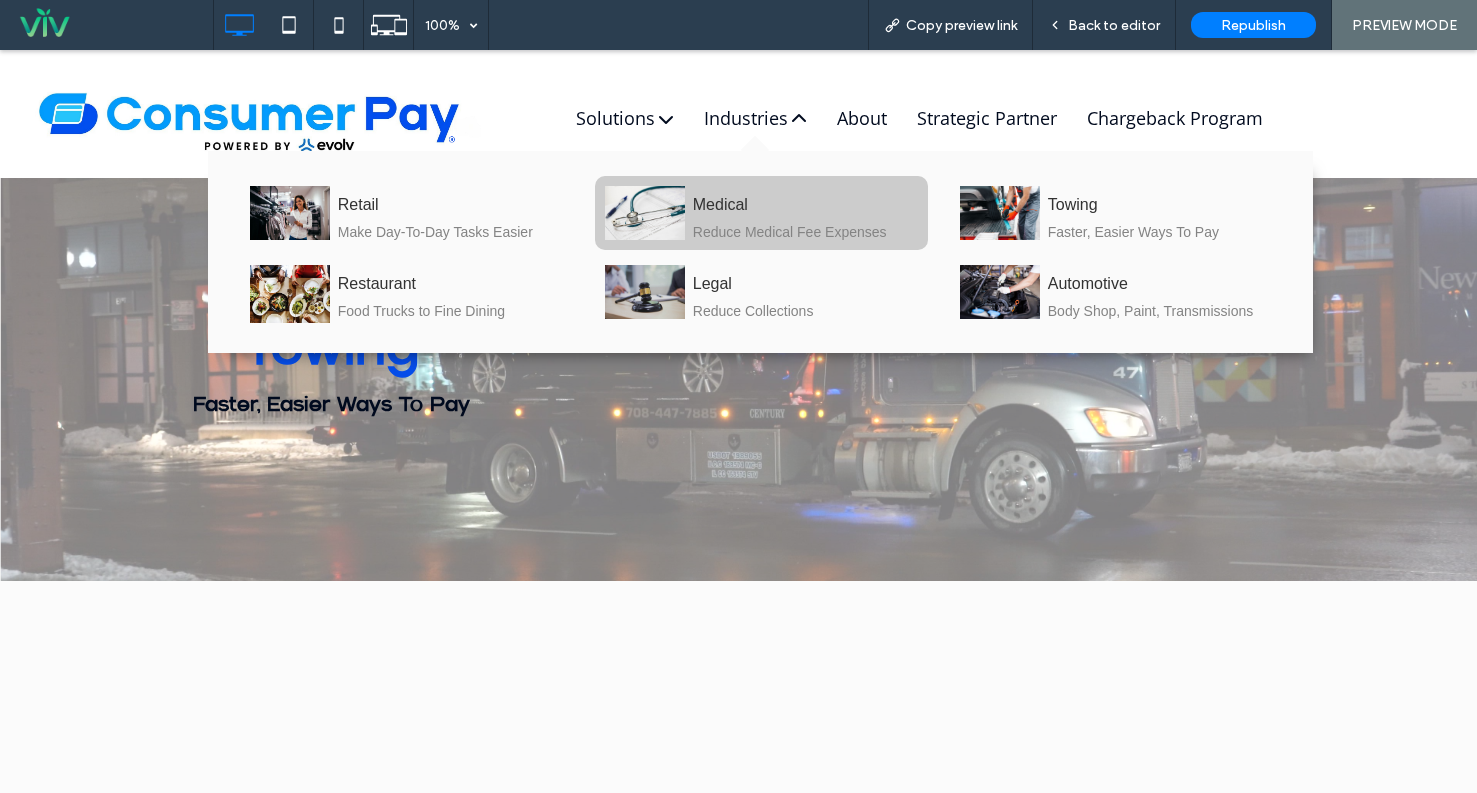 click on "Reduce Medical Fee Expenses" at bounding box center [805, 232] 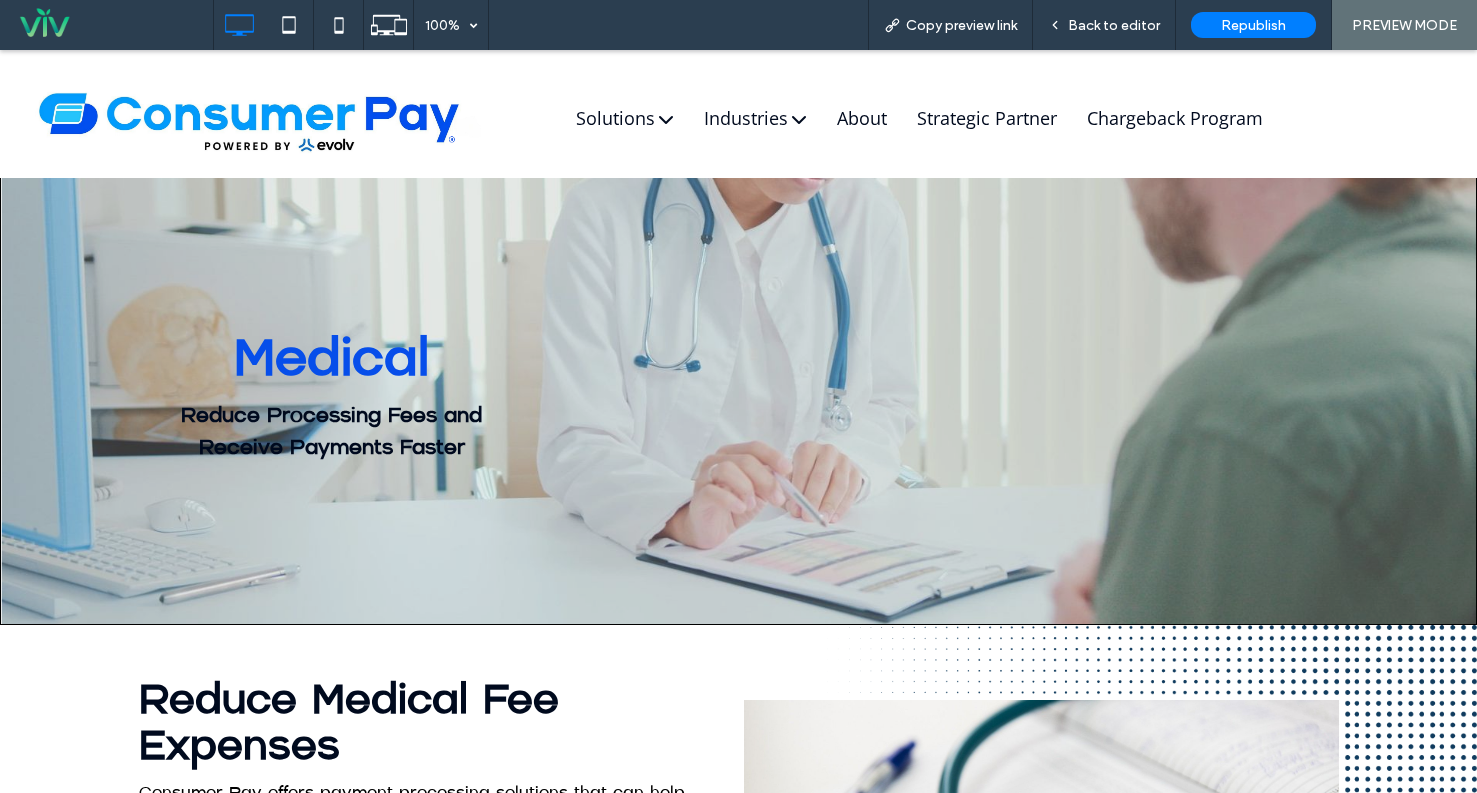 scroll, scrollTop: 0, scrollLeft: 0, axis: both 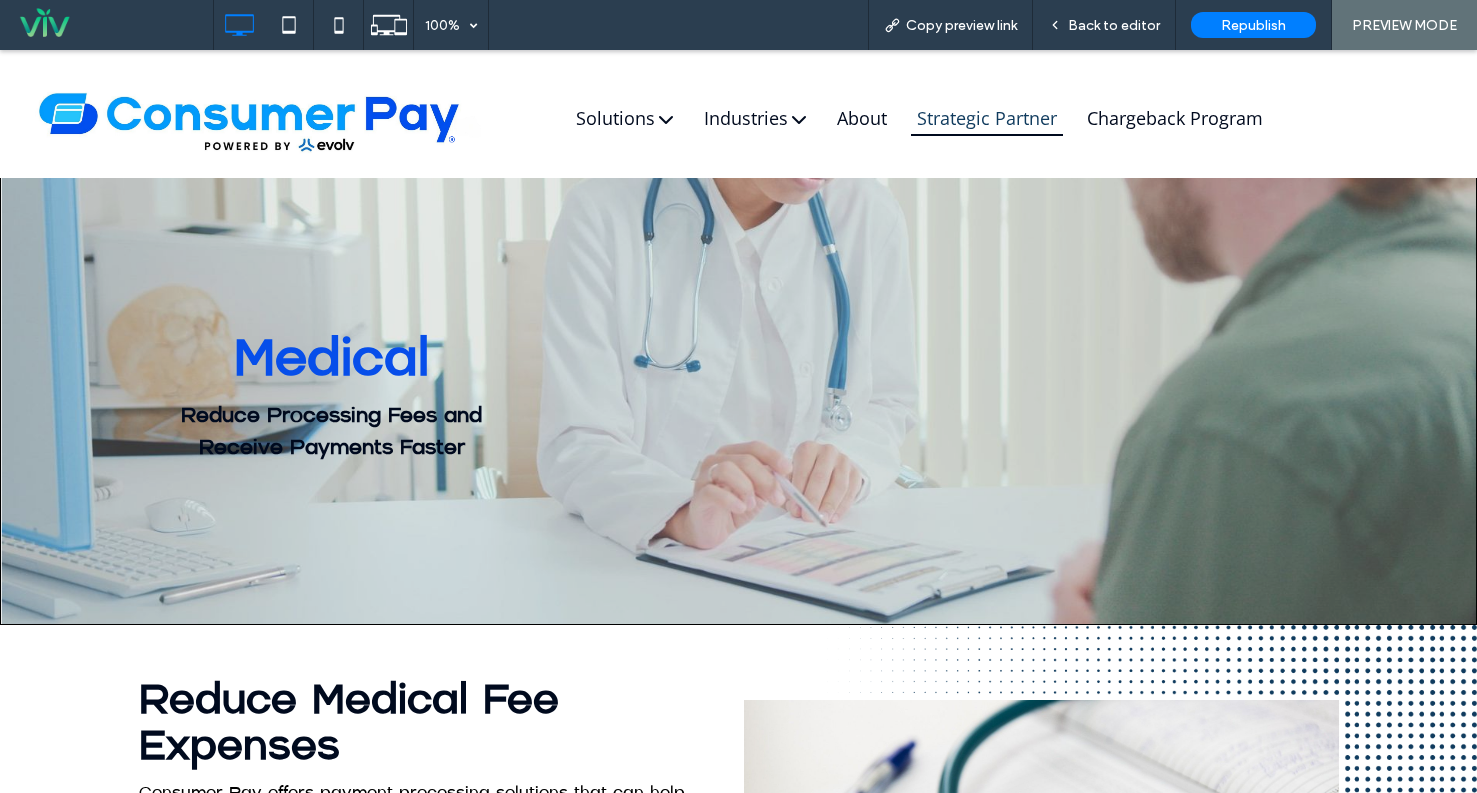 click on "Strategic Partner" at bounding box center (987, 118) 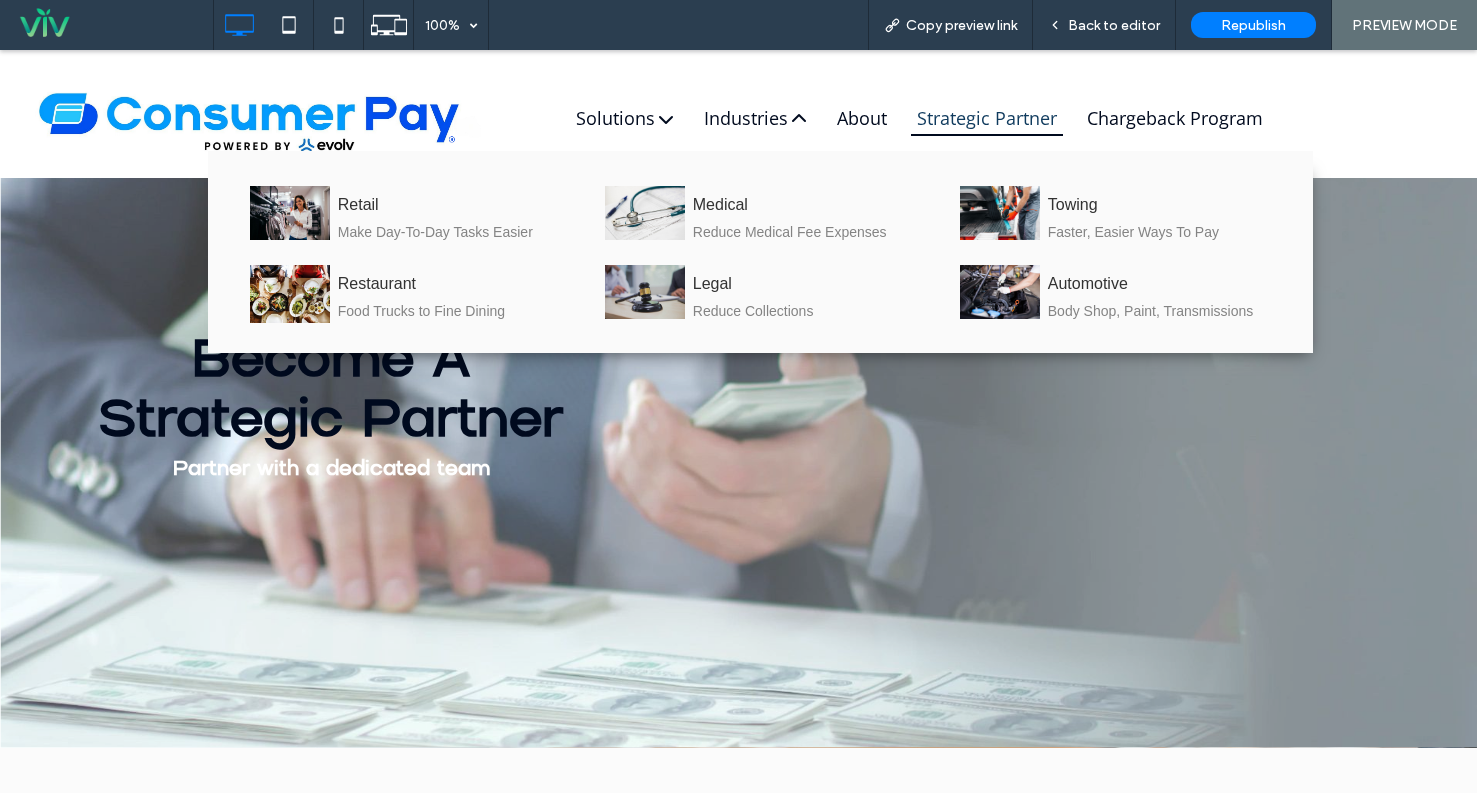scroll, scrollTop: 0, scrollLeft: 0, axis: both 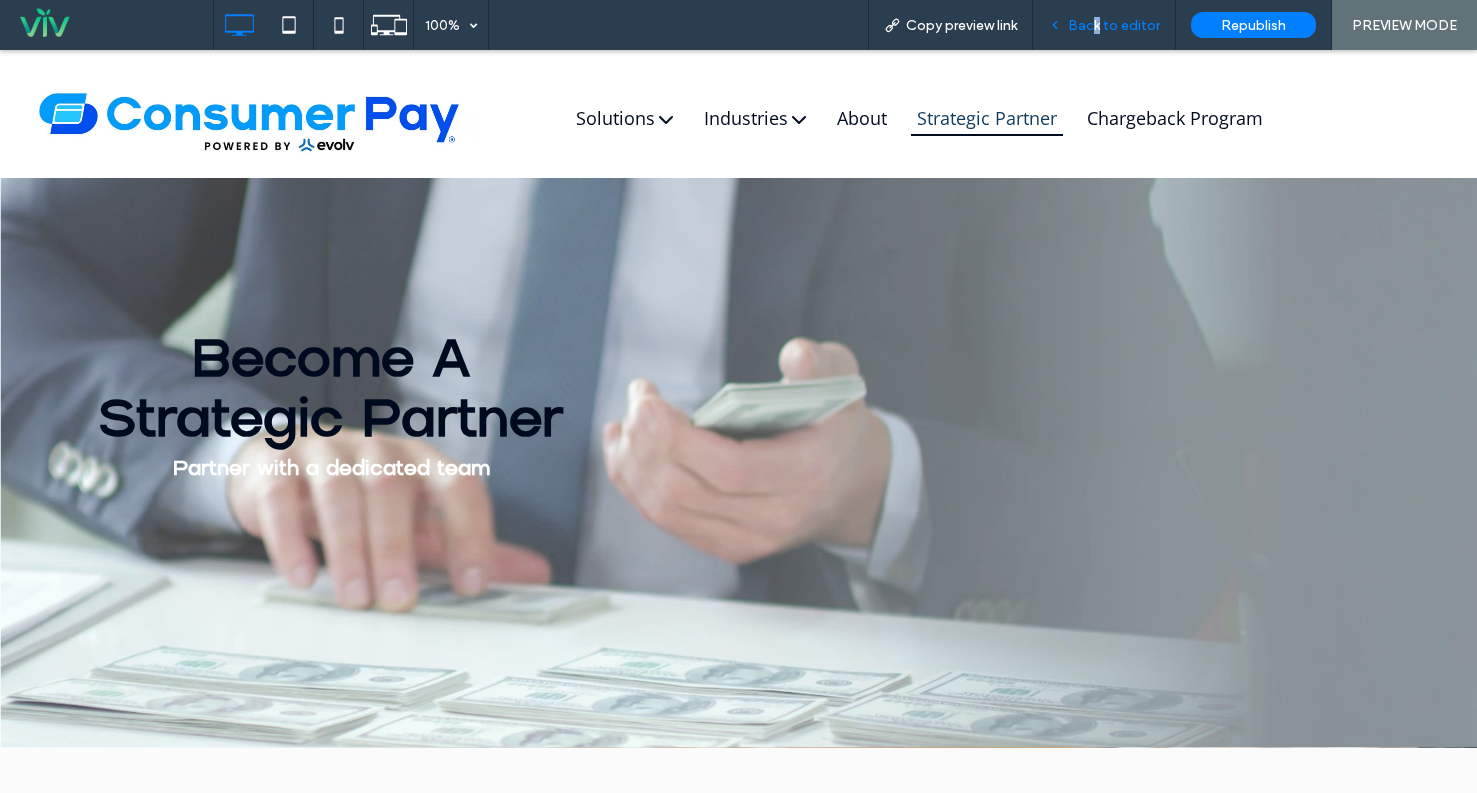 click on "Back to editor" at bounding box center [1114, 25] 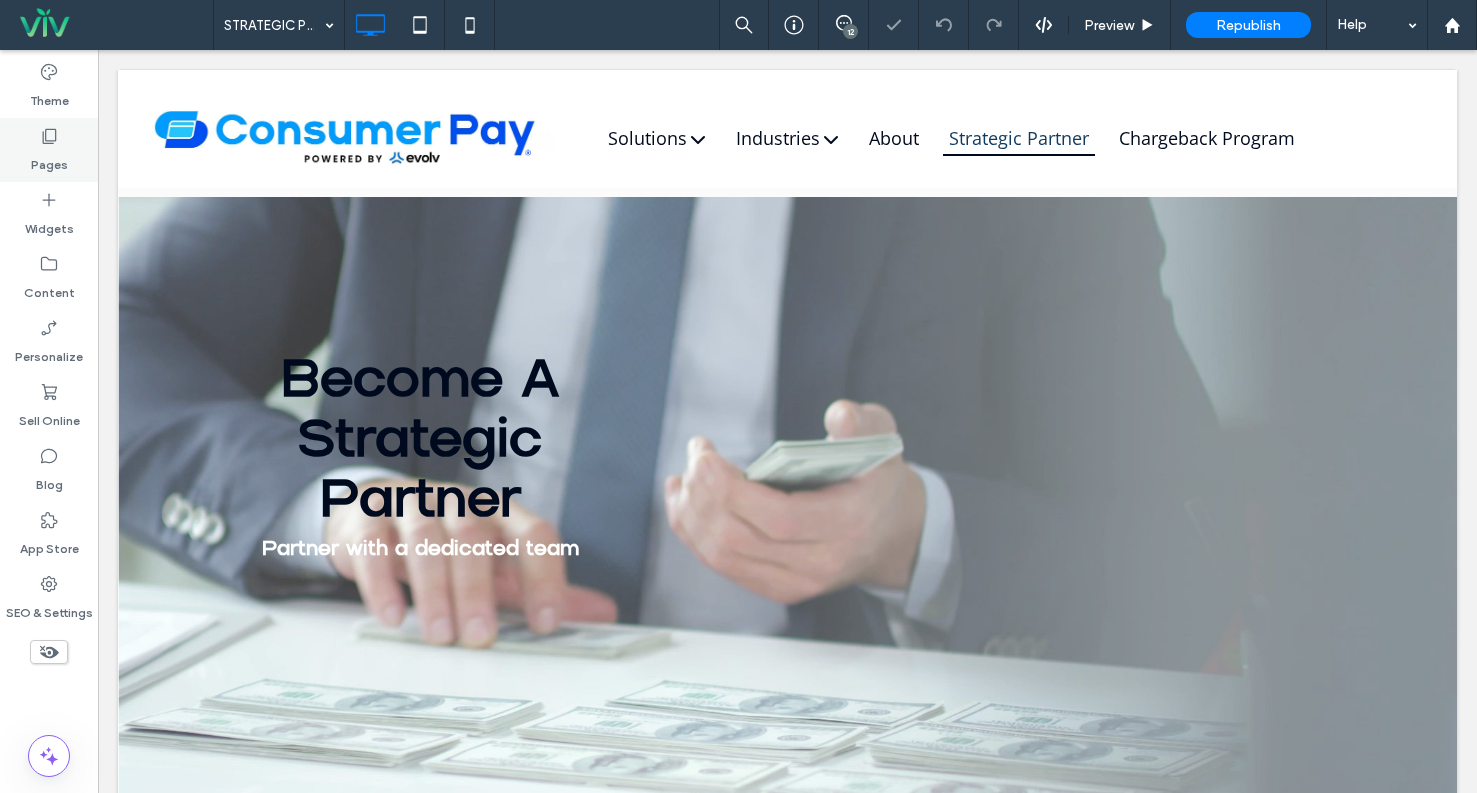 click on "Pages" at bounding box center [49, 160] 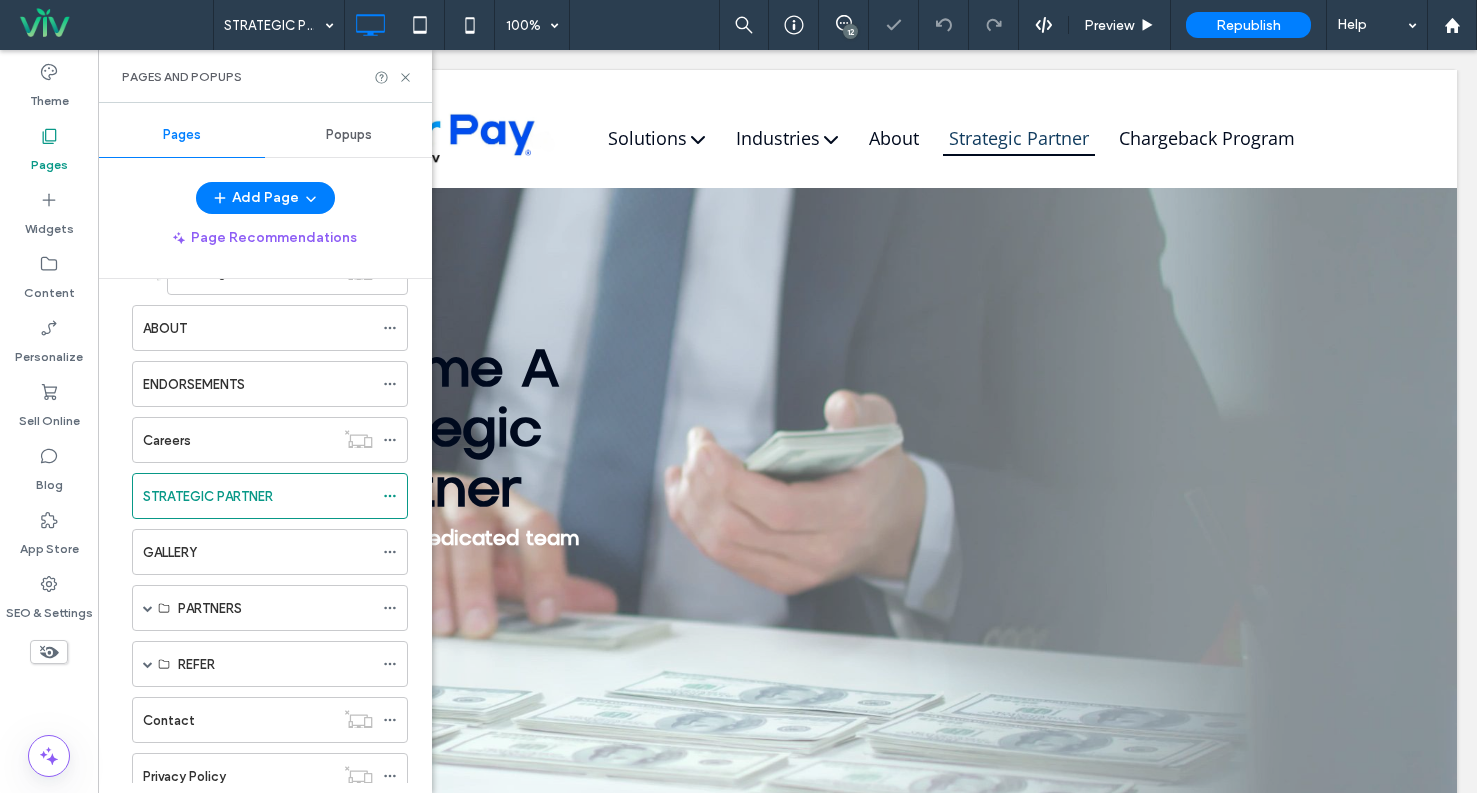 scroll, scrollTop: 778, scrollLeft: 0, axis: vertical 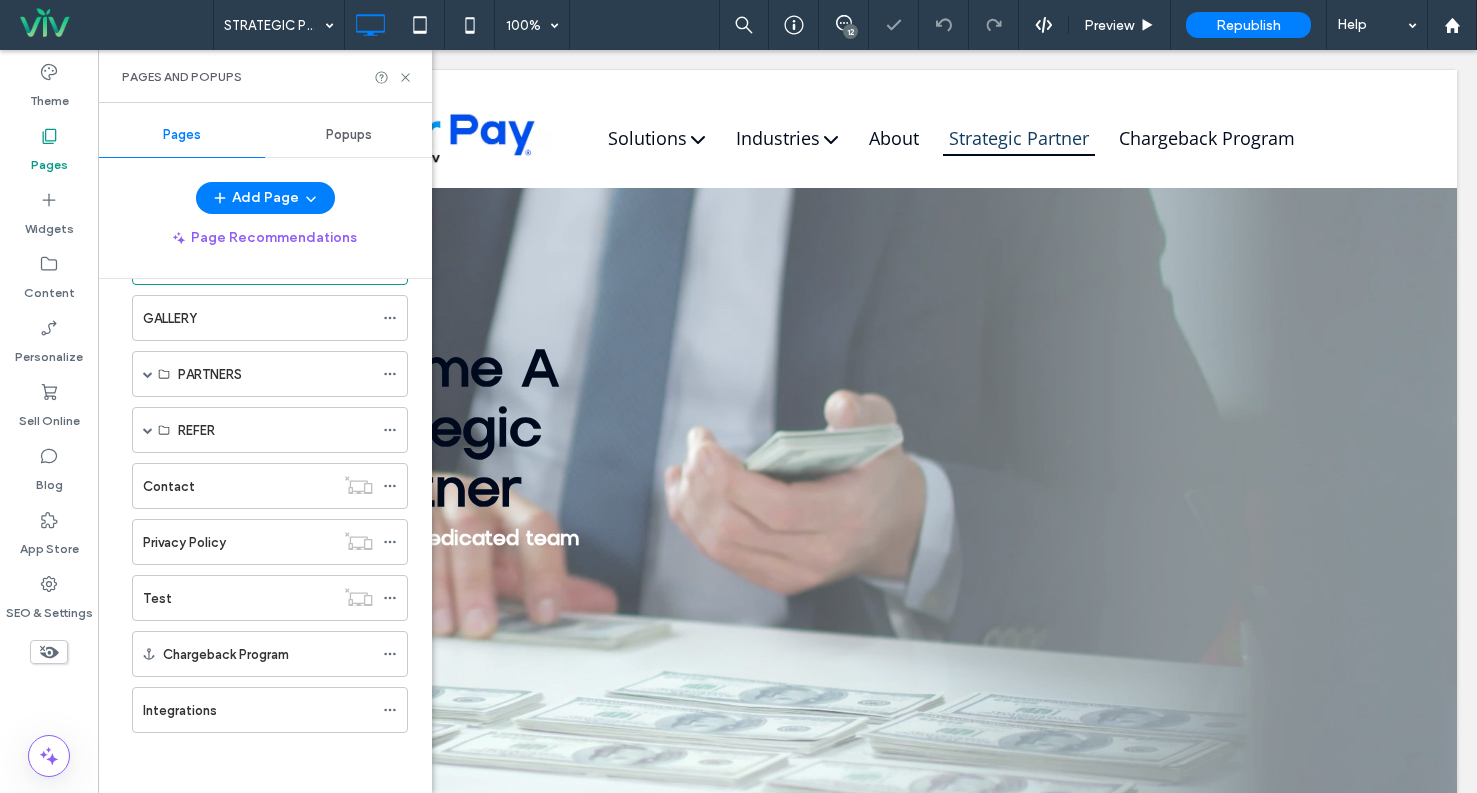 click on "Integrations" at bounding box center (258, 710) 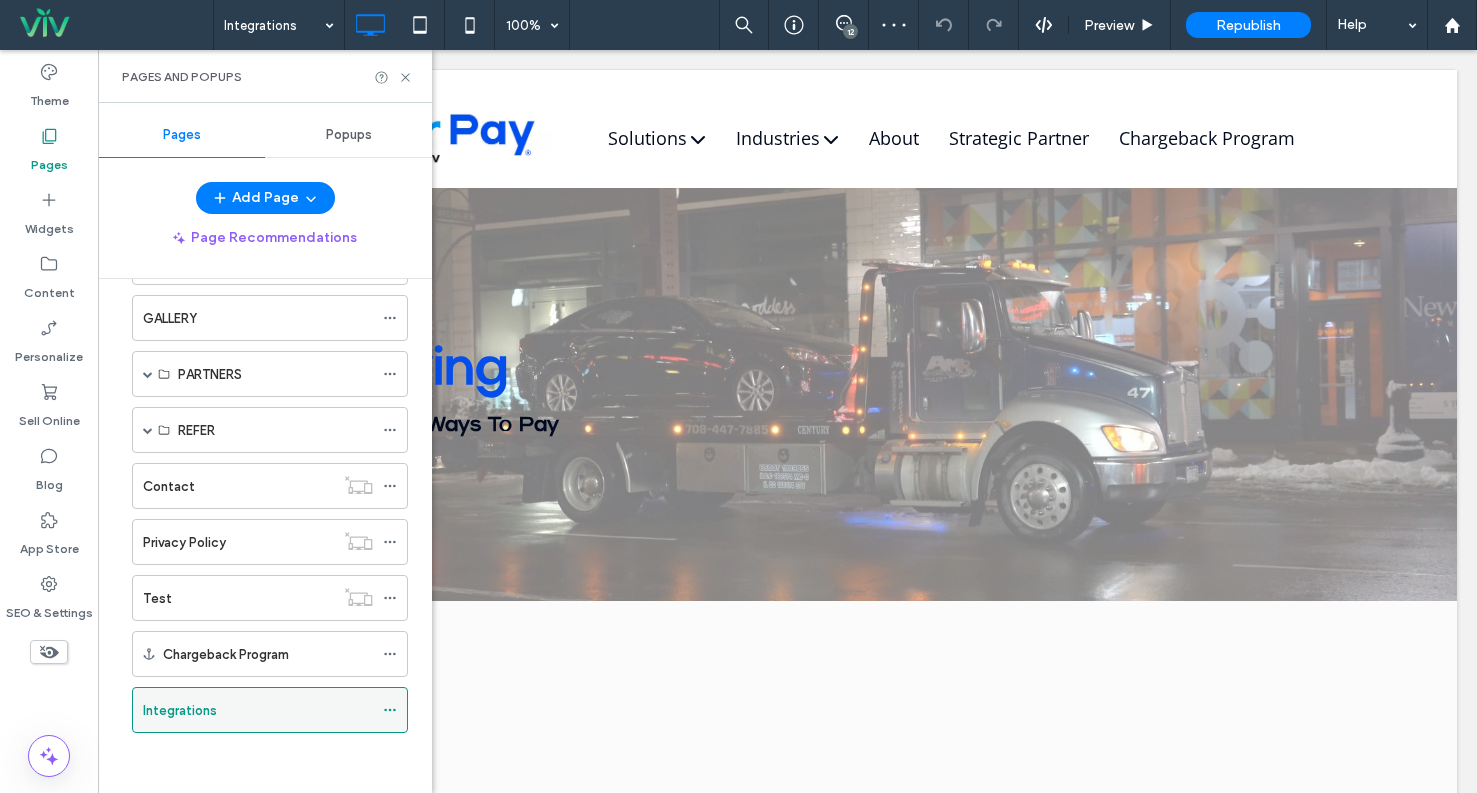scroll, scrollTop: 0, scrollLeft: 0, axis: both 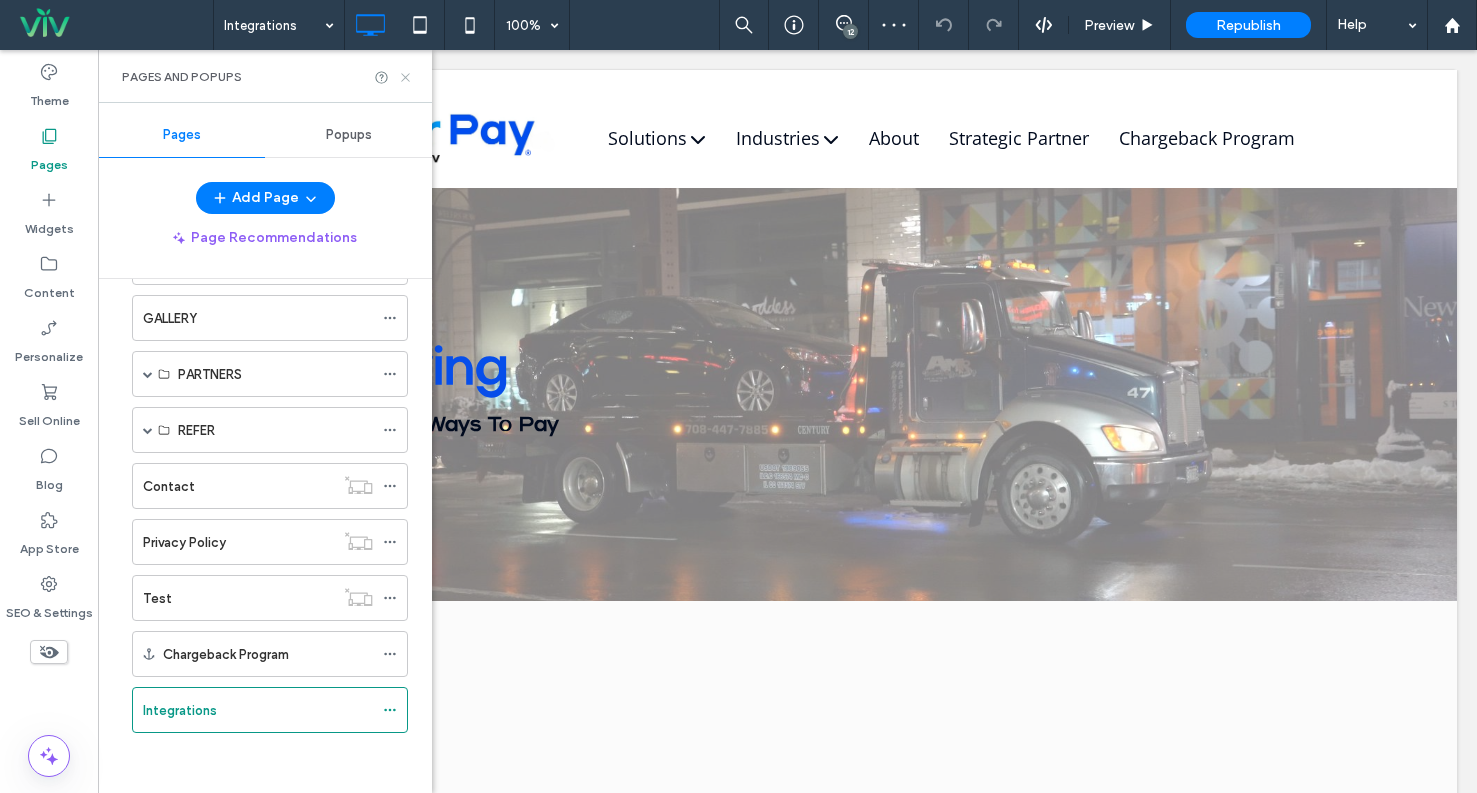 click 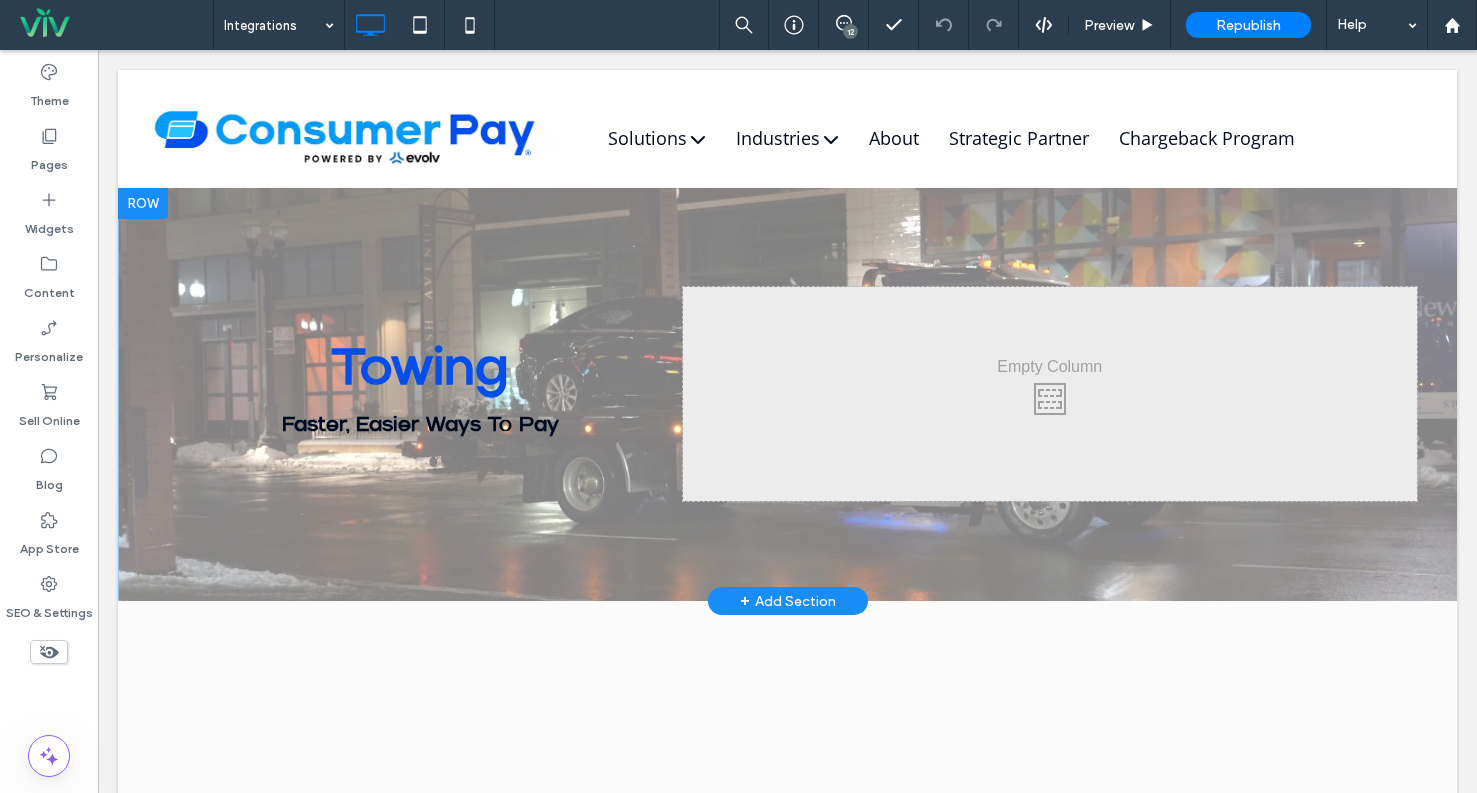click at bounding box center (787, 394) 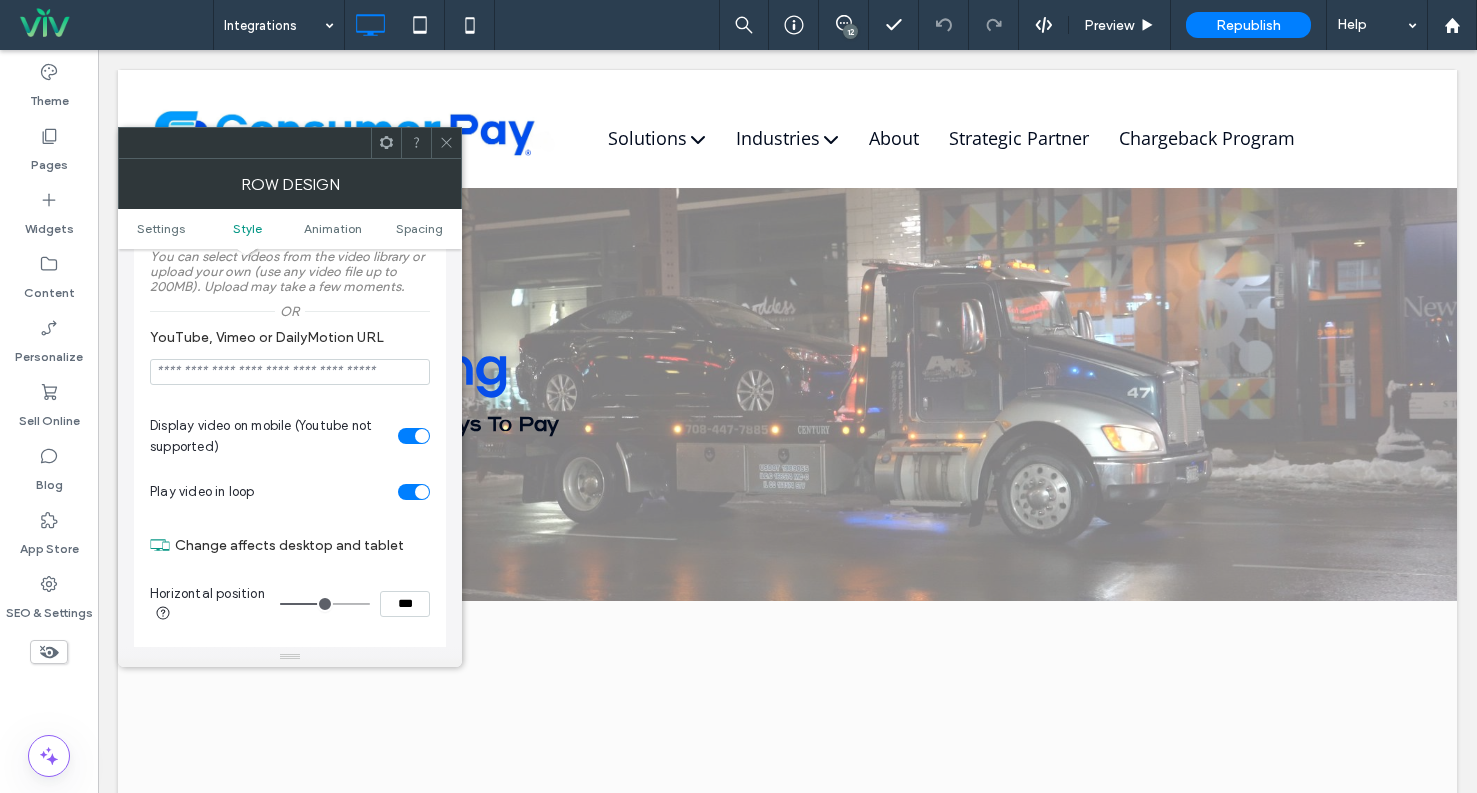 scroll, scrollTop: 700, scrollLeft: 0, axis: vertical 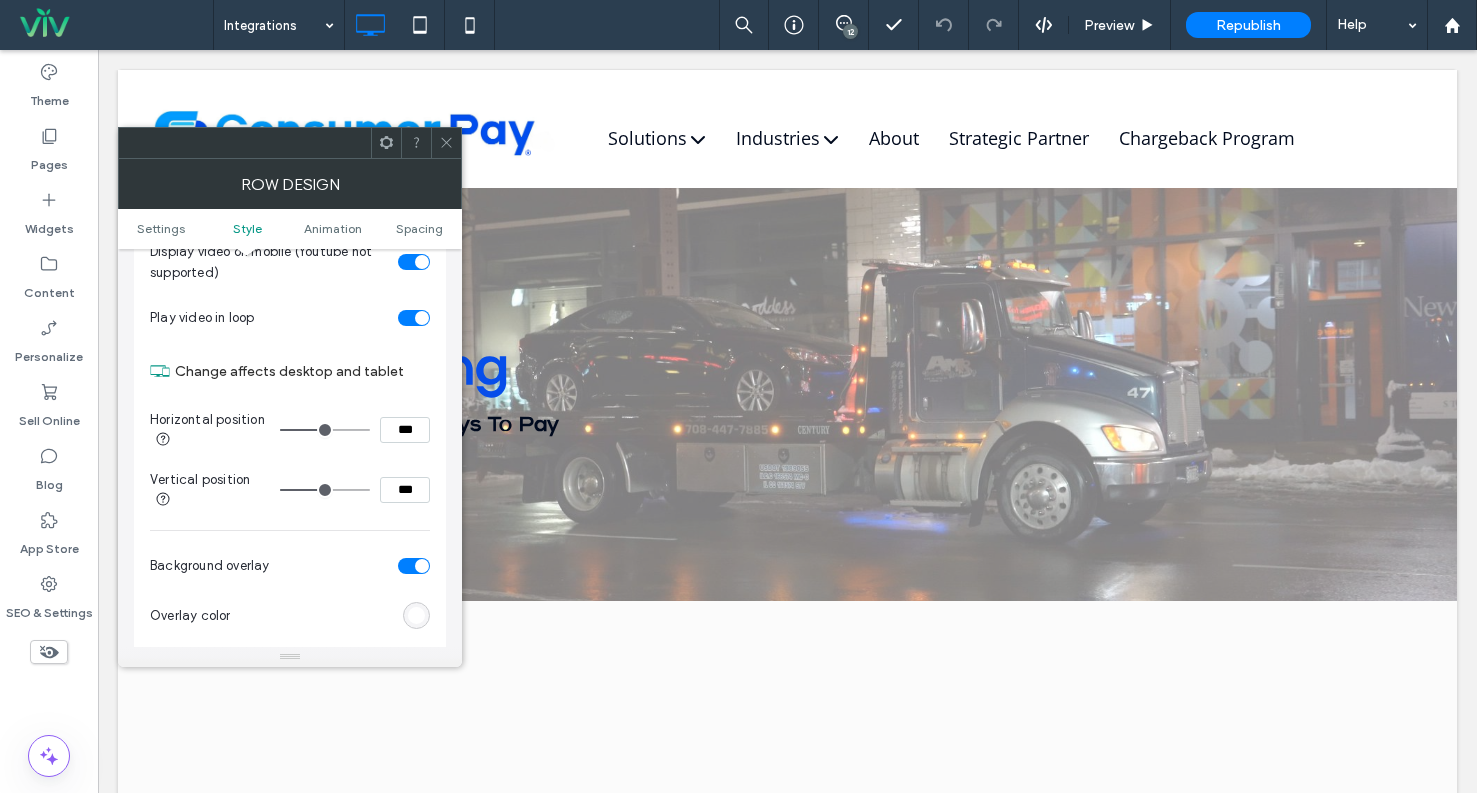click at bounding box center (422, 566) 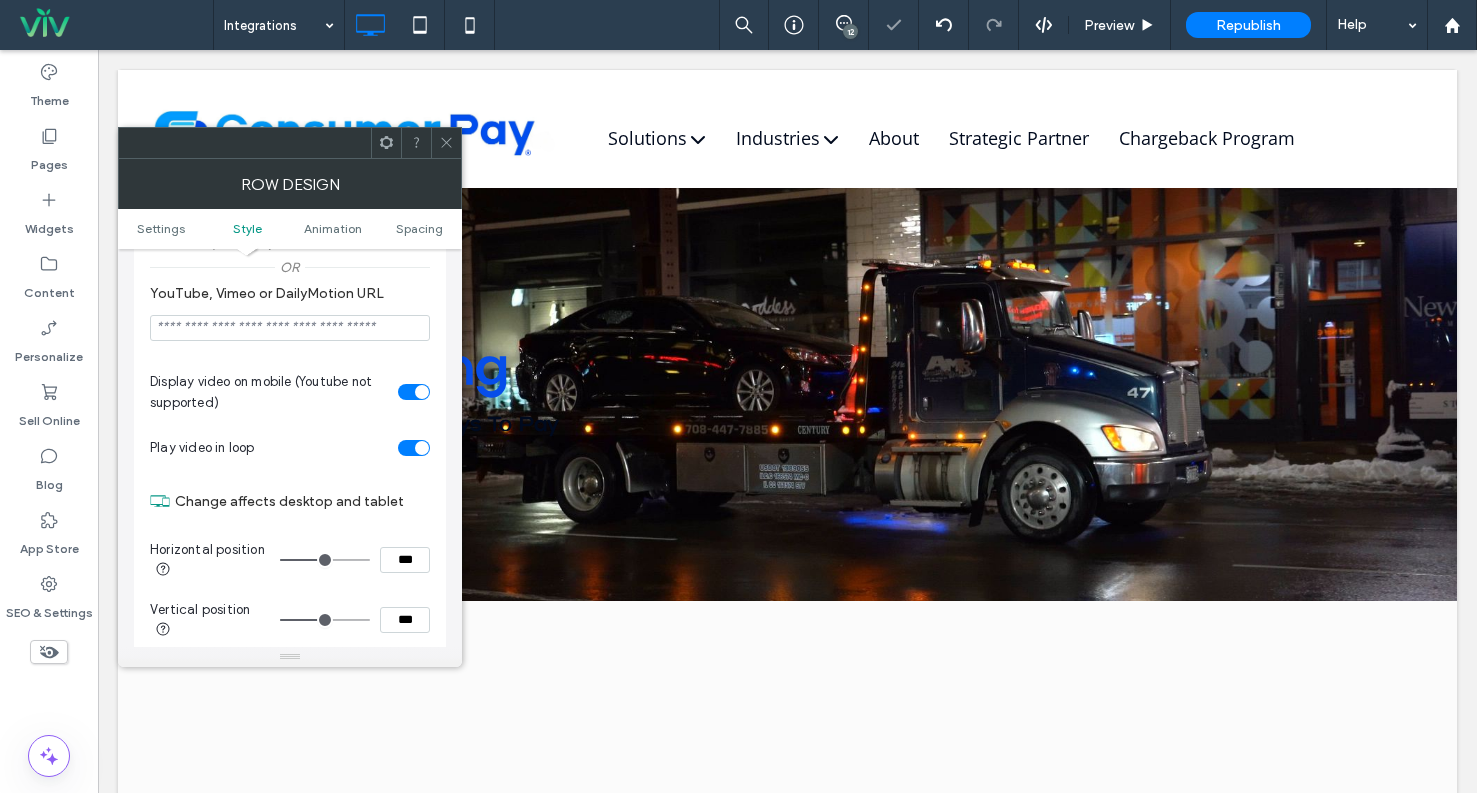 scroll, scrollTop: 300, scrollLeft: 0, axis: vertical 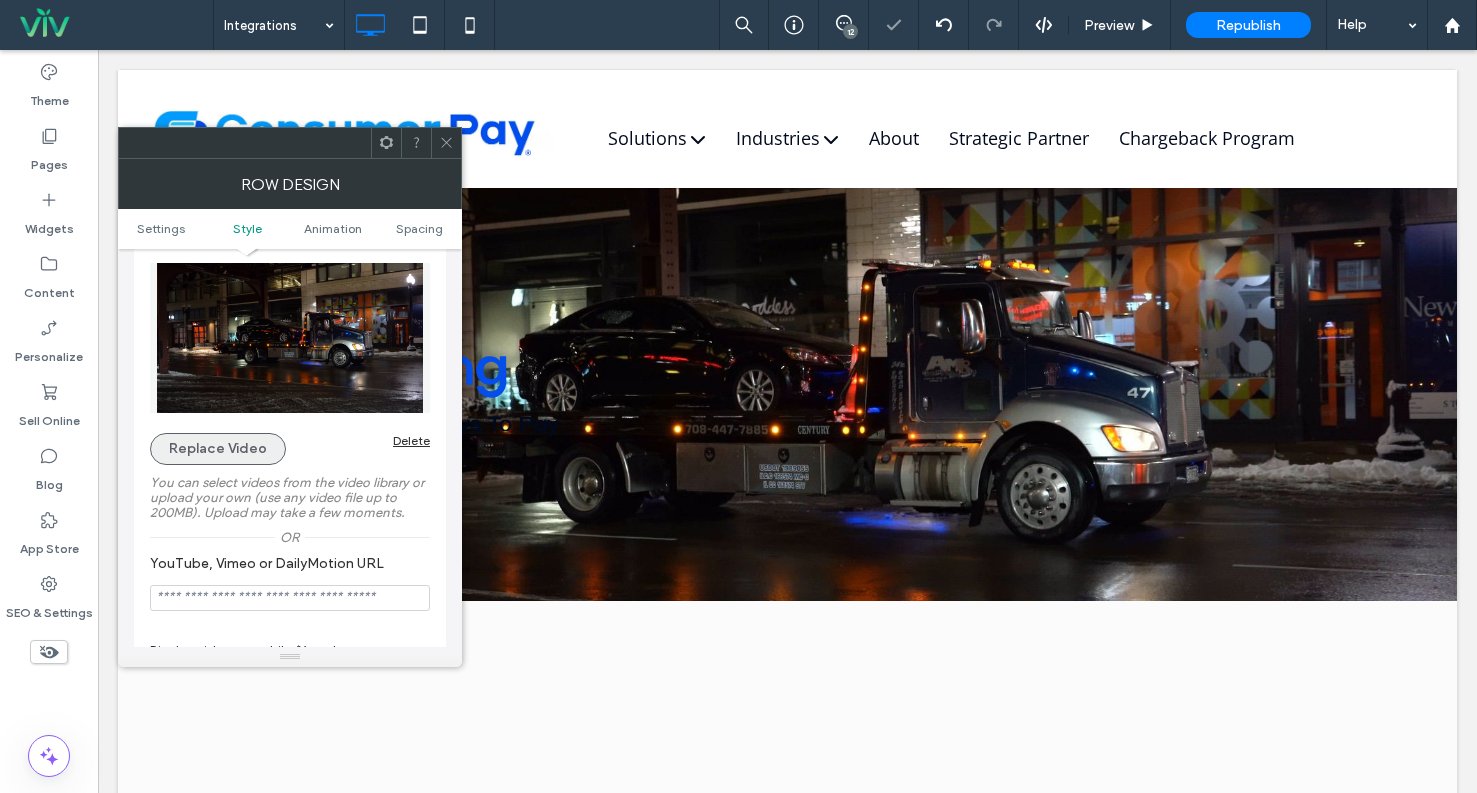 click on "Replace Video" at bounding box center (218, 449) 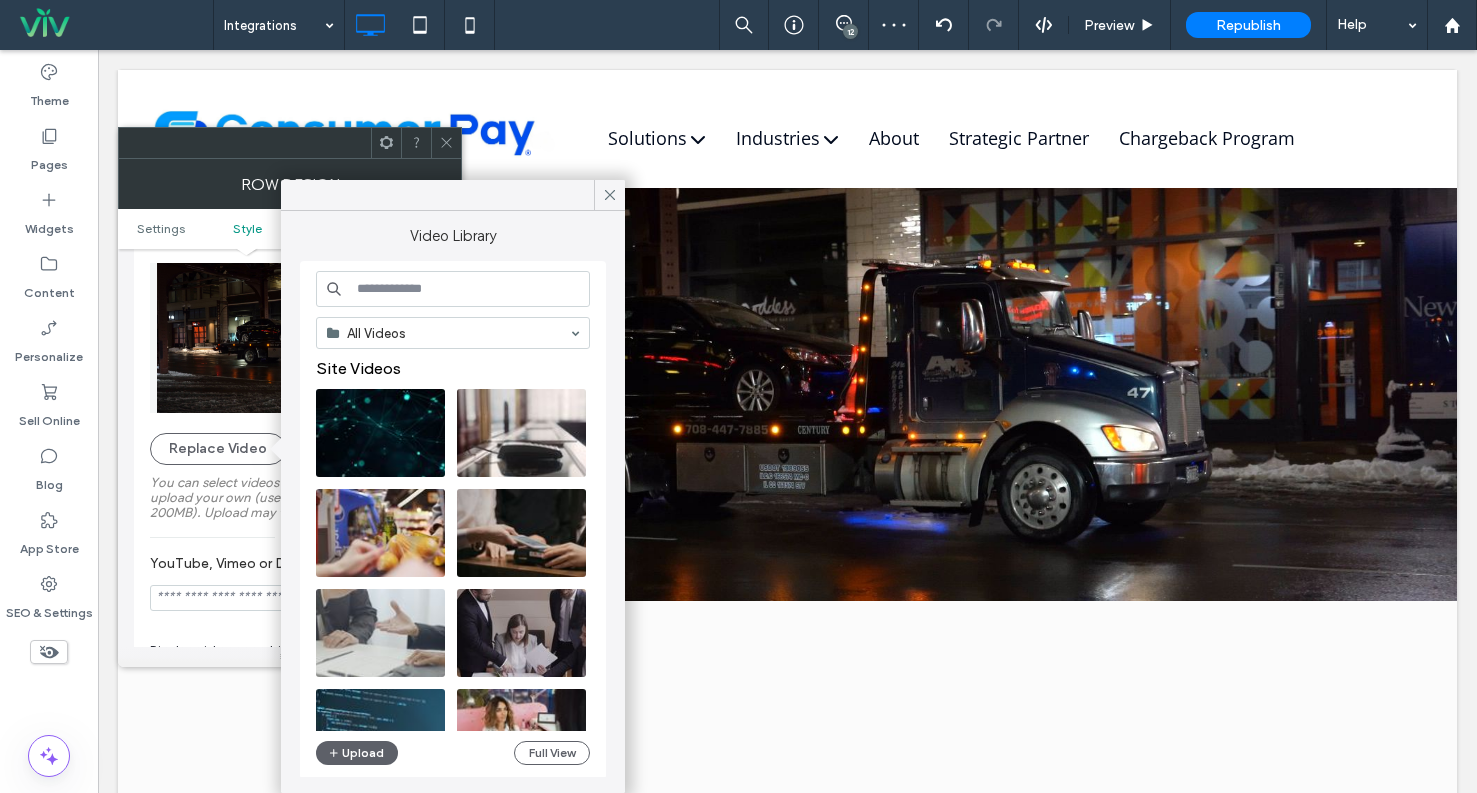 click at bounding box center (453, 289) 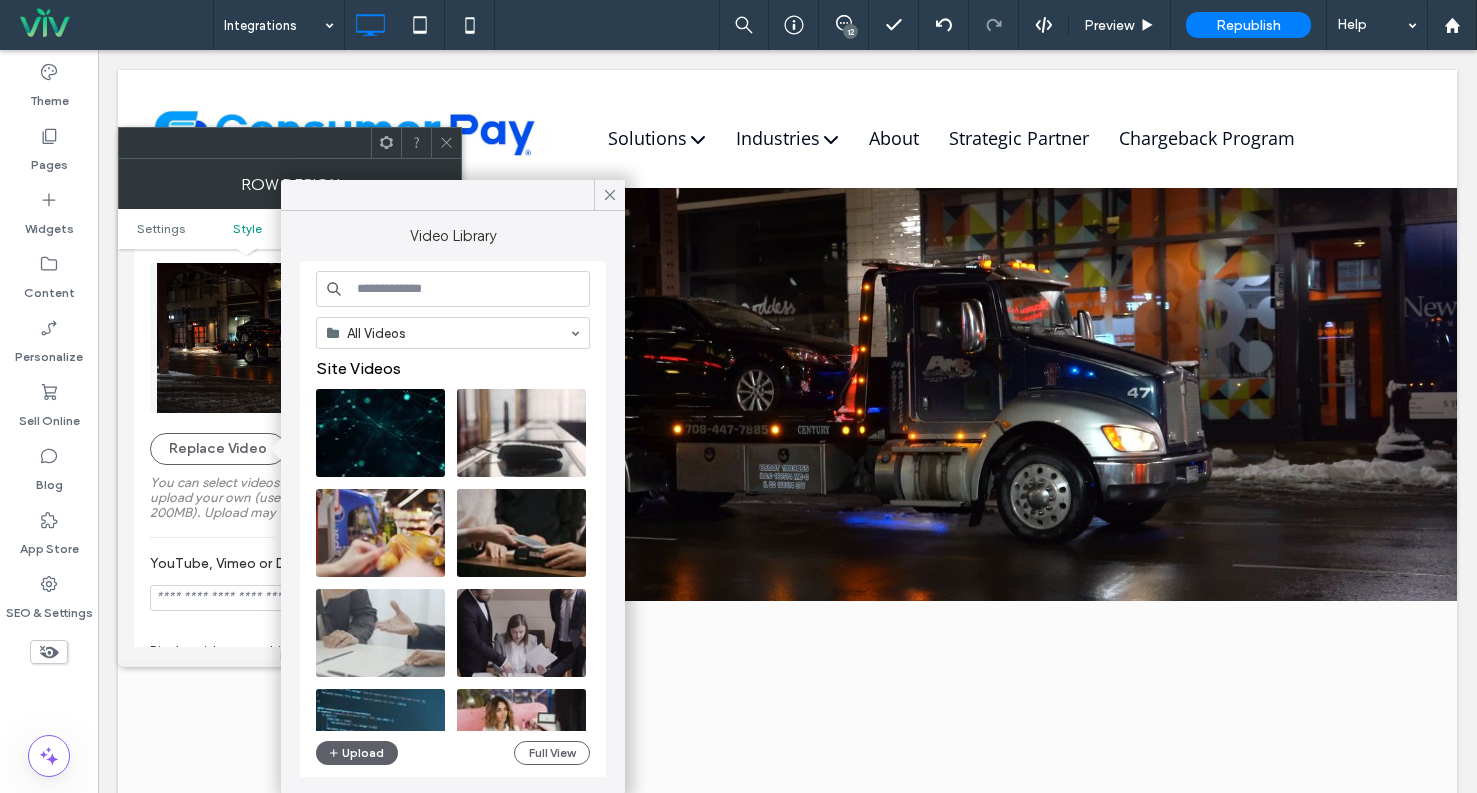 click at bounding box center [453, 289] 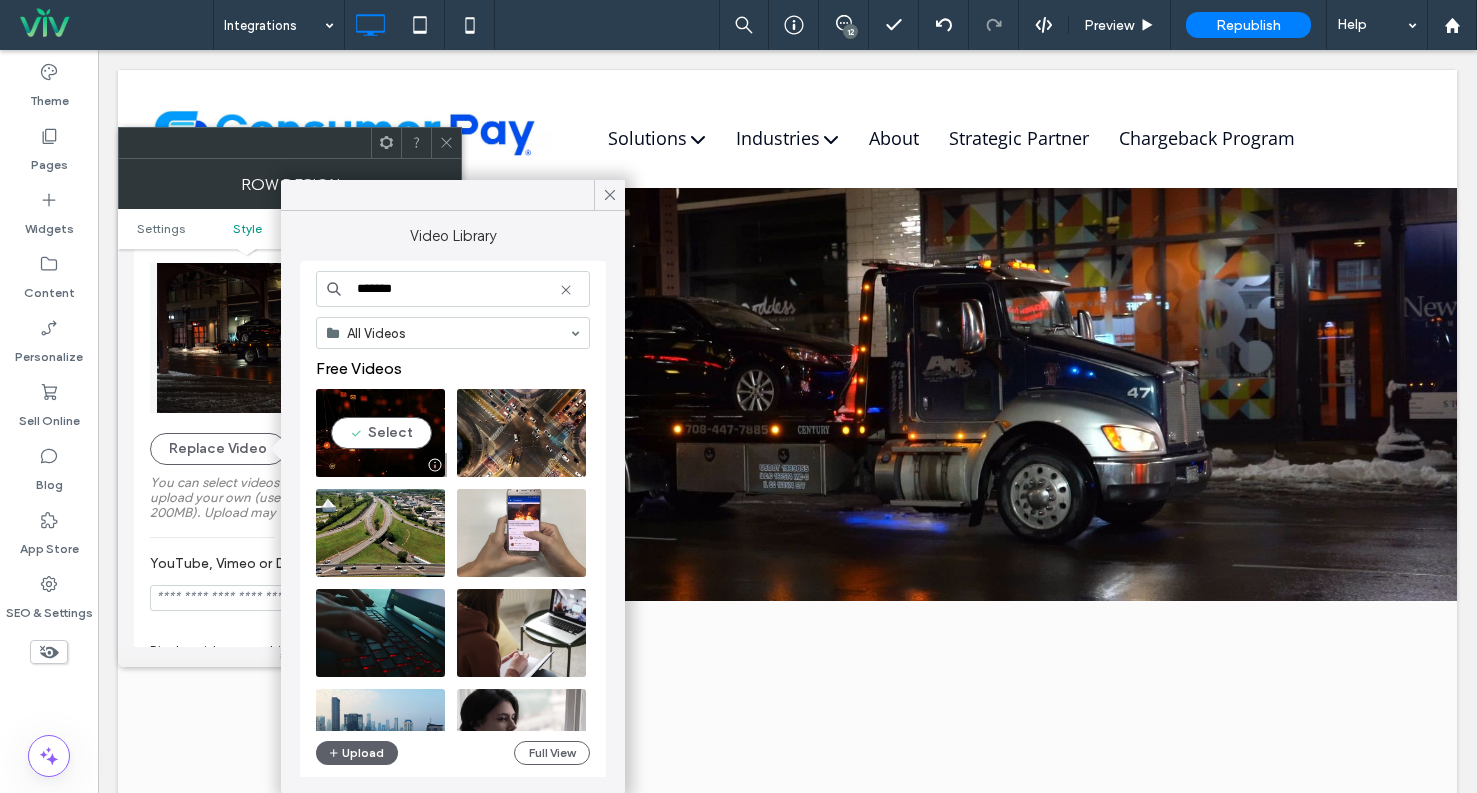 type on "*******" 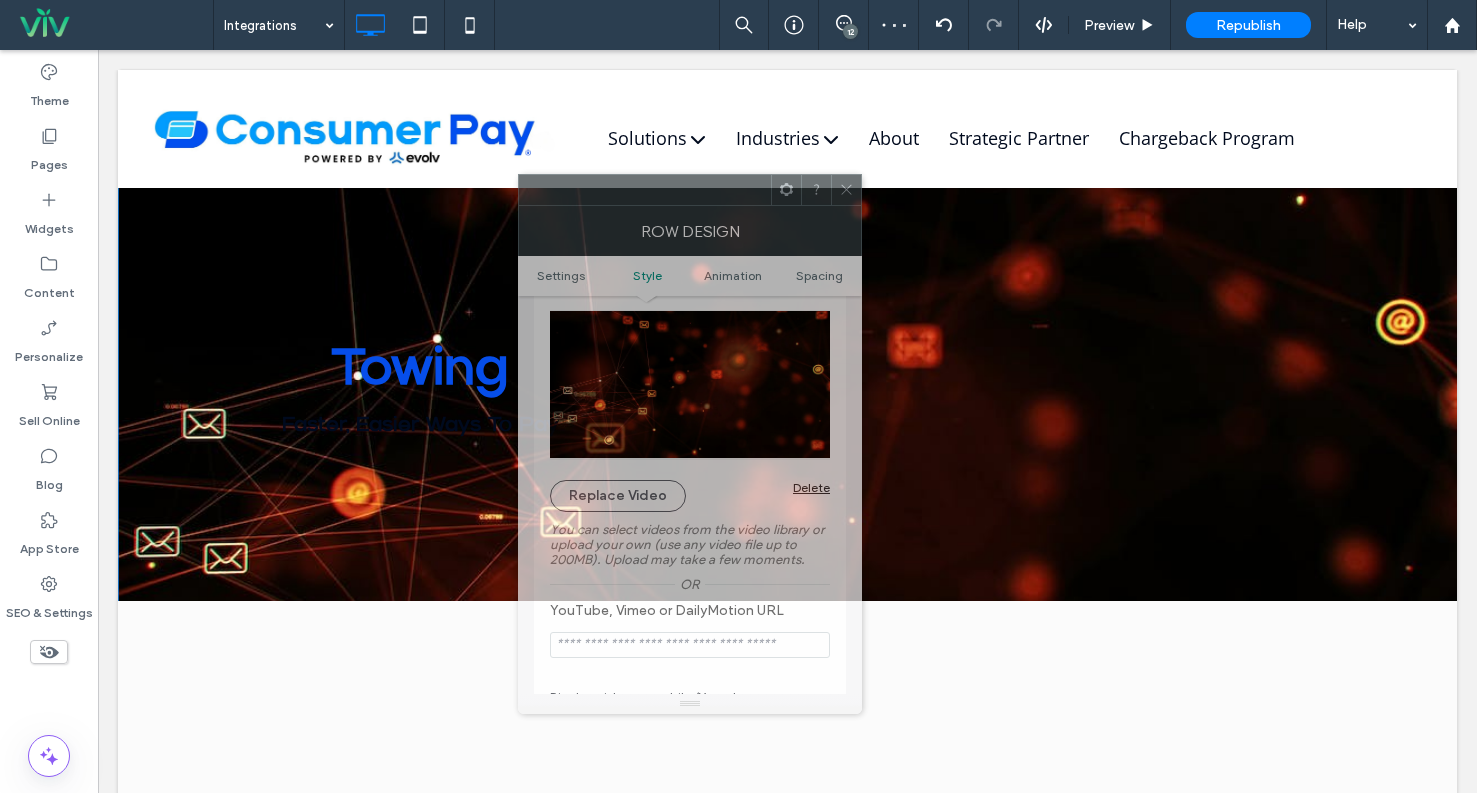 drag, startPoint x: 264, startPoint y: 148, endPoint x: 595, endPoint y: 206, distance: 336.04315 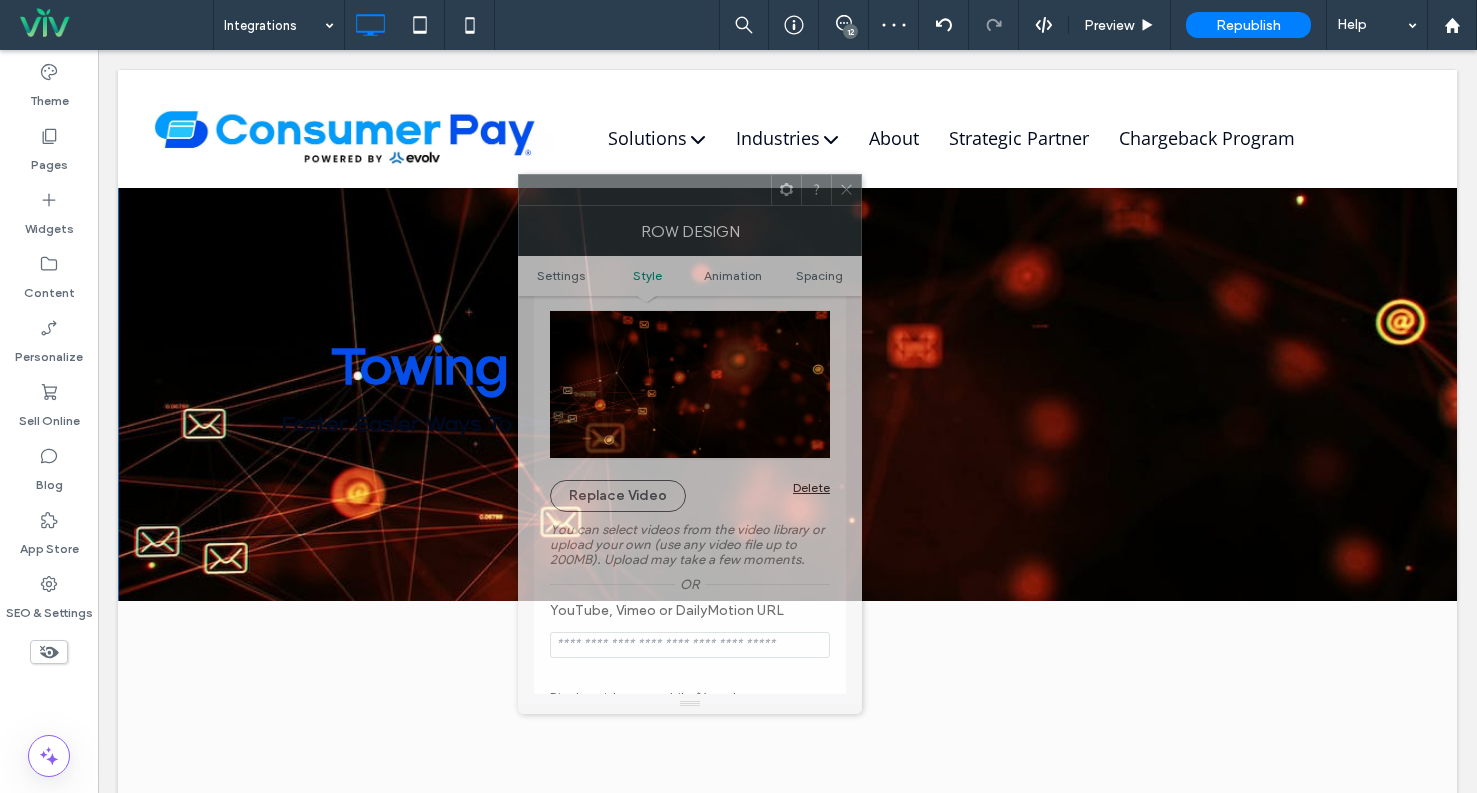 click at bounding box center [645, 190] 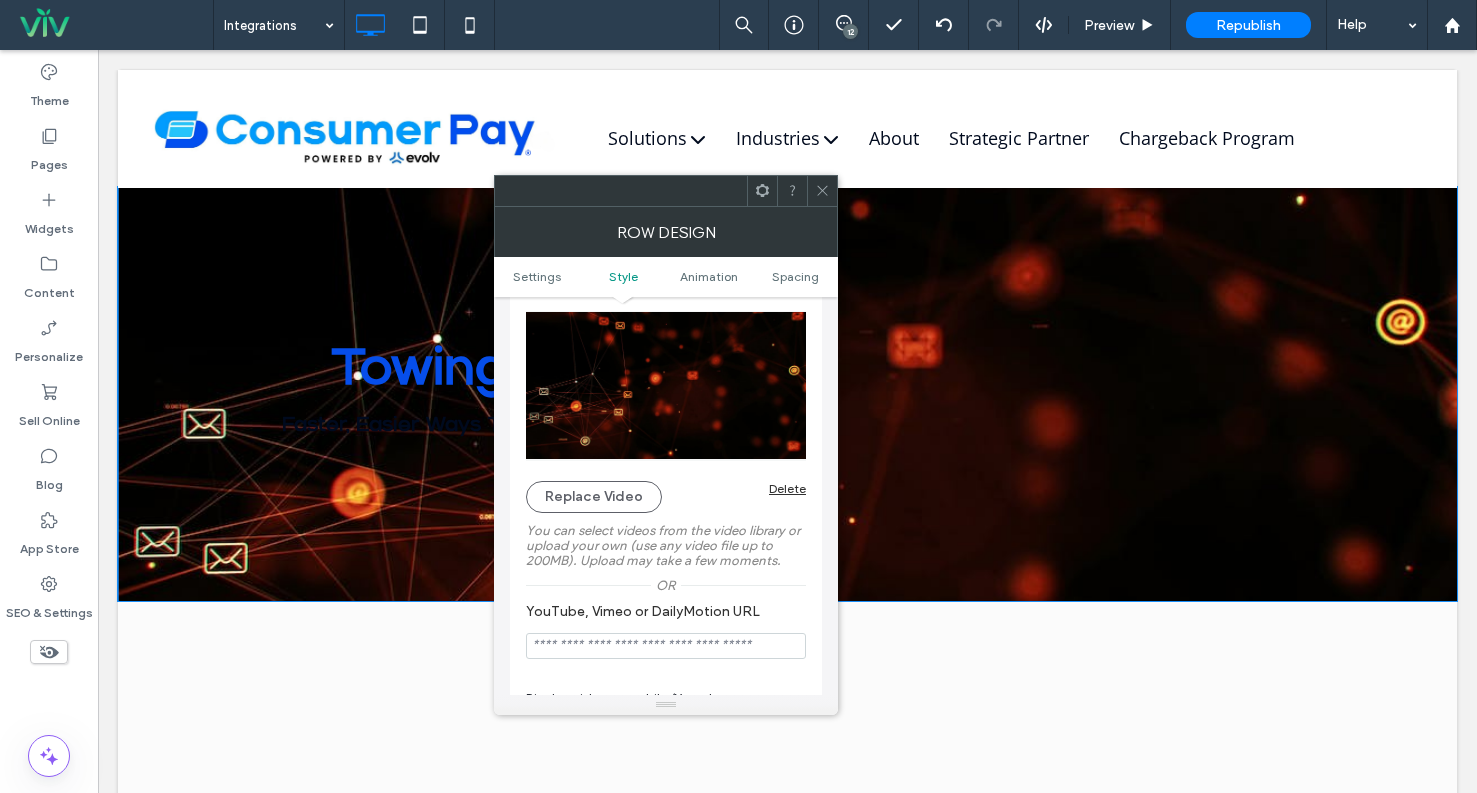 click on "Towing
Faster, Easier Ways To Pay
Click To Paste
Click To Paste
Row + Add Section" at bounding box center [787, 394] 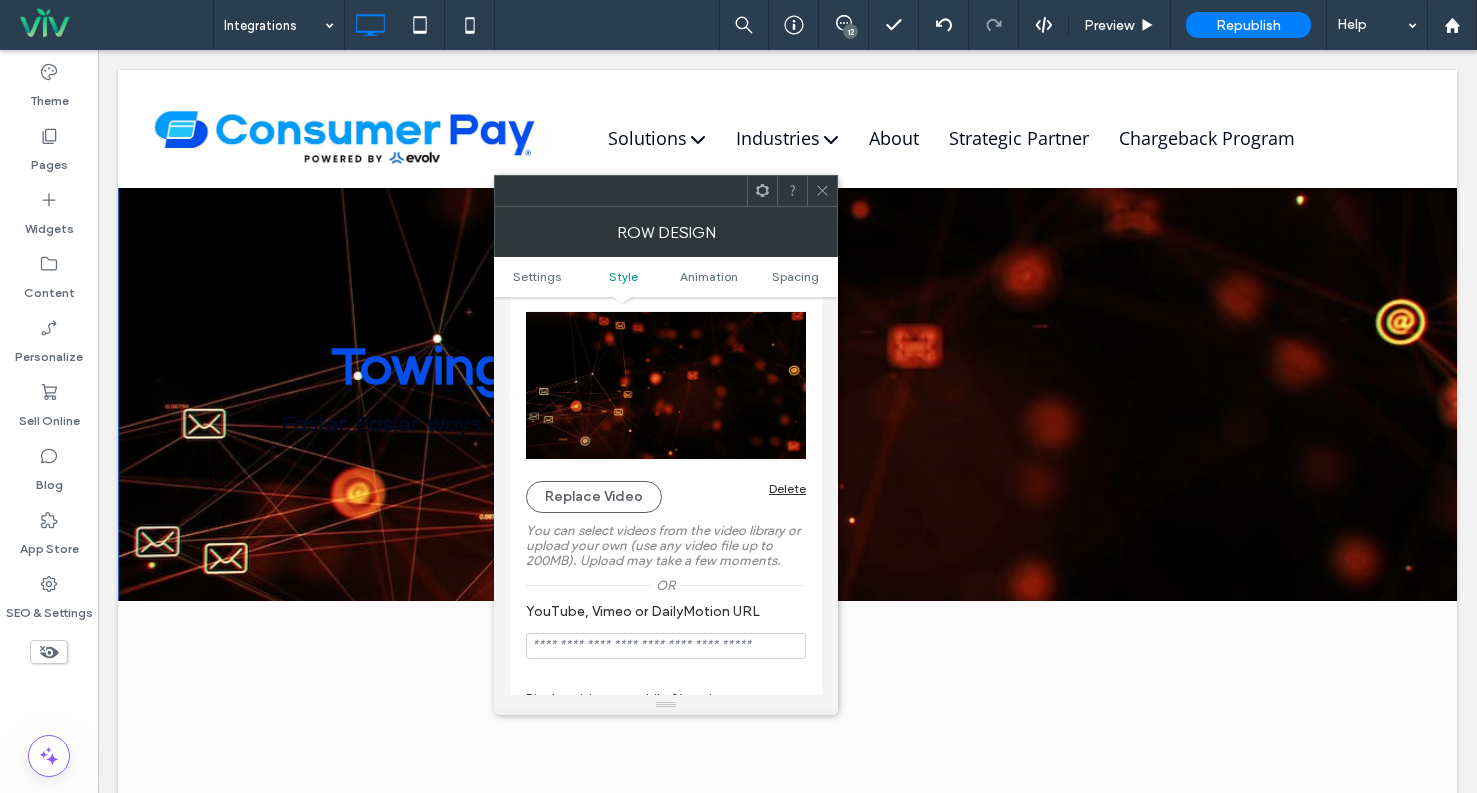 click at bounding box center [822, 191] 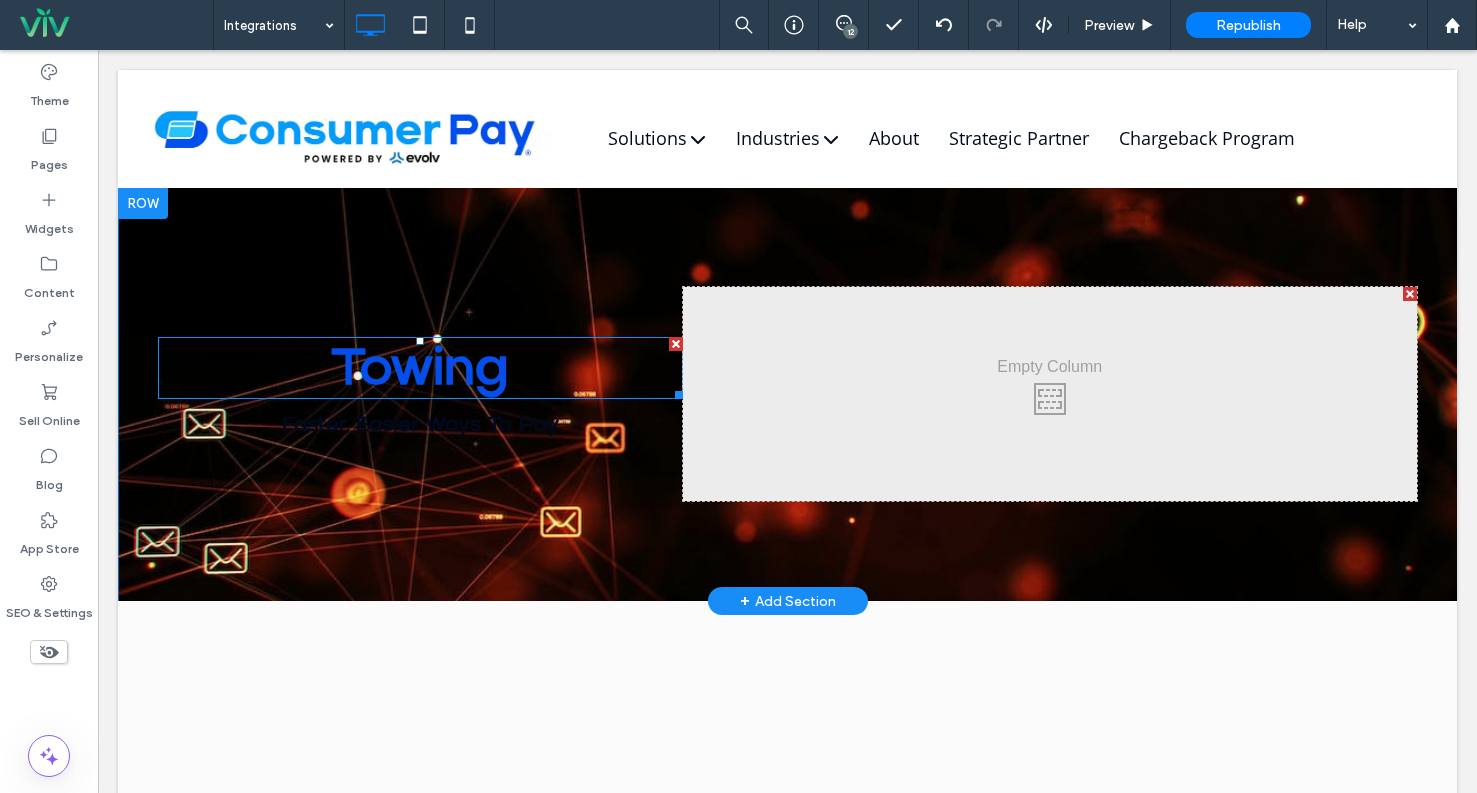 click on "Towing" at bounding box center [420, 368] 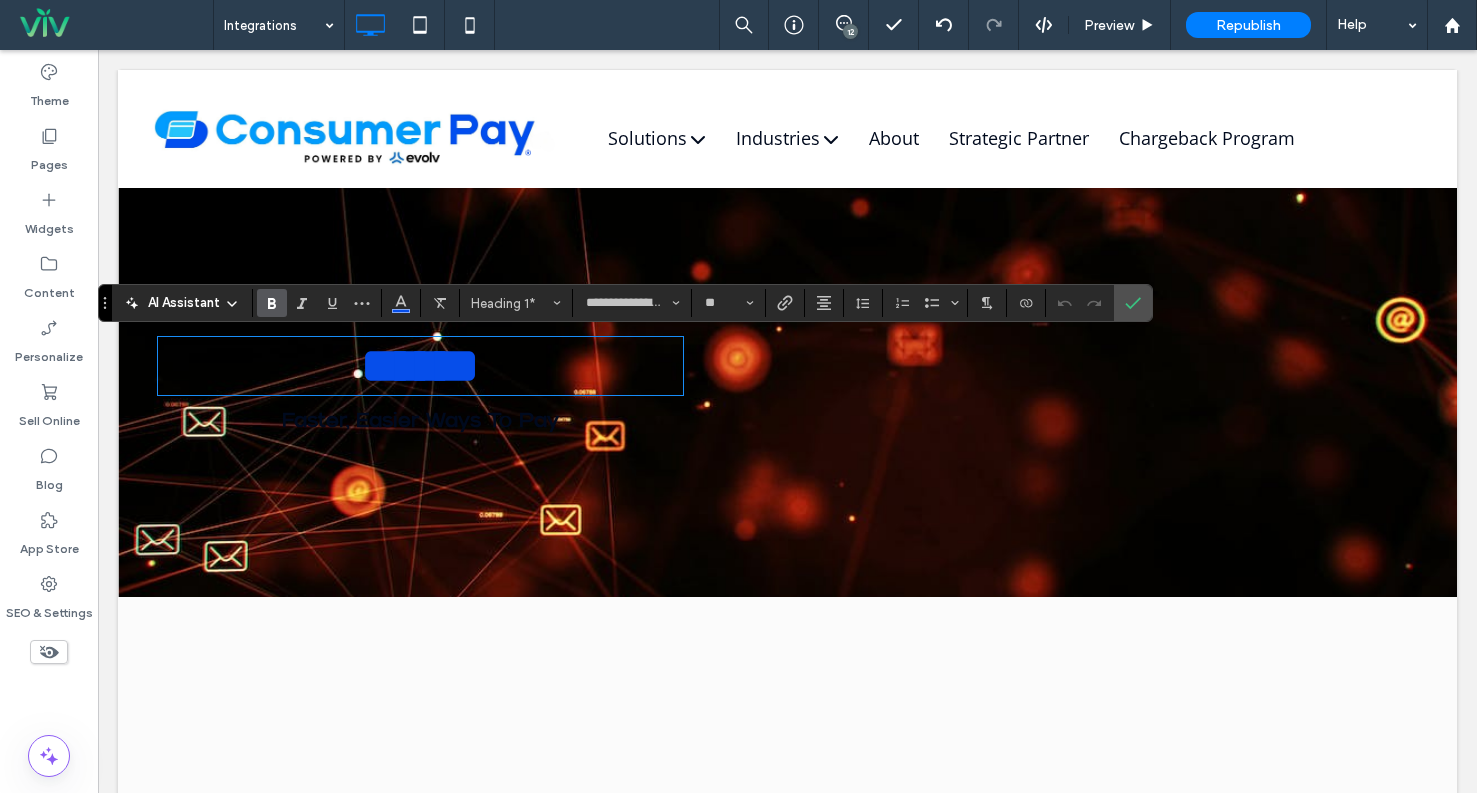type on "**" 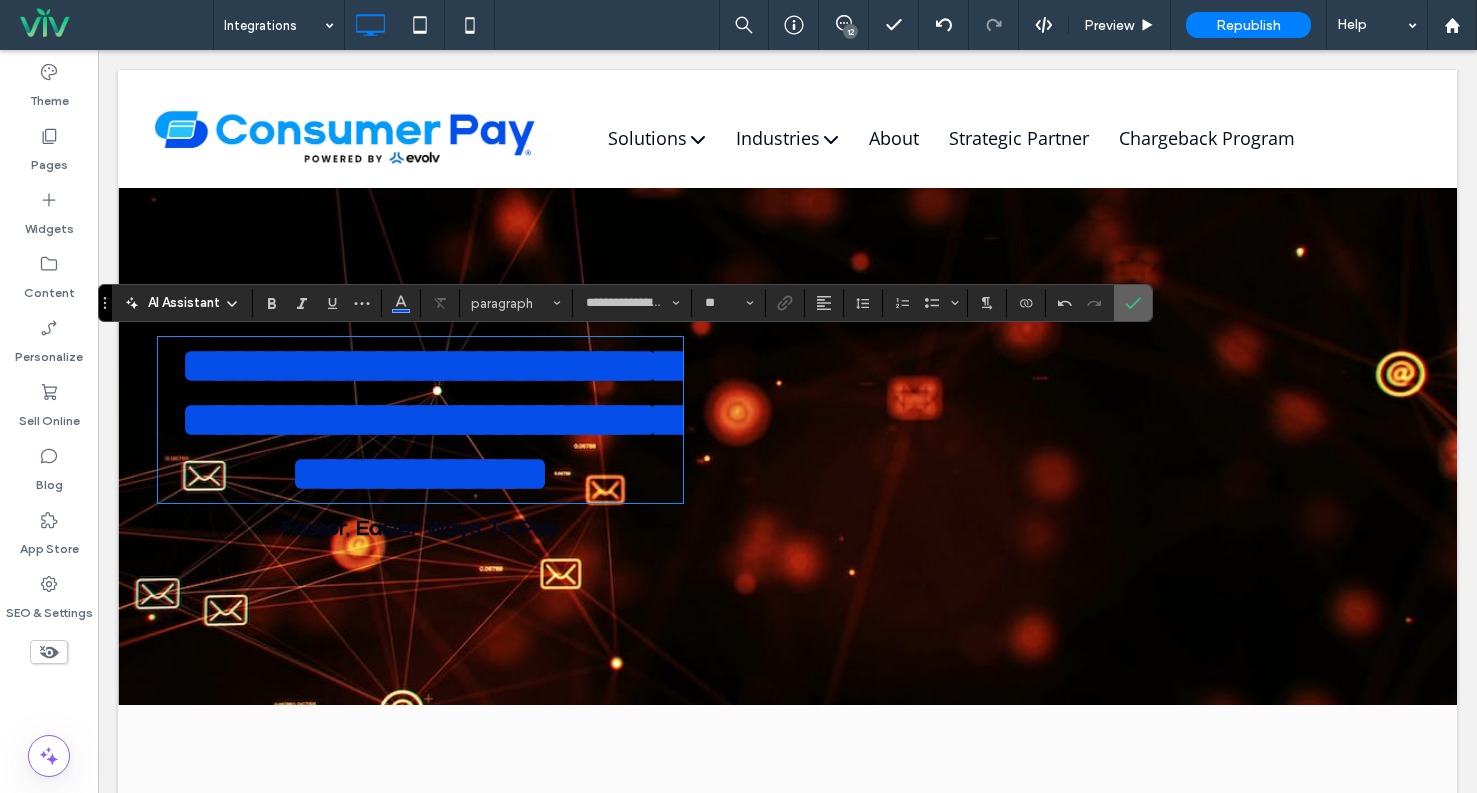 click 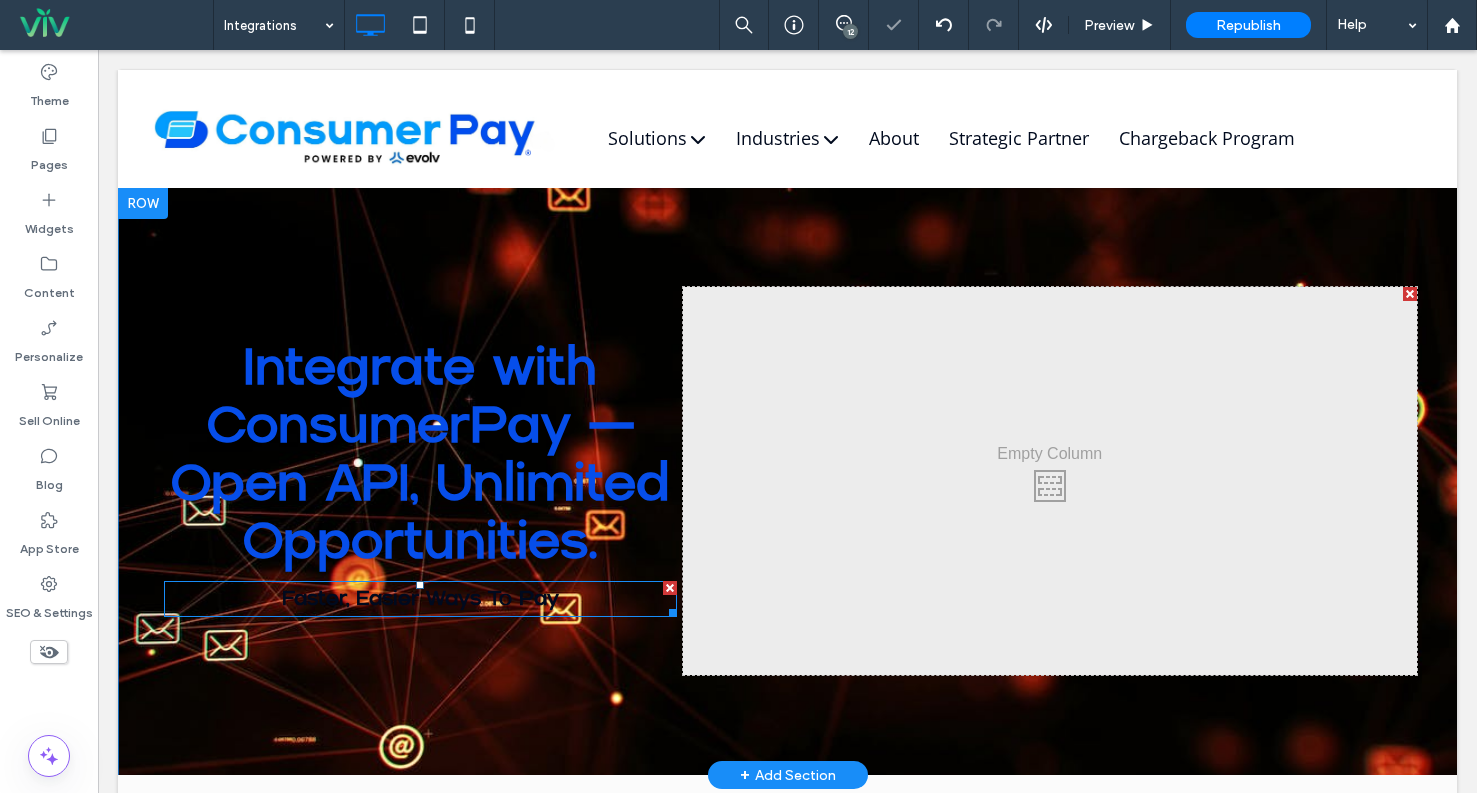 click on "Faster, Easier Ways To Pay" at bounding box center (420, 598) 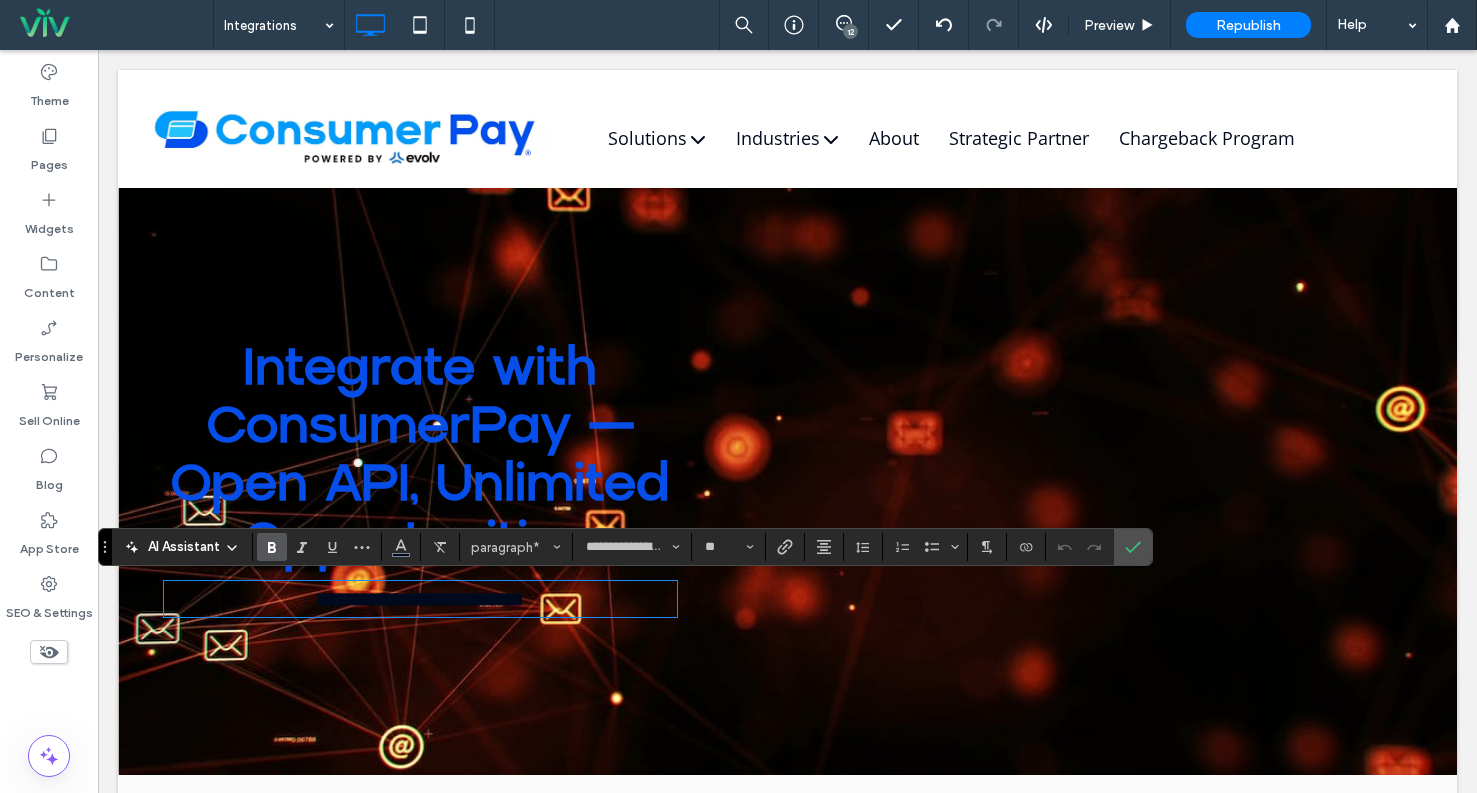 type on "**" 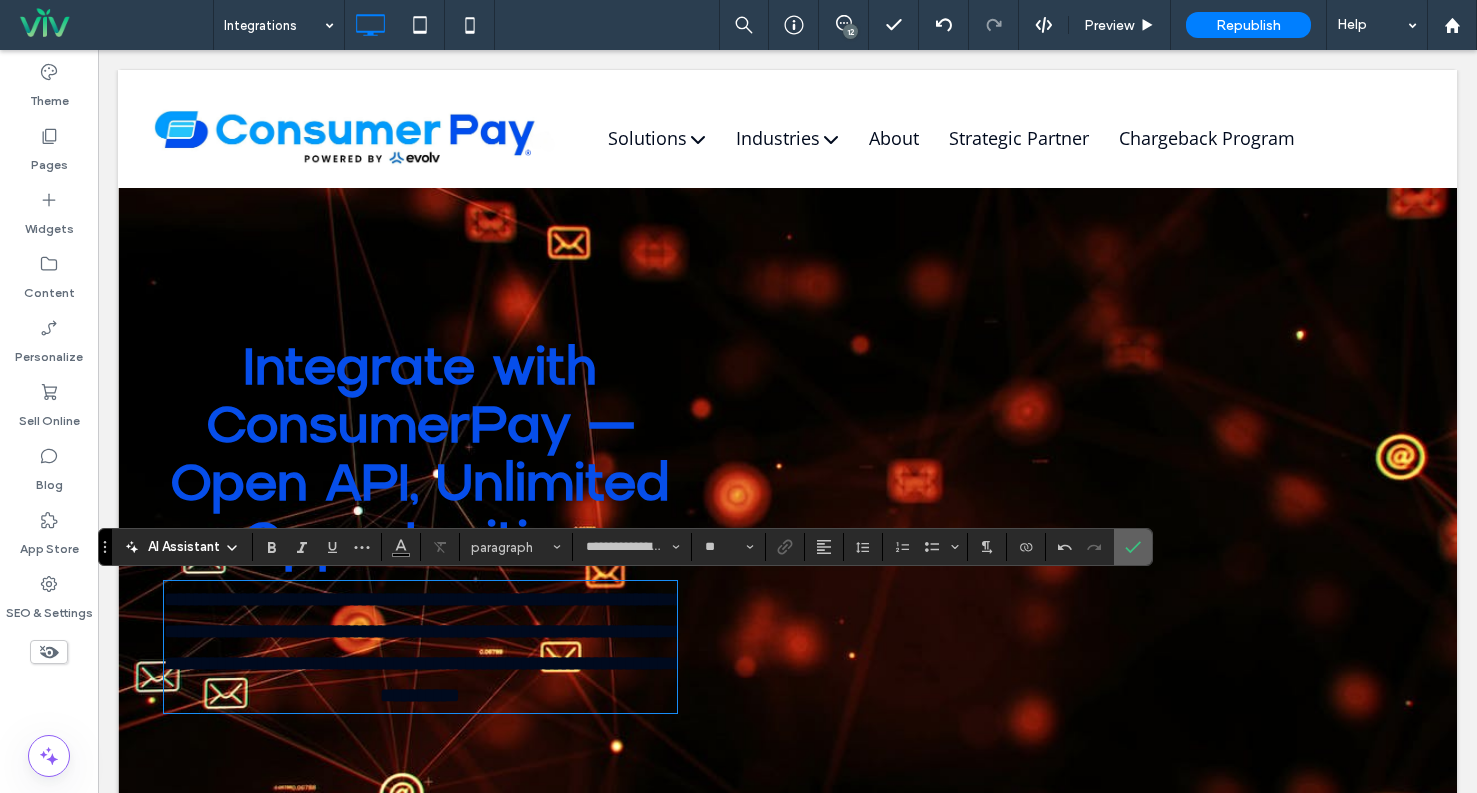 drag, startPoint x: 1040, startPoint y: 493, endPoint x: 1138, endPoint y: 543, distance: 110.01818 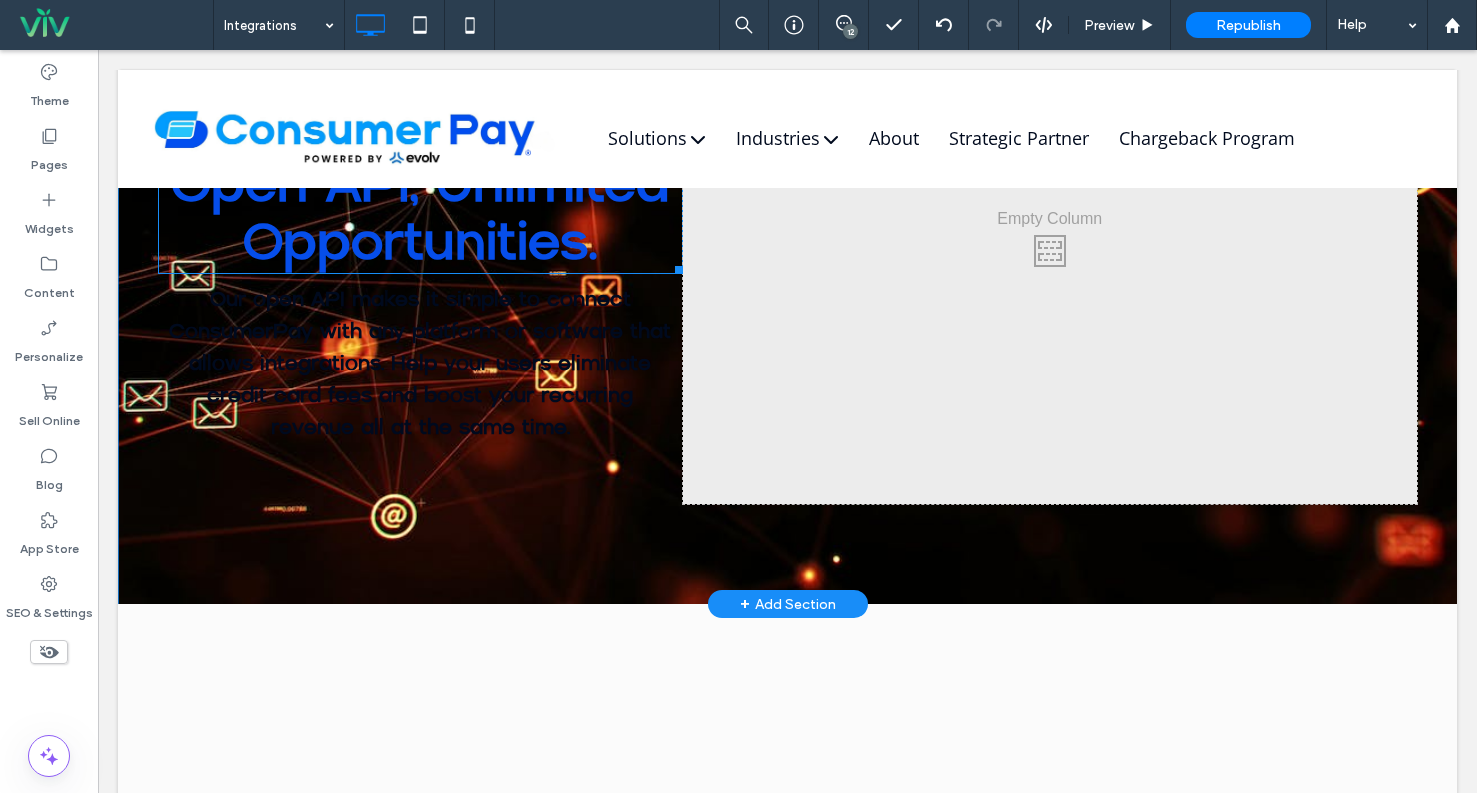 scroll, scrollTop: 0, scrollLeft: 0, axis: both 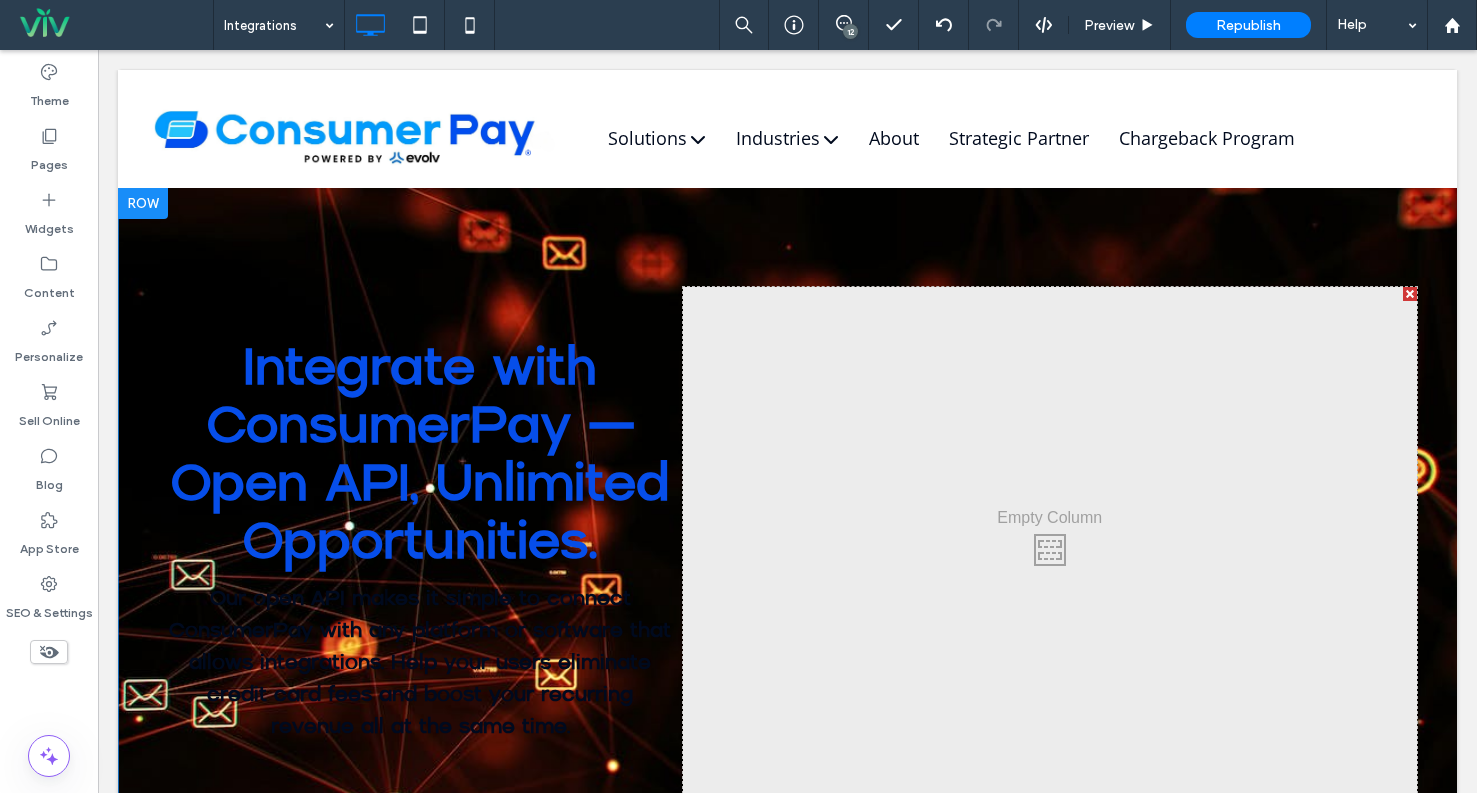 click on "Integrate with ConsumerPay — Open API, Unlimited Opportunities.   Our open API makes it simple to connect ConsumerPay with any platform or software that allows integrations. Help your users eliminate credit card fees and boost your recurring revenue all at the same time.
Click To Paste
Click To Paste
Row + Add Section" at bounding box center (787, 545) 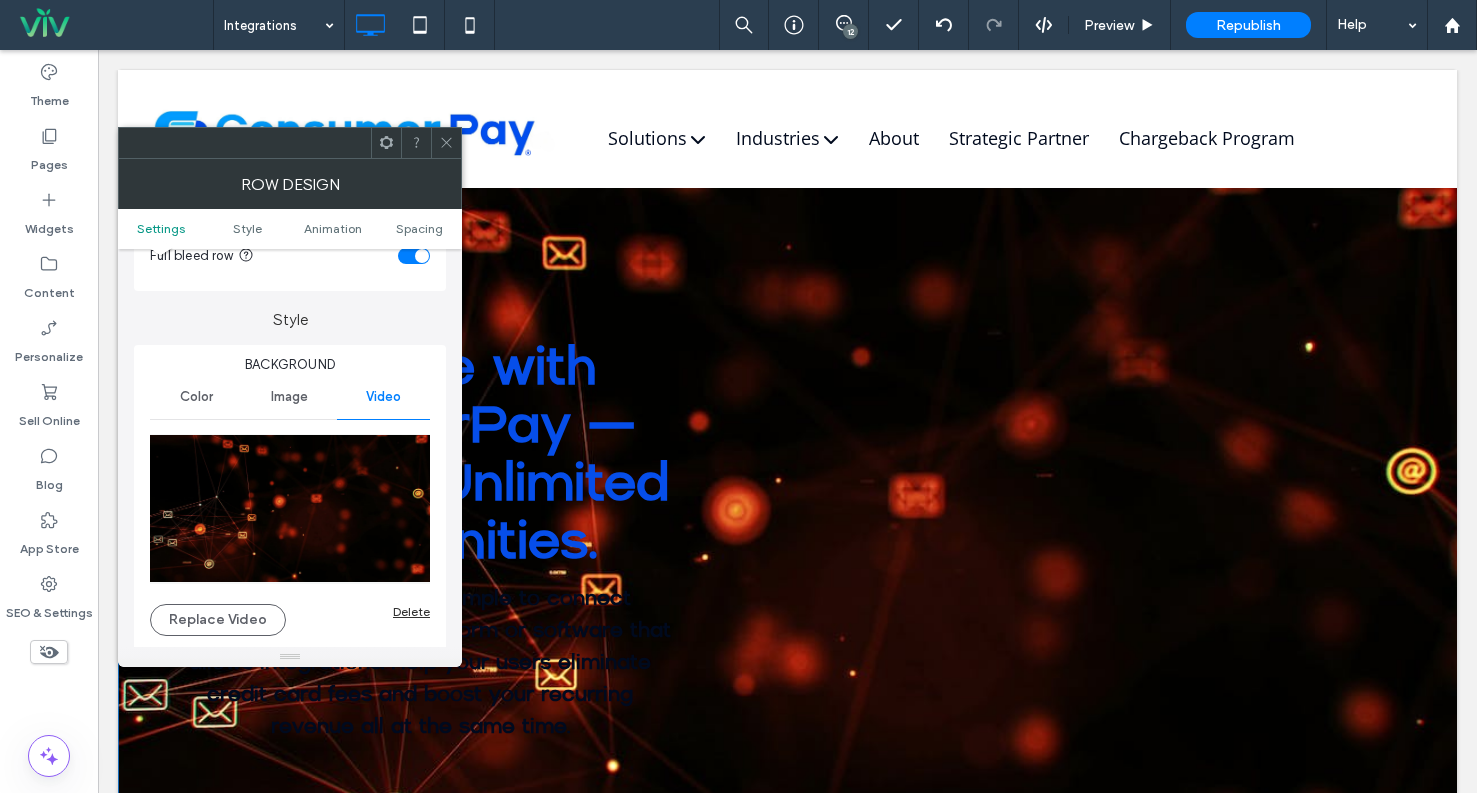 scroll, scrollTop: 400, scrollLeft: 0, axis: vertical 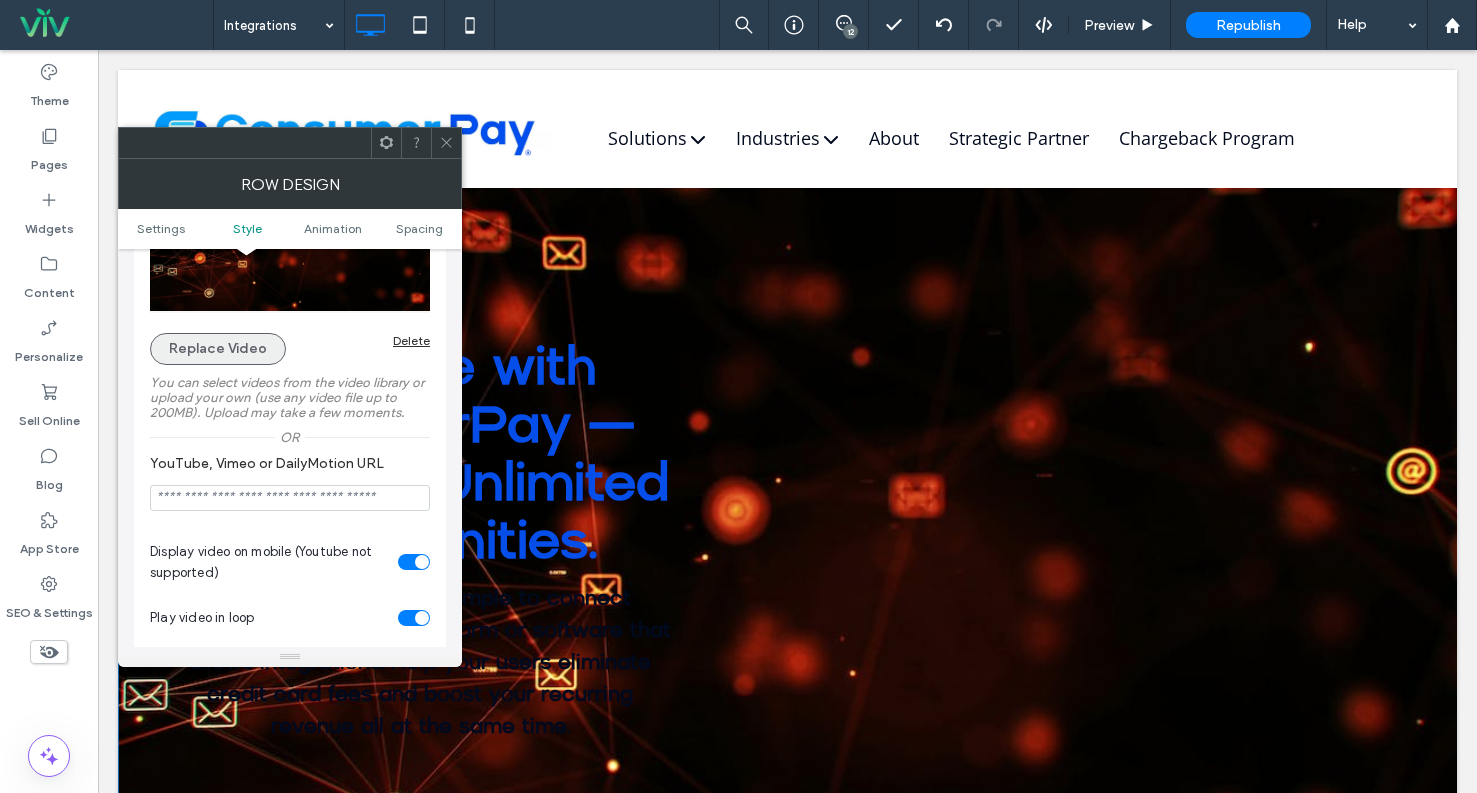 click on "Replace Video" at bounding box center [218, 349] 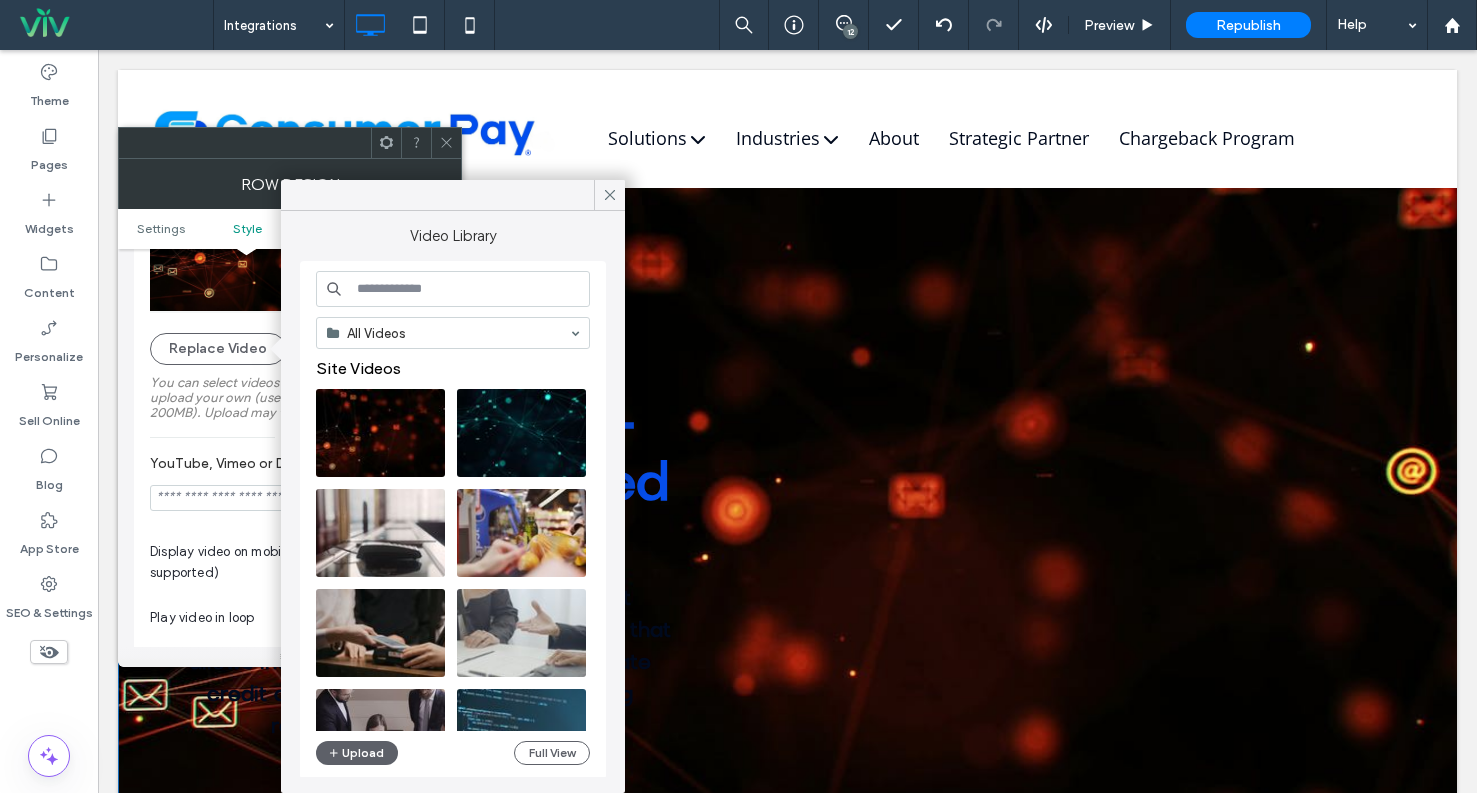 click at bounding box center [453, 289] 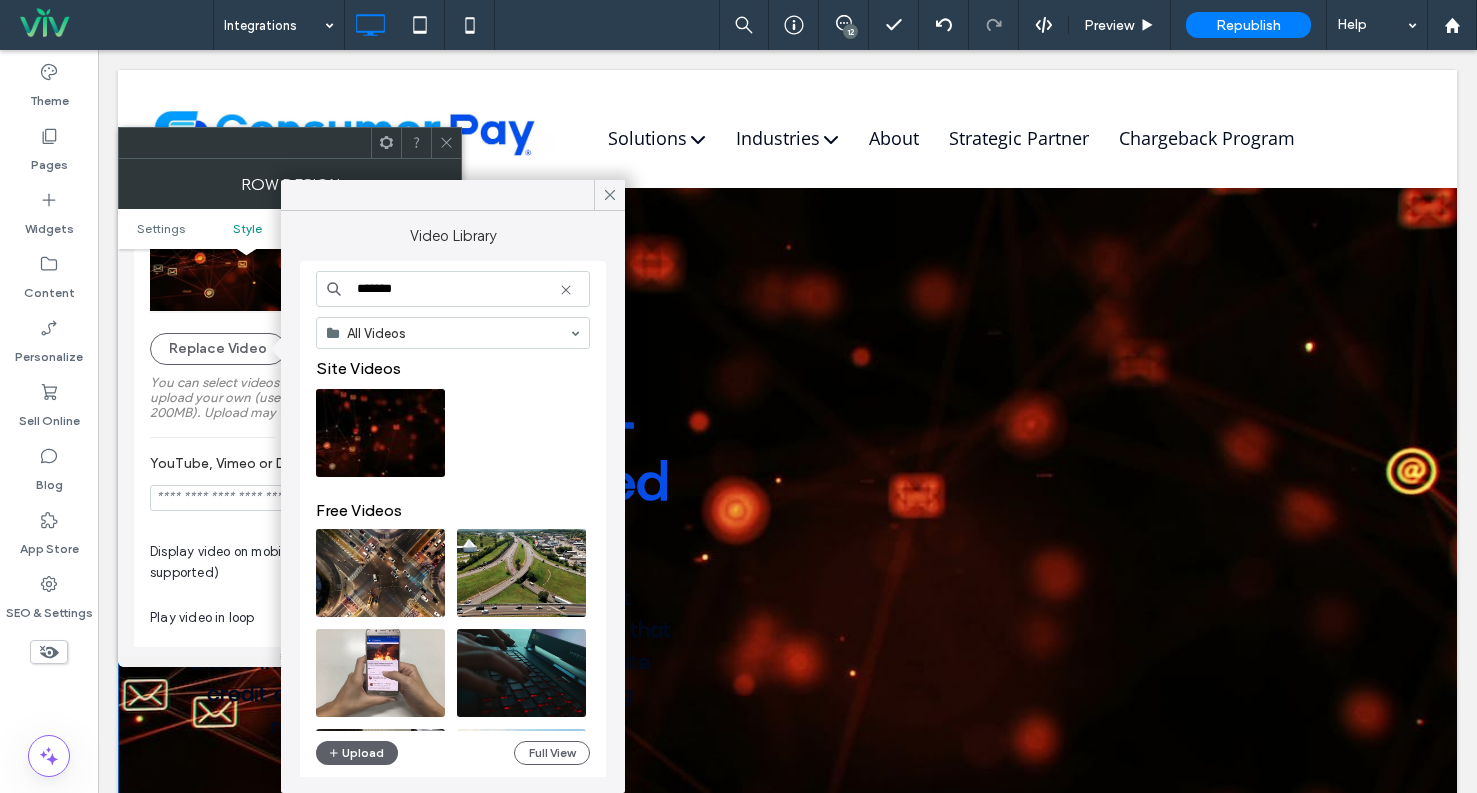 type on "*******" 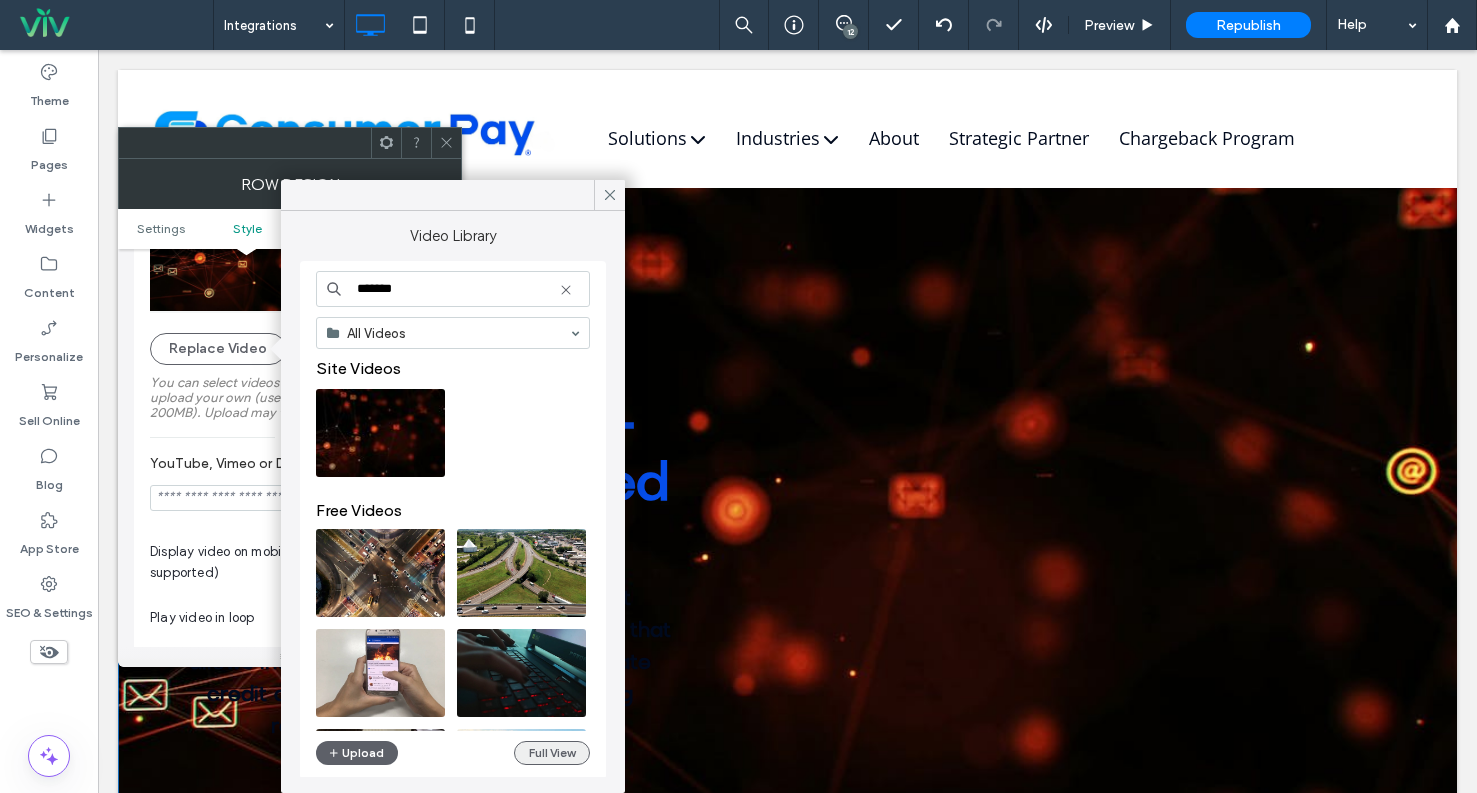 click on "Full View" at bounding box center (552, 753) 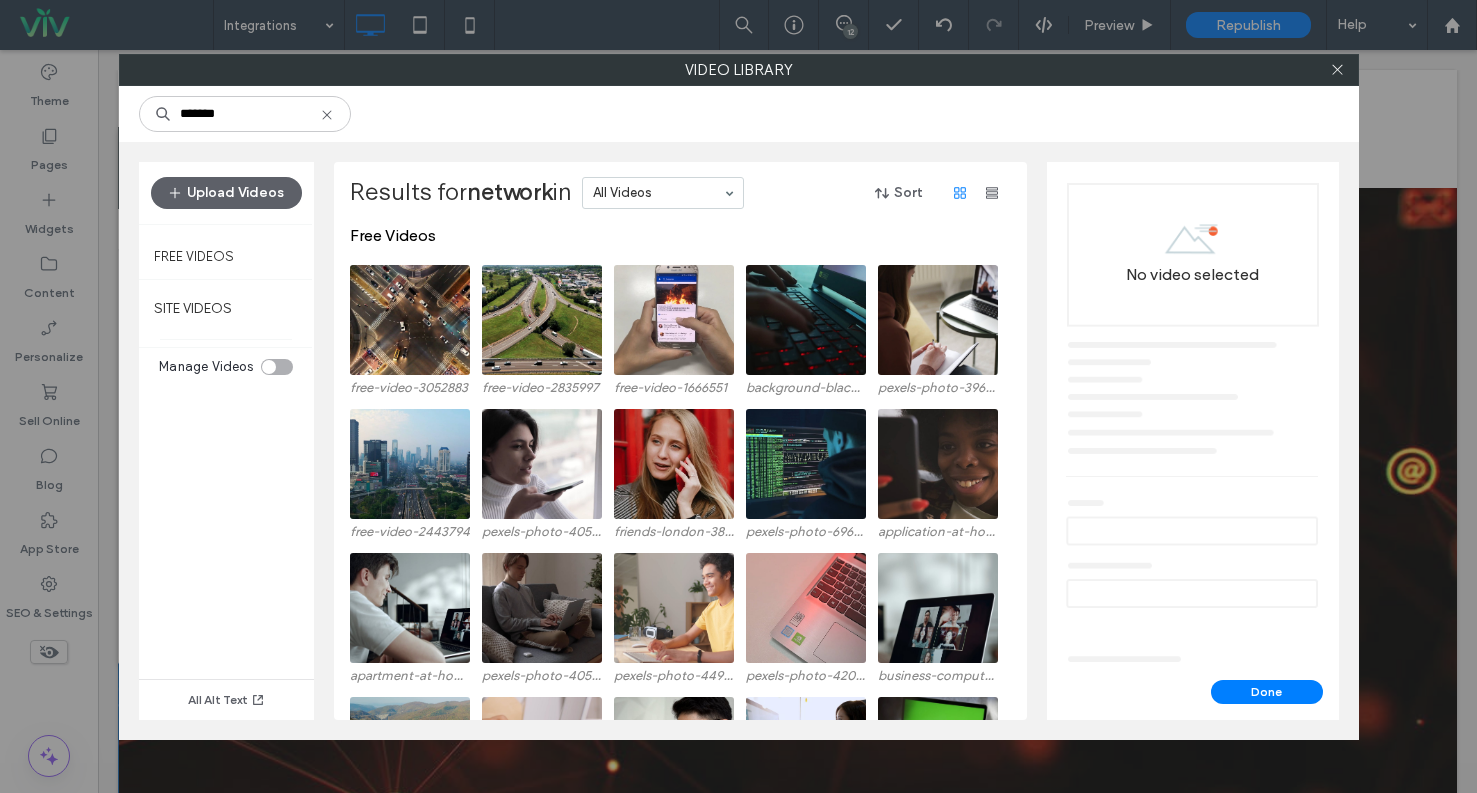 scroll, scrollTop: 0, scrollLeft: 0, axis: both 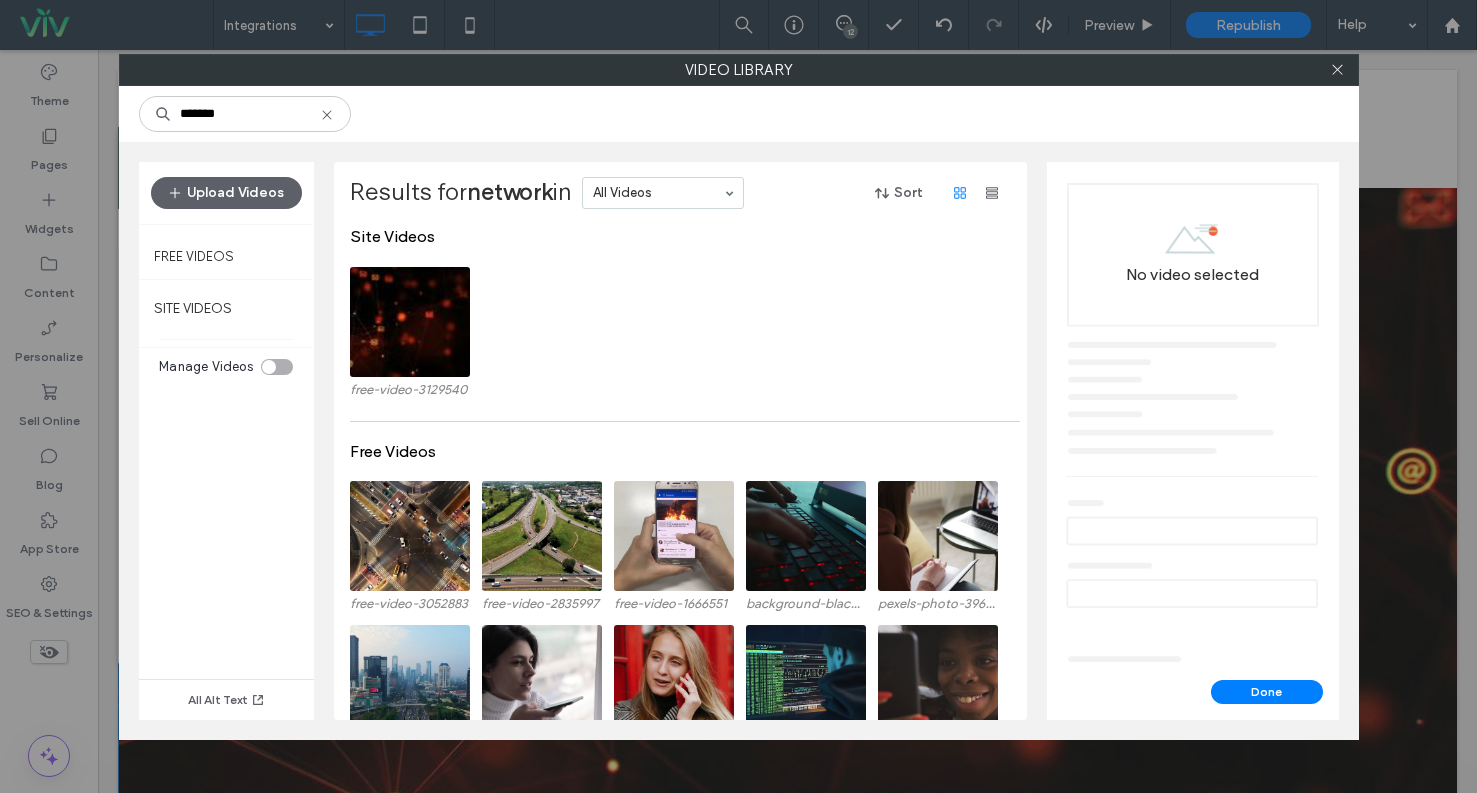 click 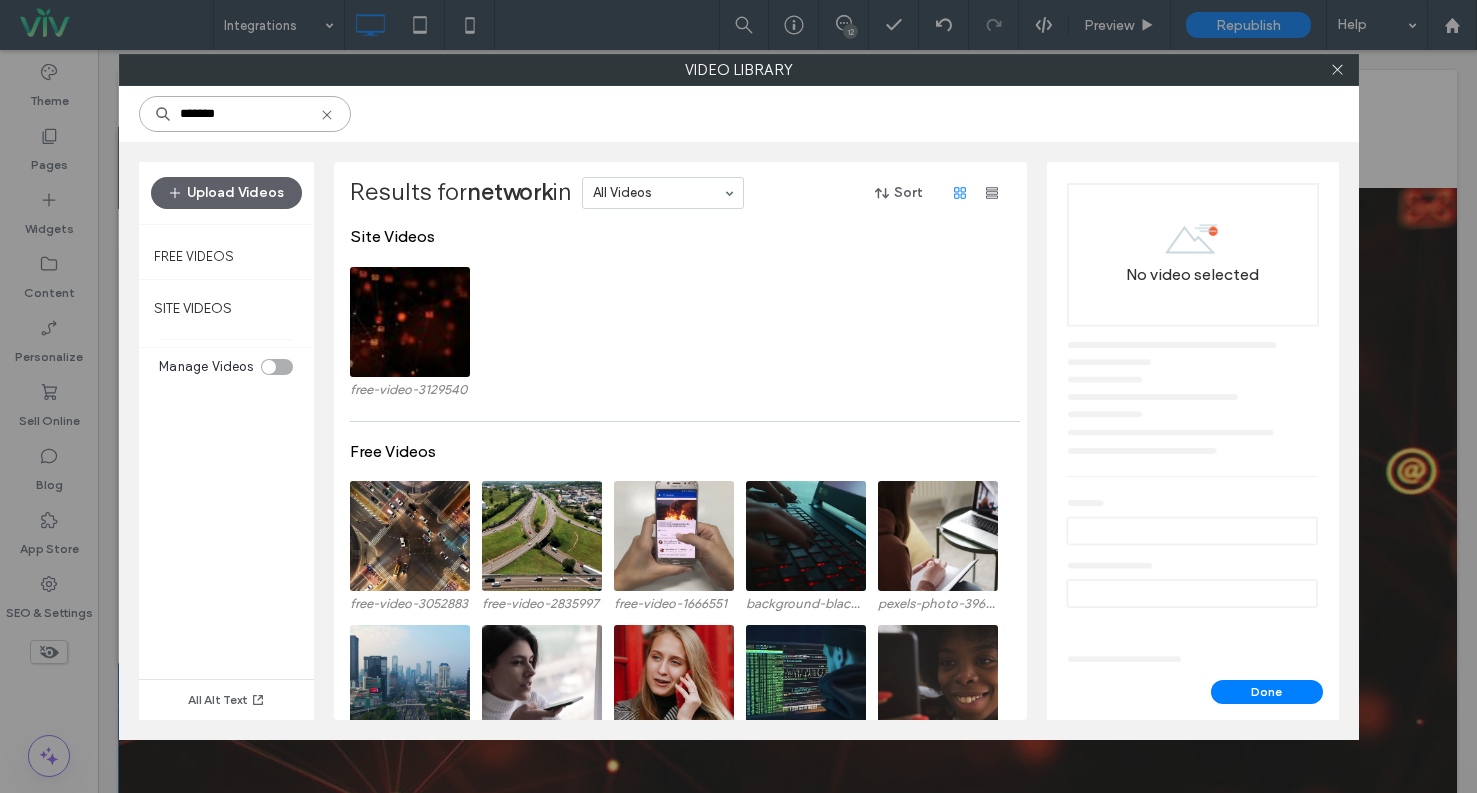 type 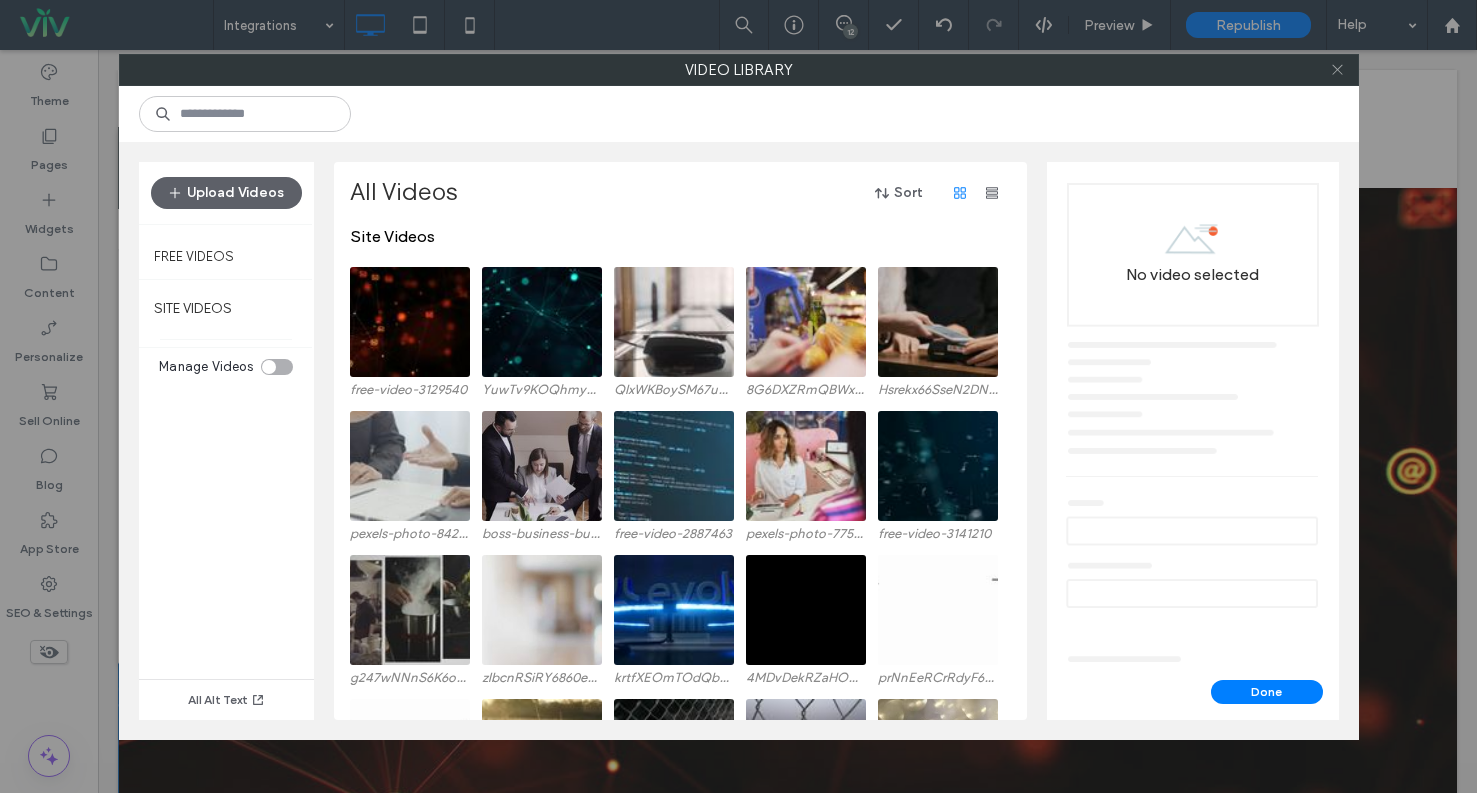 click 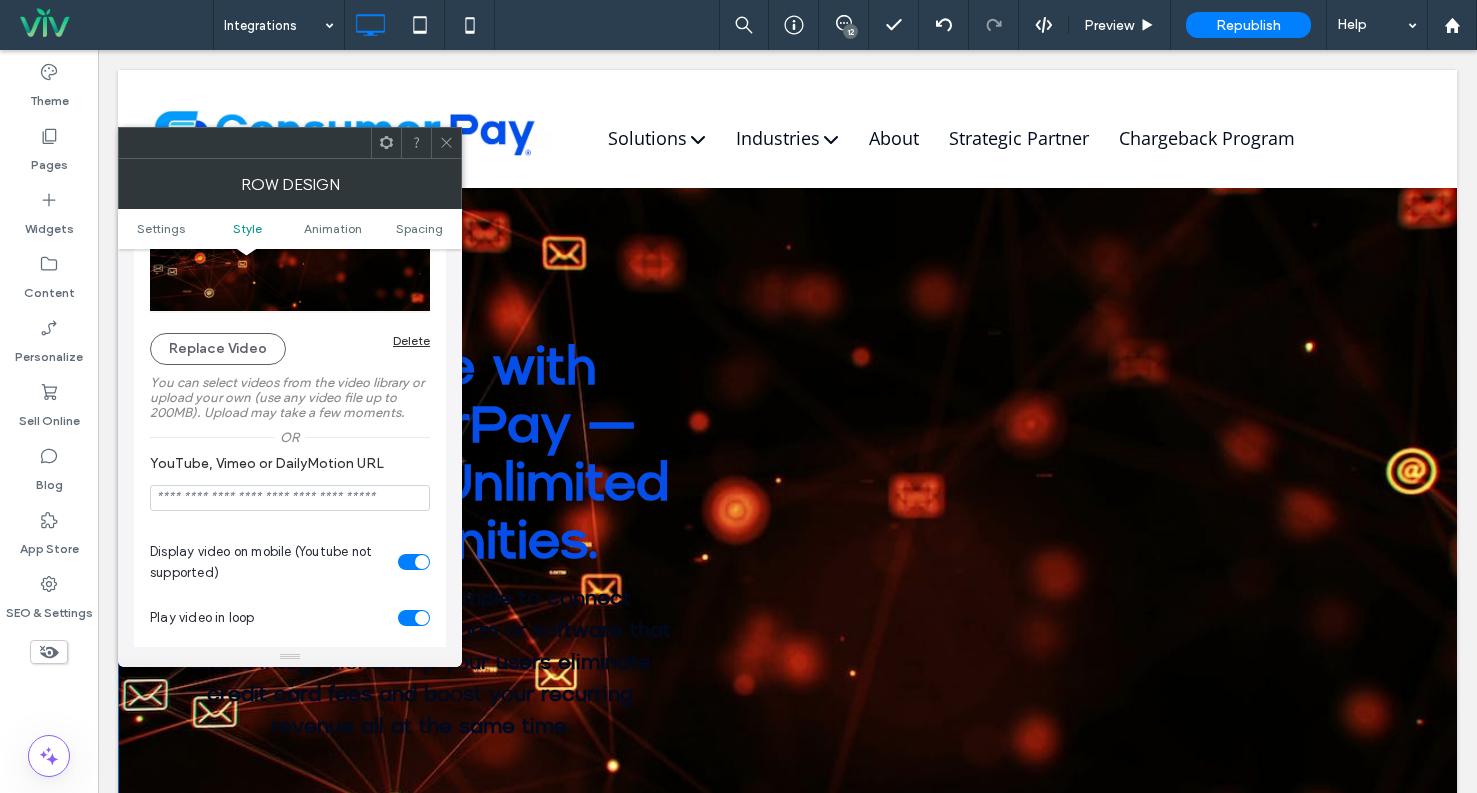 click at bounding box center [446, 143] 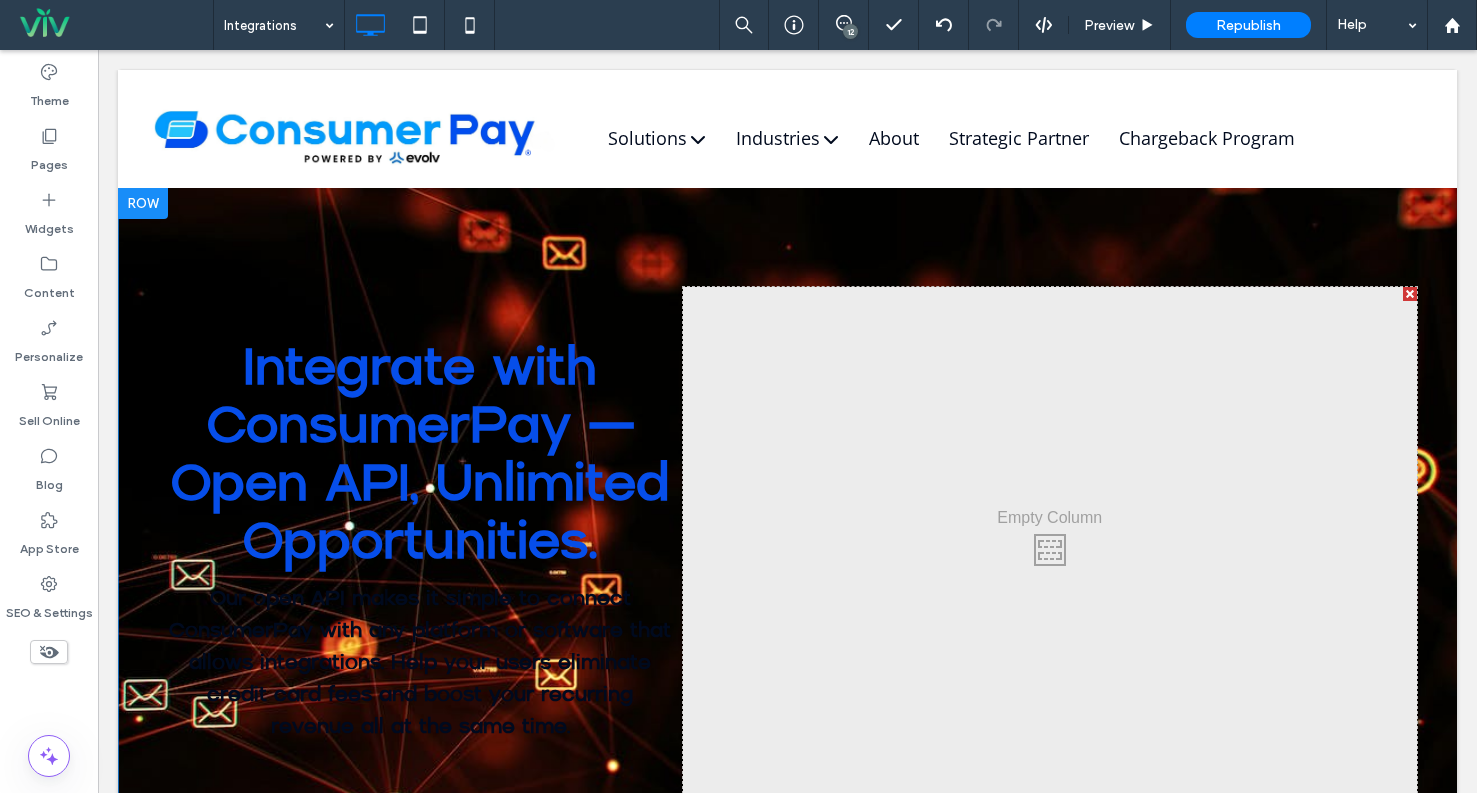 click on "Integrate with ConsumerPay — Open API, Unlimited Opportunities.   Our open API makes it simple to connect ConsumerPay with any platform or software that allows integrations. Help your users eliminate credit card fees and boost your recurring revenue all at the same time.
Click To Paste
Click To Paste
Row + Add Section" at bounding box center (787, 545) 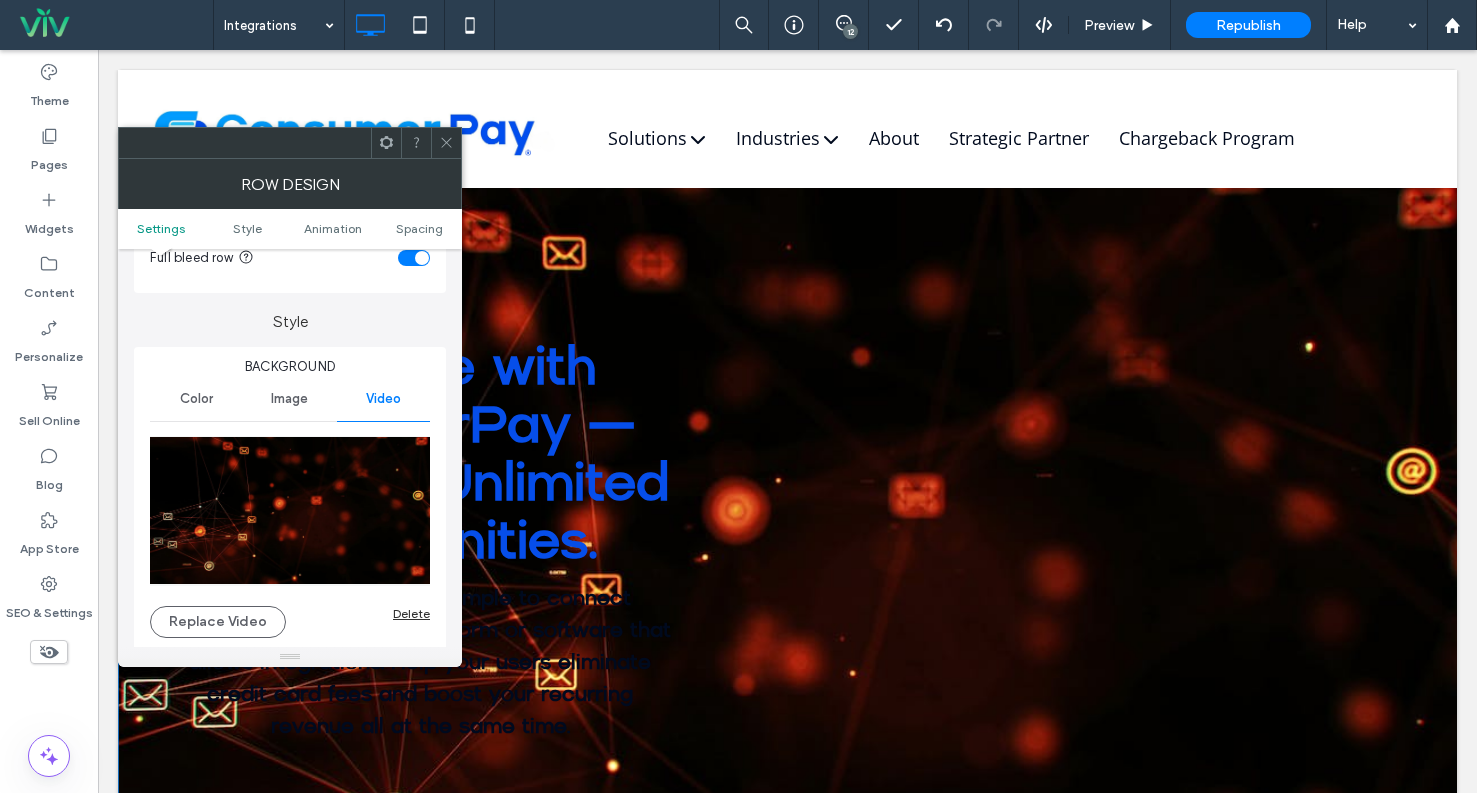 scroll, scrollTop: 300, scrollLeft: 0, axis: vertical 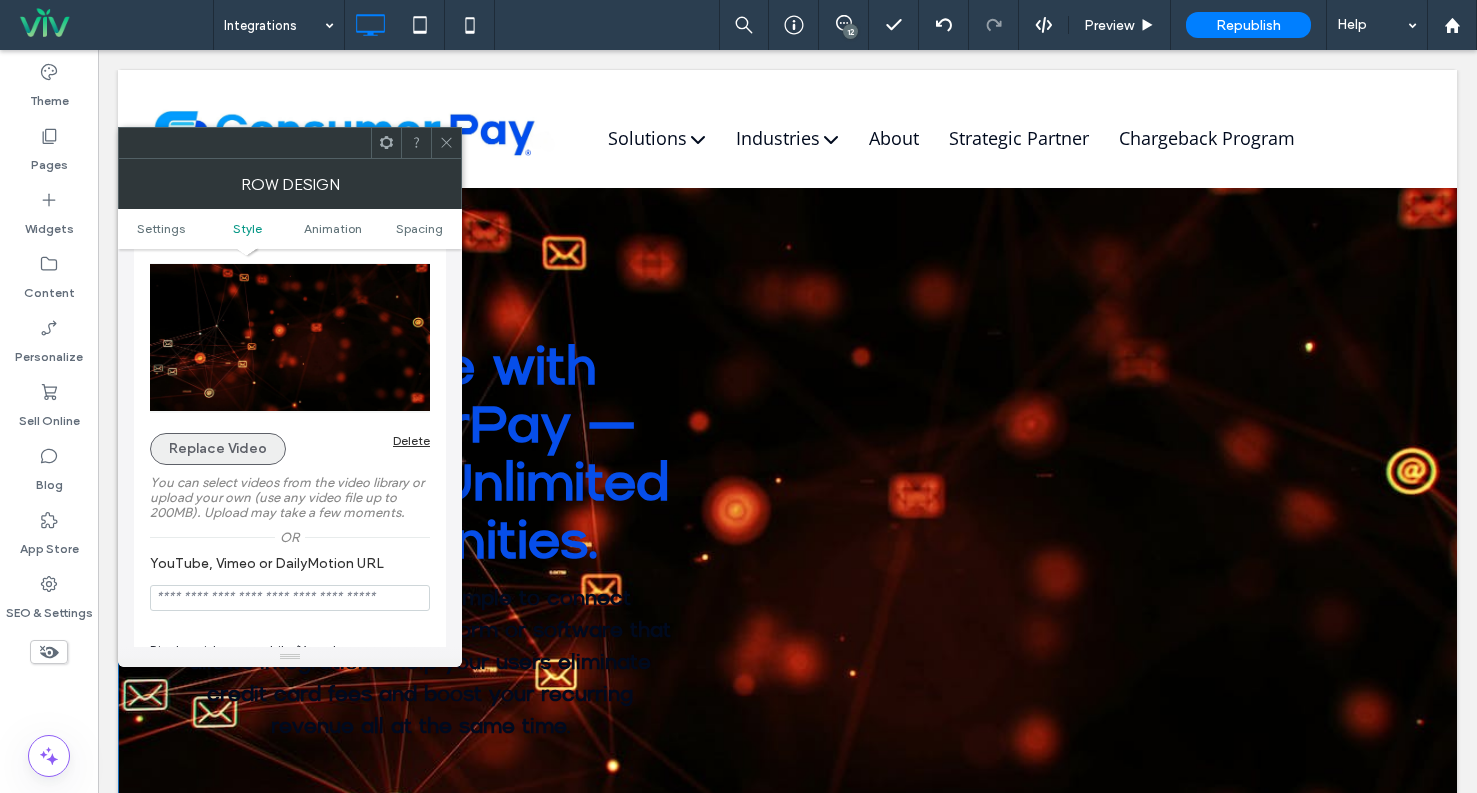 click on "Replace Video" at bounding box center (218, 449) 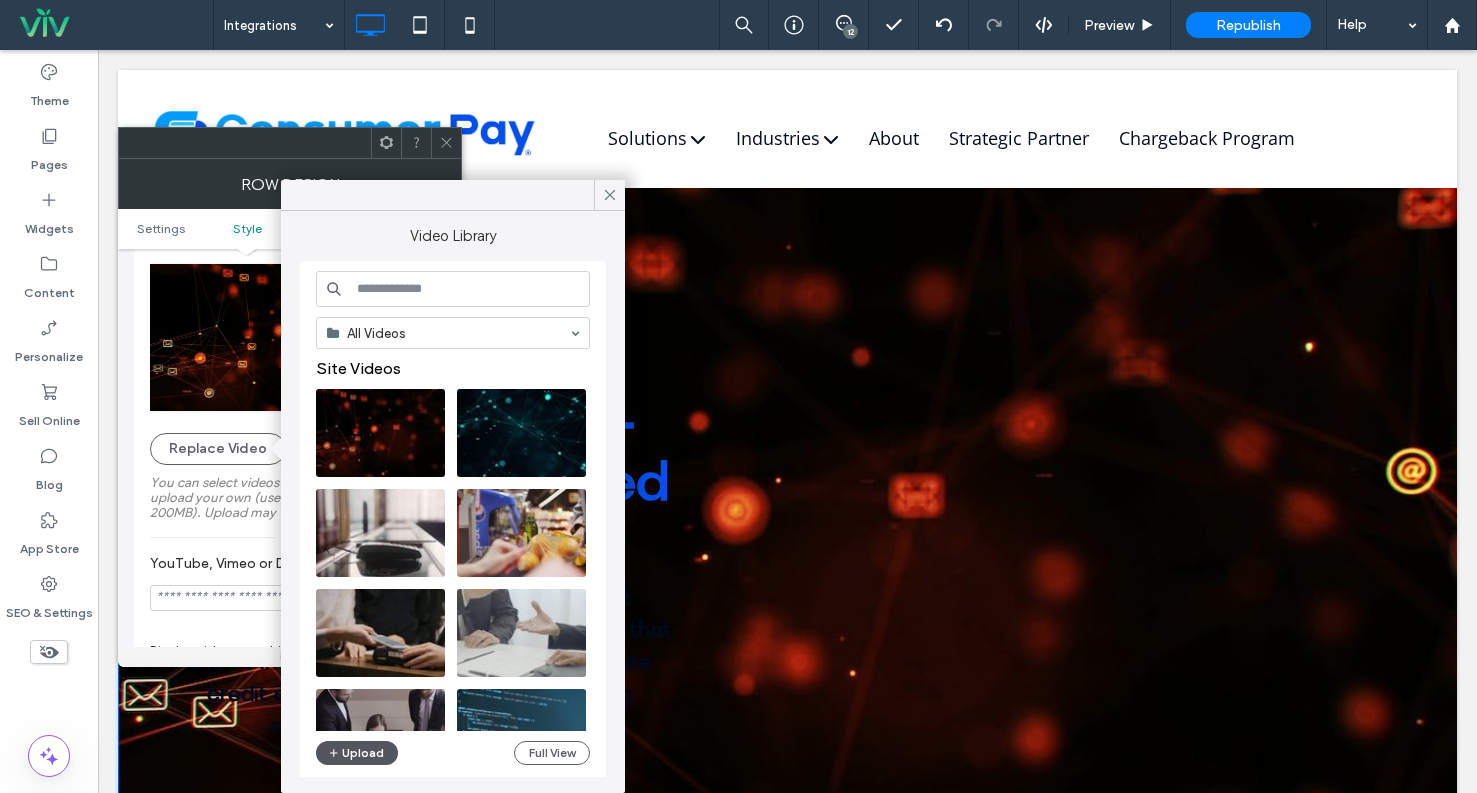 click on "Upload" at bounding box center [357, 753] 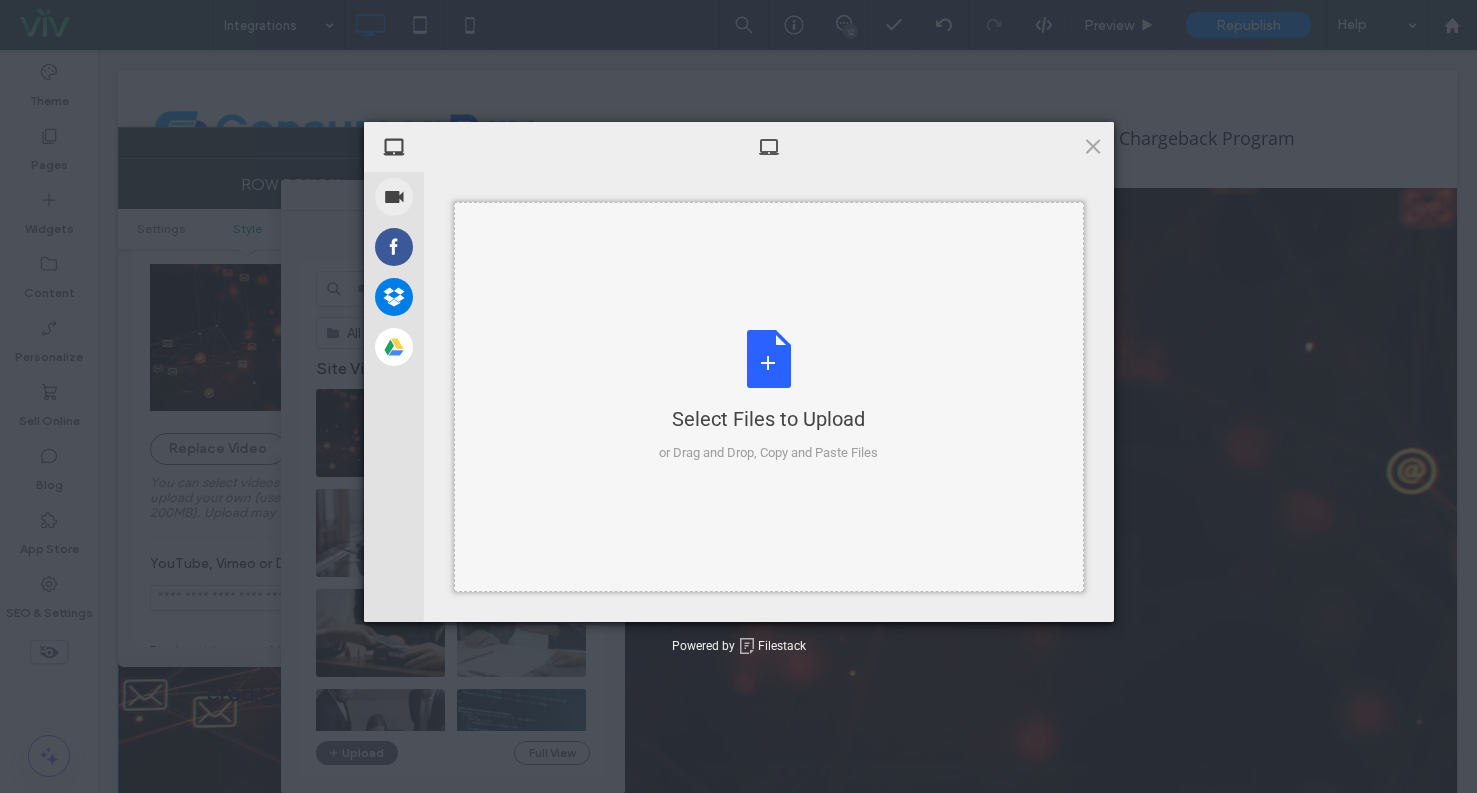 click on "Select Files to Upload
or Drag and Drop, Copy and Paste Files" at bounding box center [769, 397] 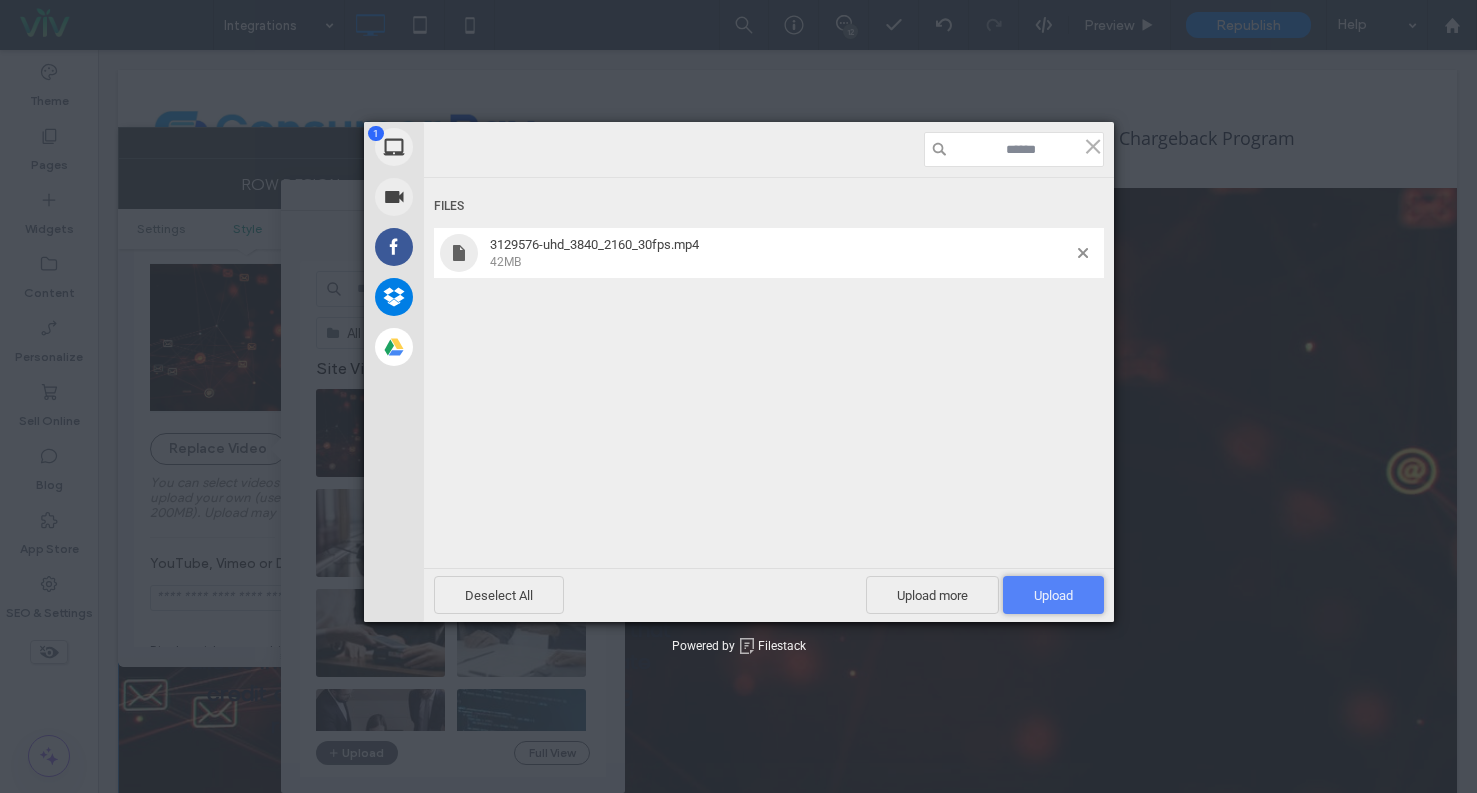 click on "Upload
1" at bounding box center [1053, 595] 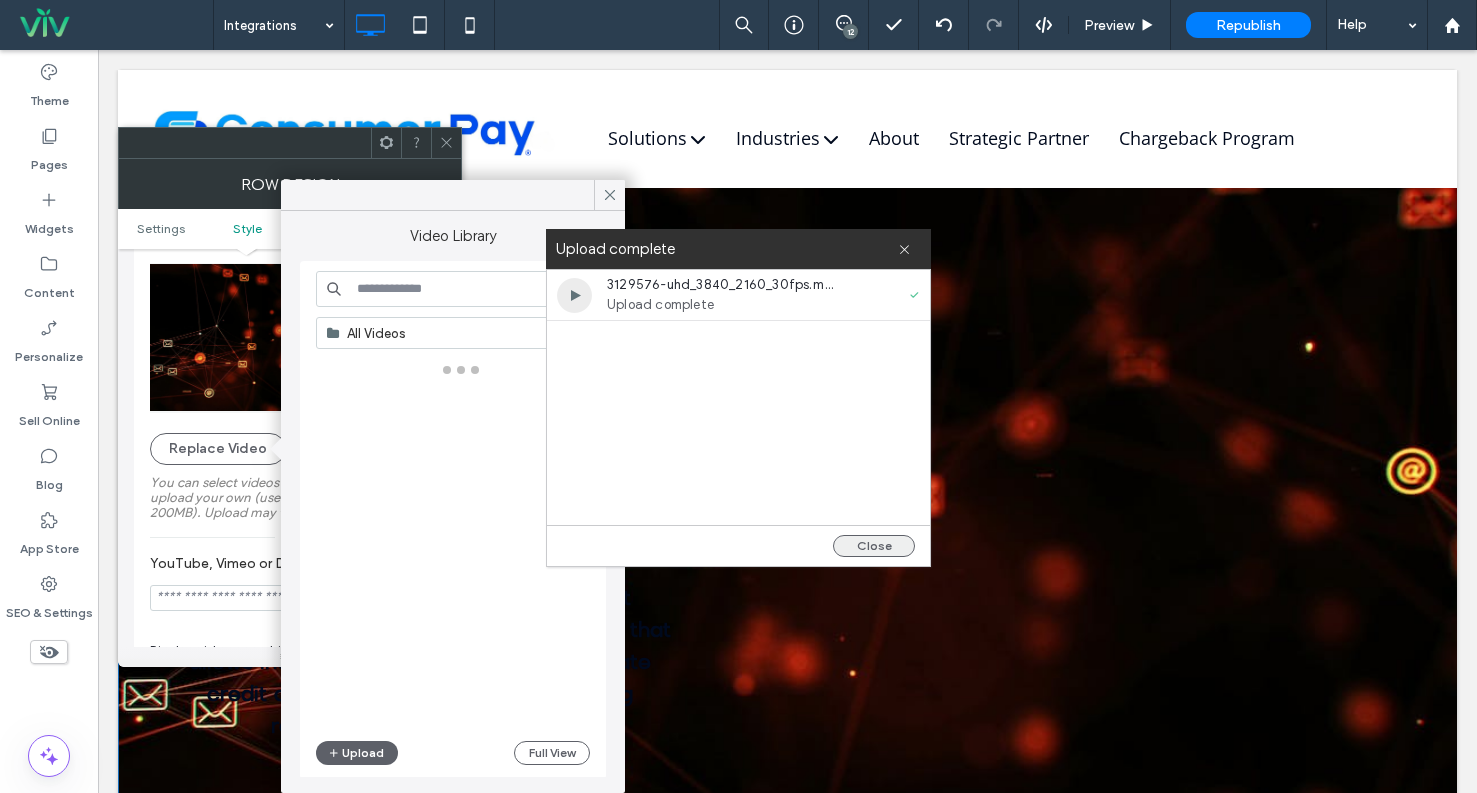 click on "Close" at bounding box center [874, 546] 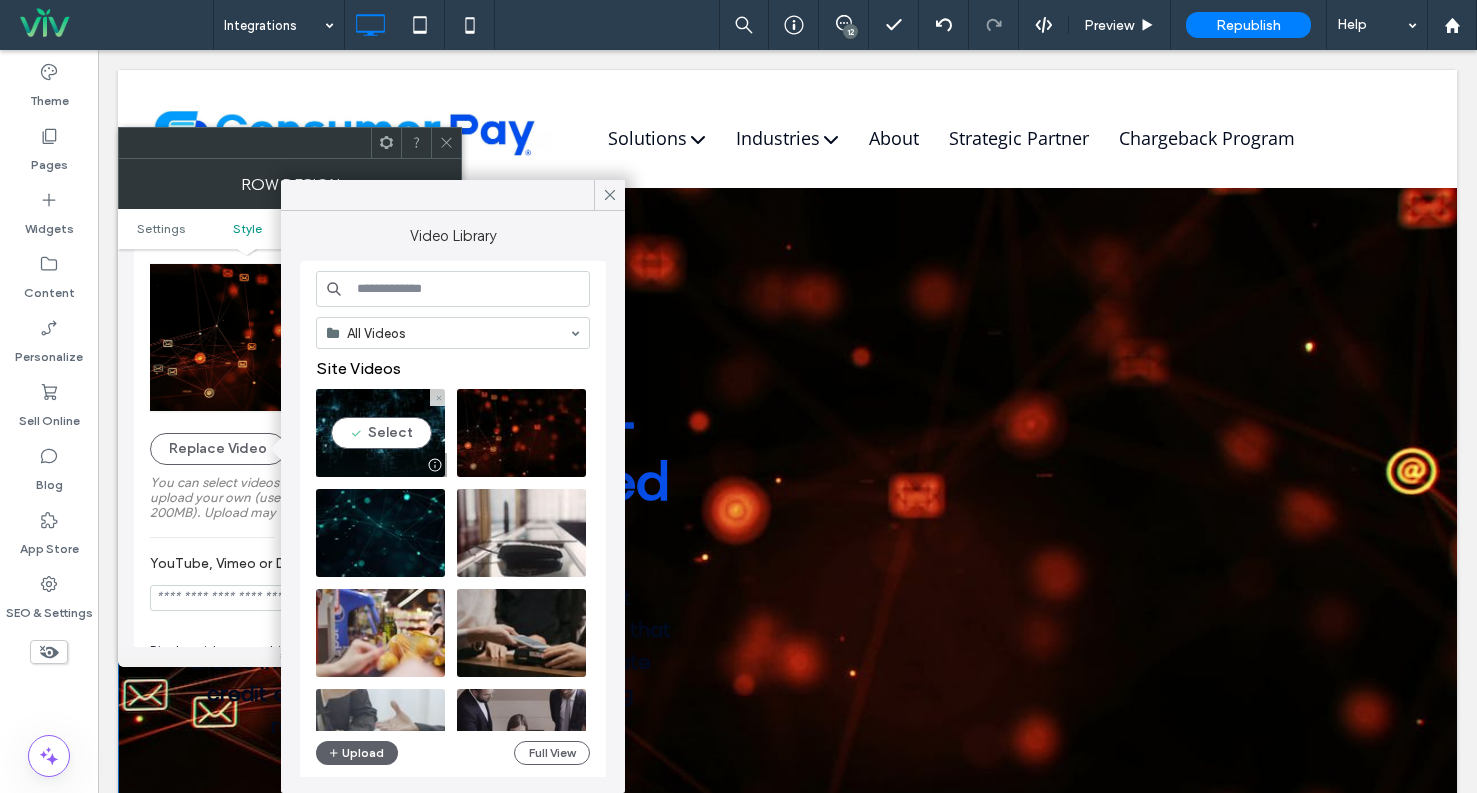 click at bounding box center (380, 433) 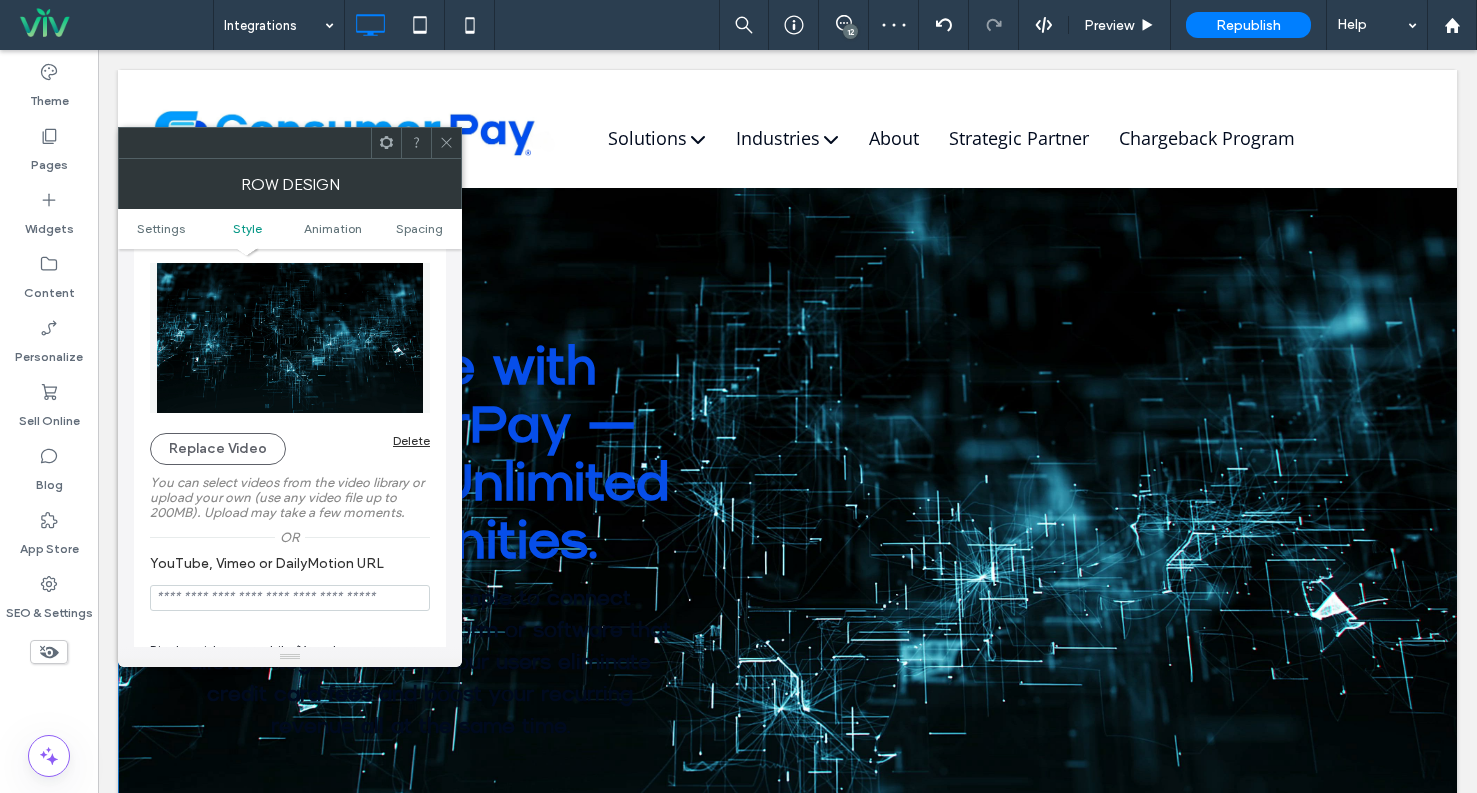 click 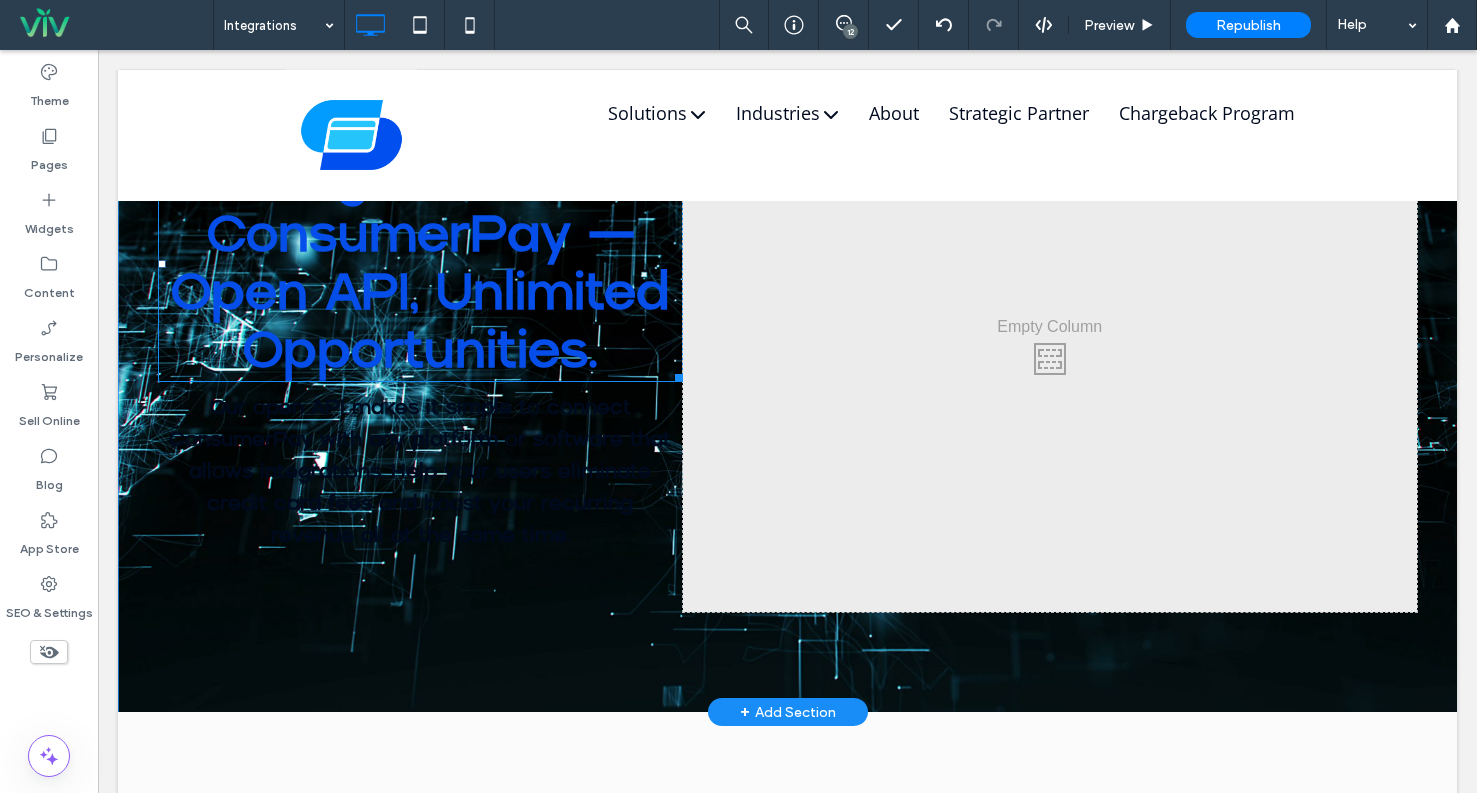 scroll, scrollTop: 200, scrollLeft: 0, axis: vertical 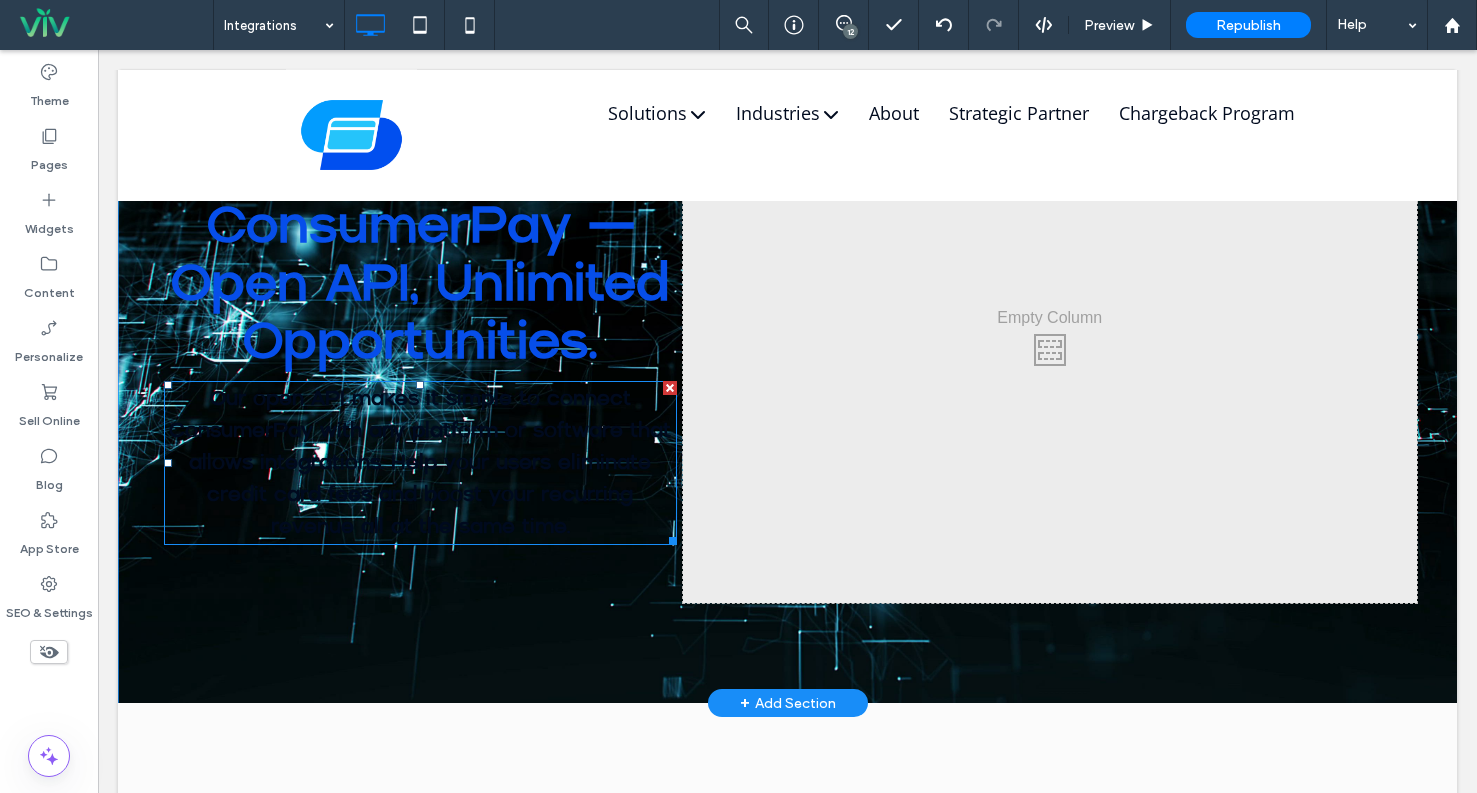 click on "Our open API makes it simple to connect ConsumerPay with any platform or software that allows integrations. Help your users eliminate credit card fees and boost your recurring revenue all at the same time." at bounding box center [420, 462] 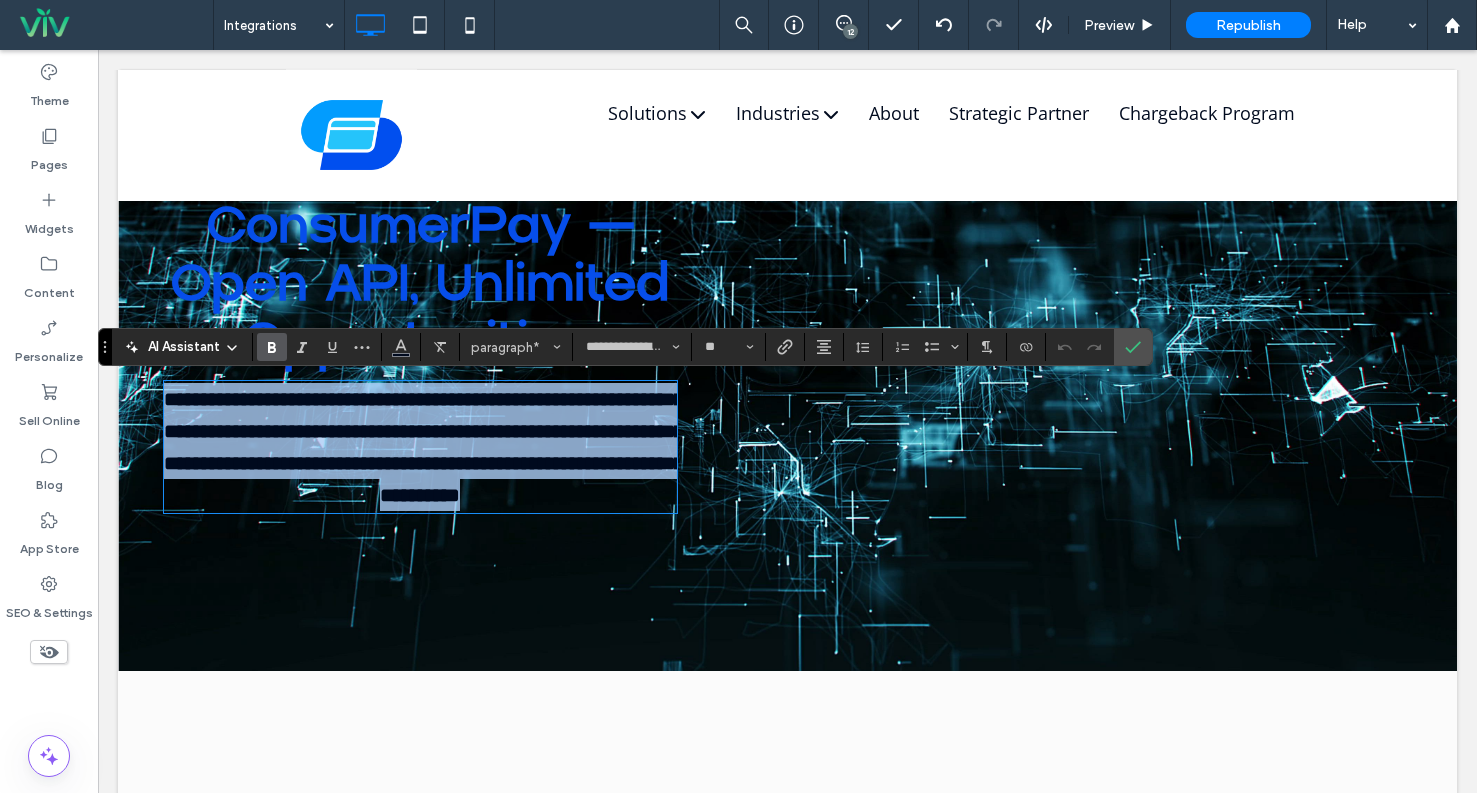 drag, startPoint x: 179, startPoint y: 392, endPoint x: 379, endPoint y: 424, distance: 202.54382 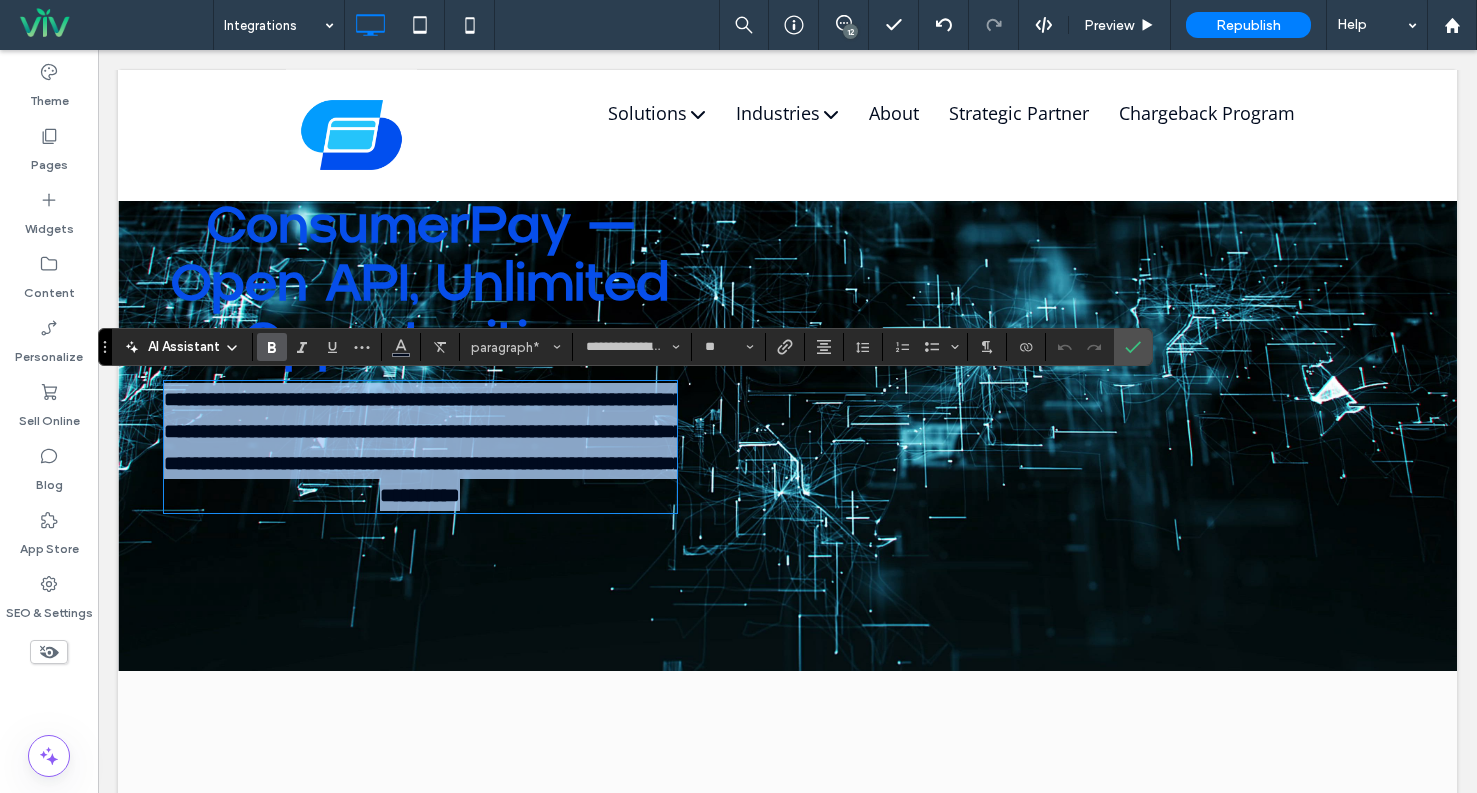 click on "**********" at bounding box center [787, 329] 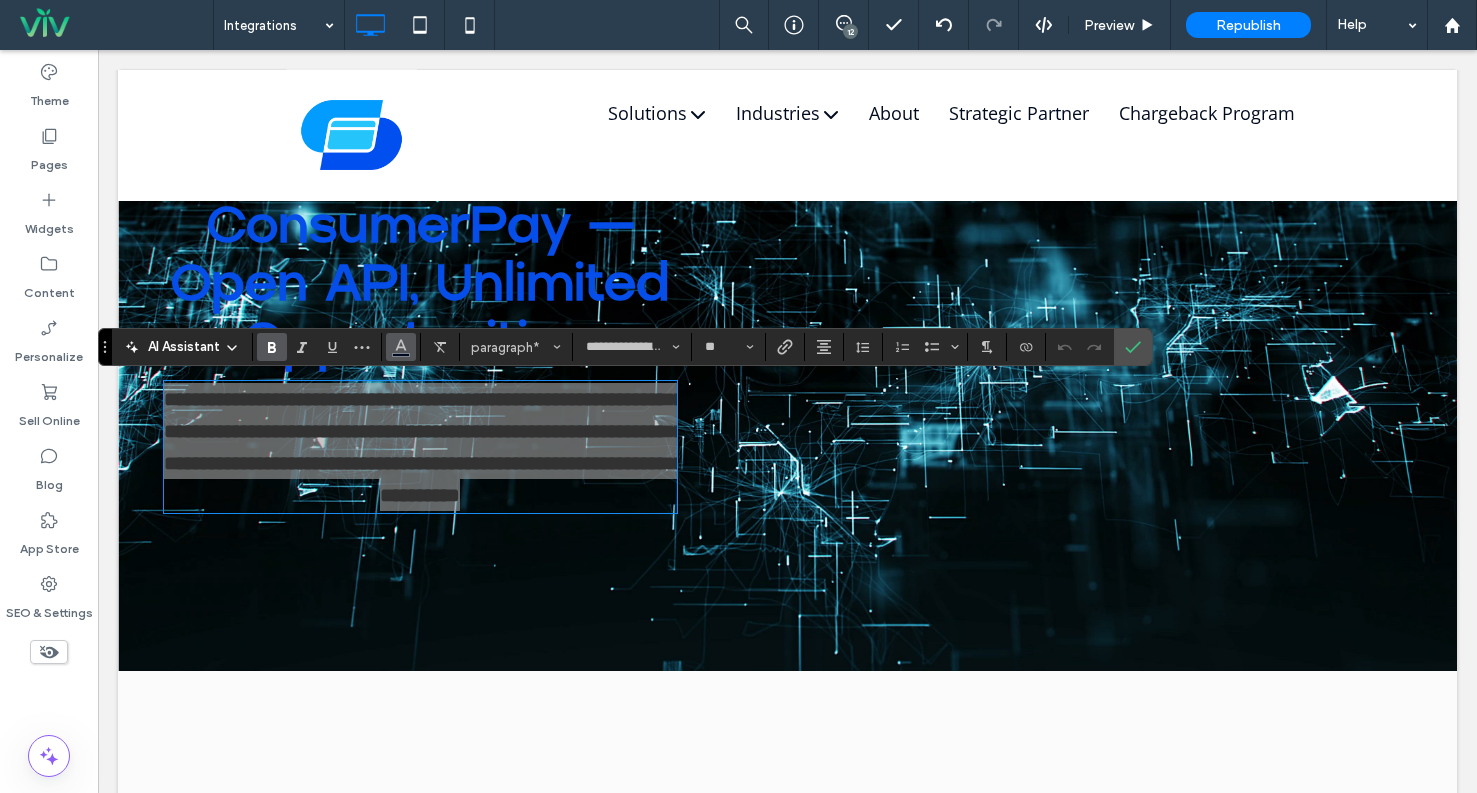 click at bounding box center [401, 347] 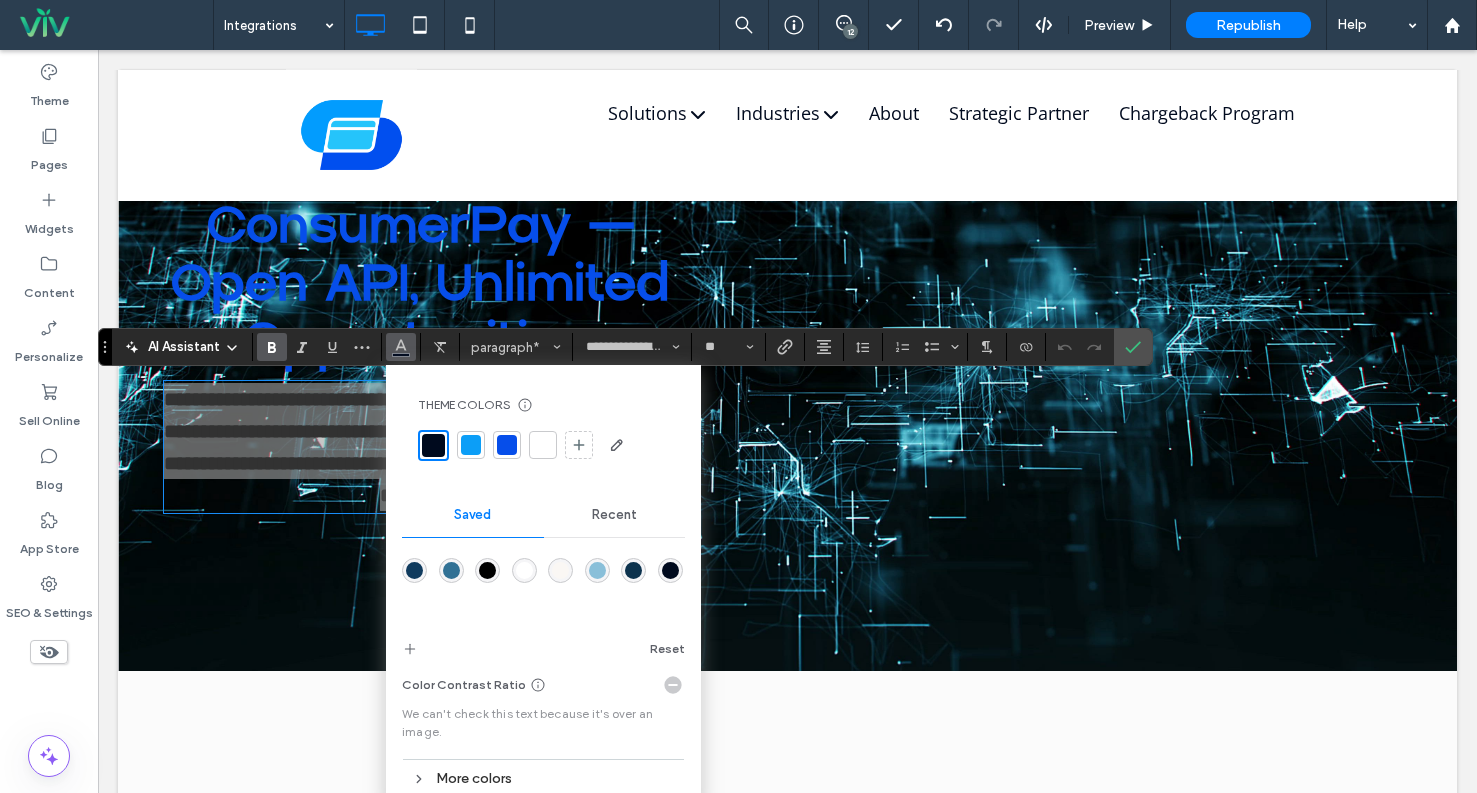 click at bounding box center (524, 570) 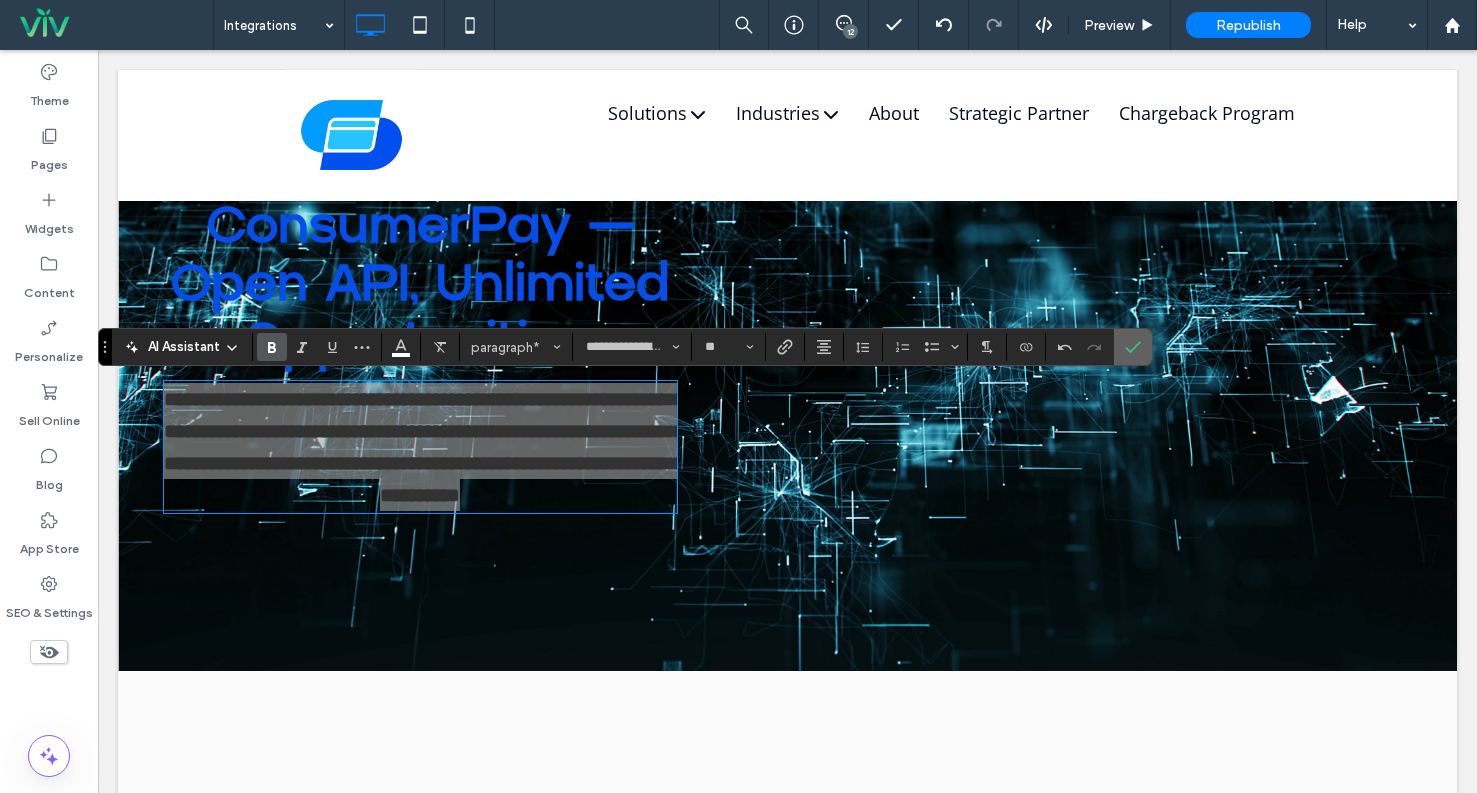 drag, startPoint x: 1138, startPoint y: 349, endPoint x: 968, endPoint y: 322, distance: 172.13077 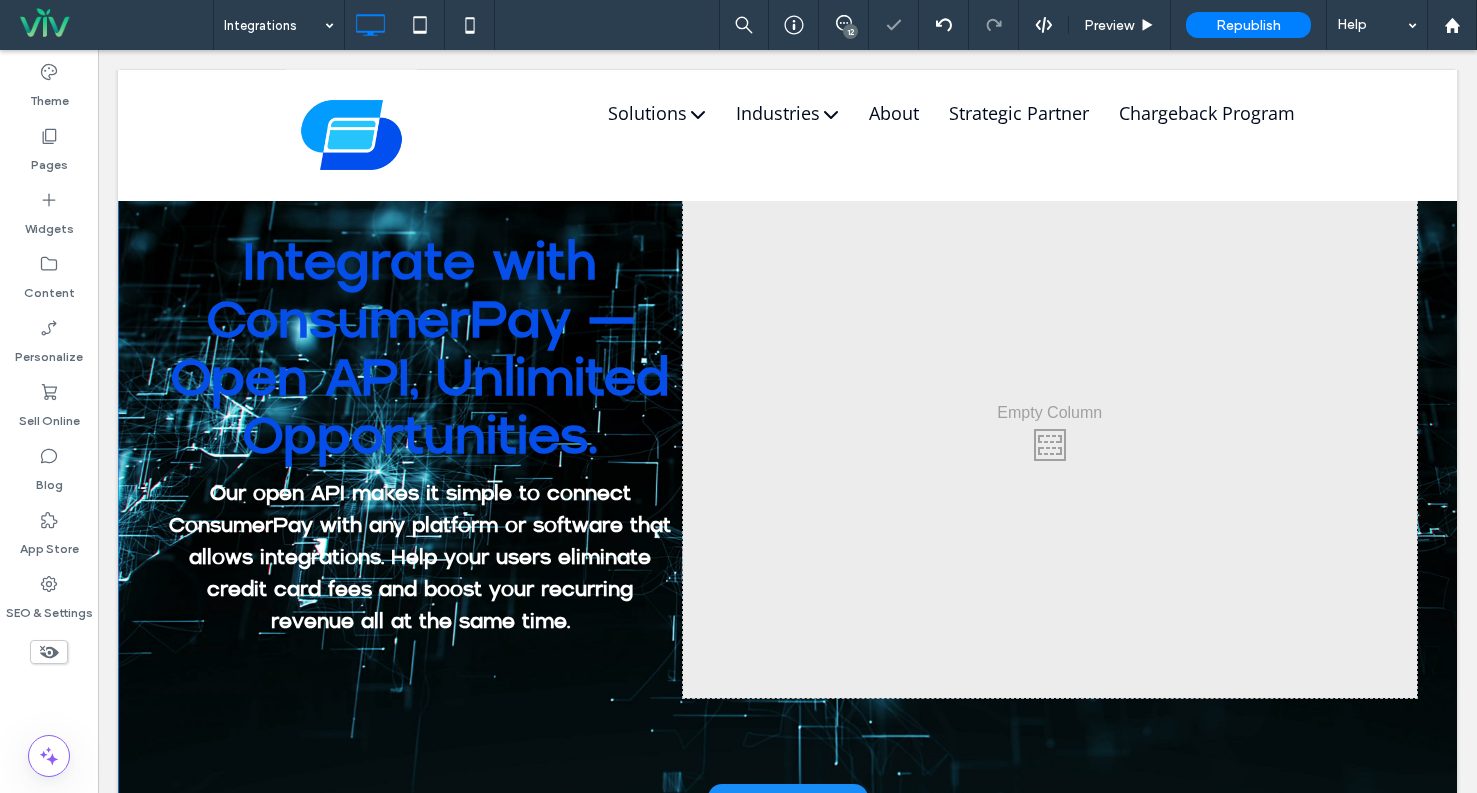 scroll, scrollTop: 0, scrollLeft: 0, axis: both 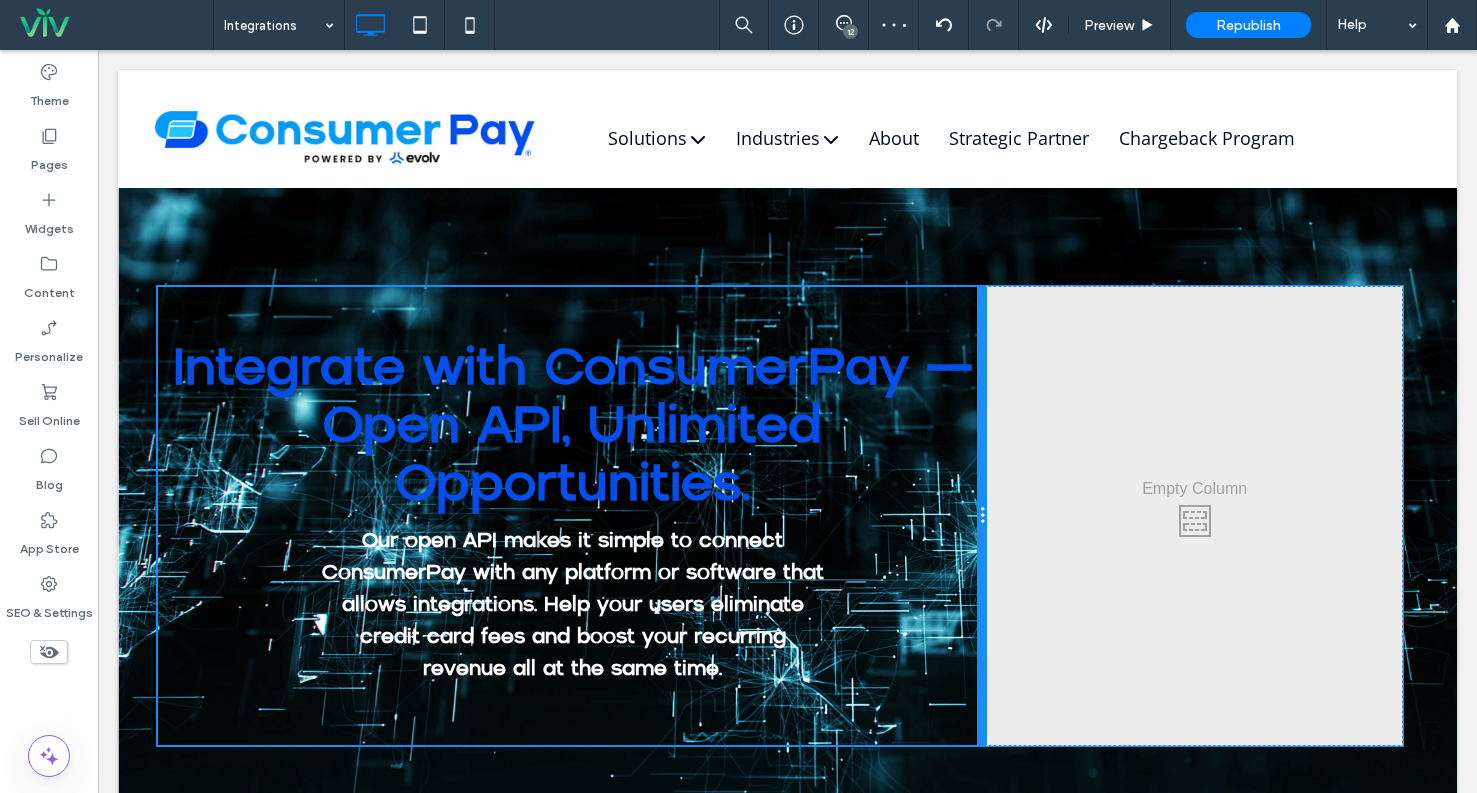 drag, startPoint x: 672, startPoint y: 458, endPoint x: 939, endPoint y: 457, distance: 267.00186 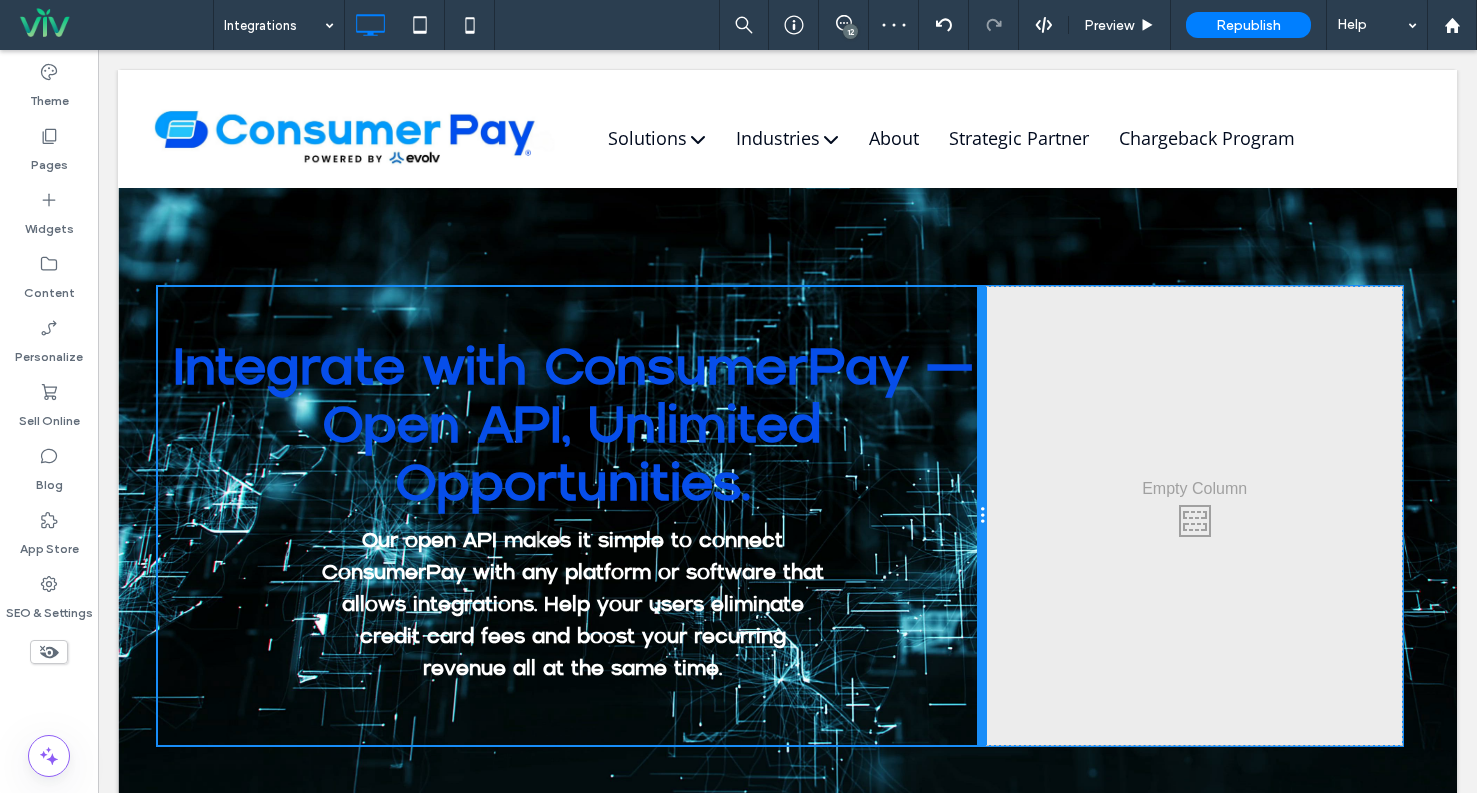click on "Integrate with ConsumerPay — Open API, Unlimited Opportunities.   Our open API makes it simple to connect ConsumerPay with any platform or software that allows integrations. Help your users eliminate credit card fees and boost your recurring revenue all at the same time.
Click To Paste" at bounding box center [572, 516] 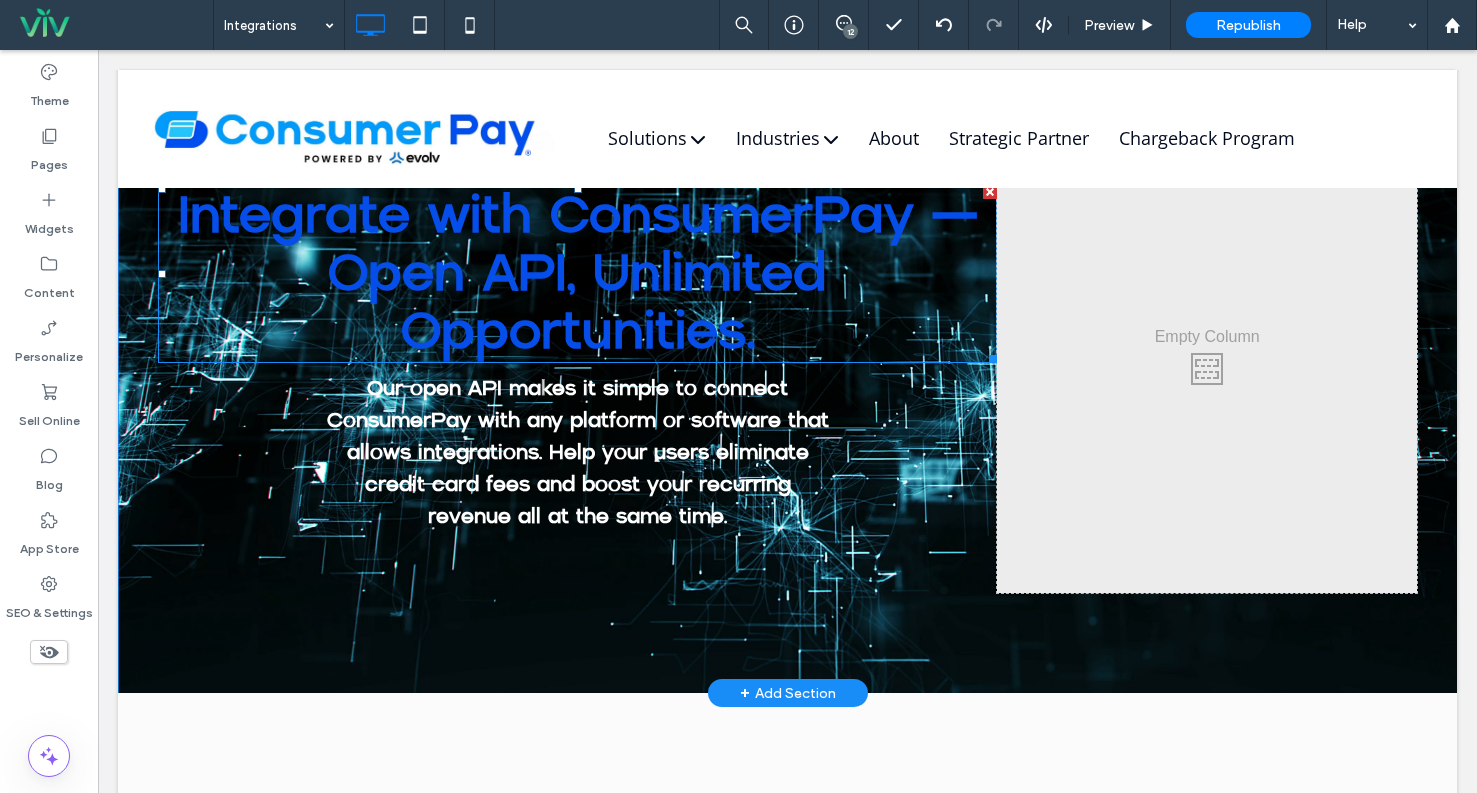 scroll, scrollTop: 0, scrollLeft: 0, axis: both 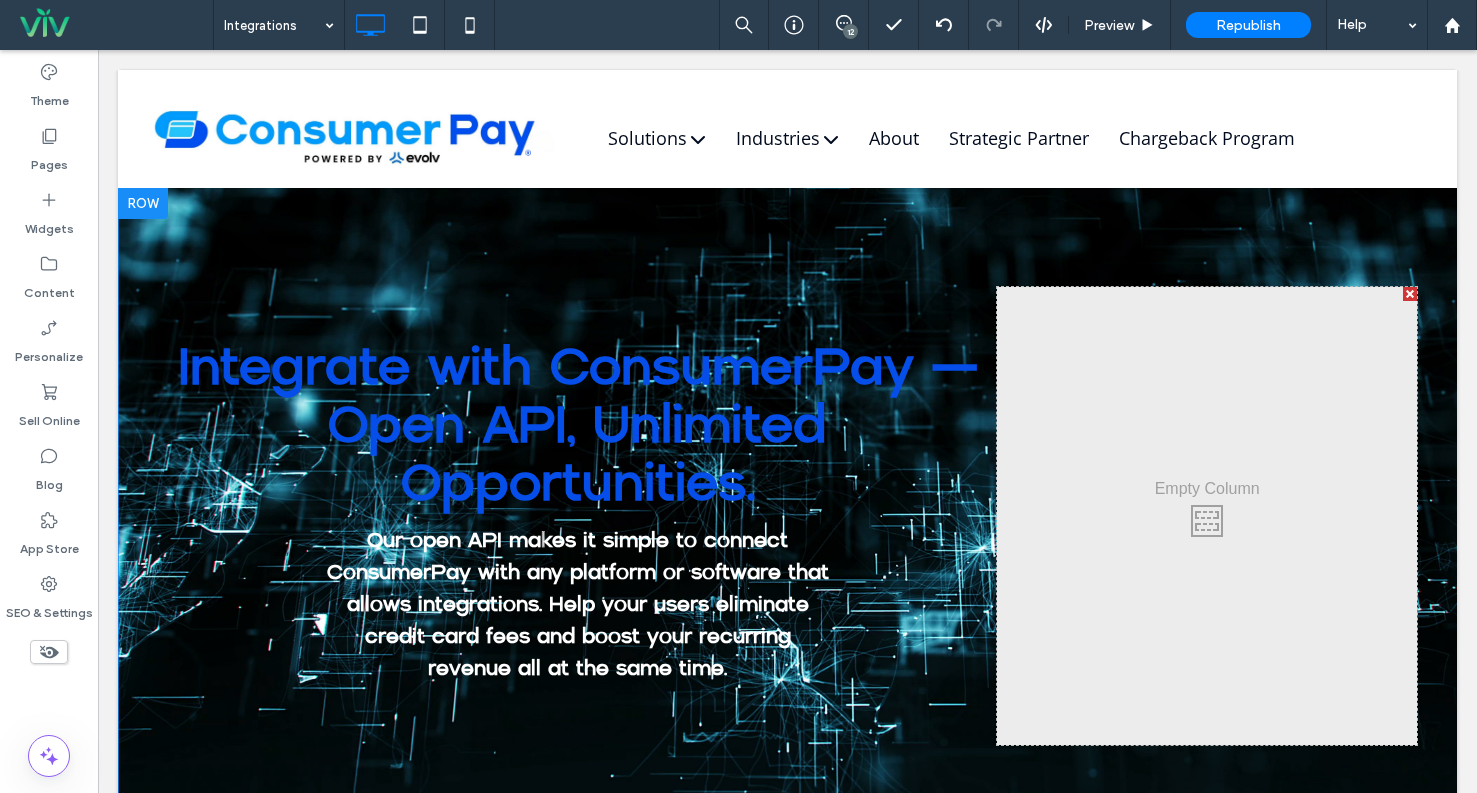 click on "Integrate with ConsumerPay — Open API, Unlimited Opportunities.   Our open API makes it simple to connect ConsumerPay with any platform or software that allows integrations. Help your users eliminate credit card fees and boost your recurring revenue all at the same time.
Click To Paste
Click To Paste
Row + Add Section" at bounding box center (787, 516) 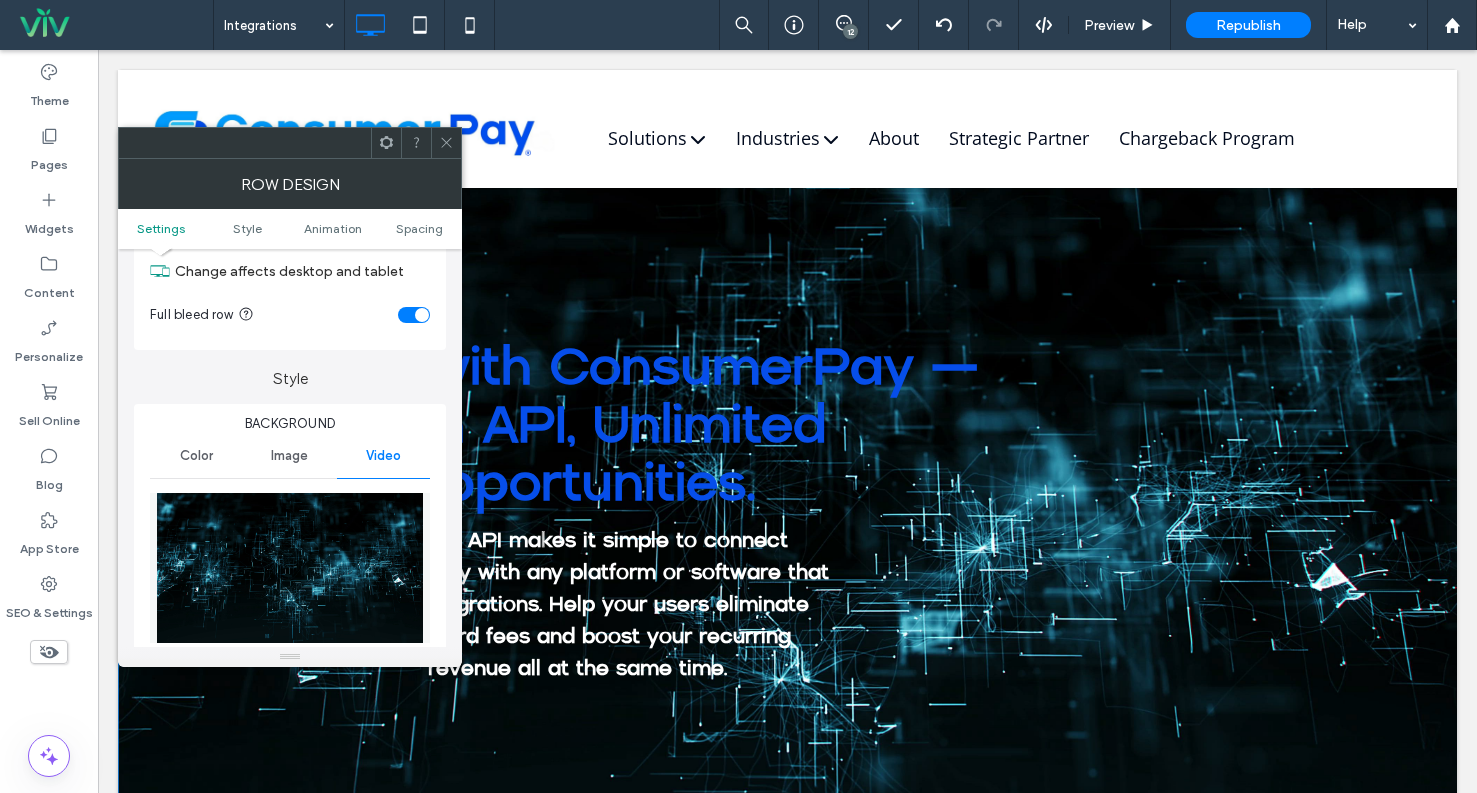 scroll, scrollTop: 400, scrollLeft: 0, axis: vertical 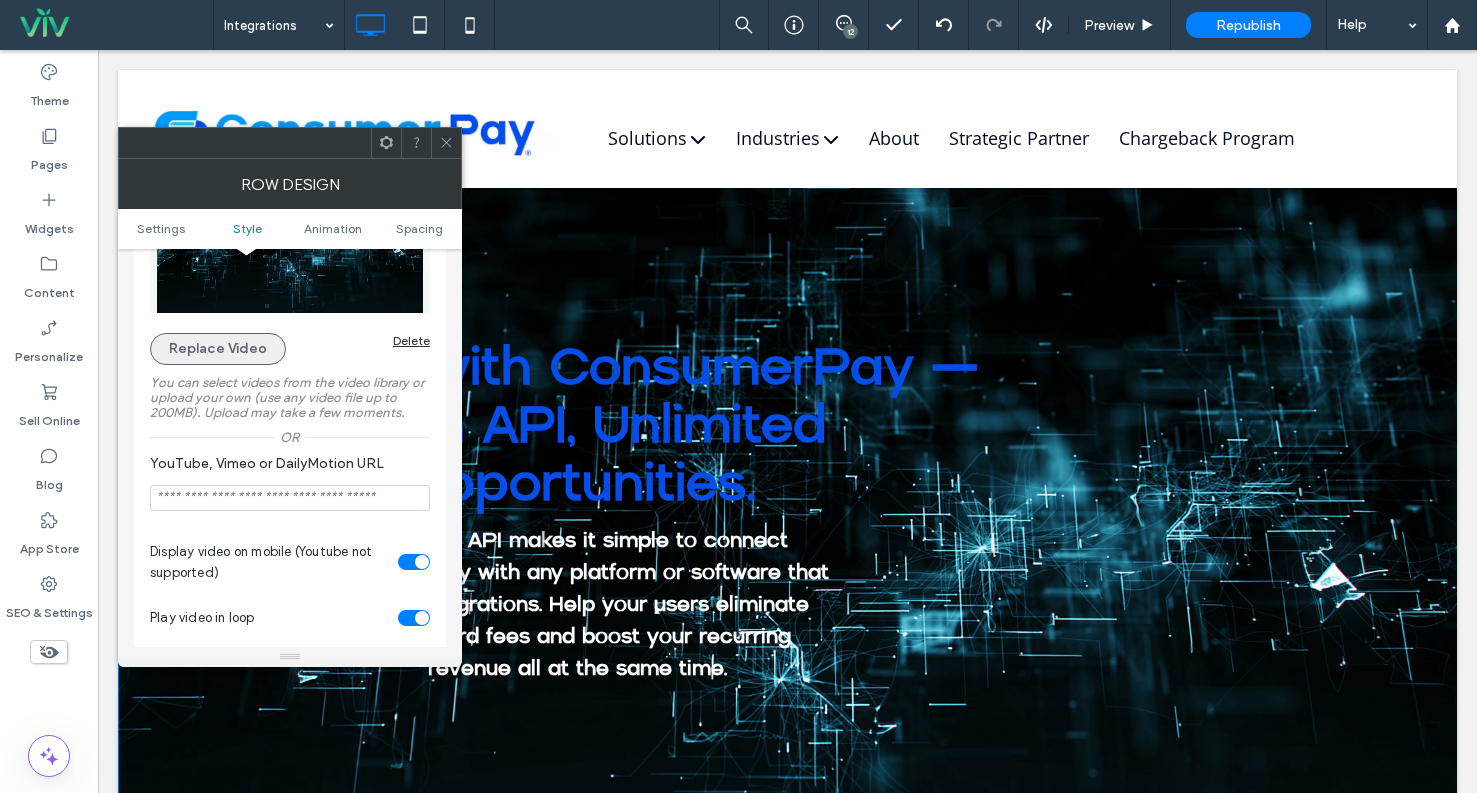 click on "Replace Video" at bounding box center [218, 349] 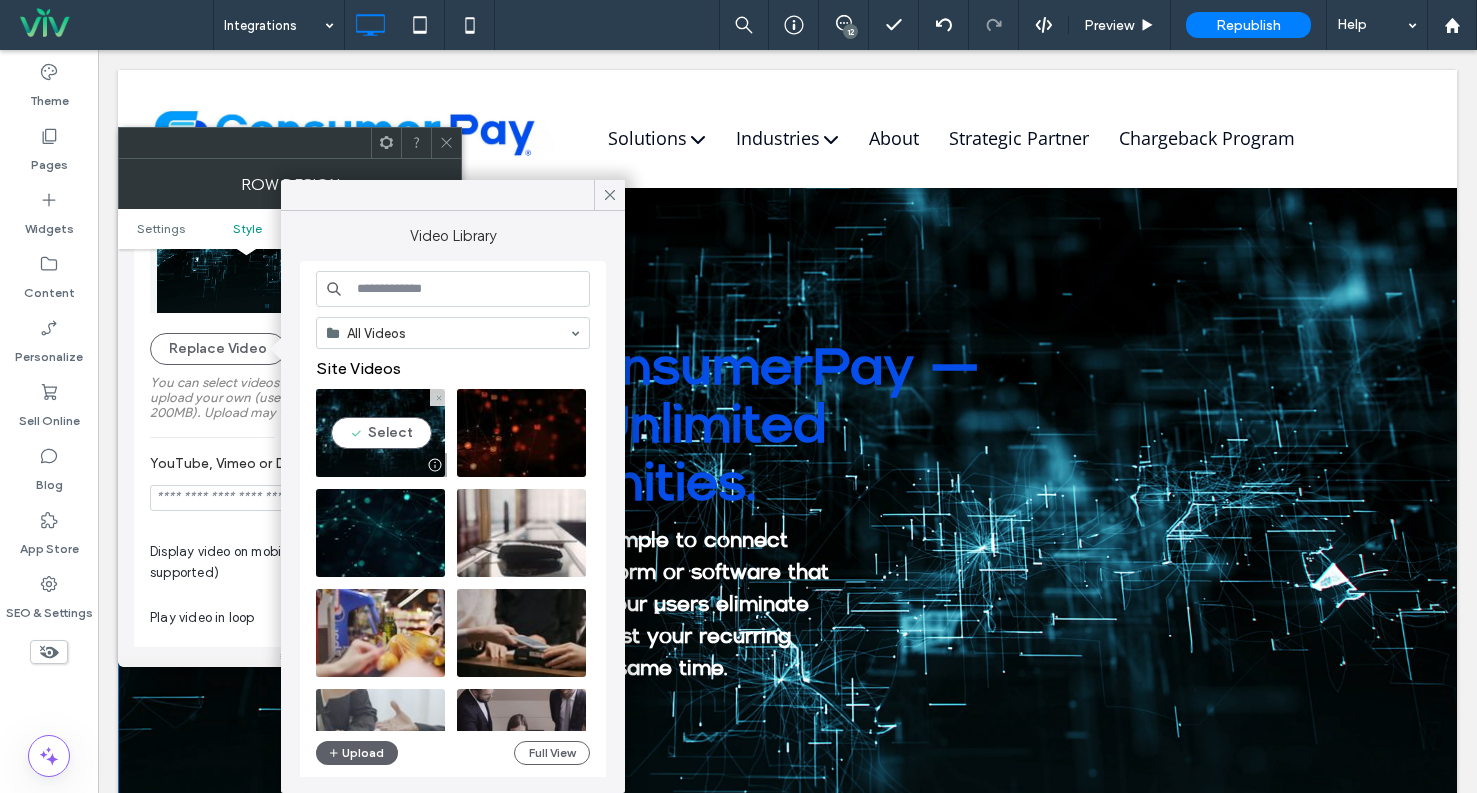 click at bounding box center (380, 433) 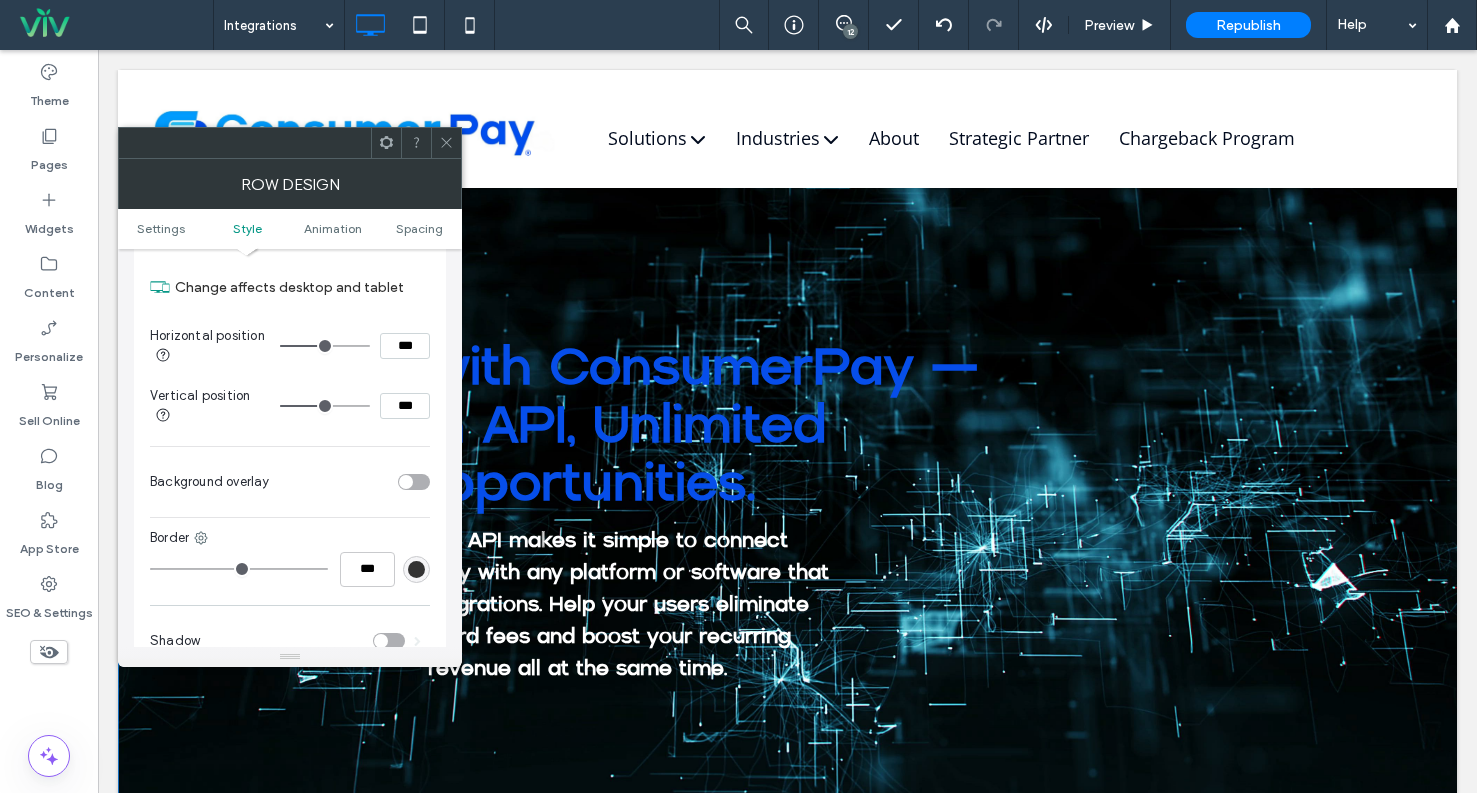scroll, scrollTop: 900, scrollLeft: 0, axis: vertical 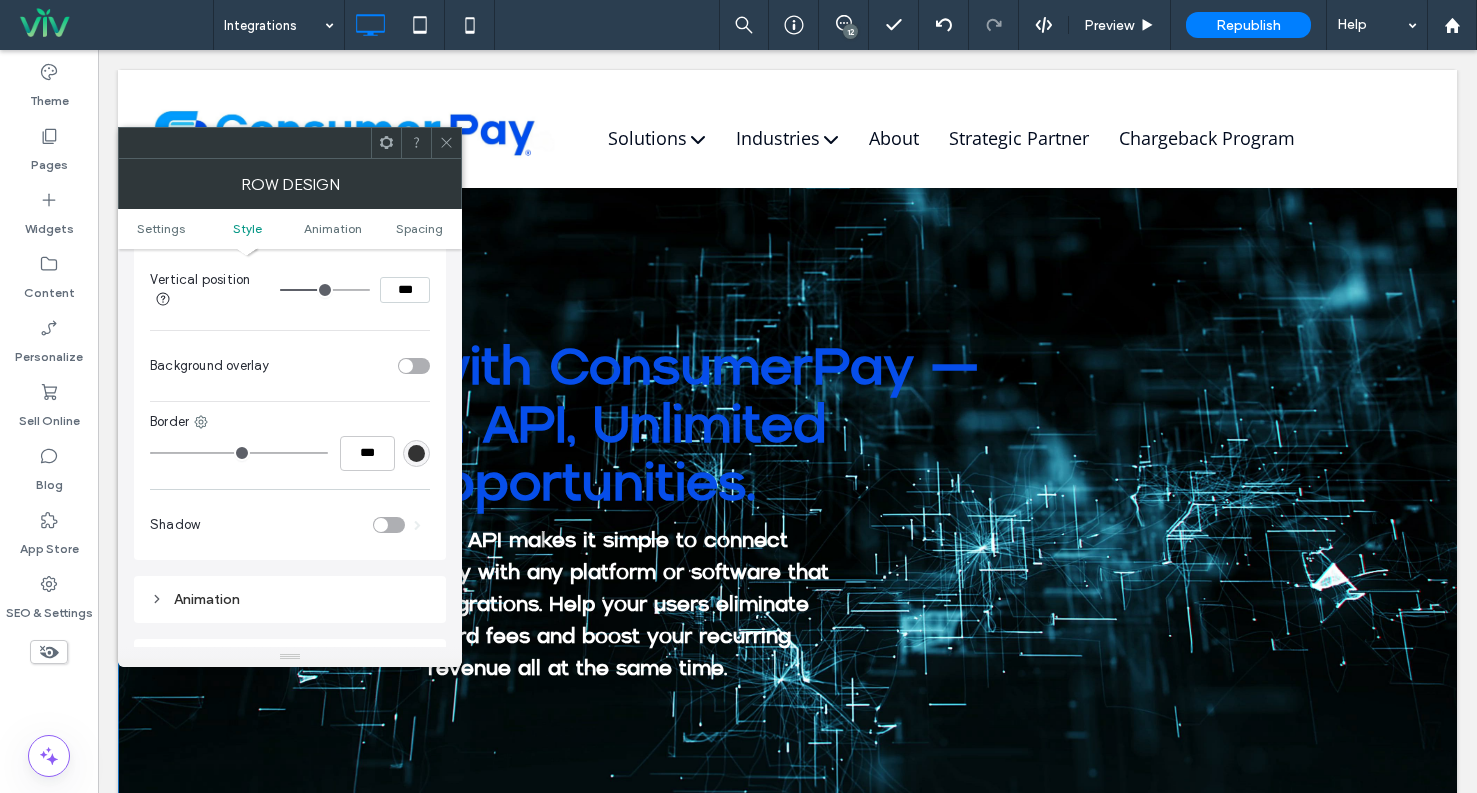 click at bounding box center [414, 366] 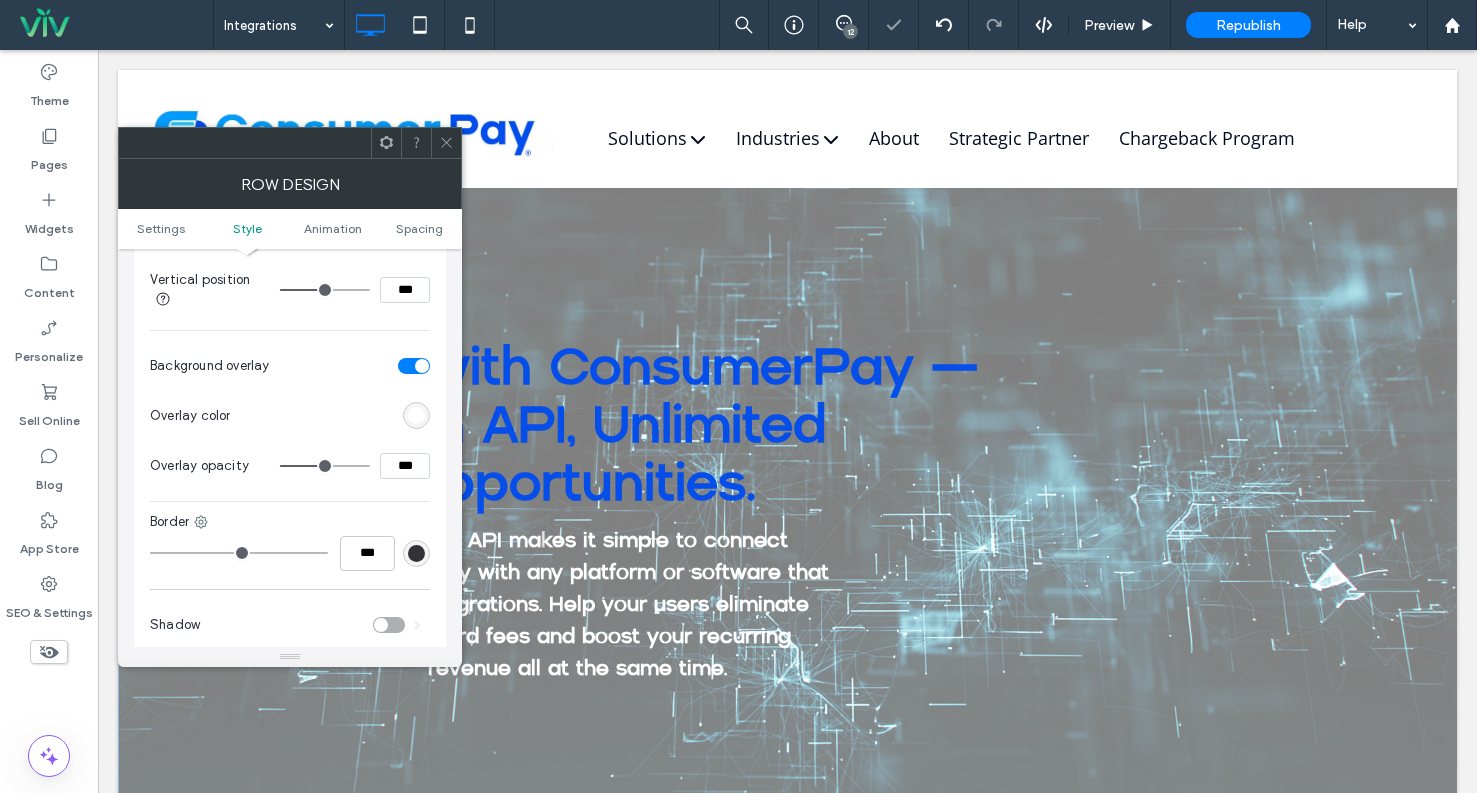 click at bounding box center [414, 366] 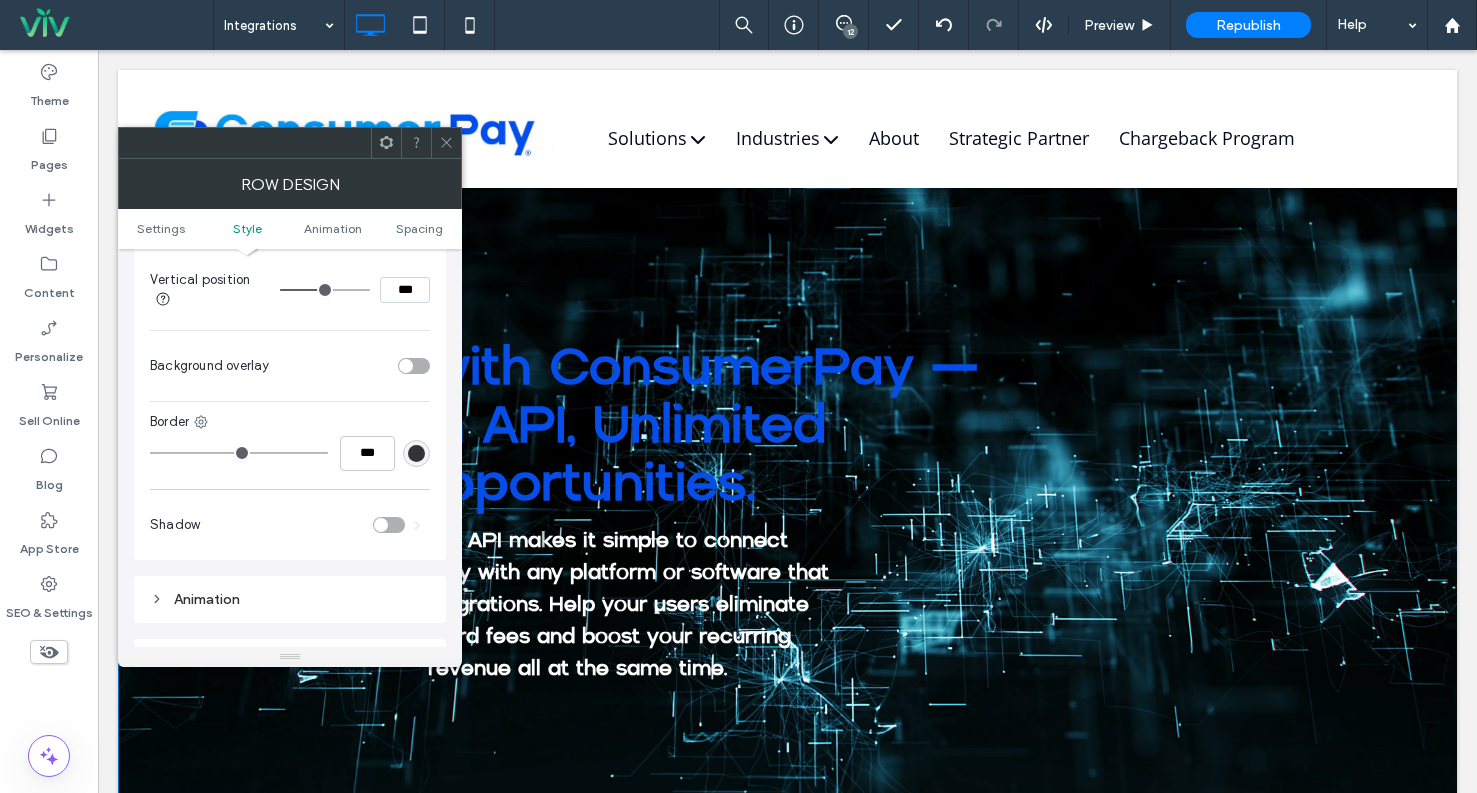 click 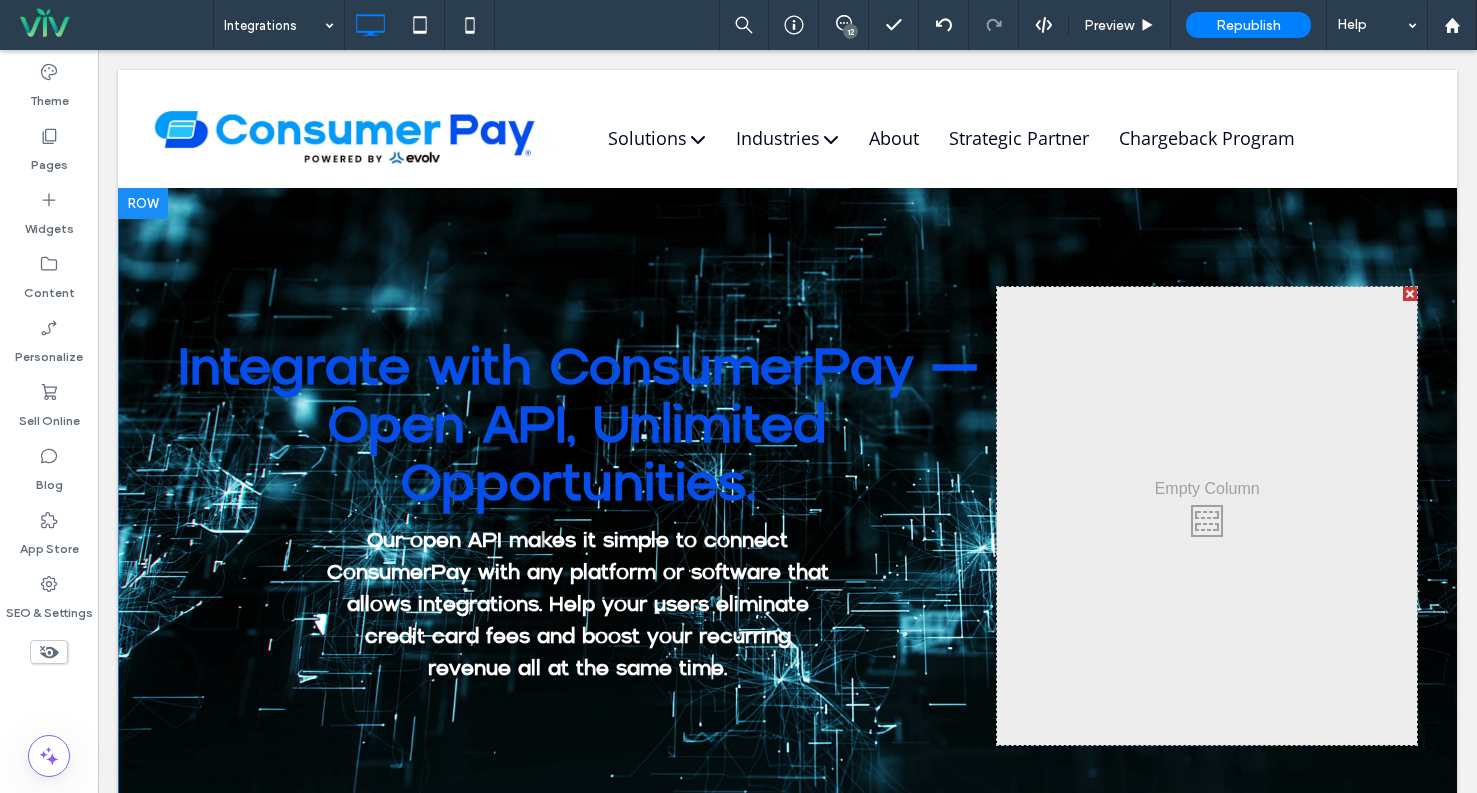 click on "Integrate with ConsumerPay — Open API, Unlimited Opportunities.   Our open API makes it simple to connect ConsumerPay with any platform or software that allows integrations. Help your users eliminate credit card fees and boost your recurring revenue all at the same time.
Click To Paste
Click To Paste
Row + Add Section" at bounding box center [787, 516] 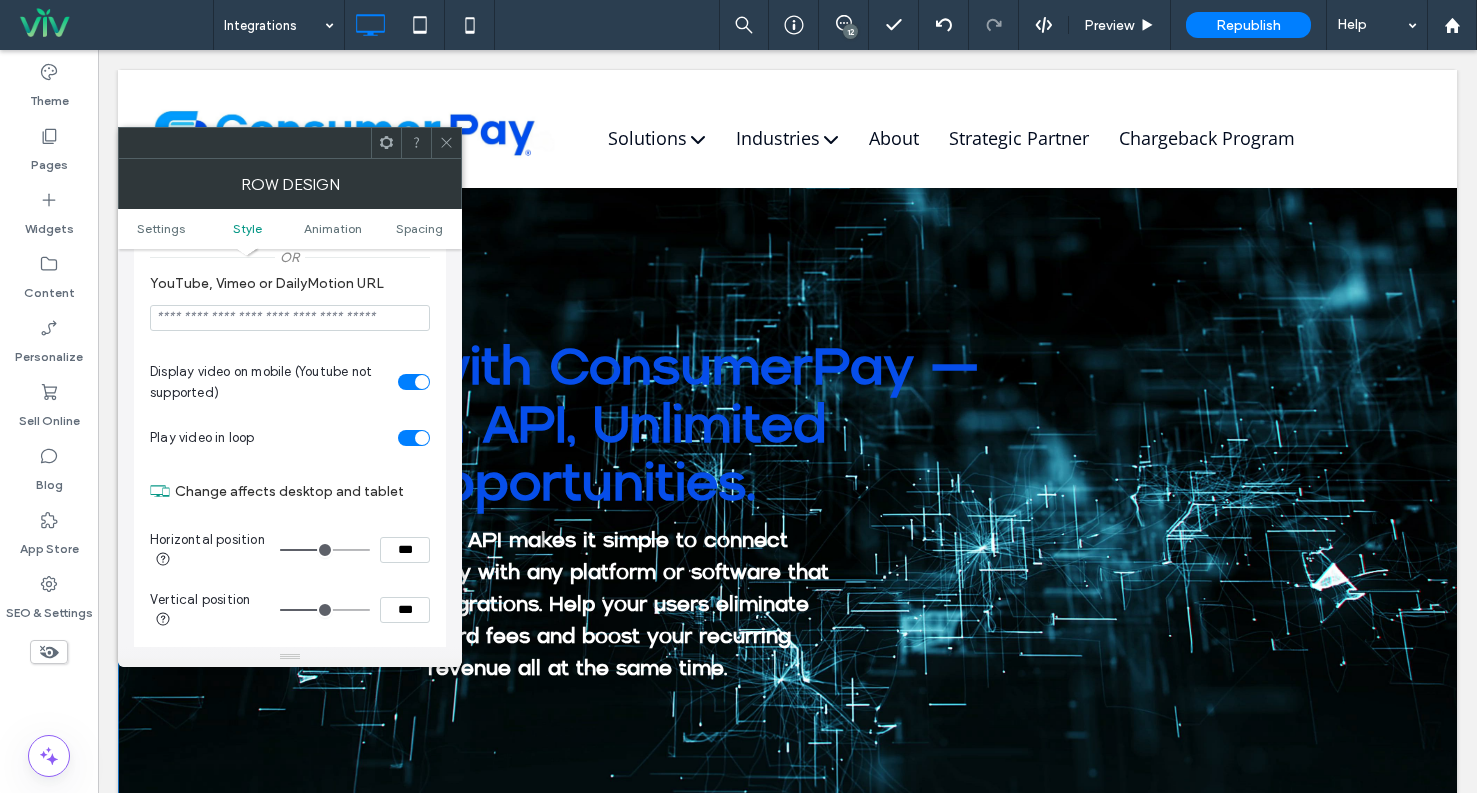 scroll, scrollTop: 600, scrollLeft: 0, axis: vertical 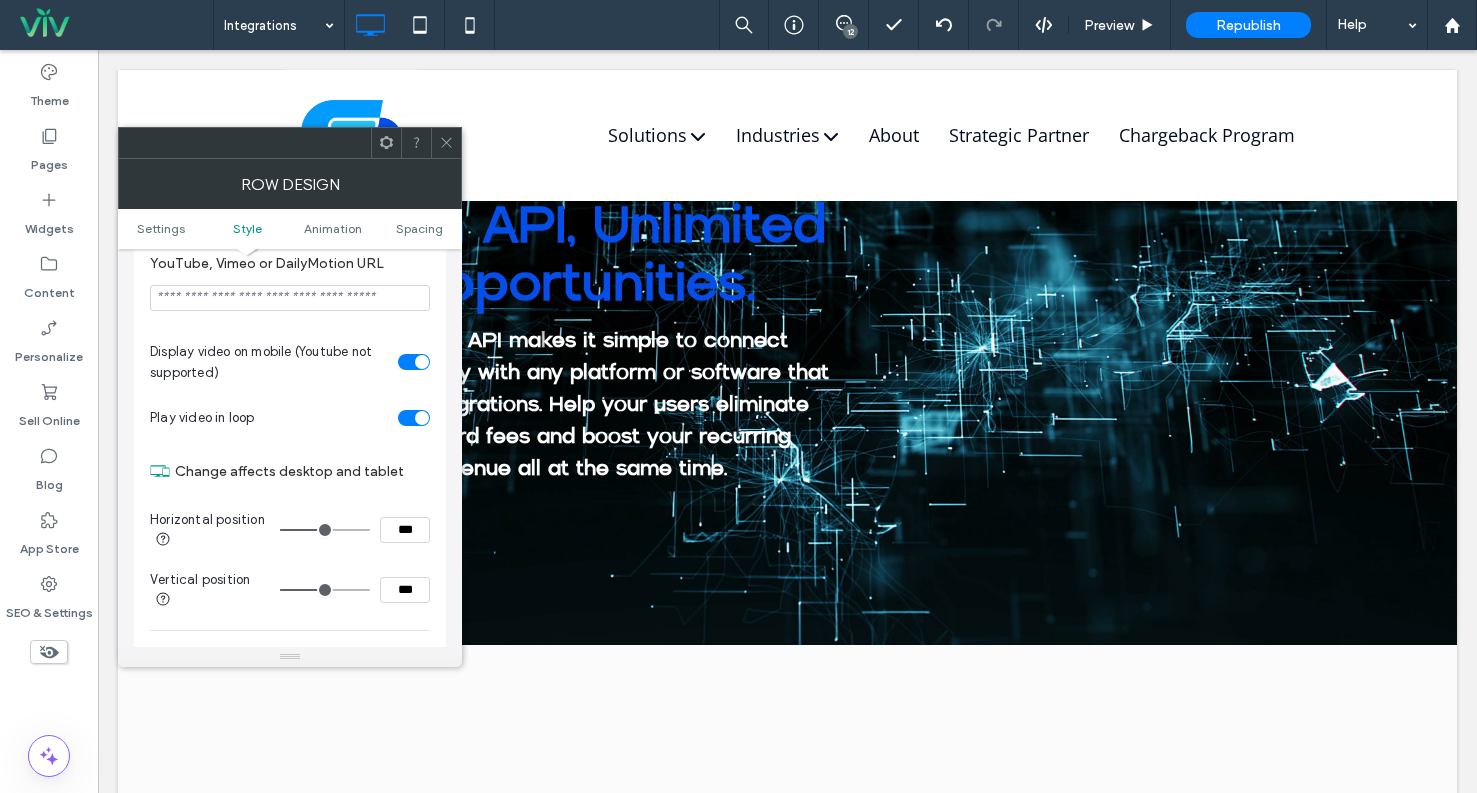 click 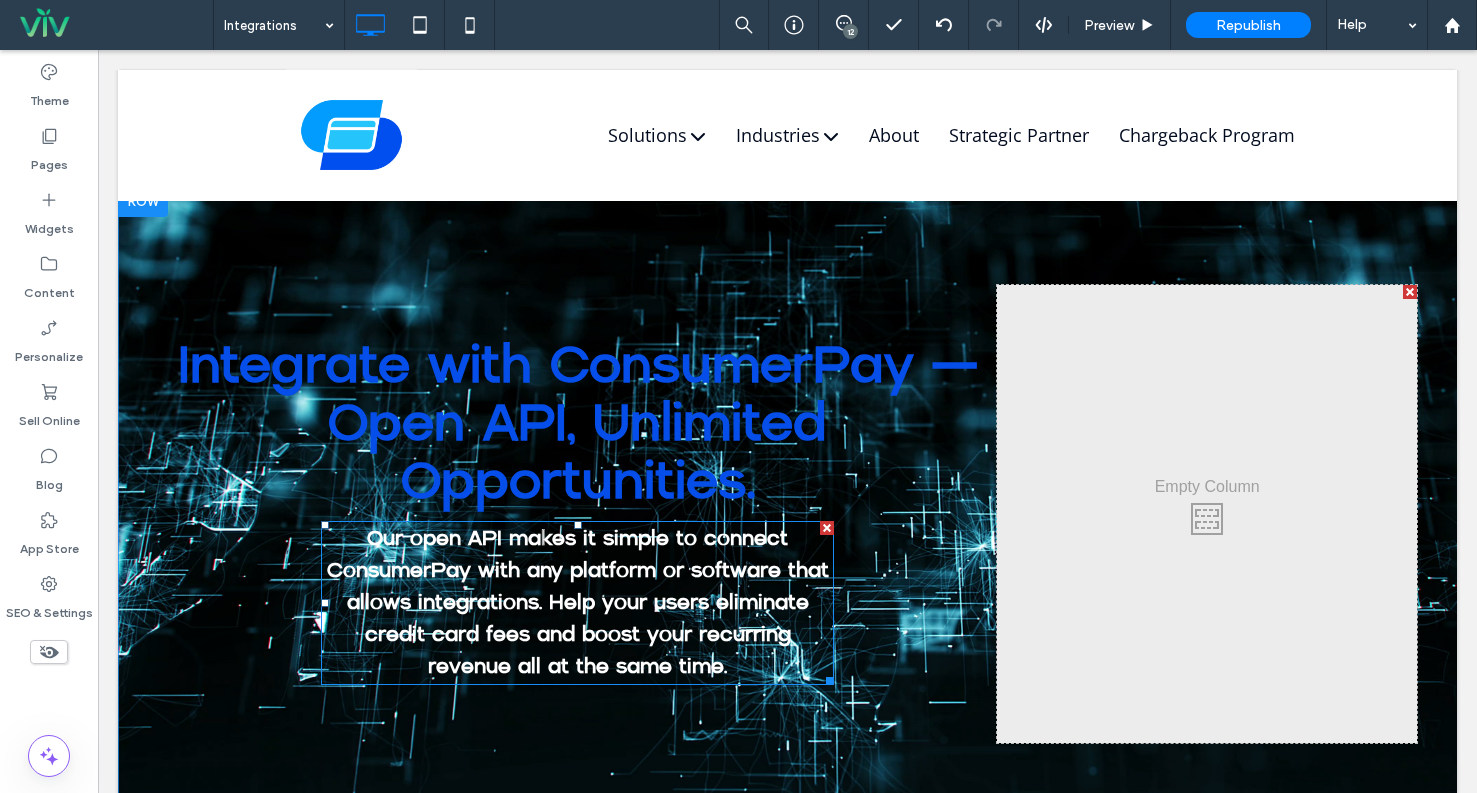scroll, scrollTop: 0, scrollLeft: 0, axis: both 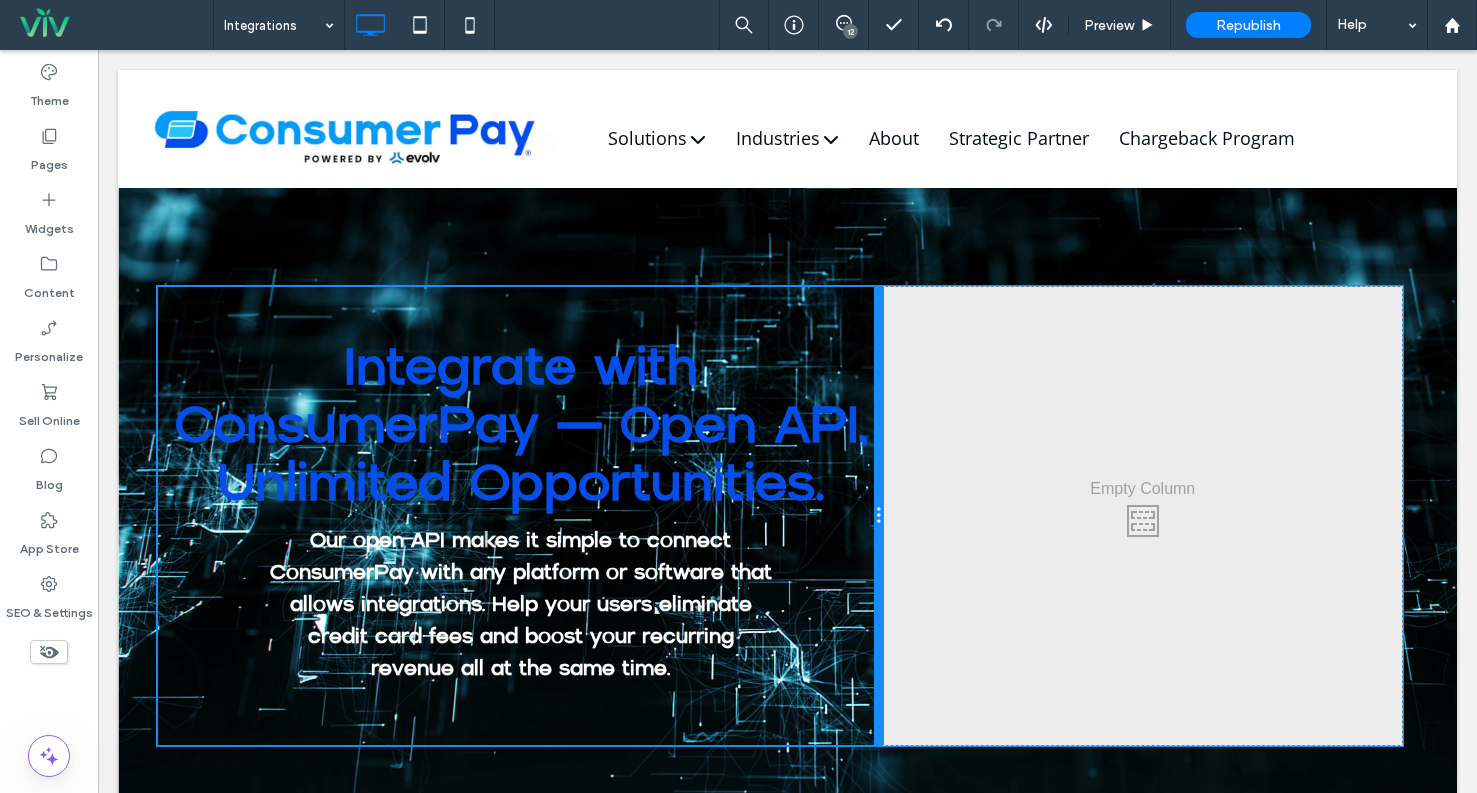drag, startPoint x: 986, startPoint y: 502, endPoint x: 975, endPoint y: 550, distance: 49.24429 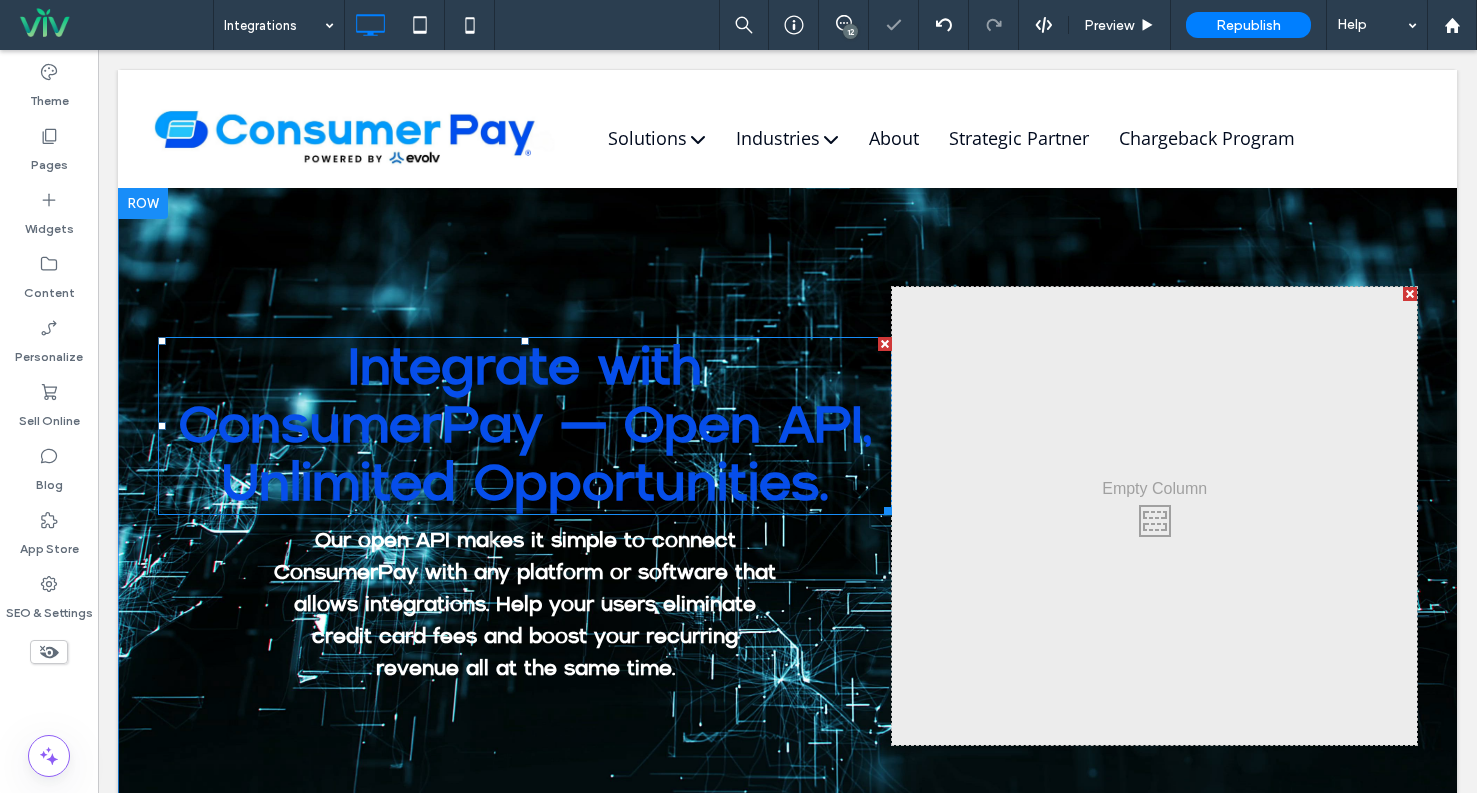 click on "Integrate with ConsumerPay — Open API, Unlimited Opportunities." at bounding box center [525, 426] 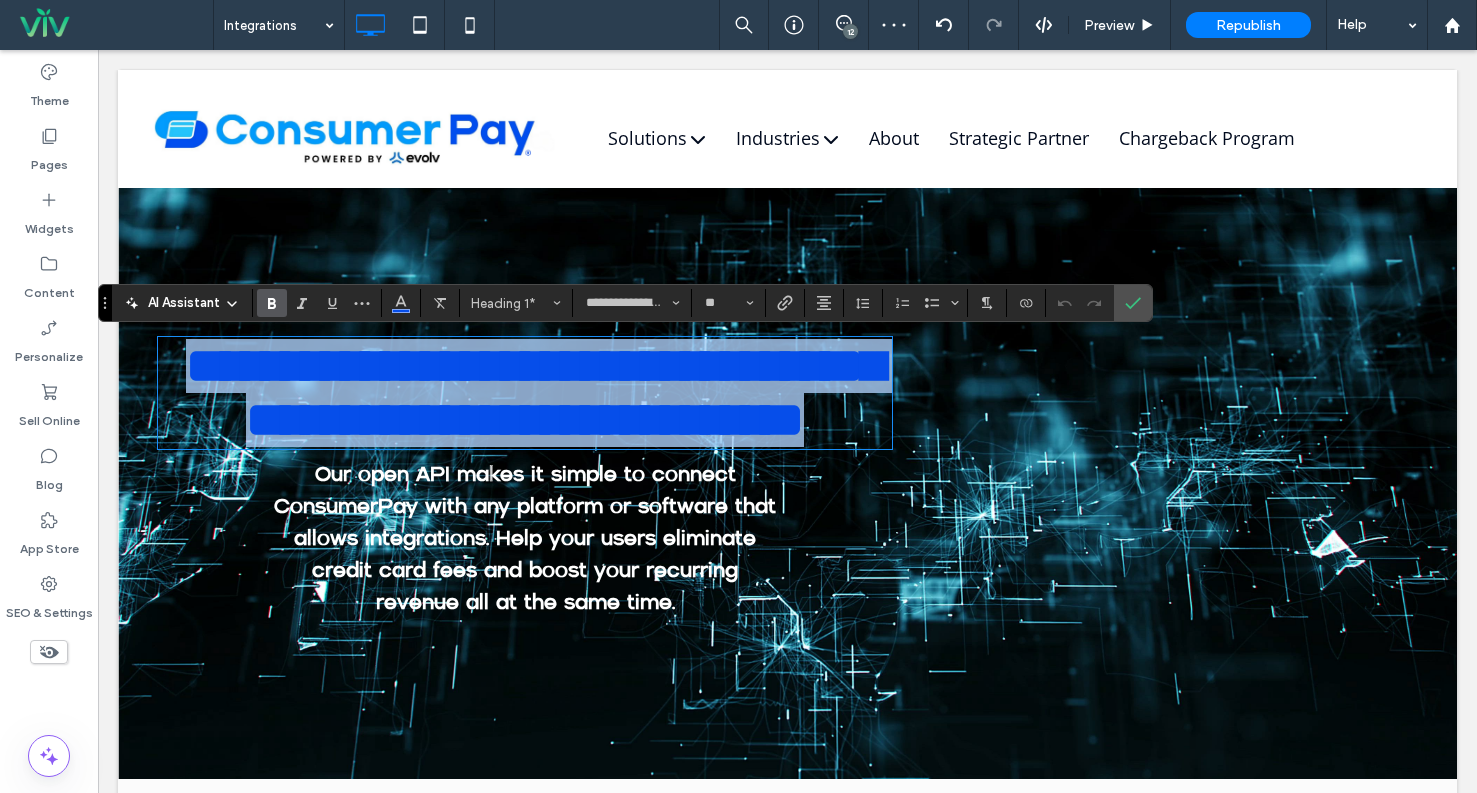drag, startPoint x: 319, startPoint y: 344, endPoint x: 835, endPoint y: 335, distance: 516.0785 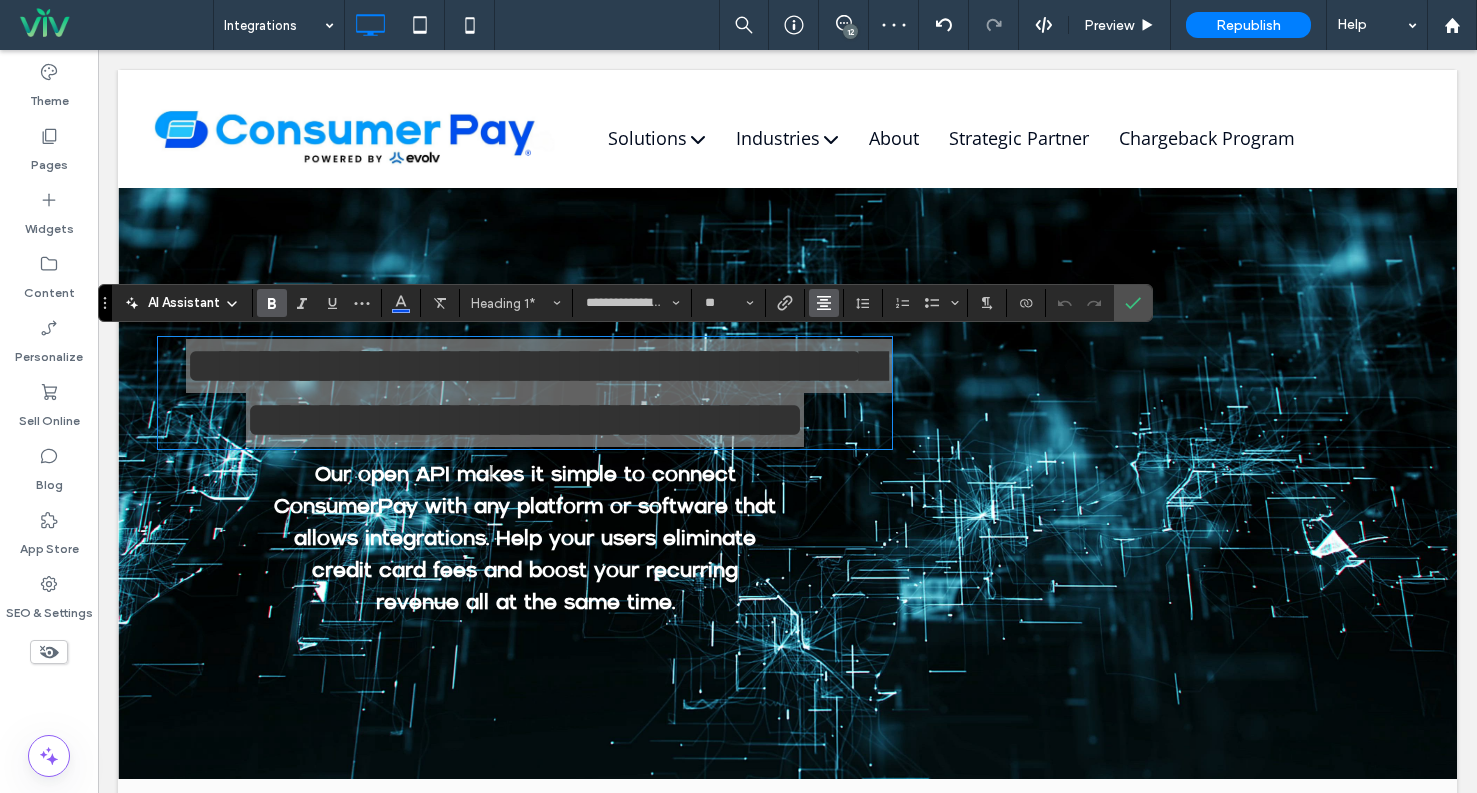 click 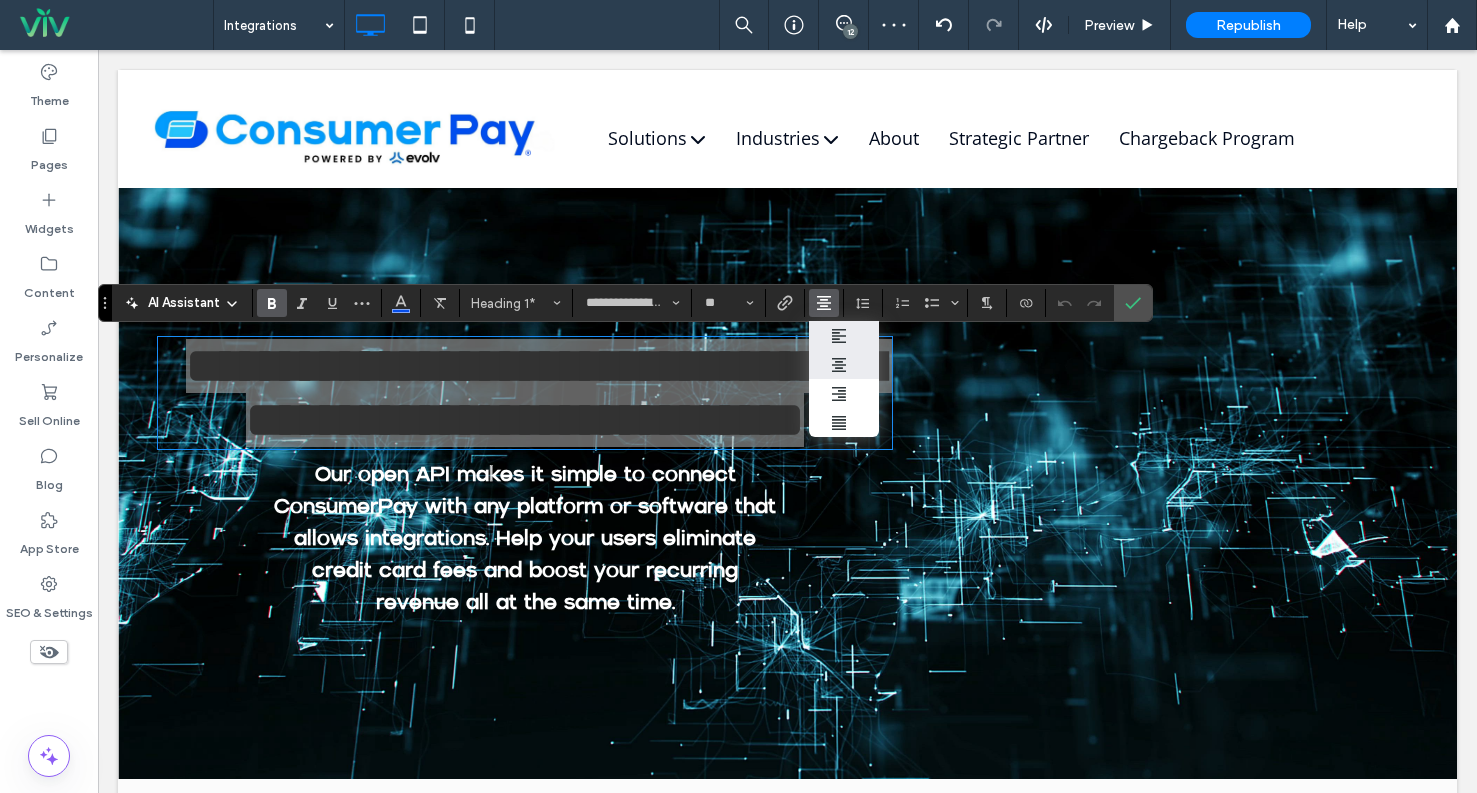 click 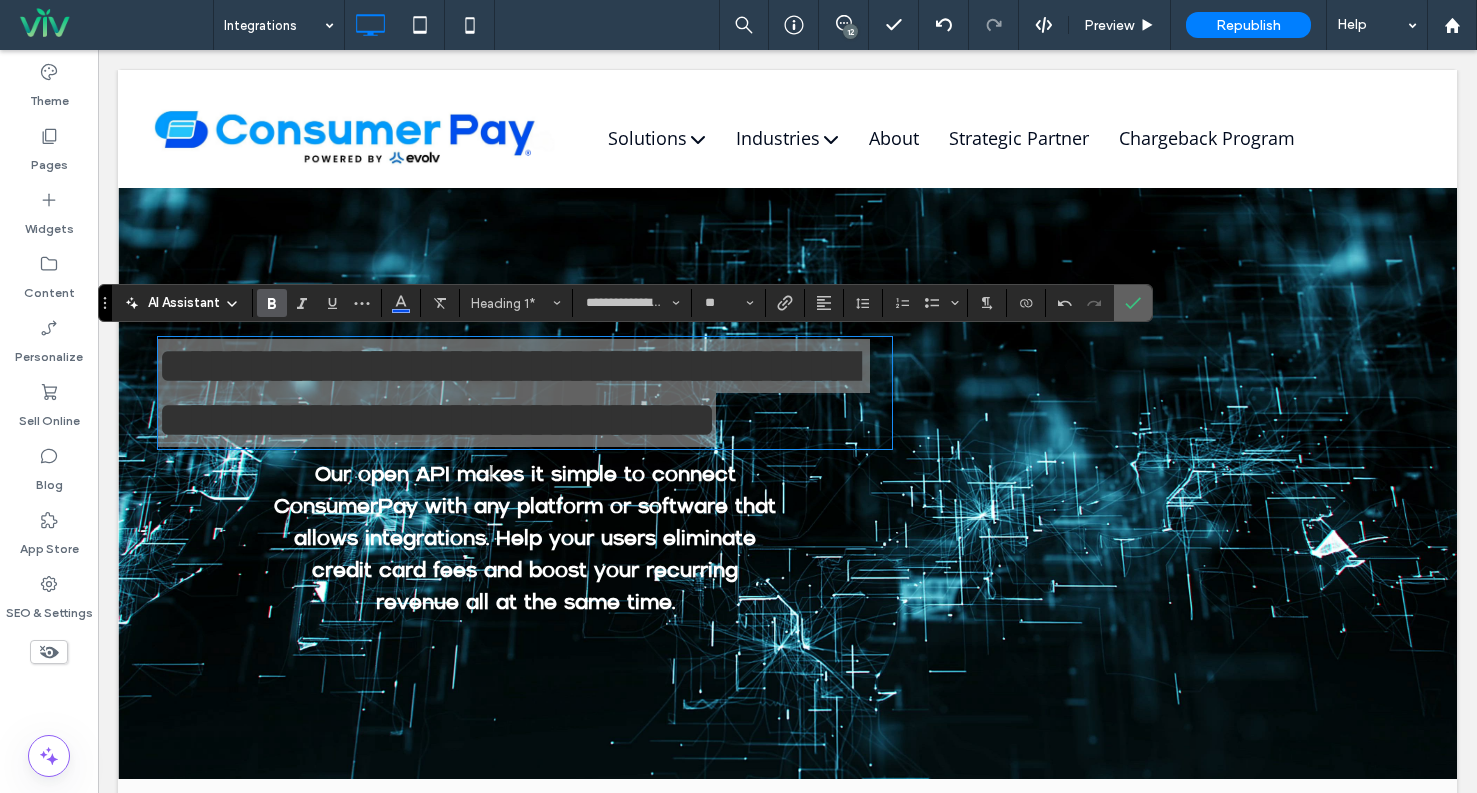 drag, startPoint x: 1143, startPoint y: 304, endPoint x: 946, endPoint y: 233, distance: 209.40392 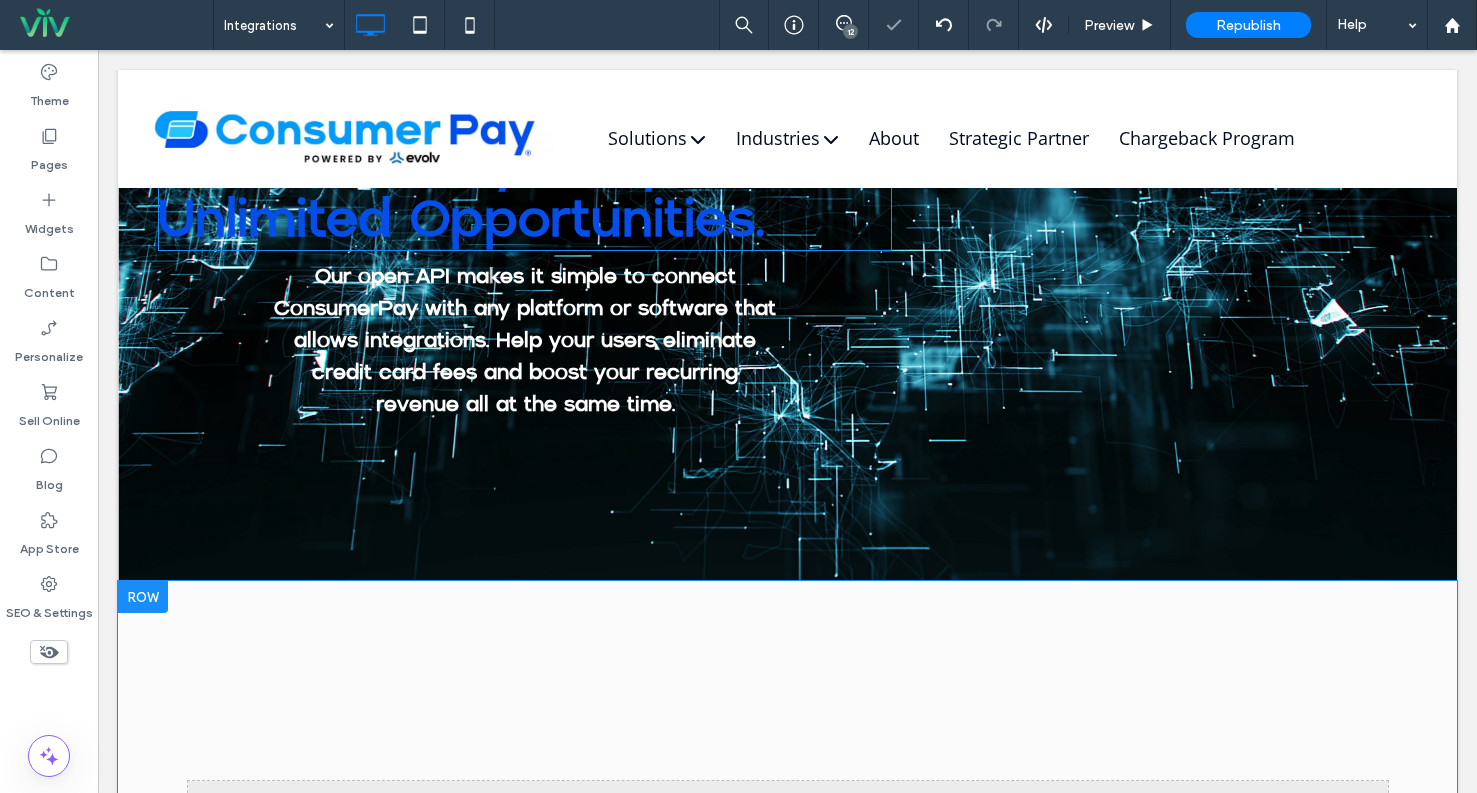 scroll, scrollTop: 400, scrollLeft: 0, axis: vertical 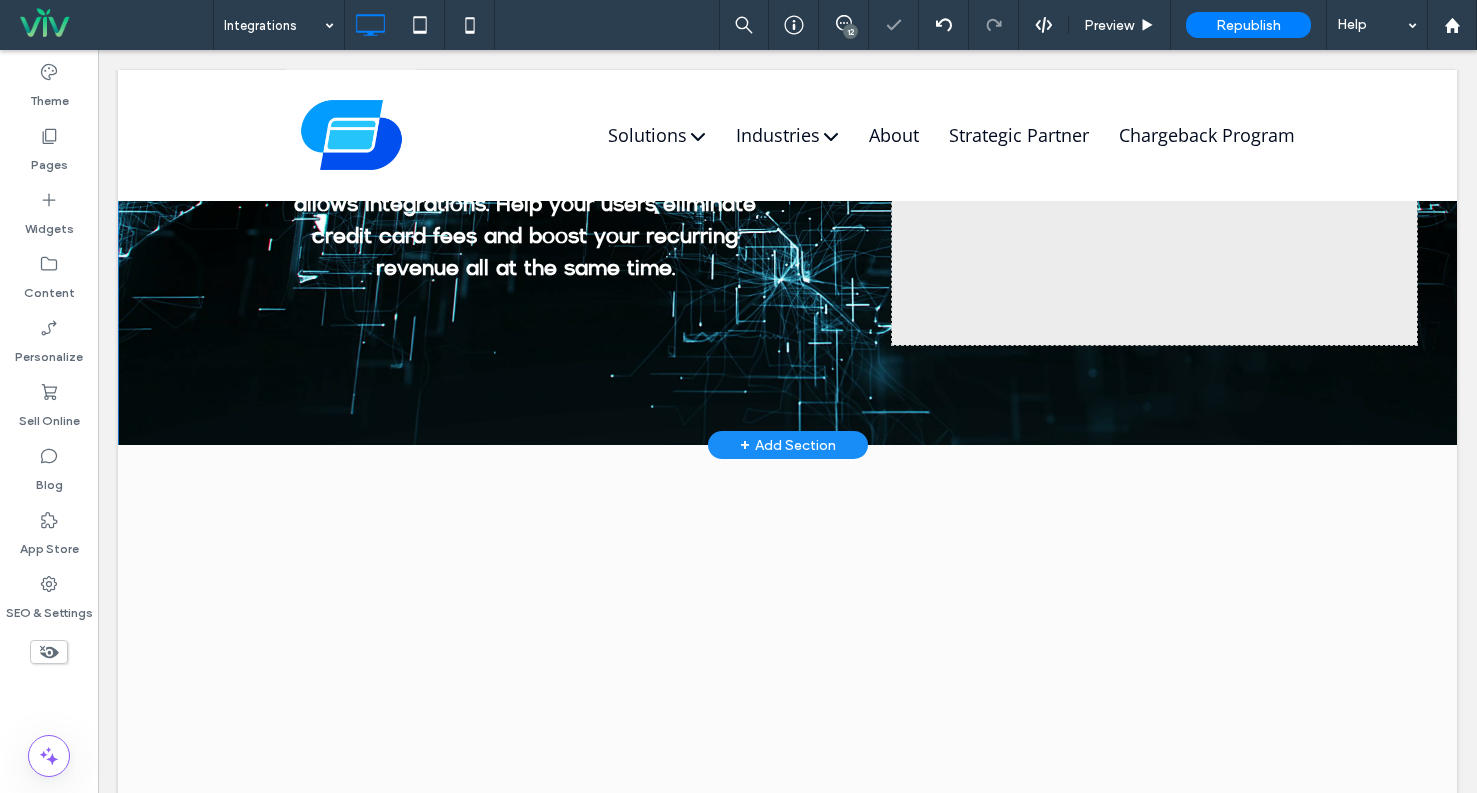 click on "+ Add Section" at bounding box center [788, 445] 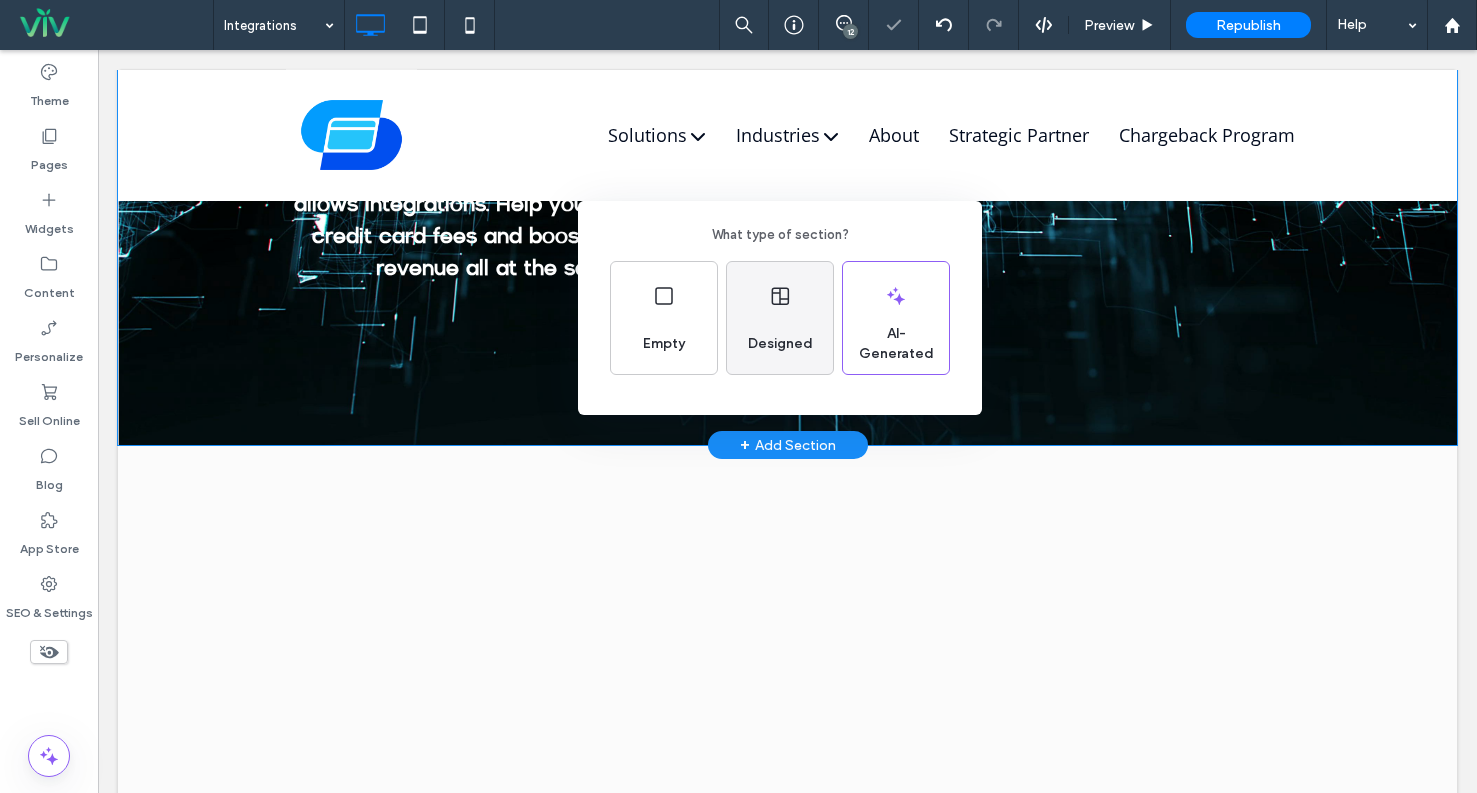 click on "Designed" 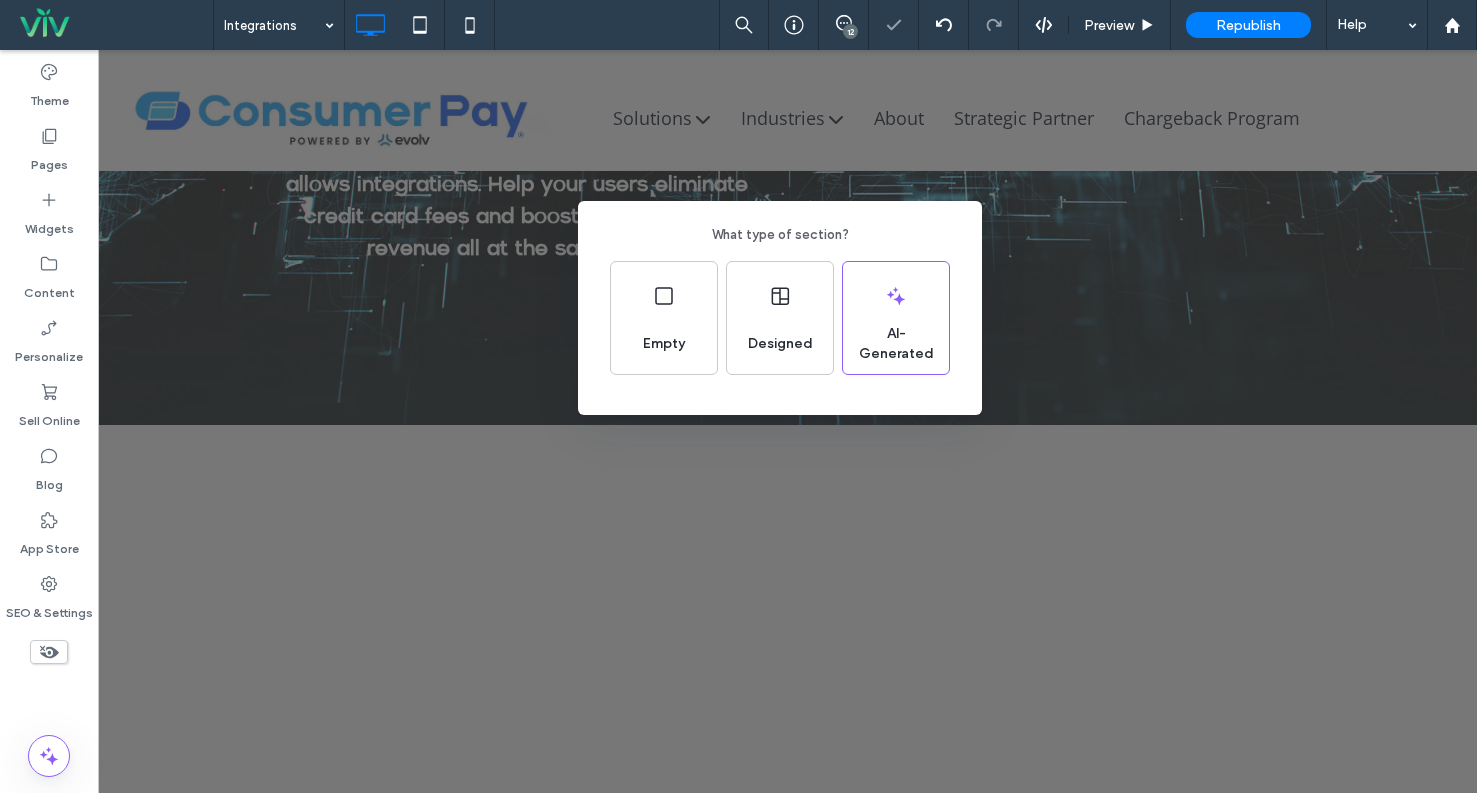 scroll, scrollTop: 0, scrollLeft: 0, axis: both 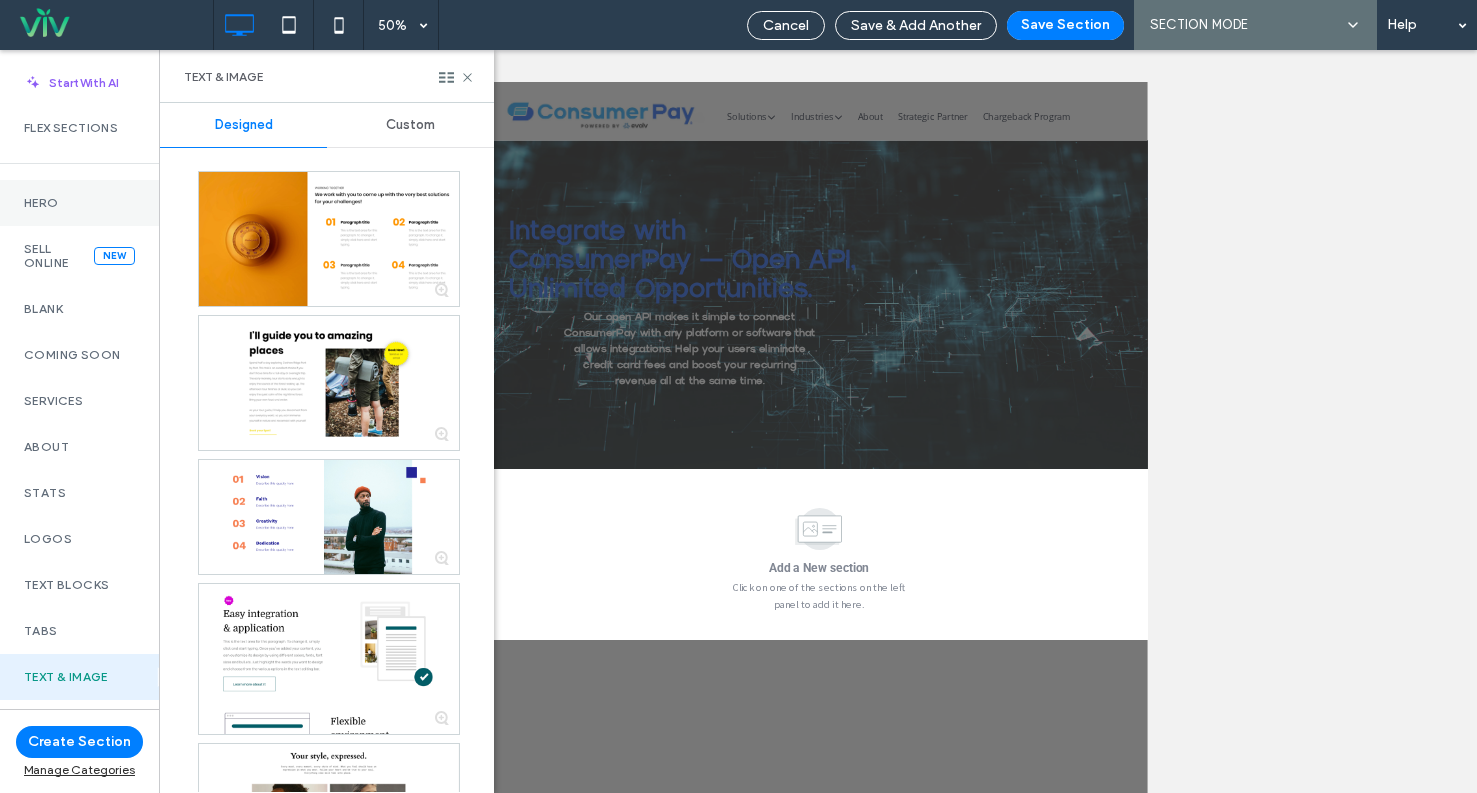 click on "Hero" 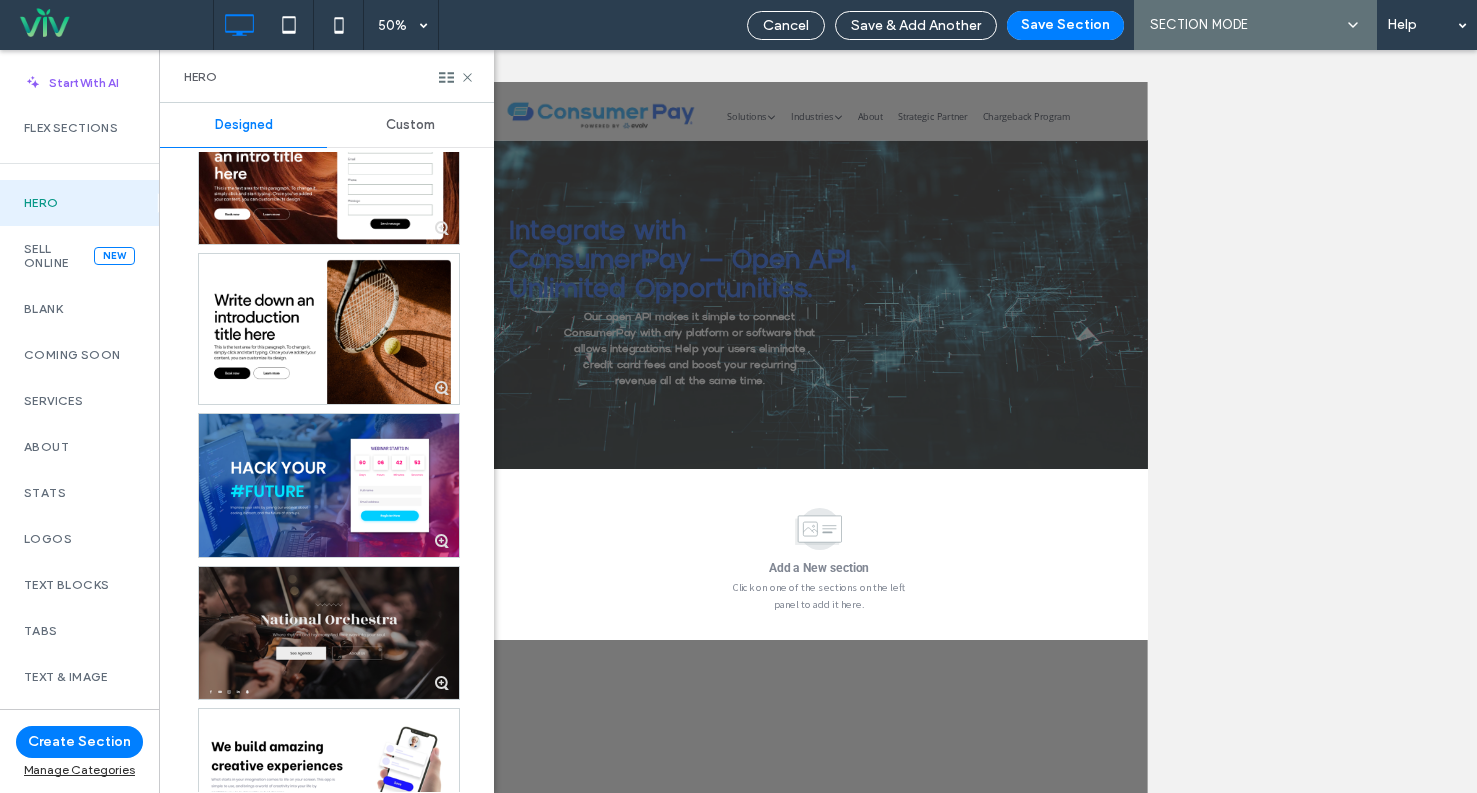 scroll, scrollTop: 1200, scrollLeft: 0, axis: vertical 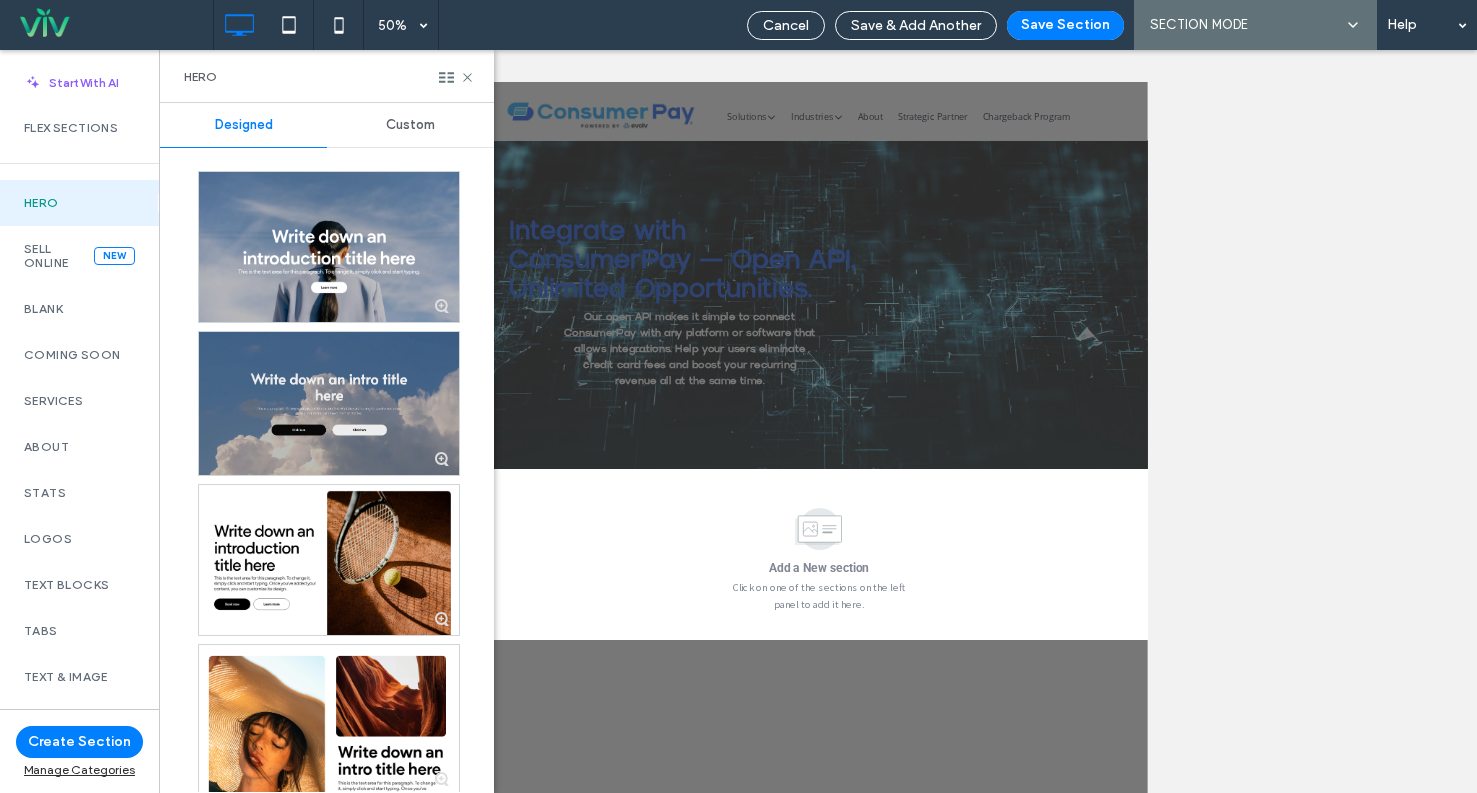 click 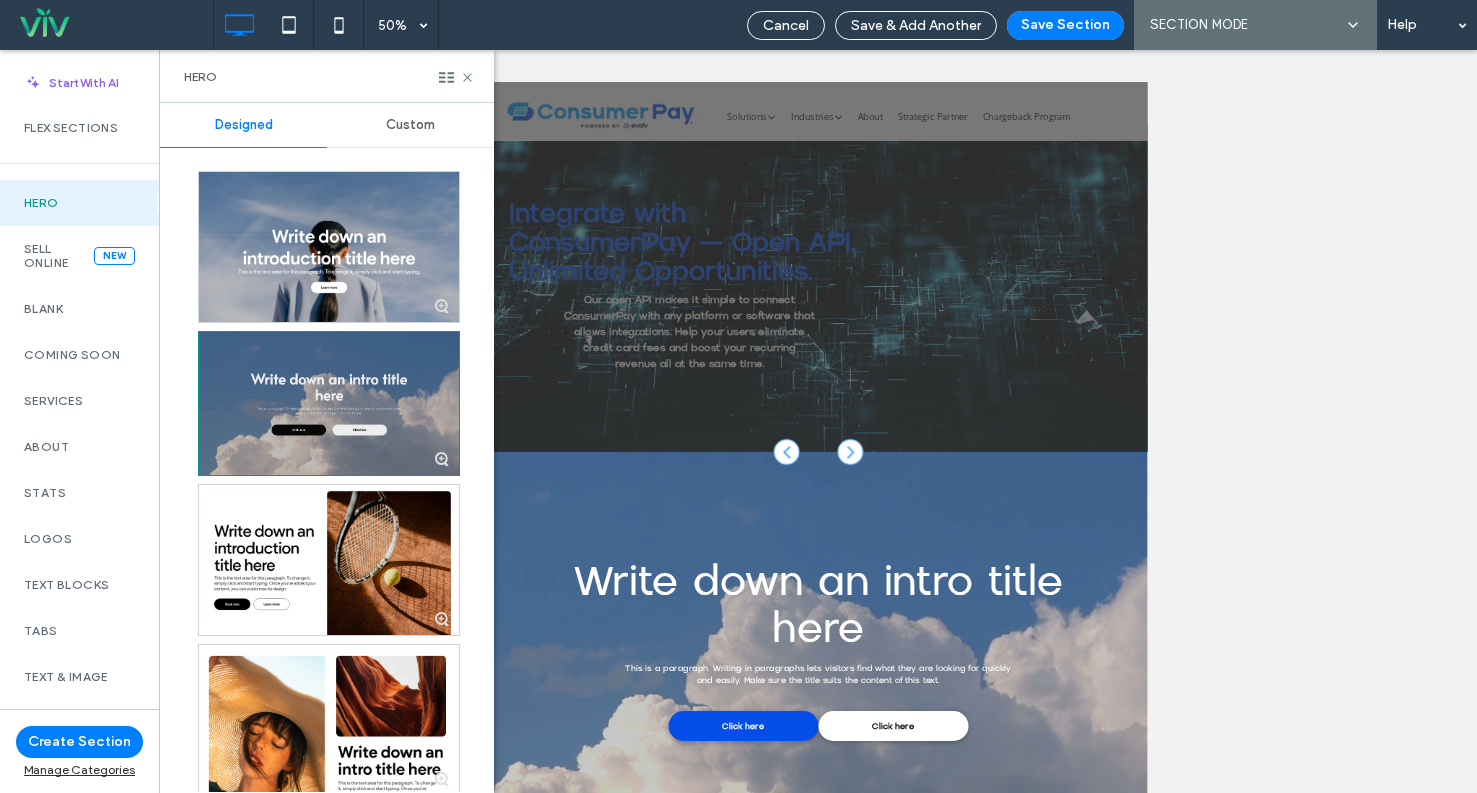 scroll, scrollTop: 36, scrollLeft: 0, axis: vertical 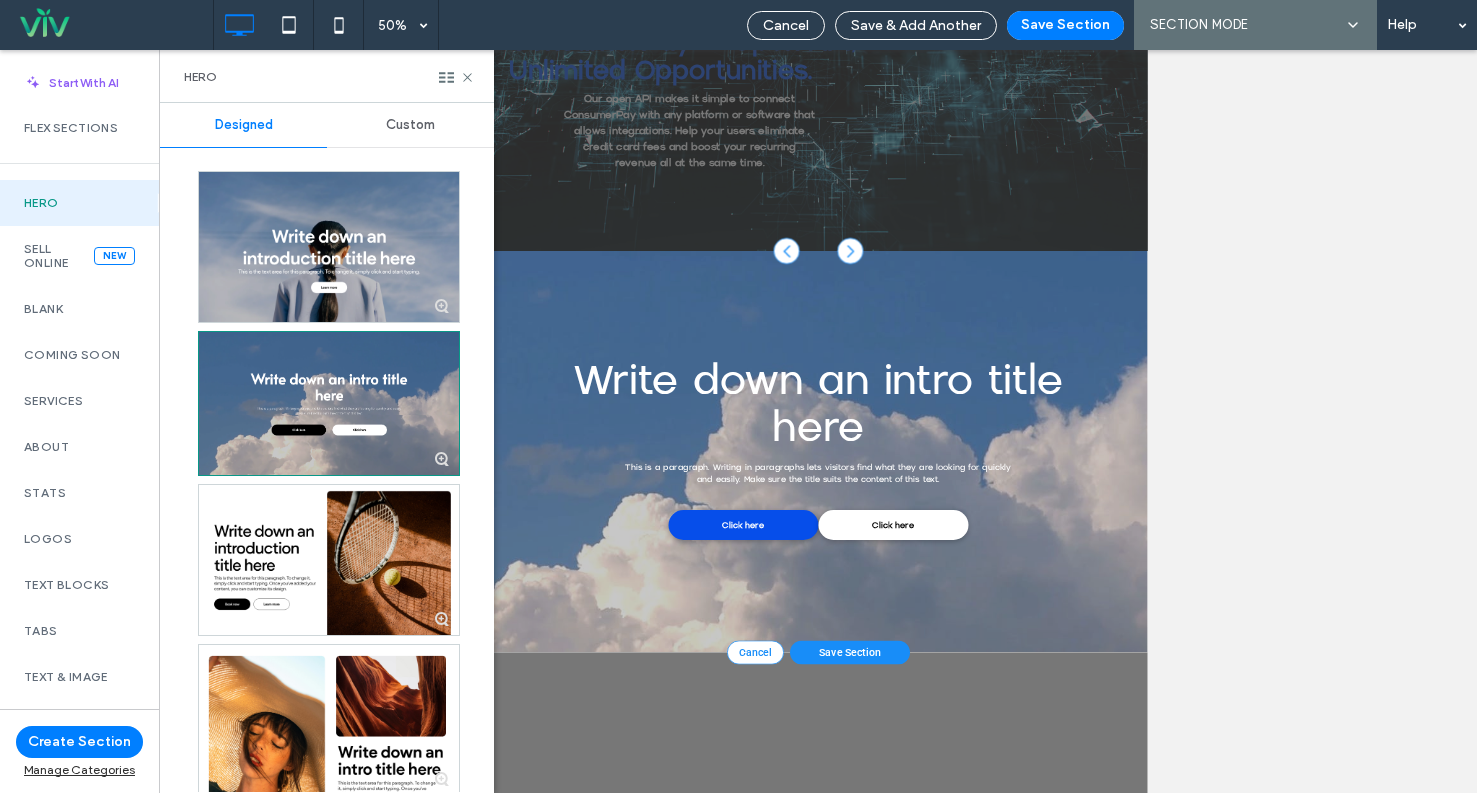 click on "Save Section" 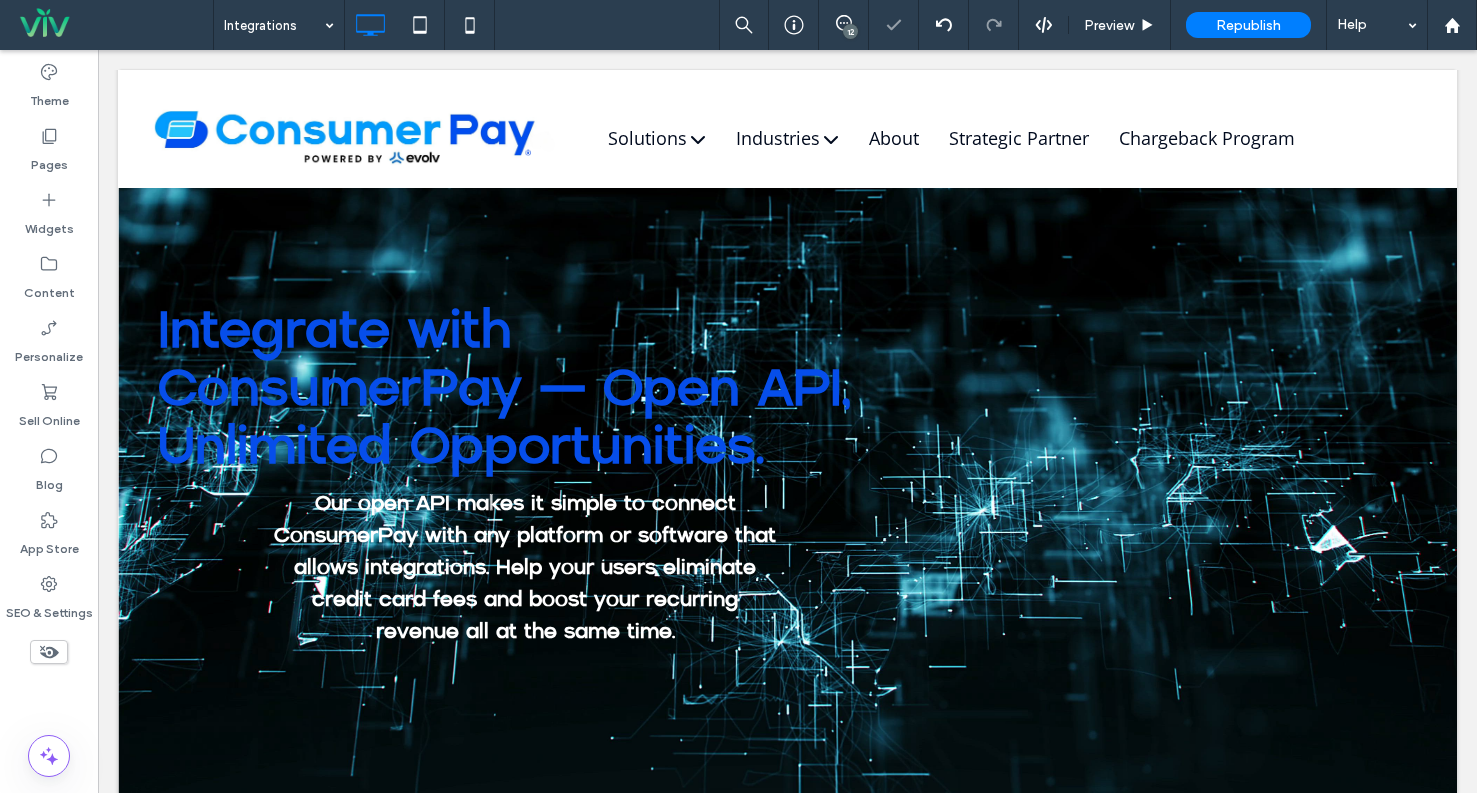 scroll, scrollTop: 0, scrollLeft: 0, axis: both 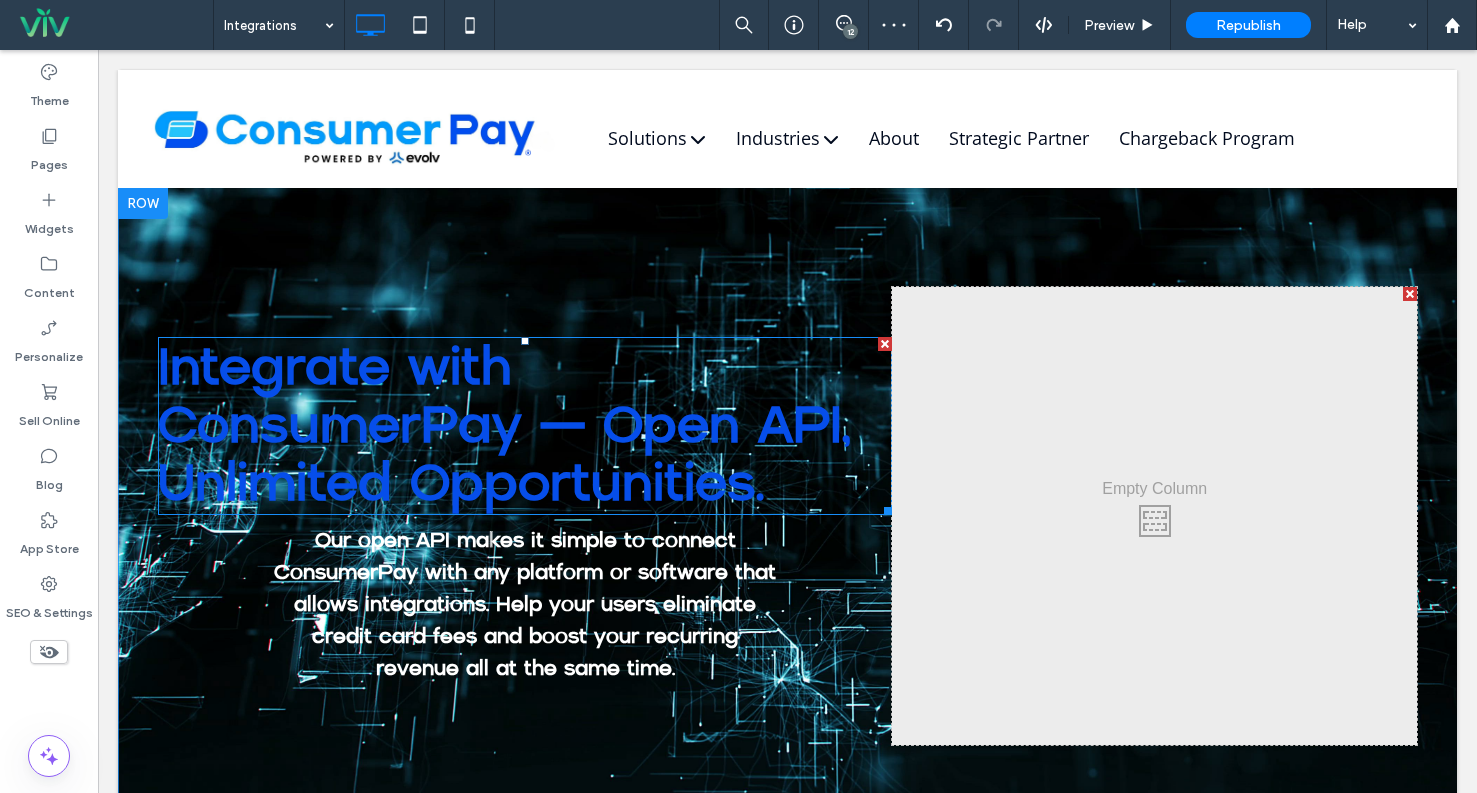 click on "Integrate with ConsumerPay — Open API, Unlimited Opportunities." 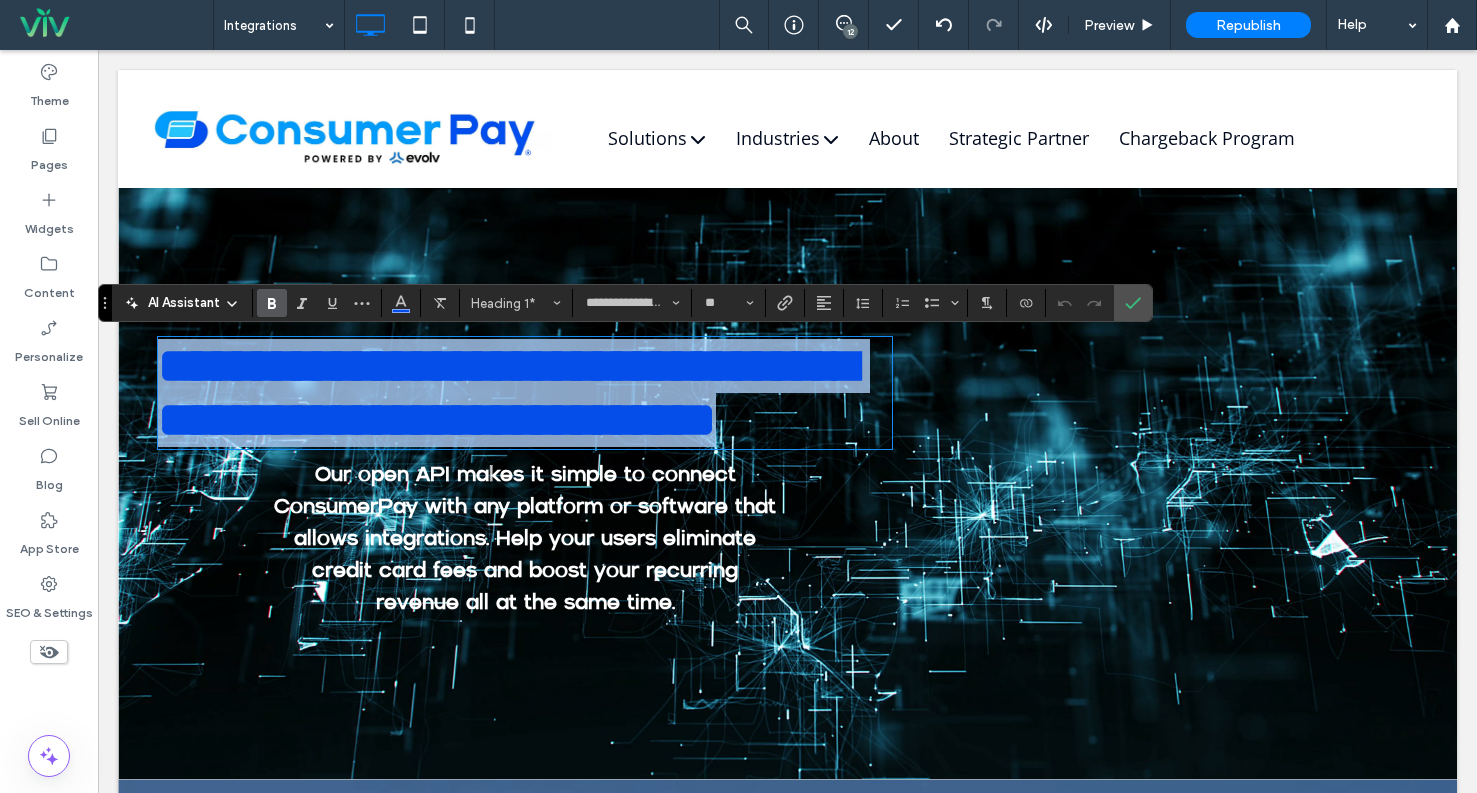 copy on "**********" 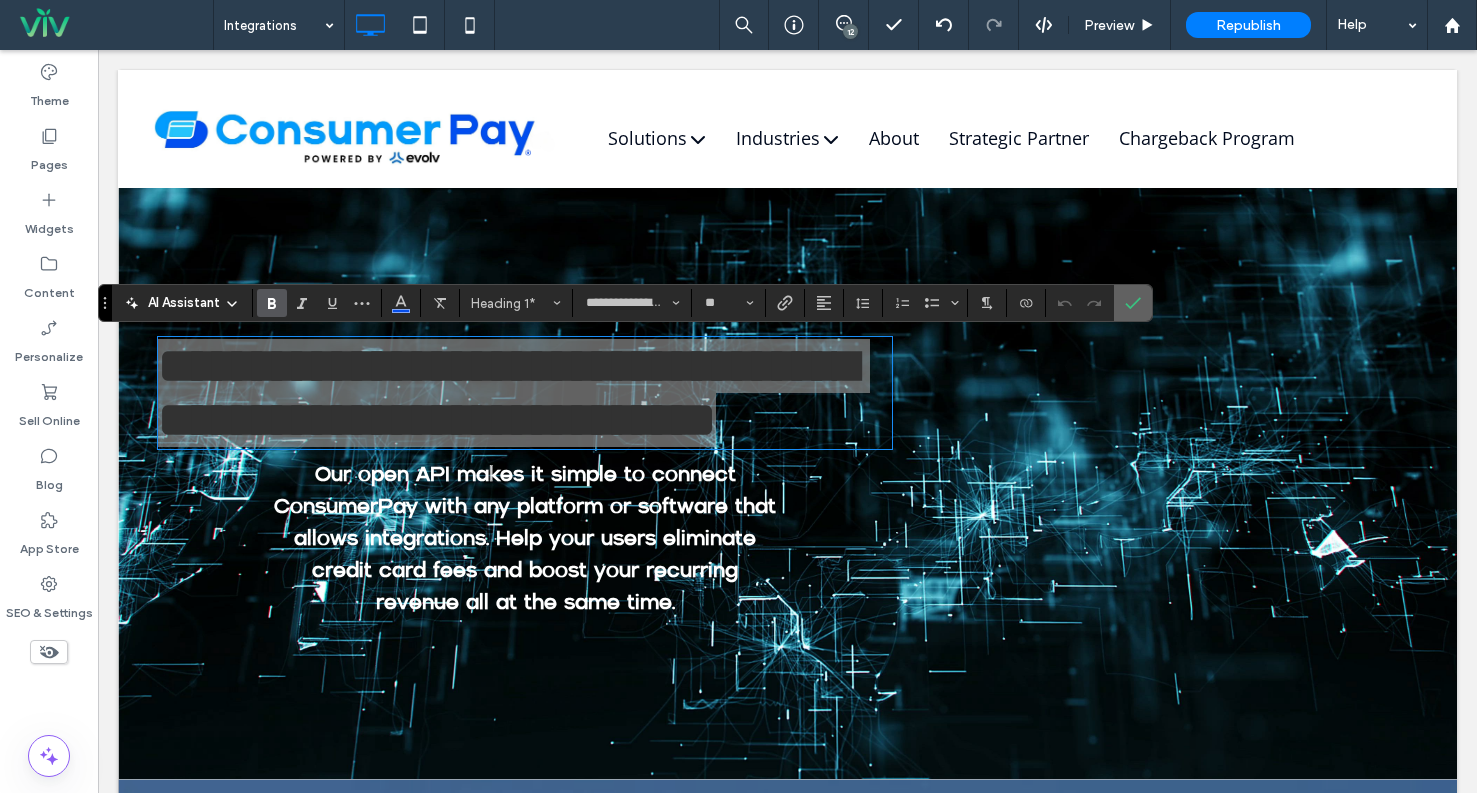 click 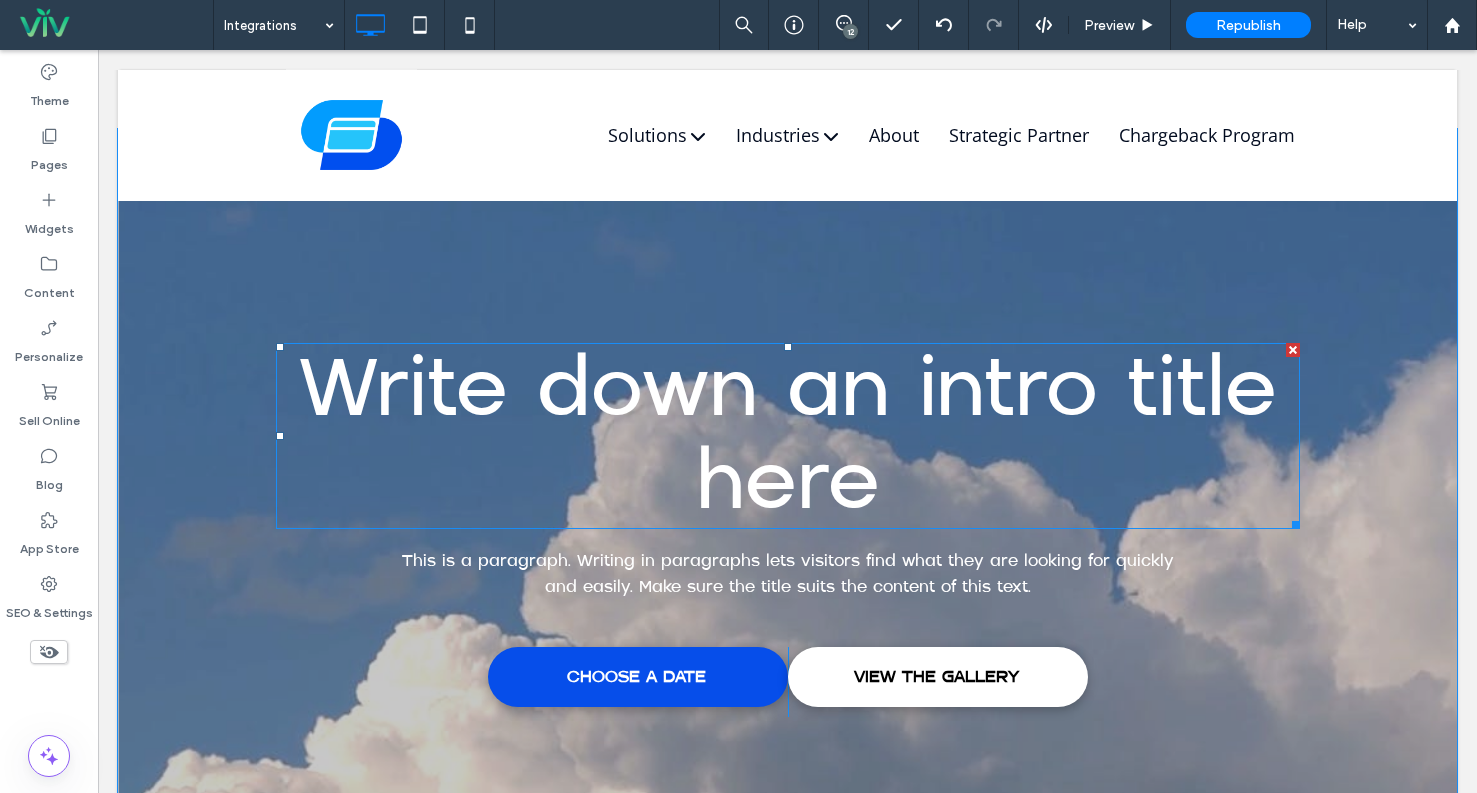 scroll, scrollTop: 900, scrollLeft: 0, axis: vertical 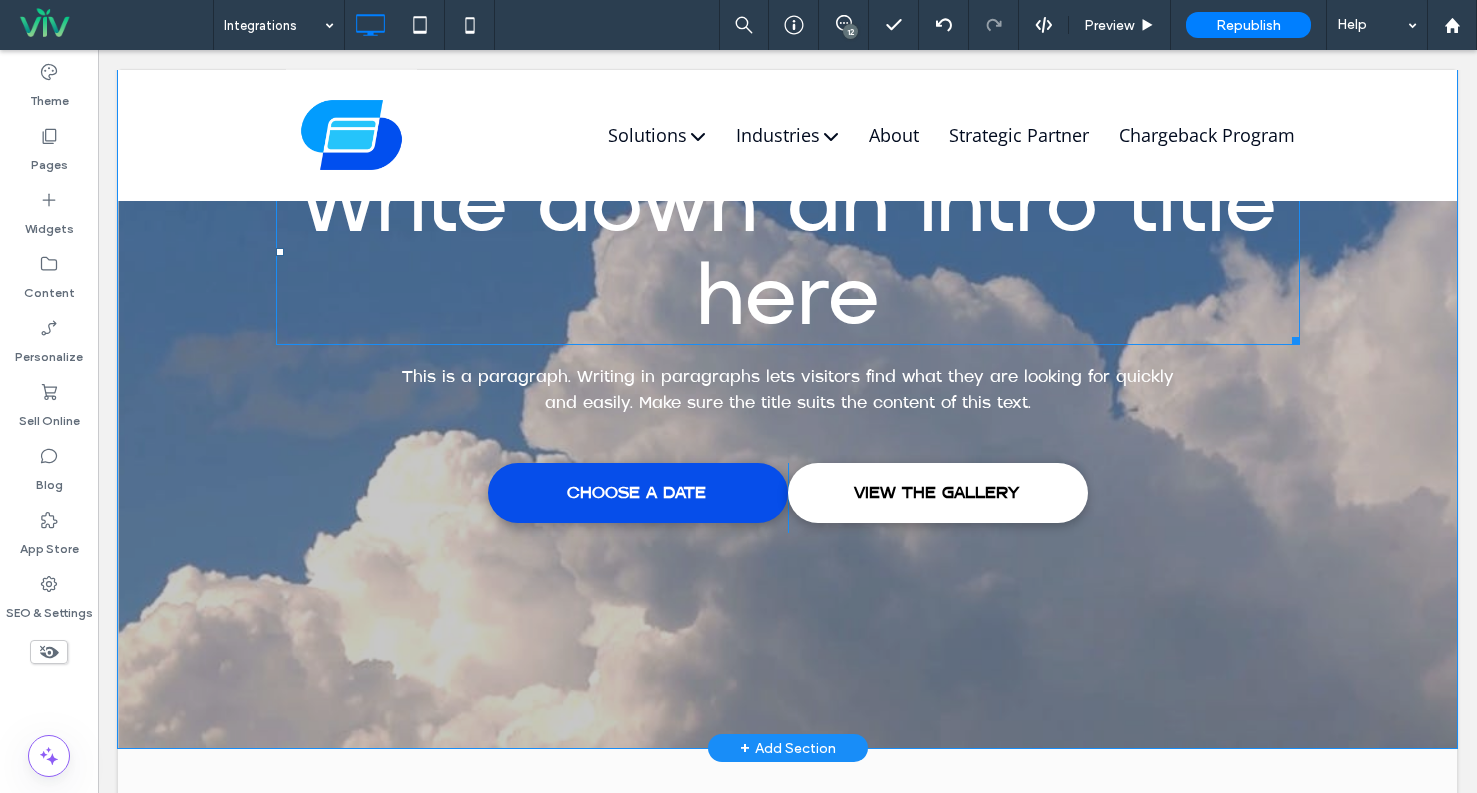 click on "Write down an intro title here" 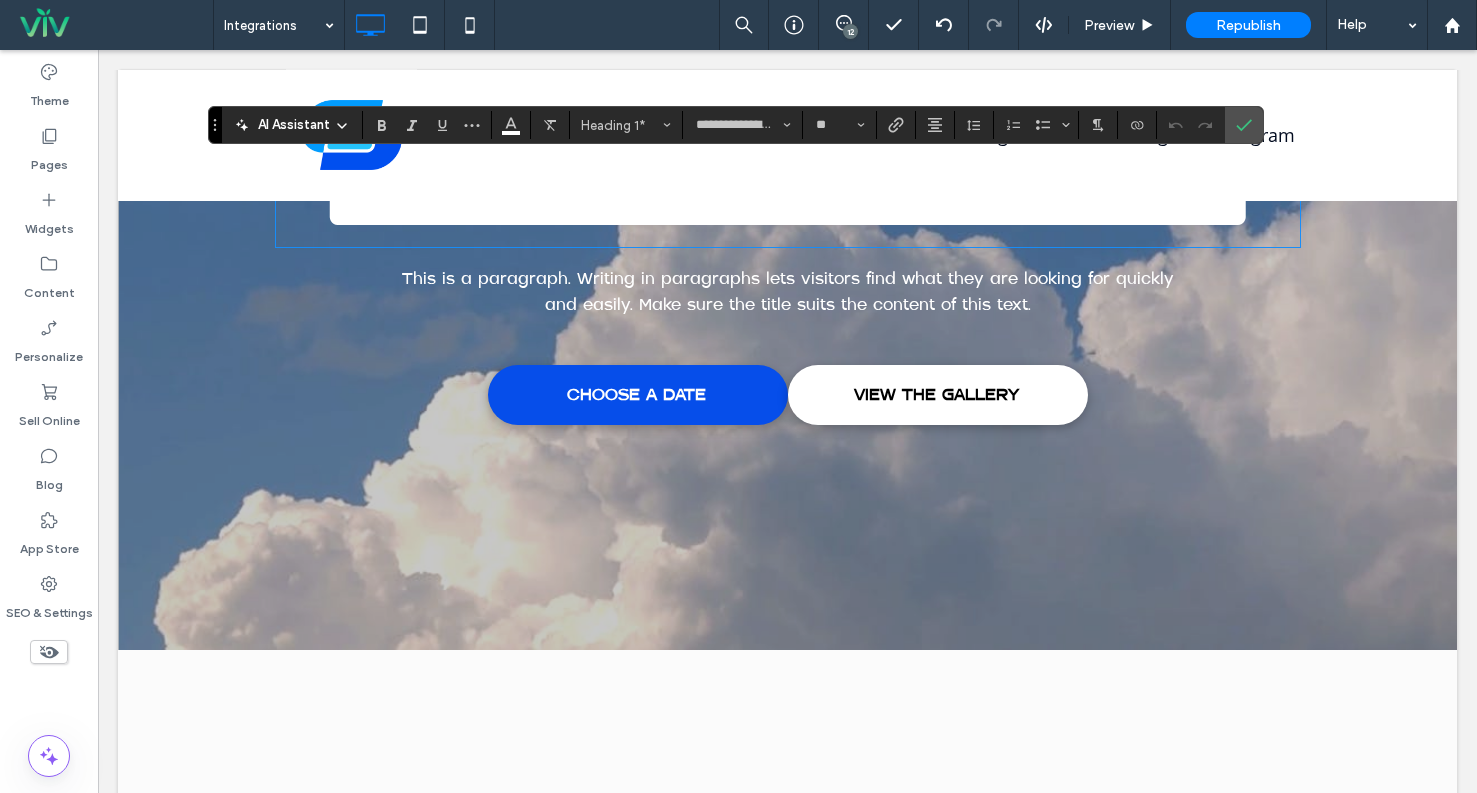 type on "**" 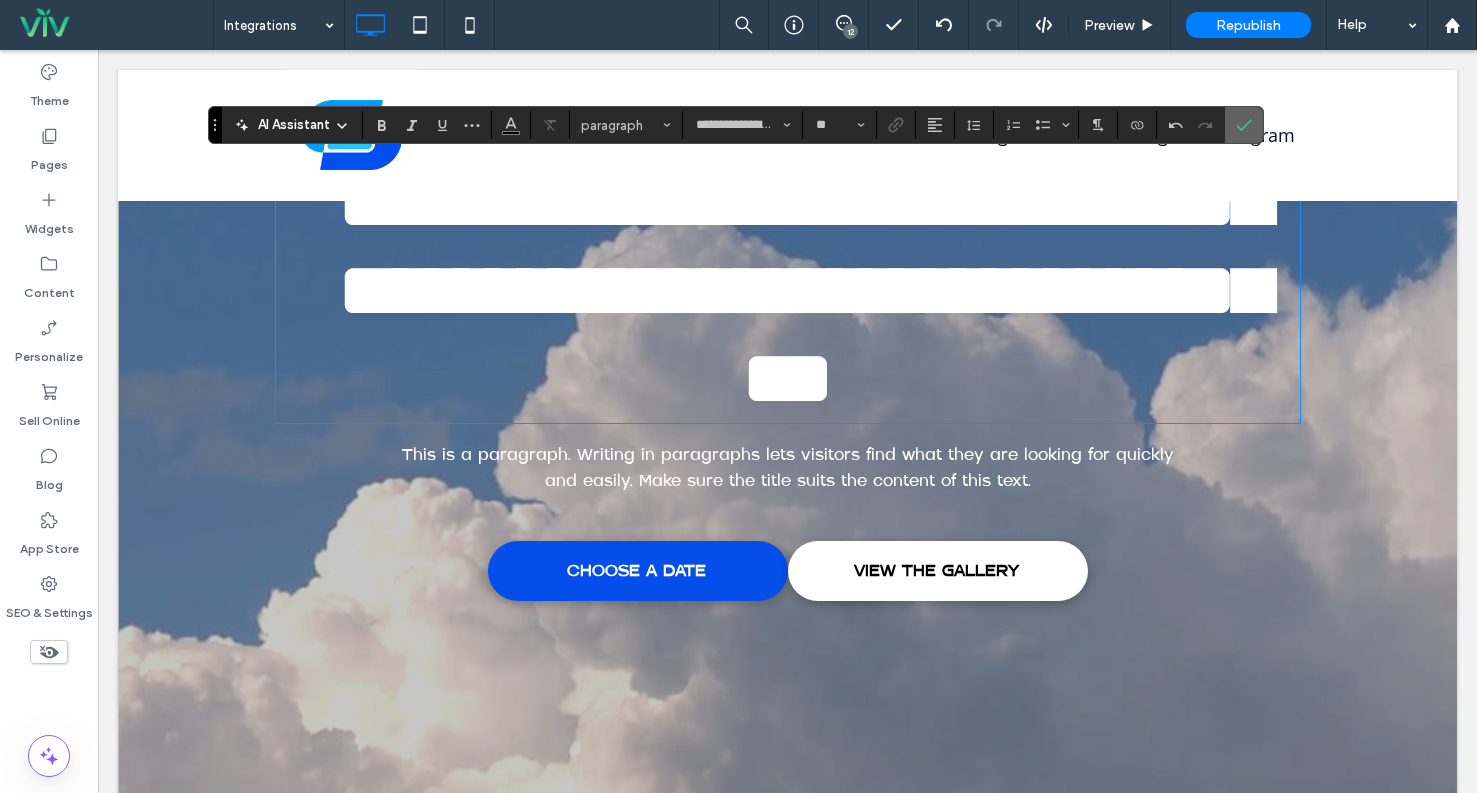 click 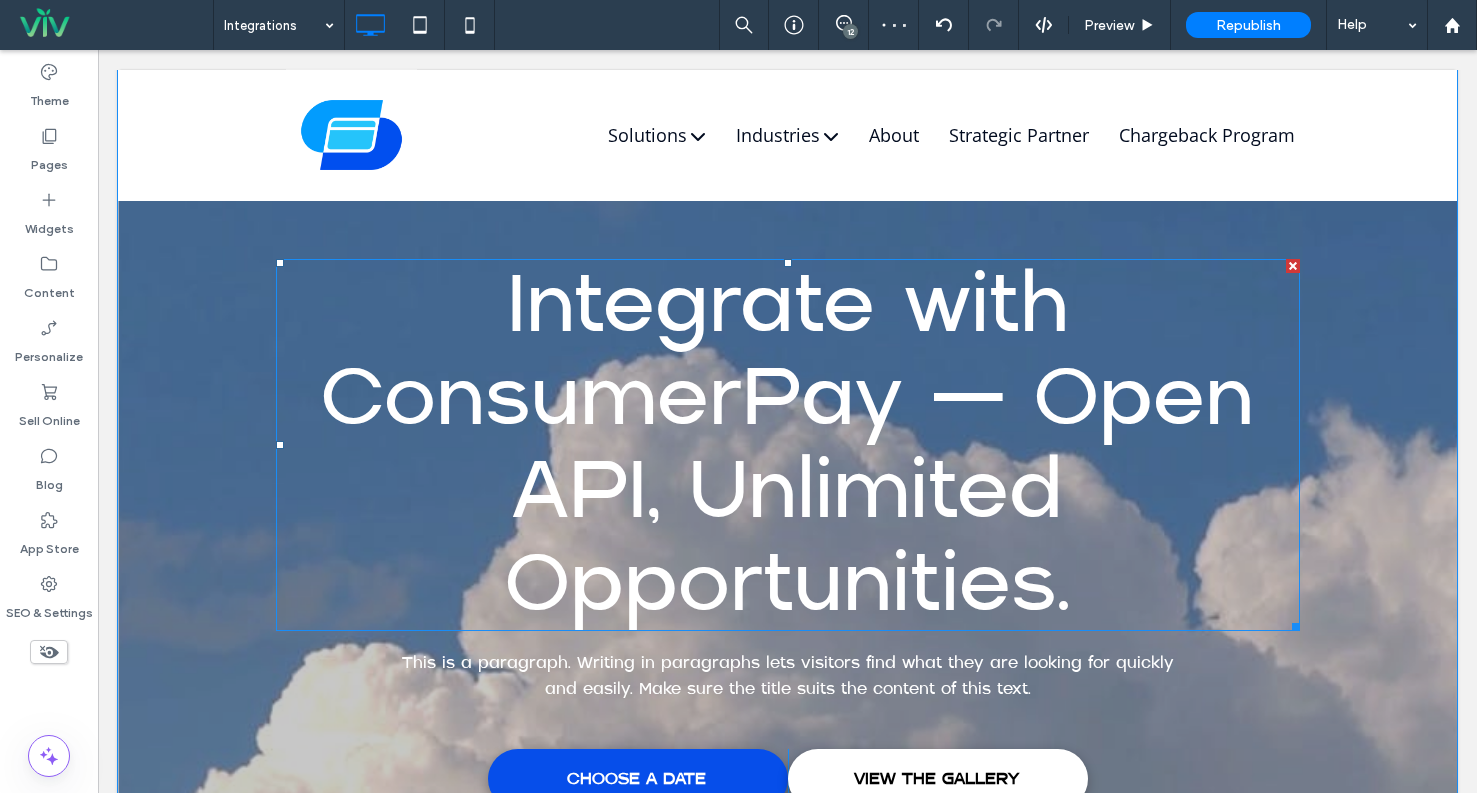 scroll, scrollTop: 1000, scrollLeft: 0, axis: vertical 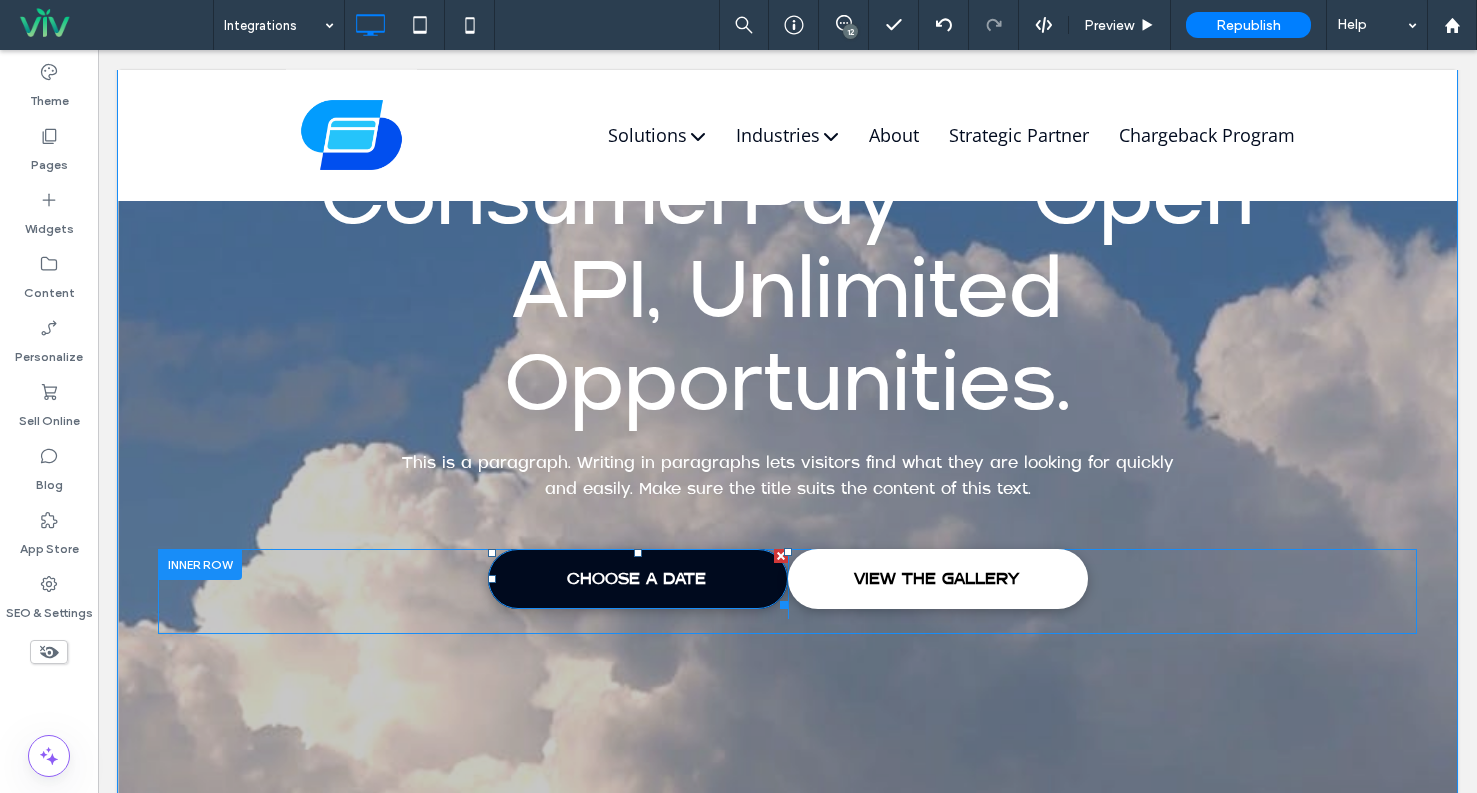 click on "CHOOSE A DATE" 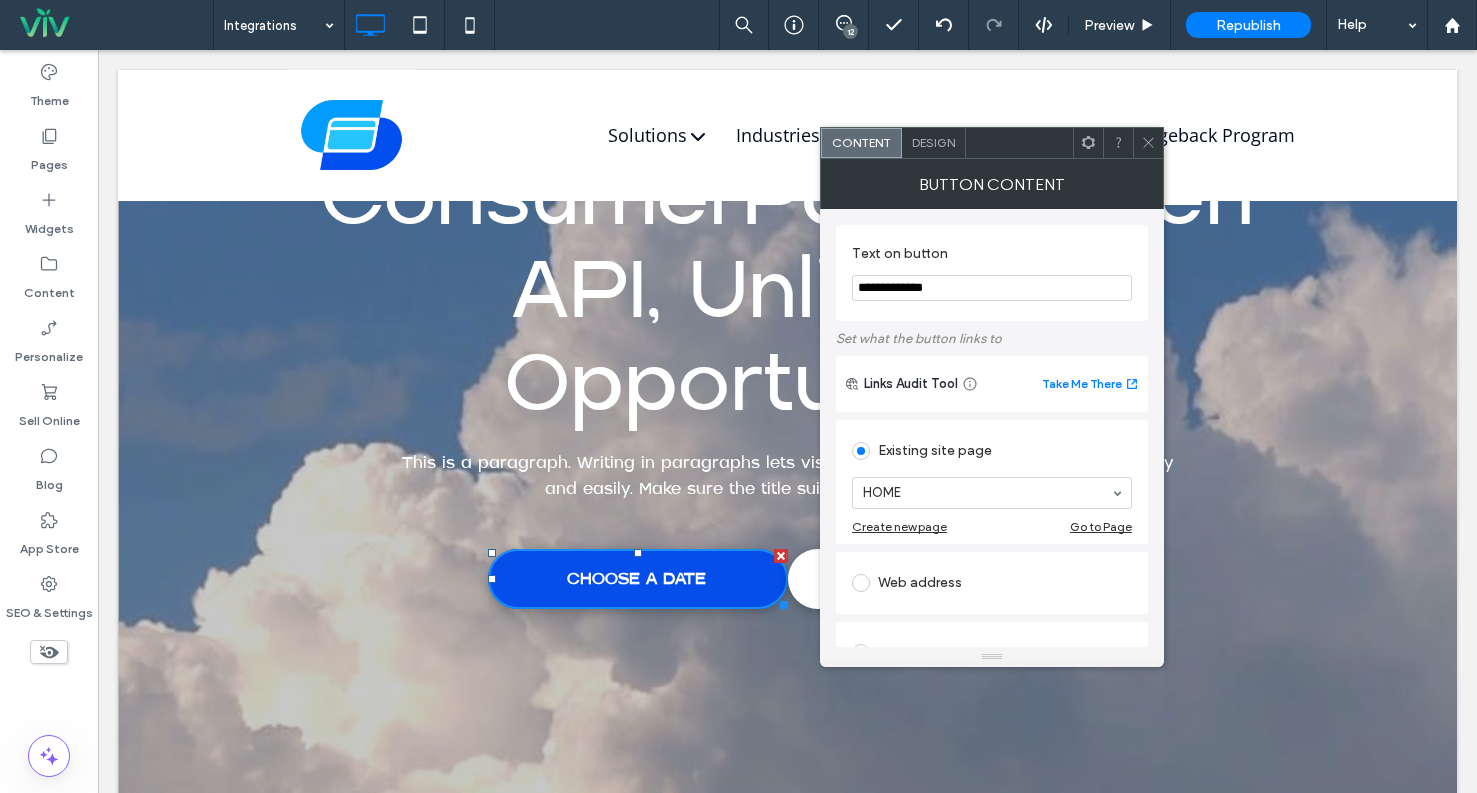 drag, startPoint x: 1028, startPoint y: 296, endPoint x: 619, endPoint y: 225, distance: 415.11685 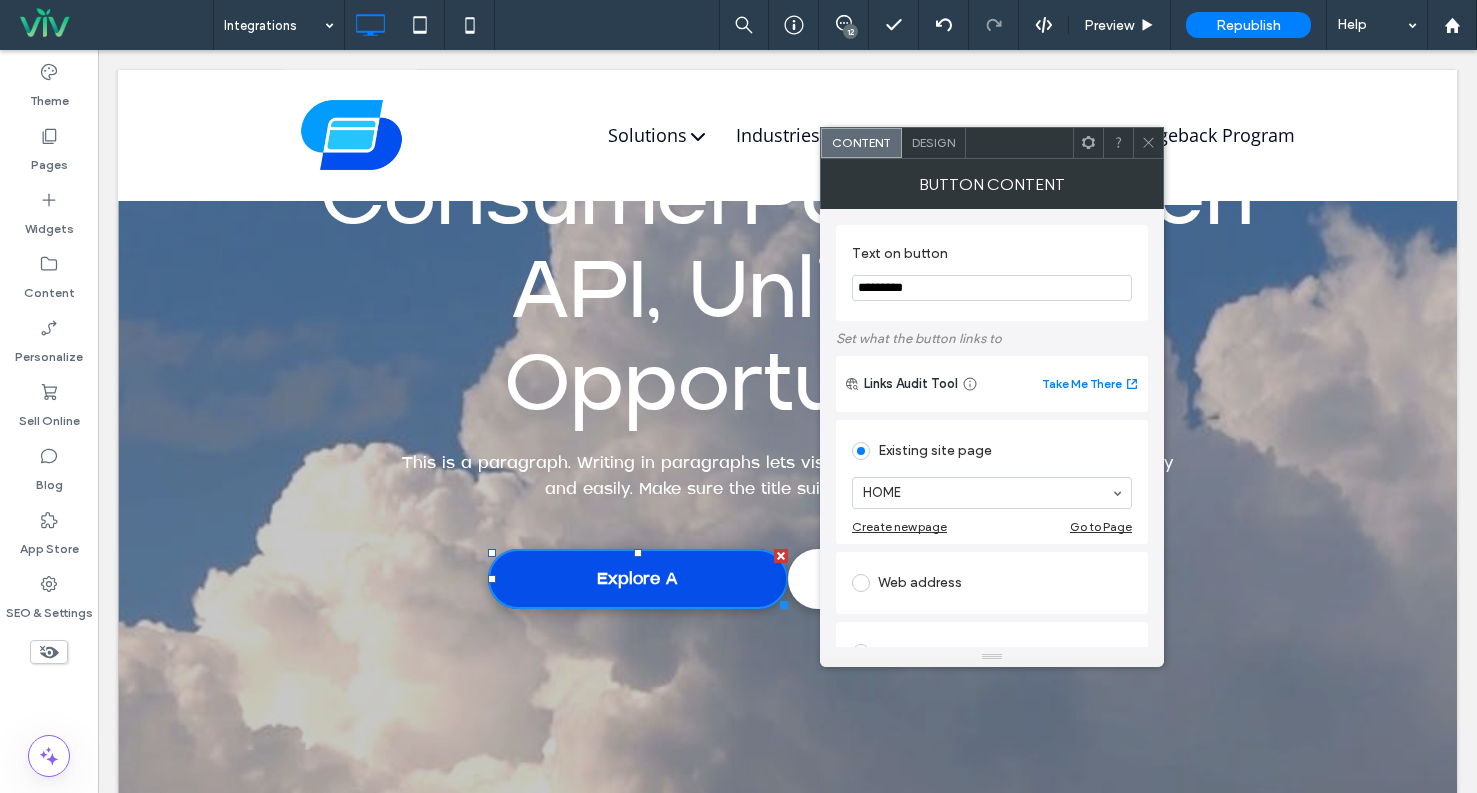 type on "**********" 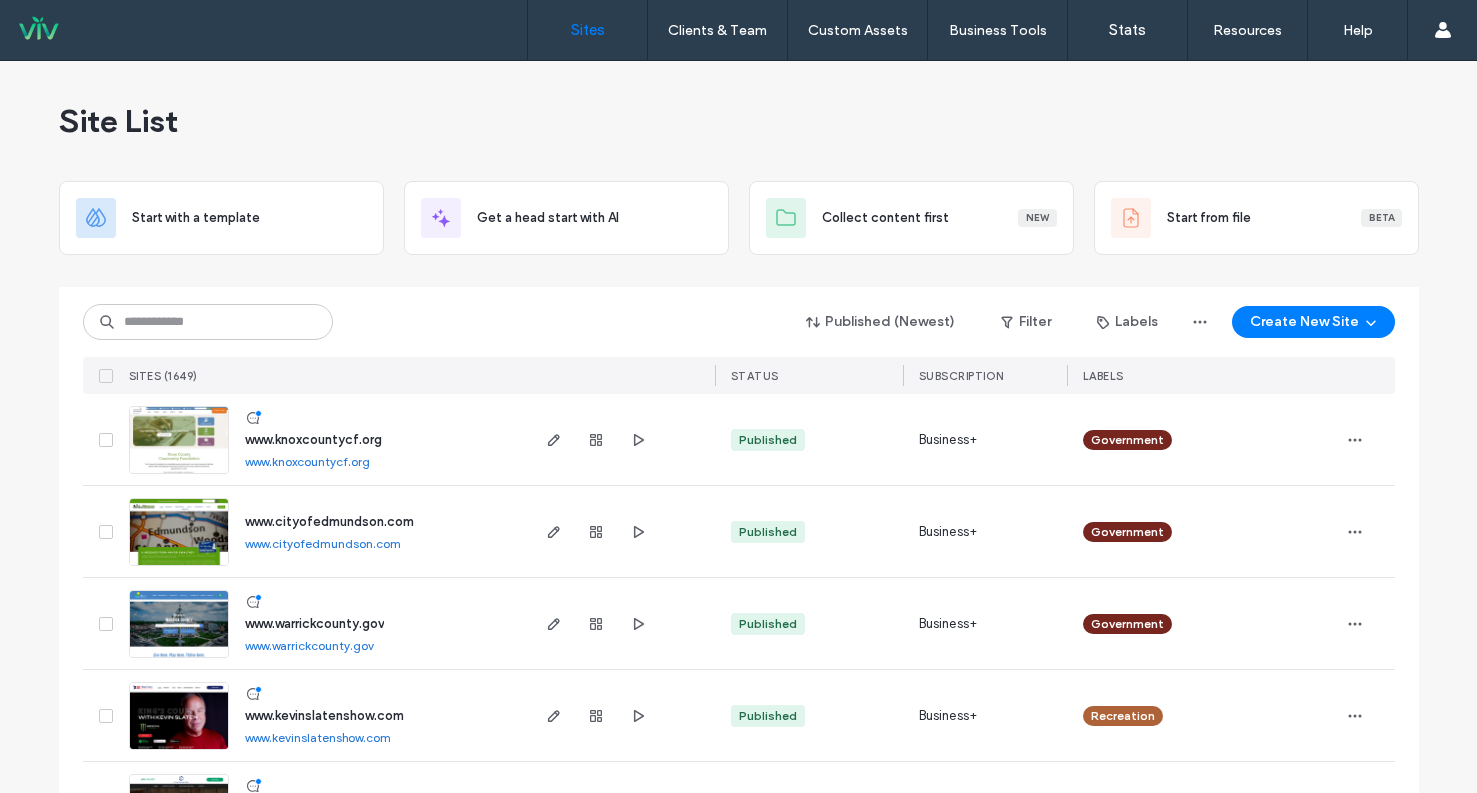 scroll, scrollTop: 0, scrollLeft: 0, axis: both 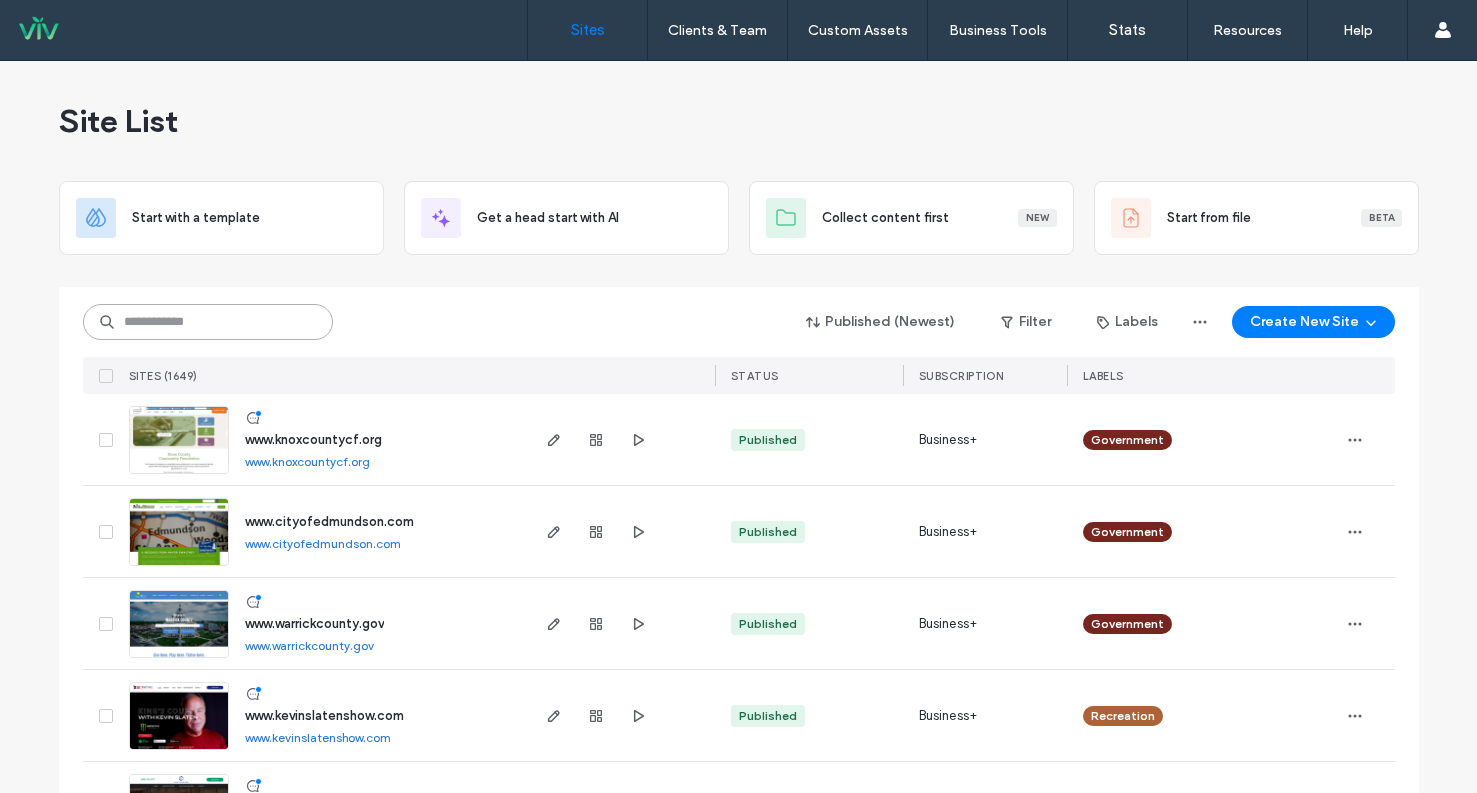 click at bounding box center (208, 322) 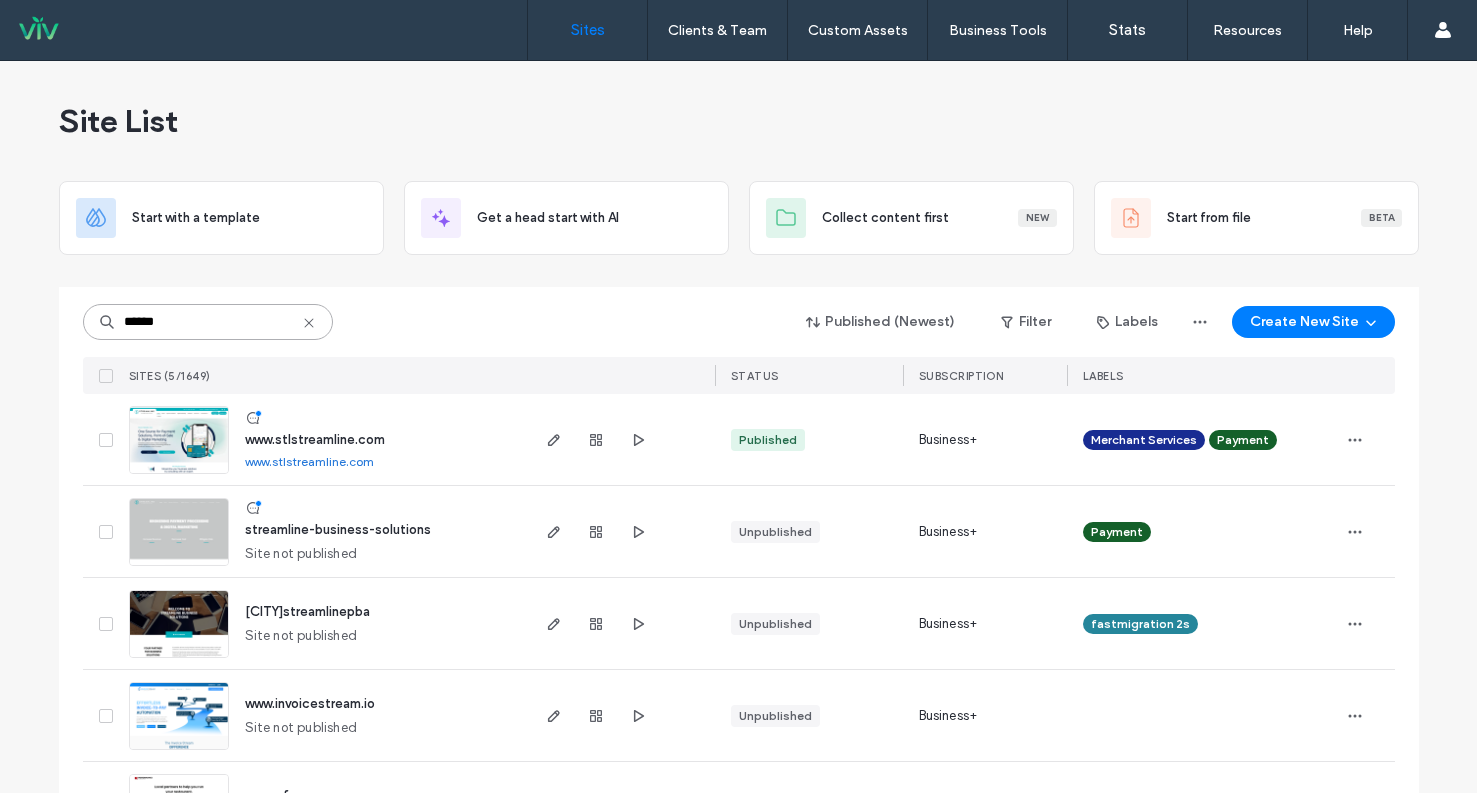 type on "******" 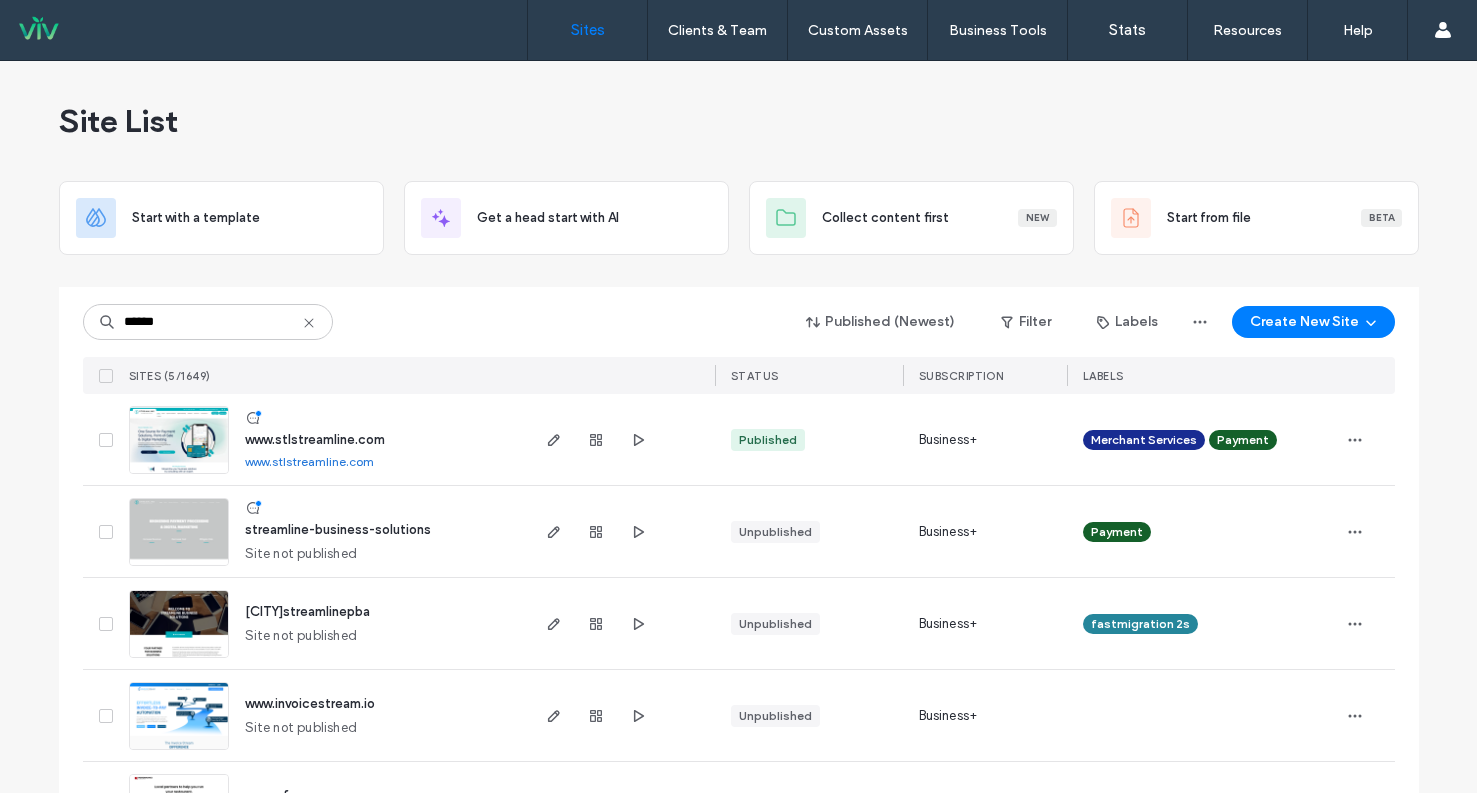 click at bounding box center [179, 475] 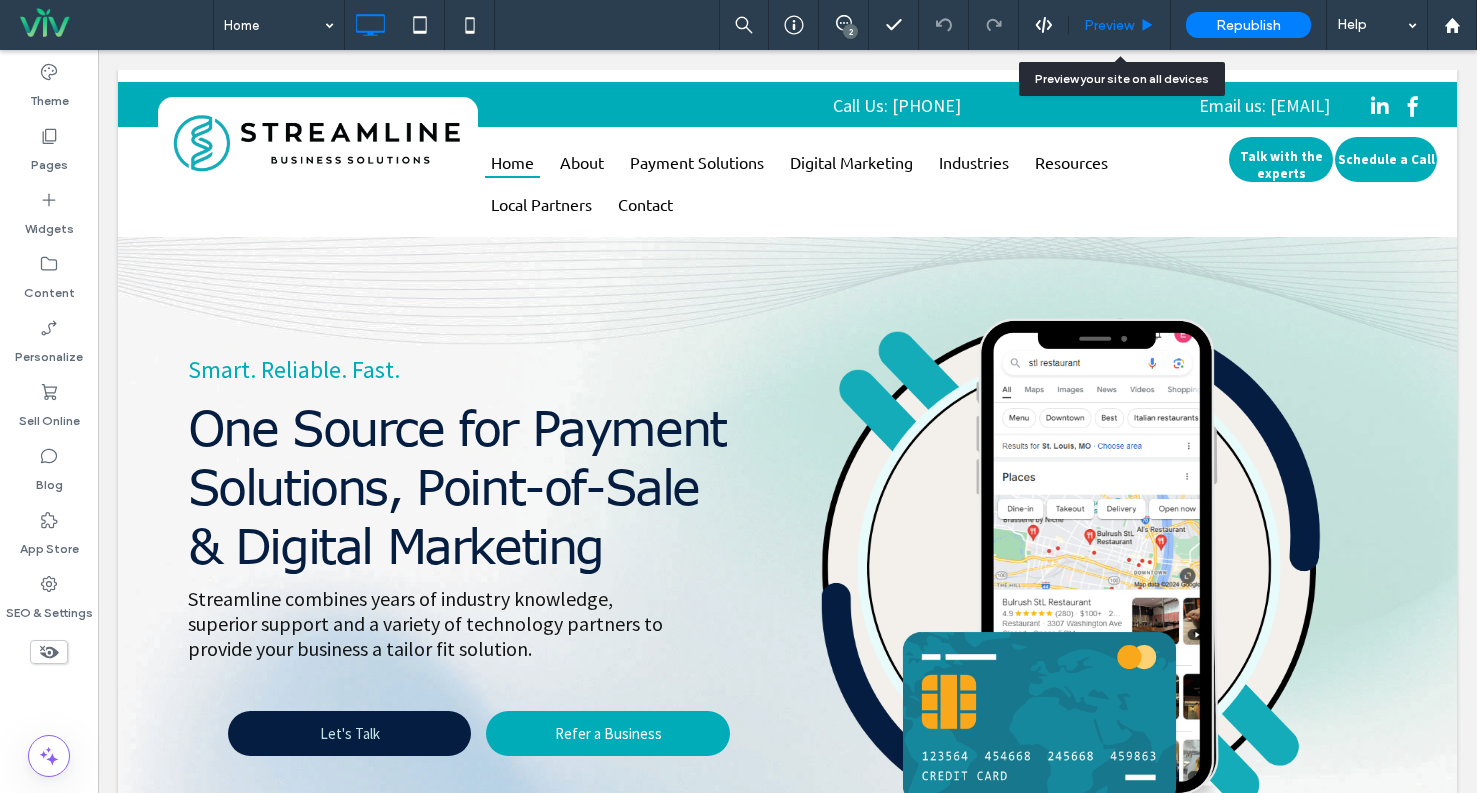 scroll, scrollTop: 0, scrollLeft: 0, axis: both 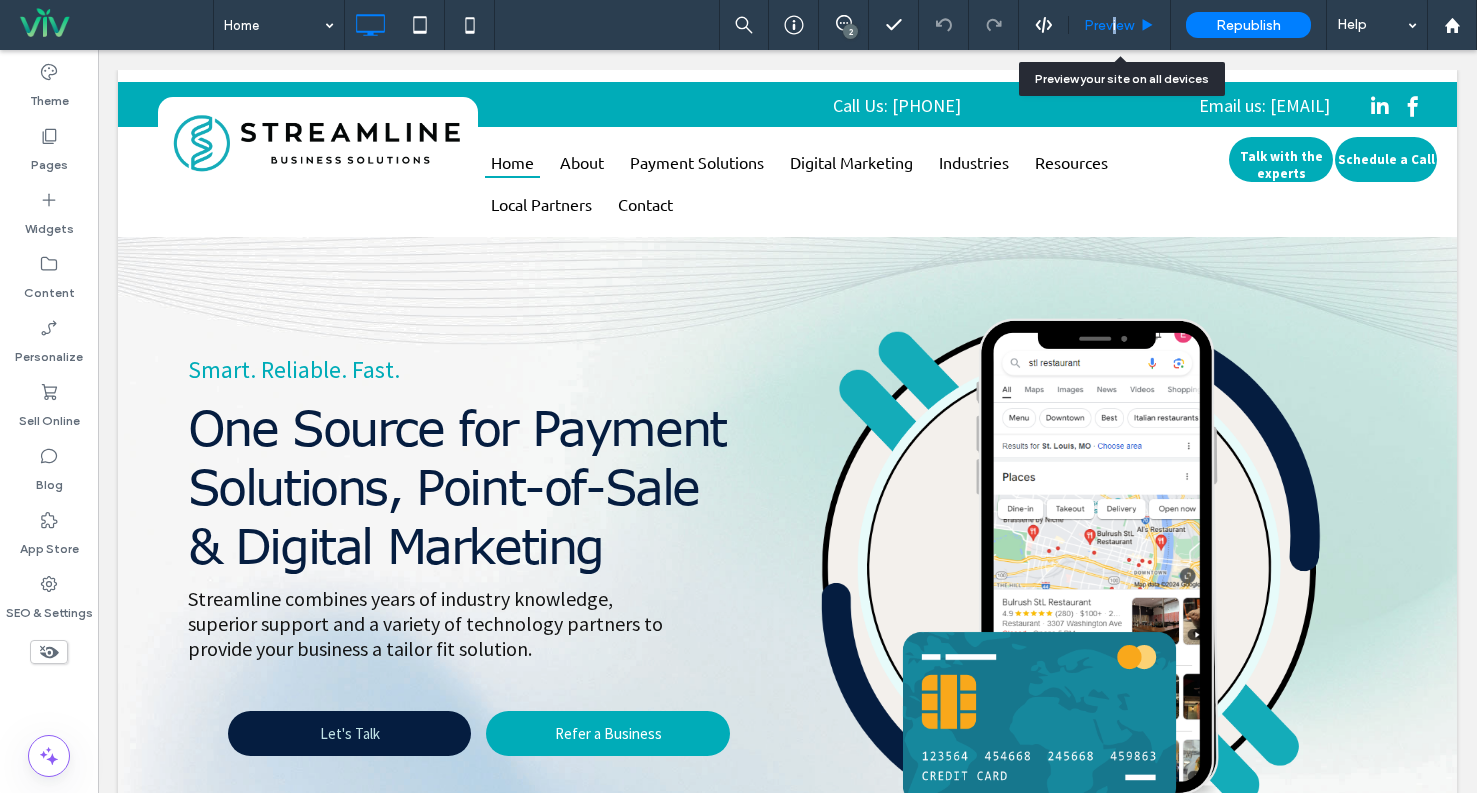 click on "Preview" at bounding box center (1109, 25) 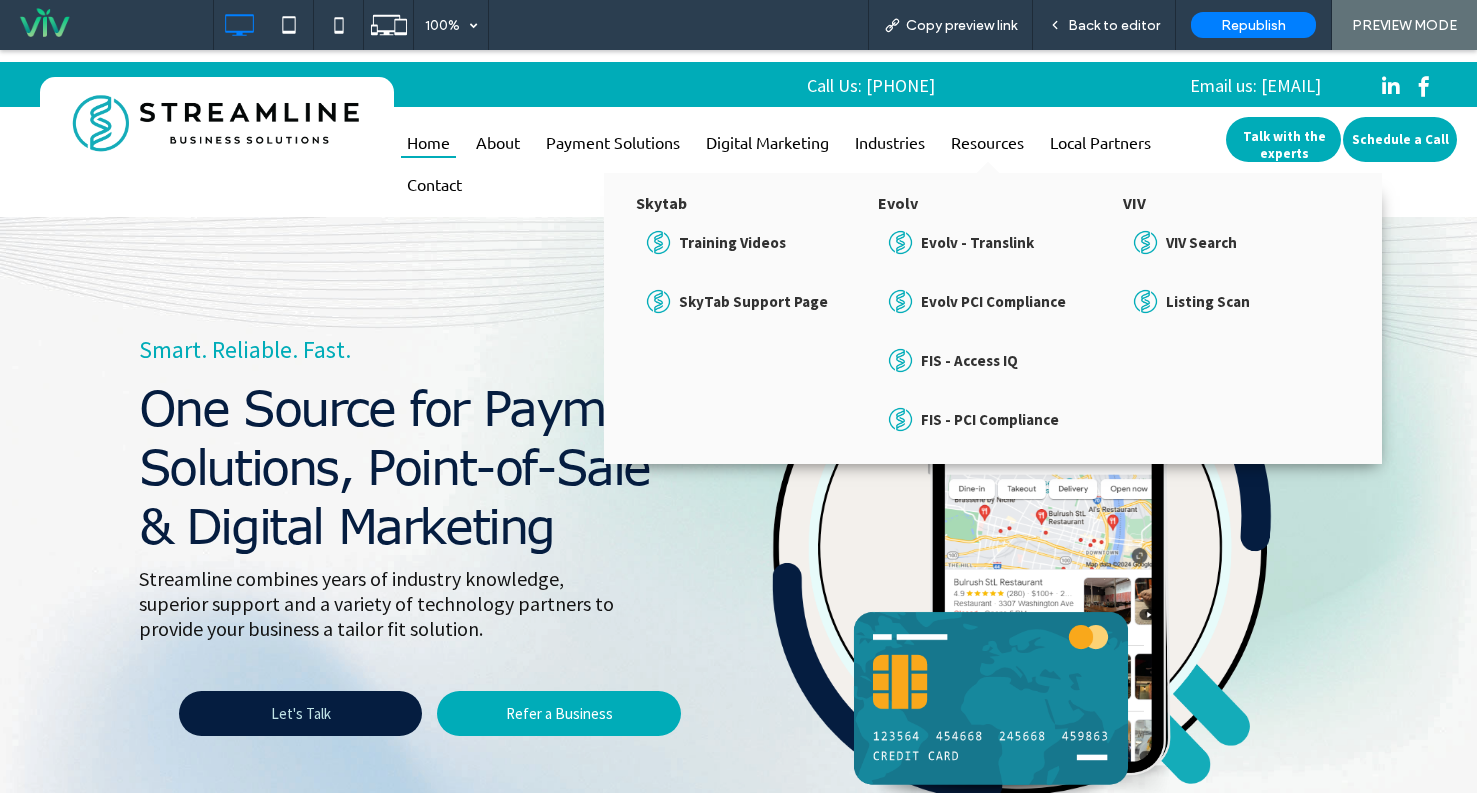 click on "Skytab" at bounding box center (746, 203) 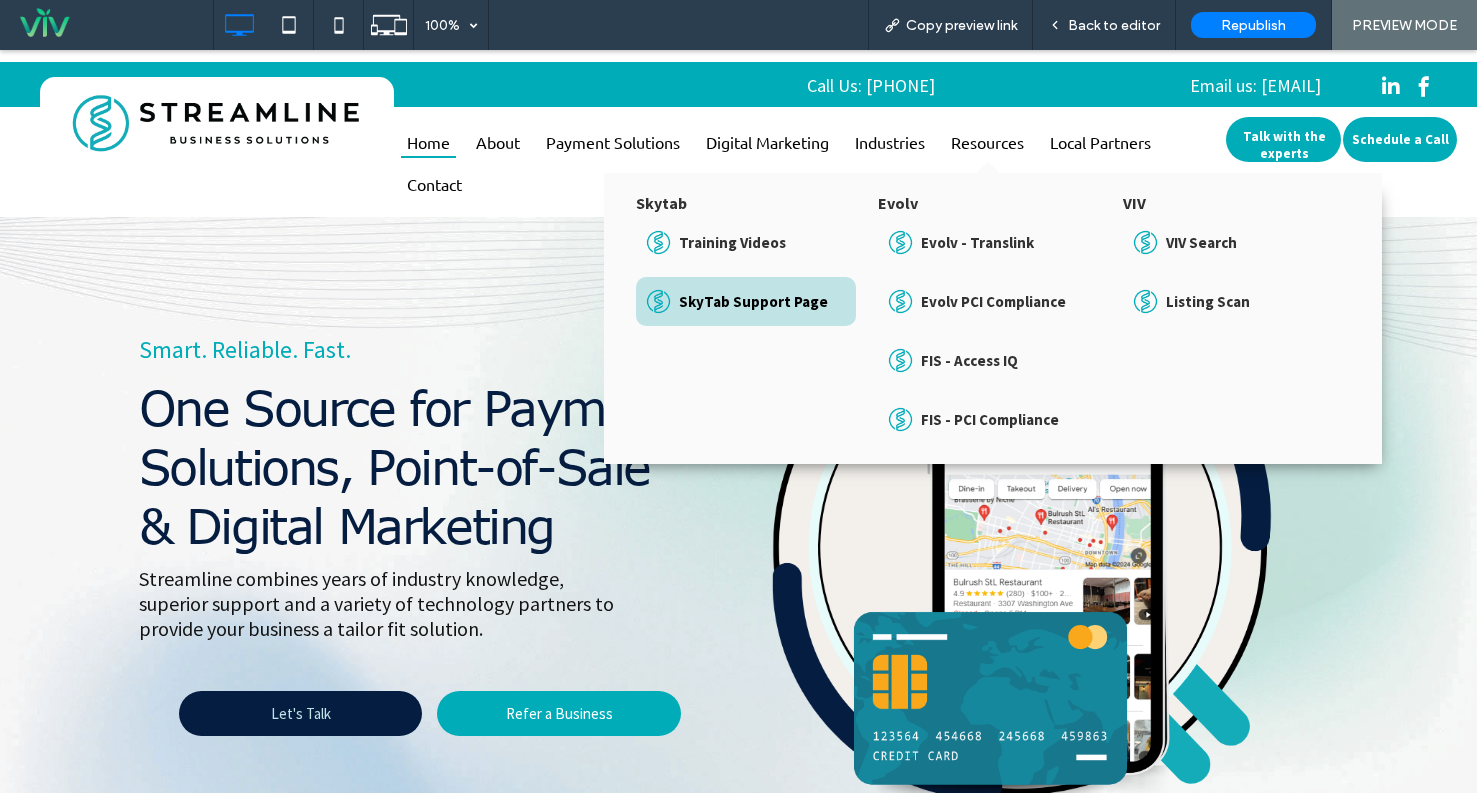 click on "SkyTab Support Page" at bounding box center [746, 301] 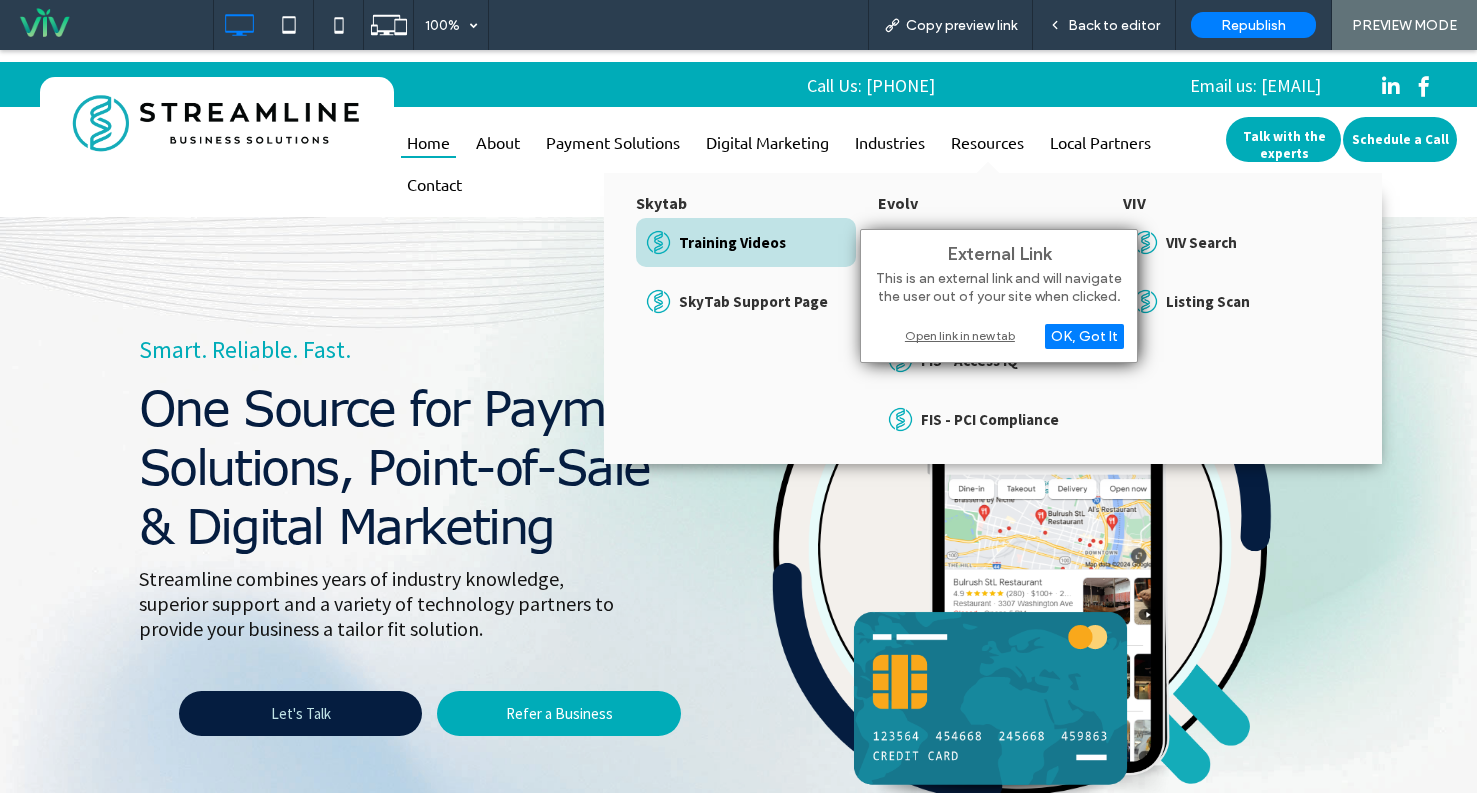 click on "Training Videos" at bounding box center [732, 242] 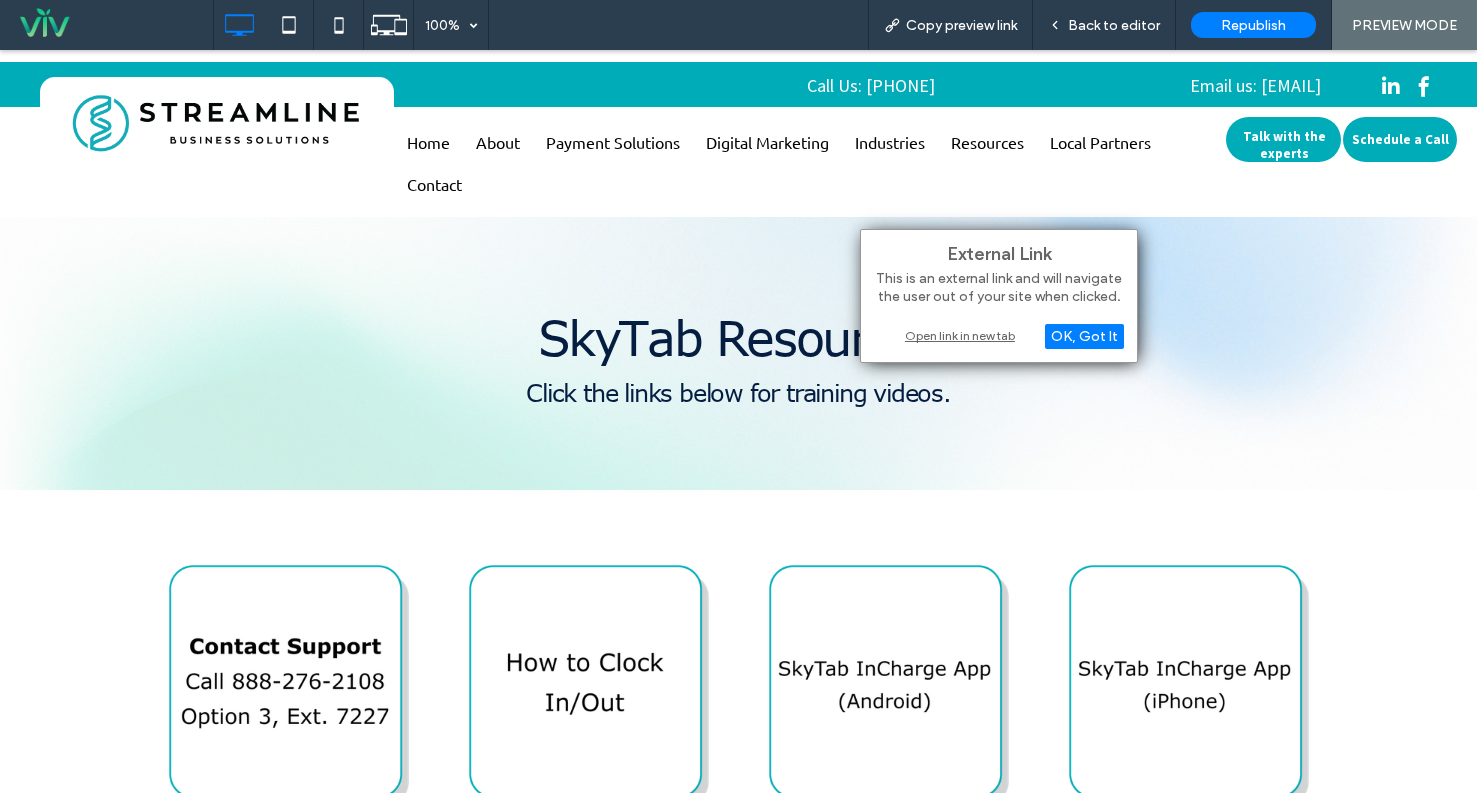 scroll, scrollTop: 0, scrollLeft: 0, axis: both 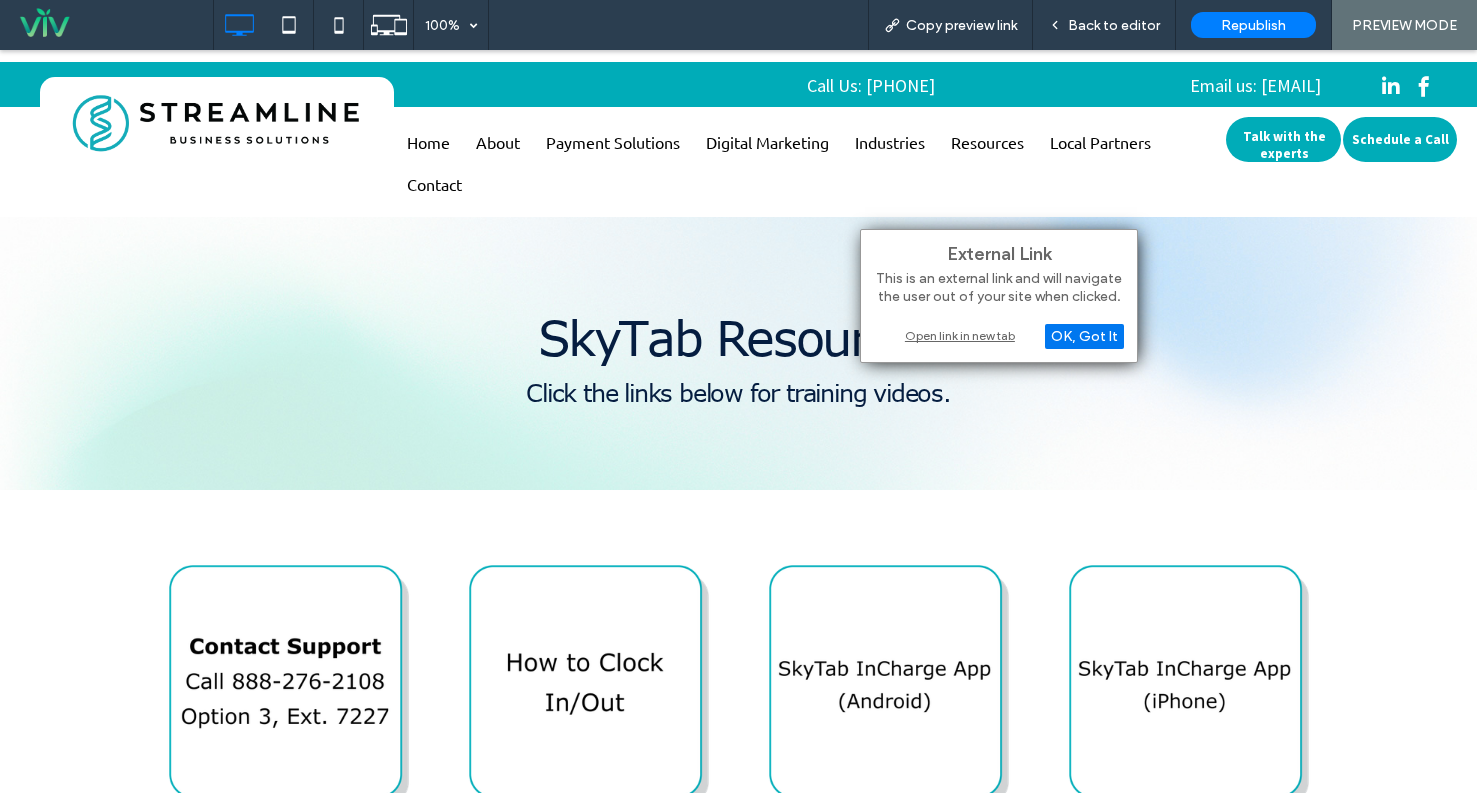 click on "OK, Got It" at bounding box center [1084, 336] 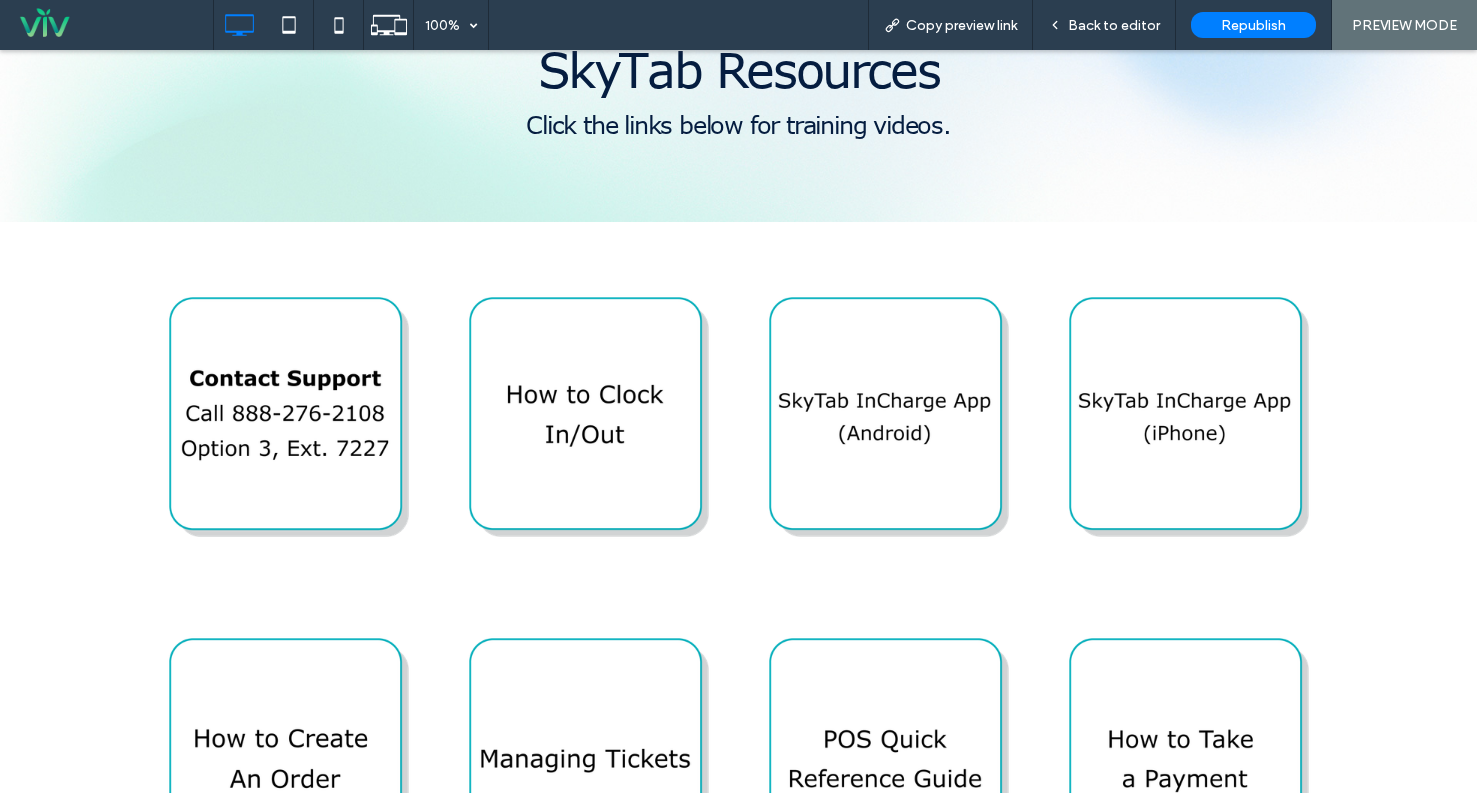 scroll, scrollTop: 0, scrollLeft: 0, axis: both 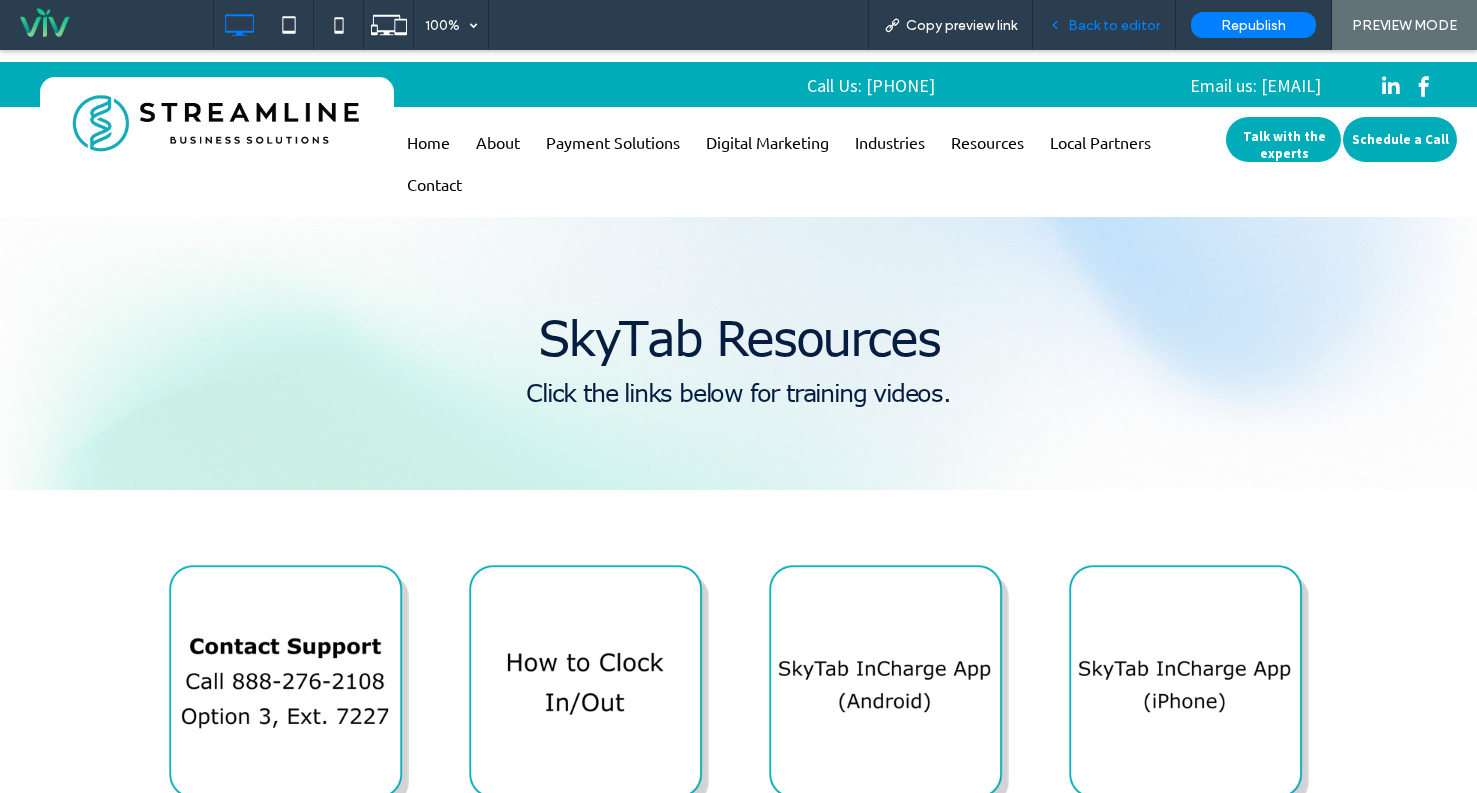 click on "Back to editor" at bounding box center [1114, 25] 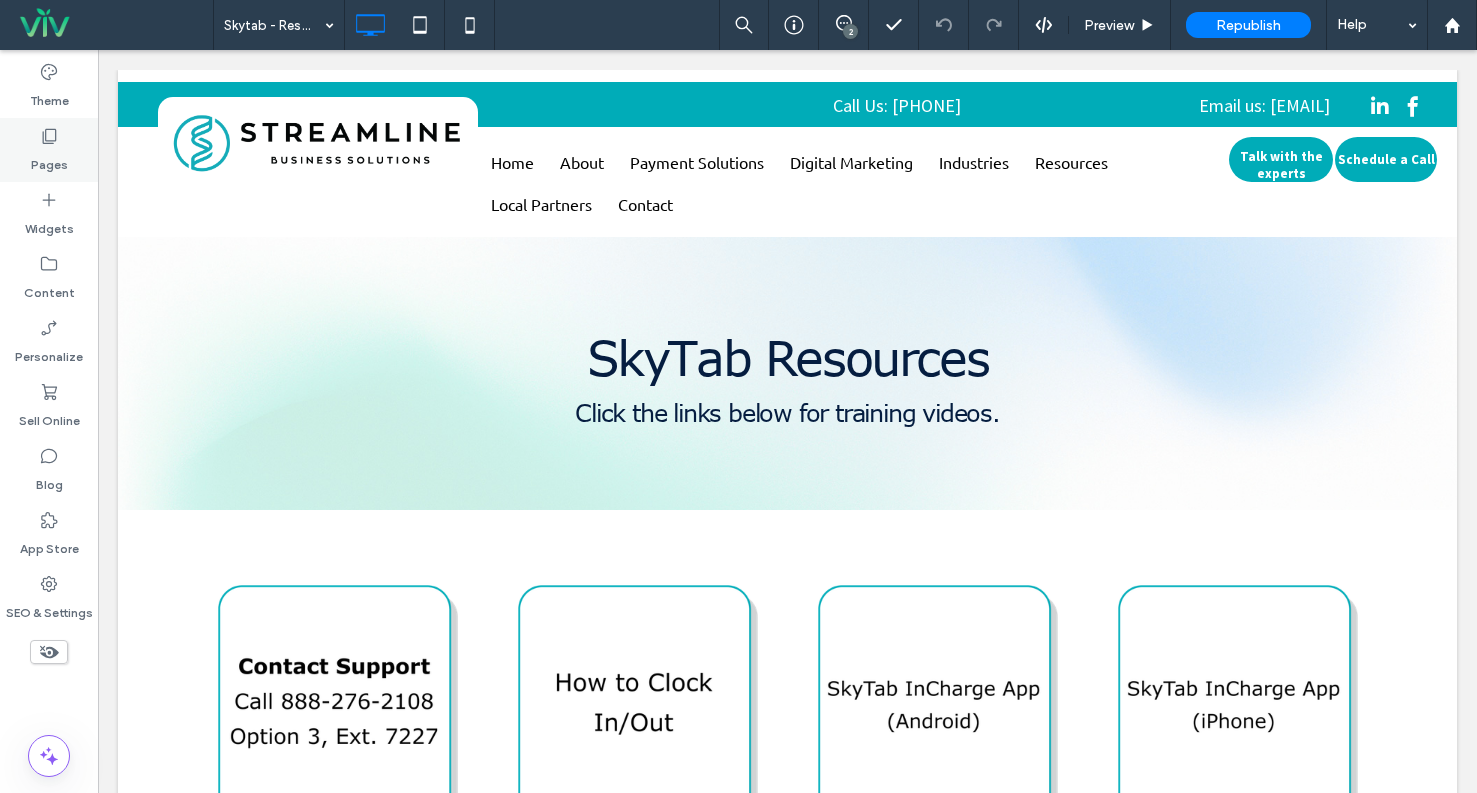 click on "Pages" at bounding box center (49, 160) 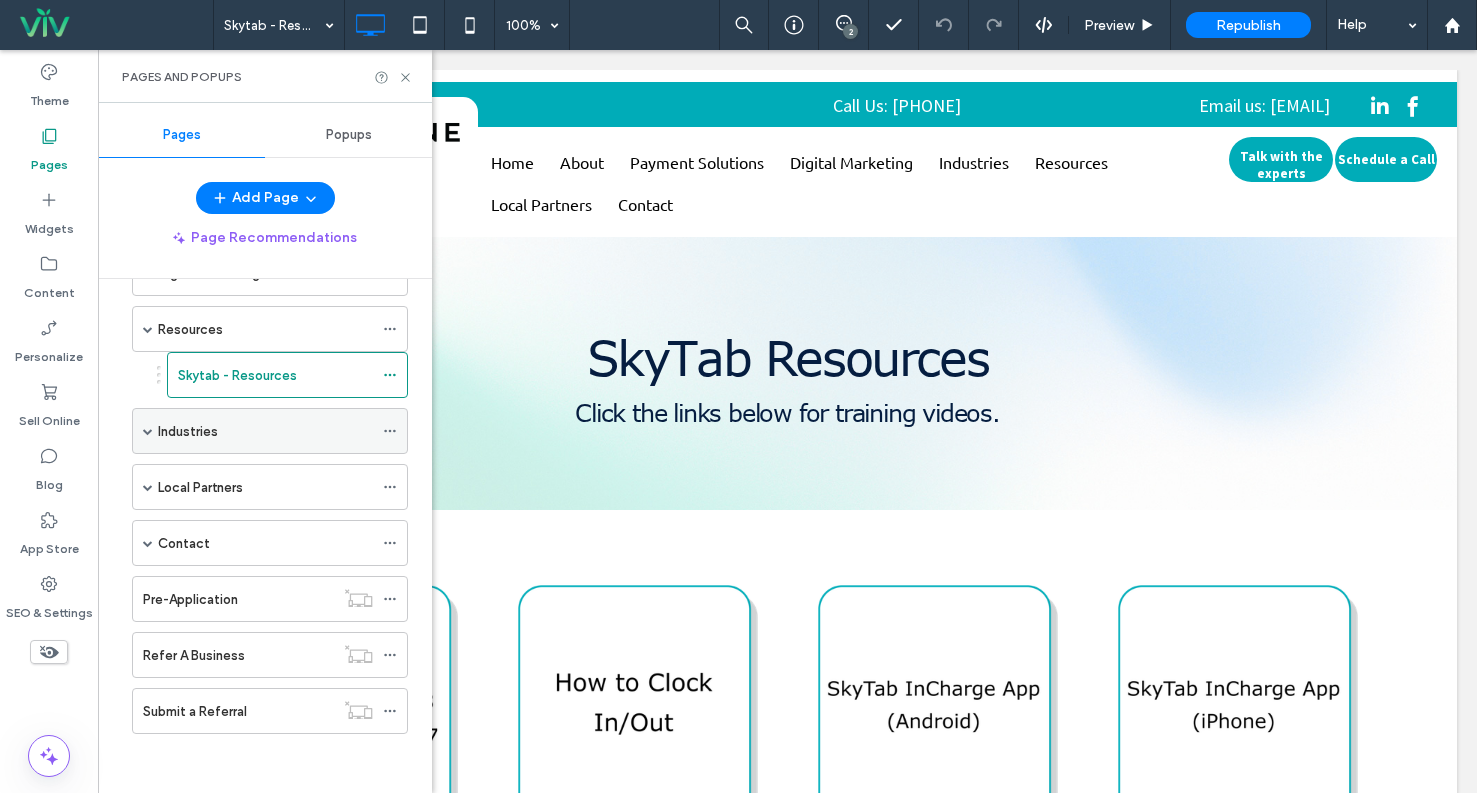 scroll, scrollTop: 232, scrollLeft: 0, axis: vertical 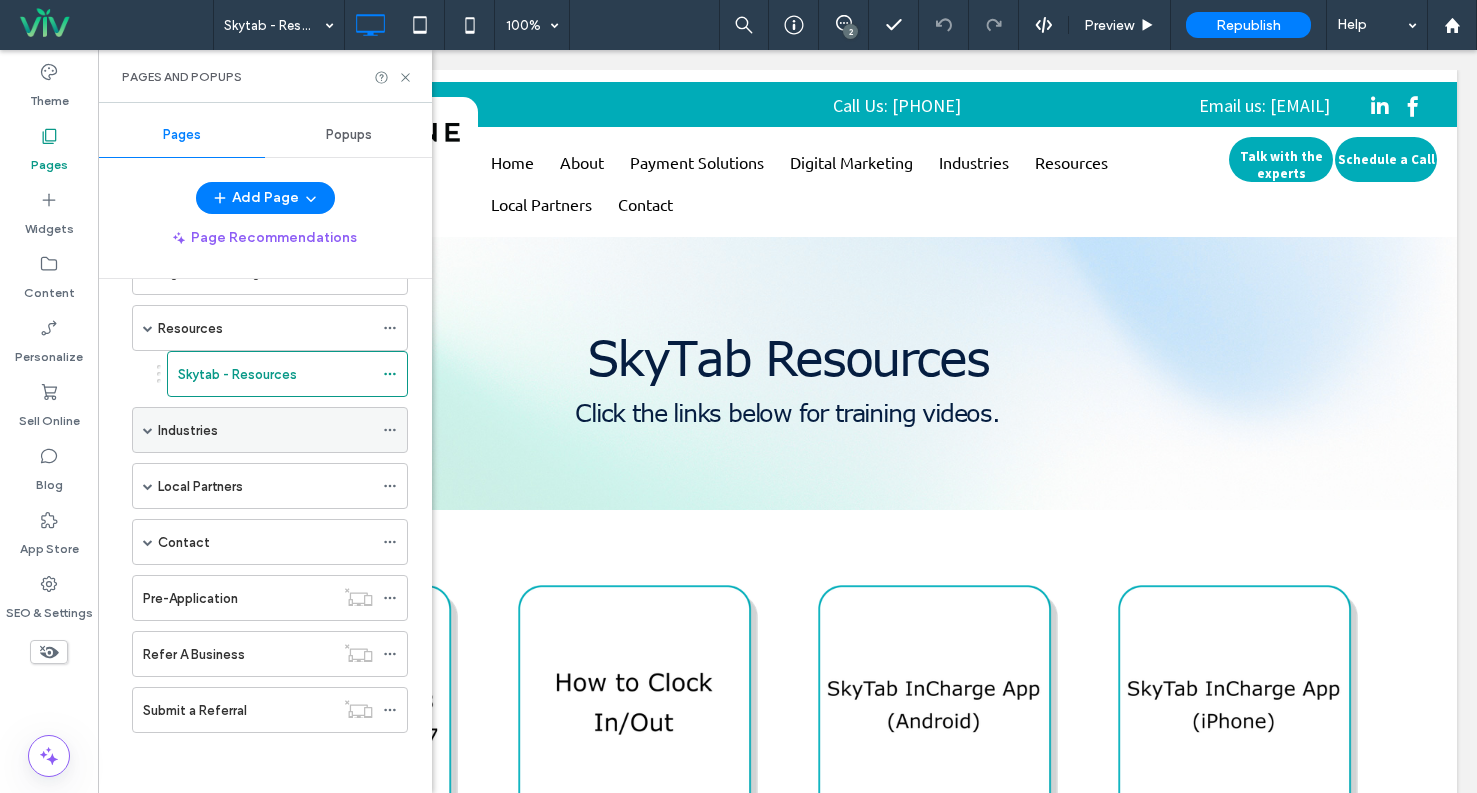 click at bounding box center (148, 430) 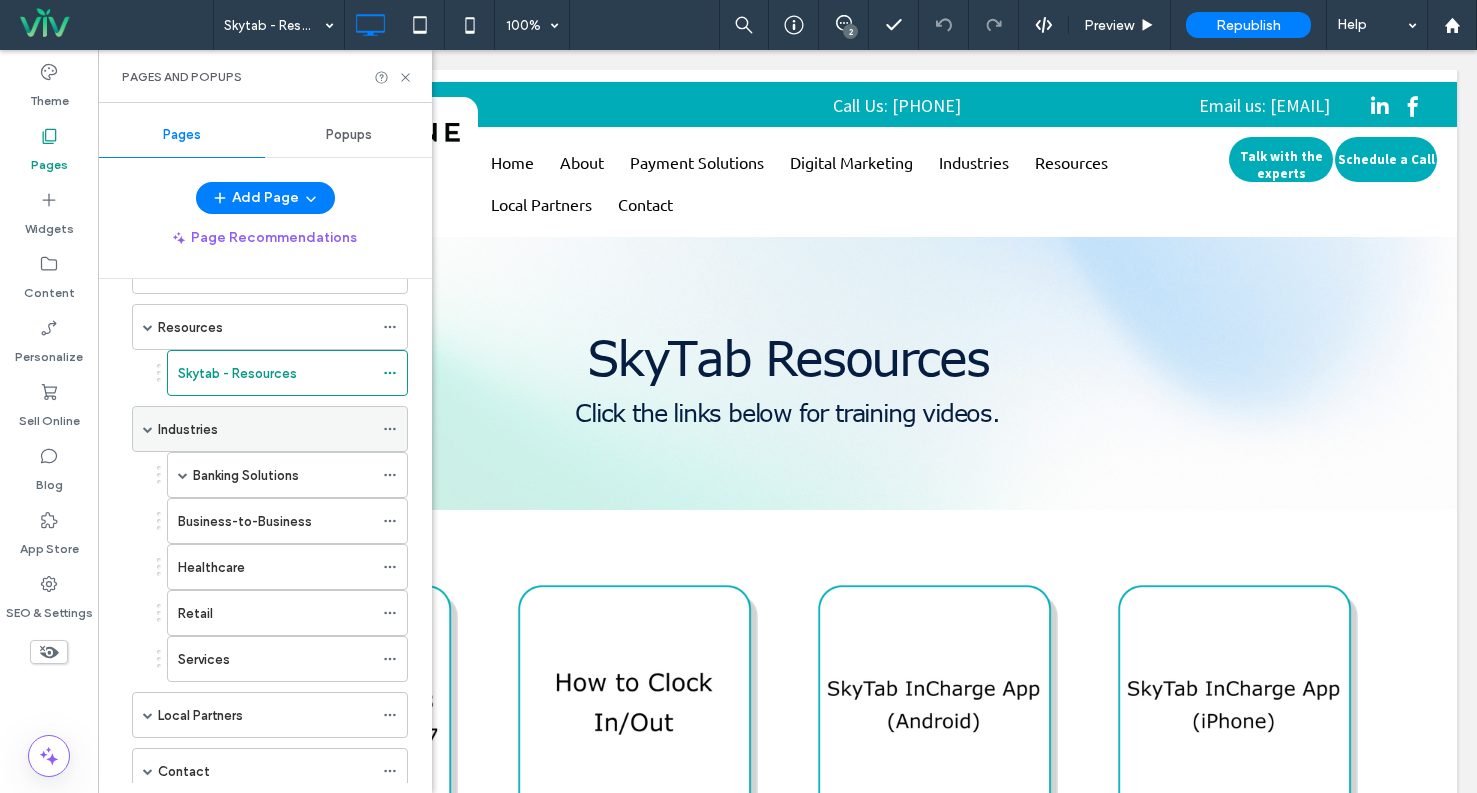 scroll, scrollTop: 232, scrollLeft: 0, axis: vertical 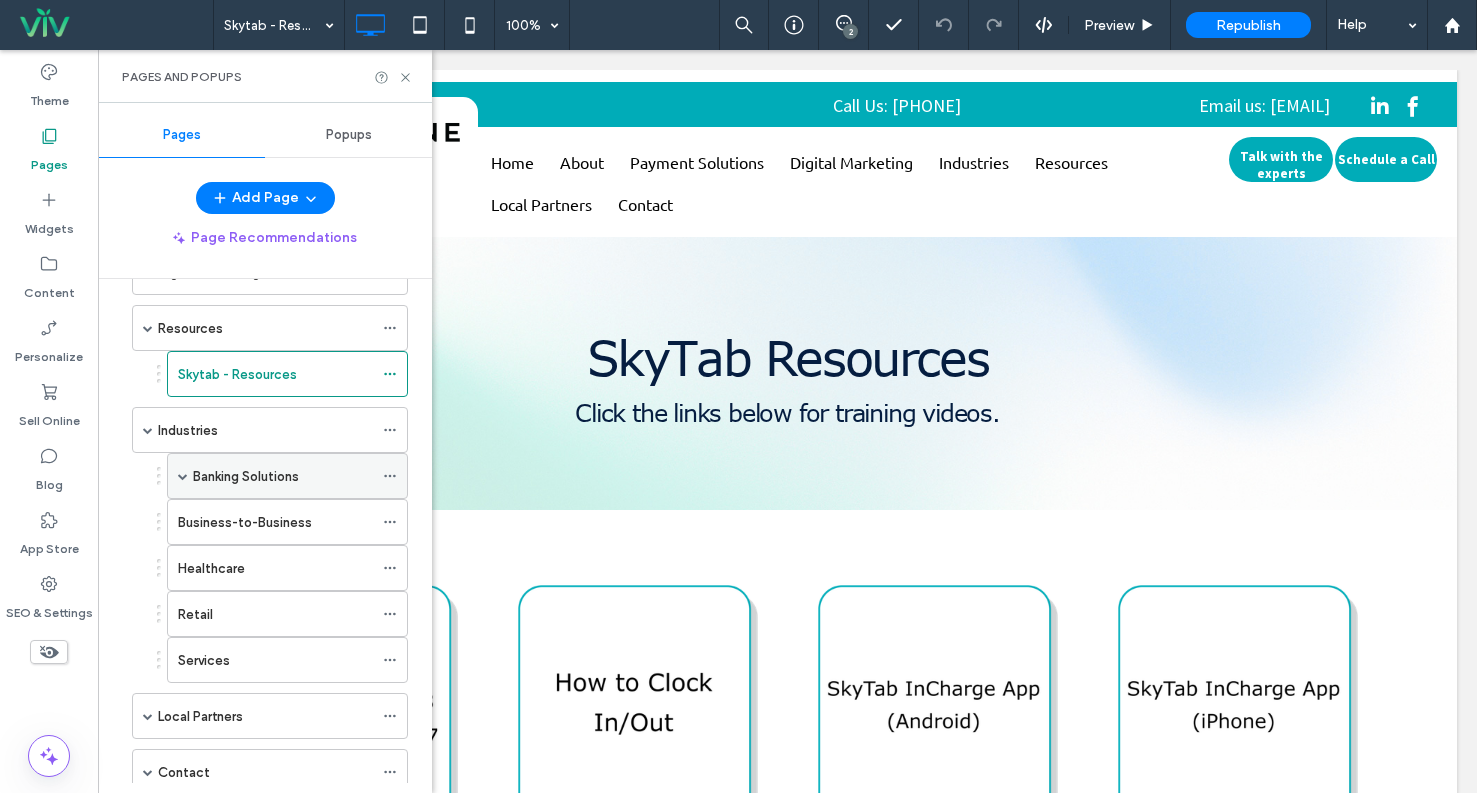 click at bounding box center (183, 476) 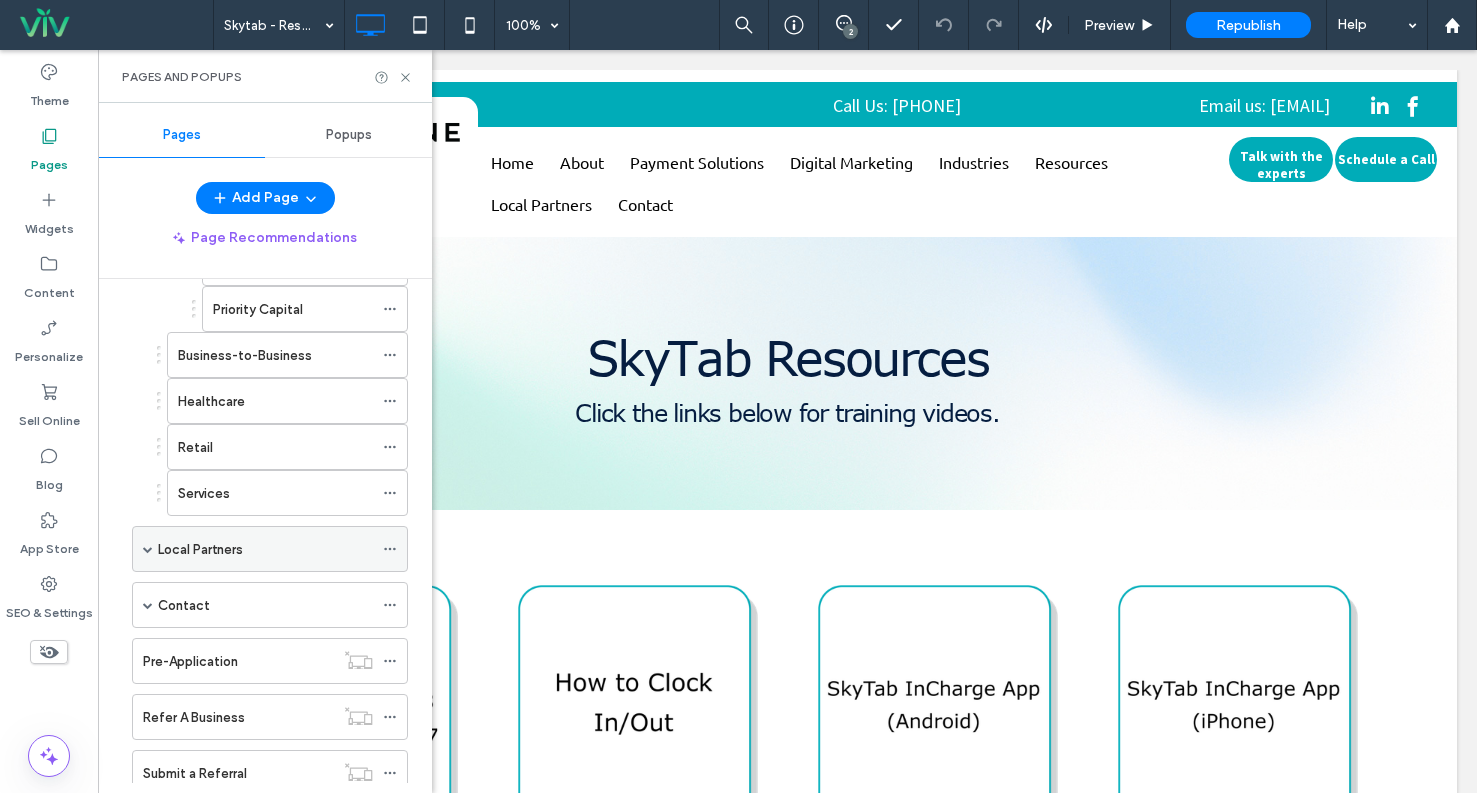 scroll, scrollTop: 554, scrollLeft: 0, axis: vertical 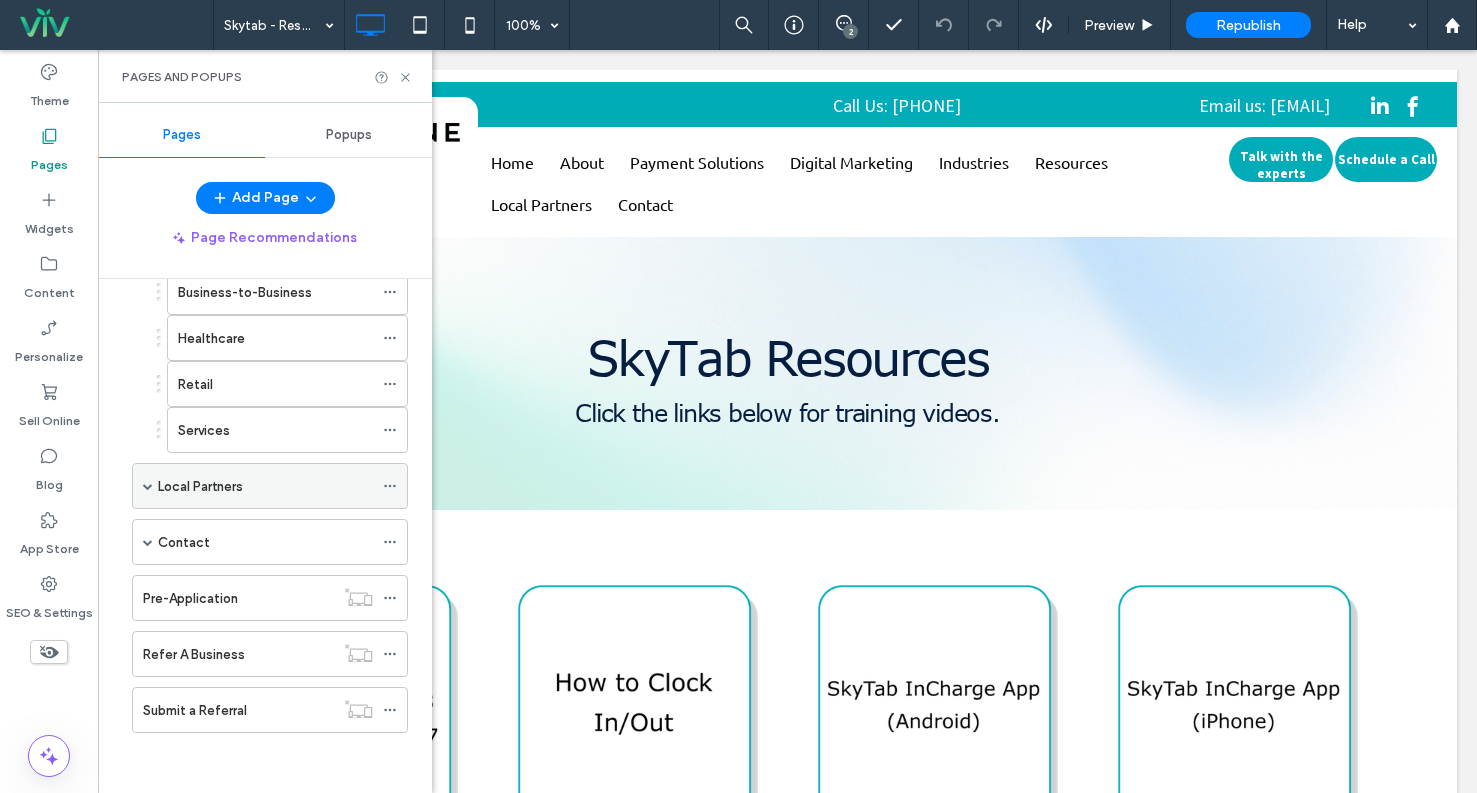 click at bounding box center (148, 486) 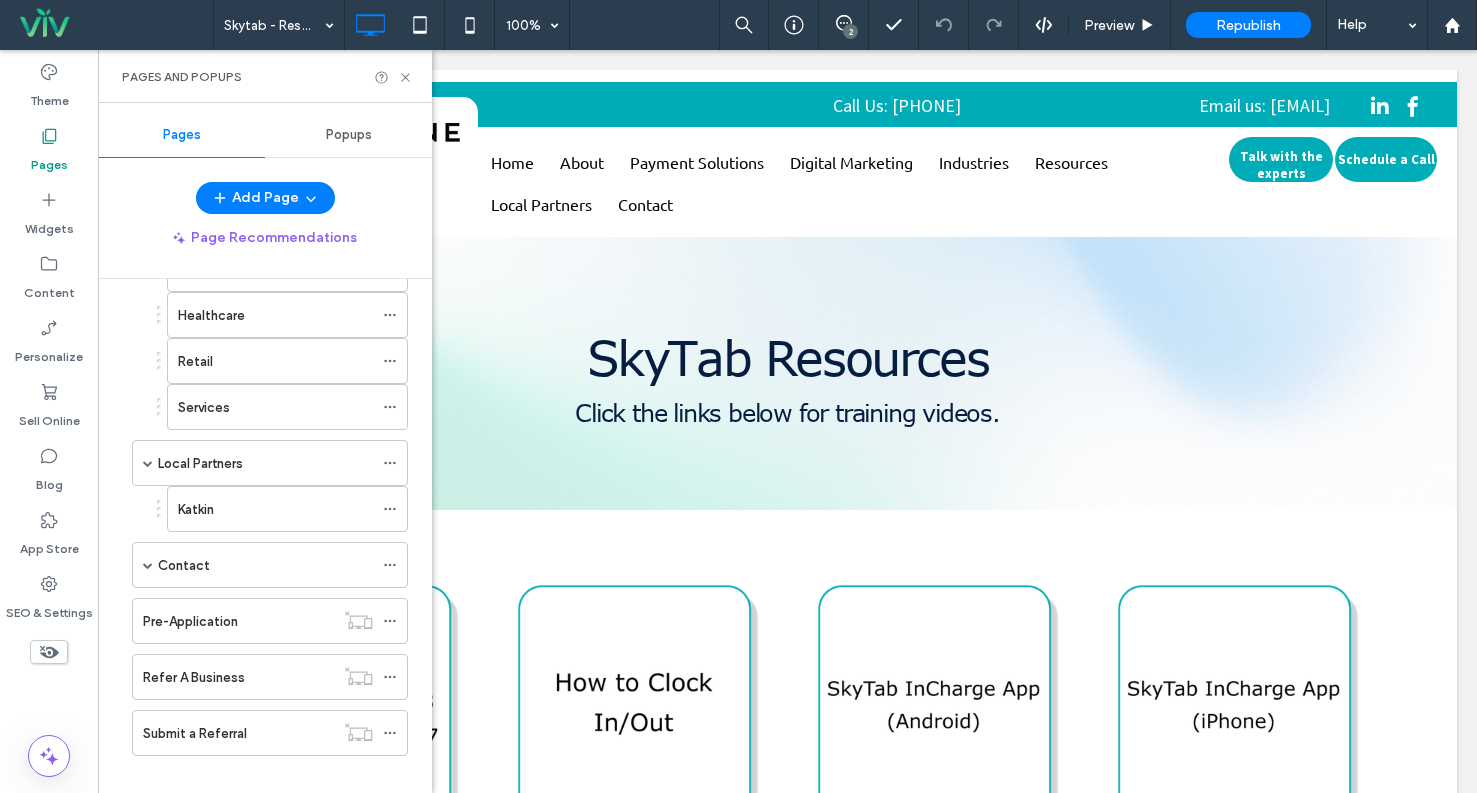 scroll, scrollTop: 600, scrollLeft: 0, axis: vertical 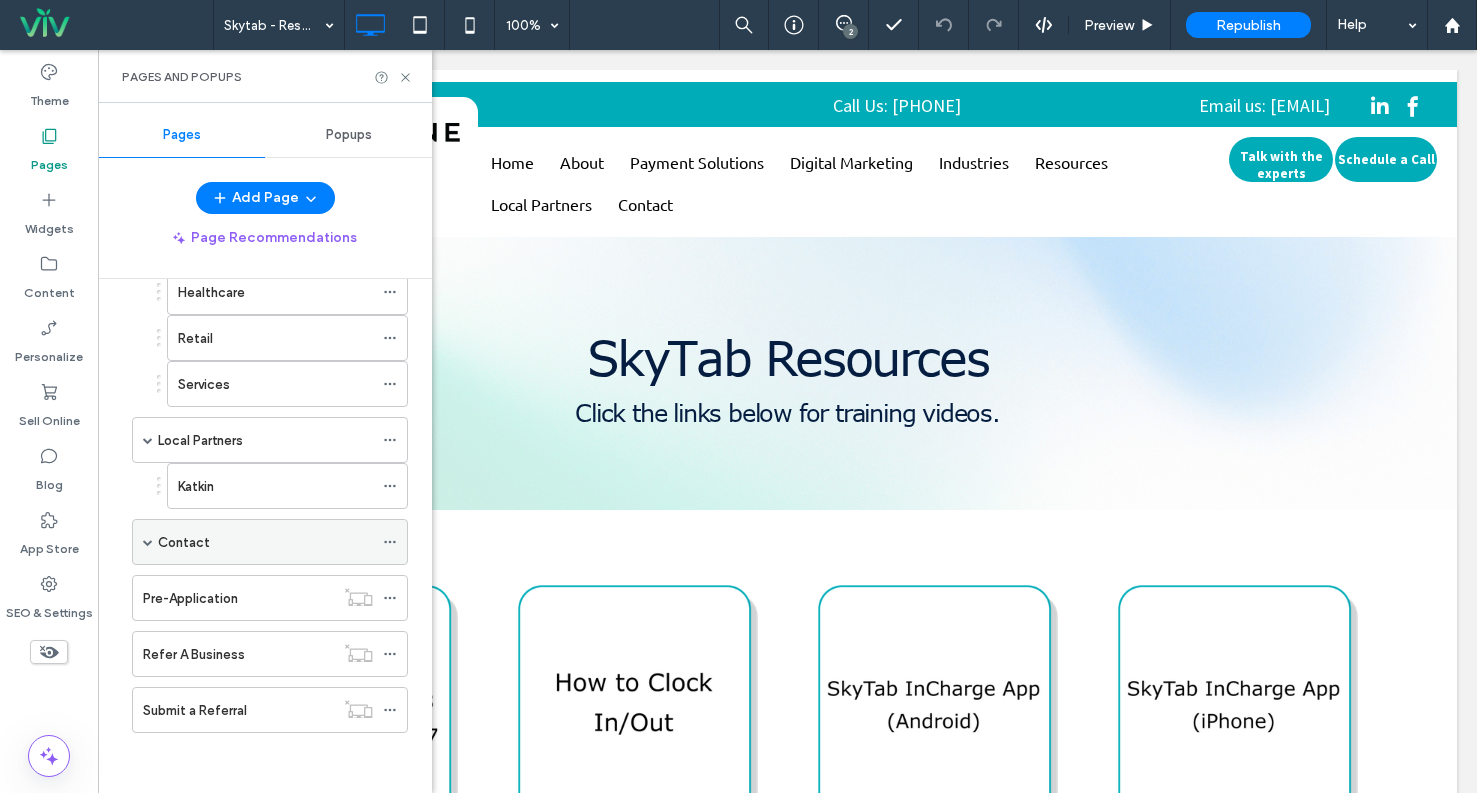 click at bounding box center [148, 542] 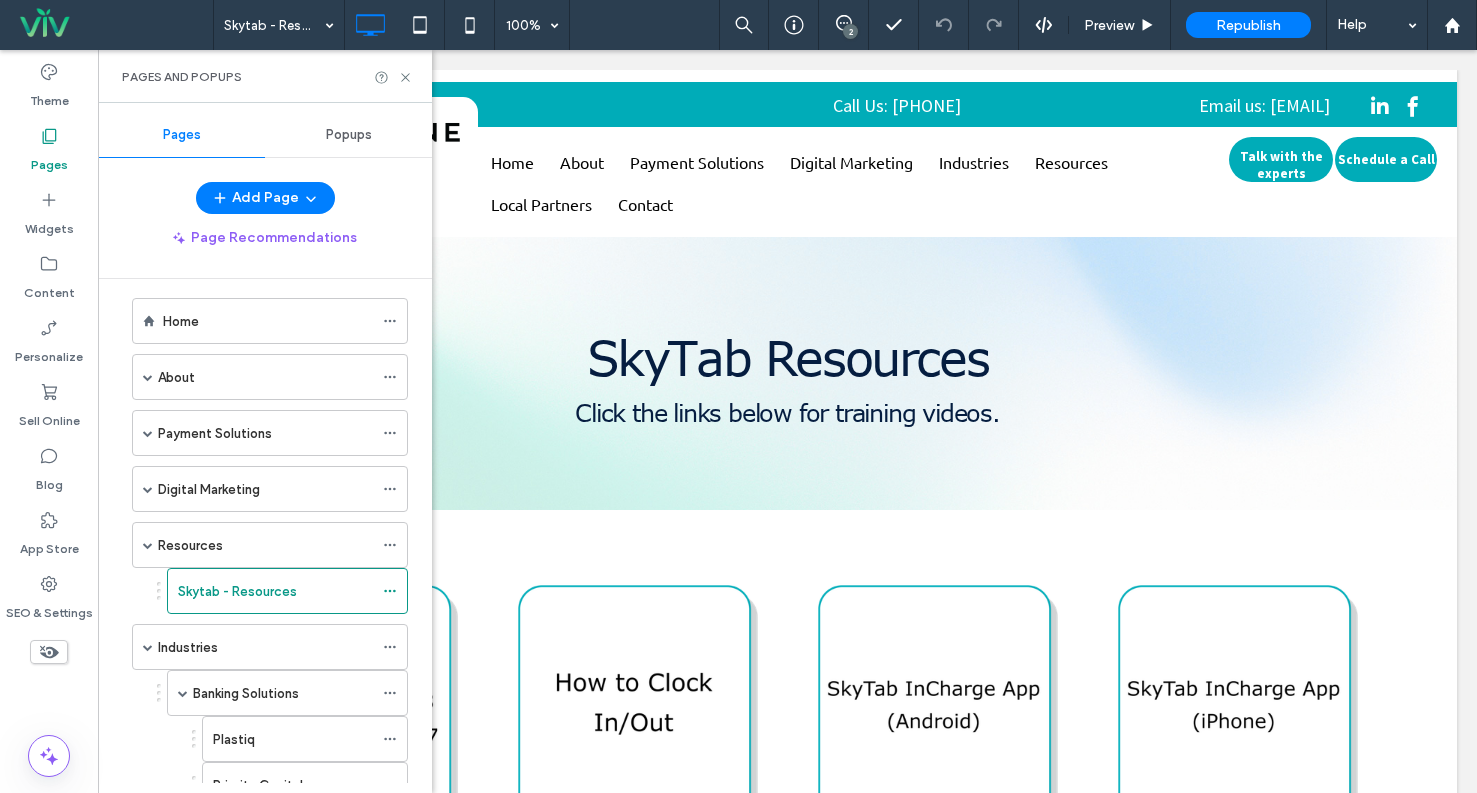scroll, scrollTop: 0, scrollLeft: 0, axis: both 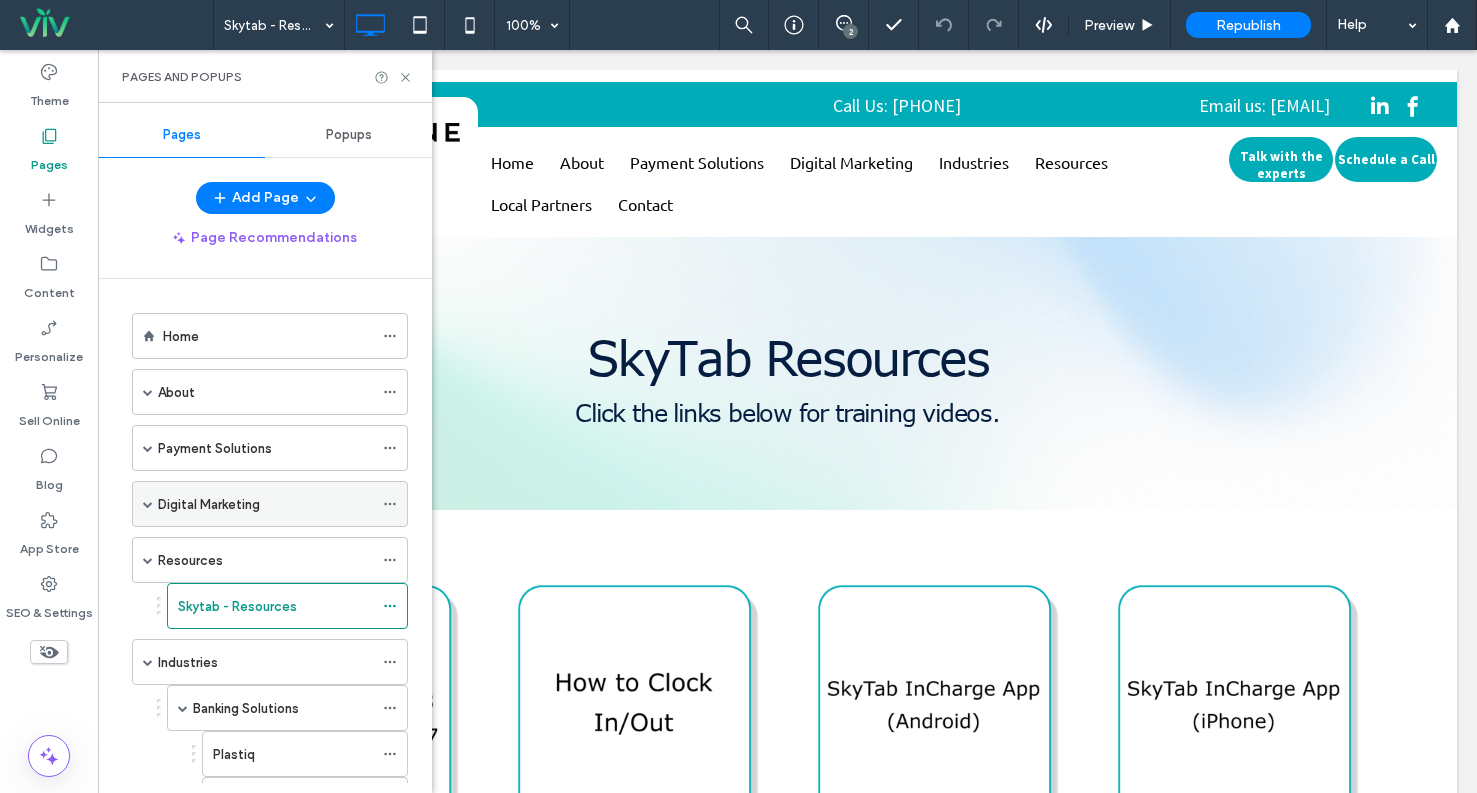 click at bounding box center [148, 504] 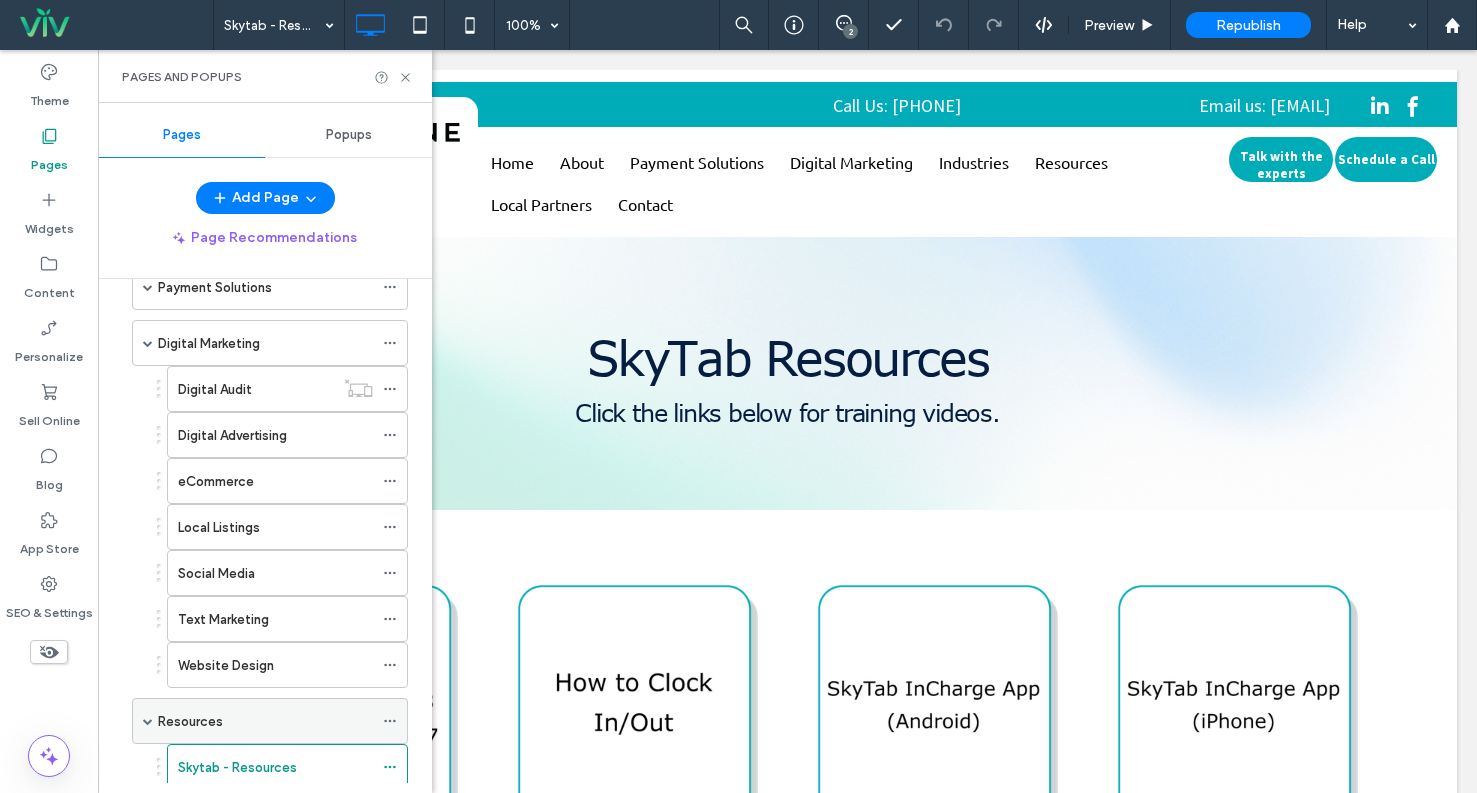 scroll, scrollTop: 0, scrollLeft: 0, axis: both 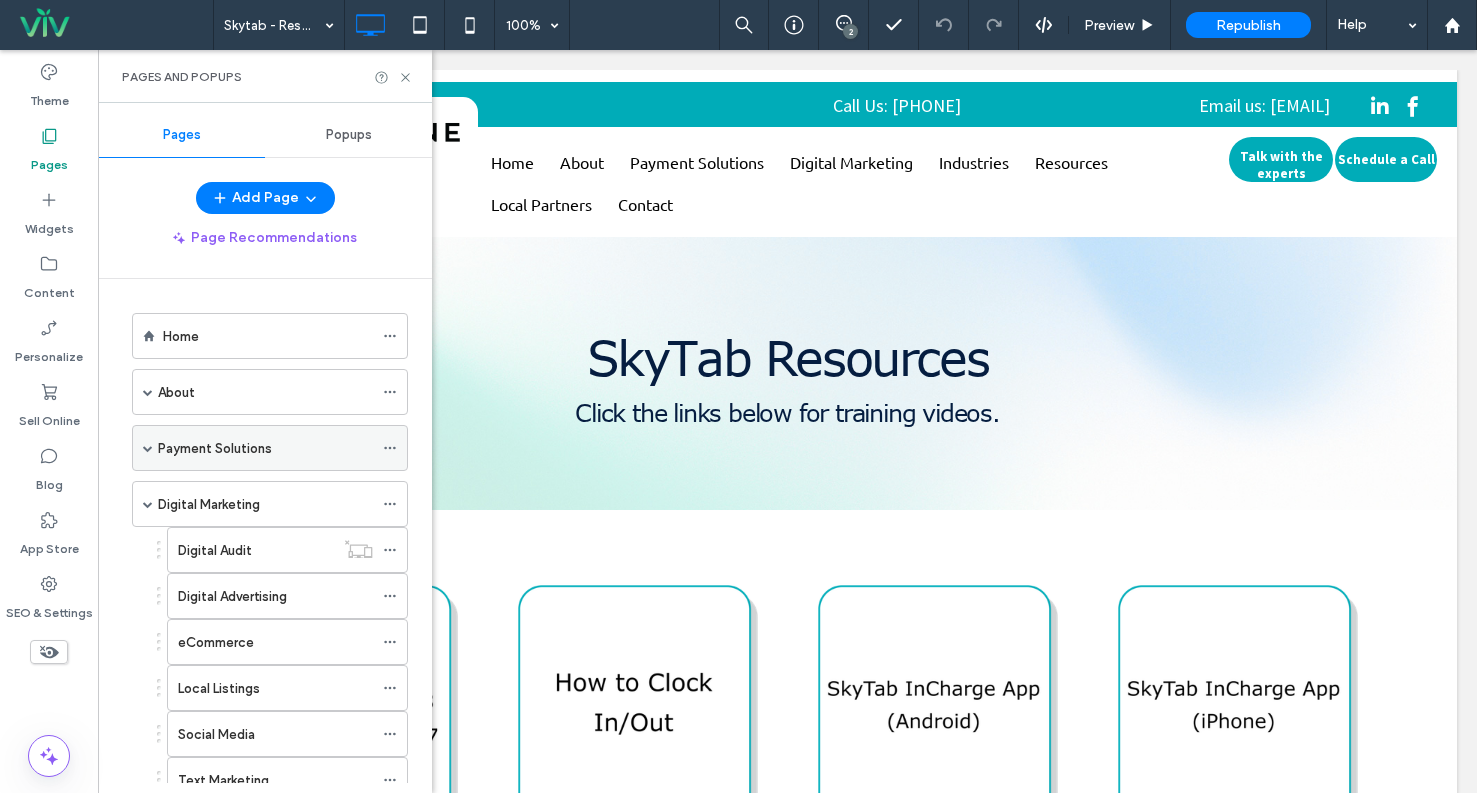 click at bounding box center (148, 448) 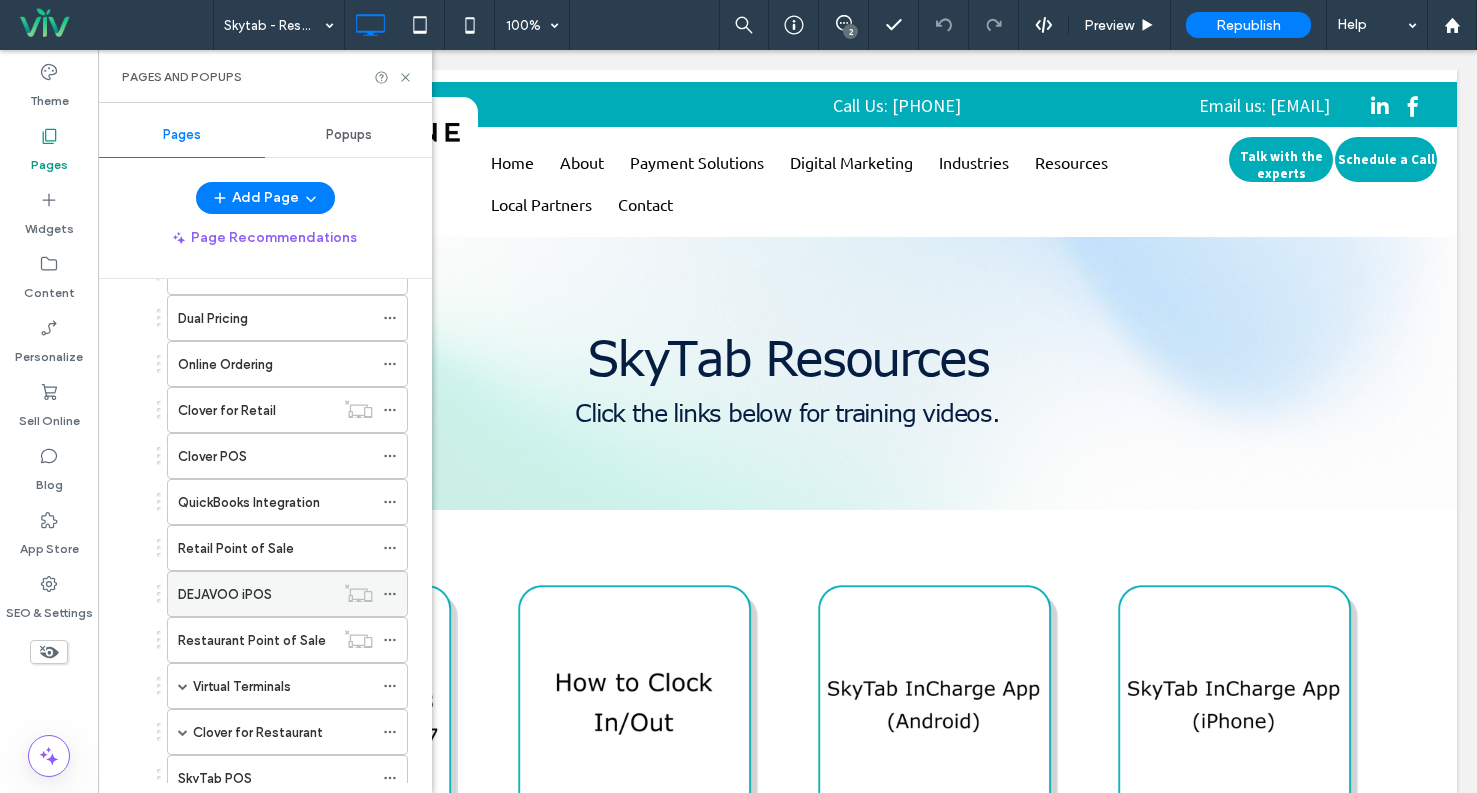 scroll, scrollTop: 400, scrollLeft: 0, axis: vertical 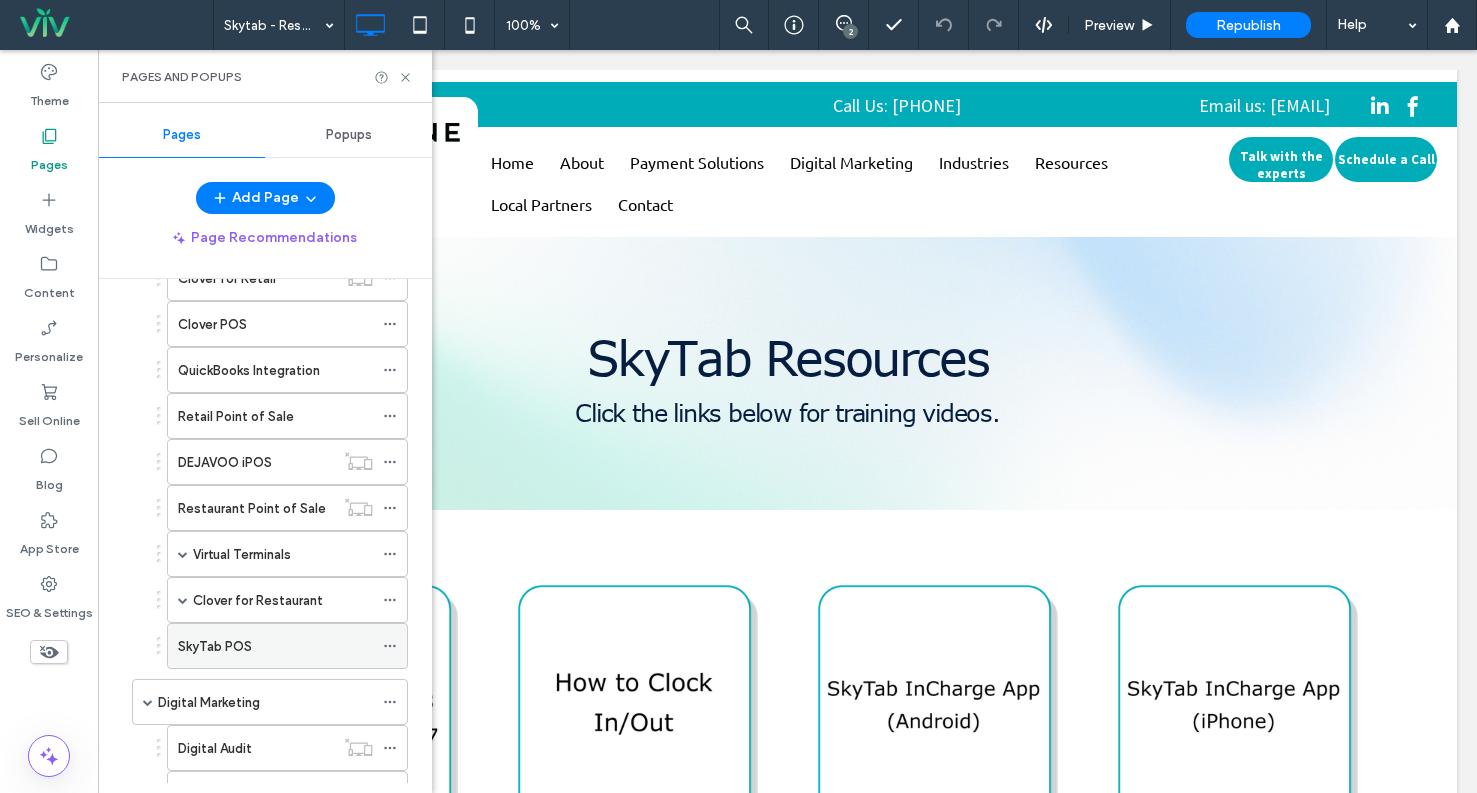 click on "SkyTab POS" at bounding box center (275, 646) 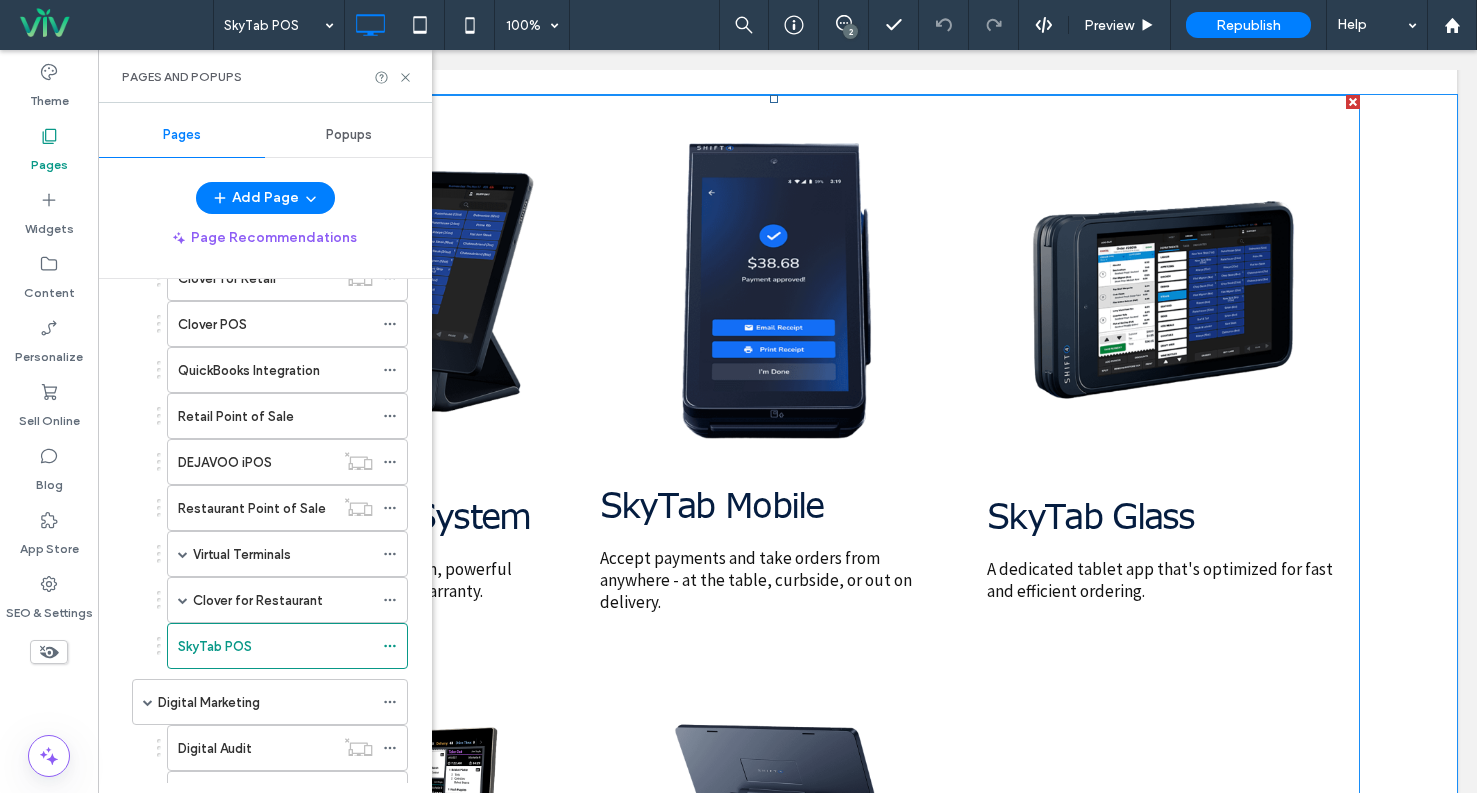 scroll, scrollTop: 4400, scrollLeft: 0, axis: vertical 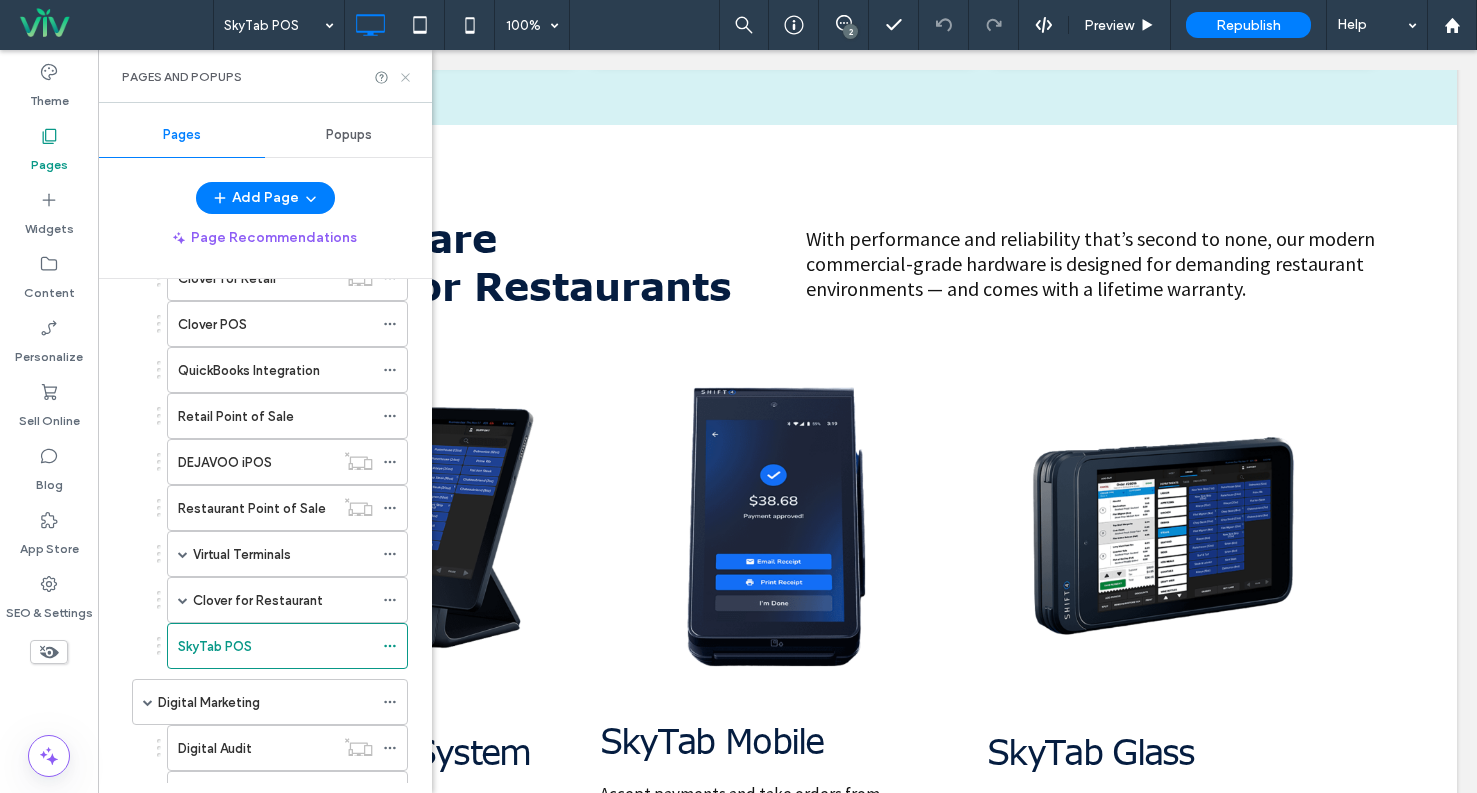 click 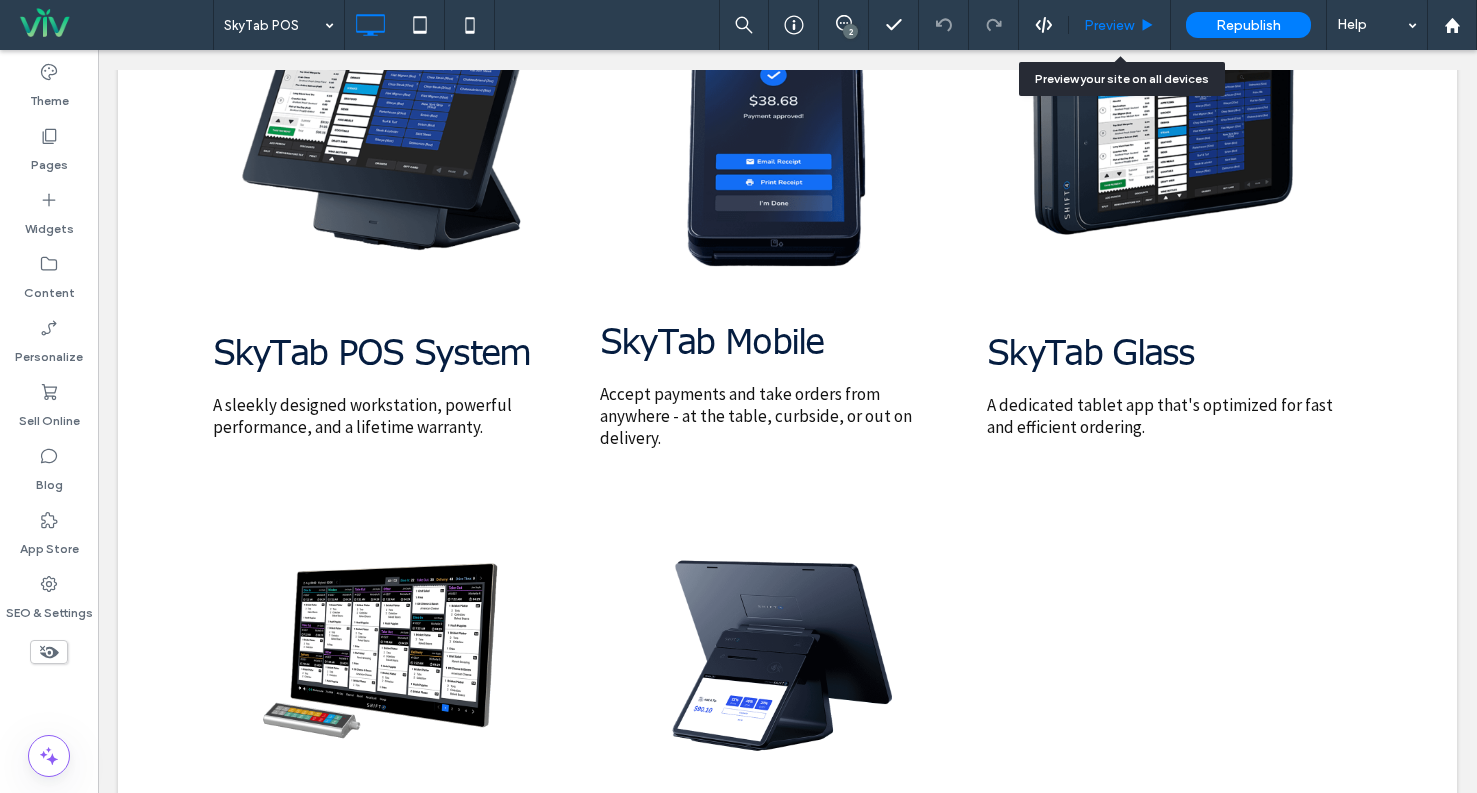 click on "Preview" at bounding box center [1109, 25] 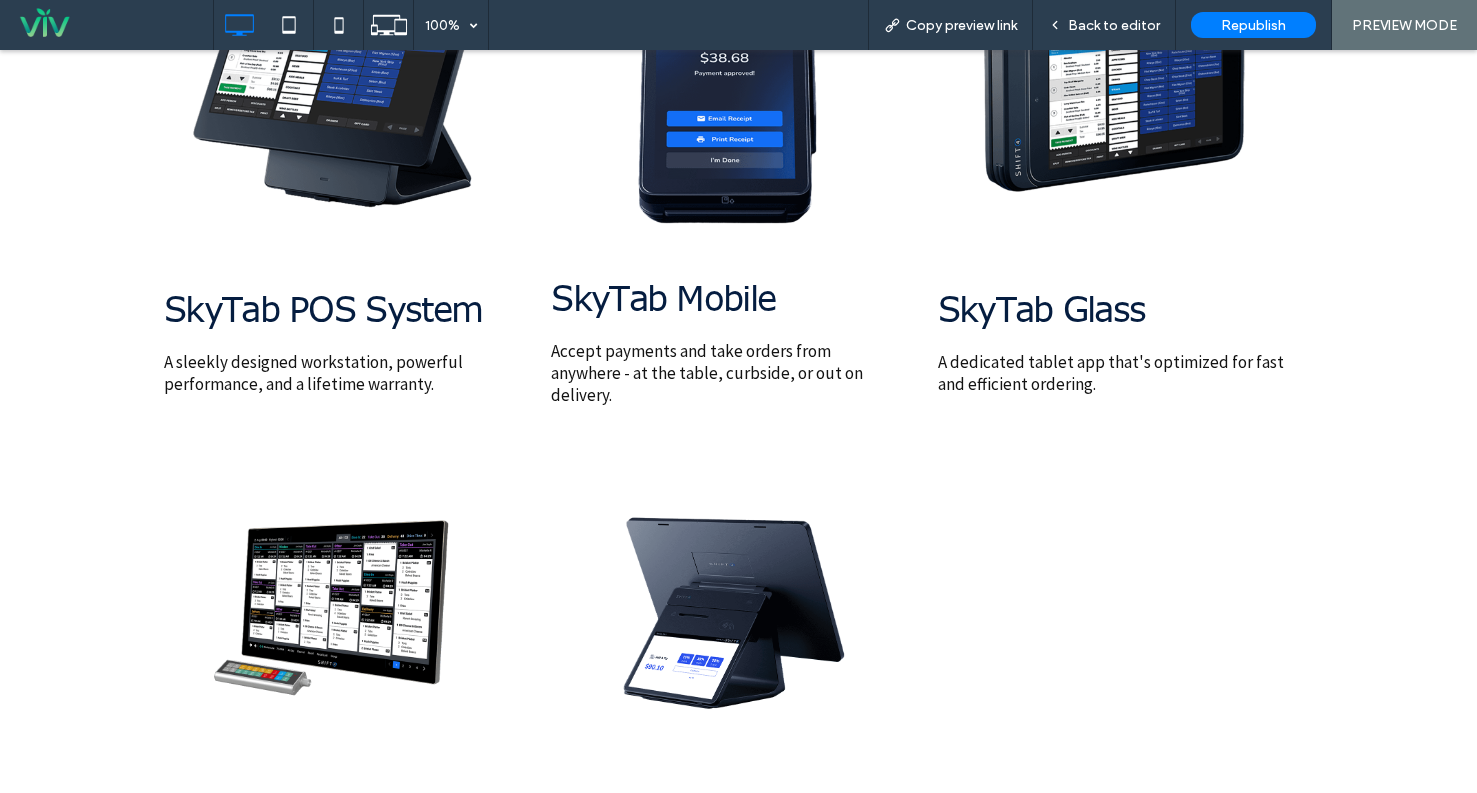 scroll, scrollTop: 4777, scrollLeft: 0, axis: vertical 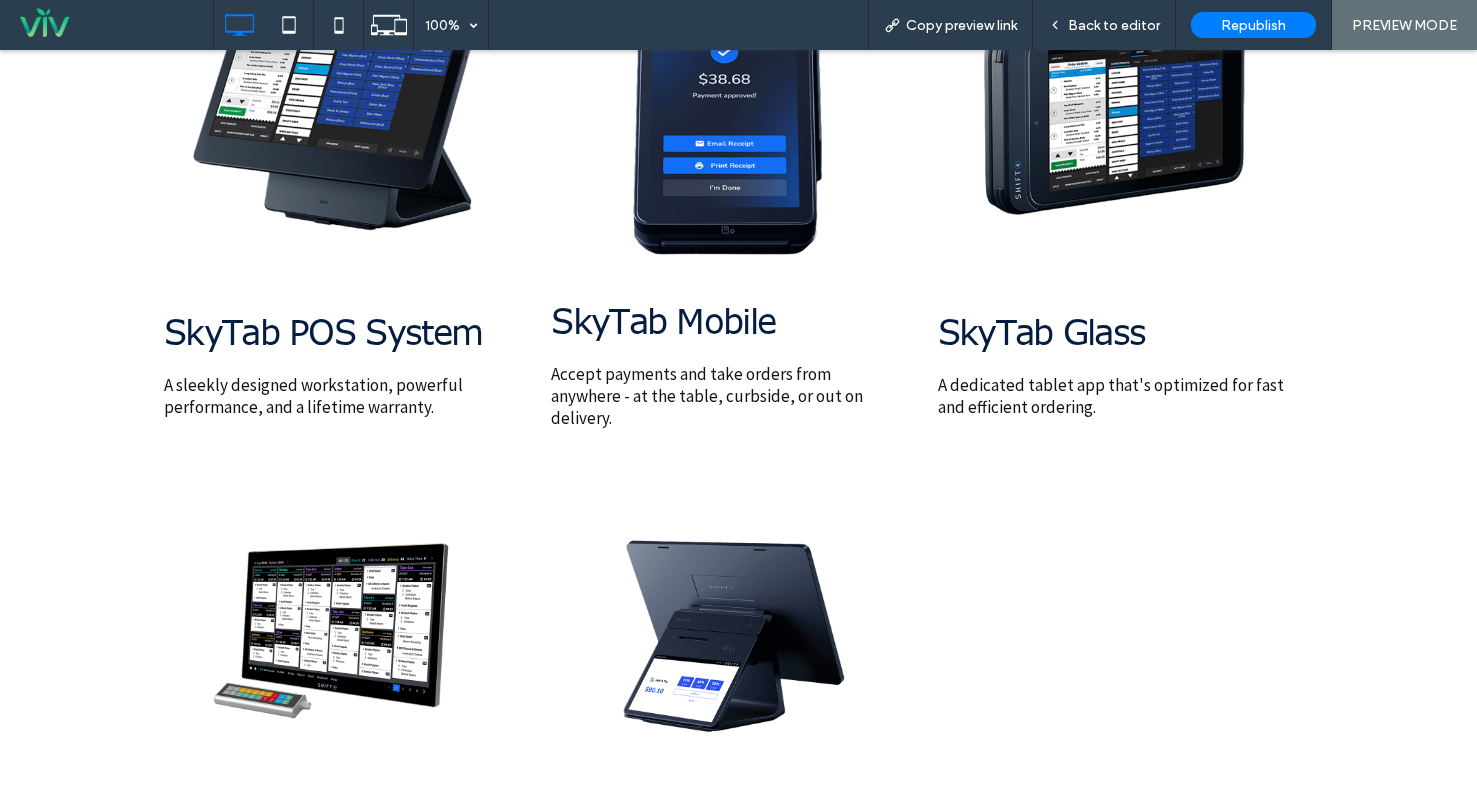 click at bounding box center [725, 109] 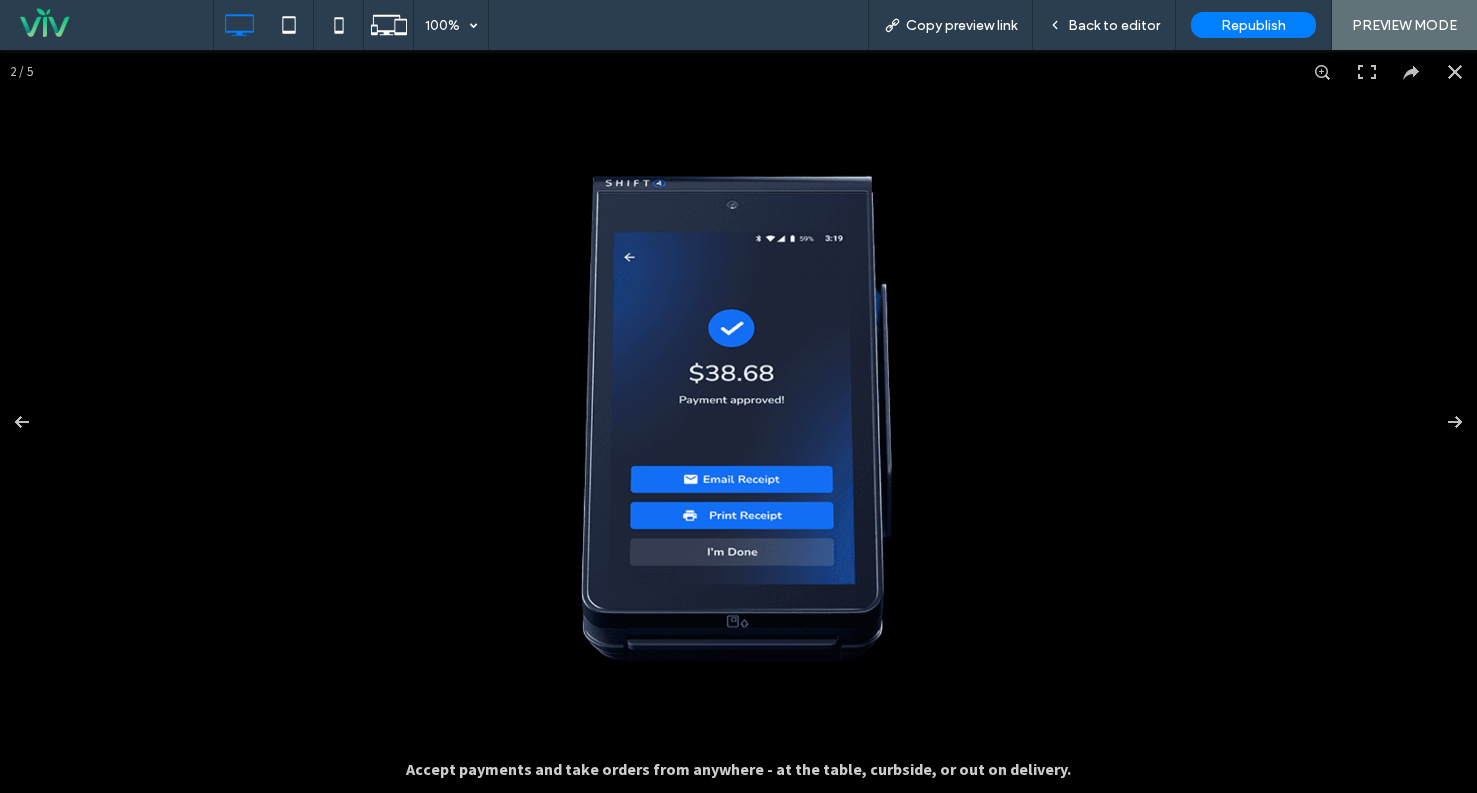 click at bounding box center [731, 421] 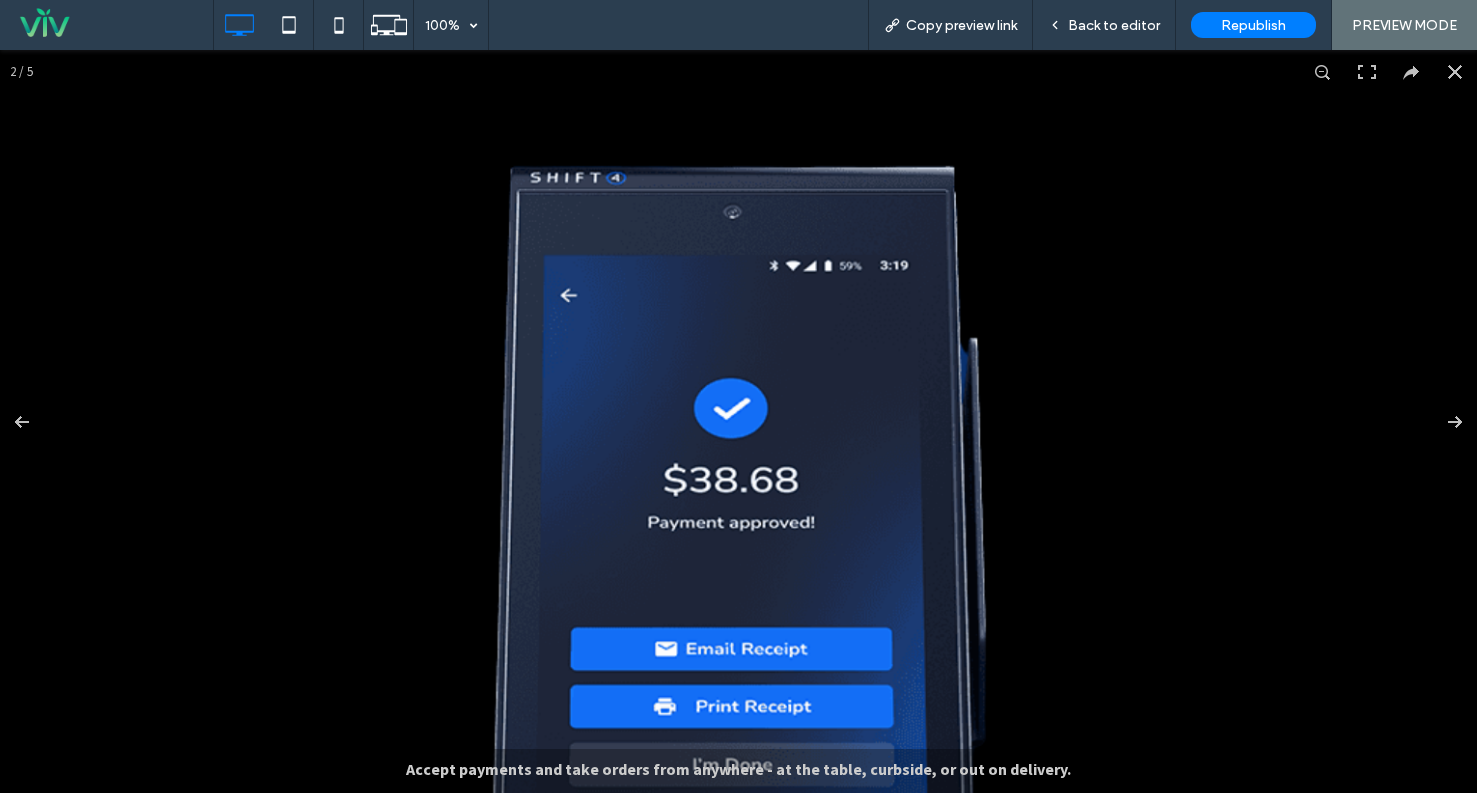 click at bounding box center [731, 557] 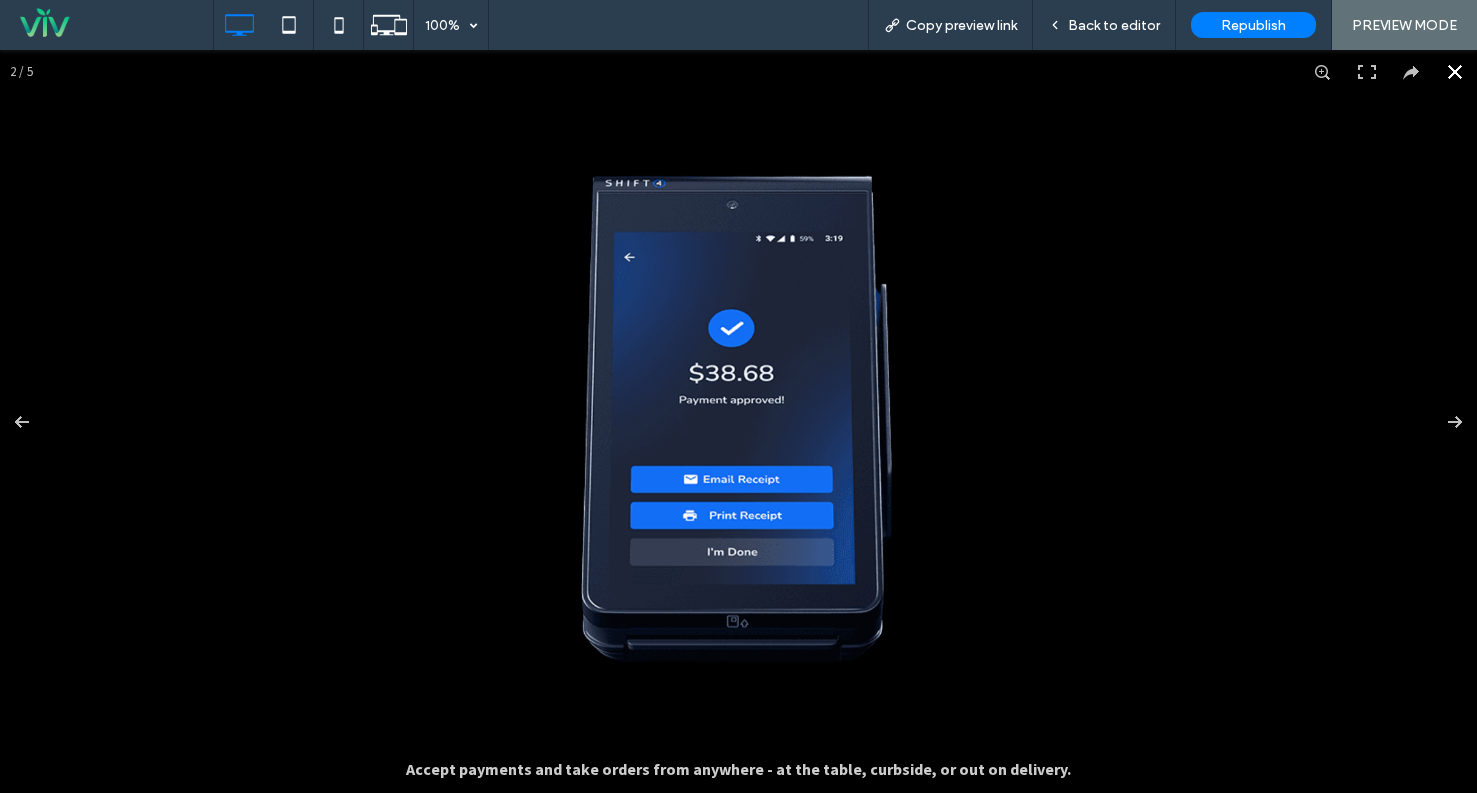 click at bounding box center [1455, 72] 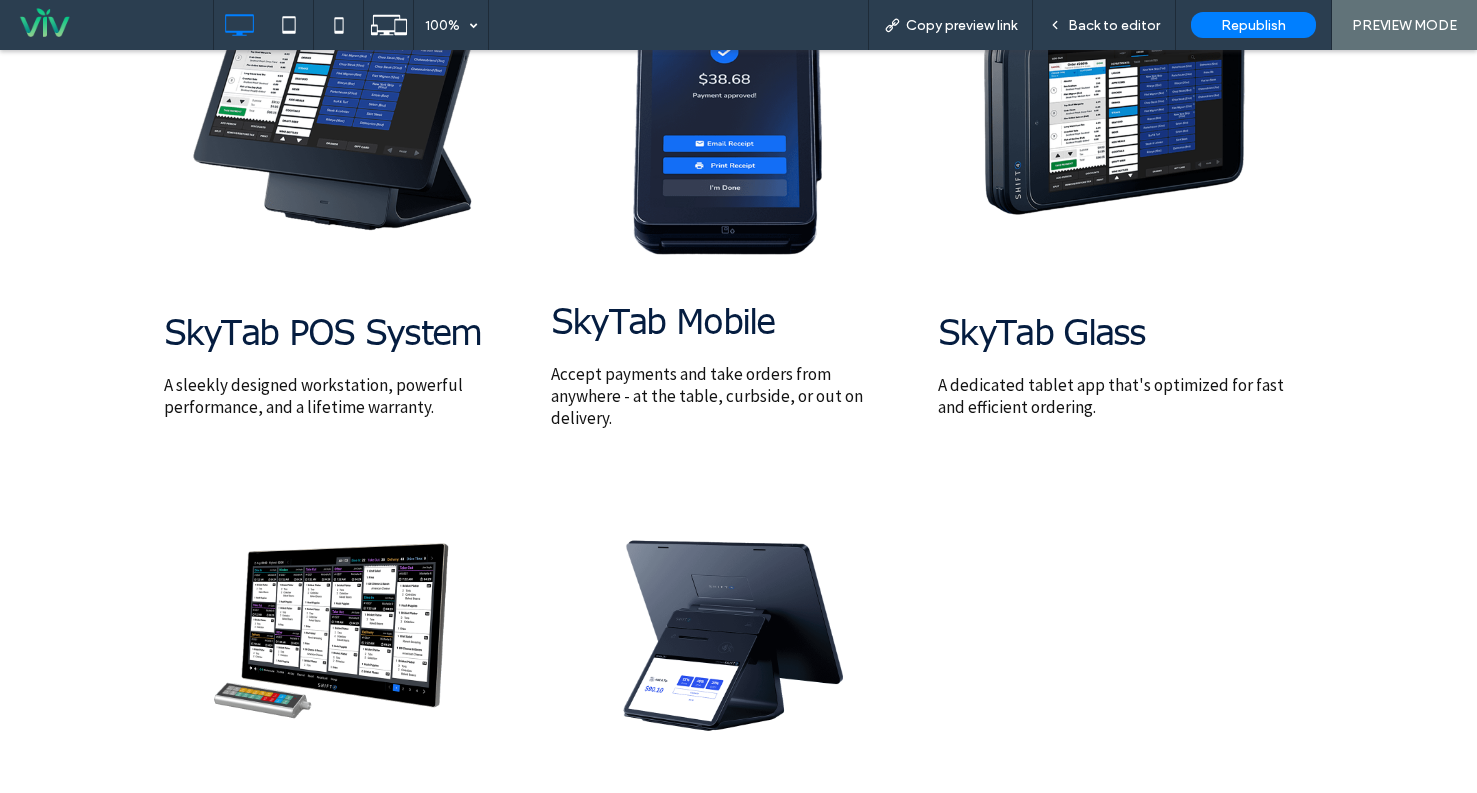 click on "SkyTab Mobile" at bounding box center (663, 320) 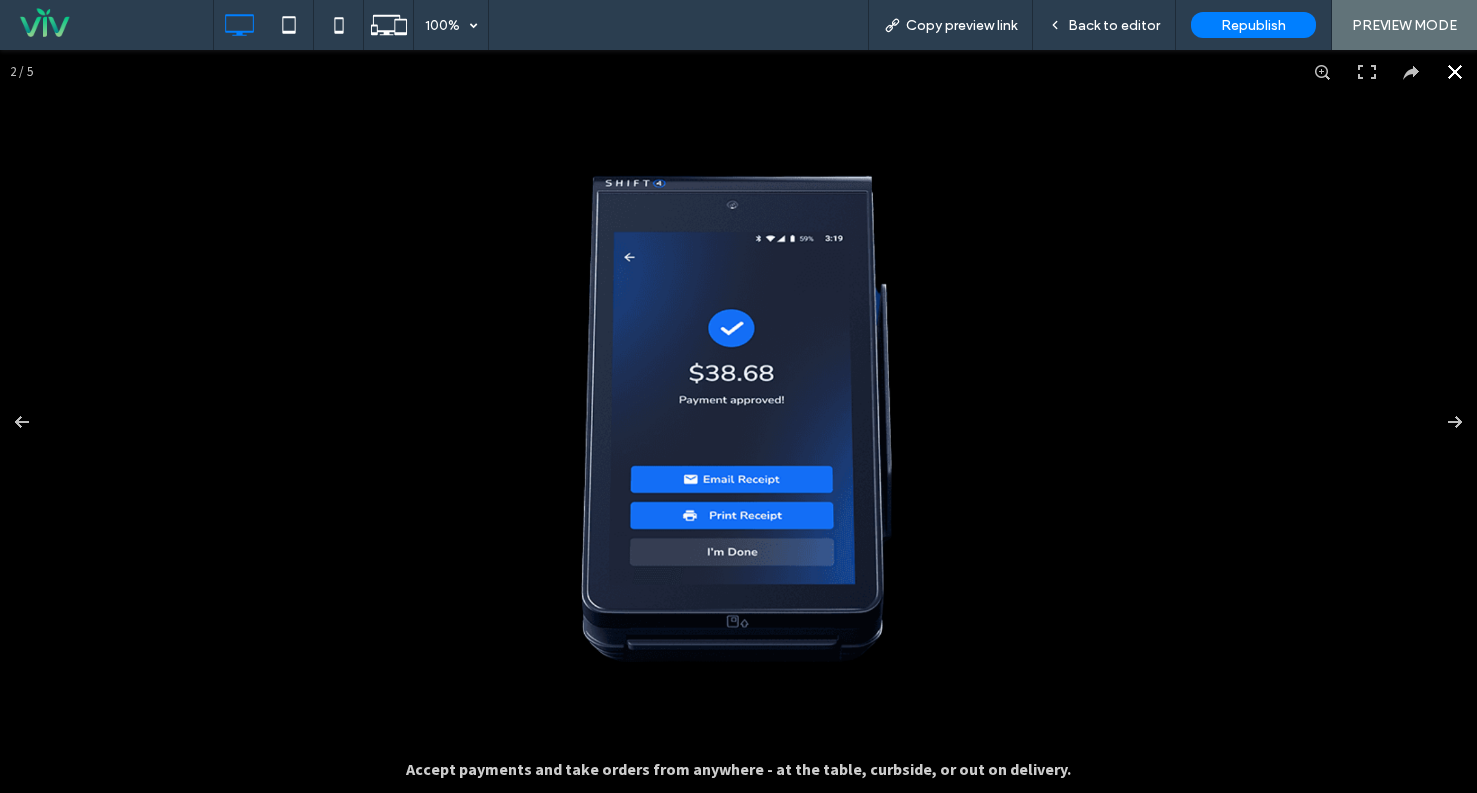click at bounding box center (852, 319) 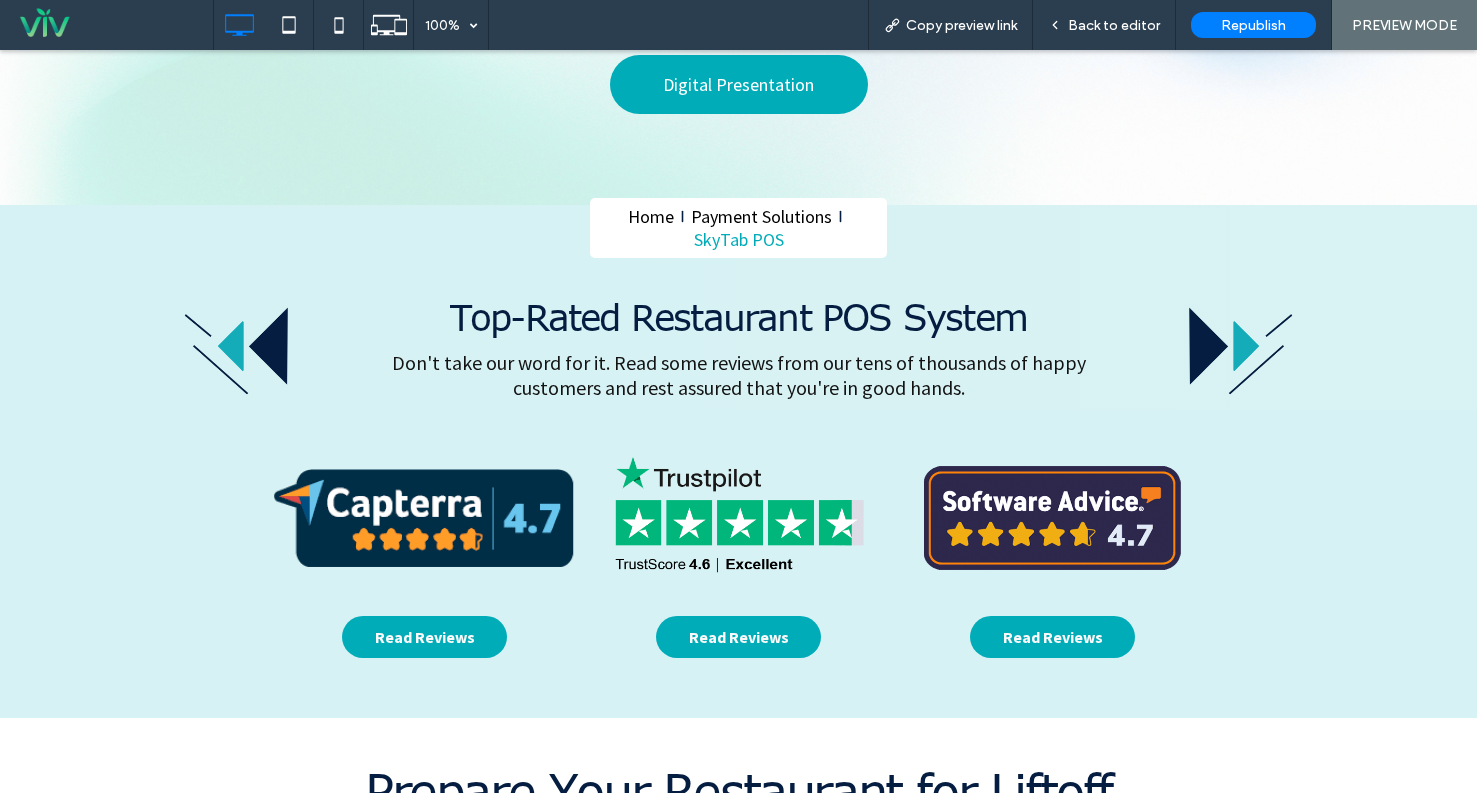 scroll, scrollTop: 0, scrollLeft: 0, axis: both 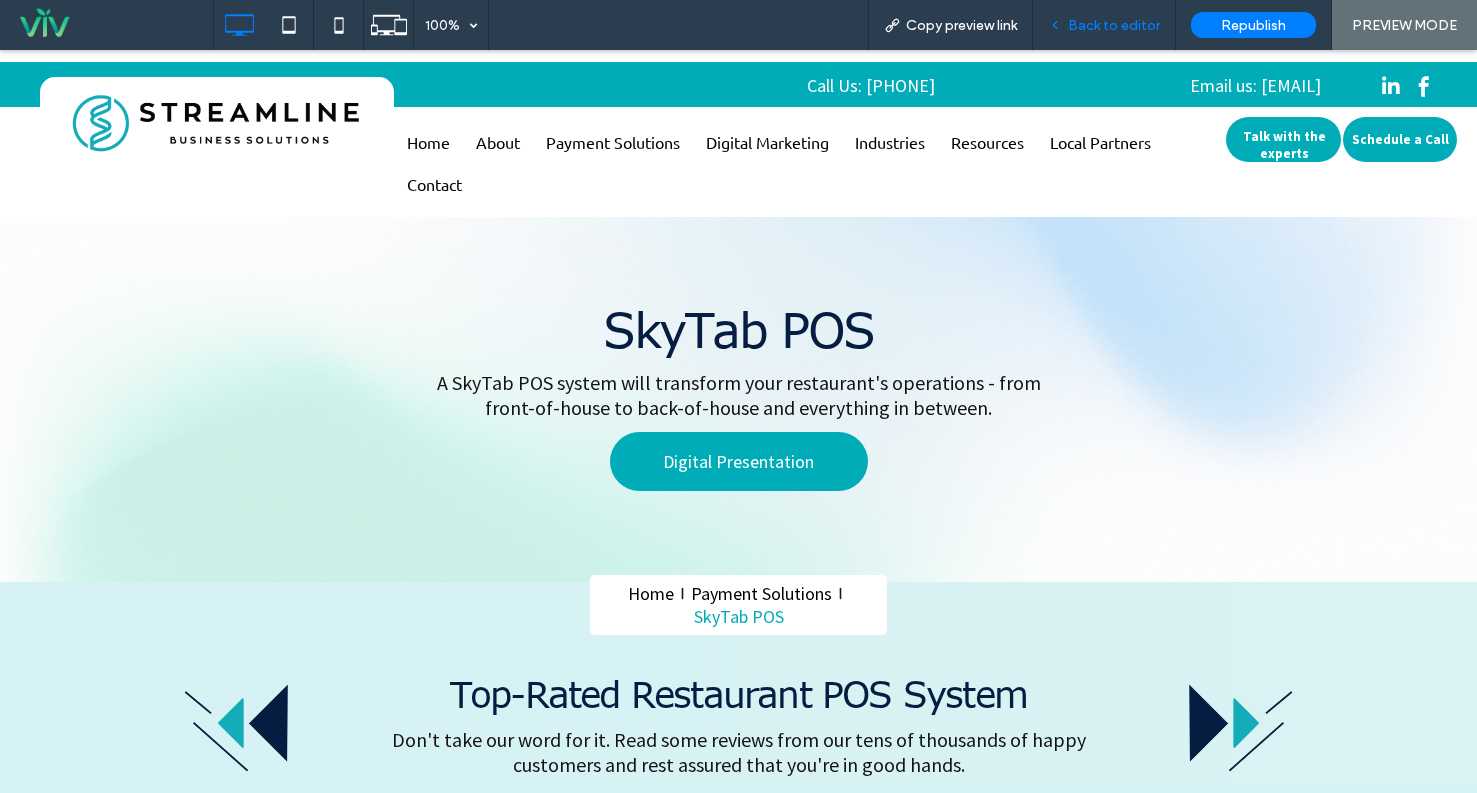 click on "Back to editor" at bounding box center (1114, 25) 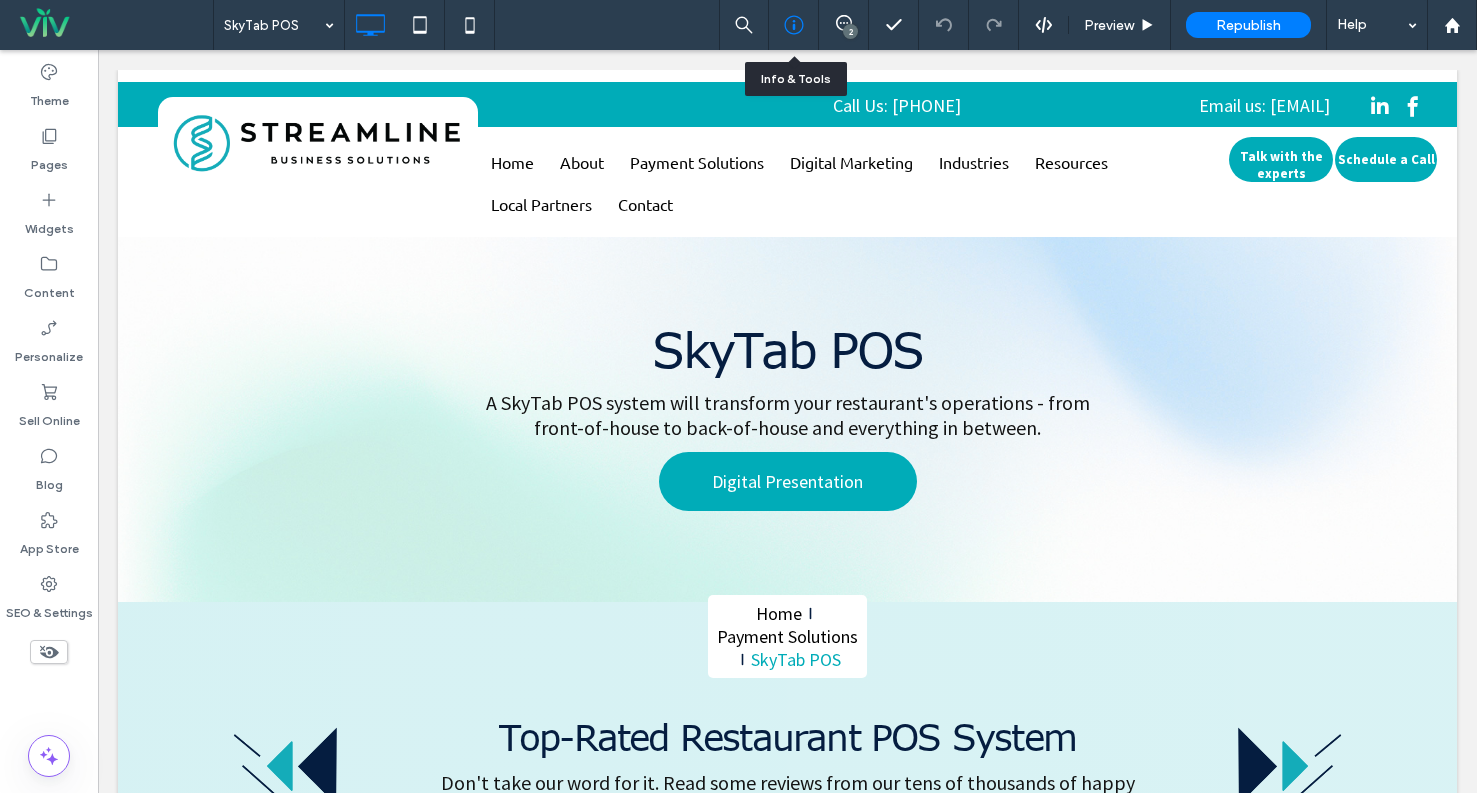 click 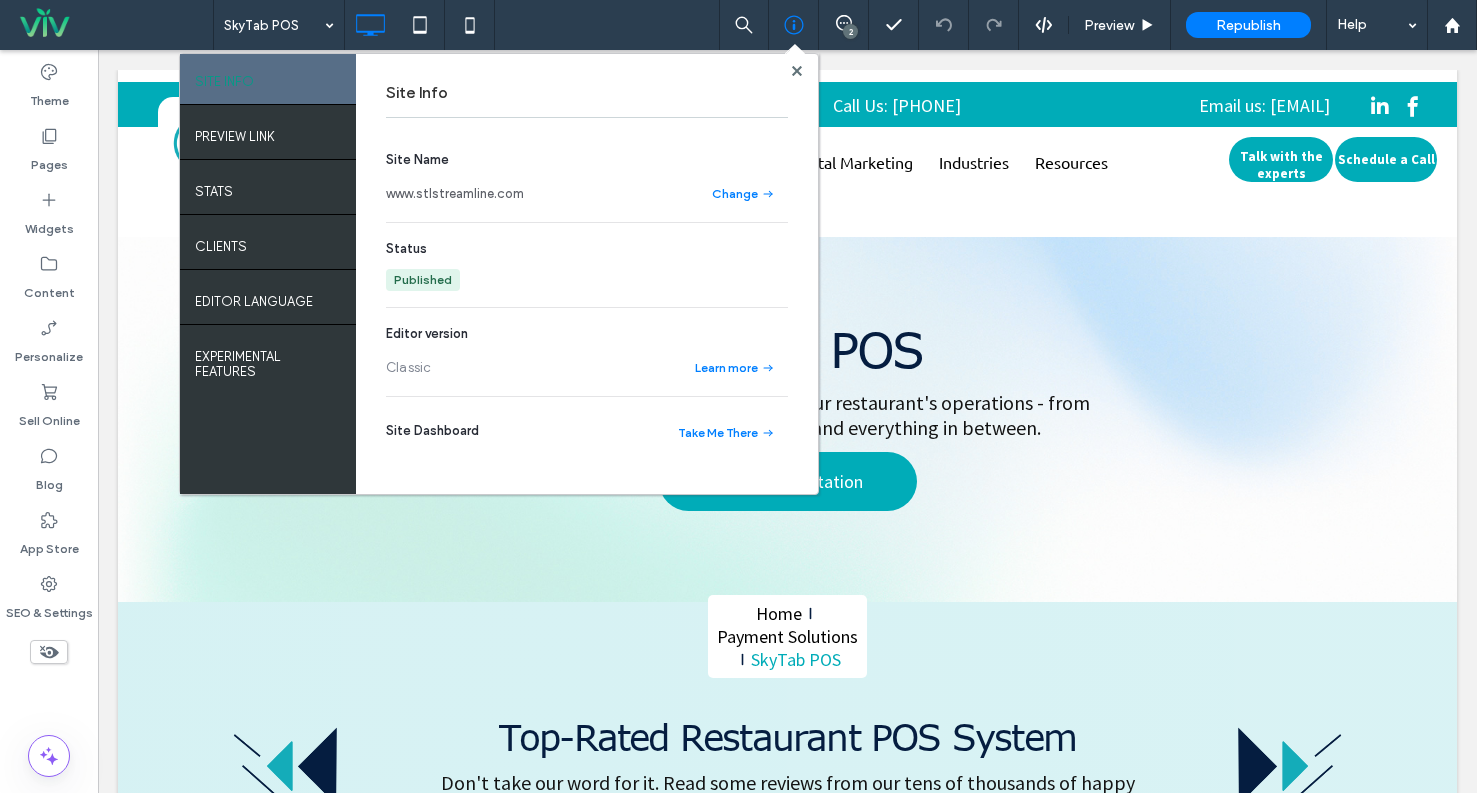 click on "www.stlstreamline.com" at bounding box center (455, 194) 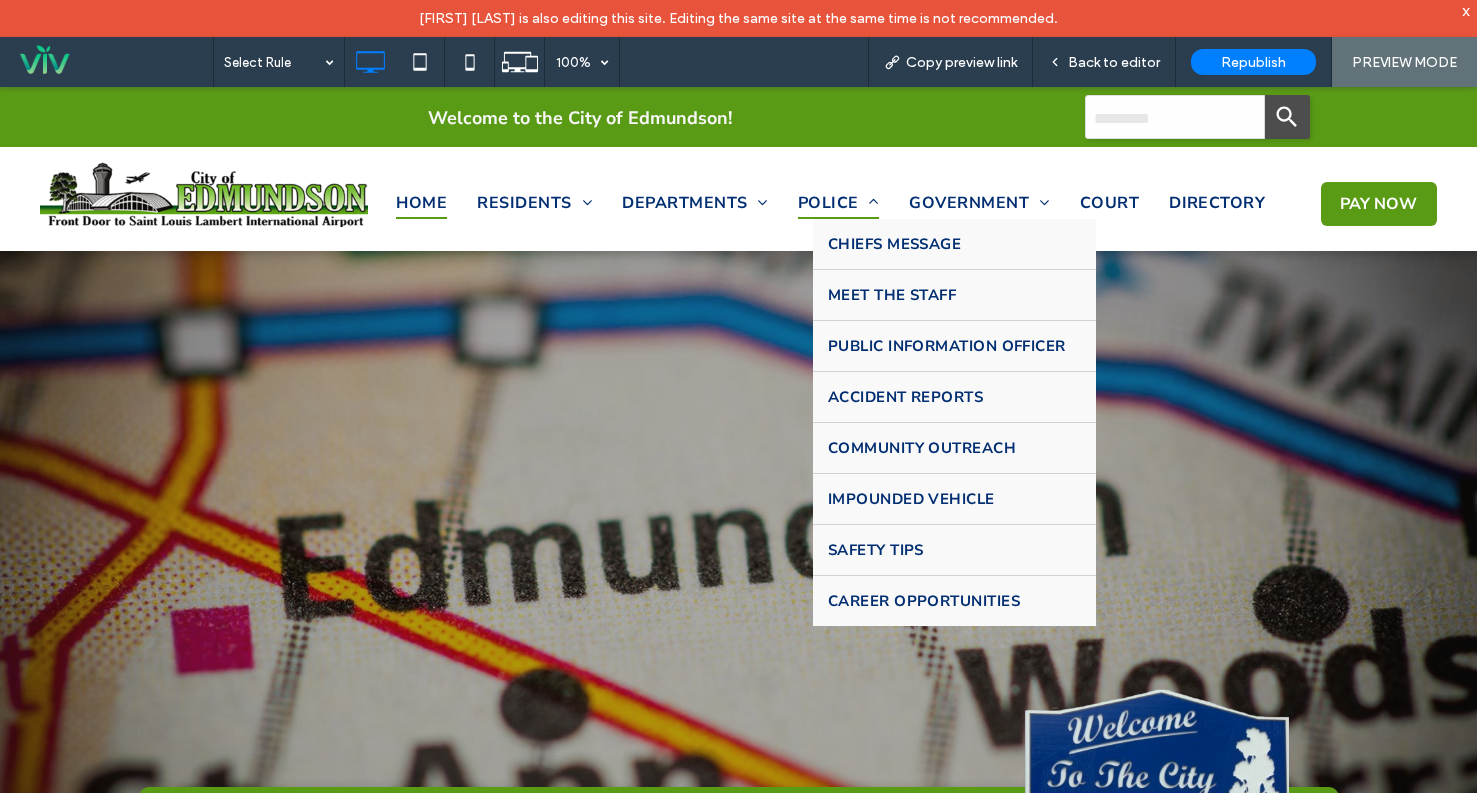 scroll, scrollTop: 0, scrollLeft: 0, axis: both 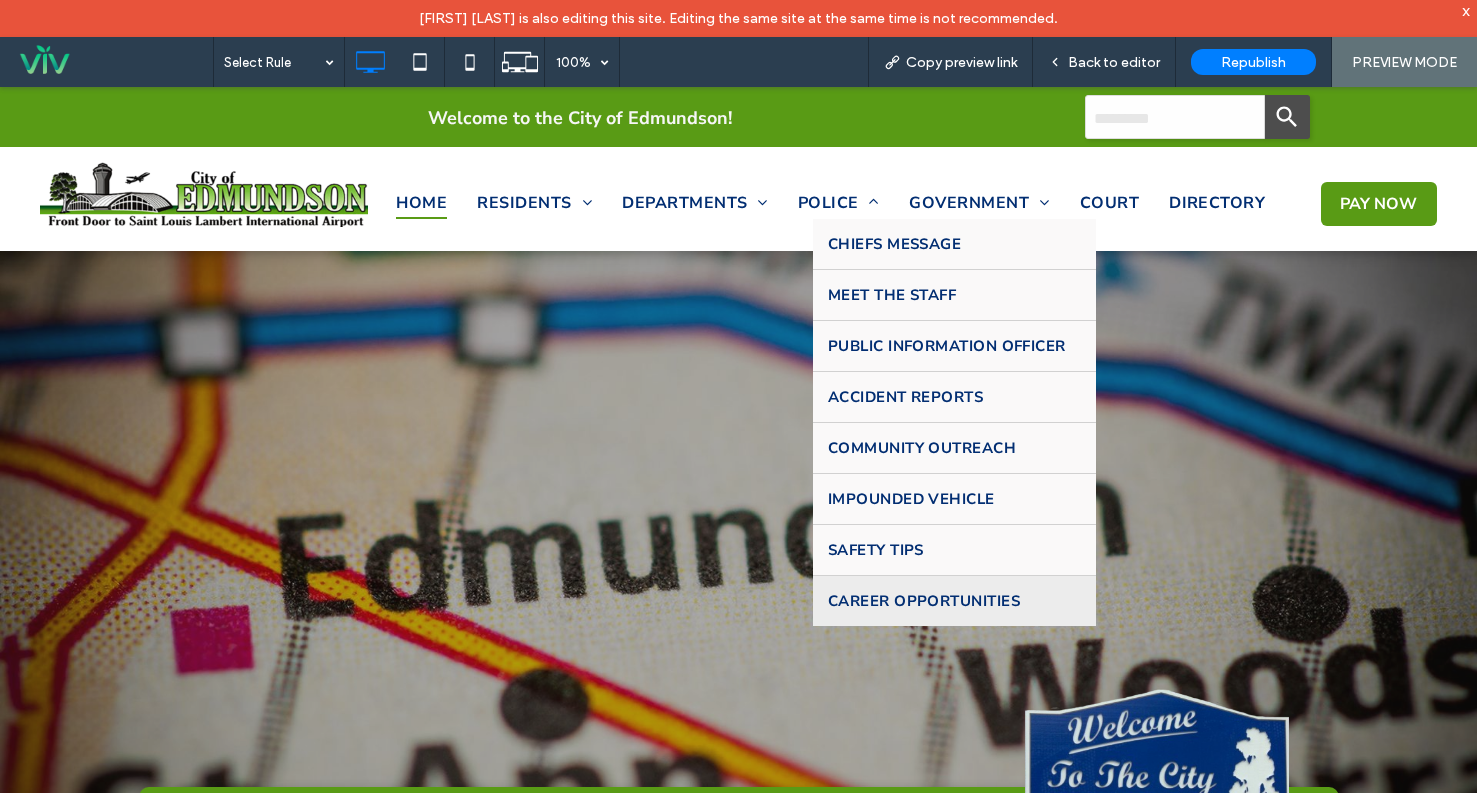 click on "CAREER OPPORTUNITIES" at bounding box center [924, 601] 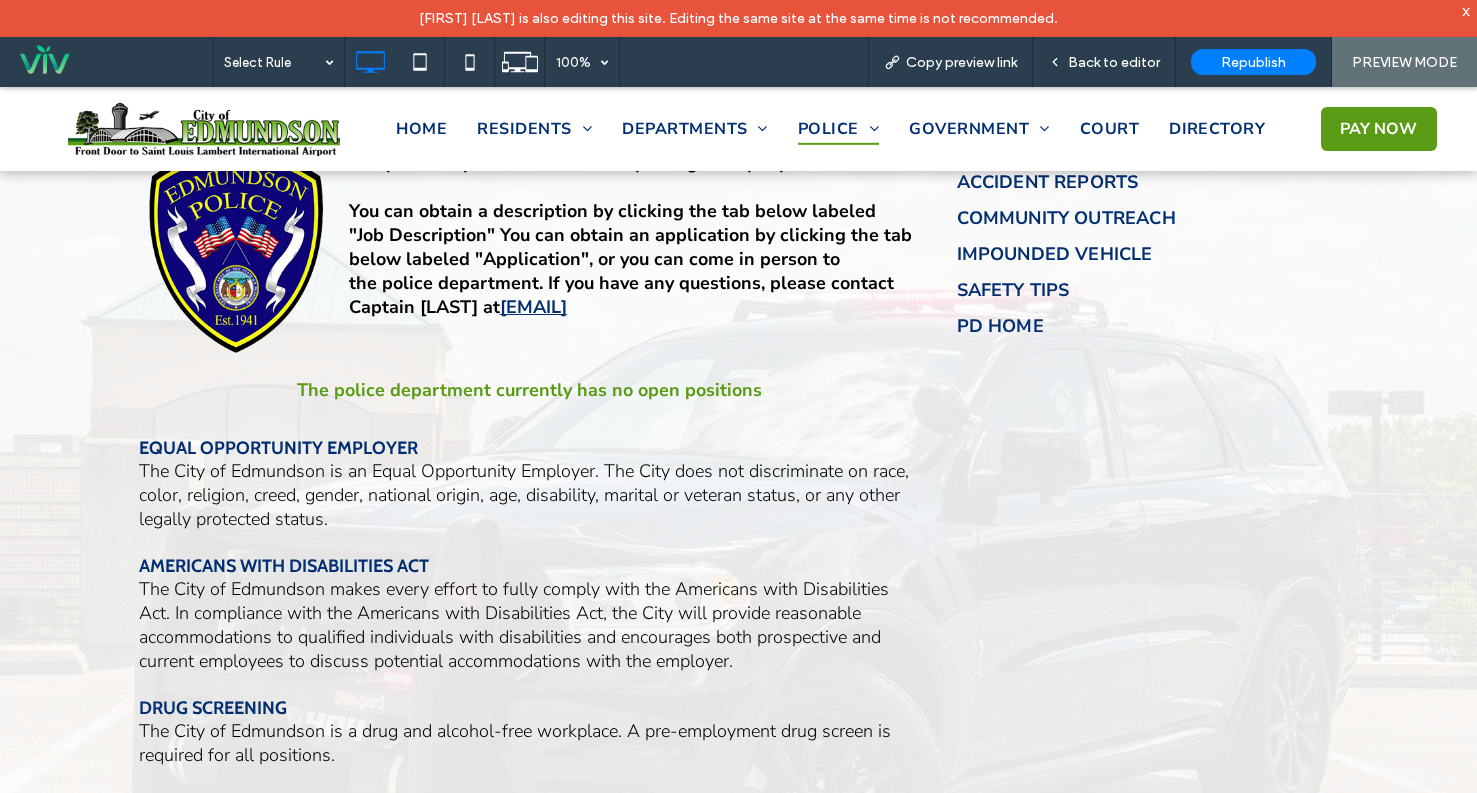 scroll, scrollTop: 391, scrollLeft: 0, axis: vertical 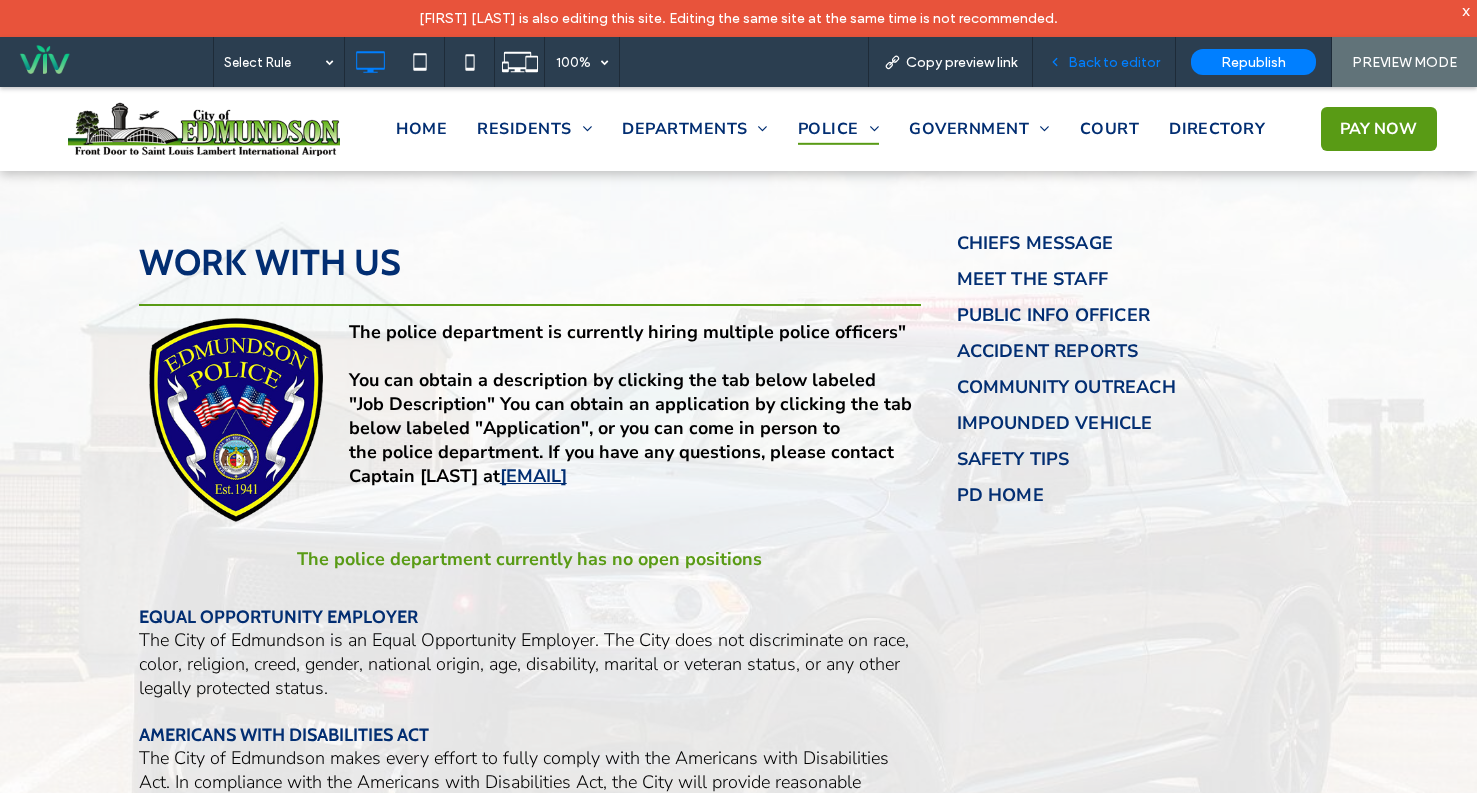 drag, startPoint x: 1105, startPoint y: 63, endPoint x: 795, endPoint y: 215, distance: 345.2593 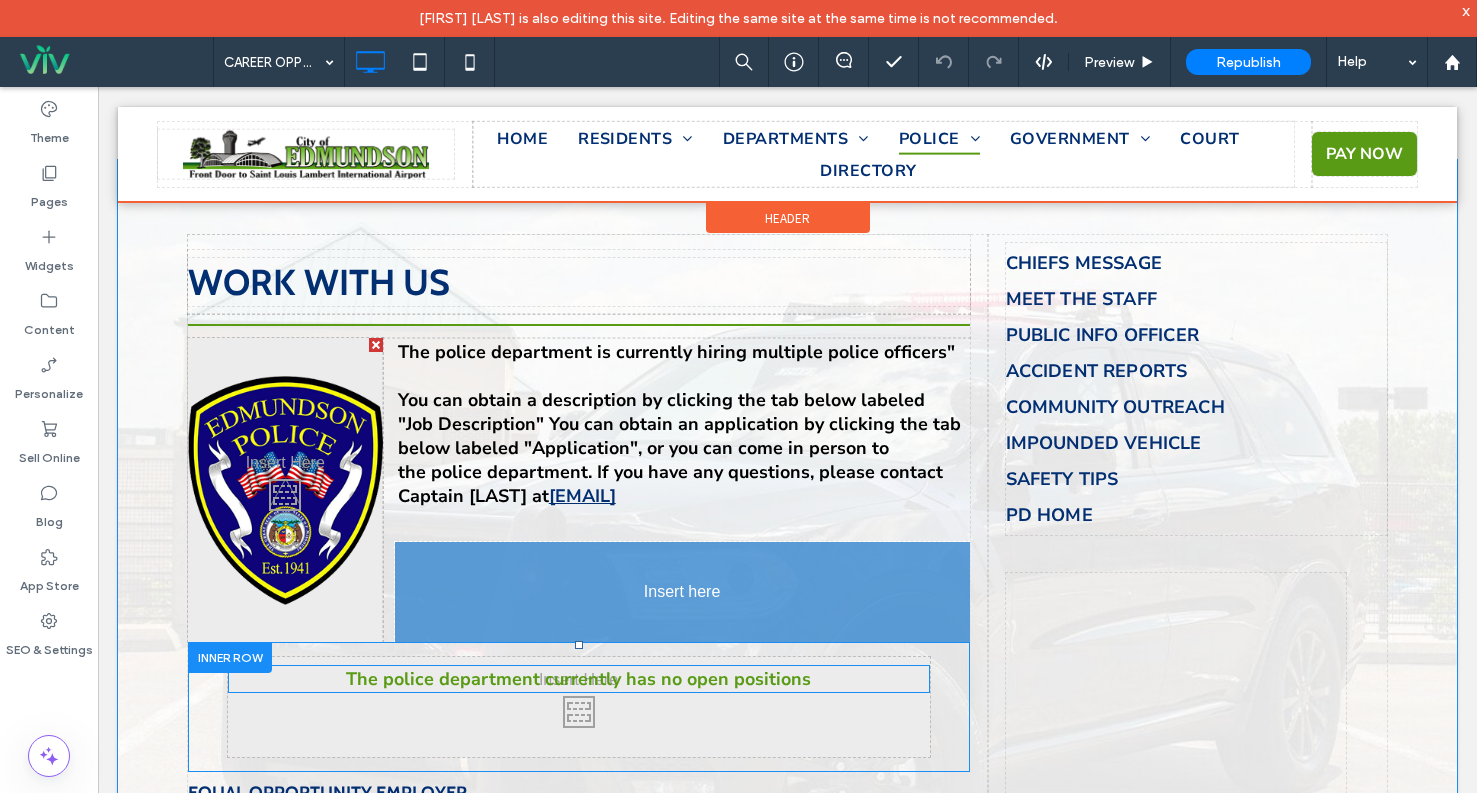 drag, startPoint x: 414, startPoint y: 582, endPoint x: 490, endPoint y: 573, distance: 76.53104 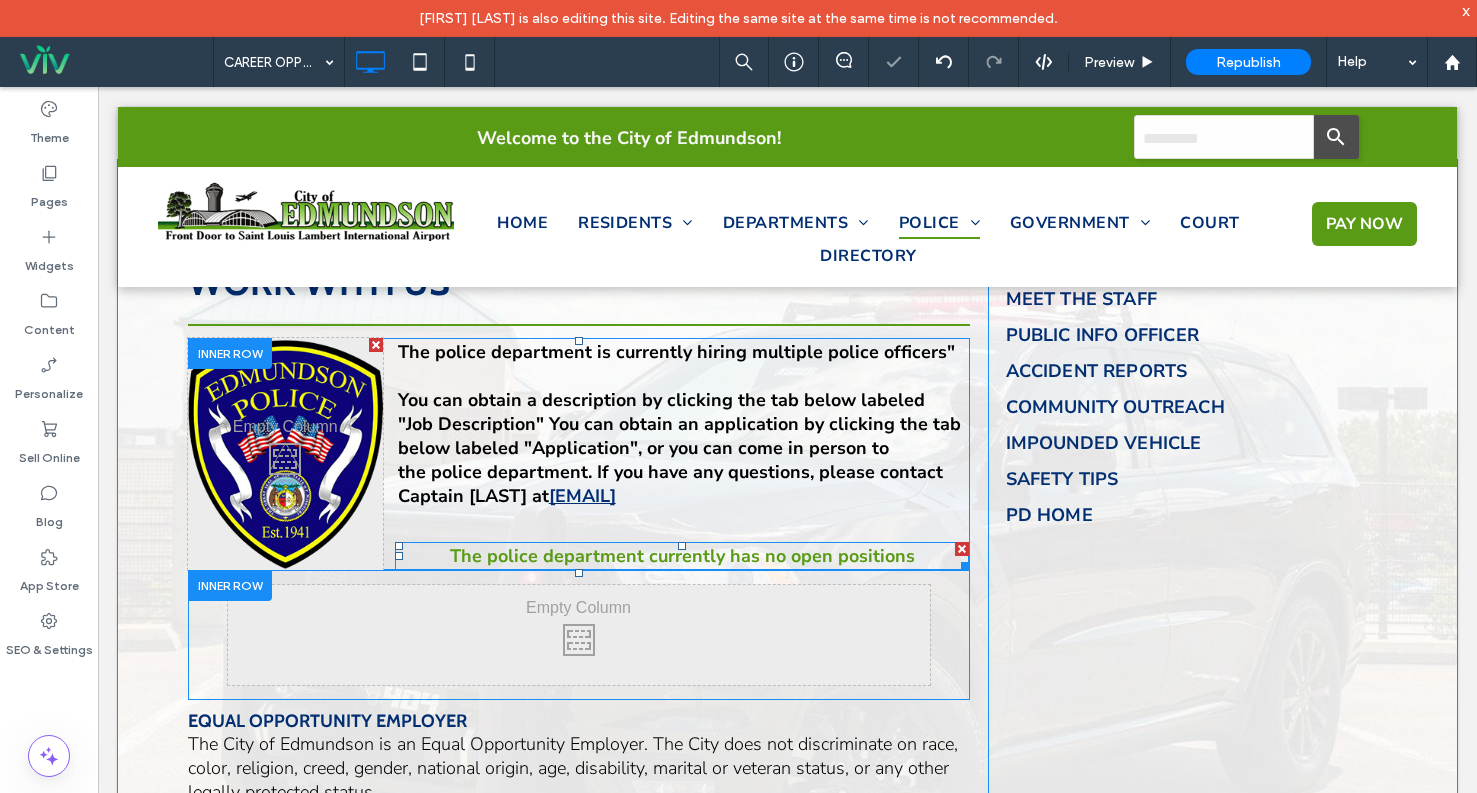 click on "The police department currently has no open positions" at bounding box center (682, 556) 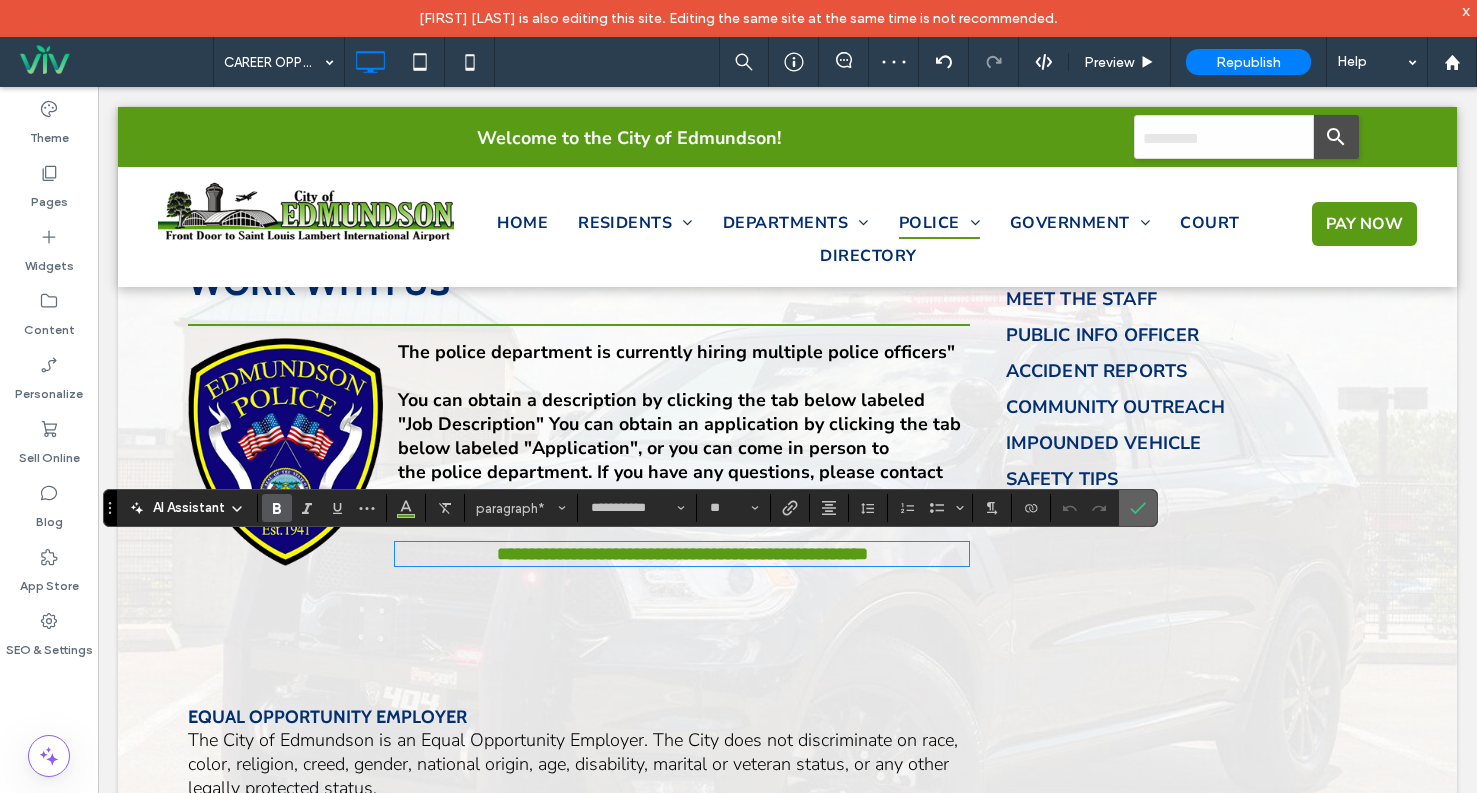 click 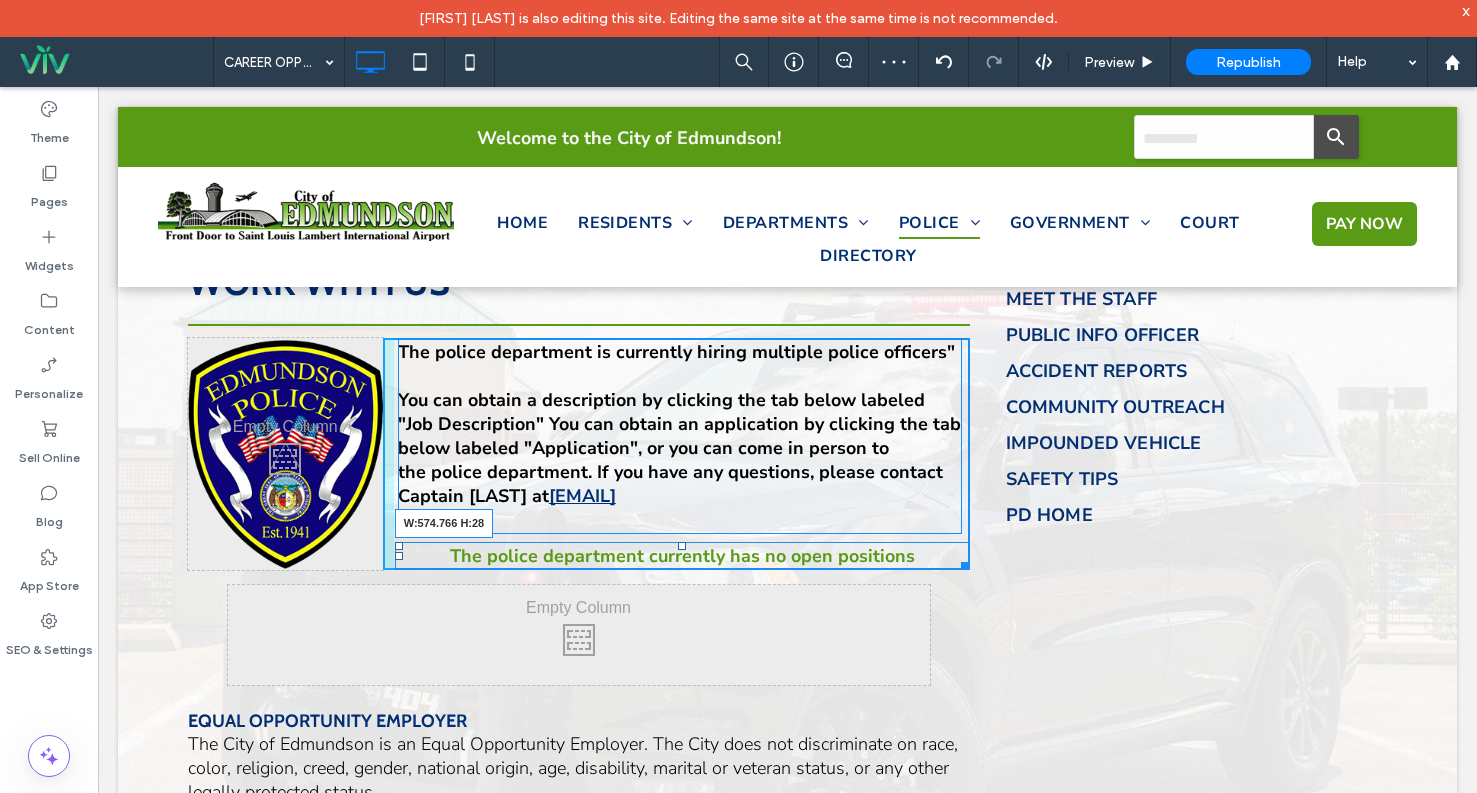 drag, startPoint x: 951, startPoint y: 561, endPoint x: 1071, endPoint y: 650, distance: 149.40215 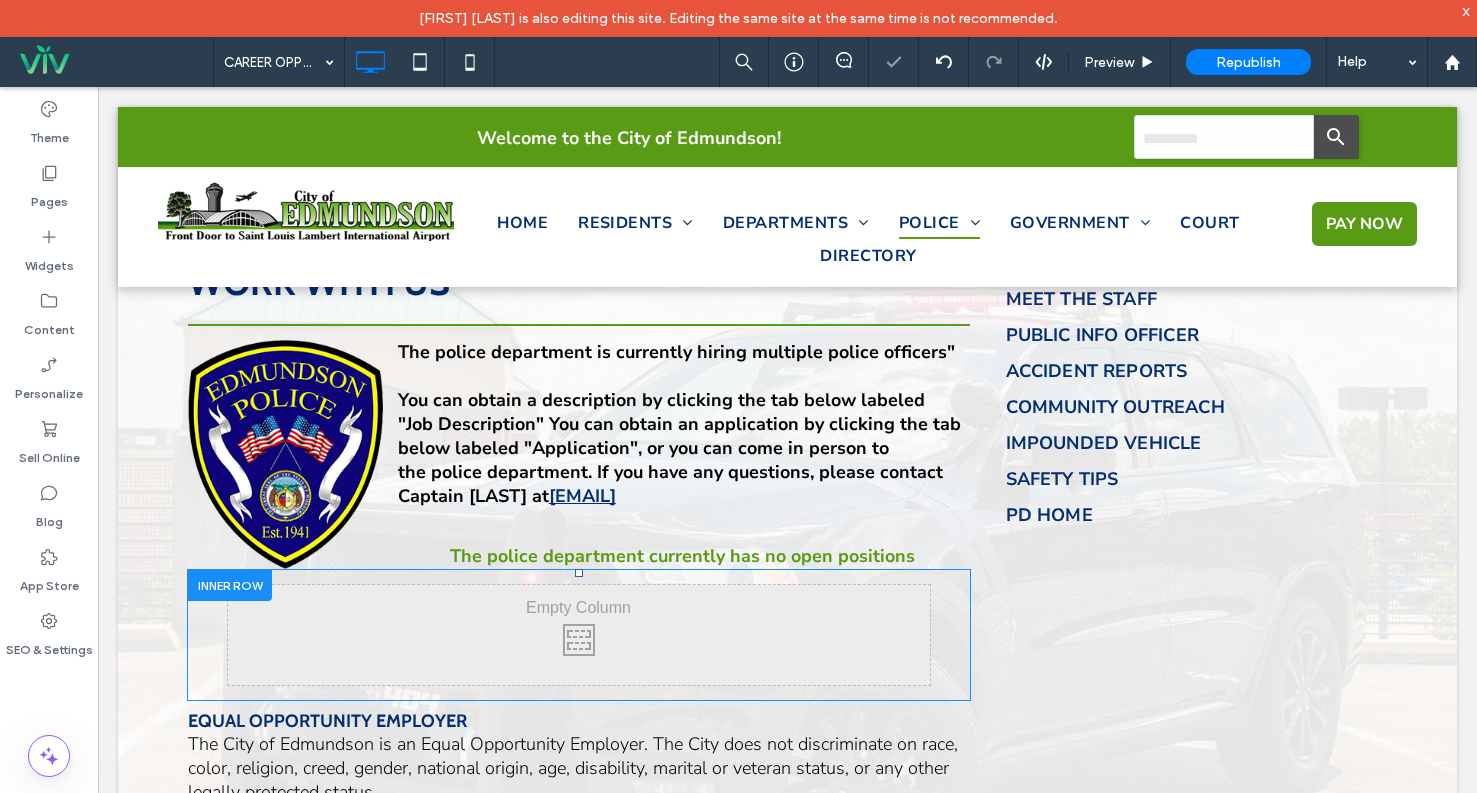 click at bounding box center (230, 585) 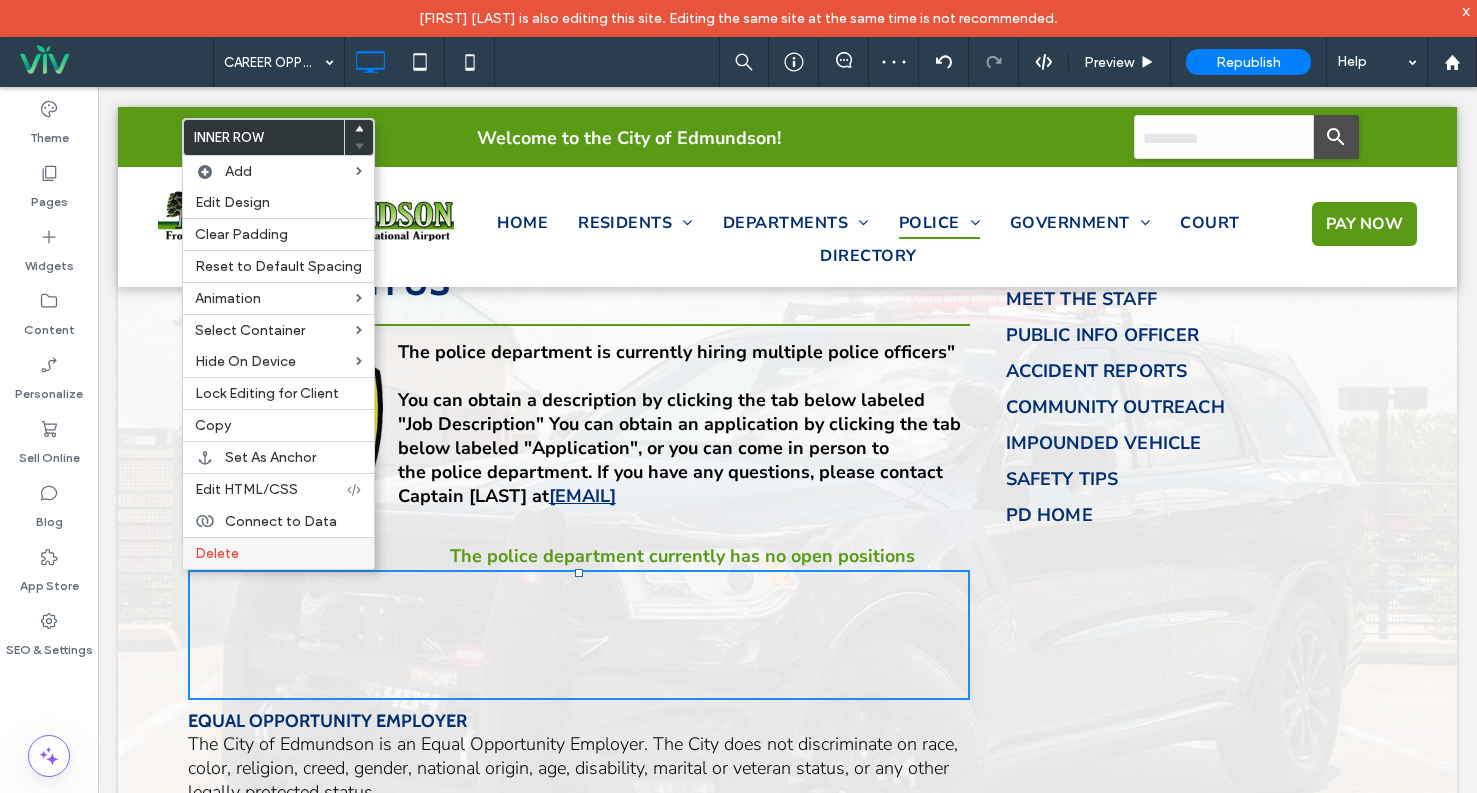 click on "Delete" at bounding box center [217, 553] 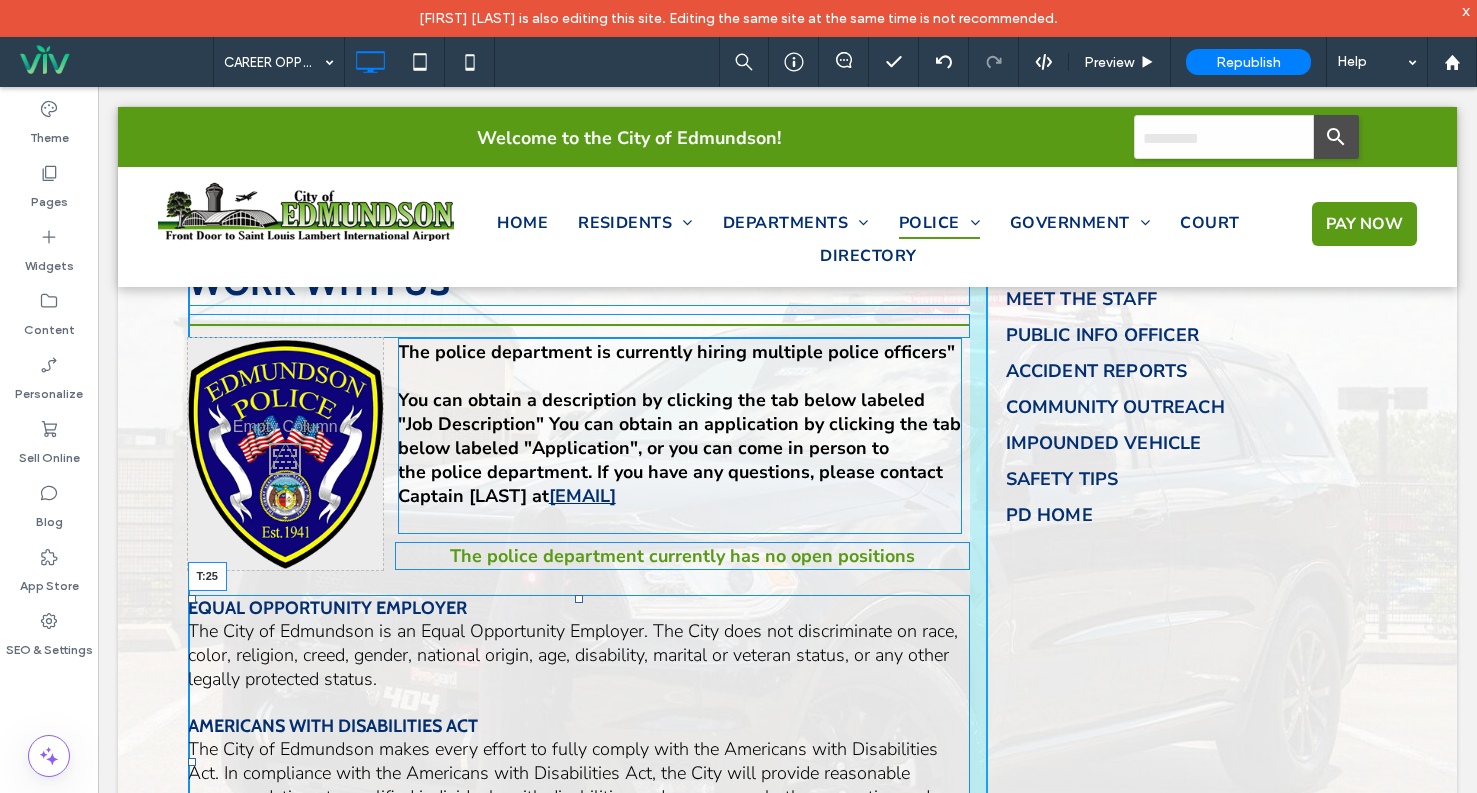 drag, startPoint x: 571, startPoint y: 581, endPoint x: 569, endPoint y: 598, distance: 17.117243 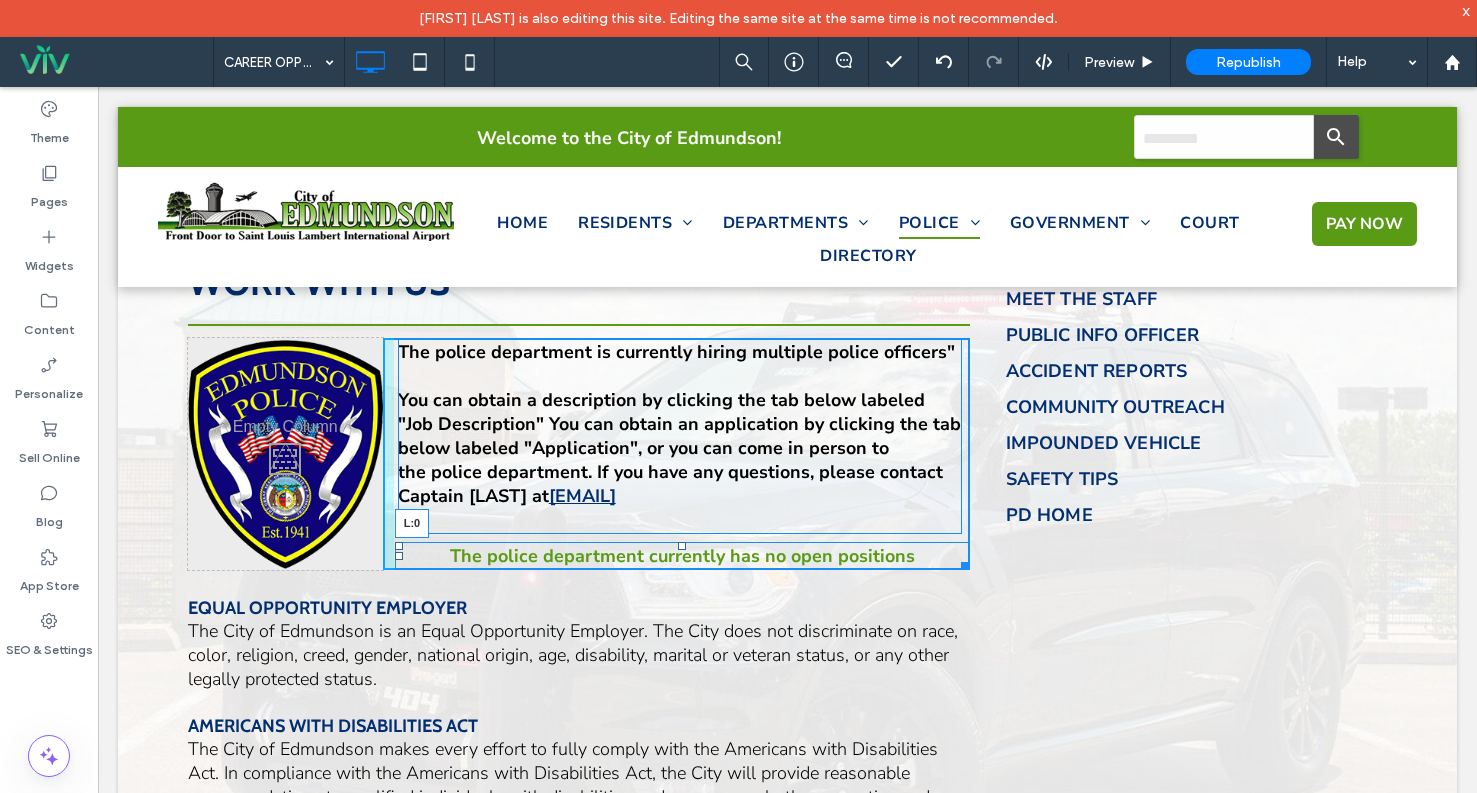 drag, startPoint x: 388, startPoint y: 556, endPoint x: 348, endPoint y: 555, distance: 40.012497 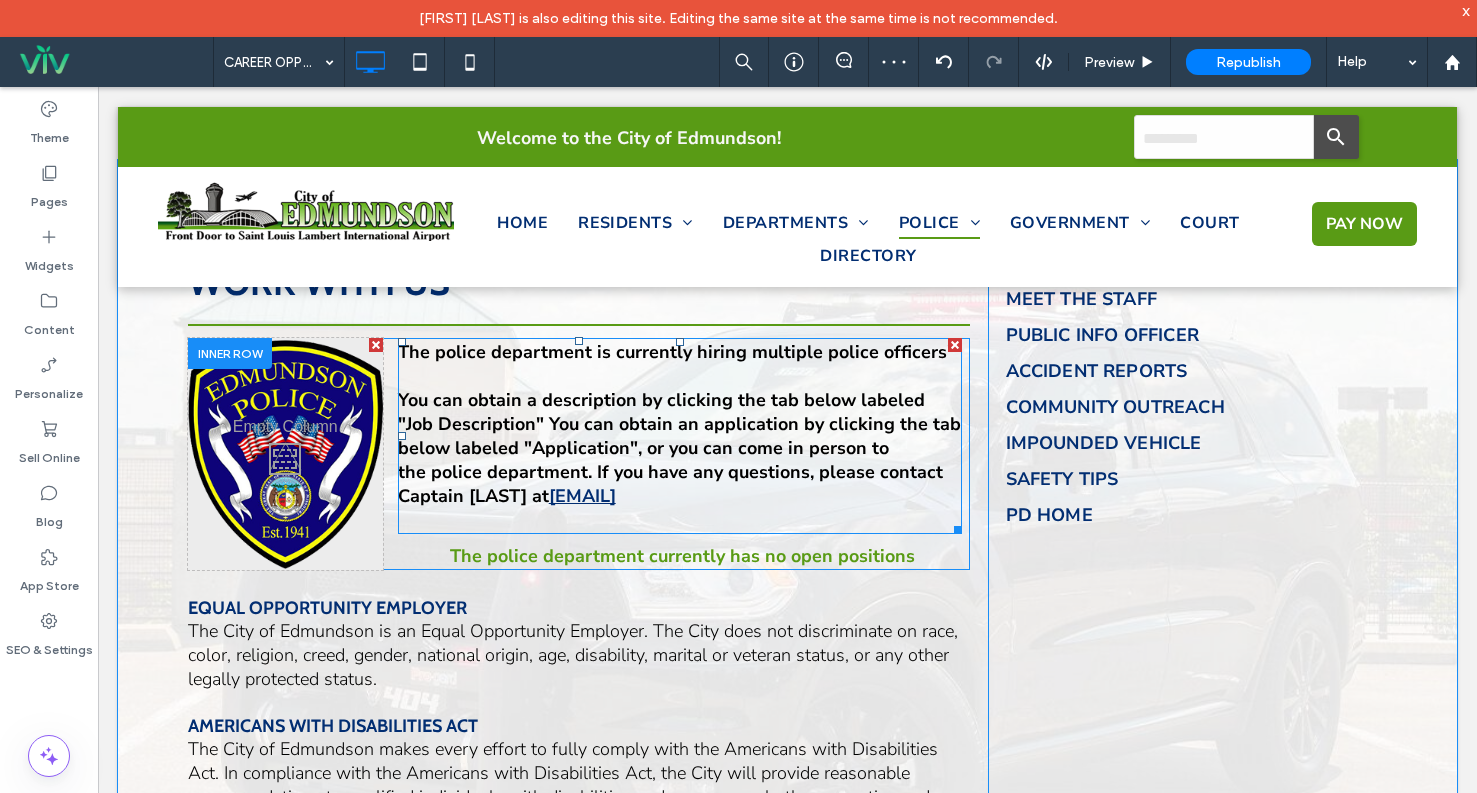click at bounding box center (680, 520) 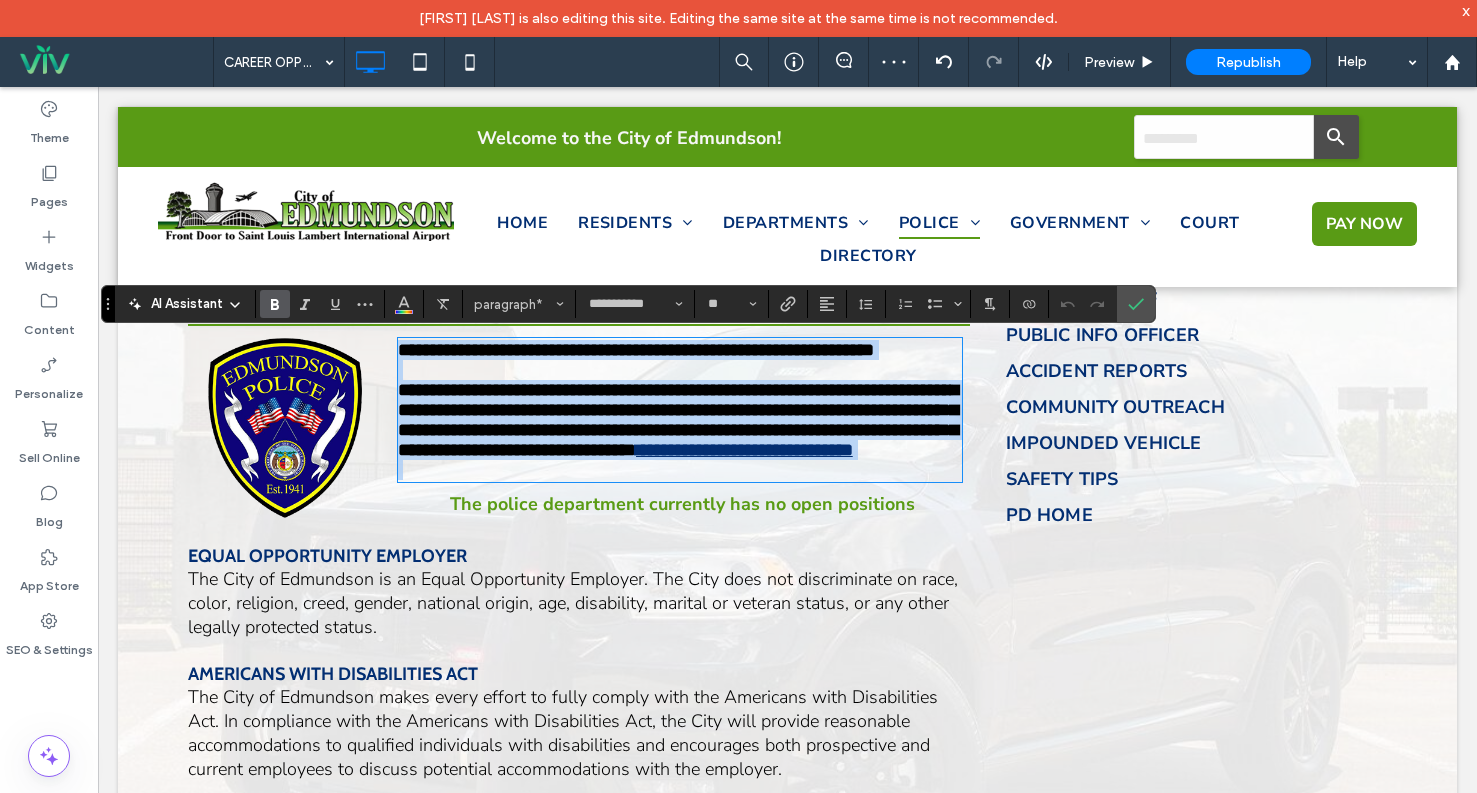 click at bounding box center [680, 470] 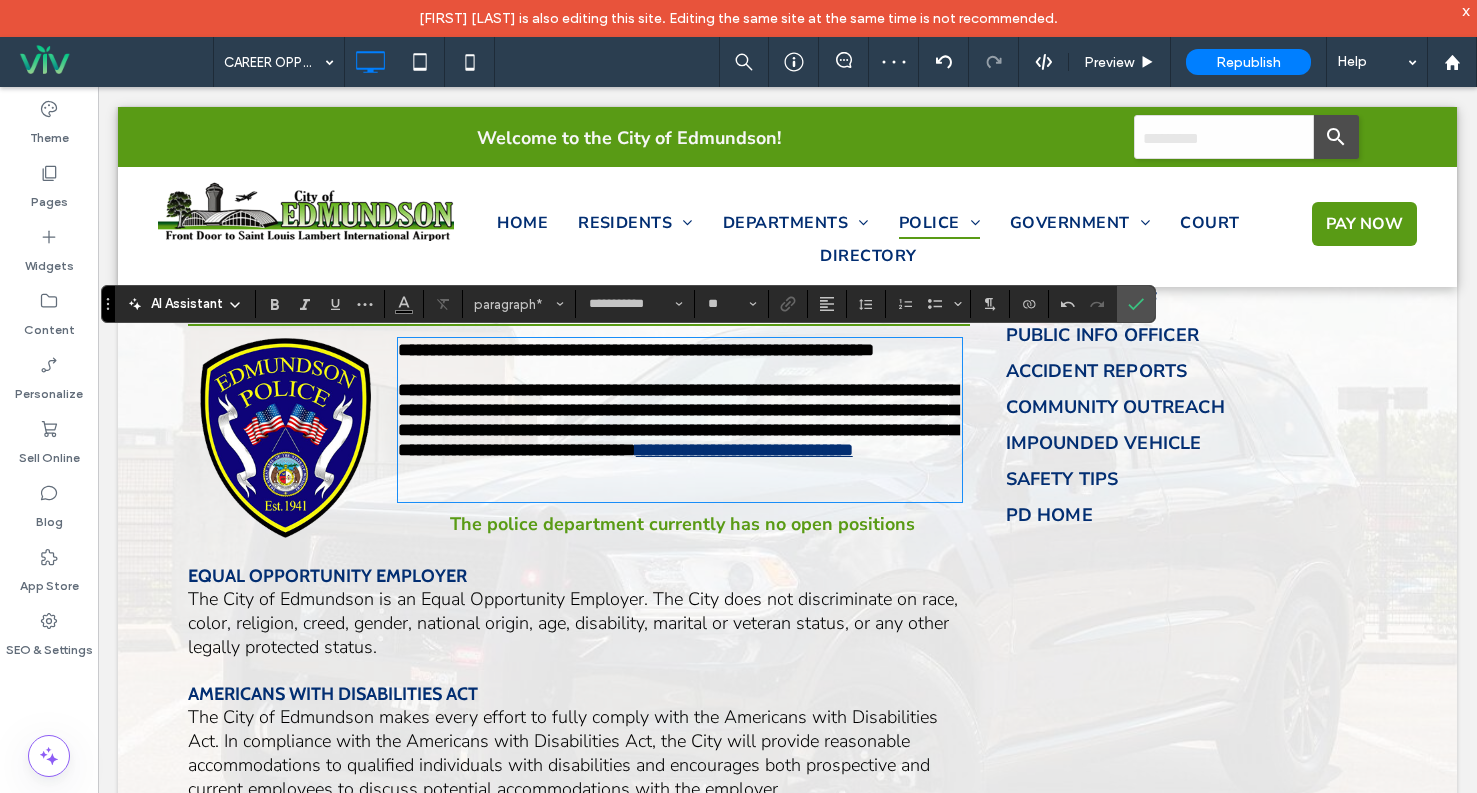 type 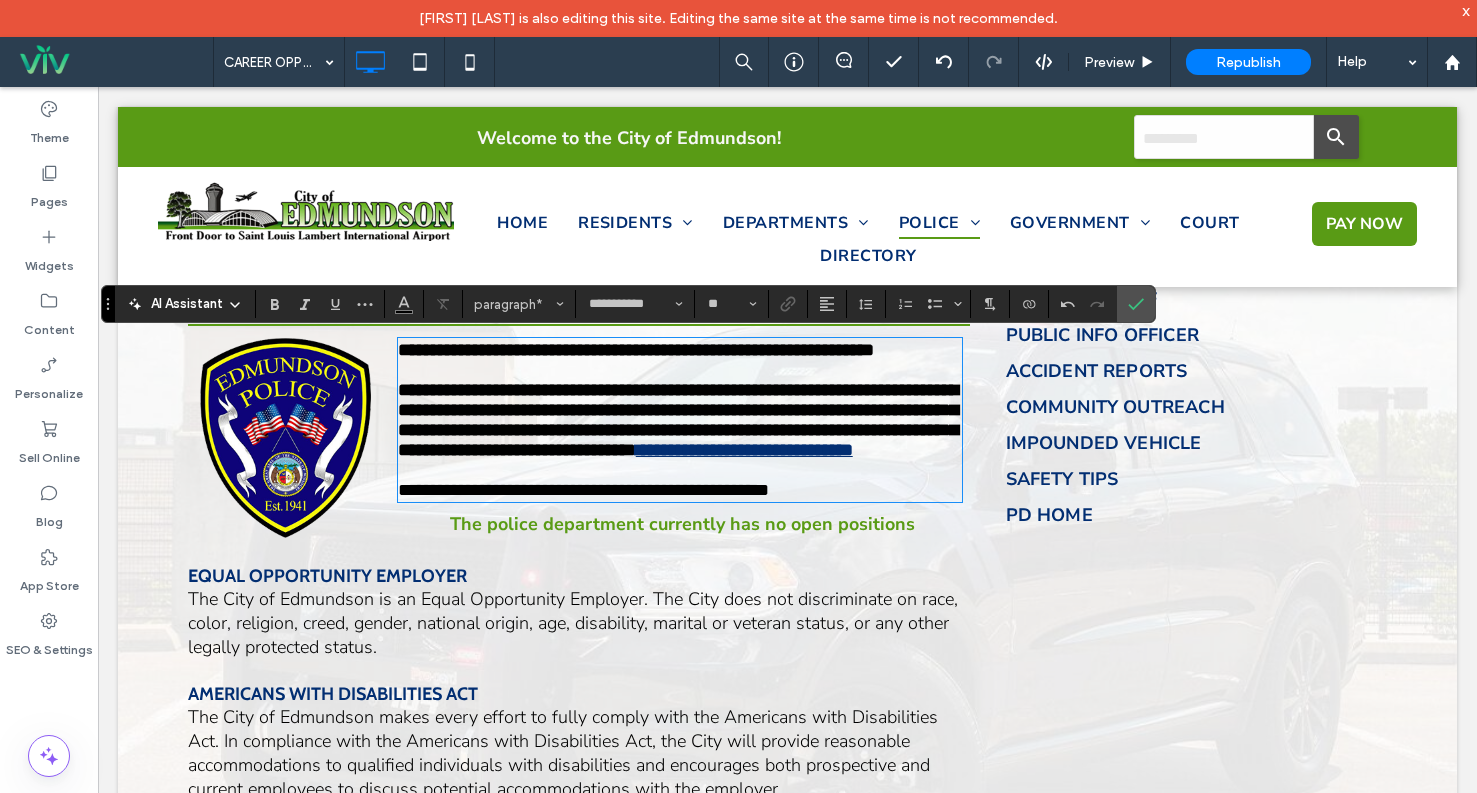 click on "**********" at bounding box center (636, 350) 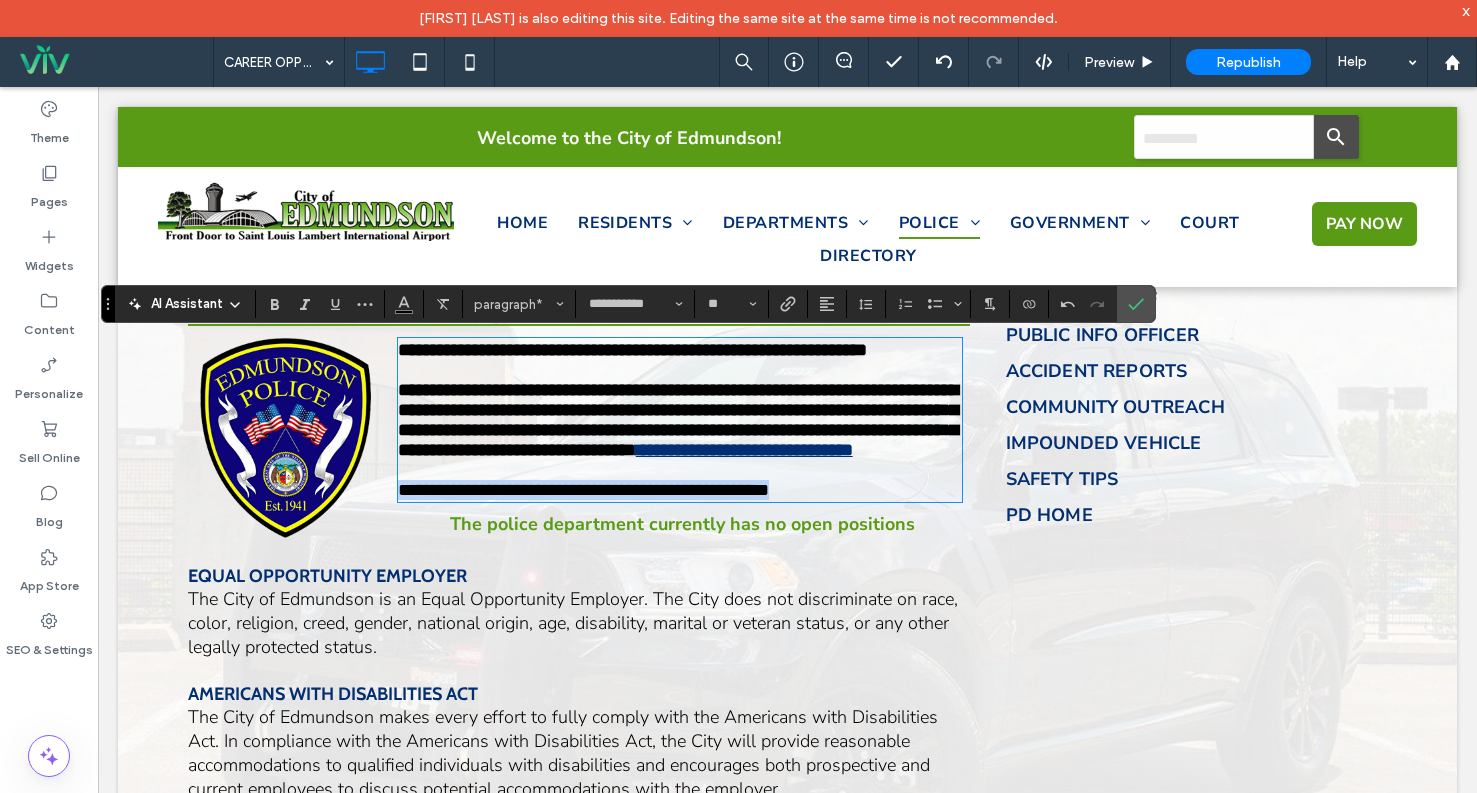 drag, startPoint x: 854, startPoint y: 542, endPoint x: 390, endPoint y: 555, distance: 464.18207 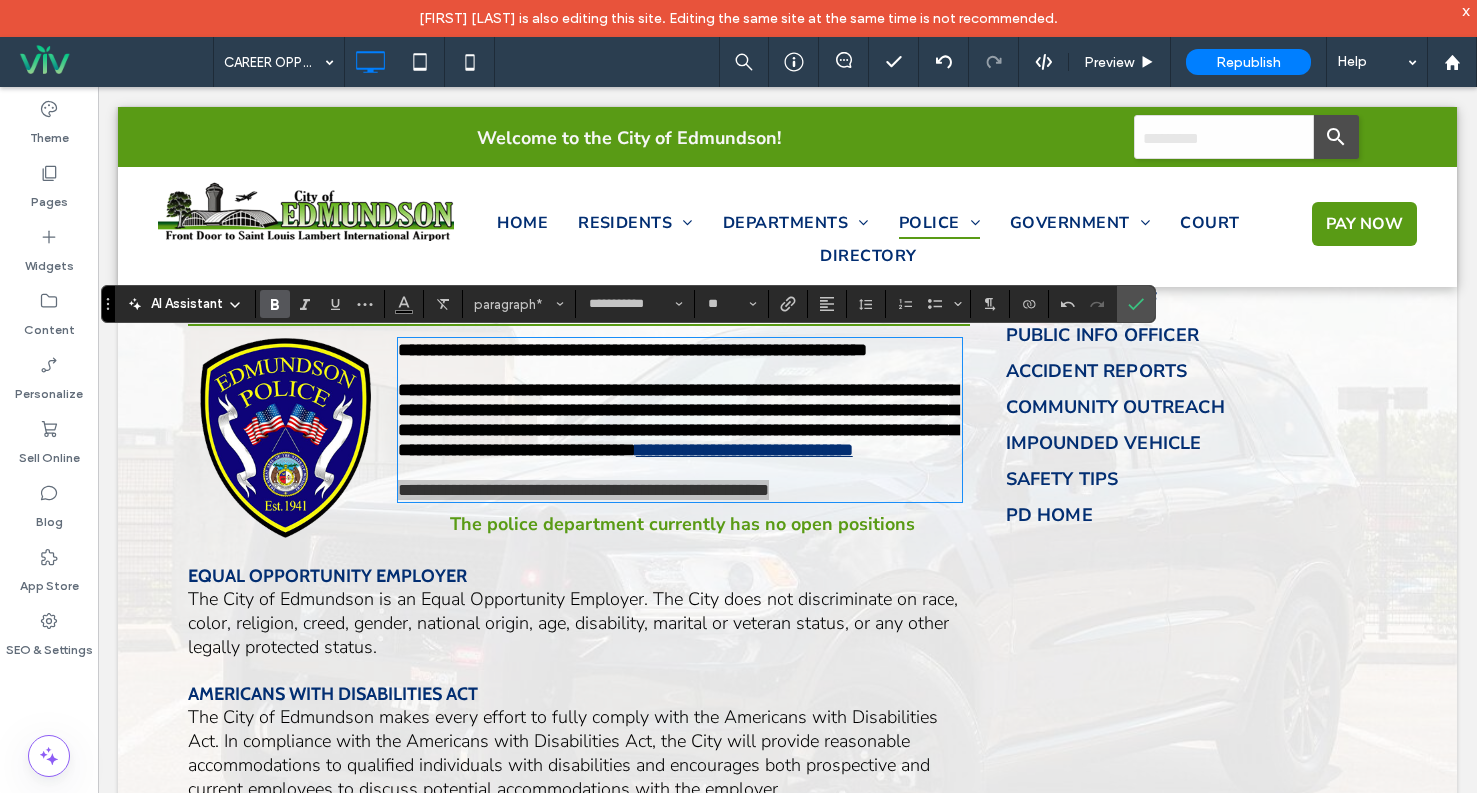 click 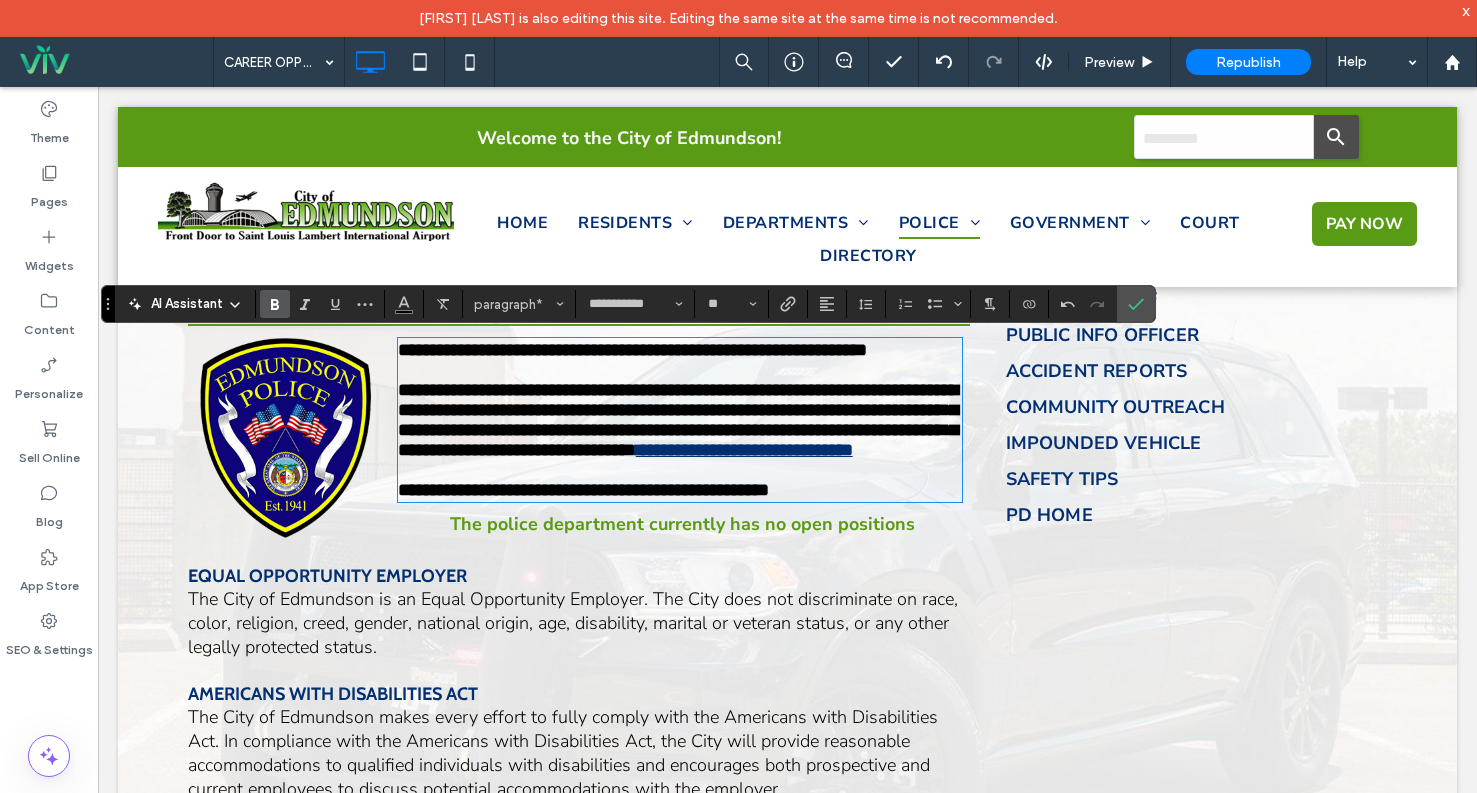 click on "**********" at bounding box center (678, 420) 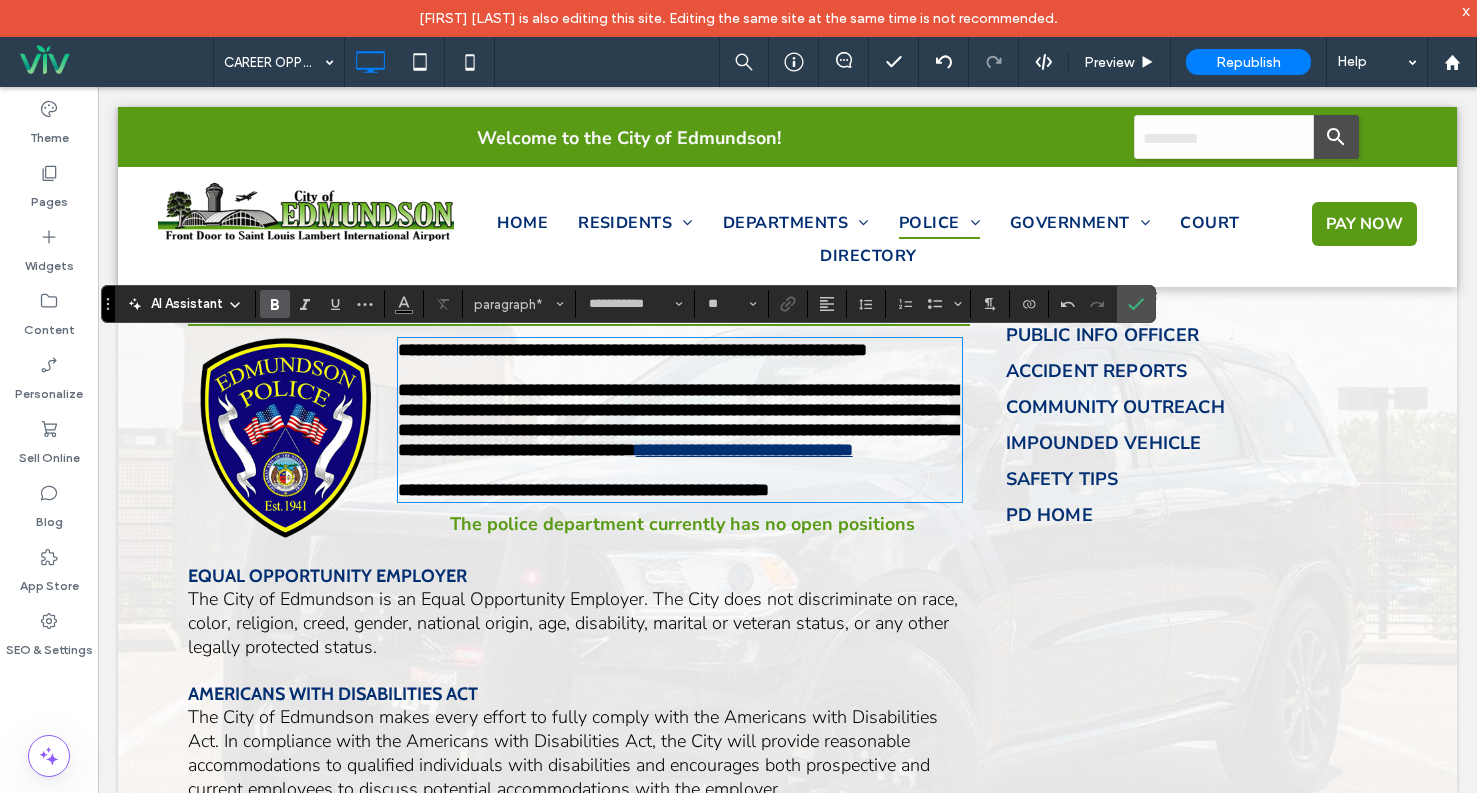 click on "**********" at bounding box center (588, 659) 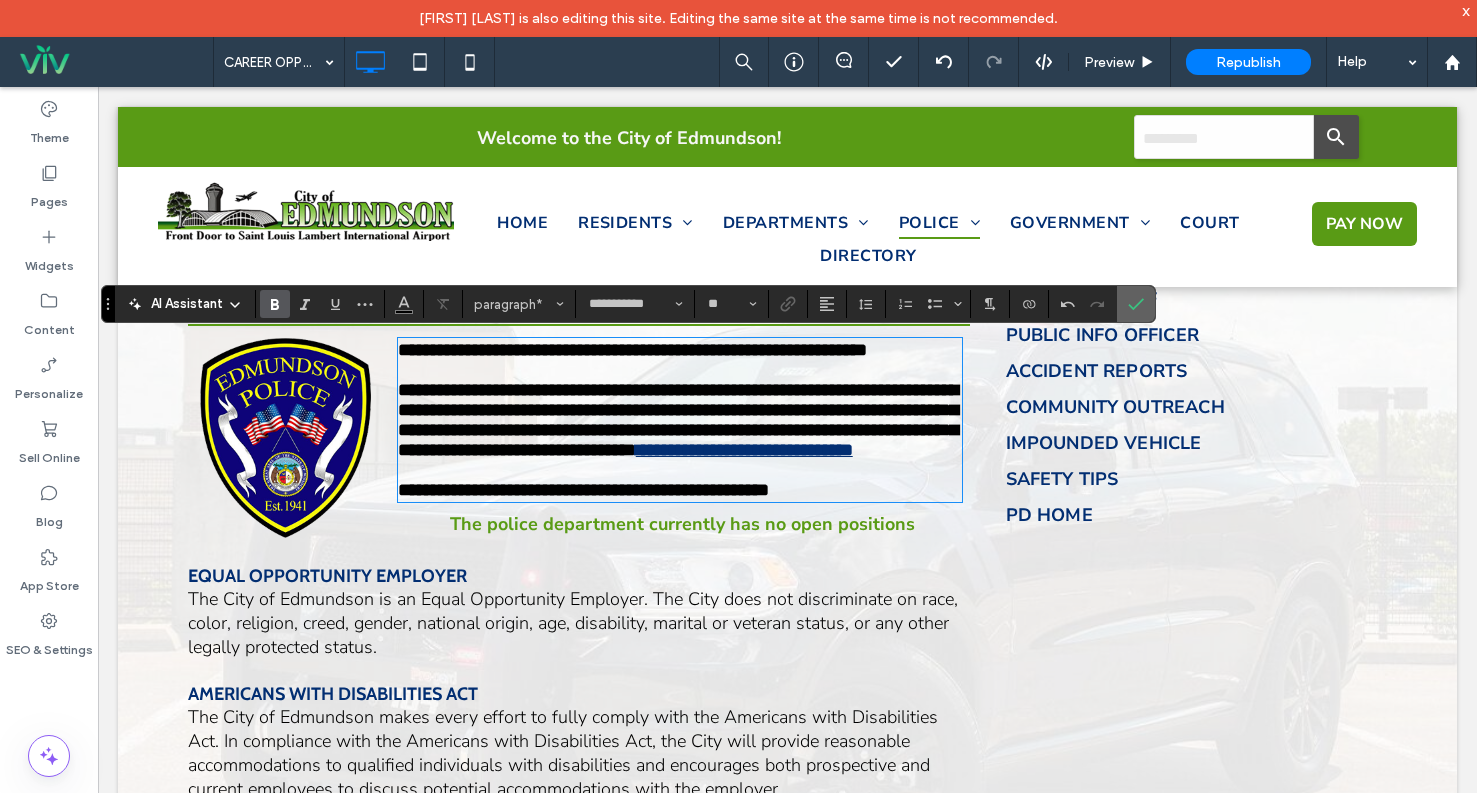 click at bounding box center [1136, 304] 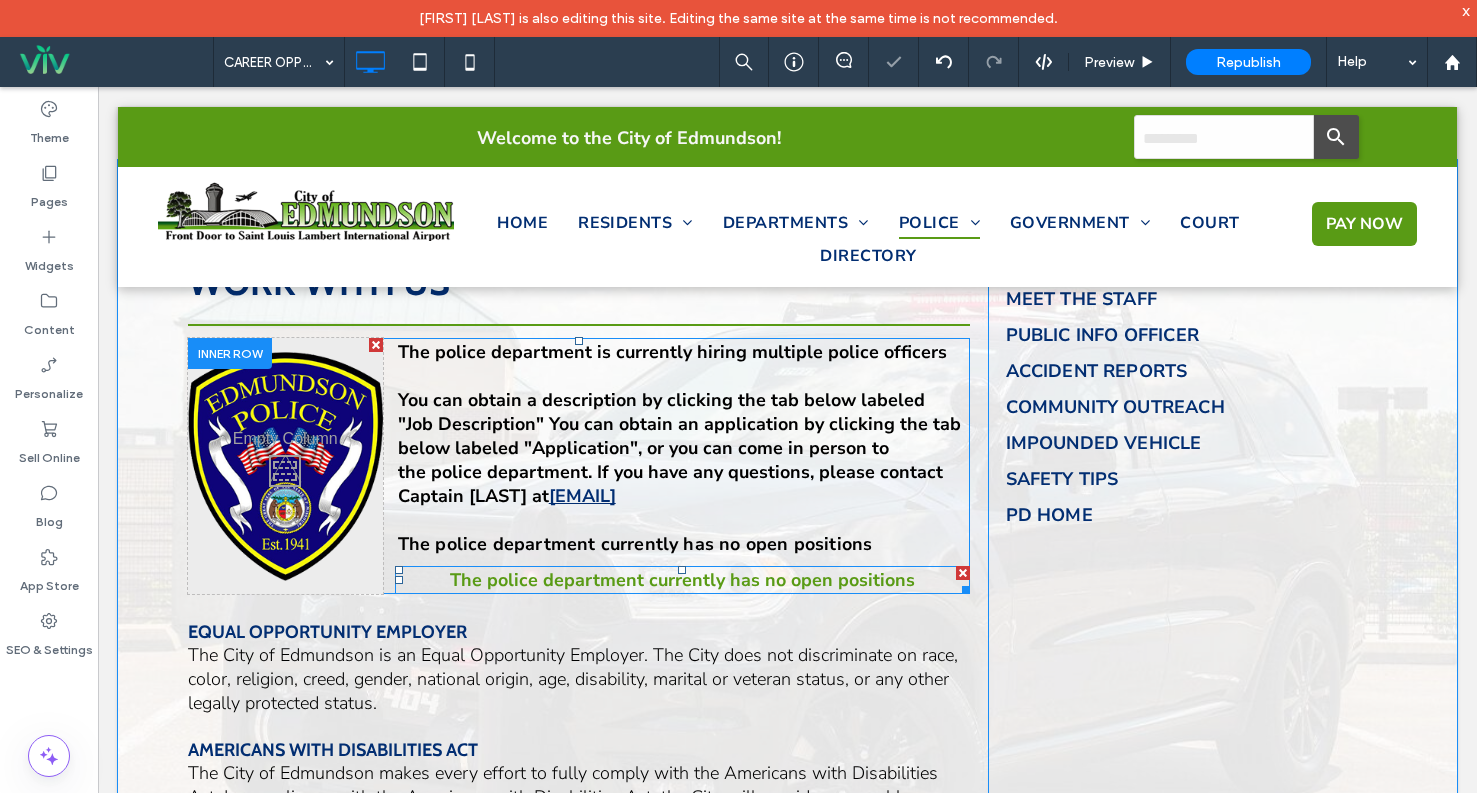 click at bounding box center (963, 573) 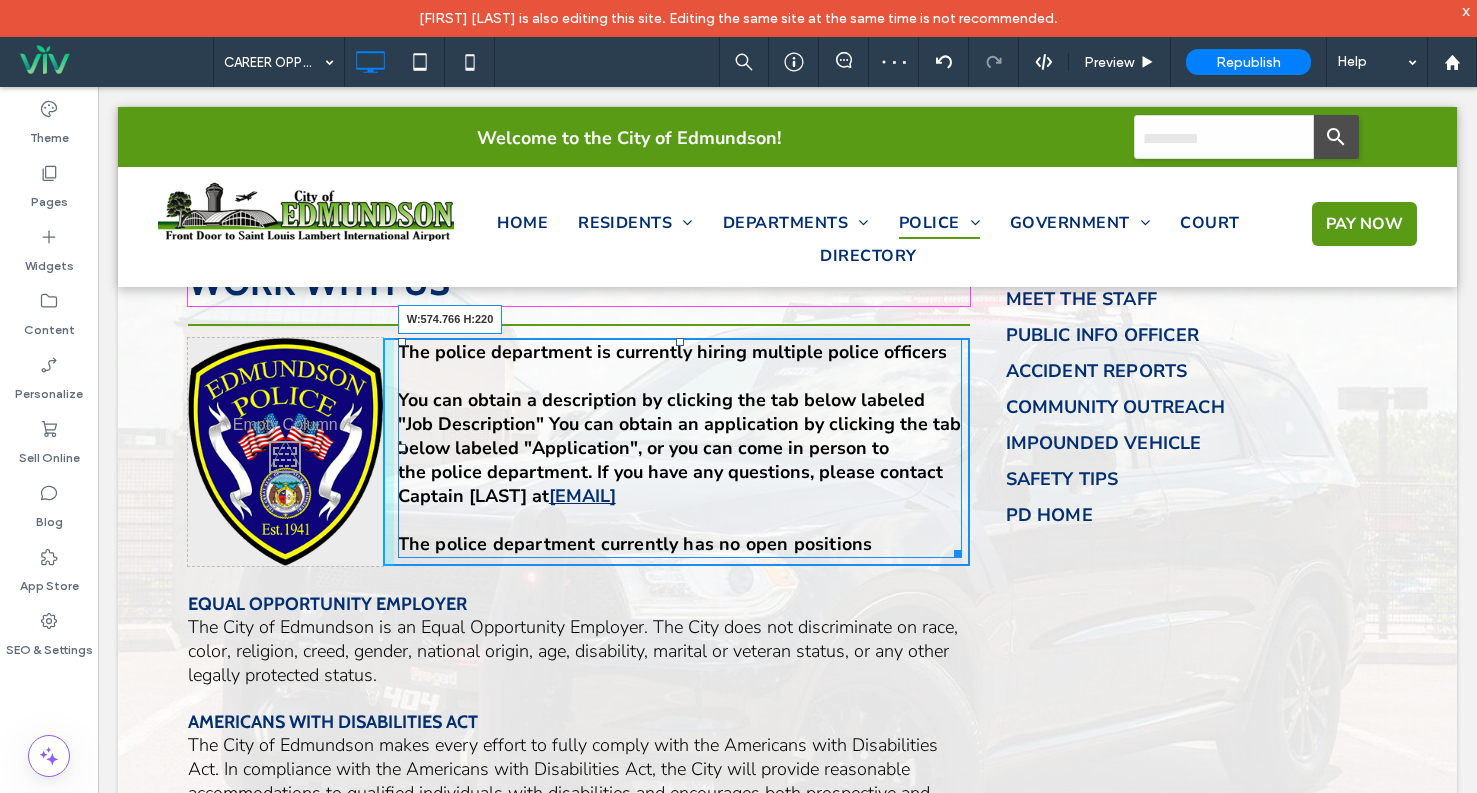 drag, startPoint x: 972, startPoint y: 552, endPoint x: 1080, endPoint y: 635, distance: 136.2094 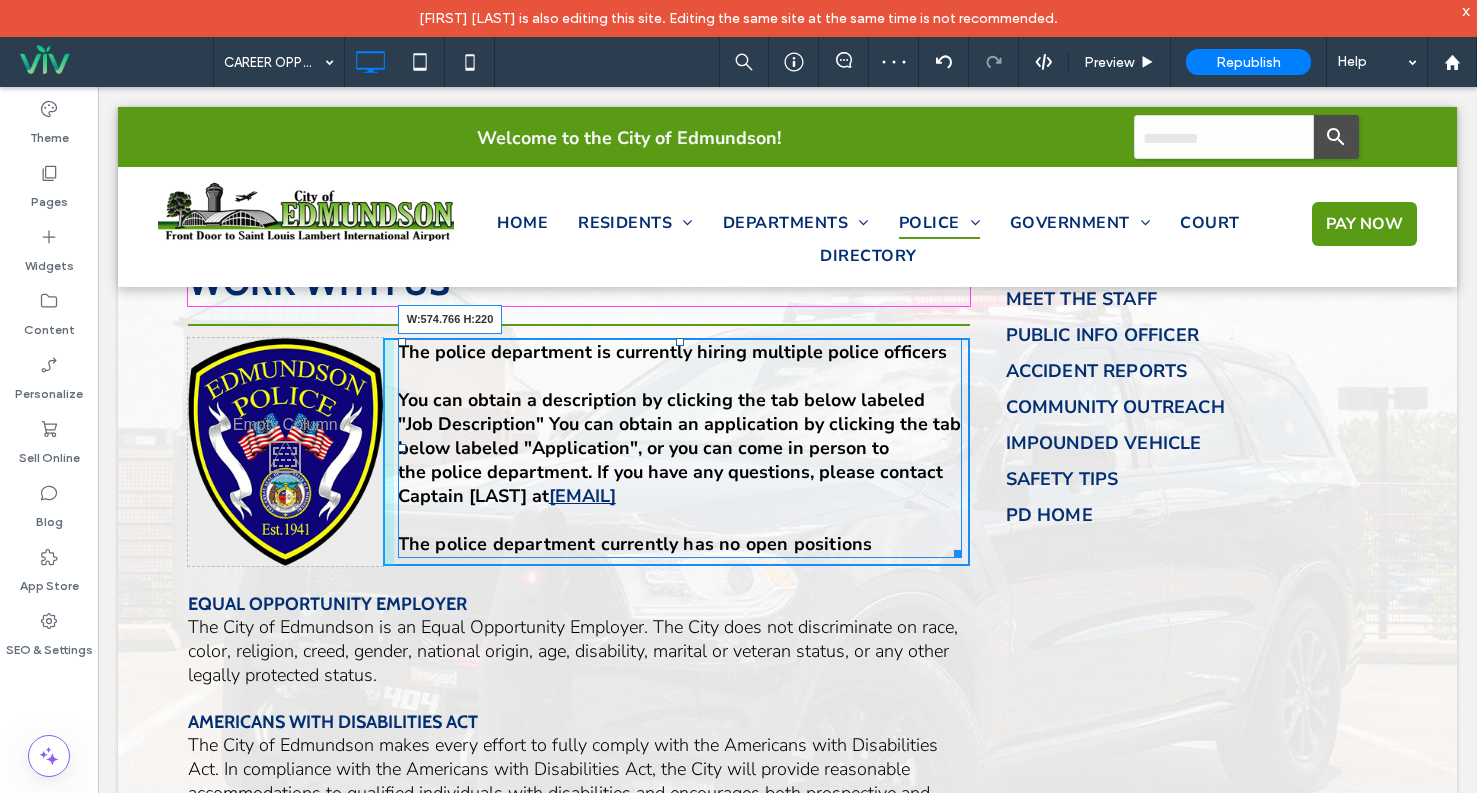 click on "WORK WITH US
Click To Paste
Click To Paste
The police department is currently hiring multiple police officers  You can obtain a description by clicking the tab below labeled "Job Description" You can obtain an application by clicking the tab below labeled "Application", or you can come in person to the police department. If you have any questions, please contact Captain Venneman at  venneman462@cityofedmundson.com The police department currently has no open positions W:574.766 H:220
Click To Paste
EQUAL OPPORTUNITY EMPLOYER
The City of Edmundson is an Equal Opportunity Employer. The City does not discriminate on race, color, religion, creed, gender, national origin, age, disability, marital or veteran status, or any other legally protected status.   AMERICANS WITH DISABILITIES ACT
DRUG SCREENING
The City of Edmundson is a drug and alcohol-free workplace. A pre-employment drug screen is required for all positions." at bounding box center (788, 659) 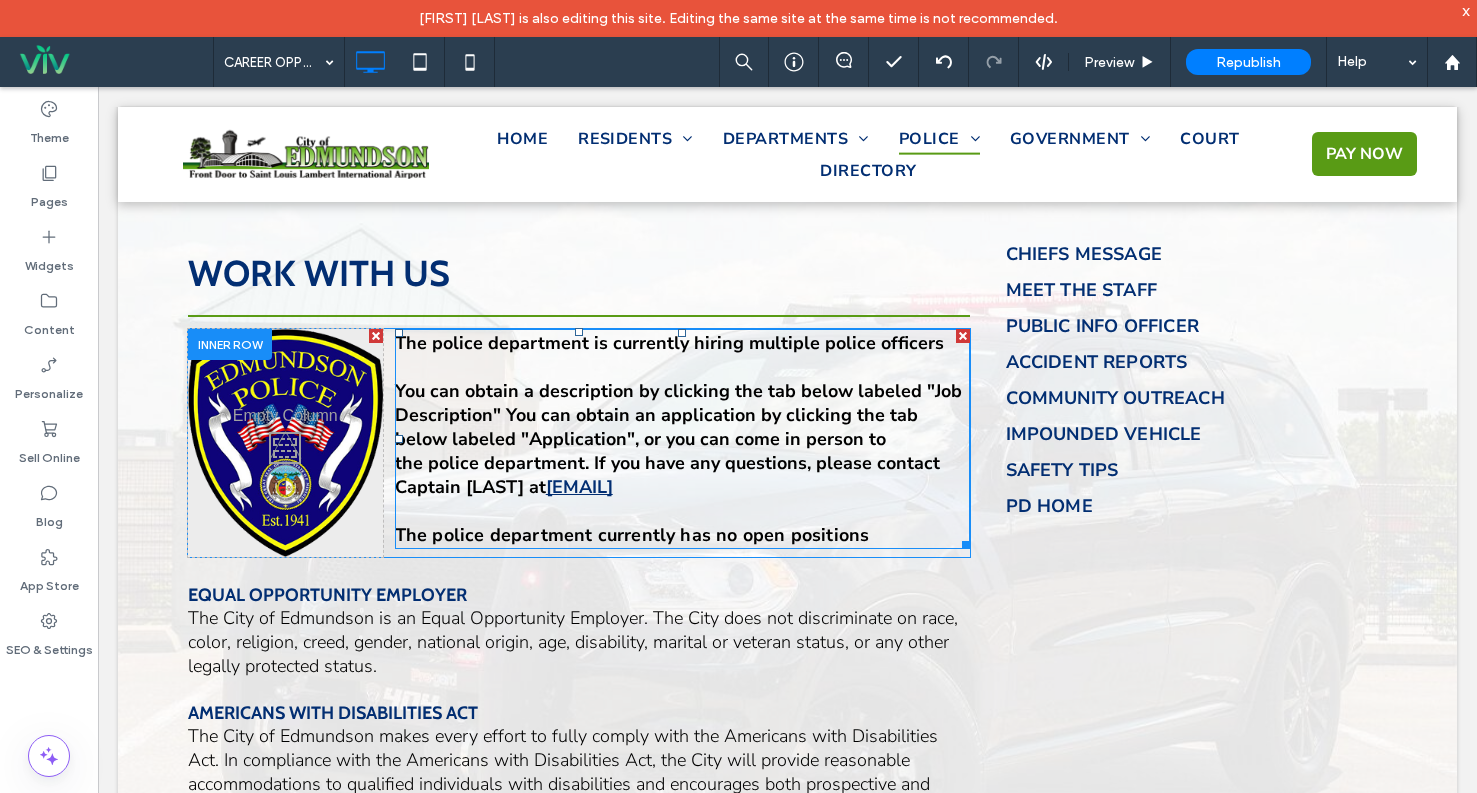 scroll, scrollTop: 291, scrollLeft: 0, axis: vertical 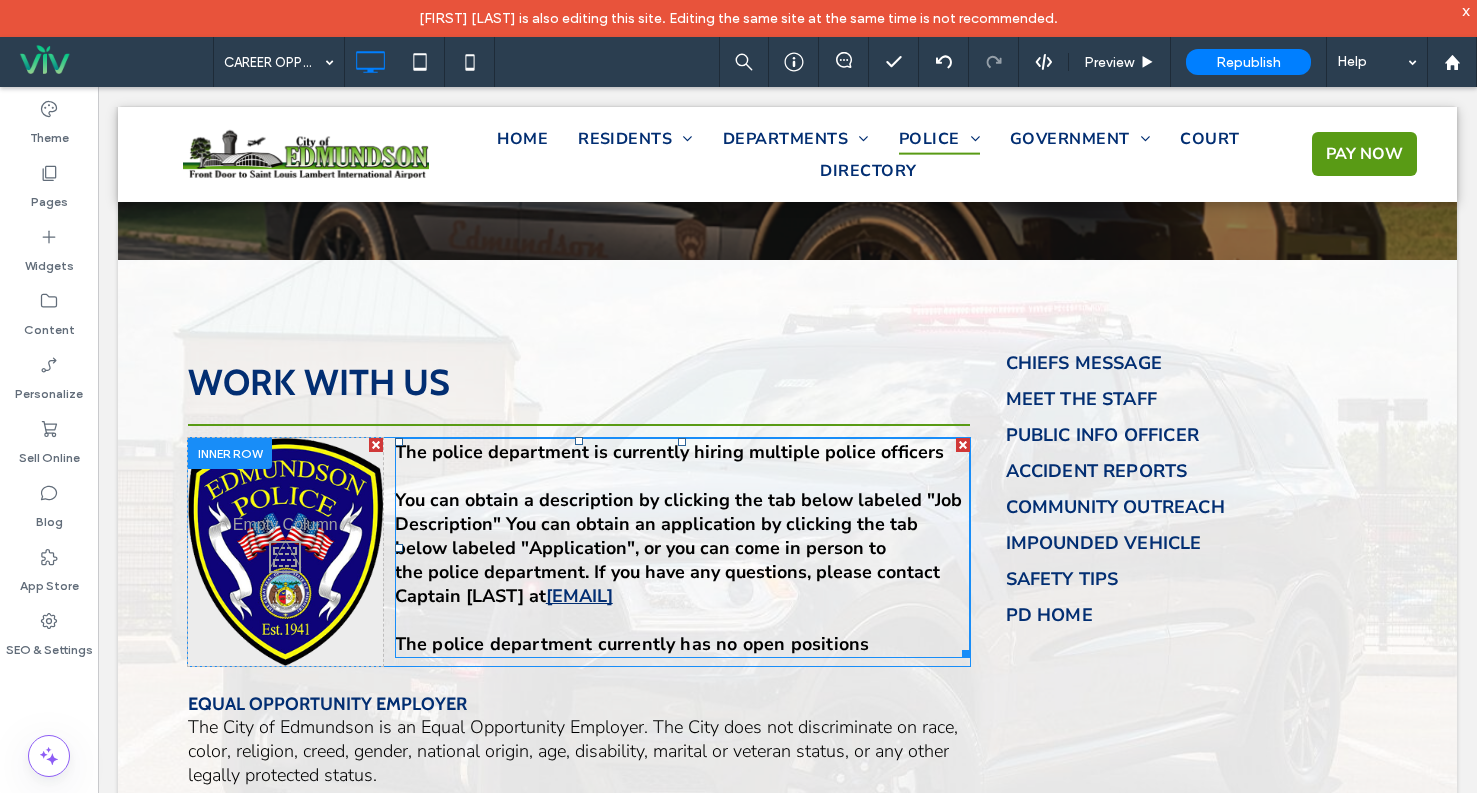 click on "You can obtain a description by clicking the tab below labeled "Job Description" You can obtain an application by clicking the tab below labeled "Application", or you can come in person to the police department. If you have any questions, please contact Captain Venneman at" at bounding box center (678, 548) 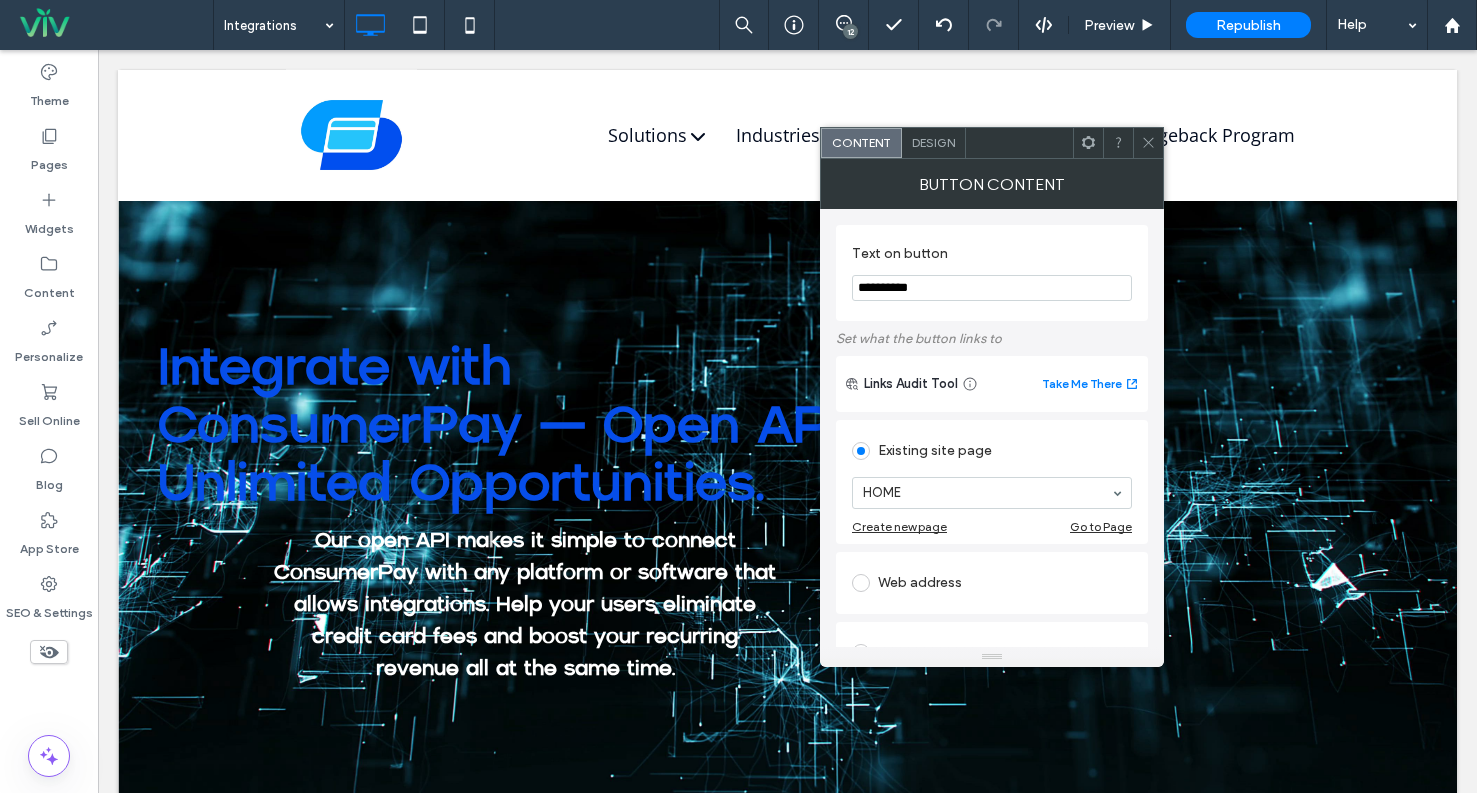 scroll, scrollTop: 1000, scrollLeft: 0, axis: vertical 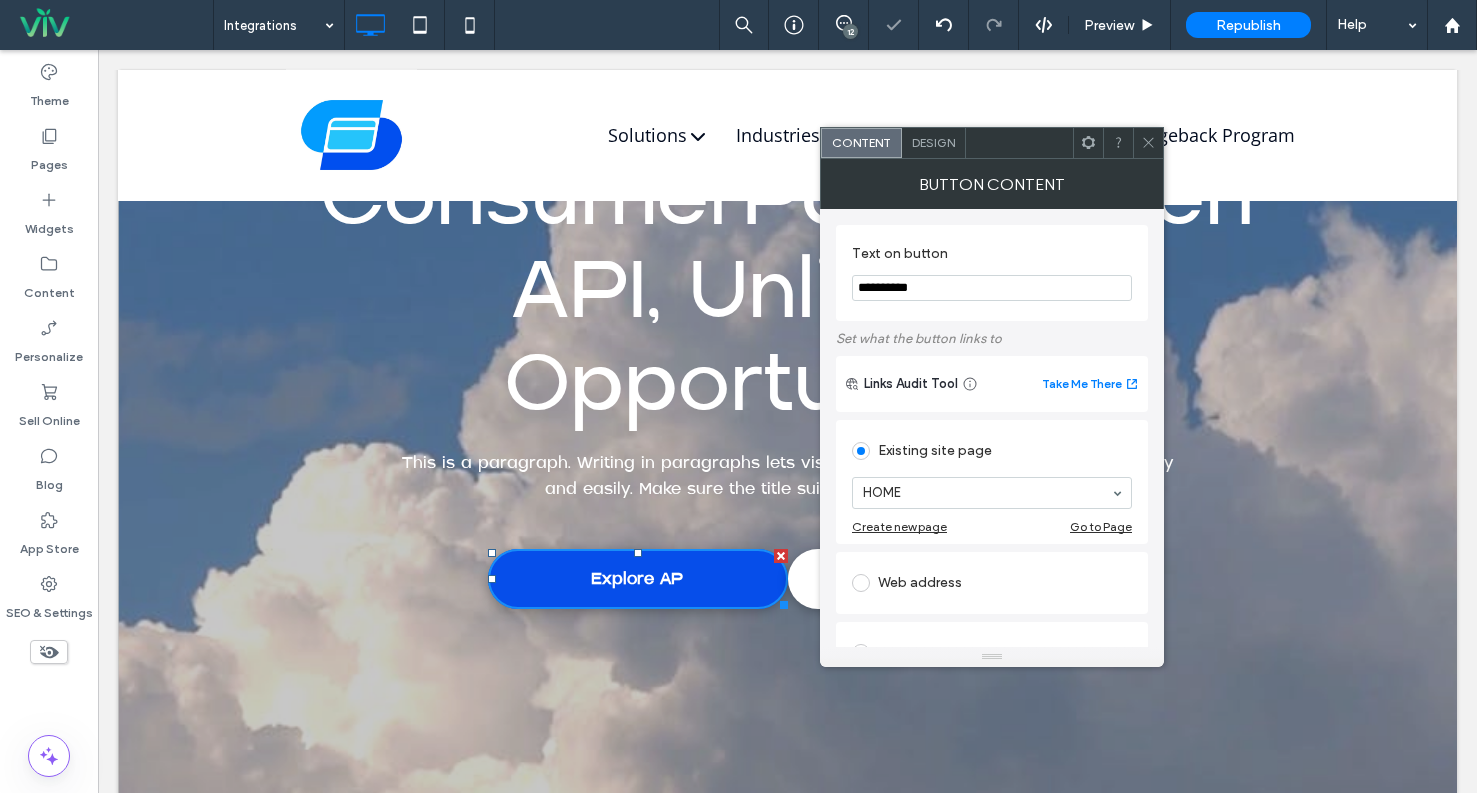 click on "**********" at bounding box center [992, 288] 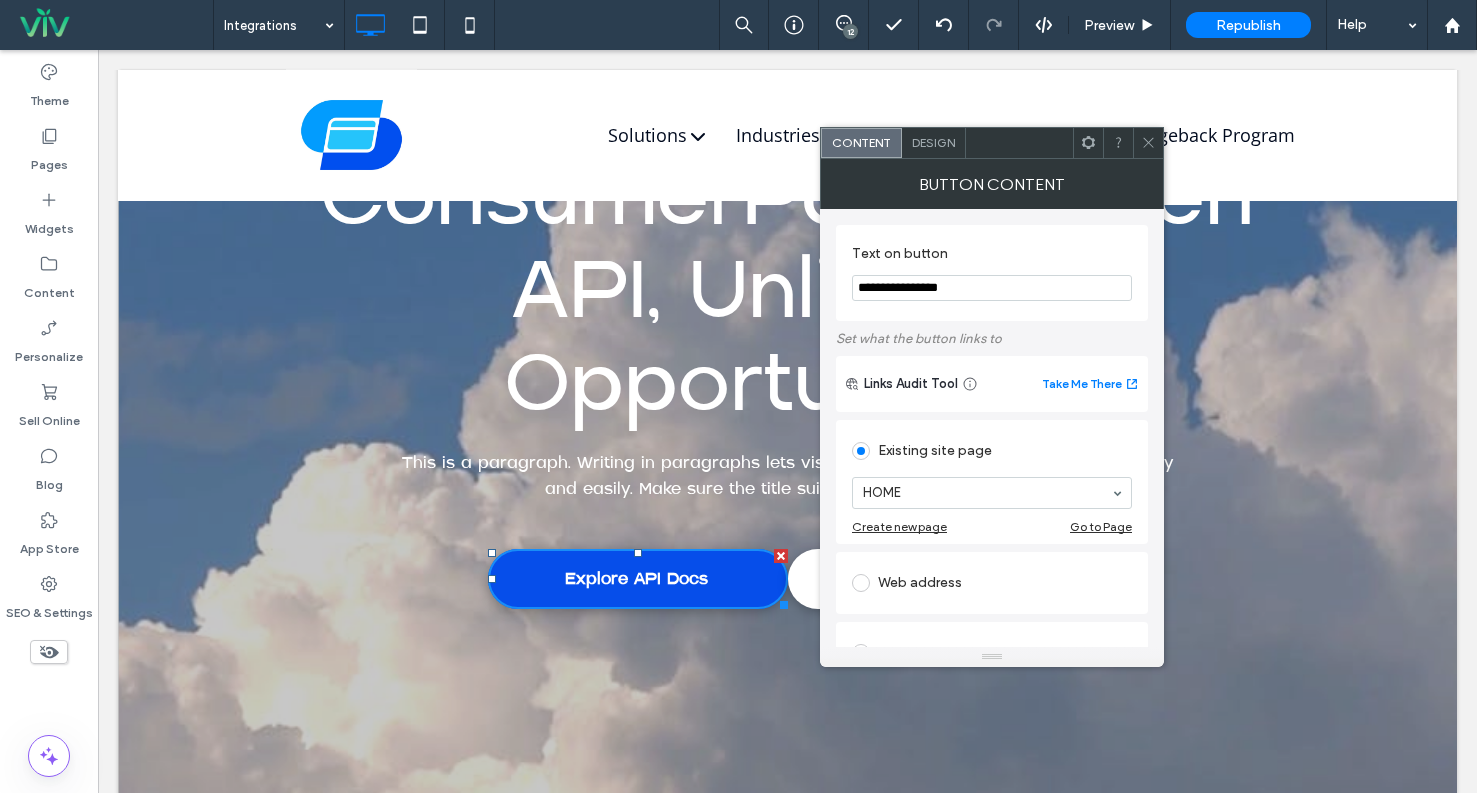 type on "**********" 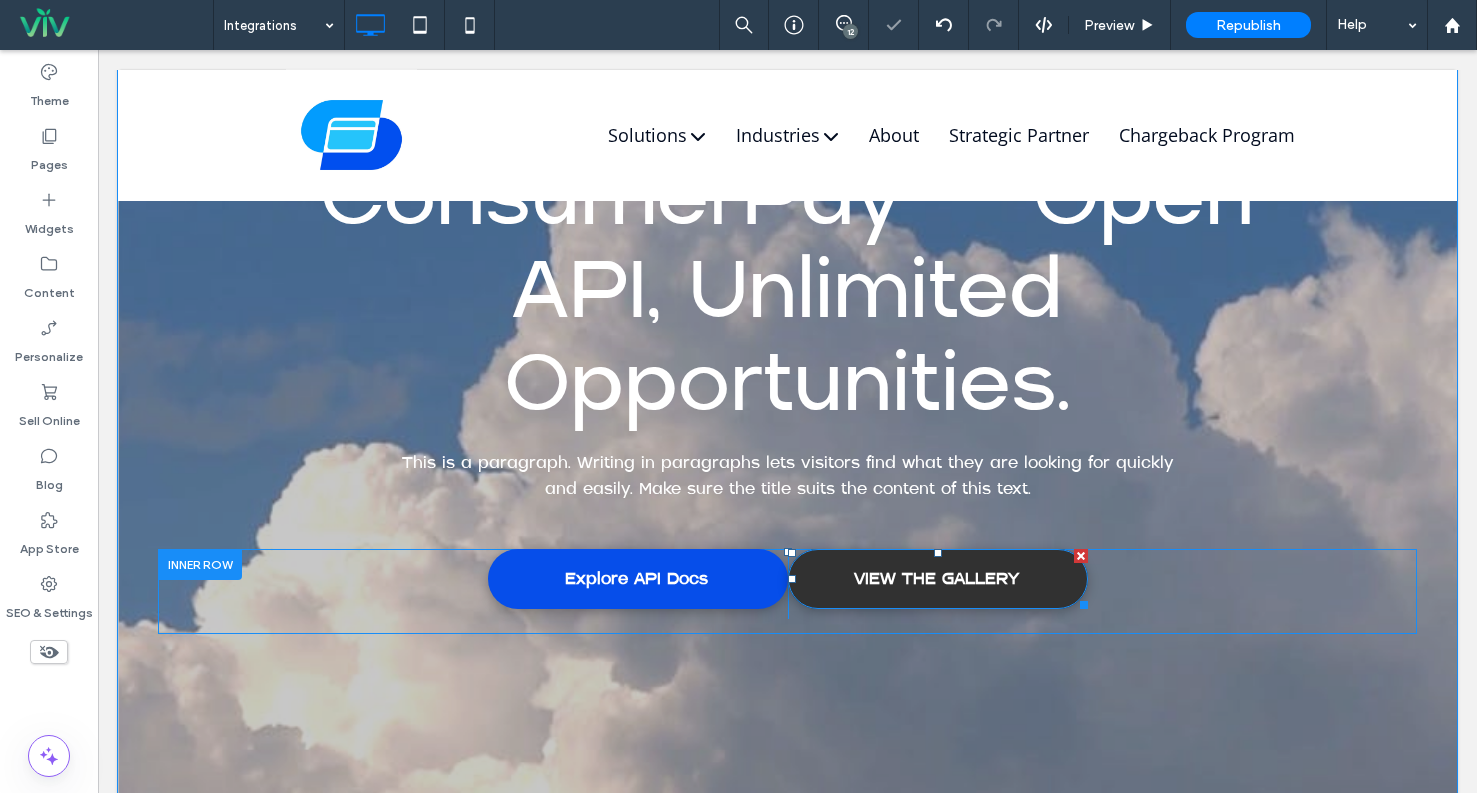 click on "VIEW THE GALLERY" at bounding box center (936, 579) 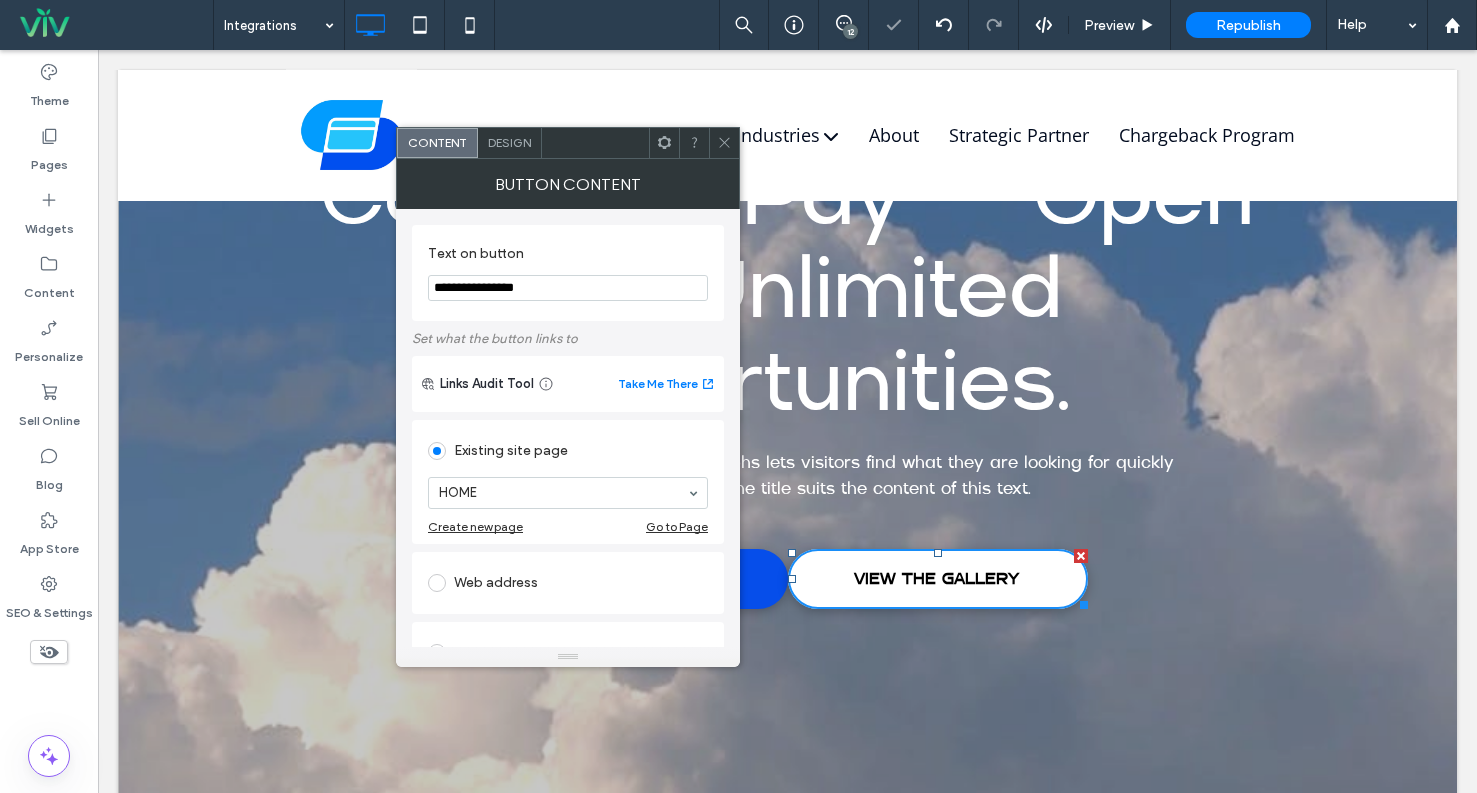 drag, startPoint x: 615, startPoint y: 338, endPoint x: 325, endPoint y: 273, distance: 297.19522 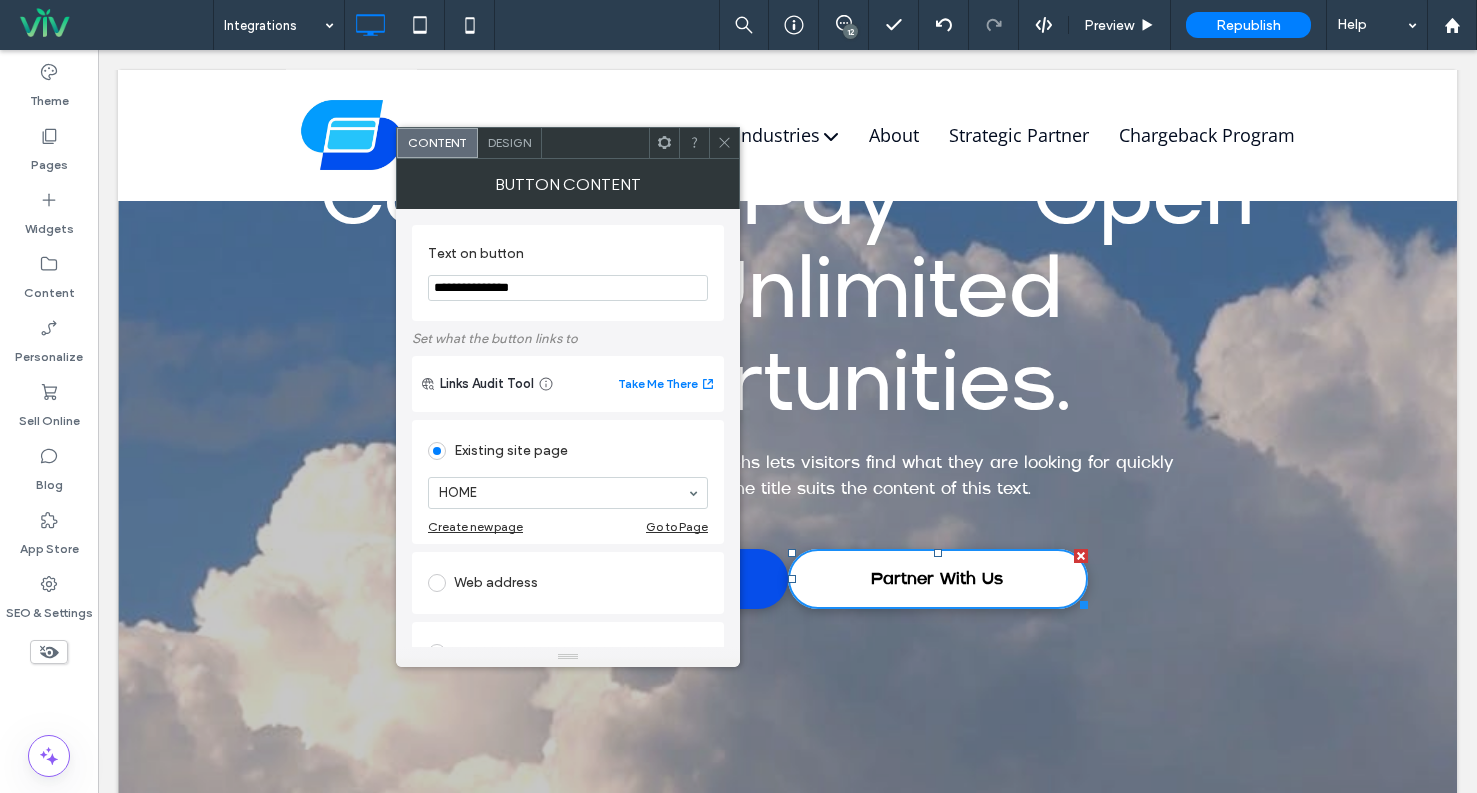type on "**********" 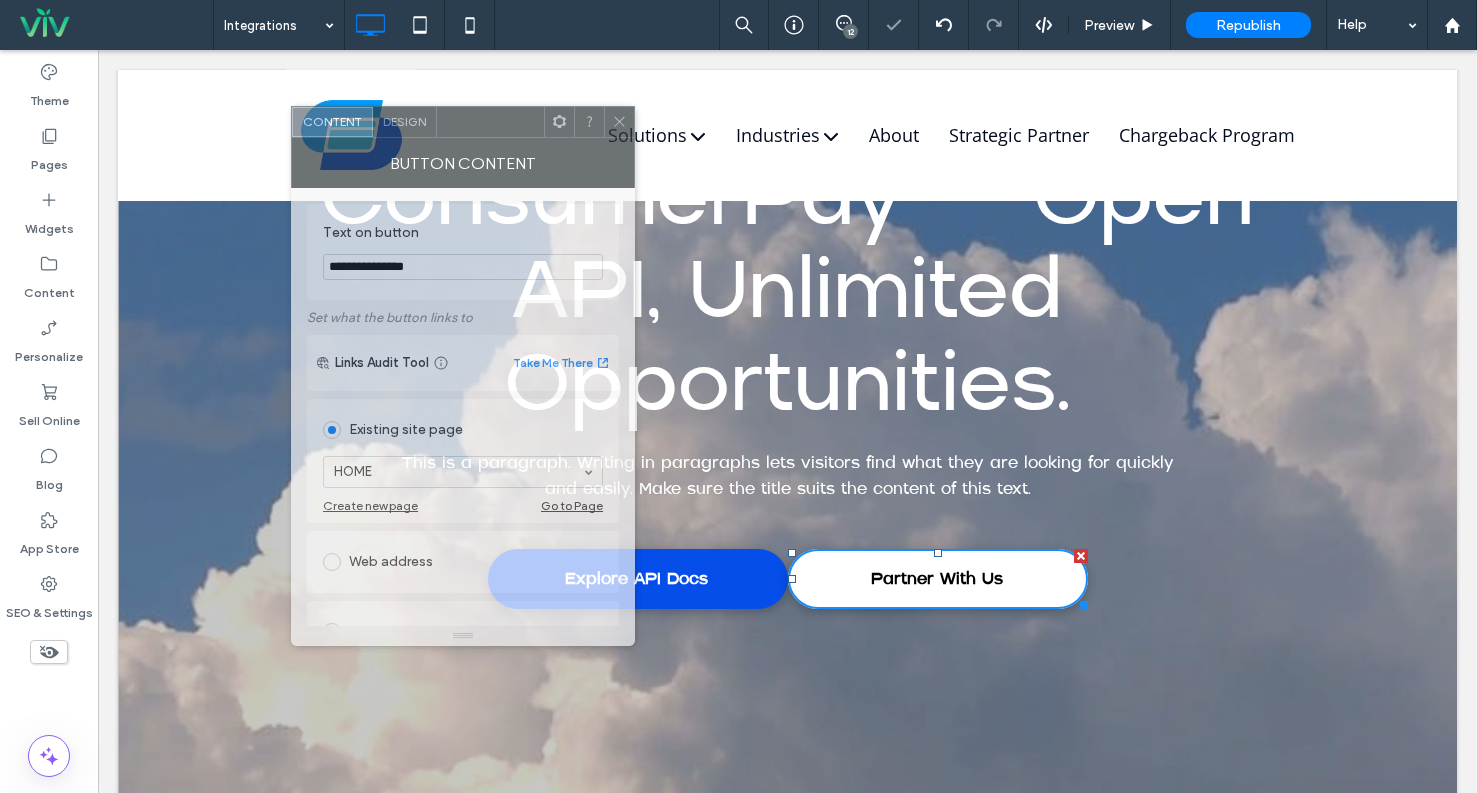 drag, startPoint x: 602, startPoint y: 133, endPoint x: 405, endPoint y: 2, distance: 236.5798 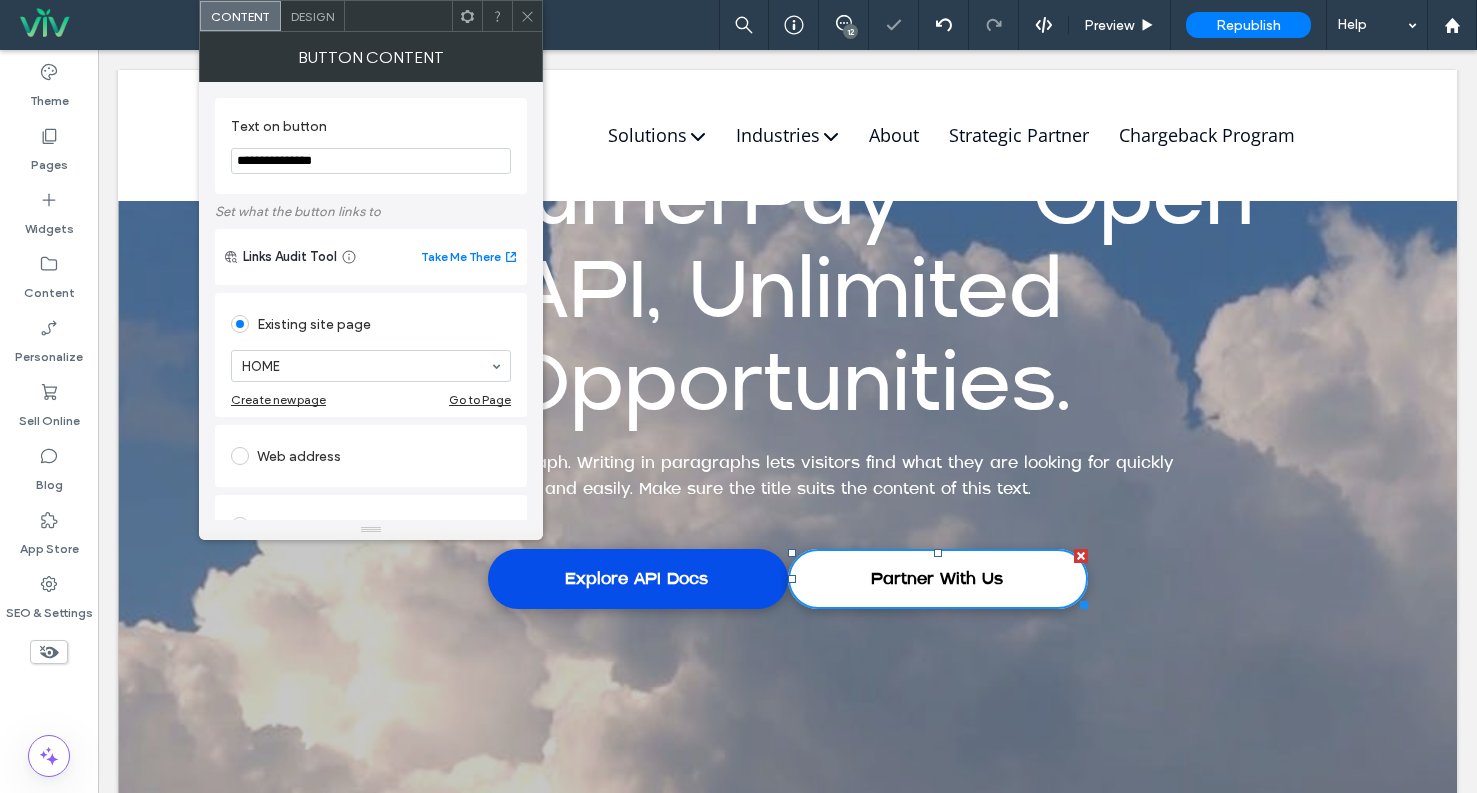 click 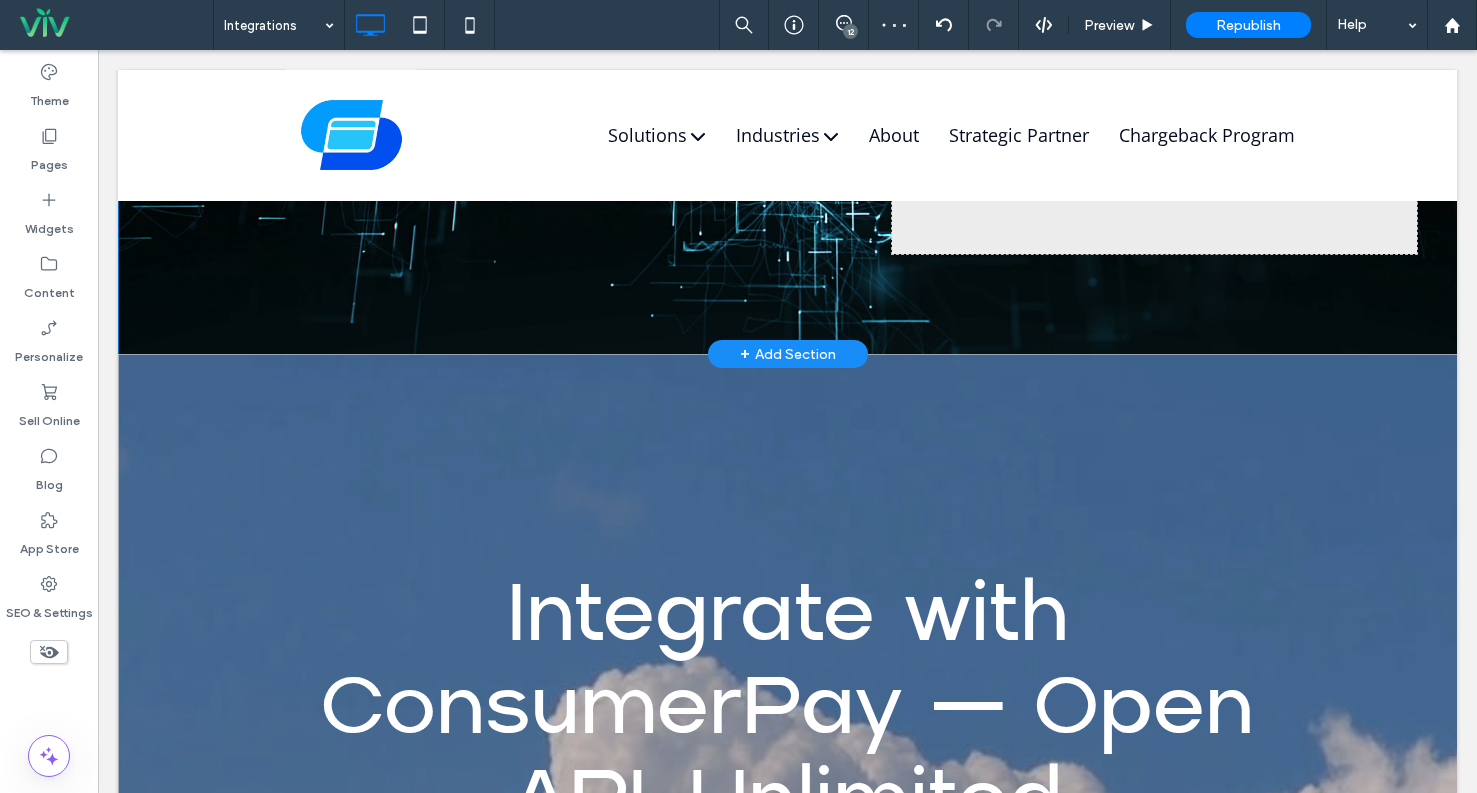 scroll, scrollTop: 200, scrollLeft: 0, axis: vertical 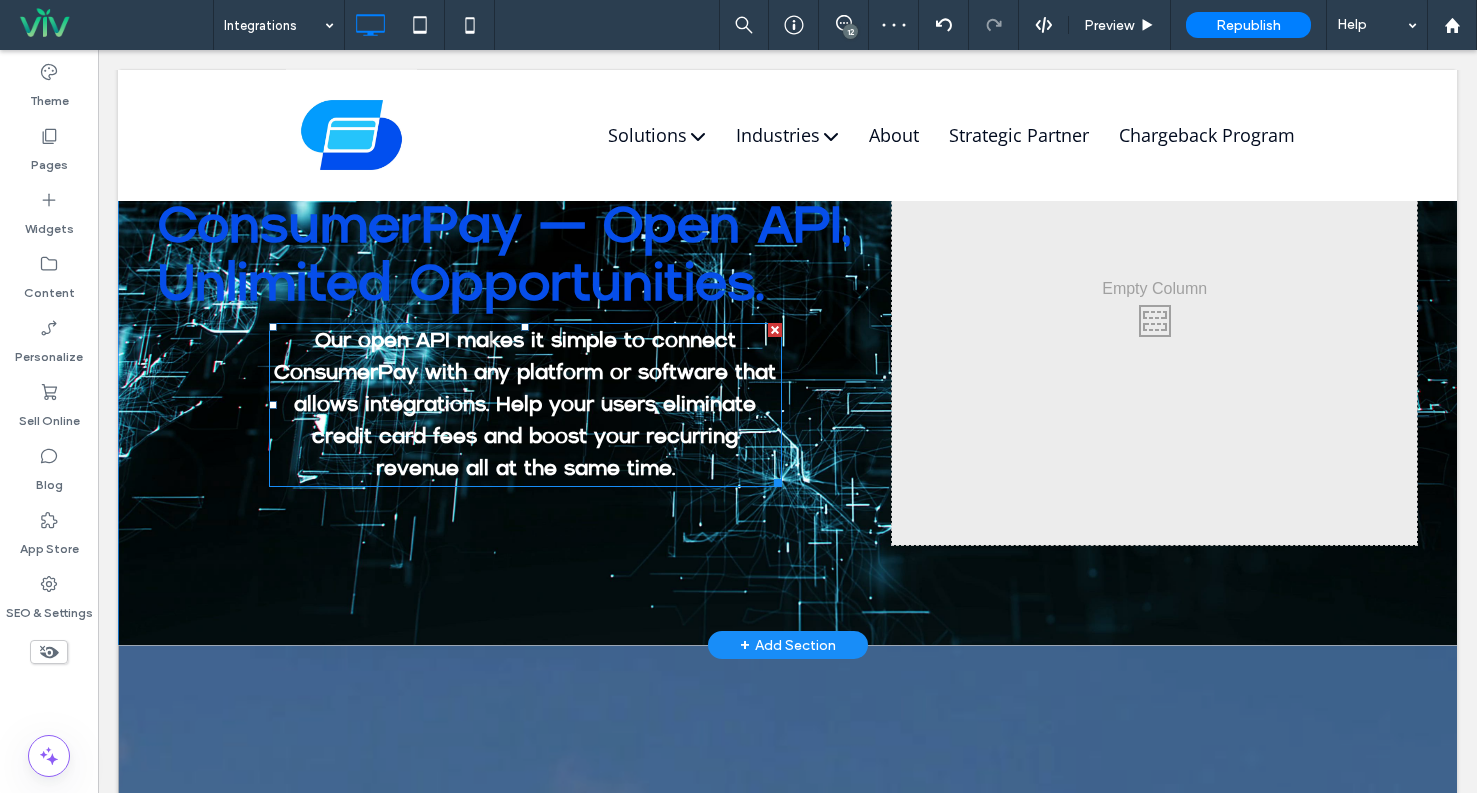 click on "Our open API makes it simple to connect ConsumerPay with any platform or software that allows integrations. Help your users eliminate credit card fees and boost your recurring revenue all at the same time." at bounding box center (525, 404) 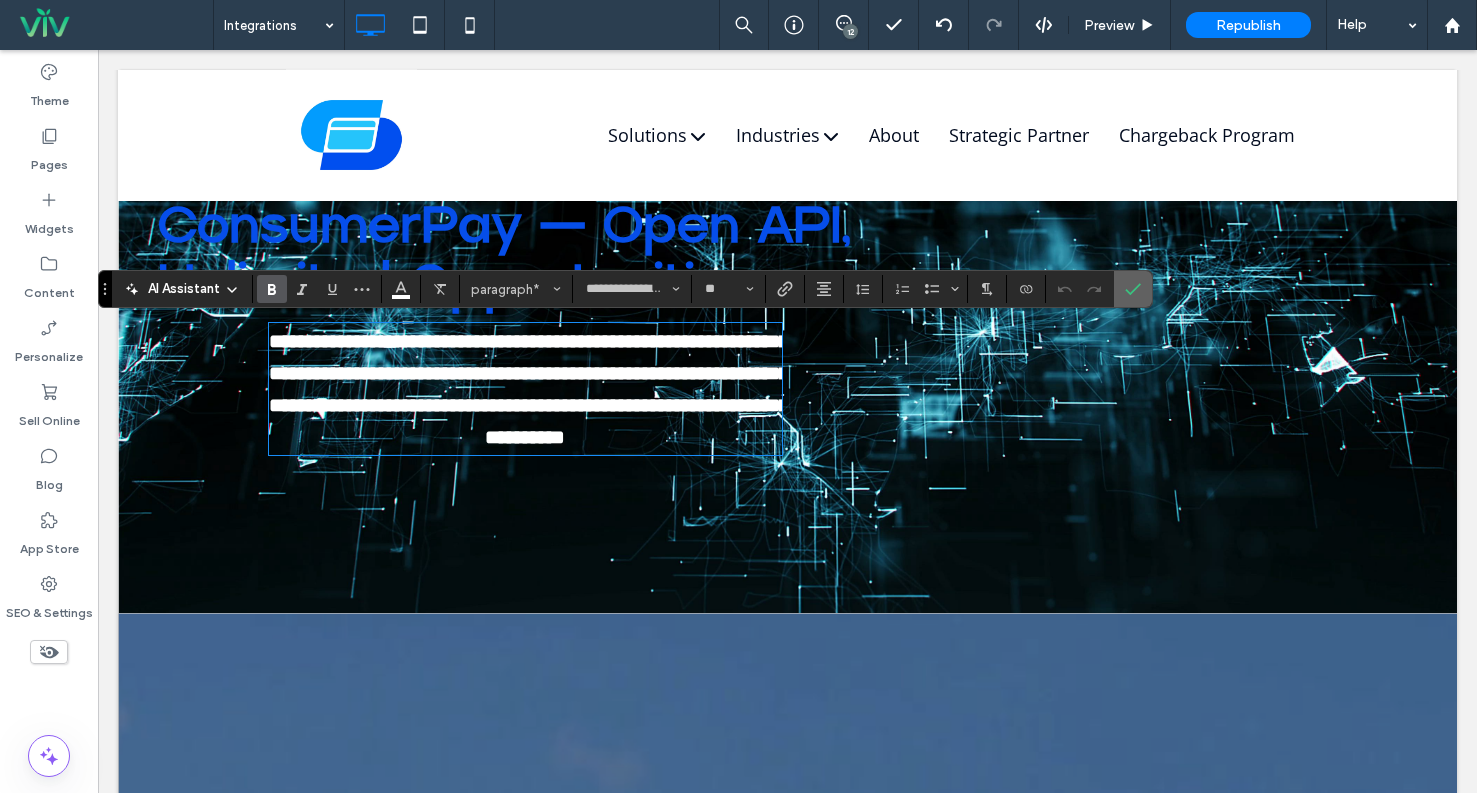 click 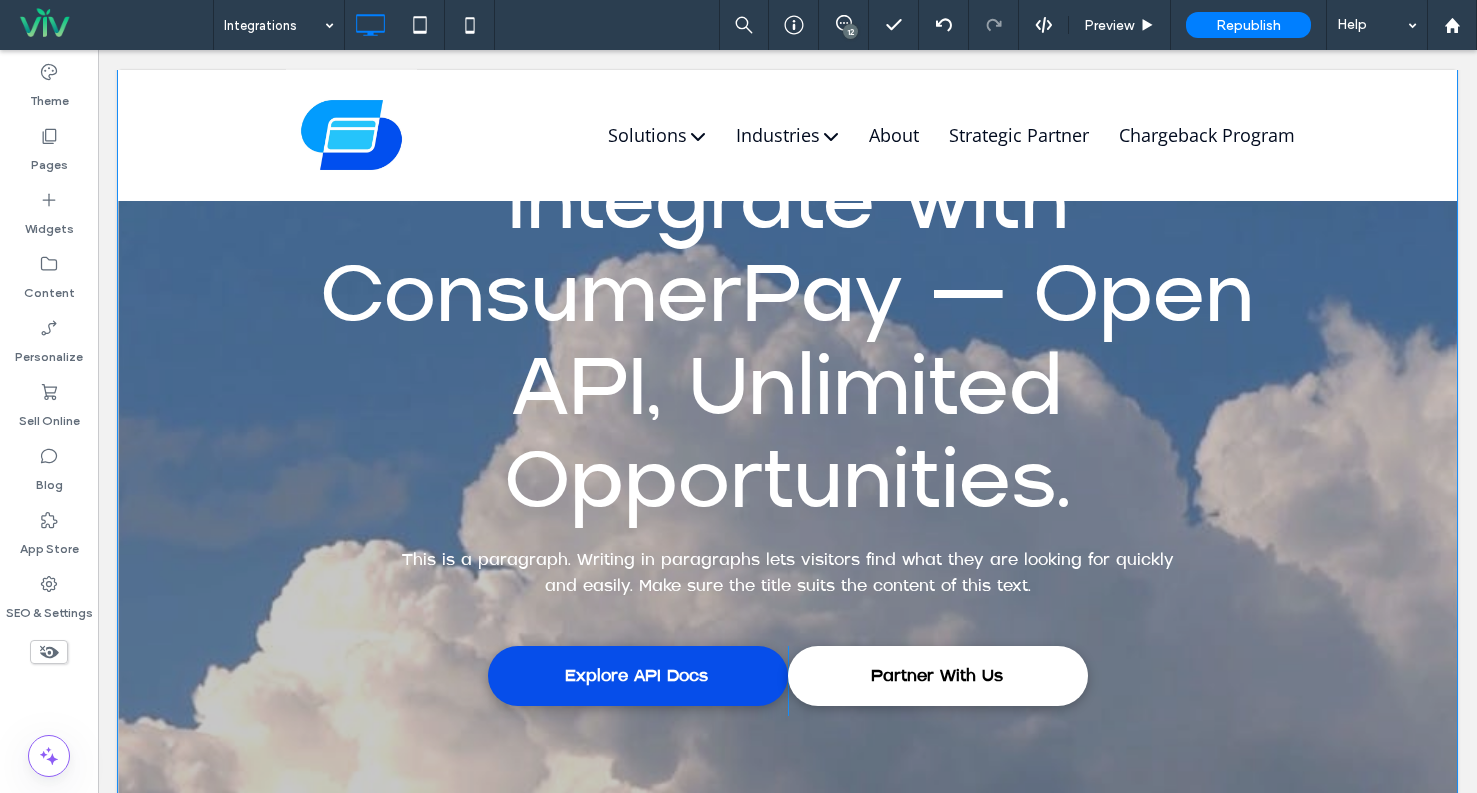 scroll, scrollTop: 1000, scrollLeft: 0, axis: vertical 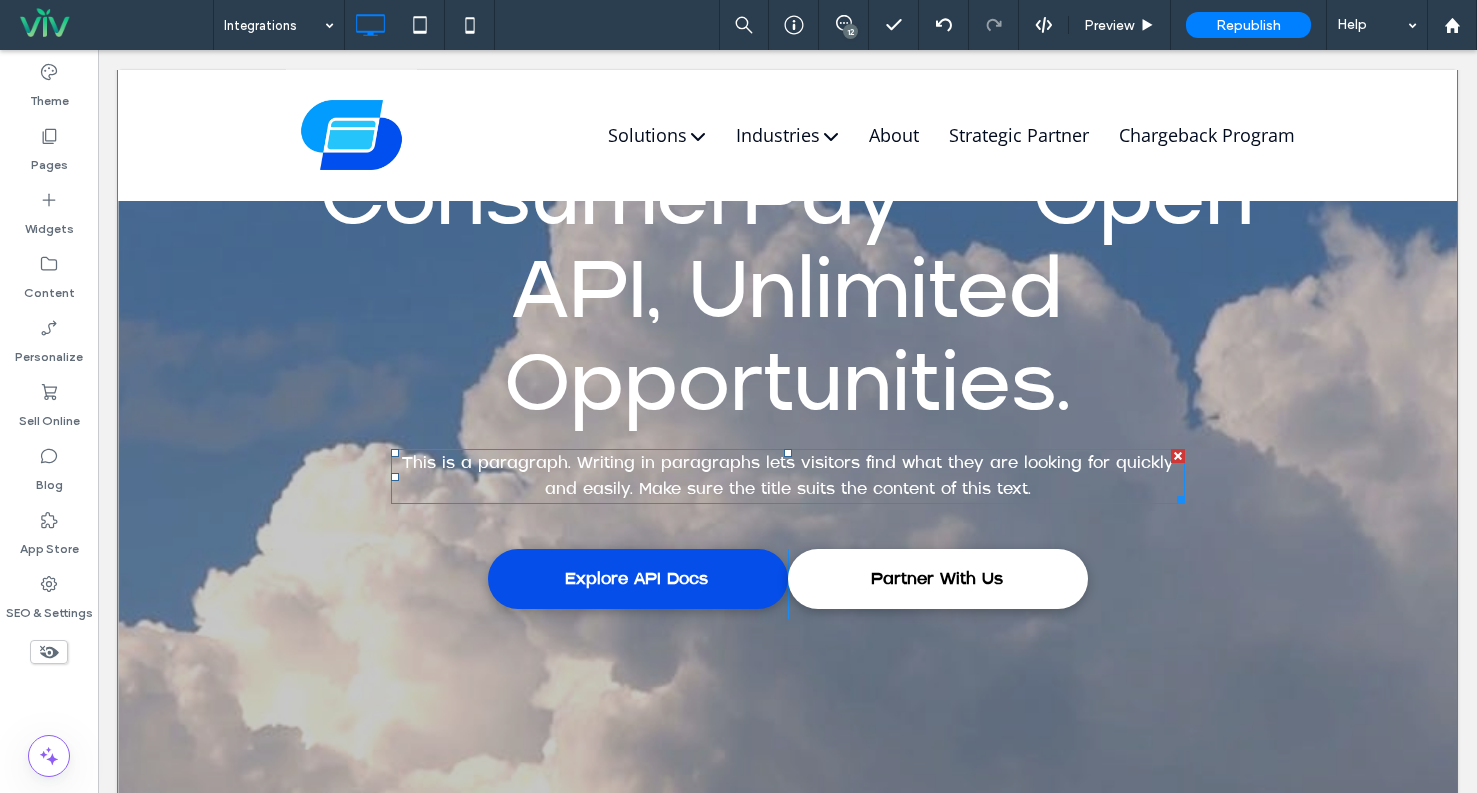 click on "This is a paragraph. Writing in paragraphs lets visitors find what they are looking for quickly and easily. Make sure the title suits the content of this text." at bounding box center (788, 476) 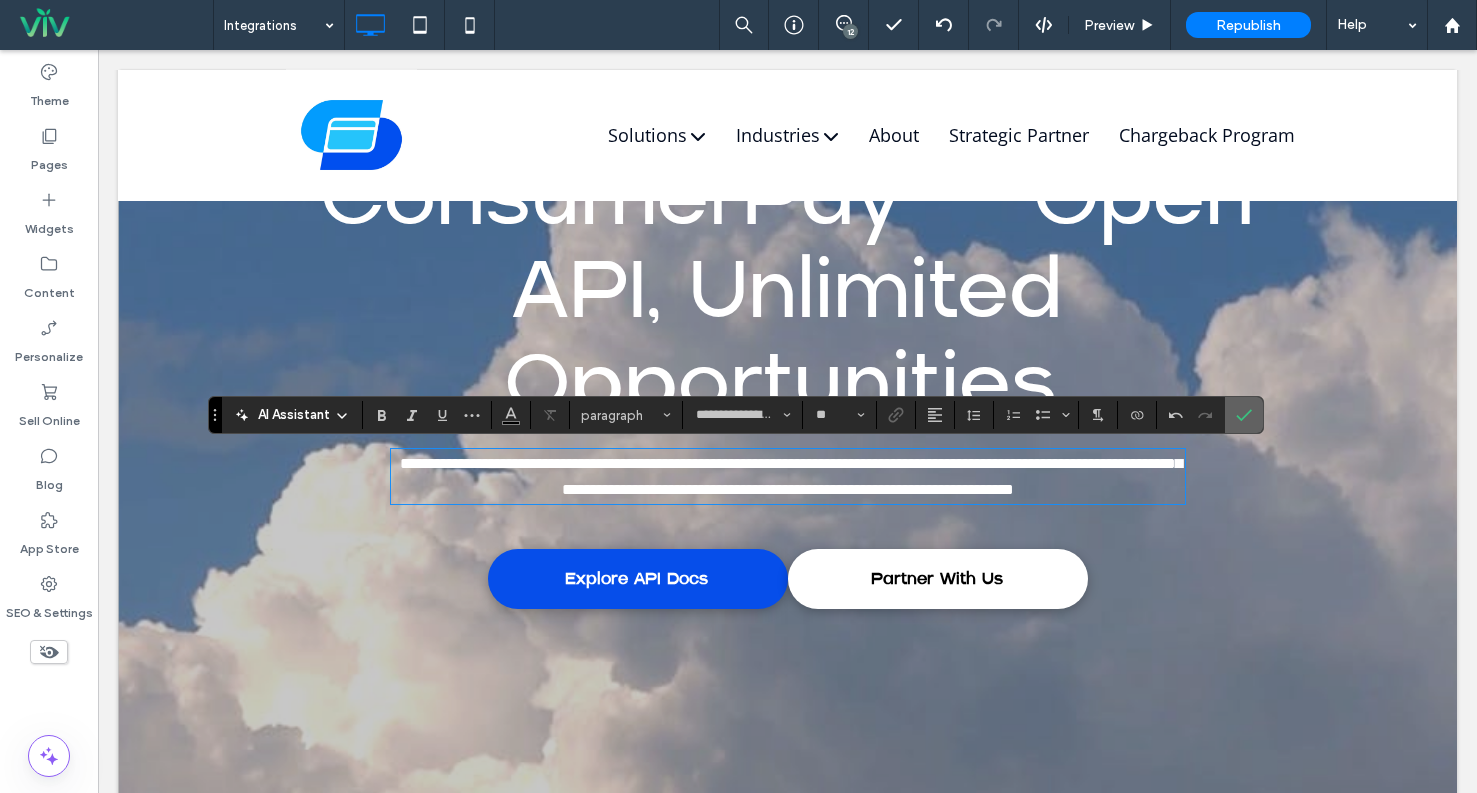 click 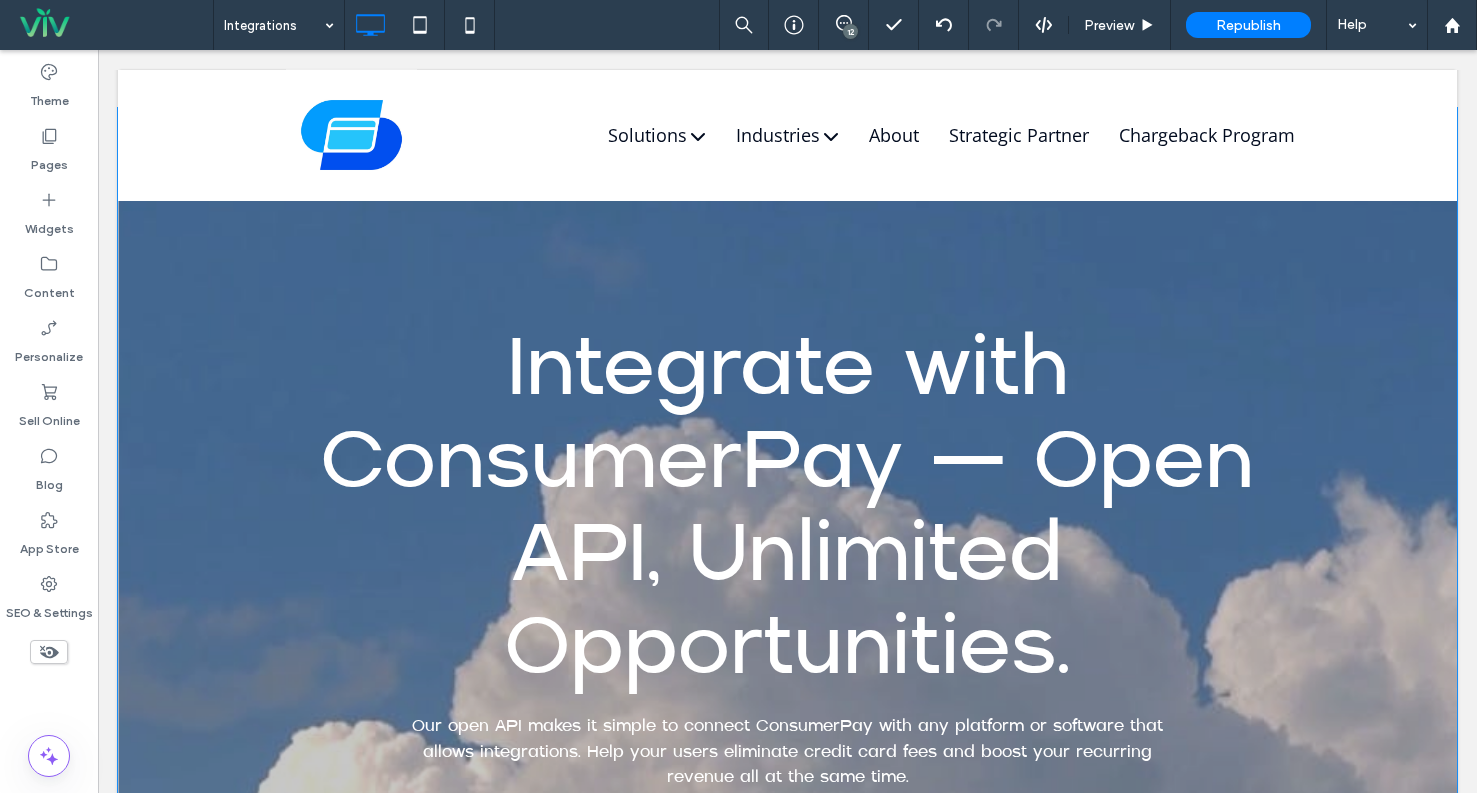 scroll, scrollTop: 600, scrollLeft: 0, axis: vertical 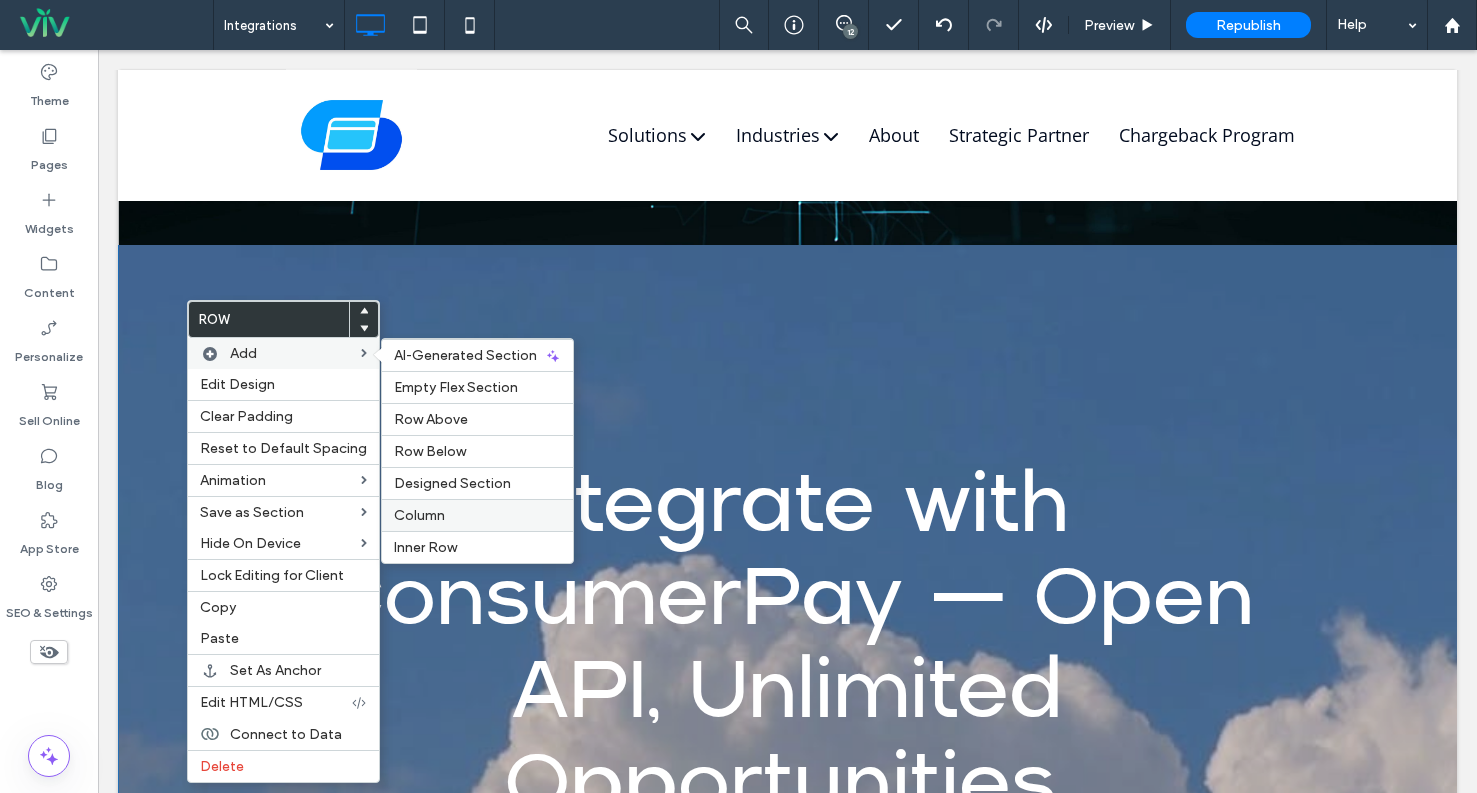 click on "Column" at bounding box center [419, 515] 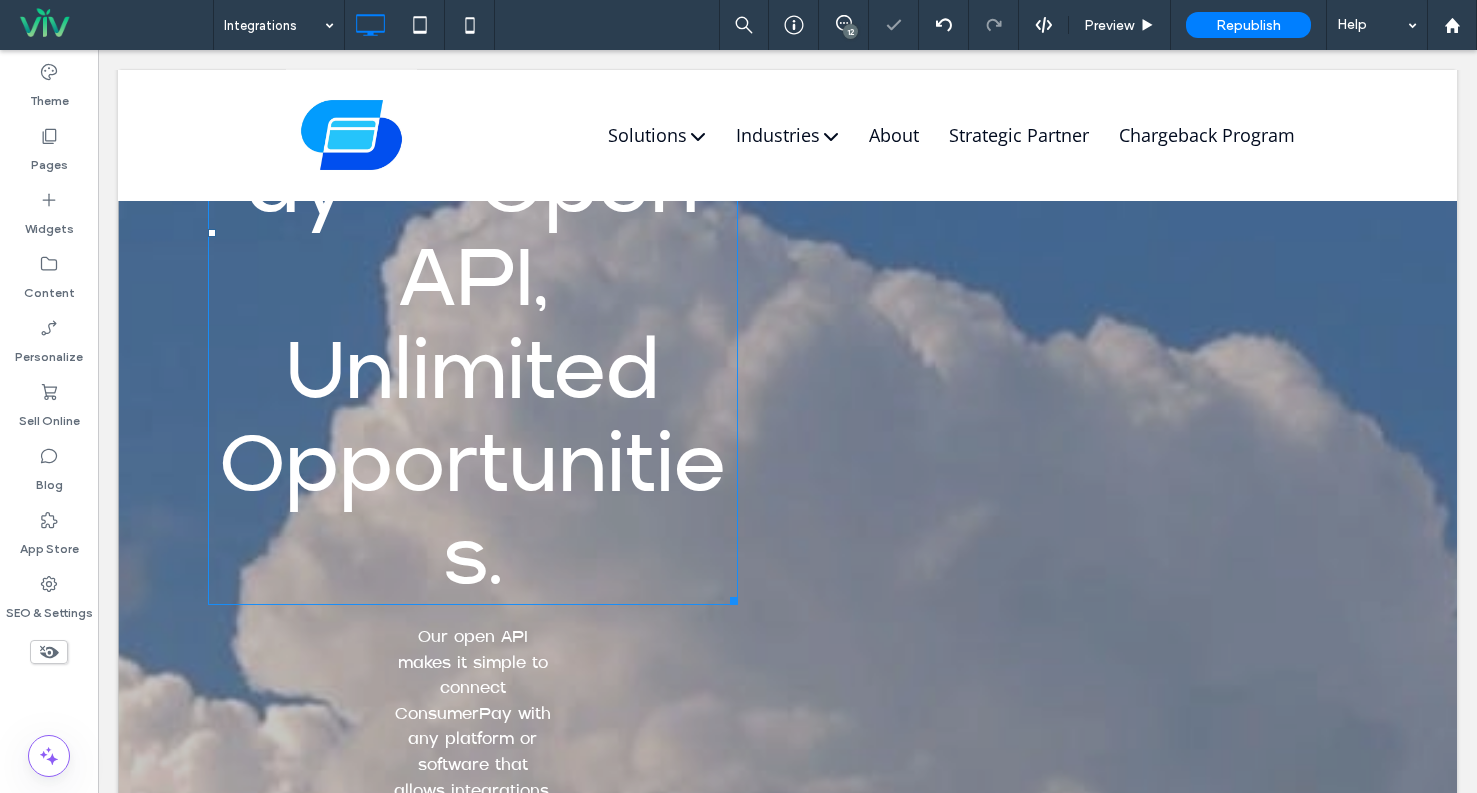 scroll, scrollTop: 1200, scrollLeft: 0, axis: vertical 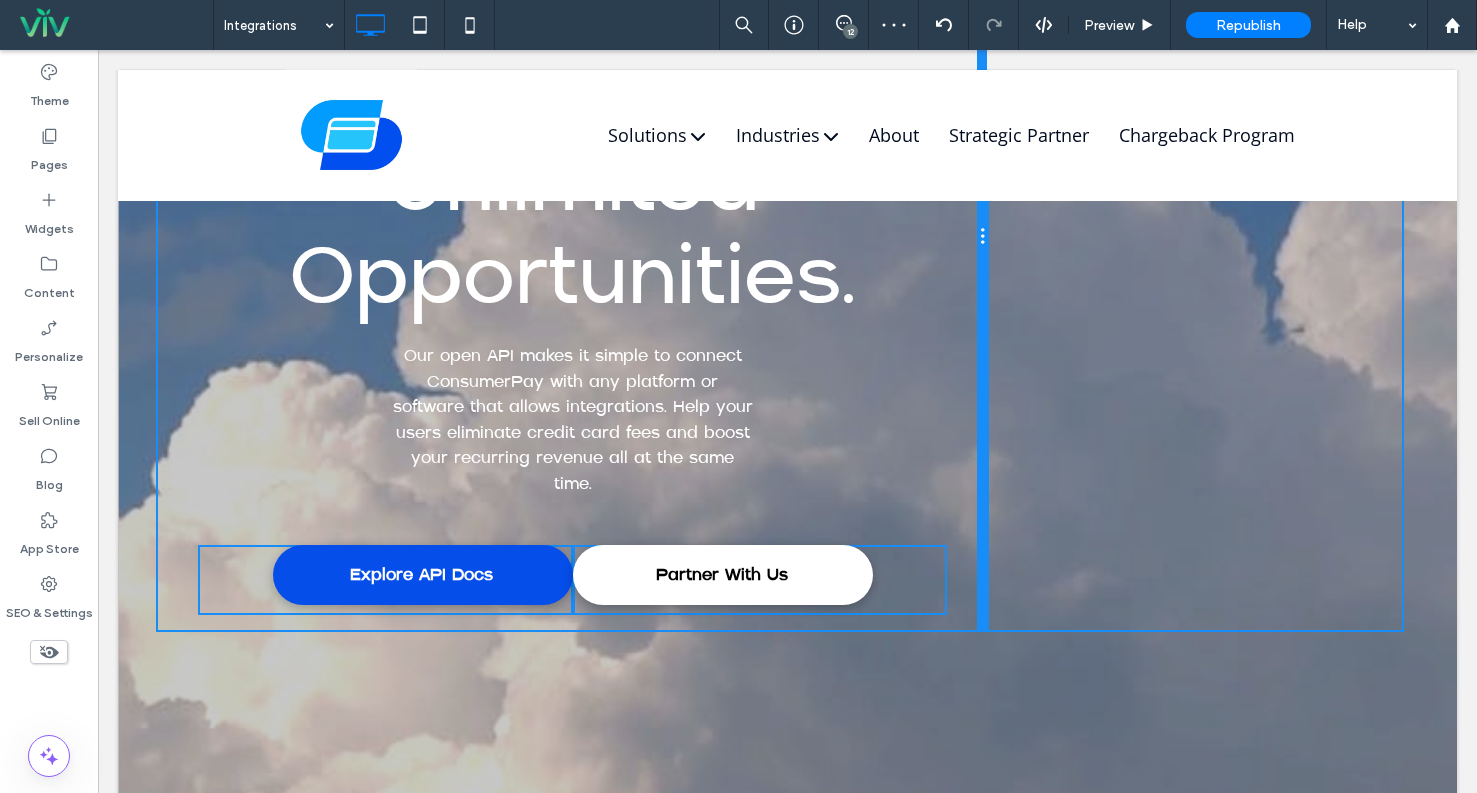 drag, startPoint x: 777, startPoint y: 584, endPoint x: 1035, endPoint y: 566, distance: 258.62714 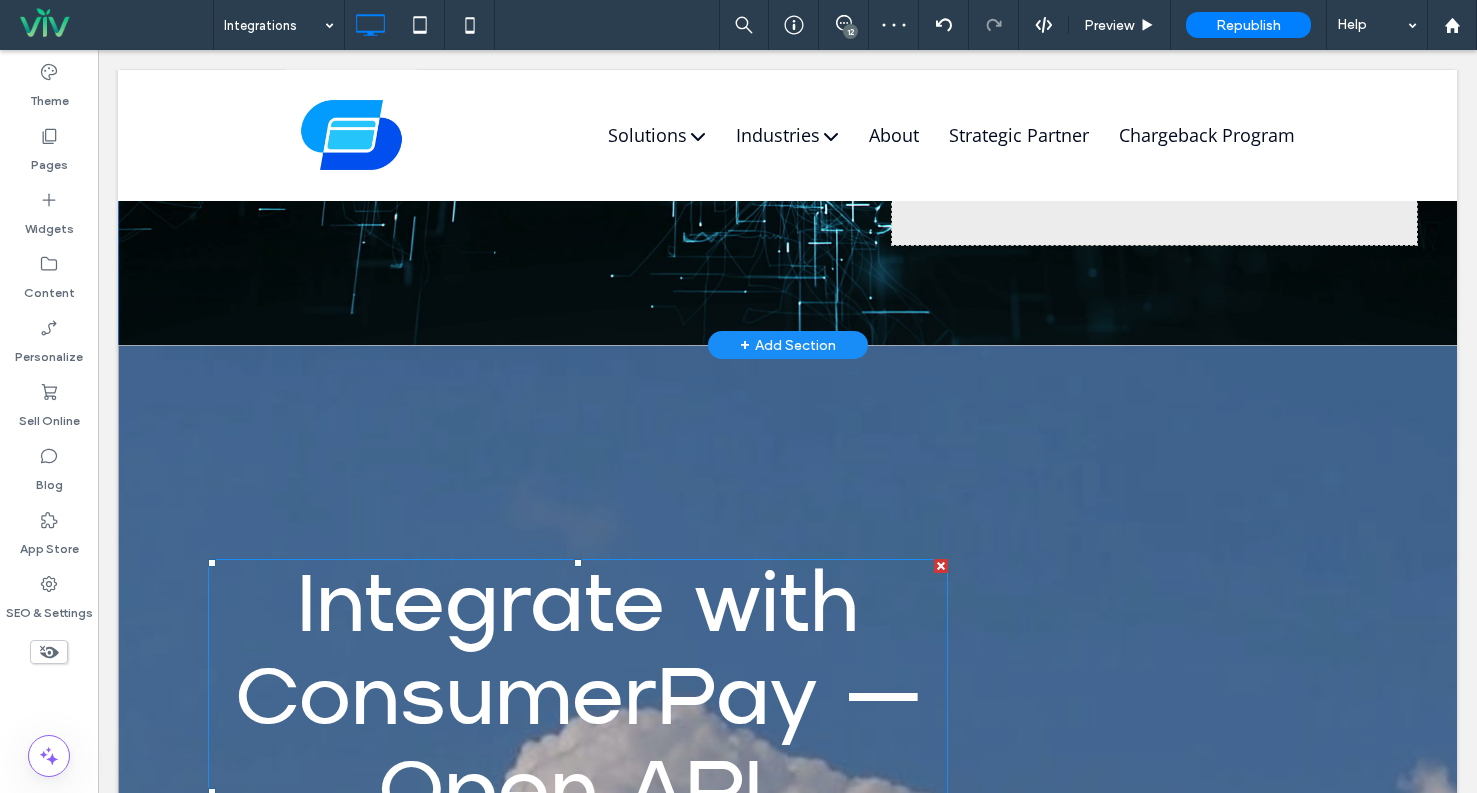 scroll, scrollTop: 0, scrollLeft: 0, axis: both 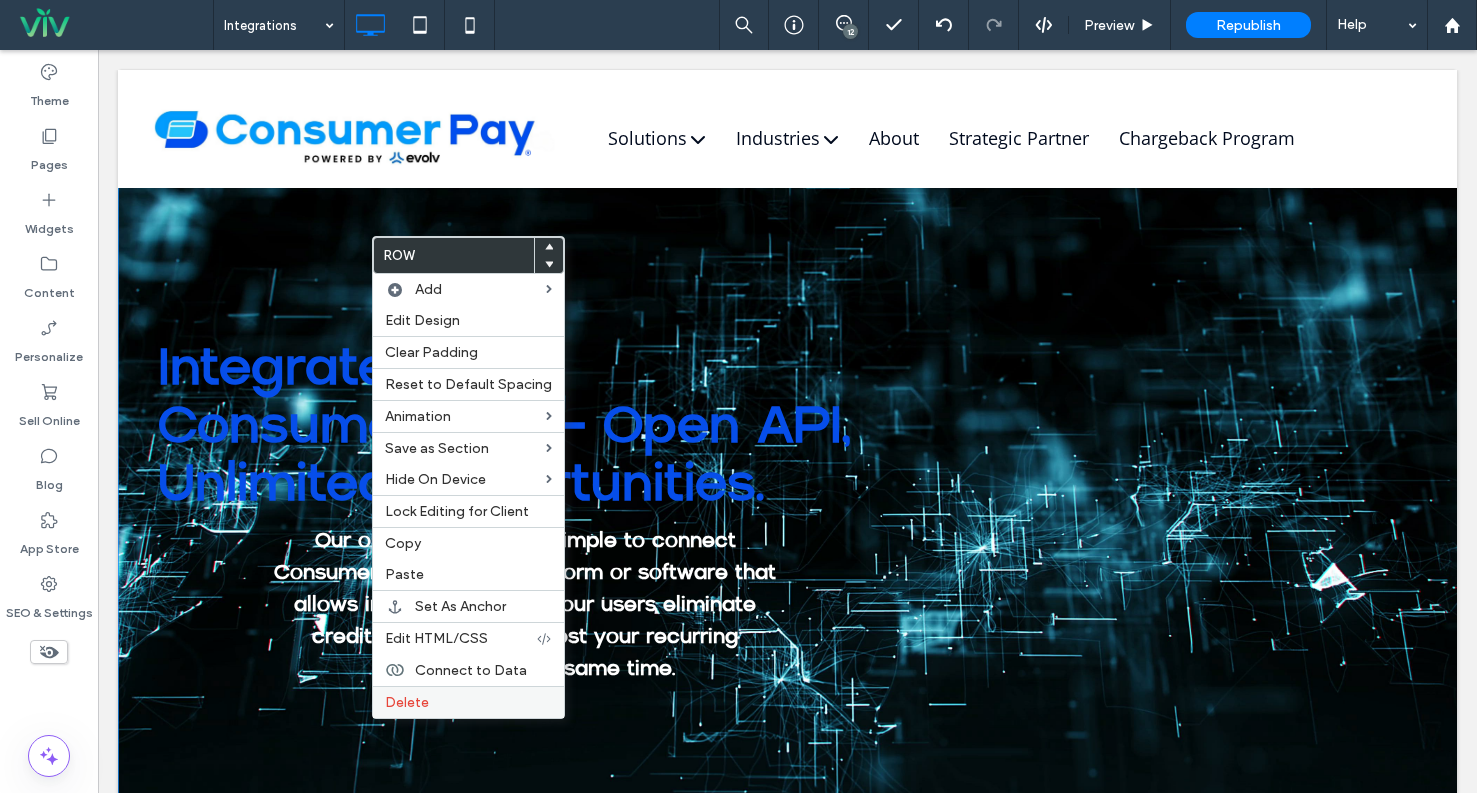 click on "Delete" at bounding box center [468, 702] 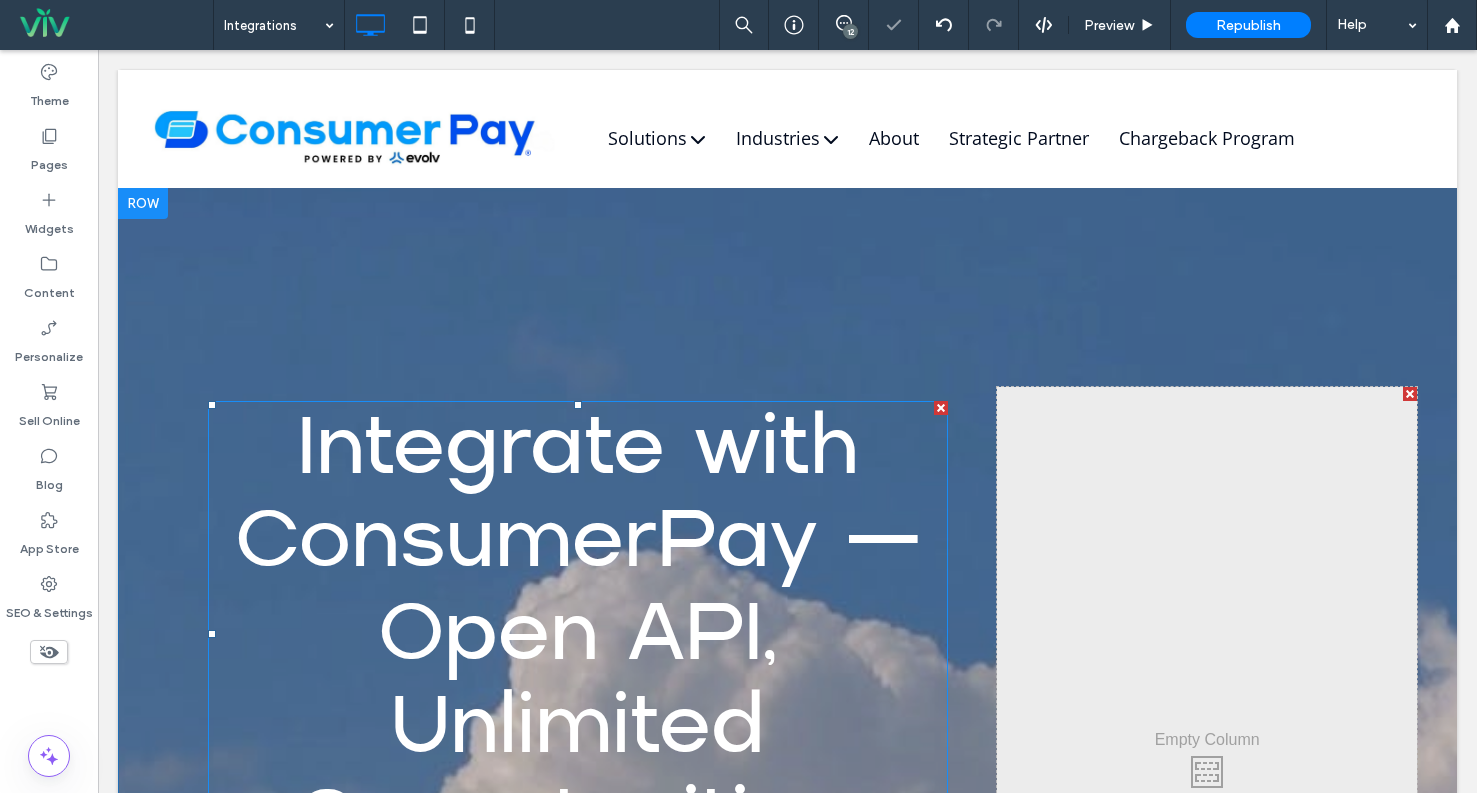 click on "Integrate with ConsumerPay — Open API, Unlimited Opportunities." at bounding box center (578, 633) 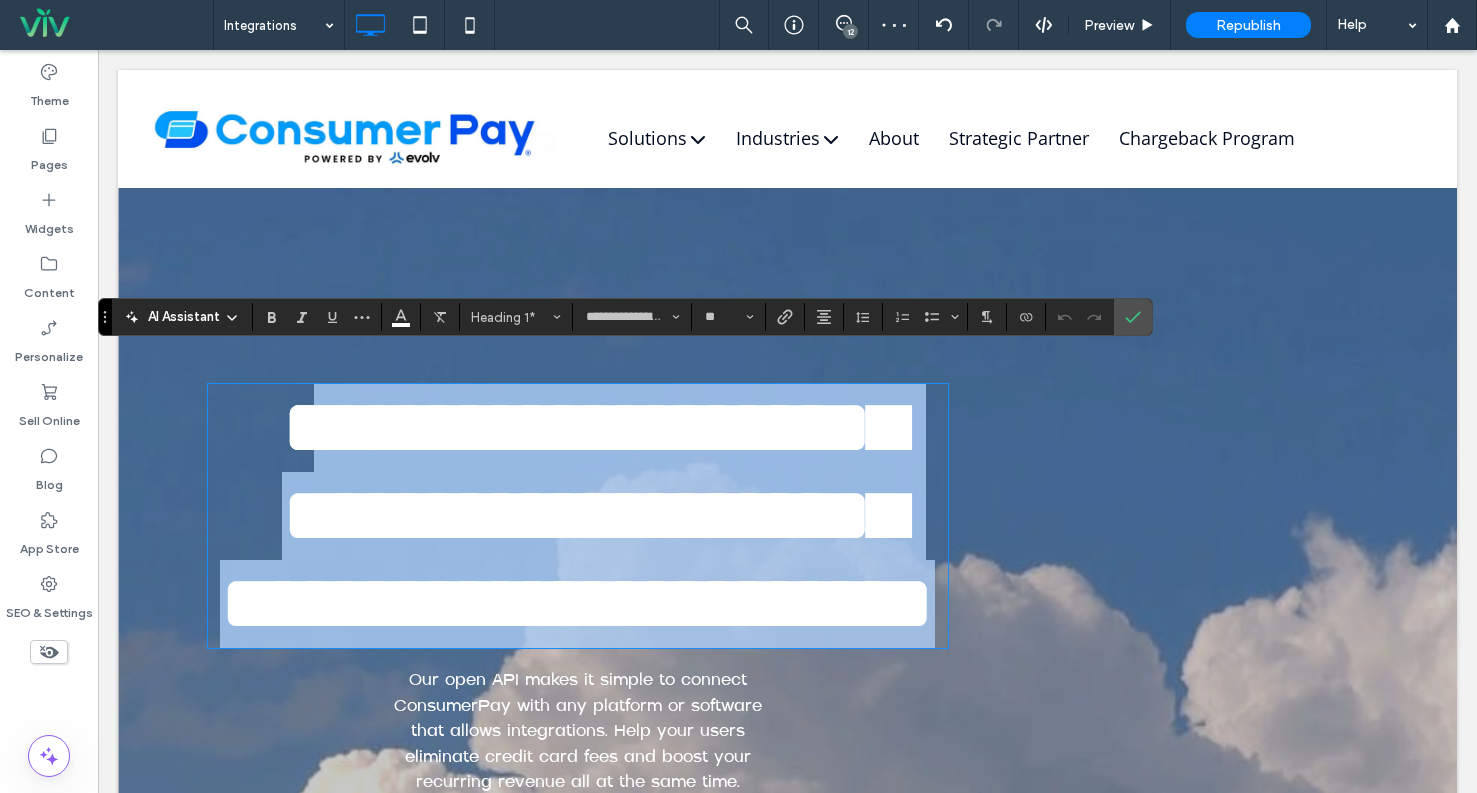 scroll, scrollTop: 0, scrollLeft: 0, axis: both 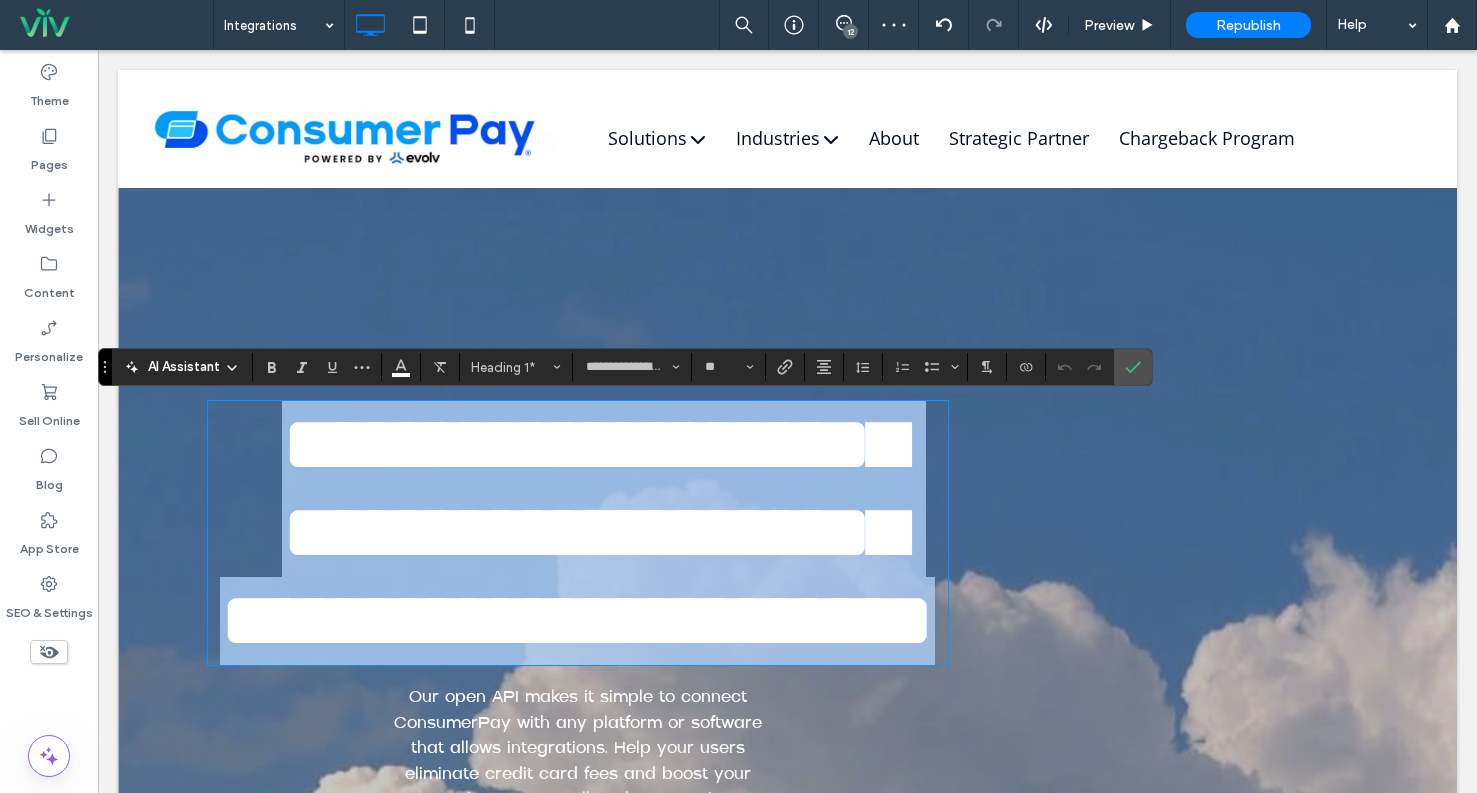 drag, startPoint x: 863, startPoint y: 625, endPoint x: 273, endPoint y: 333, distance: 658.3039 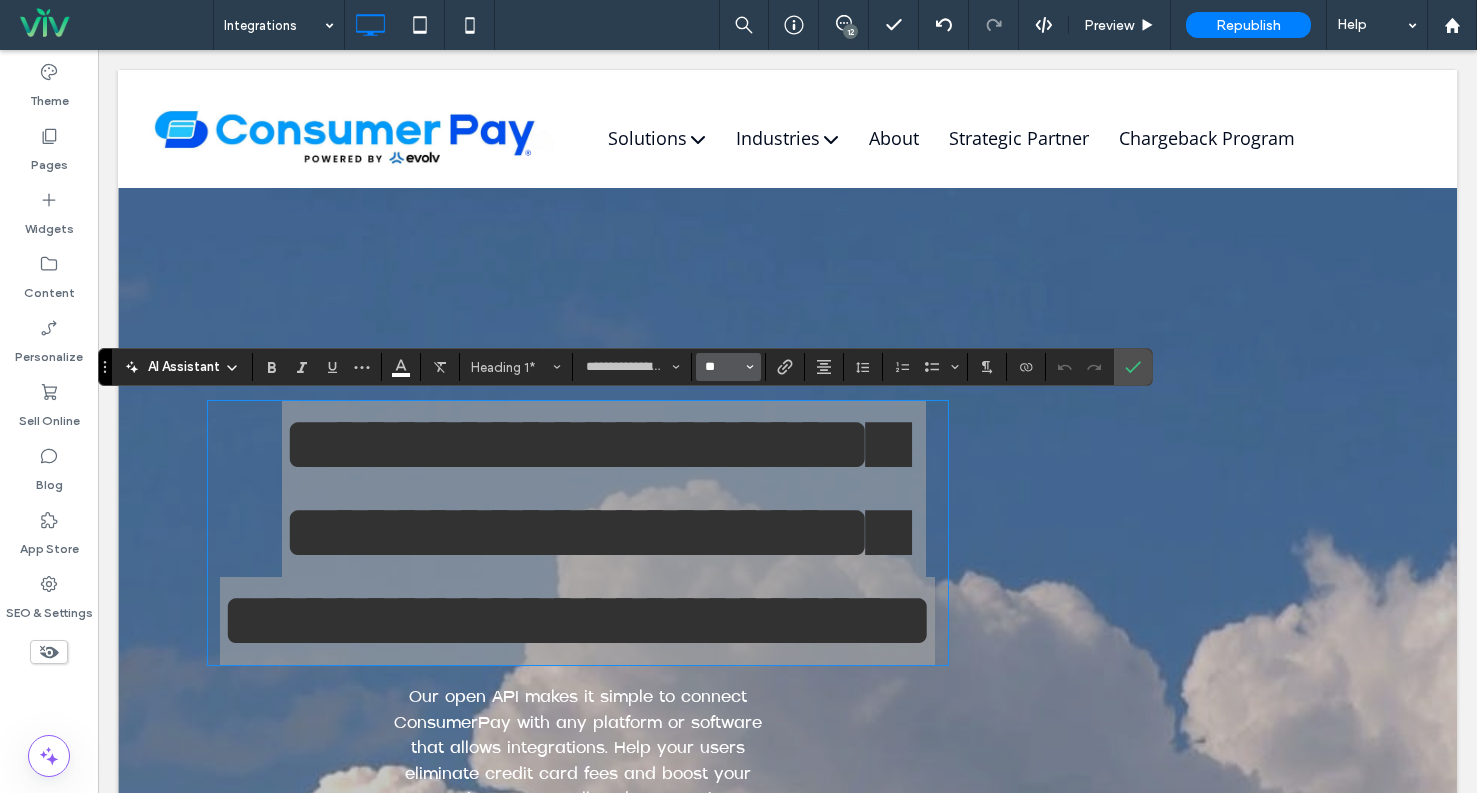 click on "**" at bounding box center (722, 367) 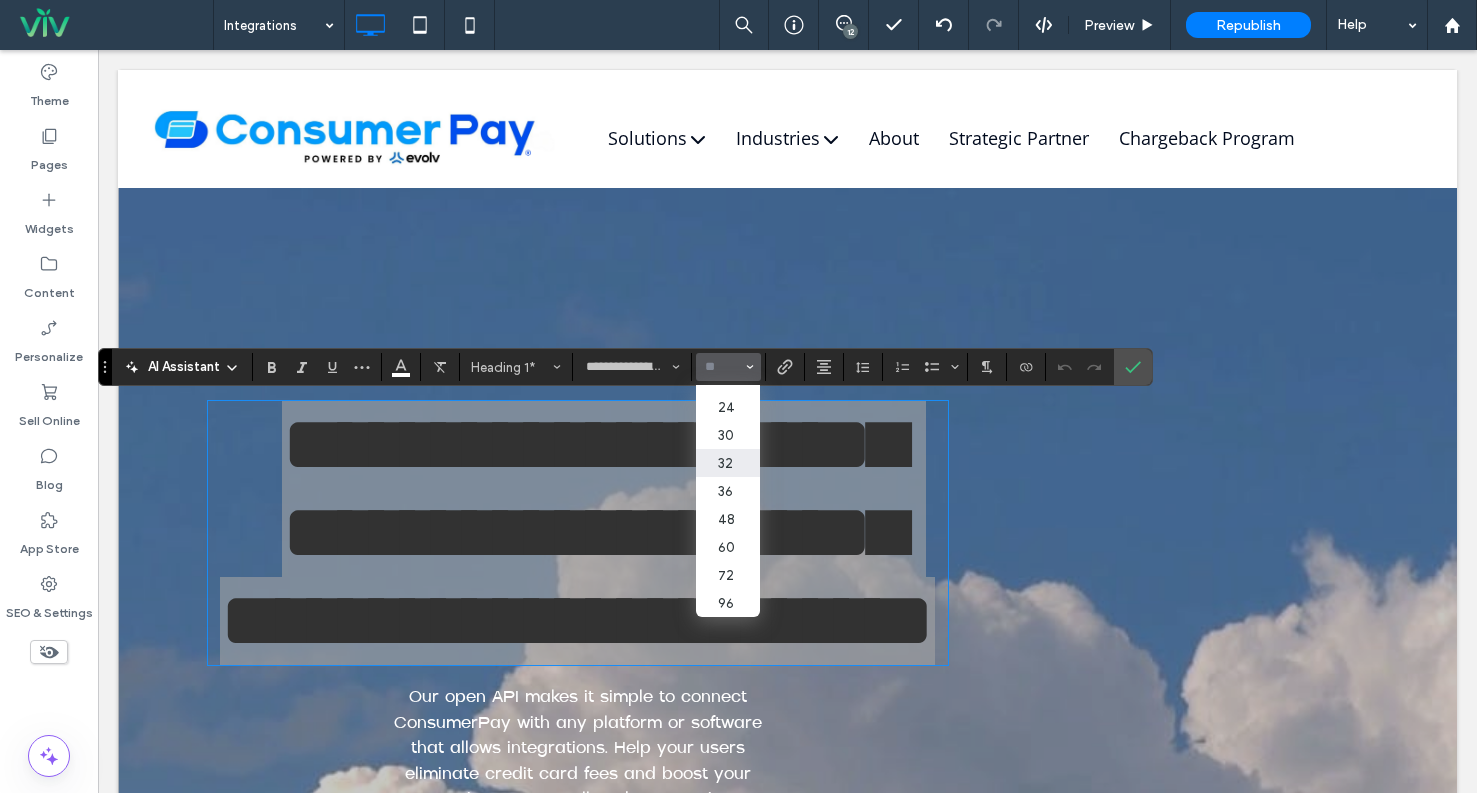 scroll, scrollTop: 231, scrollLeft: 0, axis: vertical 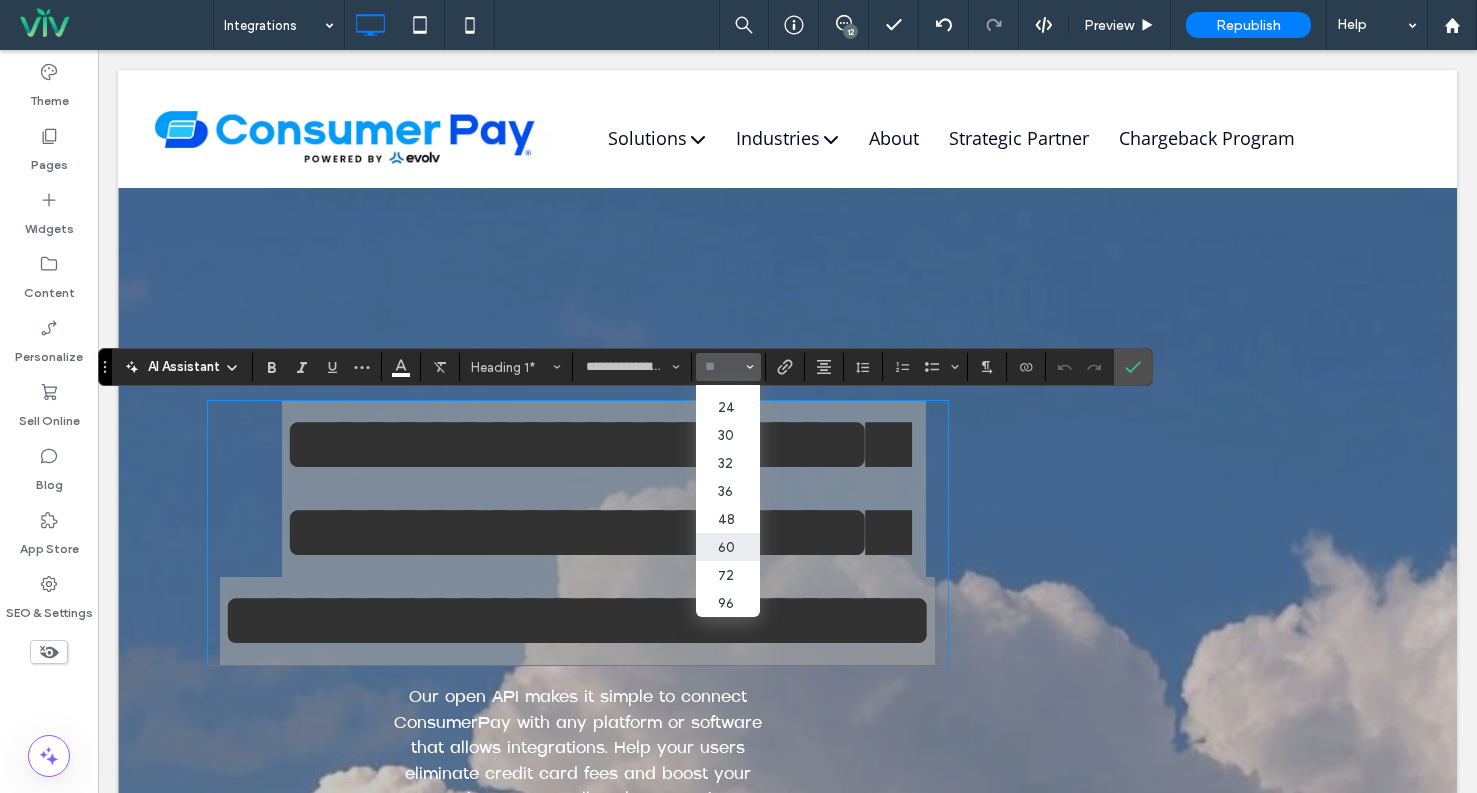 click on "60" at bounding box center [728, 547] 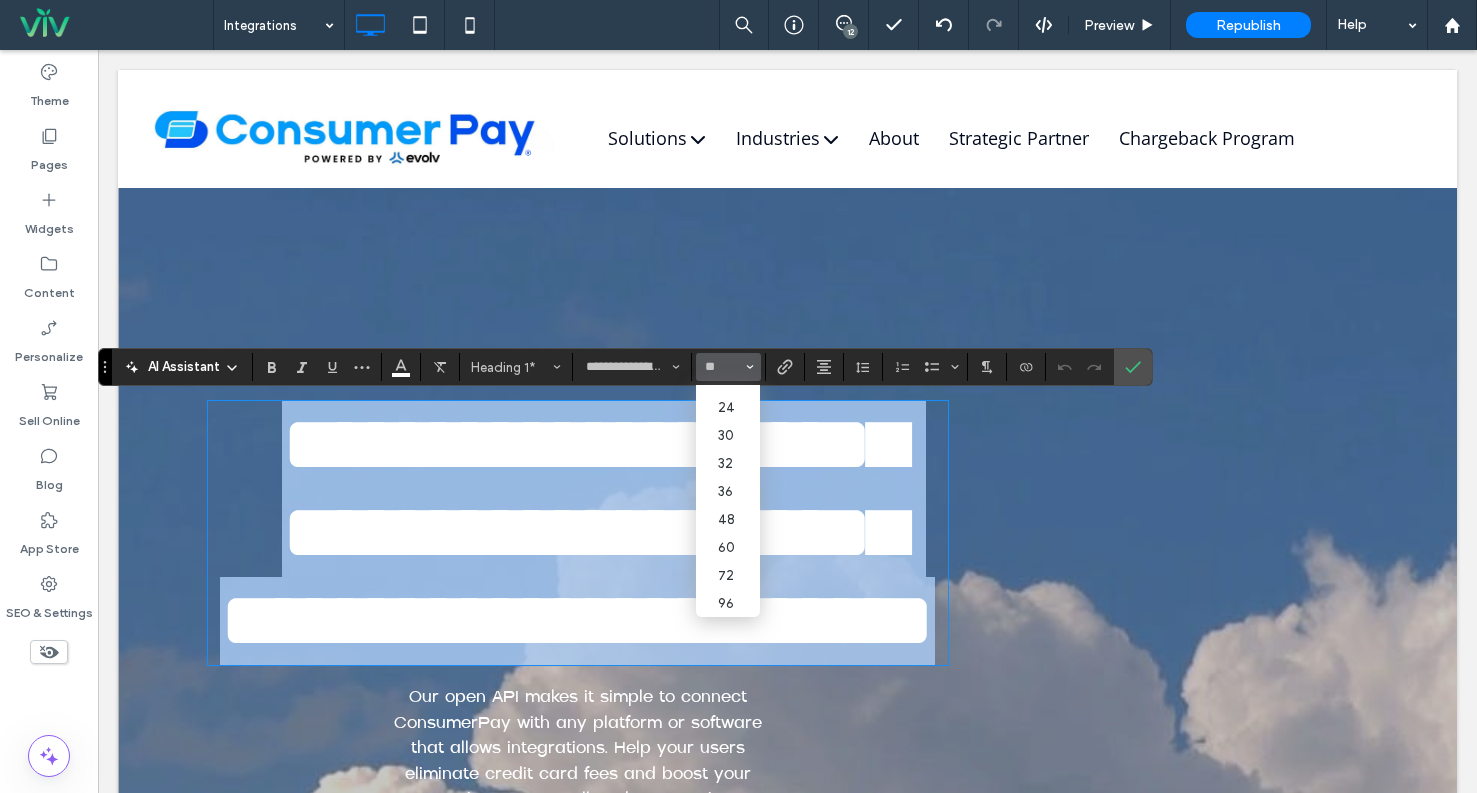 type on "**" 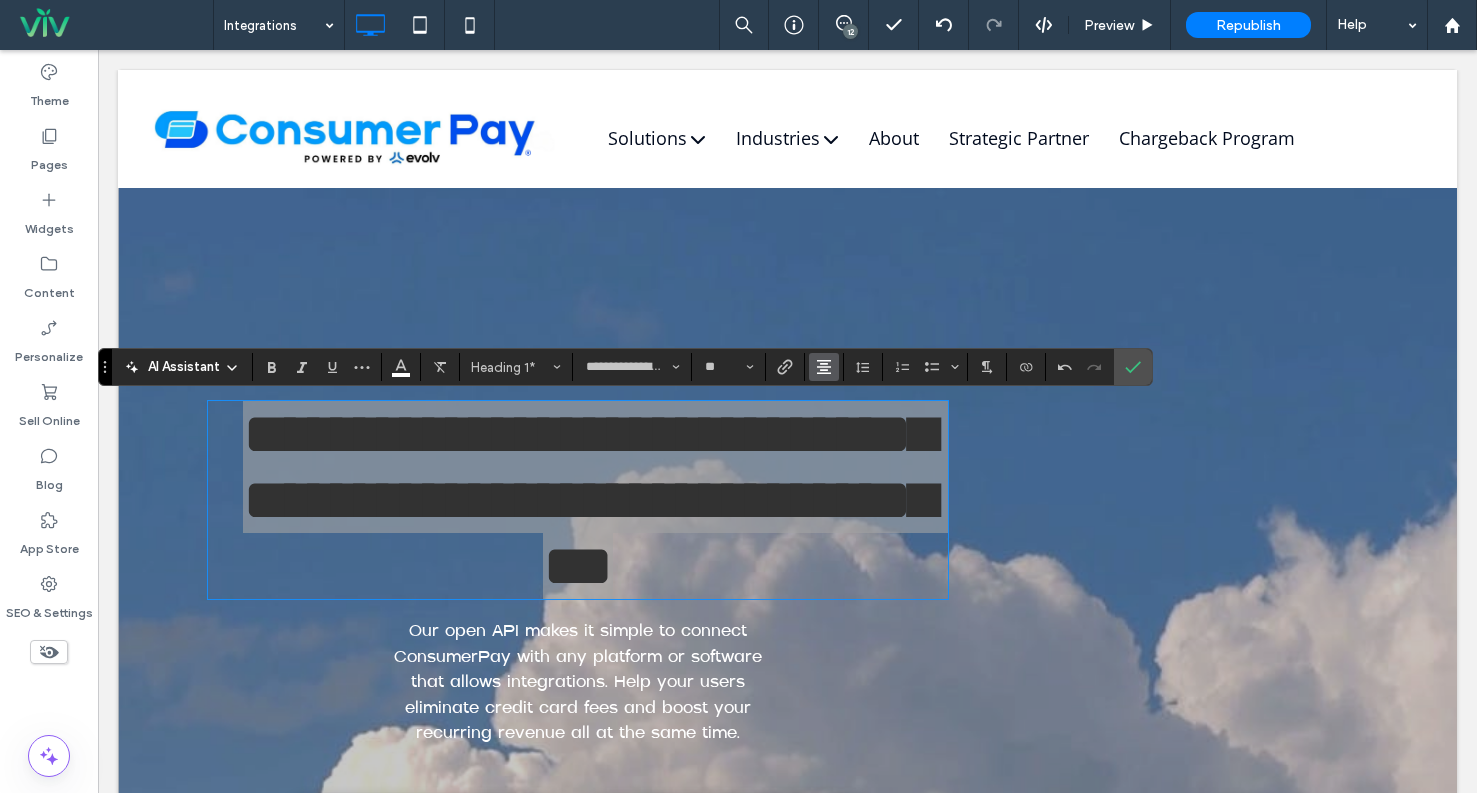 click 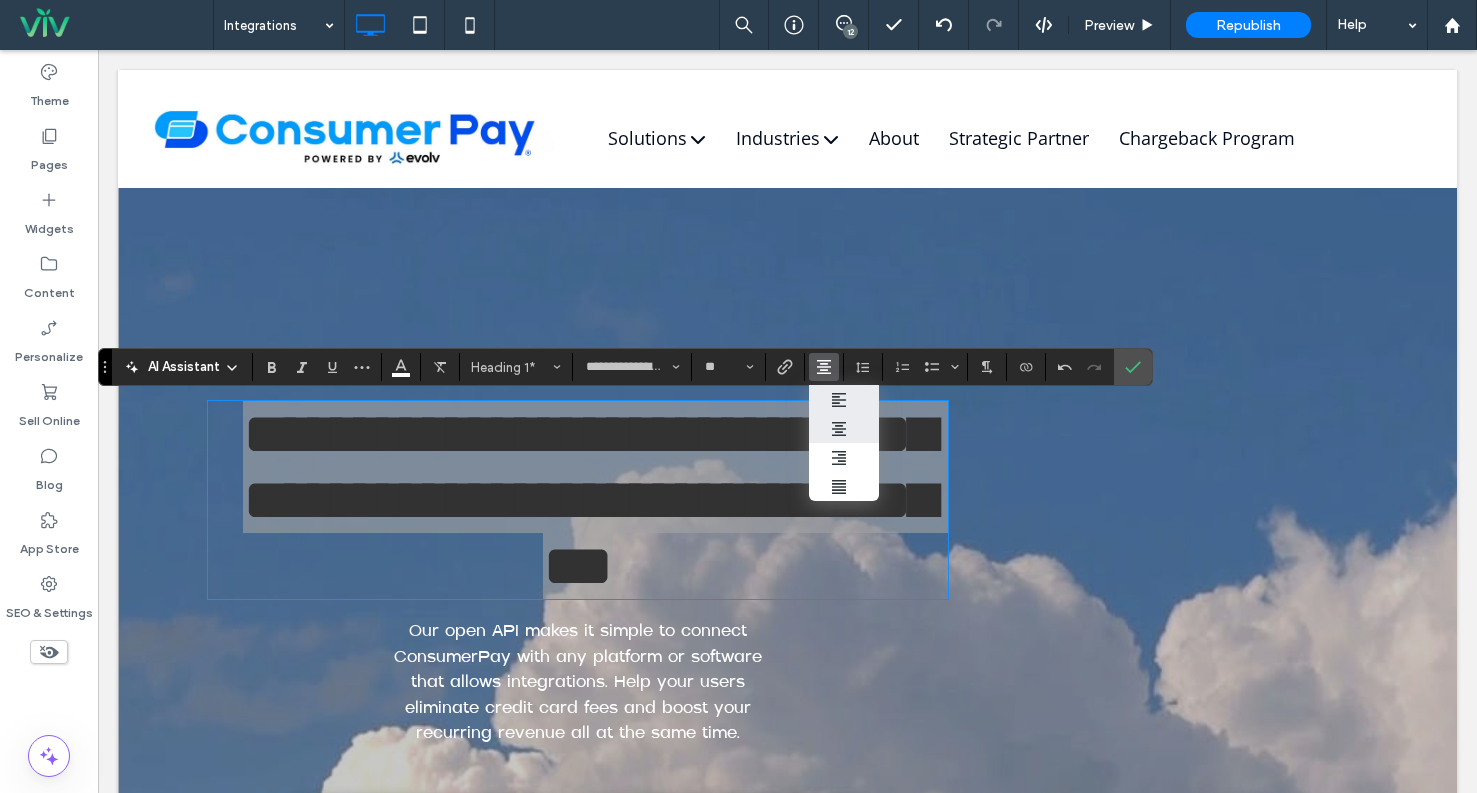 click 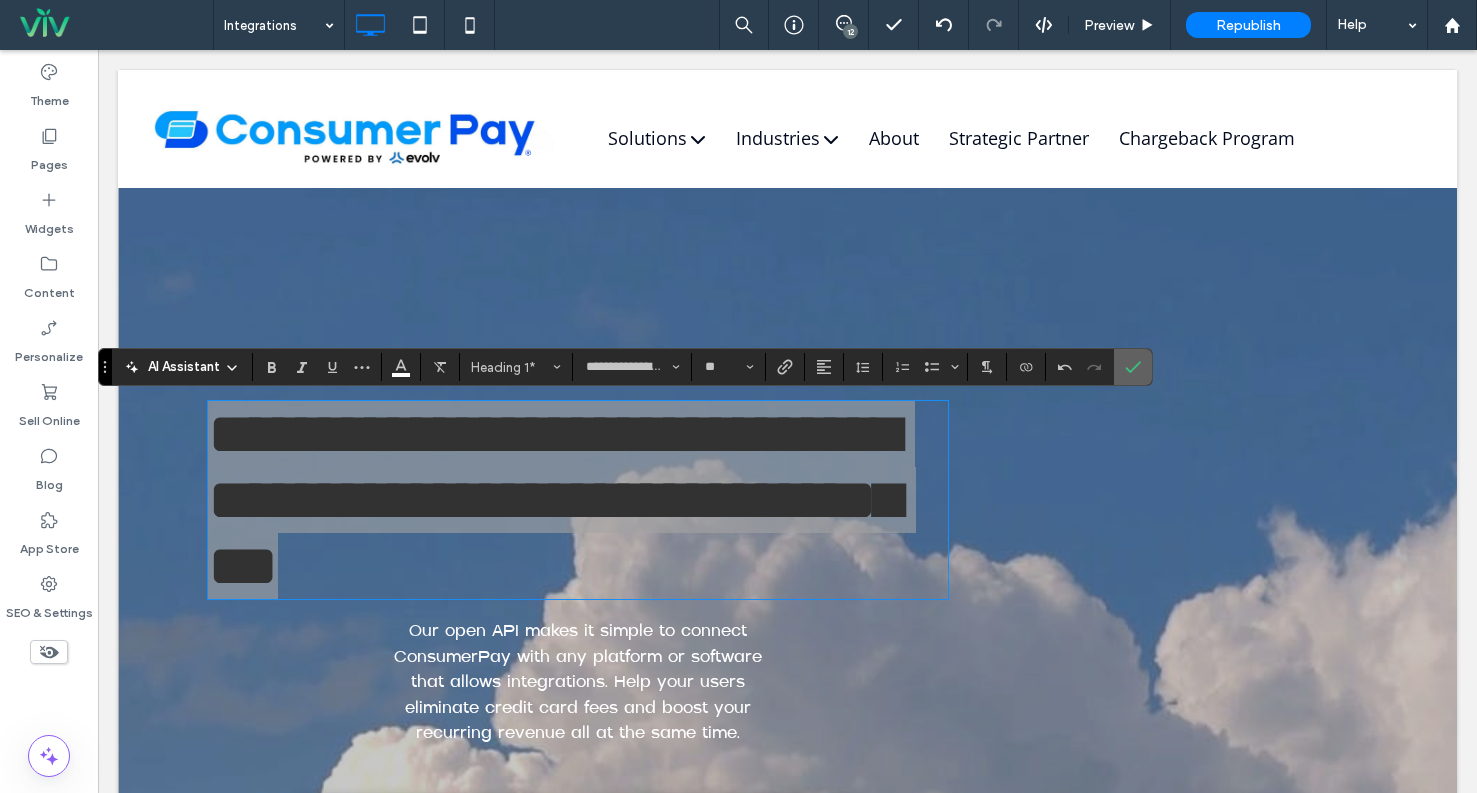 click at bounding box center (1133, 367) 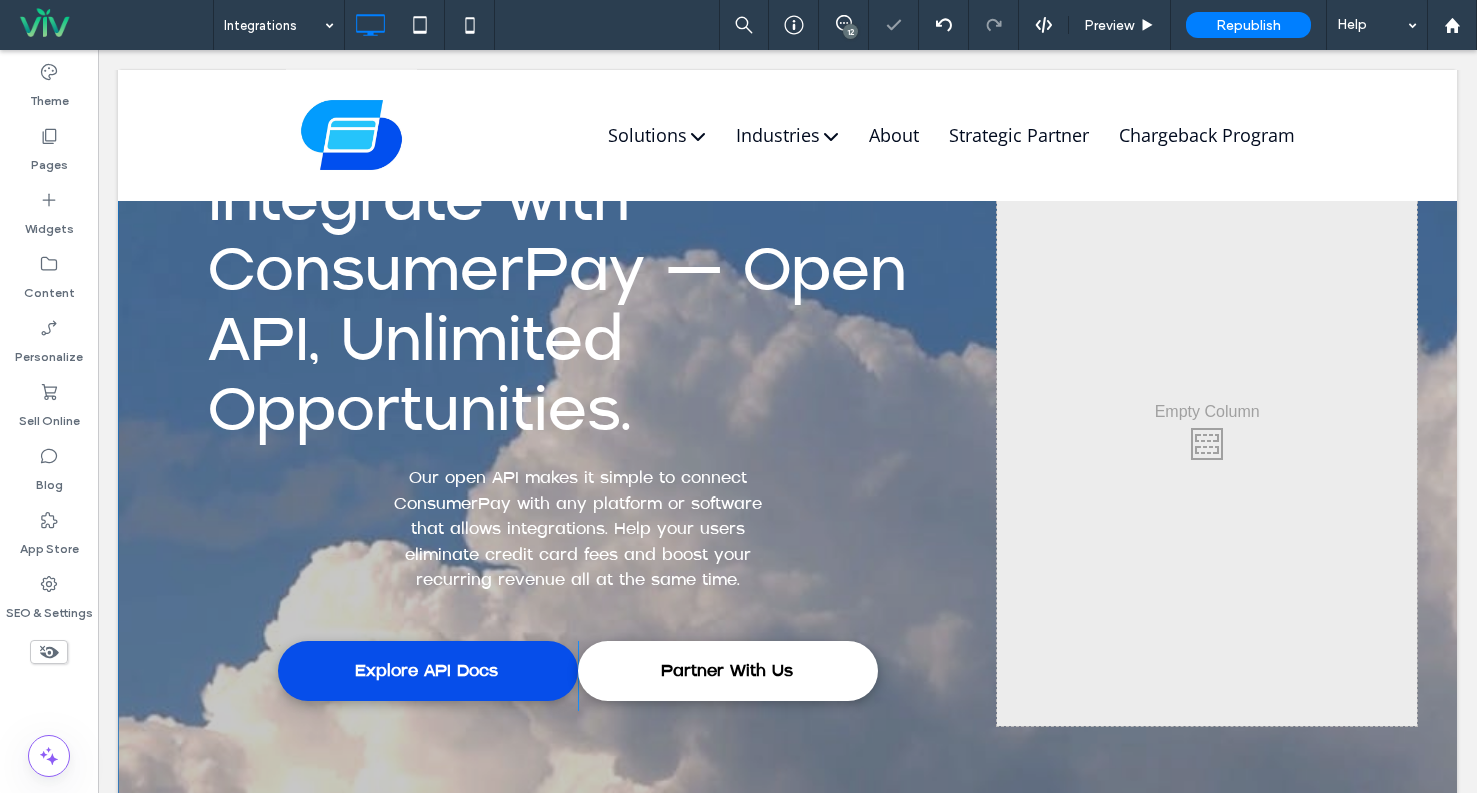 scroll, scrollTop: 300, scrollLeft: 0, axis: vertical 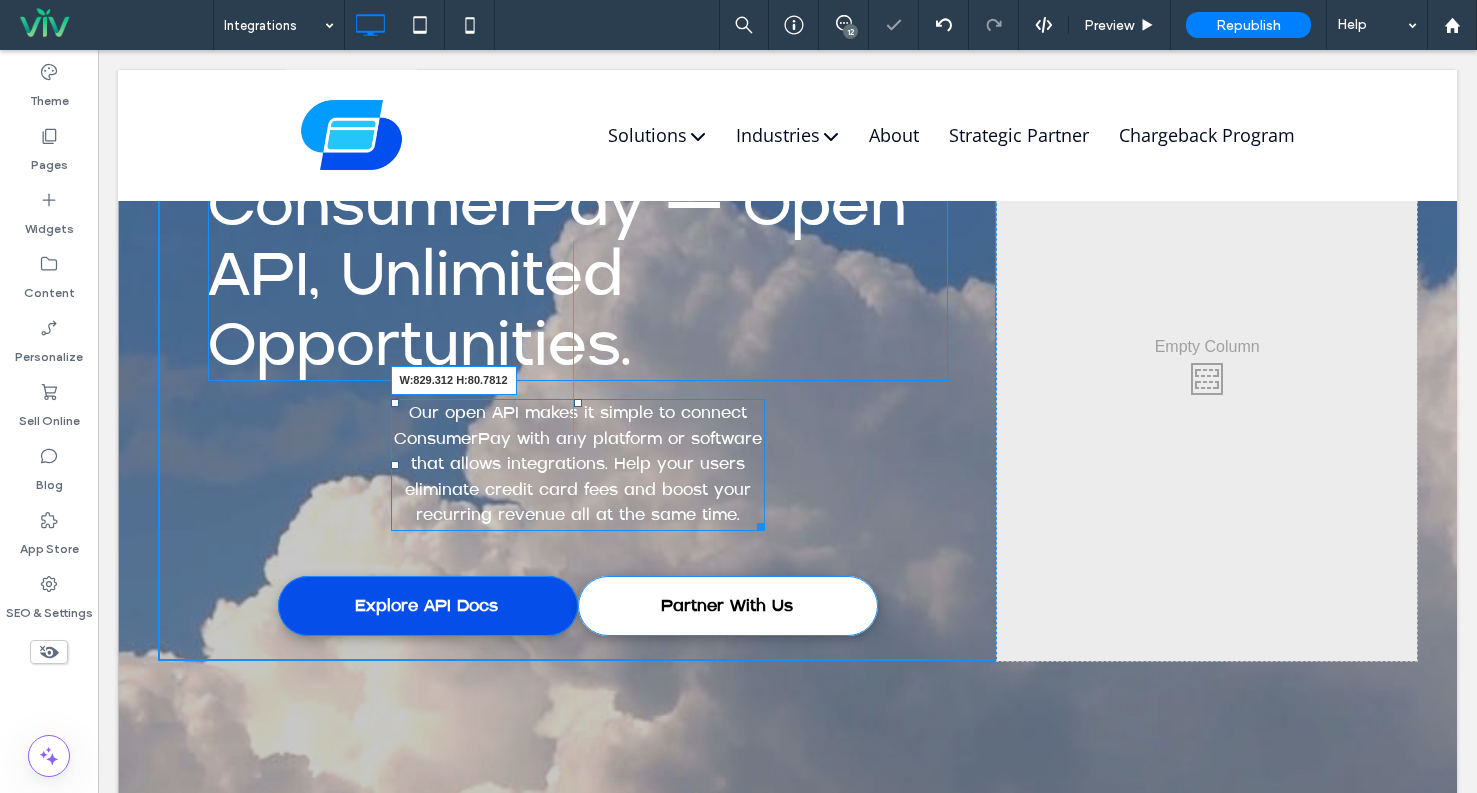 drag, startPoint x: 751, startPoint y: 523, endPoint x: 1261, endPoint y: 504, distance: 510.3538 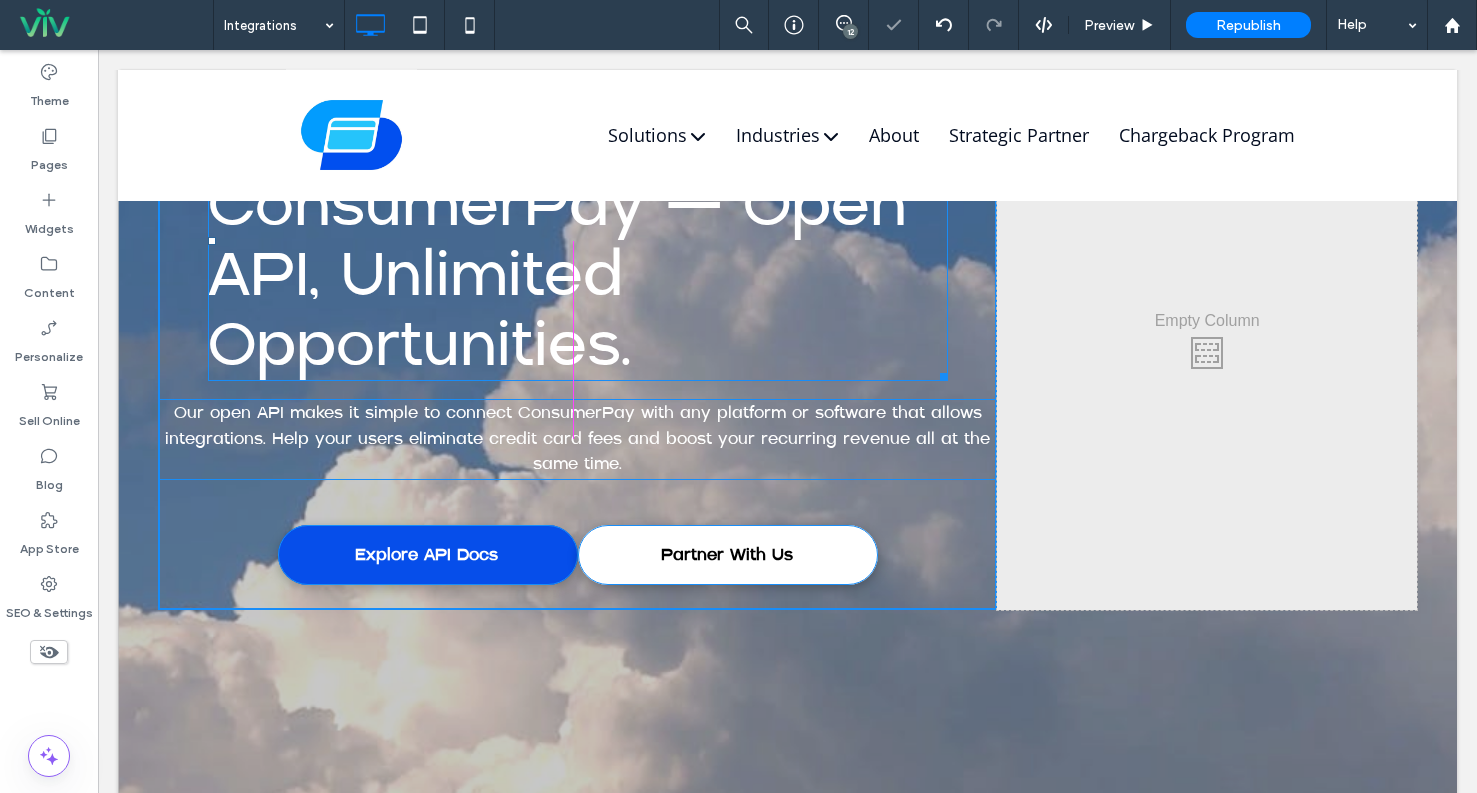 drag, startPoint x: 931, startPoint y: 370, endPoint x: 1149, endPoint y: 356, distance: 218.44908 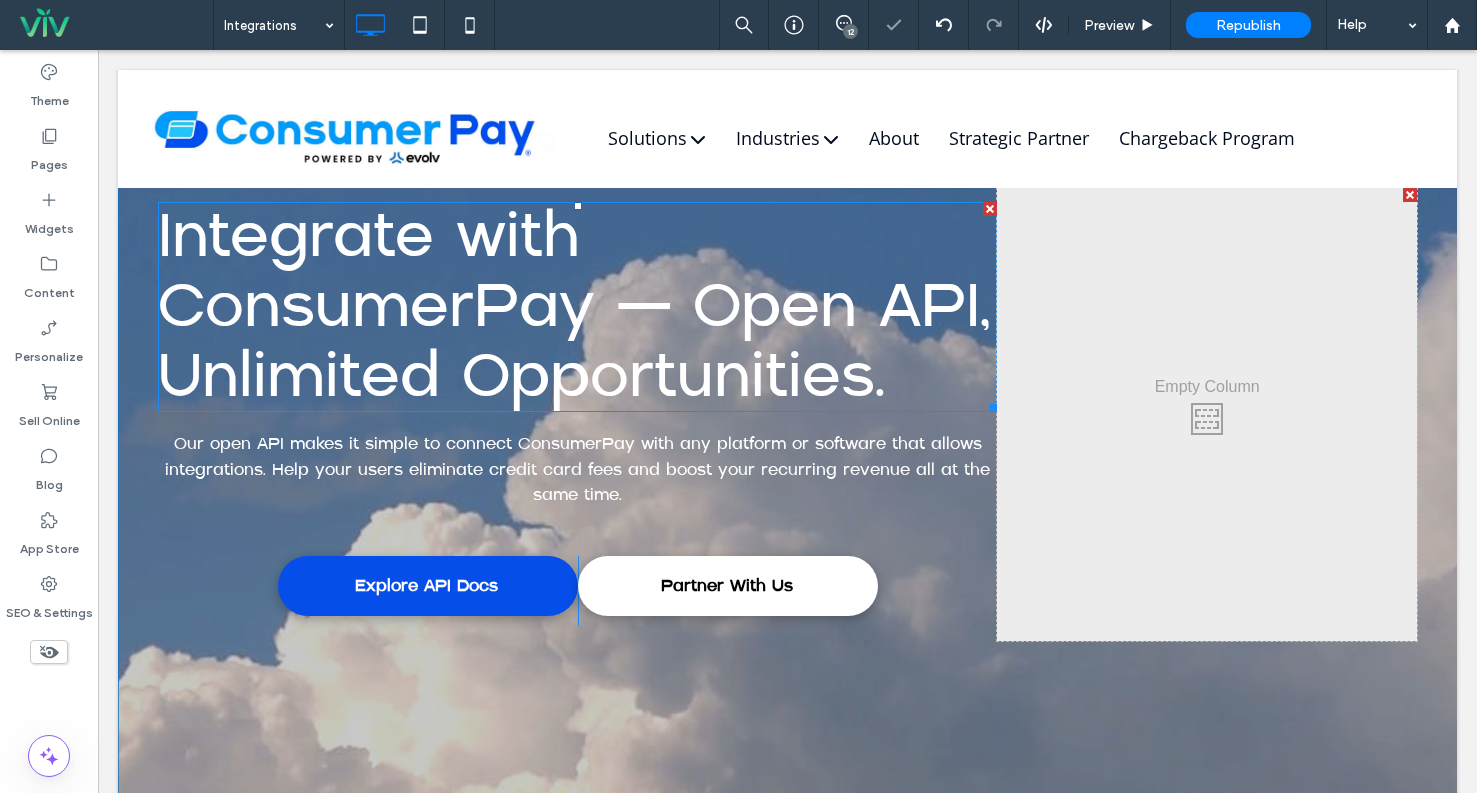 scroll, scrollTop: 200, scrollLeft: 0, axis: vertical 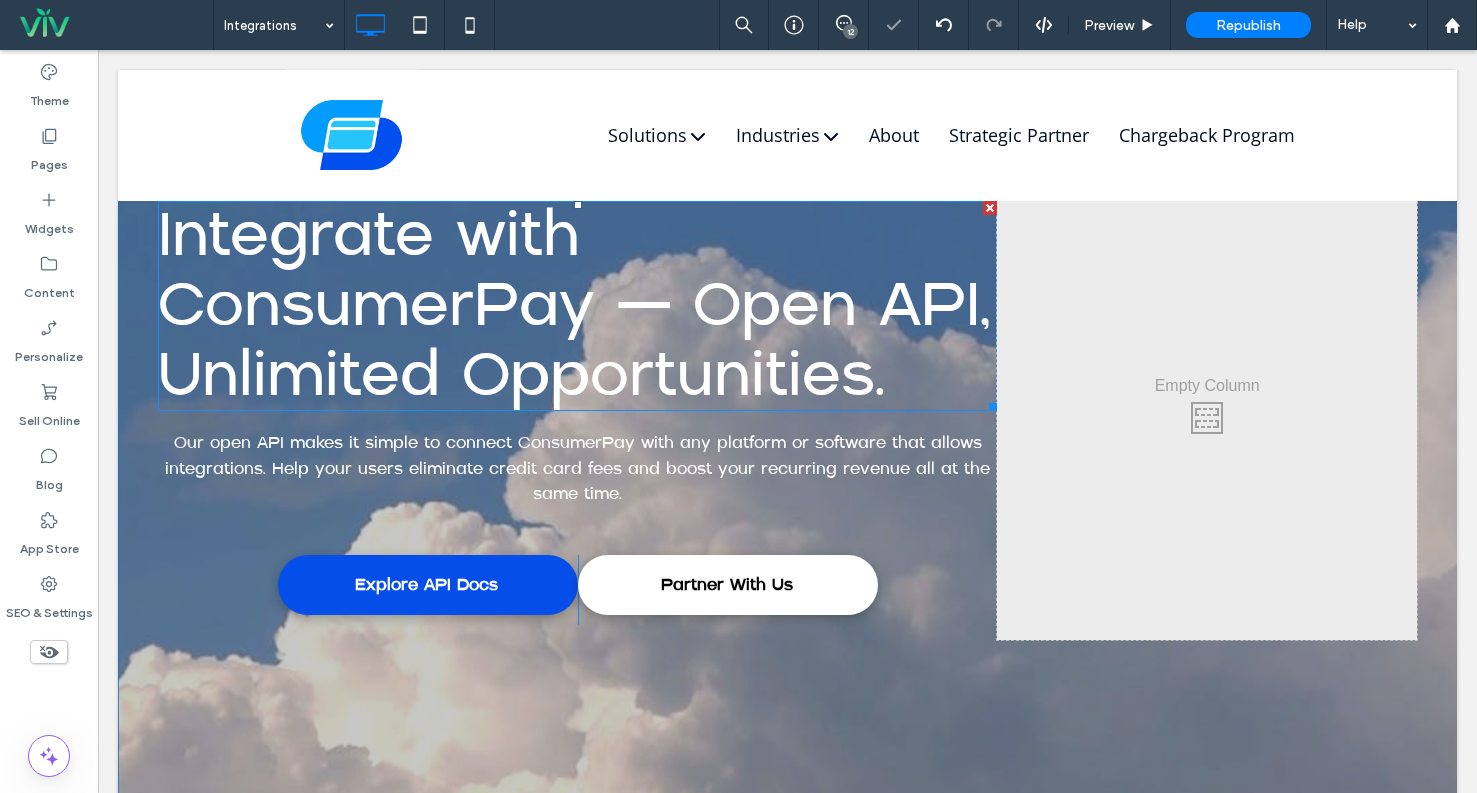 click on "Integrate with ConsumerPay — Open API, Unlimited Opportunities." at bounding box center (577, 306) 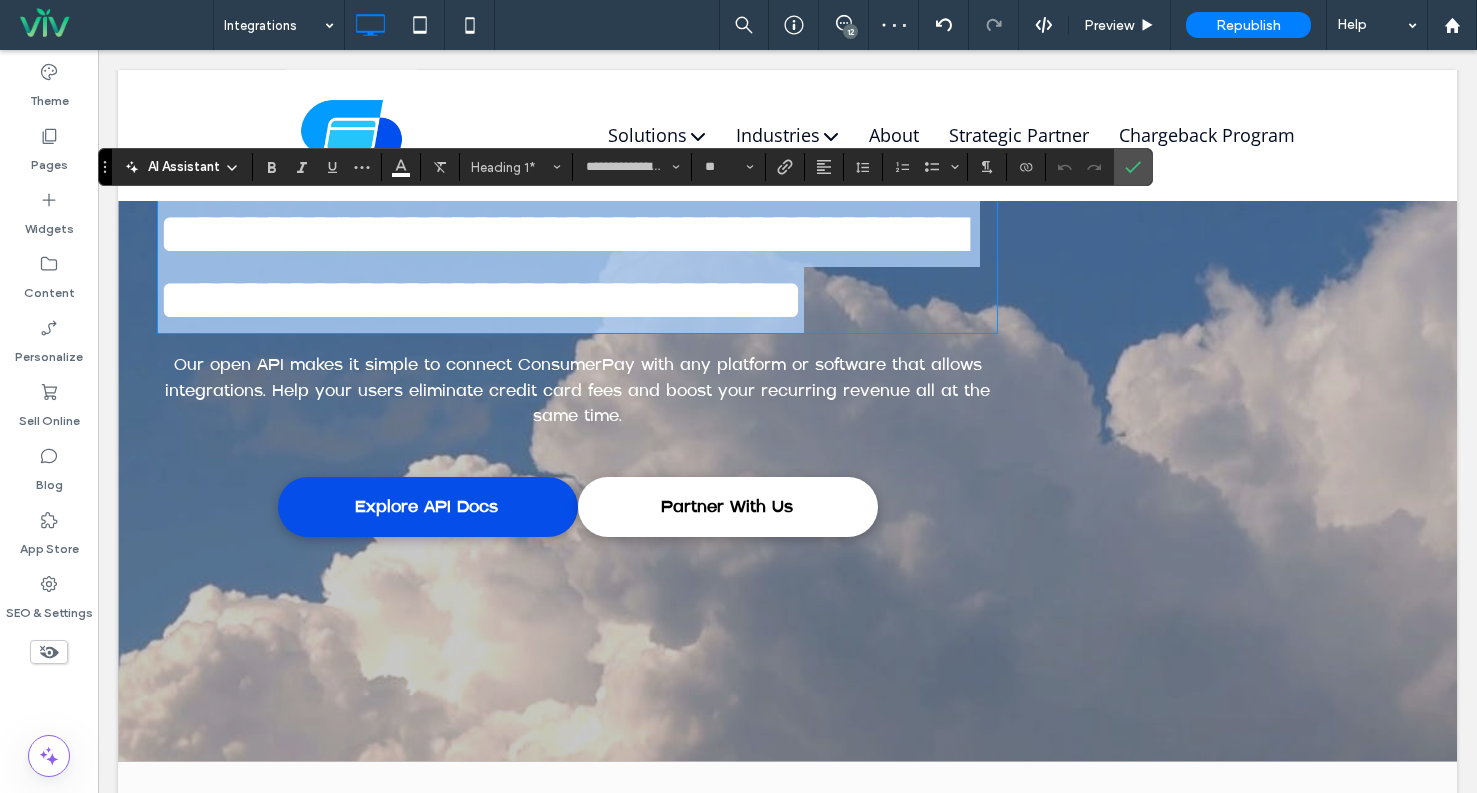 click on "**********" at bounding box center (561, 267) 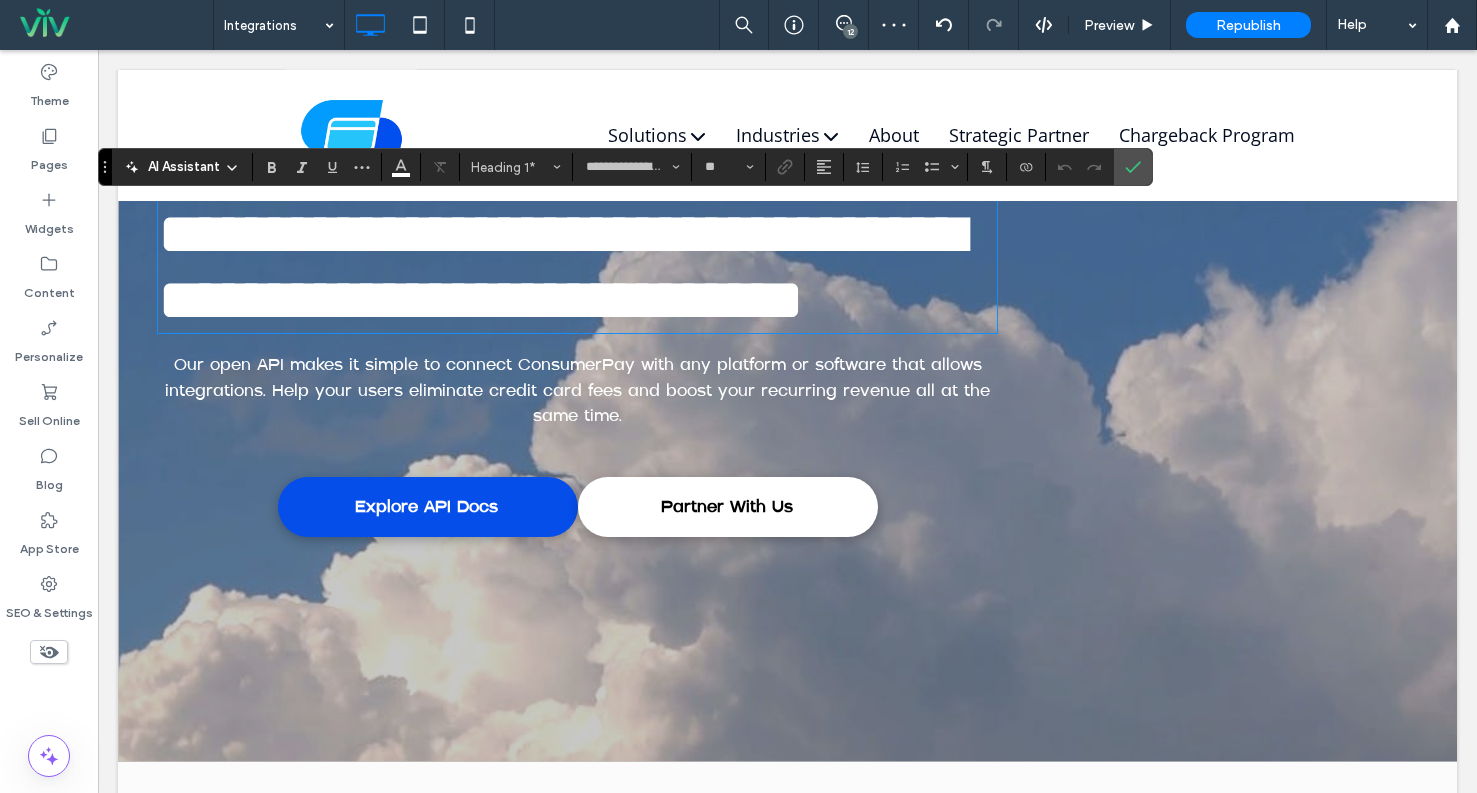 click on "**********" at bounding box center [561, 267] 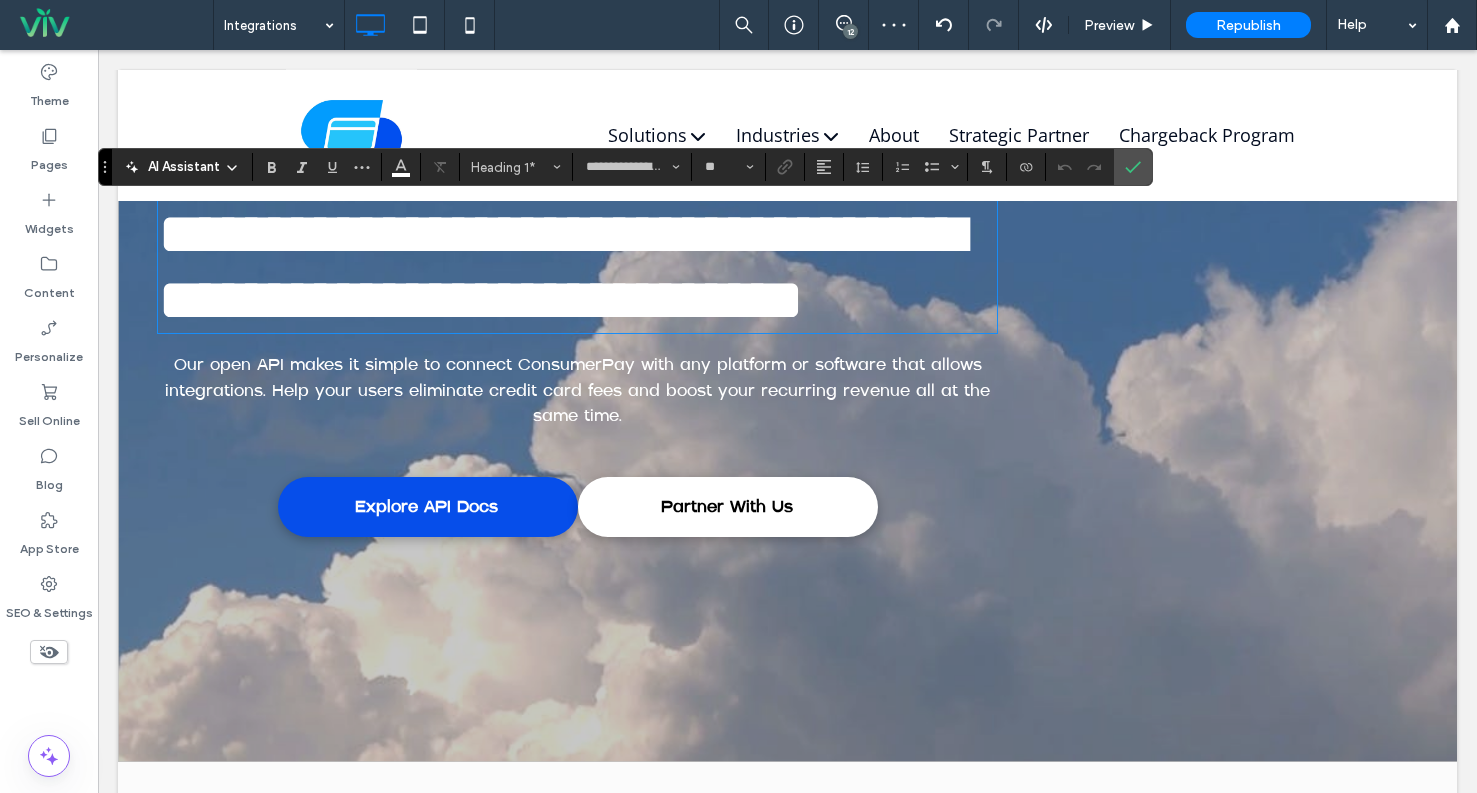 type 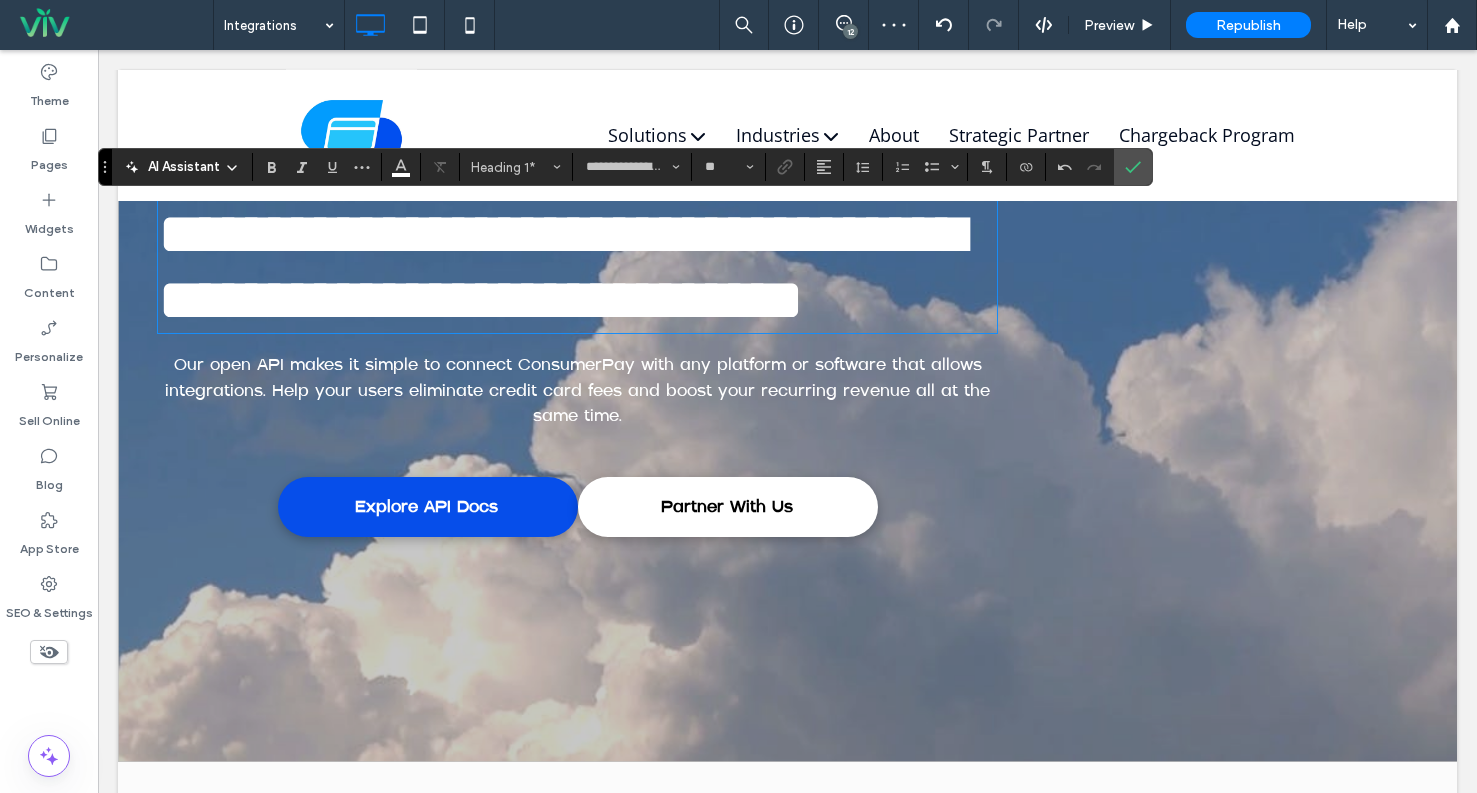 click on "**********" at bounding box center (561, 267) 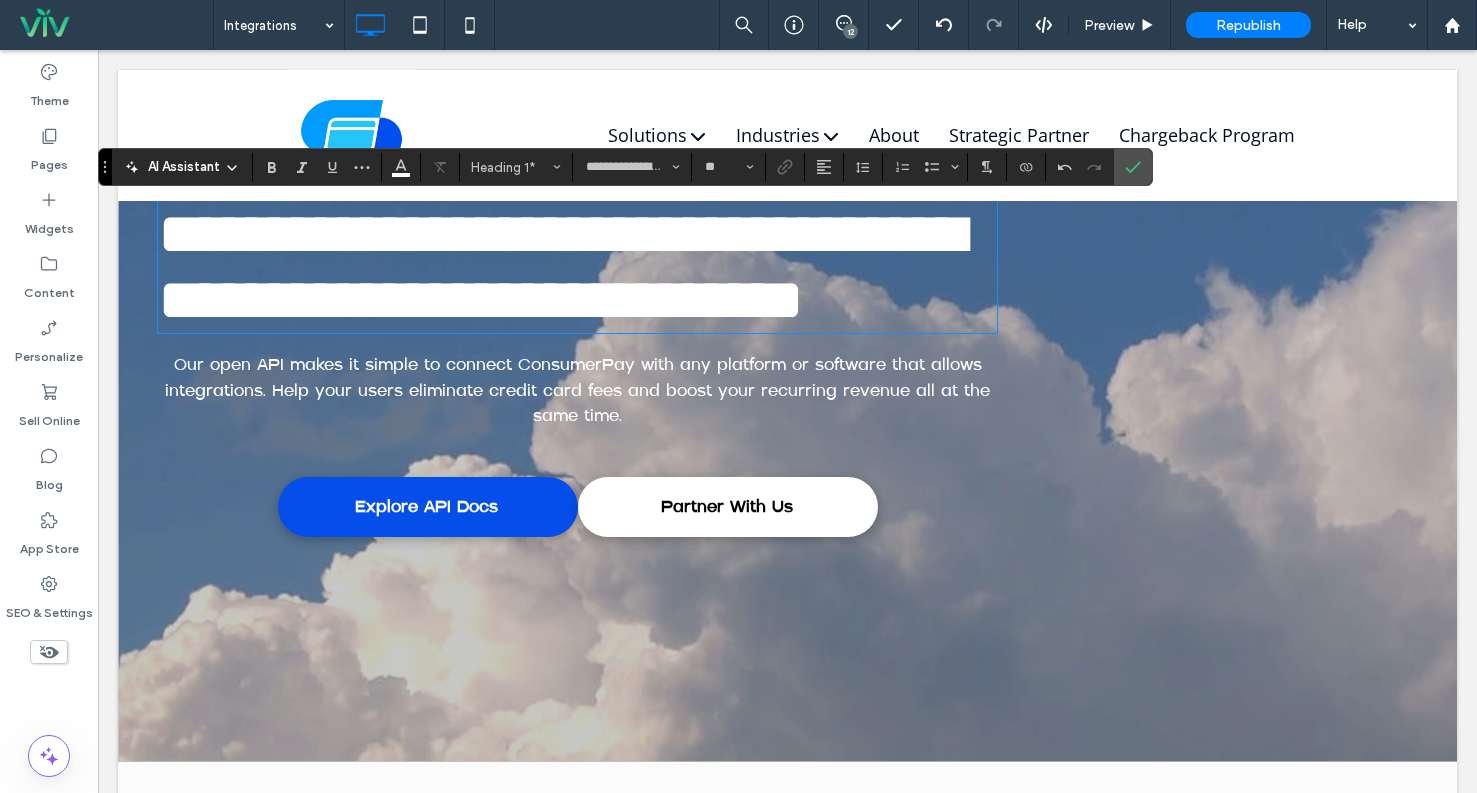 click on "**********" at bounding box center (561, 267) 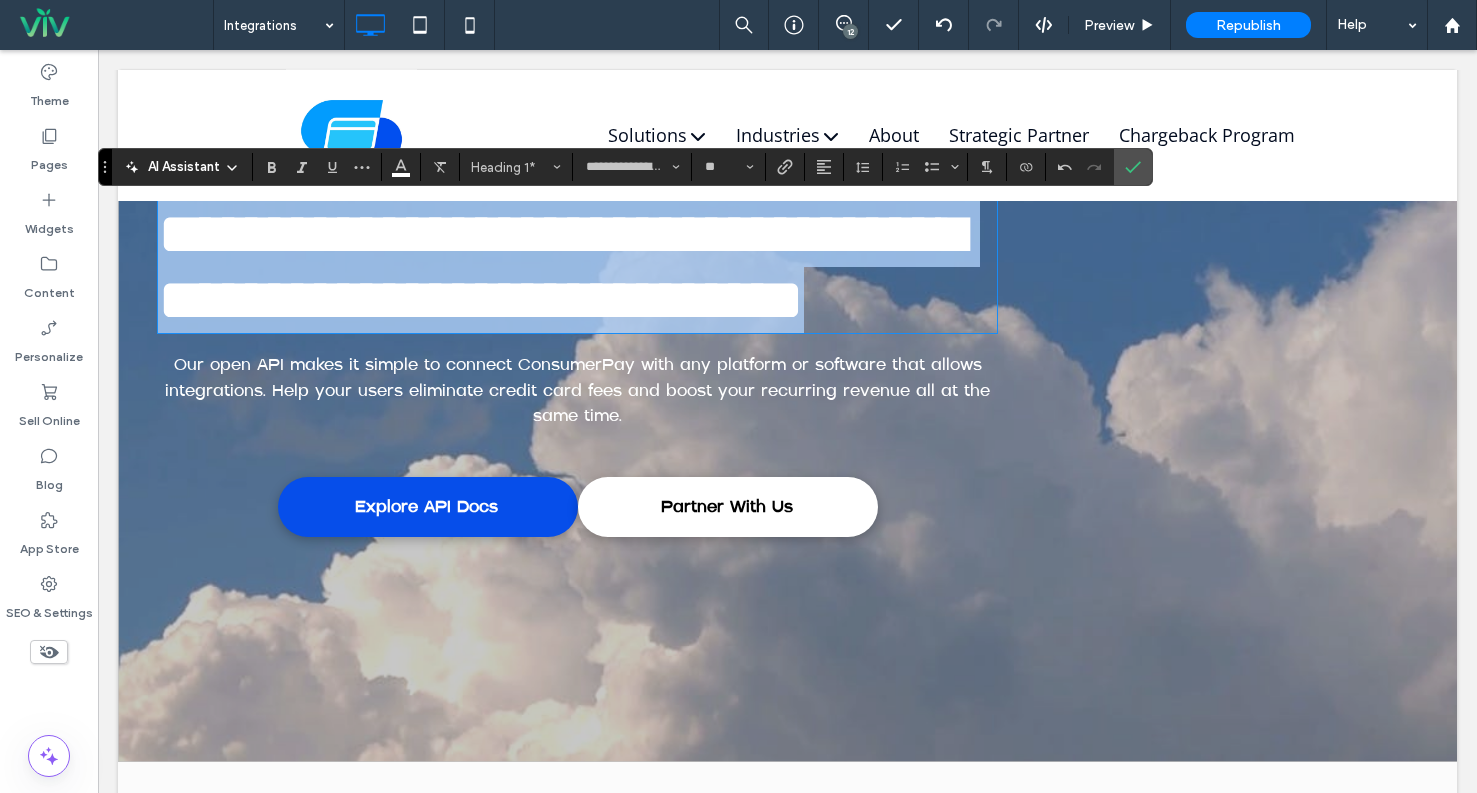 drag, startPoint x: 670, startPoint y: 459, endPoint x: 559, endPoint y: 225, distance: 258.99228 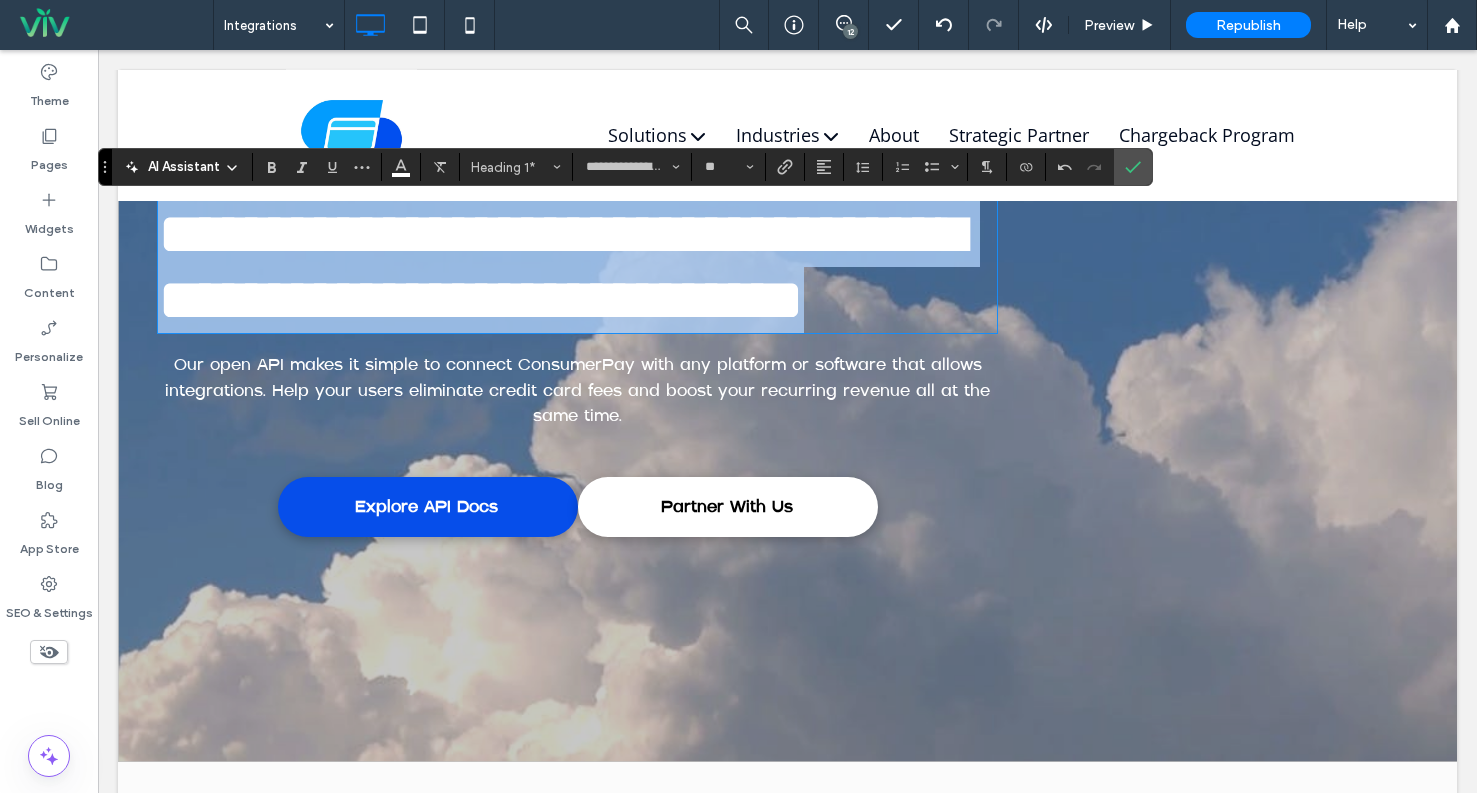 click on "Click To Paste     Click To Paste
Row
HOME
SOLUTIONS
POS Systems
No-Cost Processing
Mobile Payments
Online Payments
Ecommerce
Digital Marketing
INDUSTRIES
Retail
Restaurant
Medical
Towing
Bail Bonds
Automotive
Legal
ABOUT
ENDORSEMENTS
STRATEGIC PARTNER
GALLERY
PARTNERS
Associations
Chambers
Credit Unions
Utility
Municipality
Banks
REFER
Bank Referral
Chambers Referral" at bounding box center [787, 845] 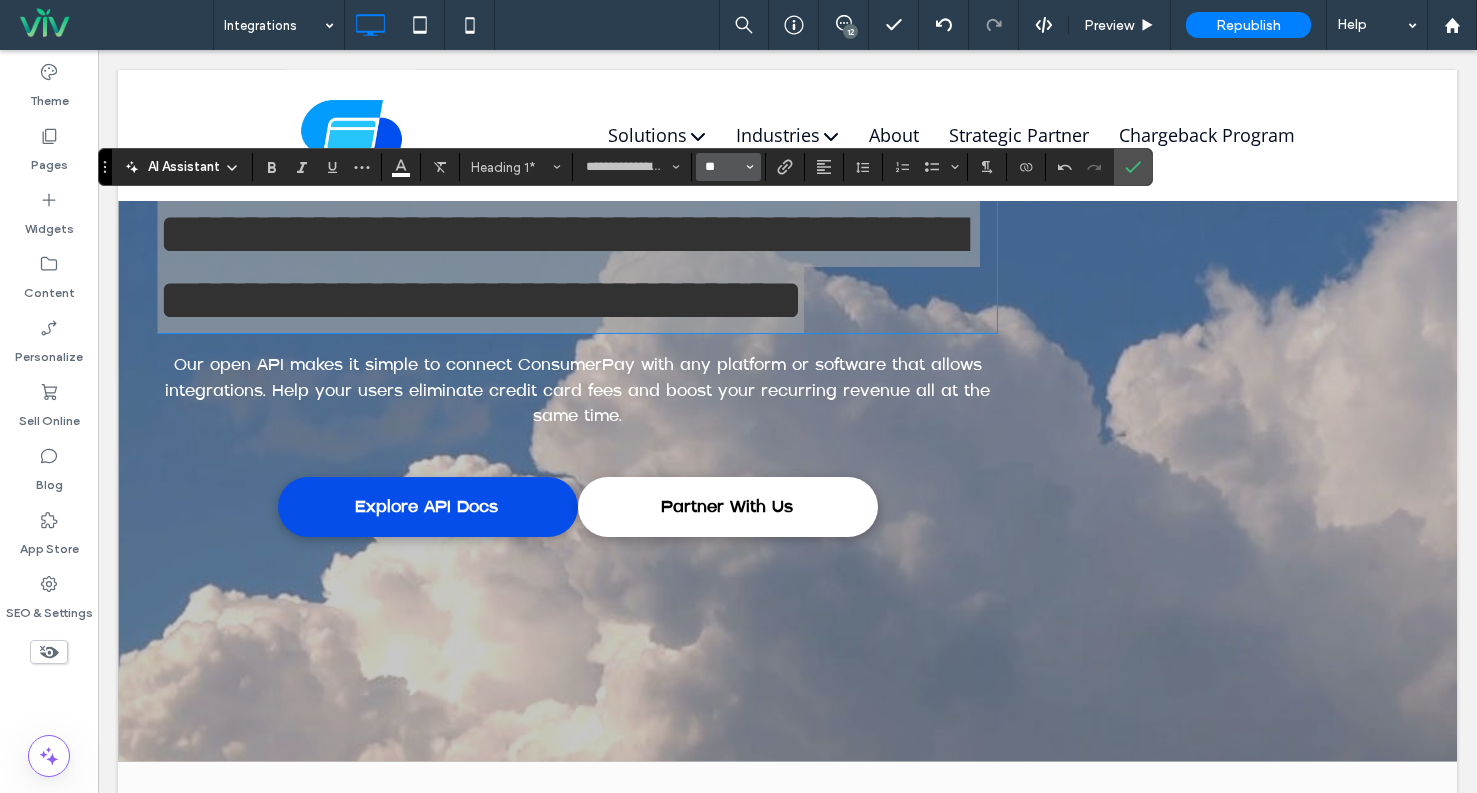 click on "**" at bounding box center [722, 167] 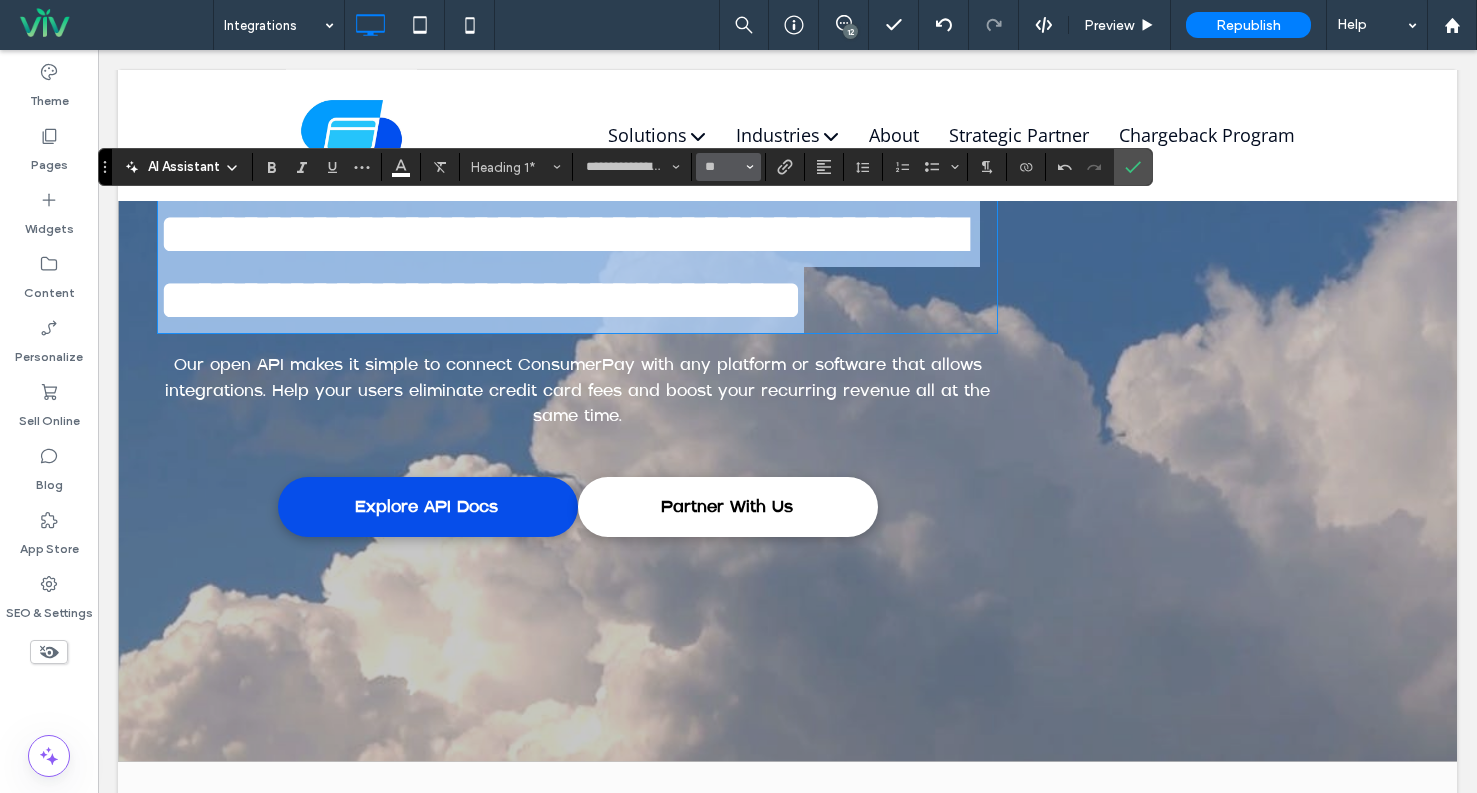 type on "**" 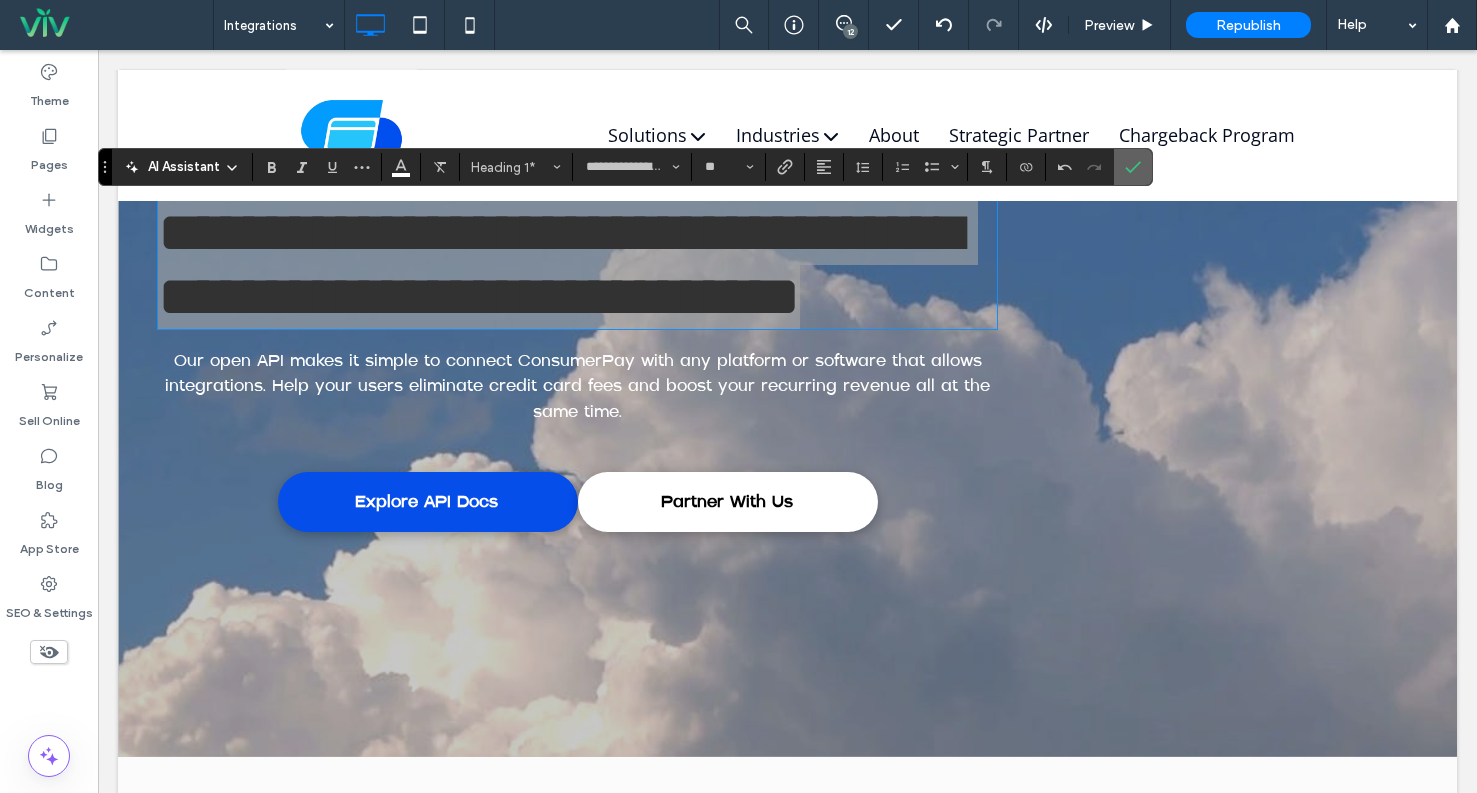 click 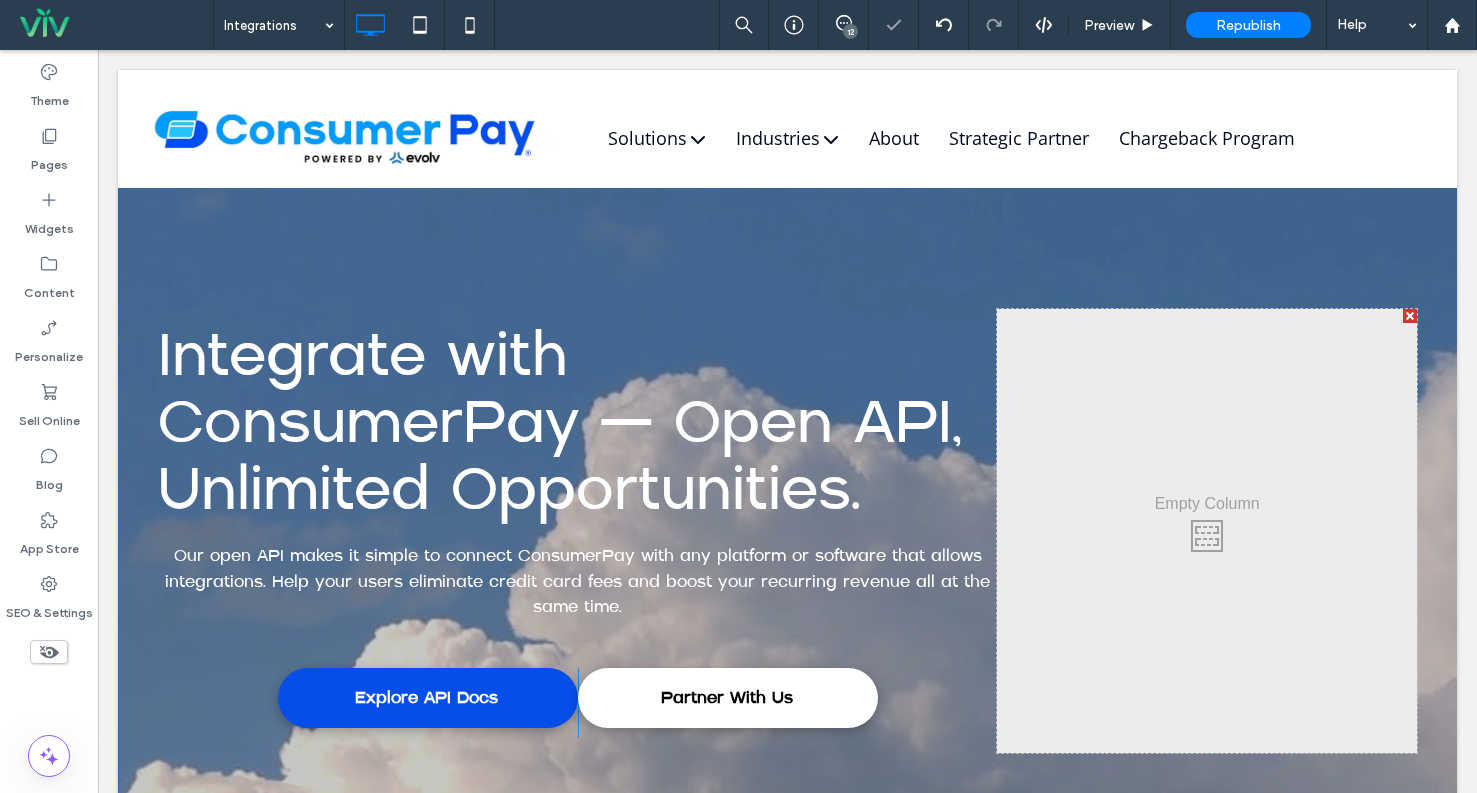 scroll, scrollTop: 0, scrollLeft: 0, axis: both 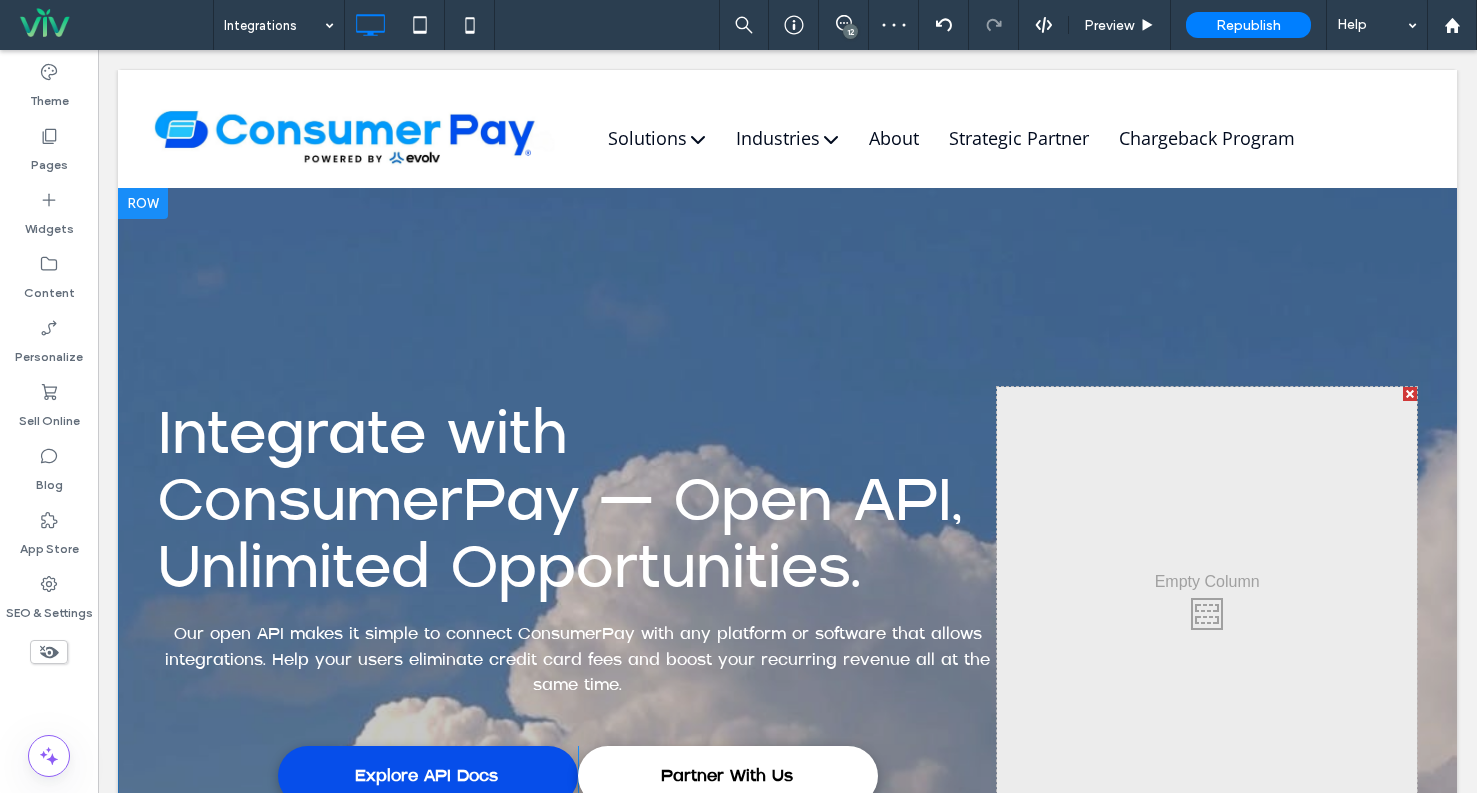click at bounding box center (787, 609) 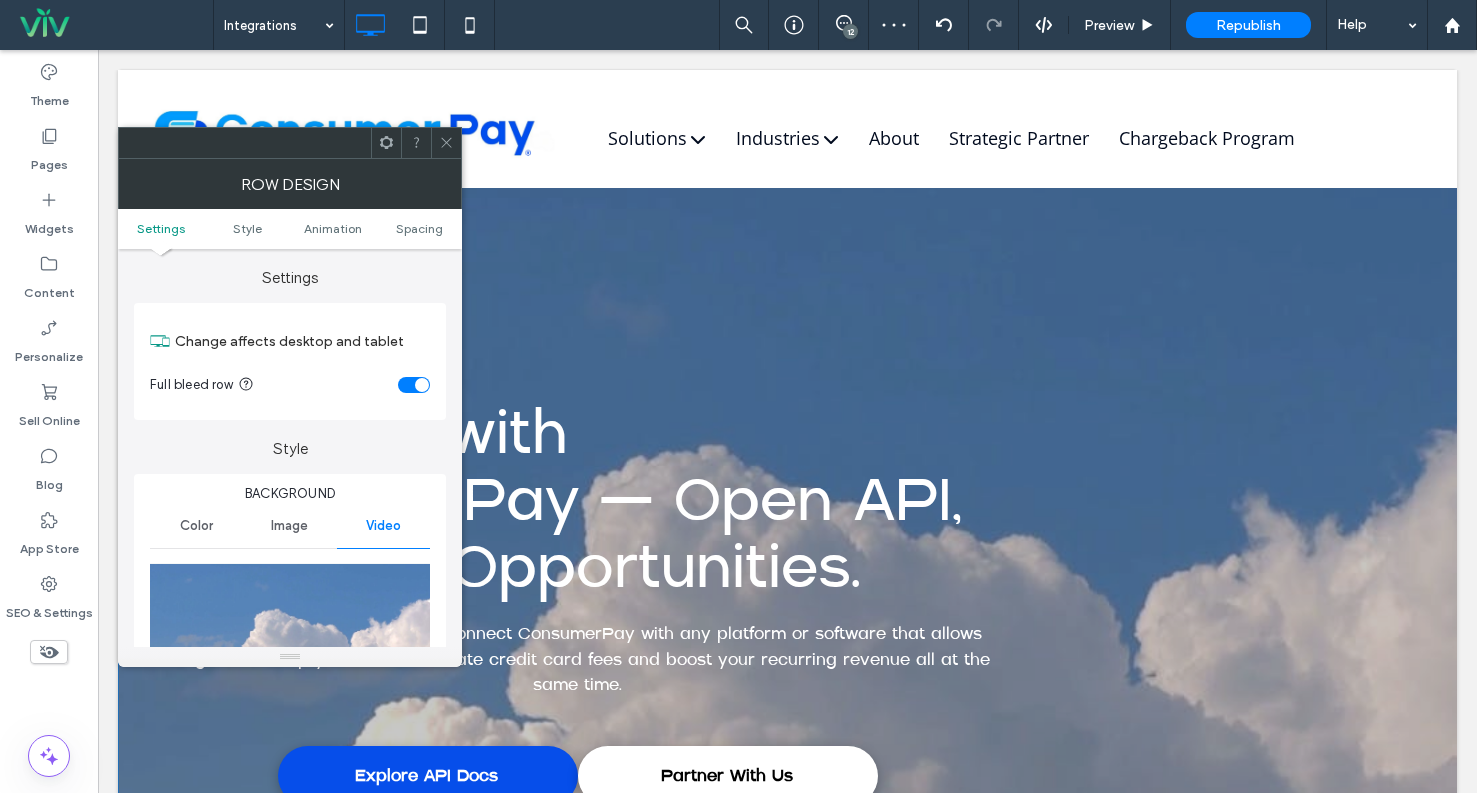 click at bounding box center (422, 385) 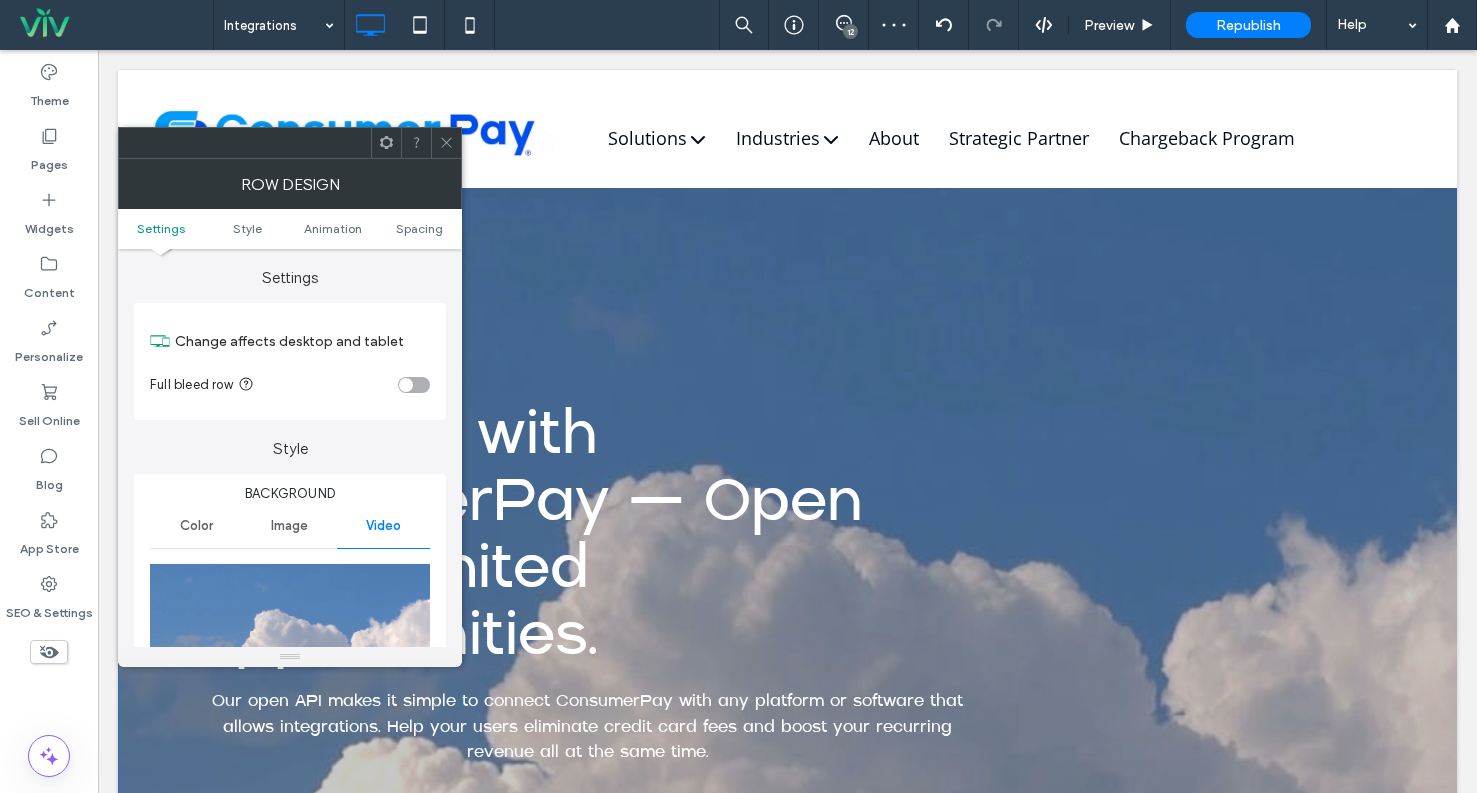 click 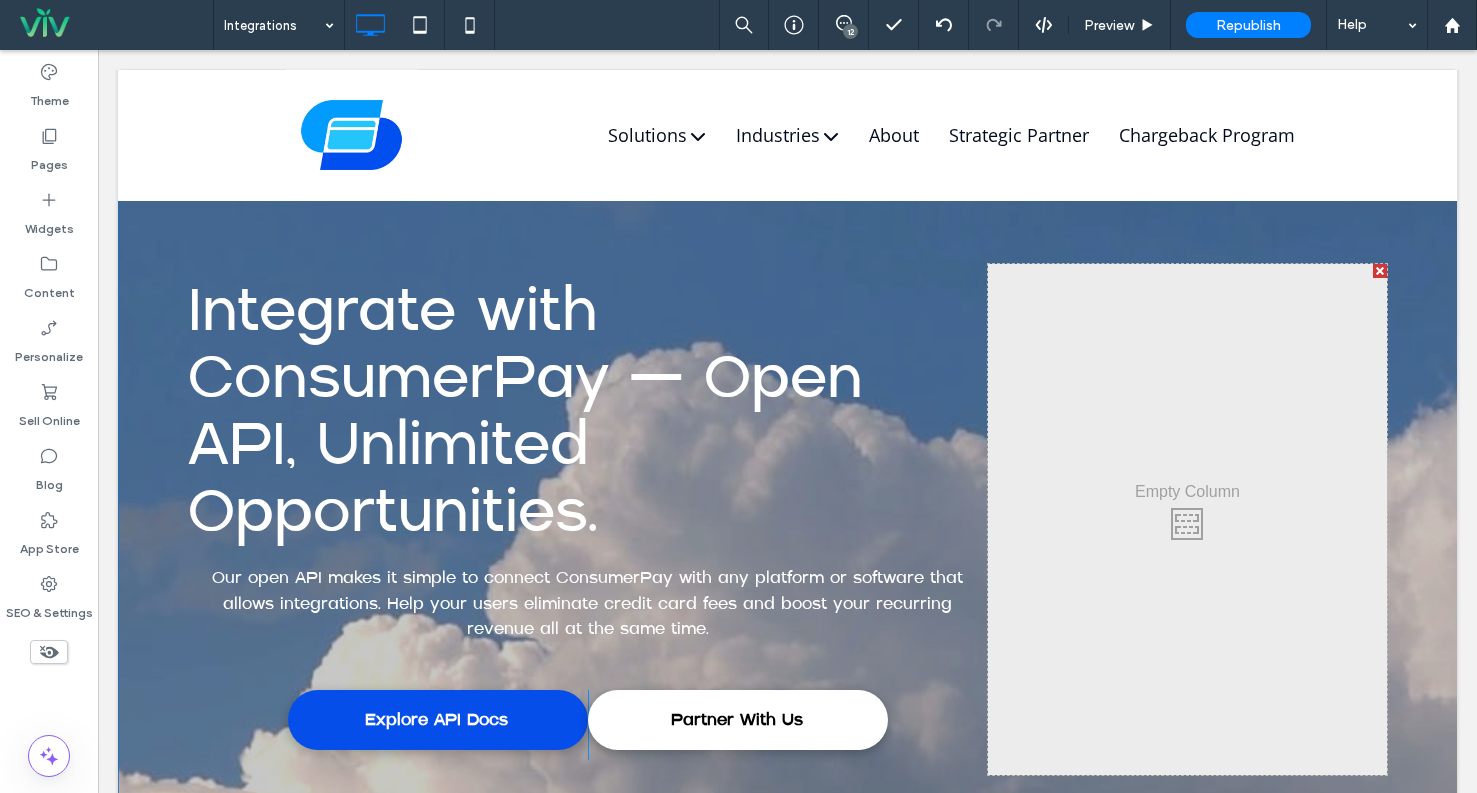 scroll, scrollTop: 100, scrollLeft: 0, axis: vertical 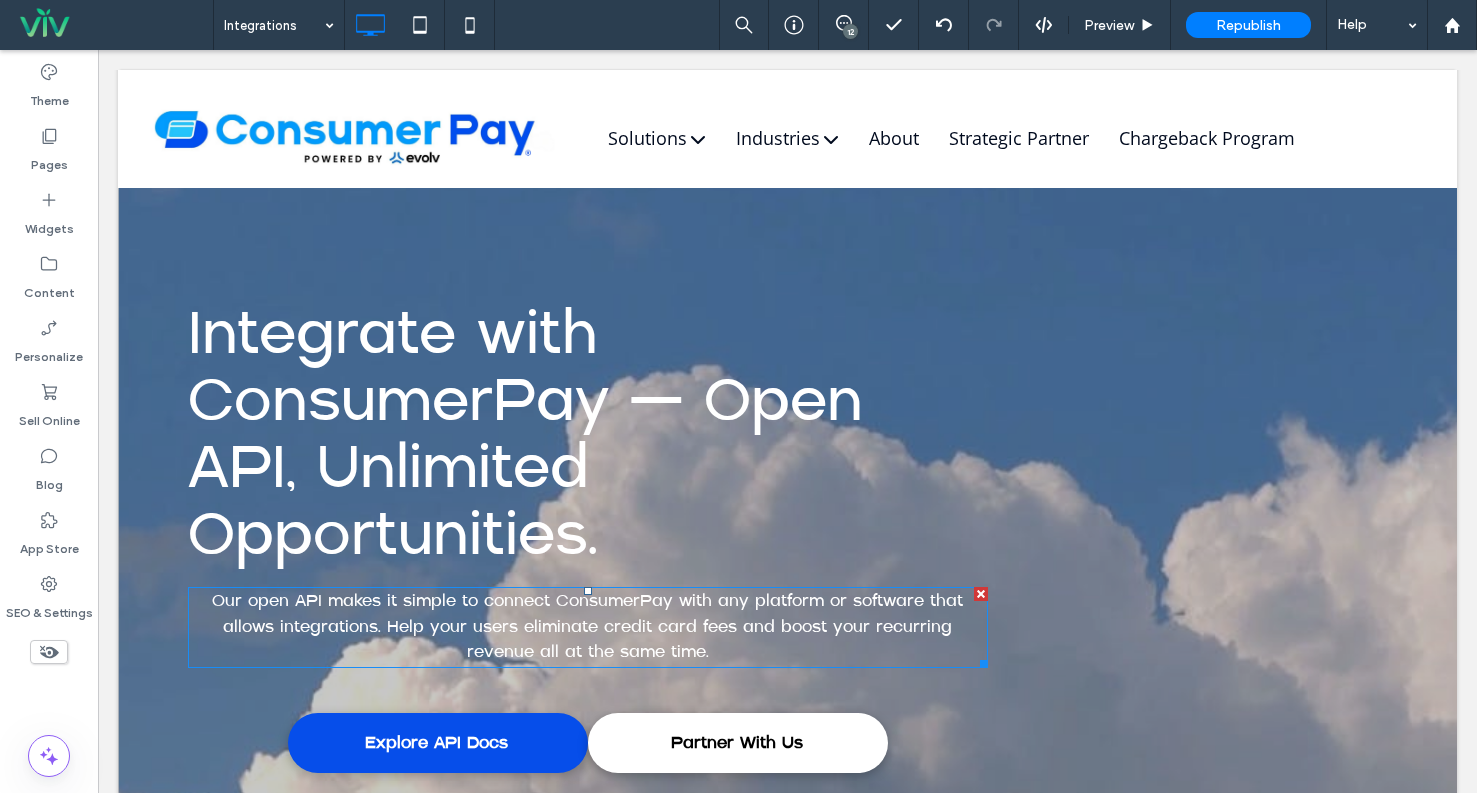 click on "Our open API makes it simple to connect ConsumerPay with any platform or software that allows integrations. Help your users eliminate credit card fees and boost your recurring revenue all at the same time." at bounding box center [588, 627] 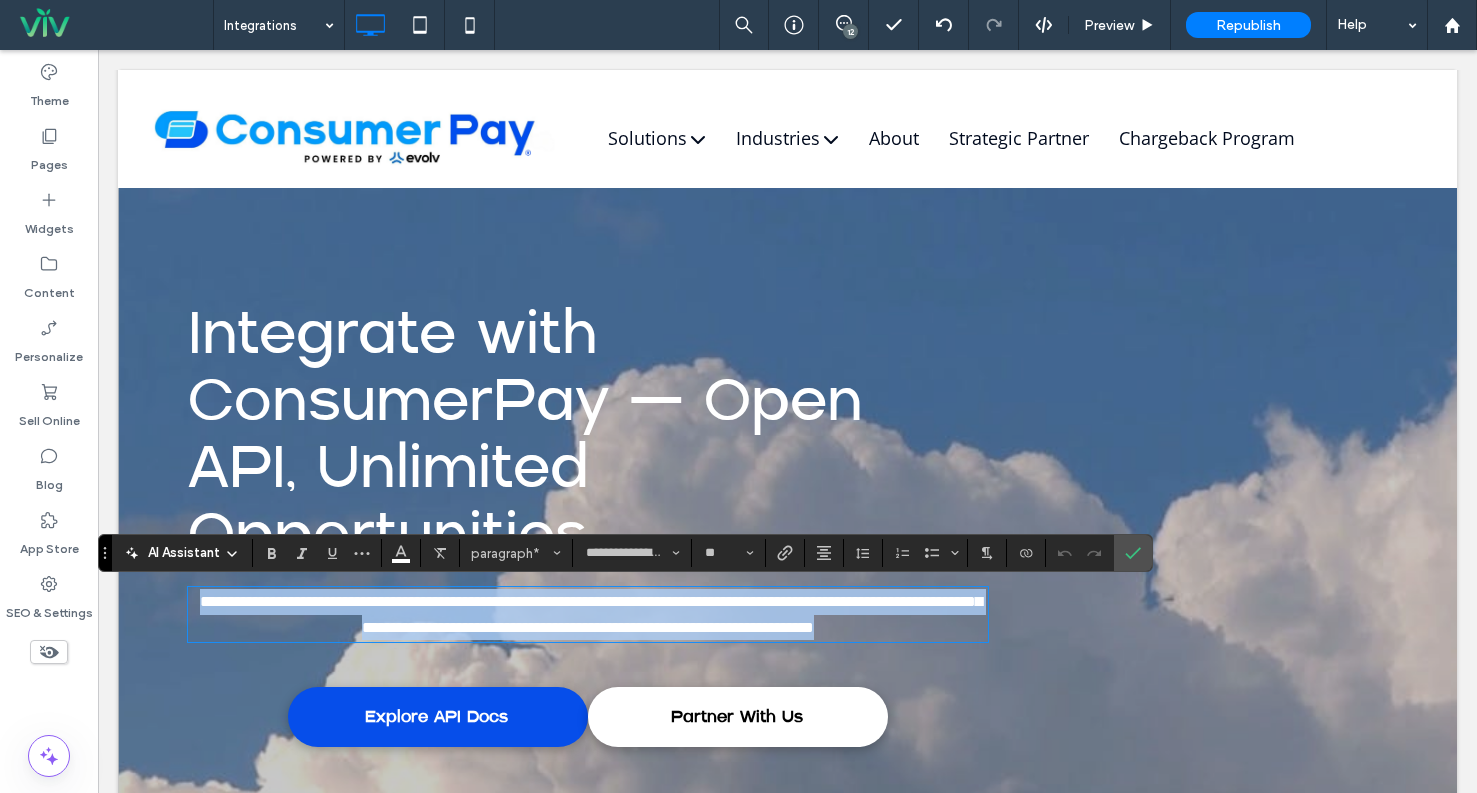 drag, startPoint x: 877, startPoint y: 657, endPoint x: 244, endPoint y: 587, distance: 636.8587 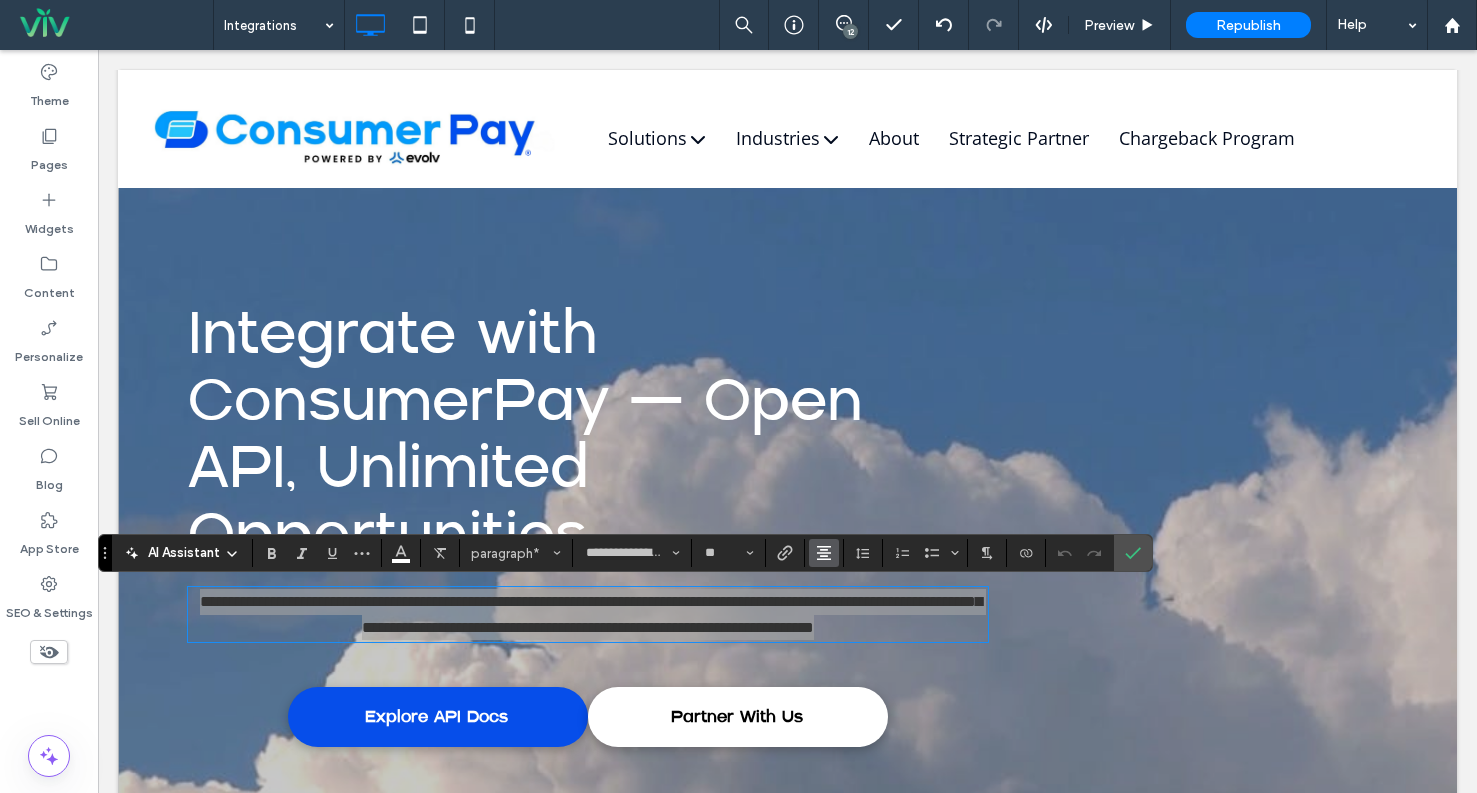 click at bounding box center (824, 553) 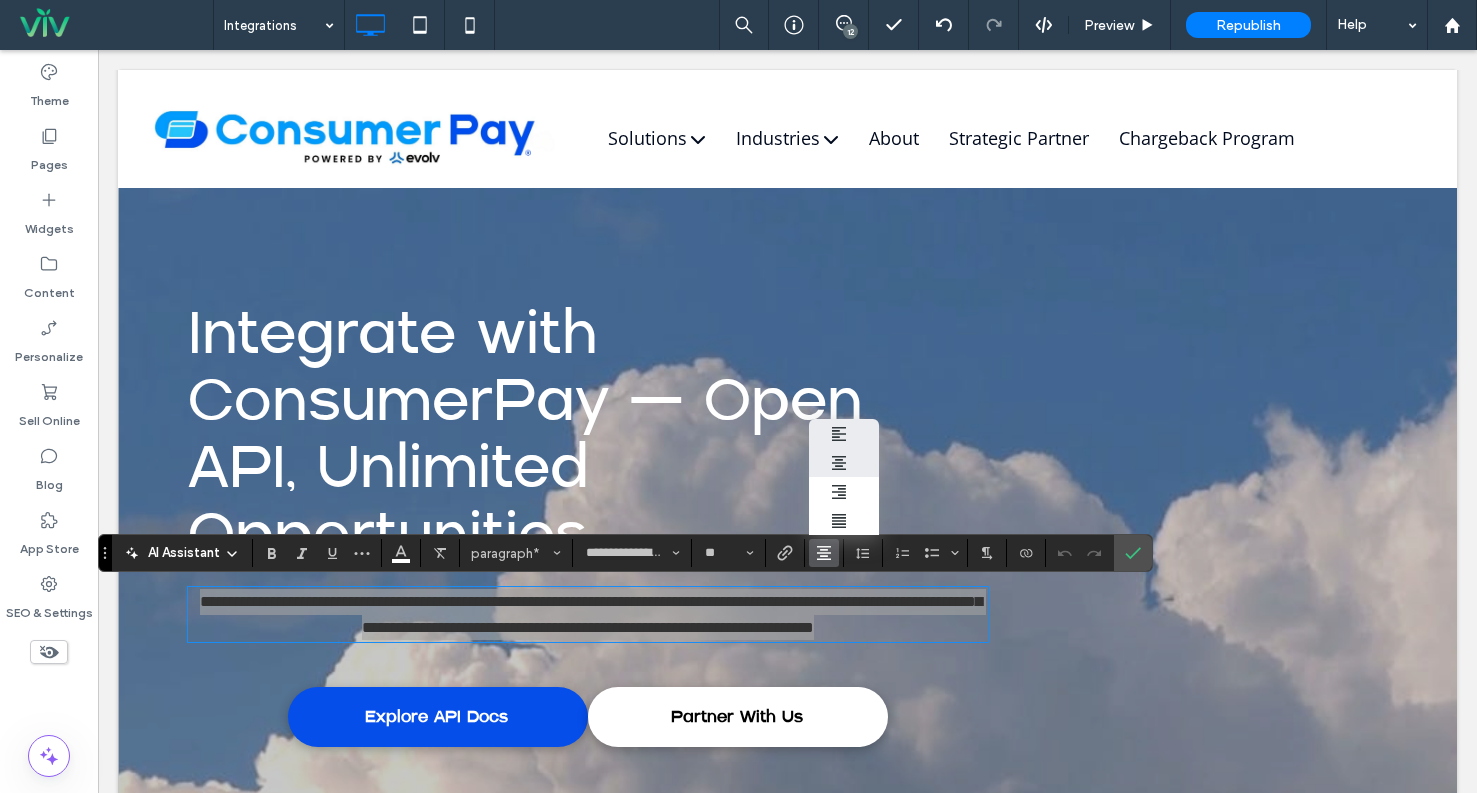 click at bounding box center [844, 434] 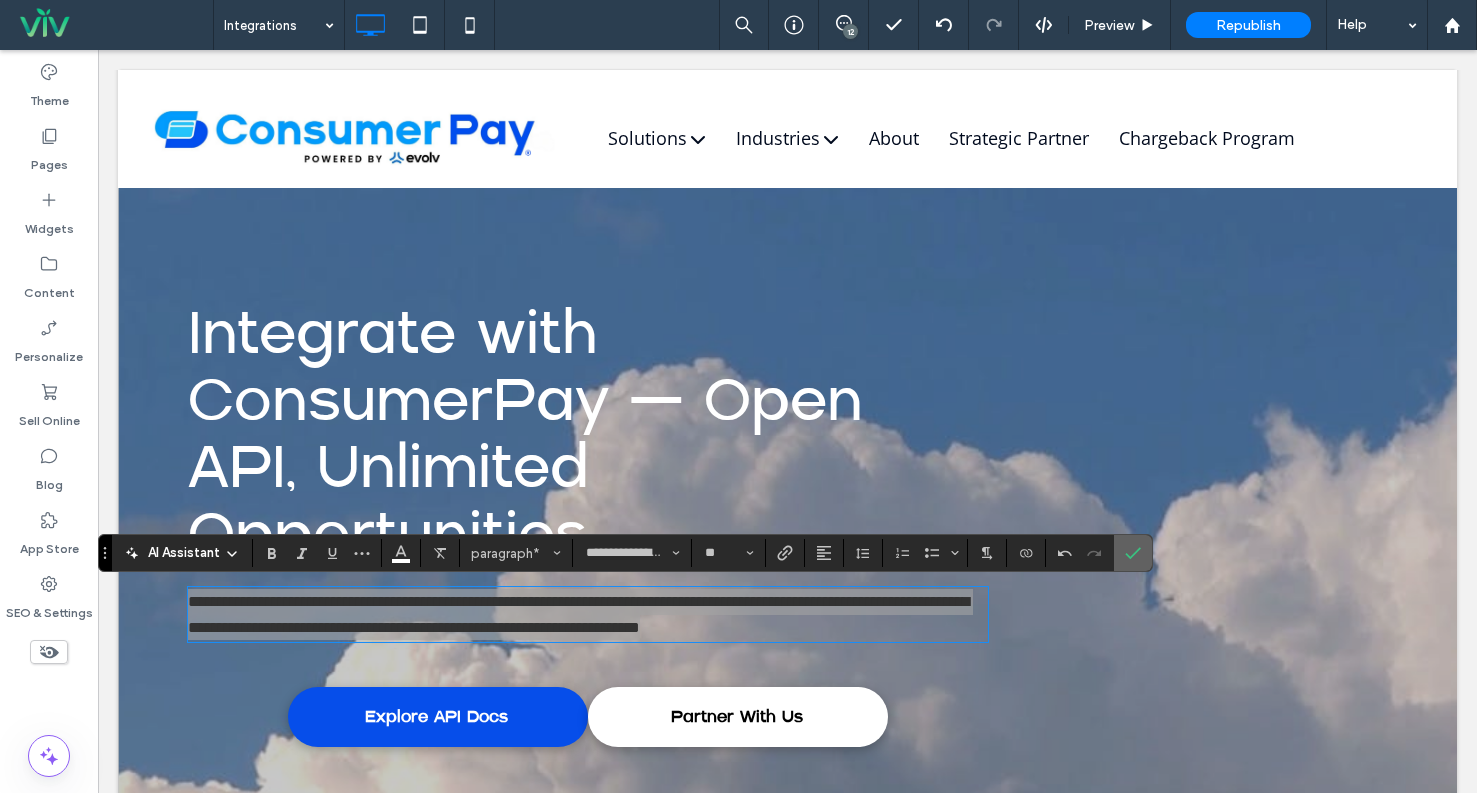 drag, startPoint x: 1133, startPoint y: 551, endPoint x: 1033, endPoint y: 501, distance: 111.8034 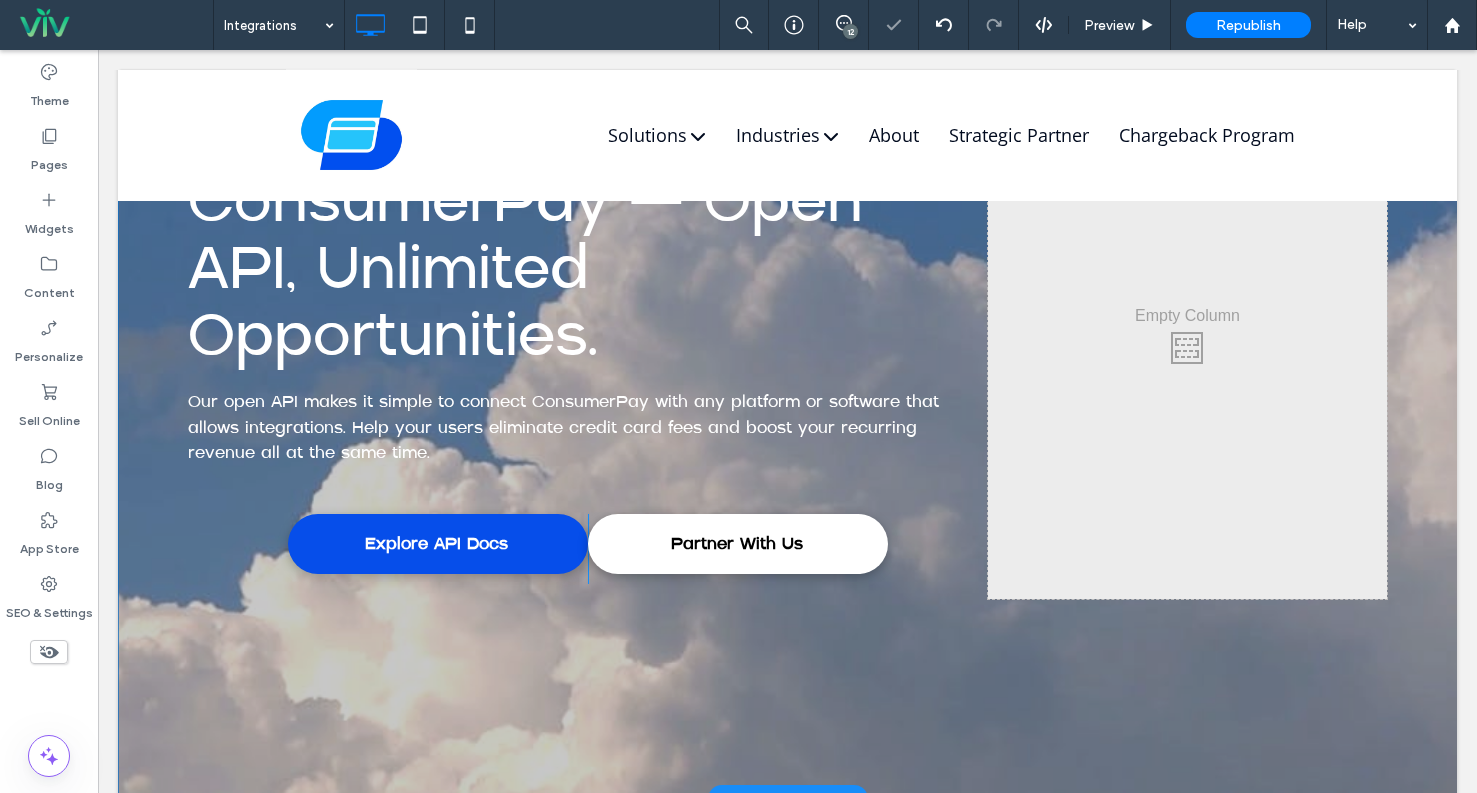 scroll, scrollTop: 300, scrollLeft: 0, axis: vertical 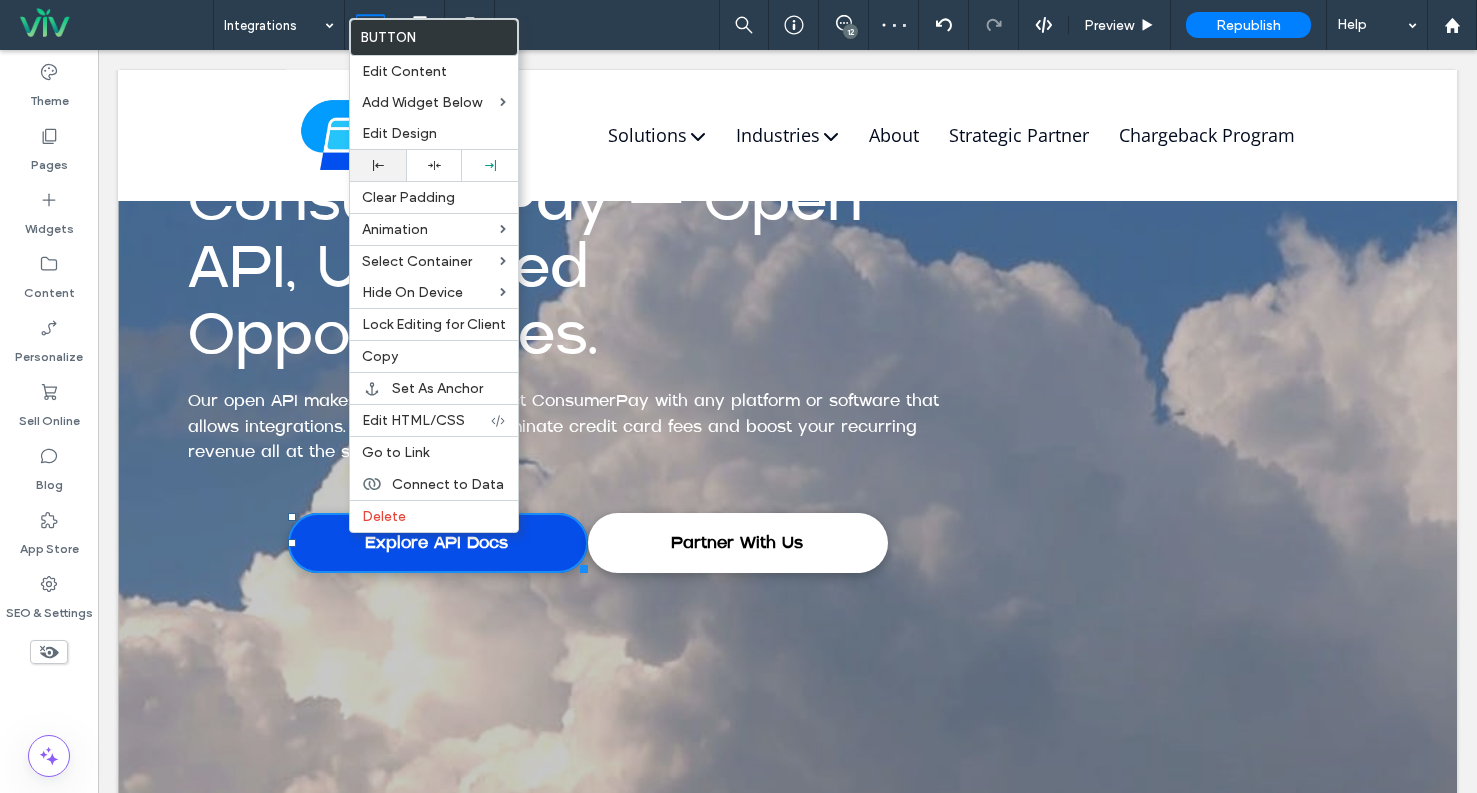 click 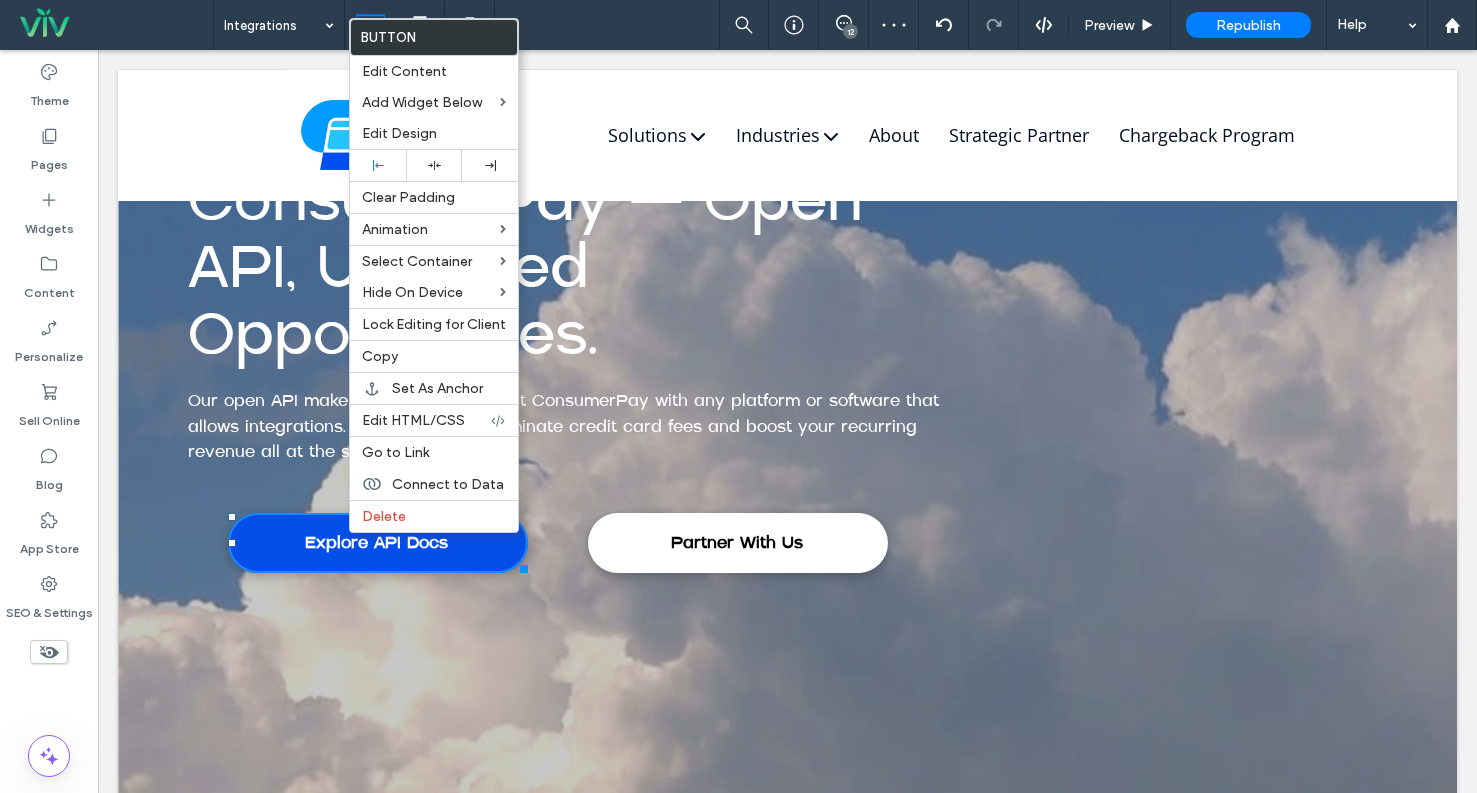 click at bounding box center (787, 342) 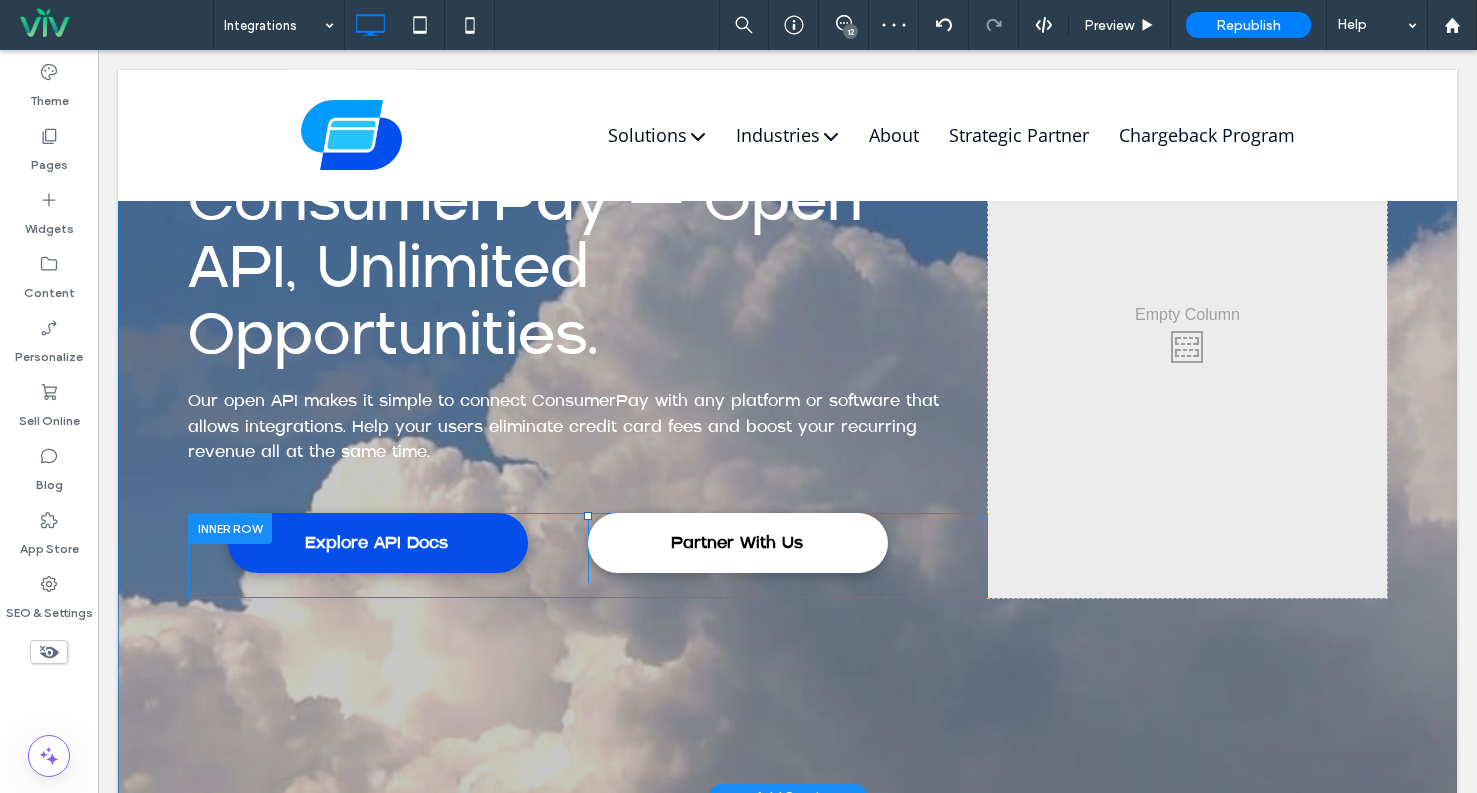 click at bounding box center [230, 528] 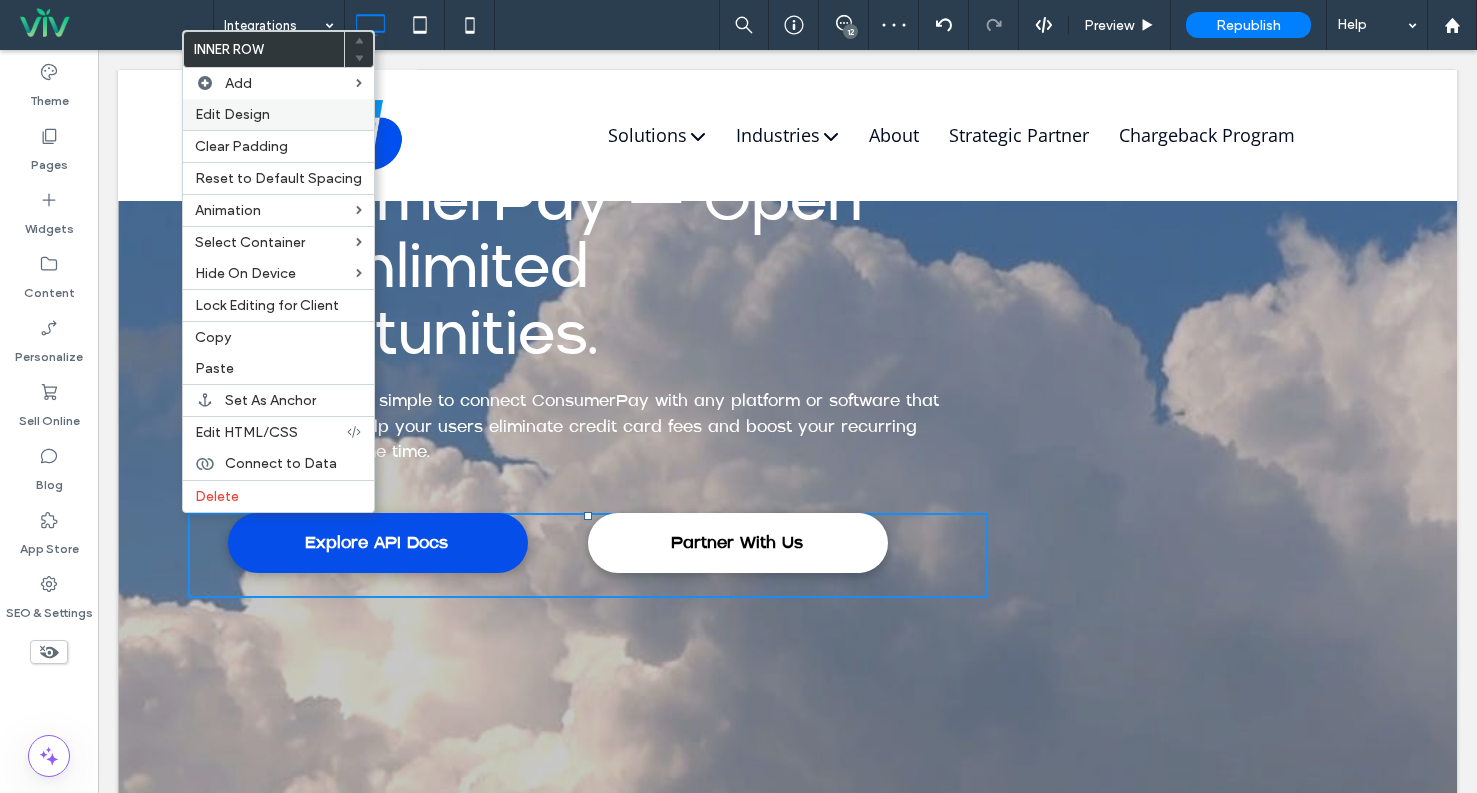 click on "Edit Design" at bounding box center (278, 114) 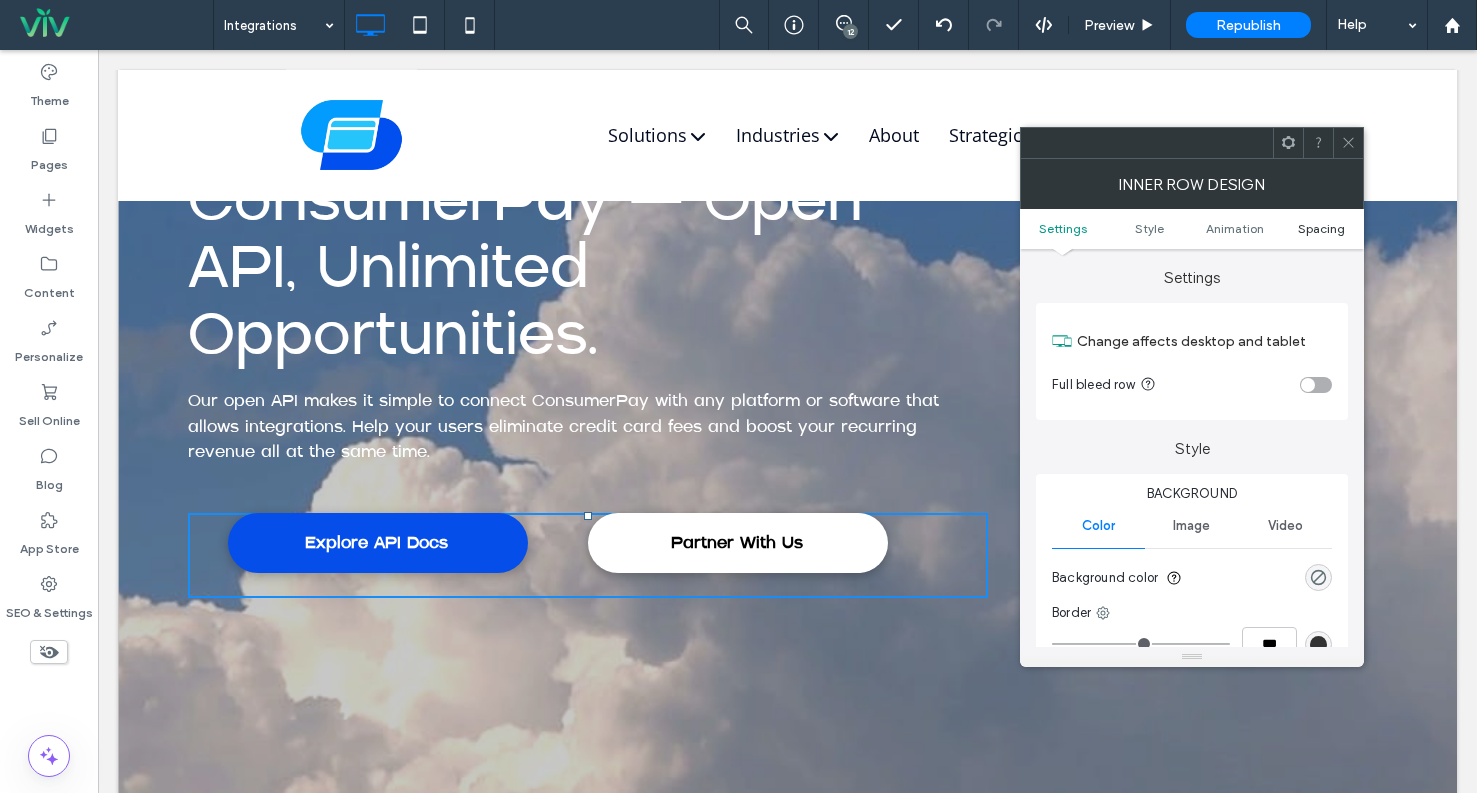 click on "Spacing" at bounding box center (1321, 228) 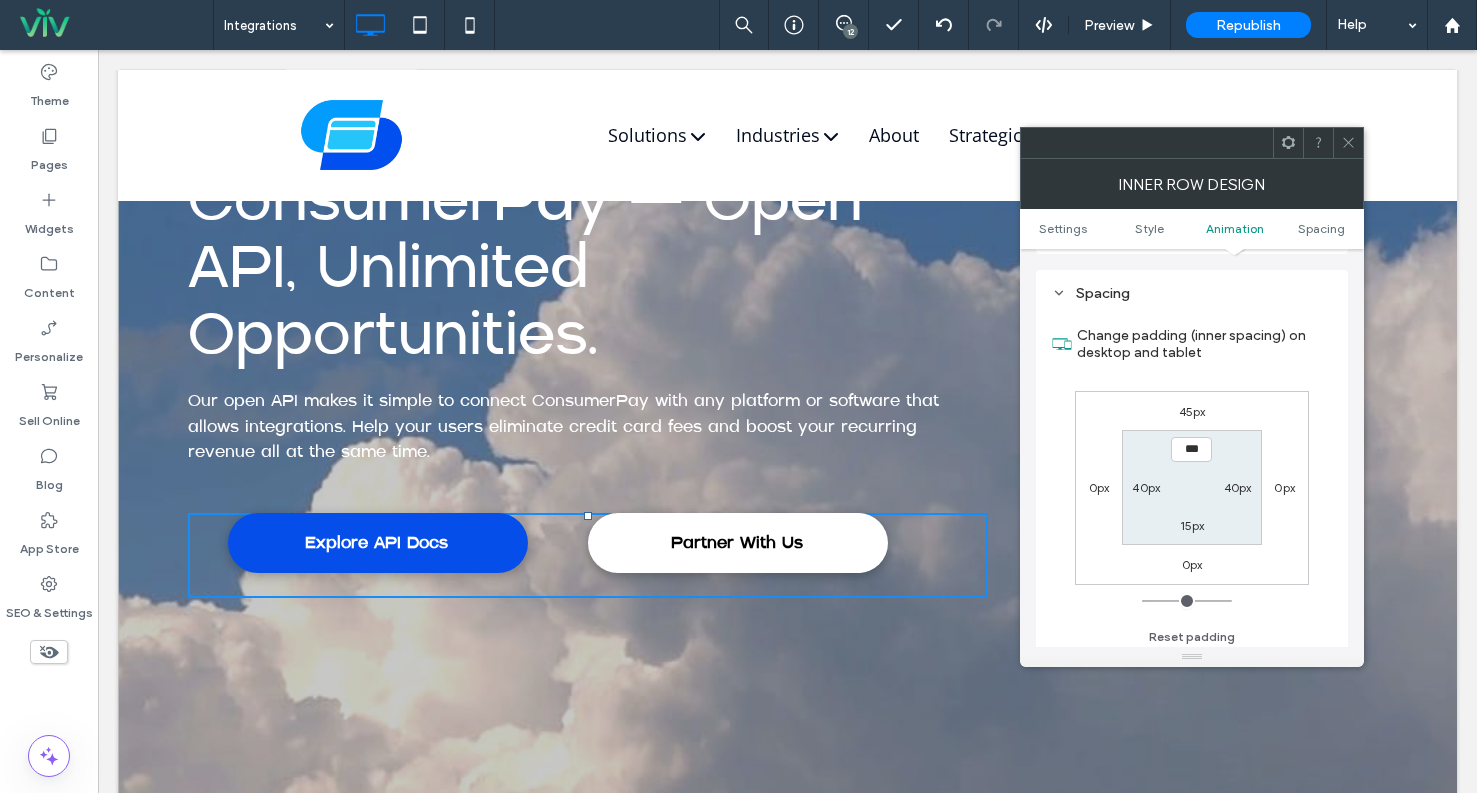 scroll, scrollTop: 640, scrollLeft: 0, axis: vertical 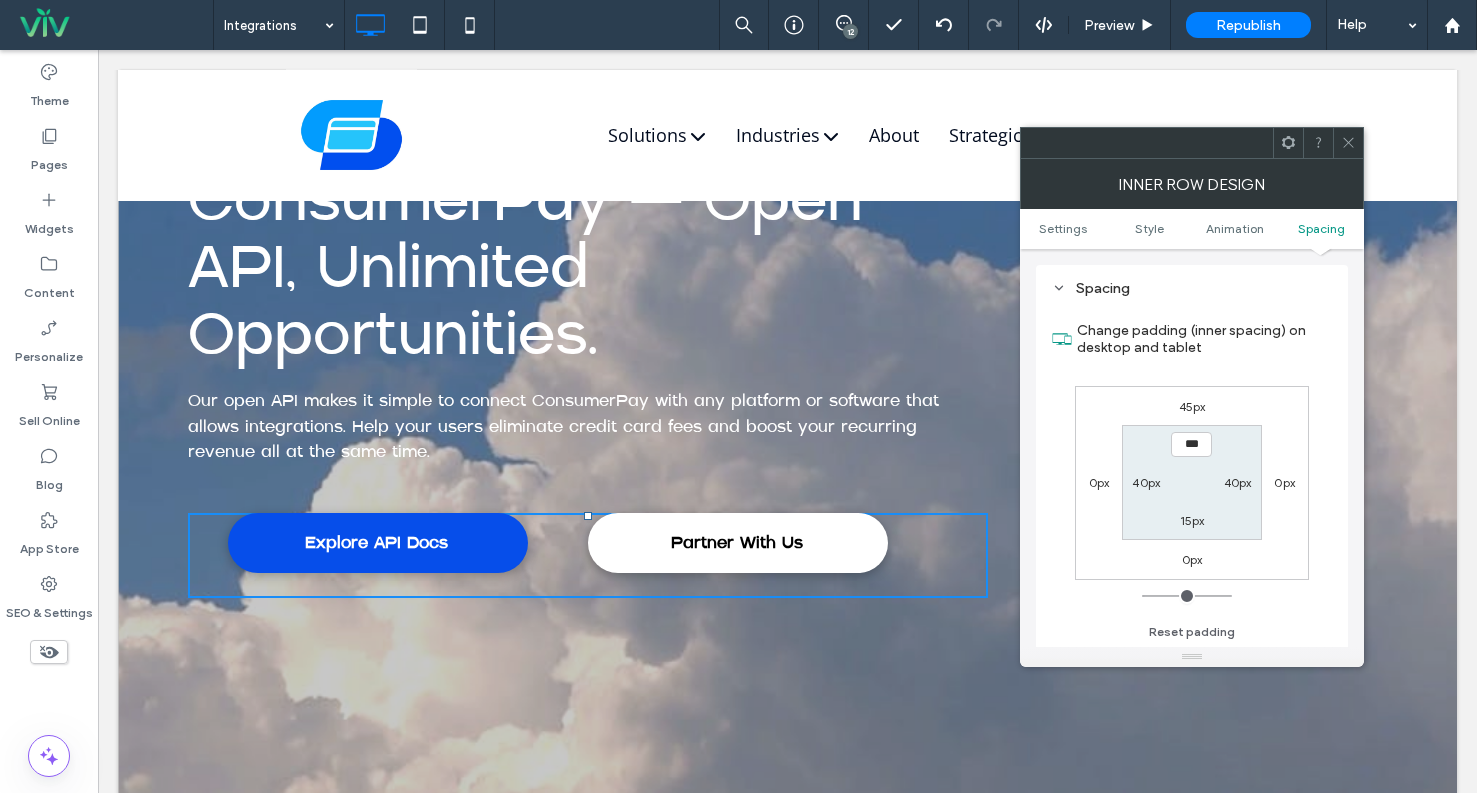 click on "40px" at bounding box center (1146, 482) 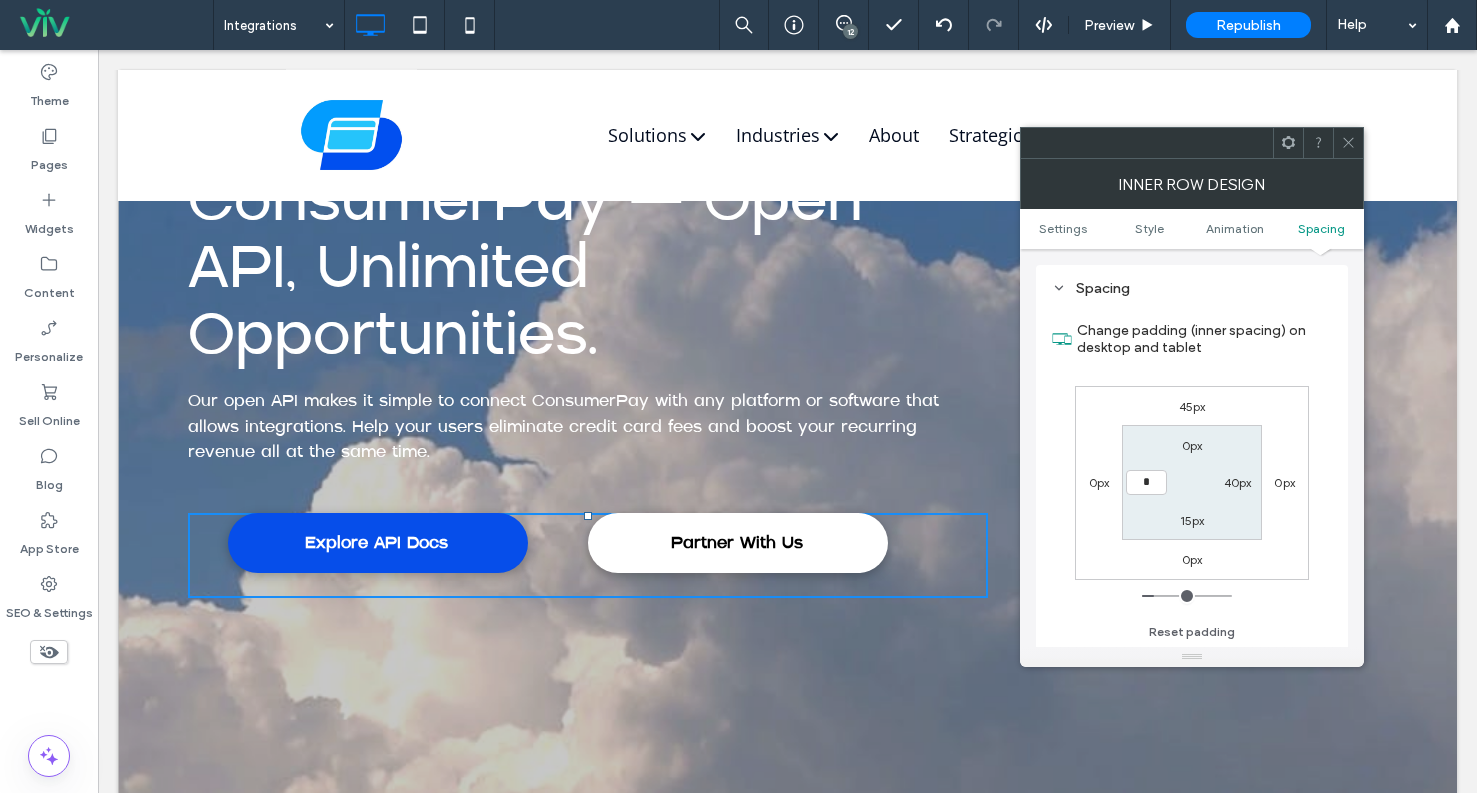 type on "*" 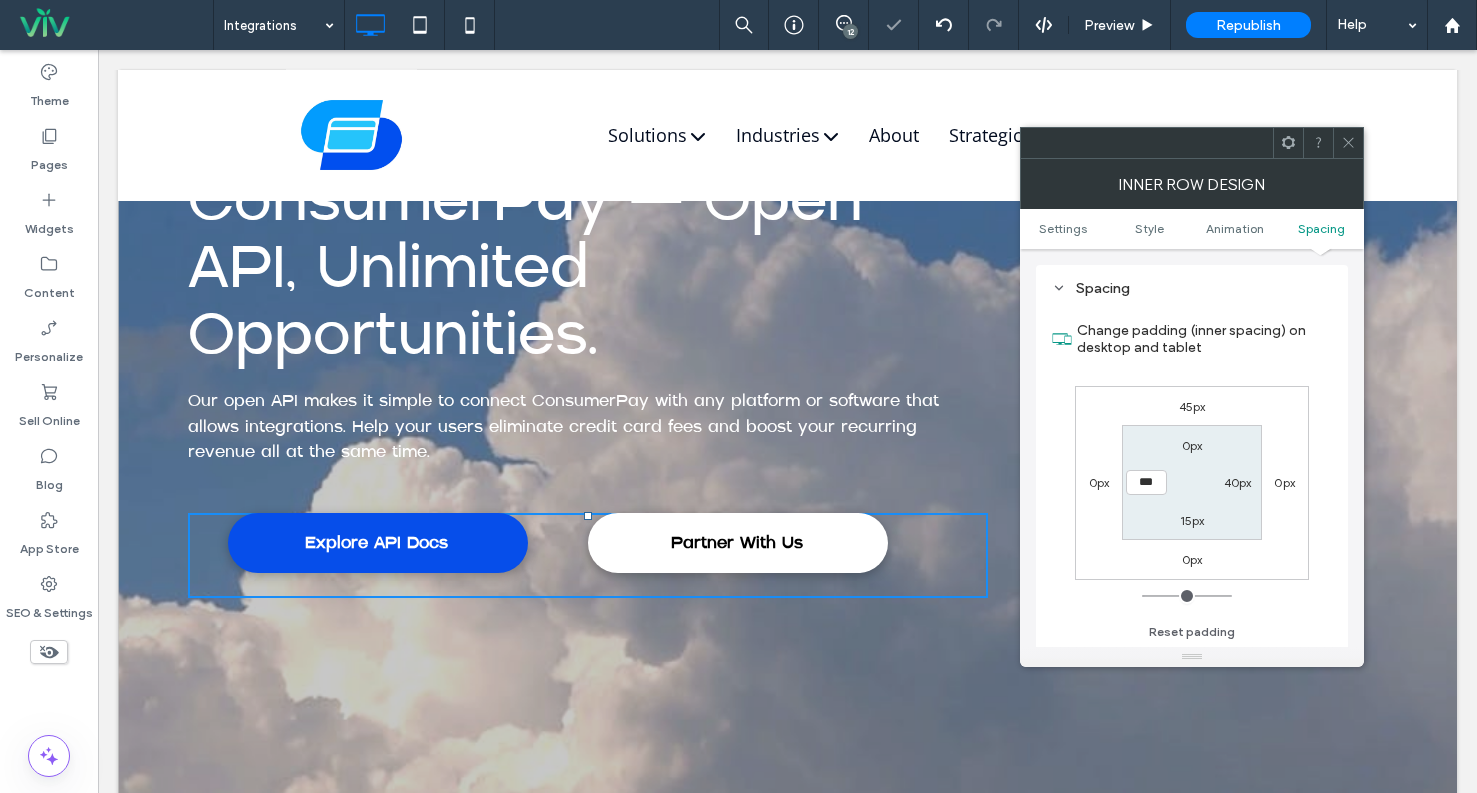 click on "0px 40px 15px ***" at bounding box center (1191, 482) 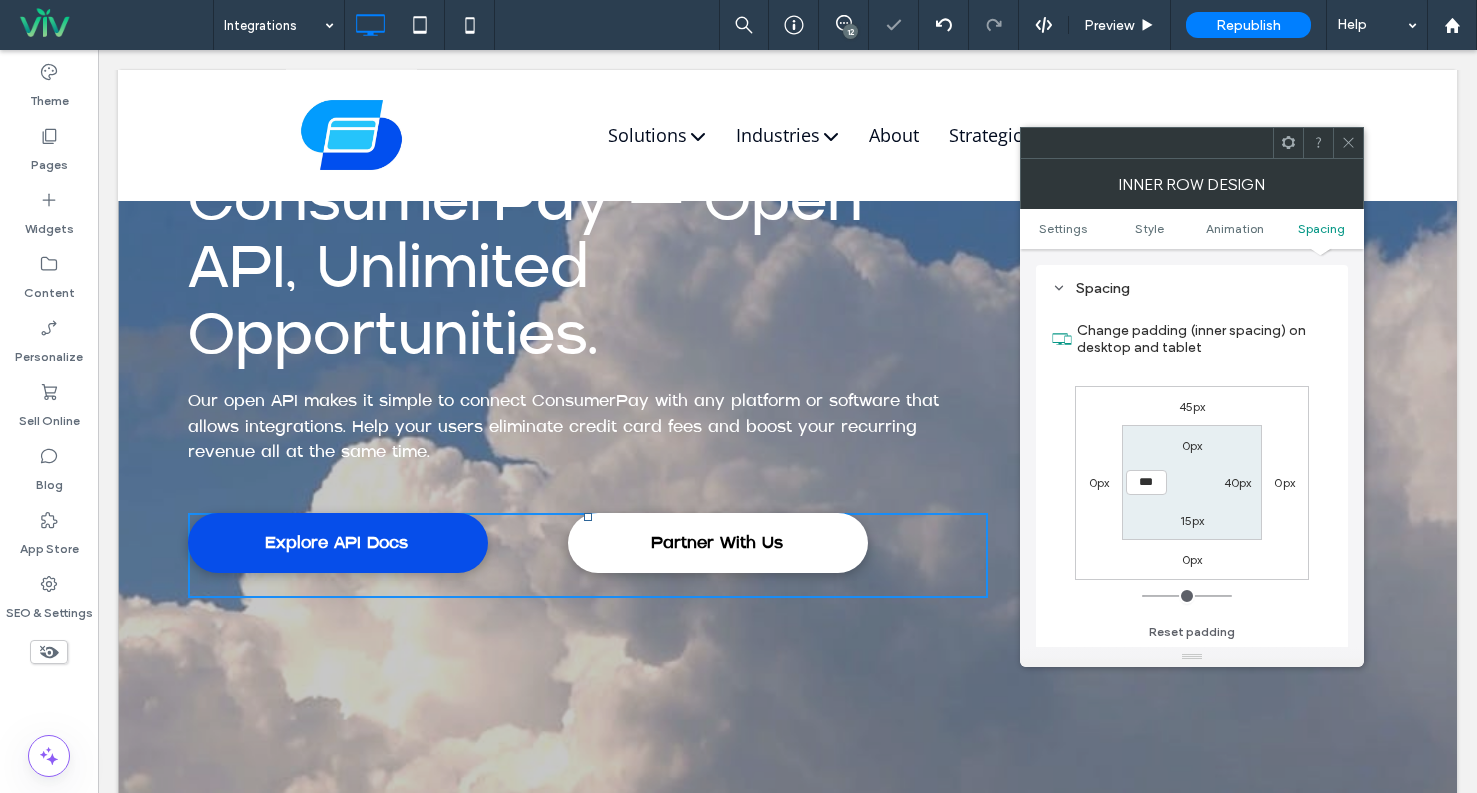click on "40px" at bounding box center [1238, 482] 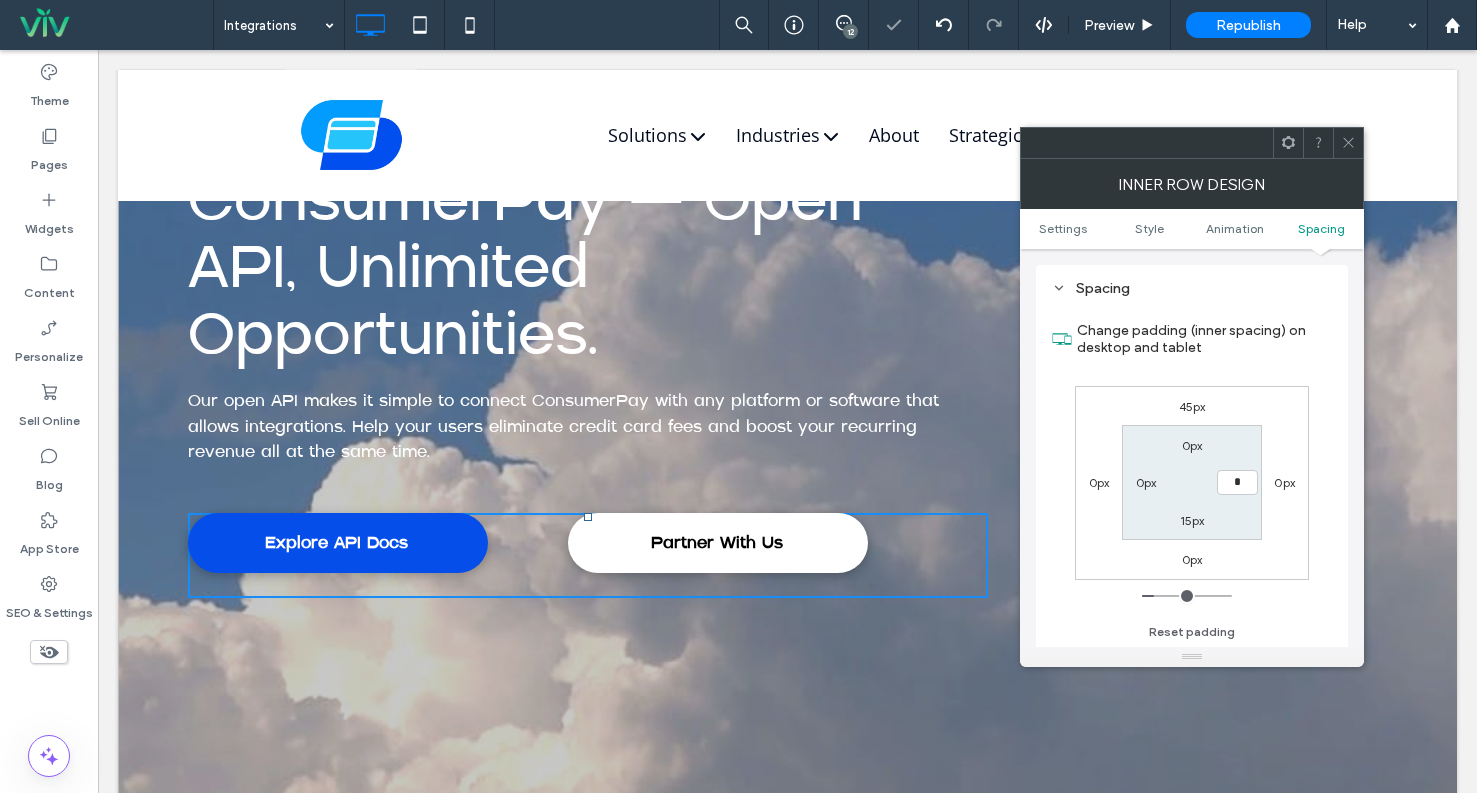type on "*" 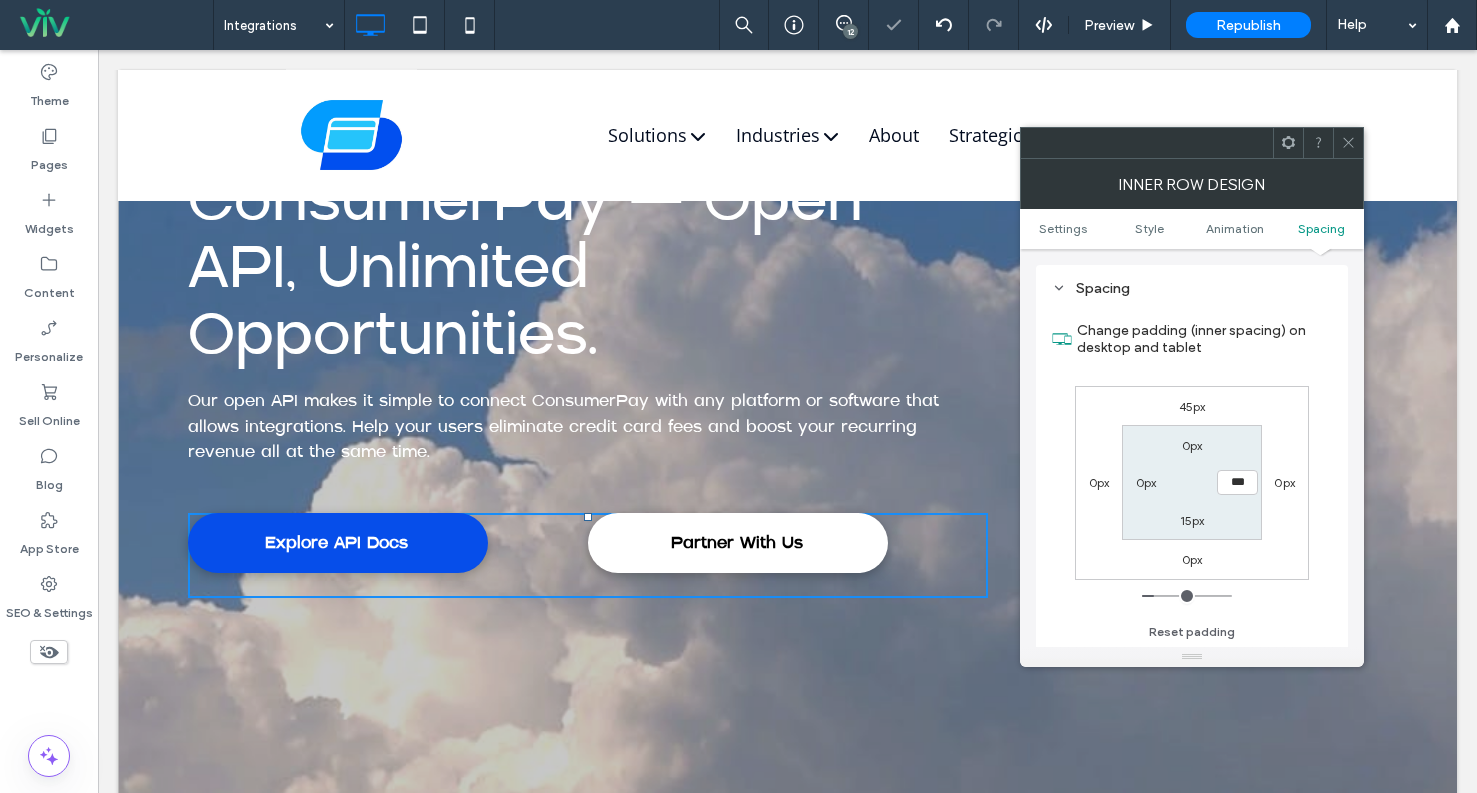 click on "0px *** 15px 0px" at bounding box center (1191, 482) 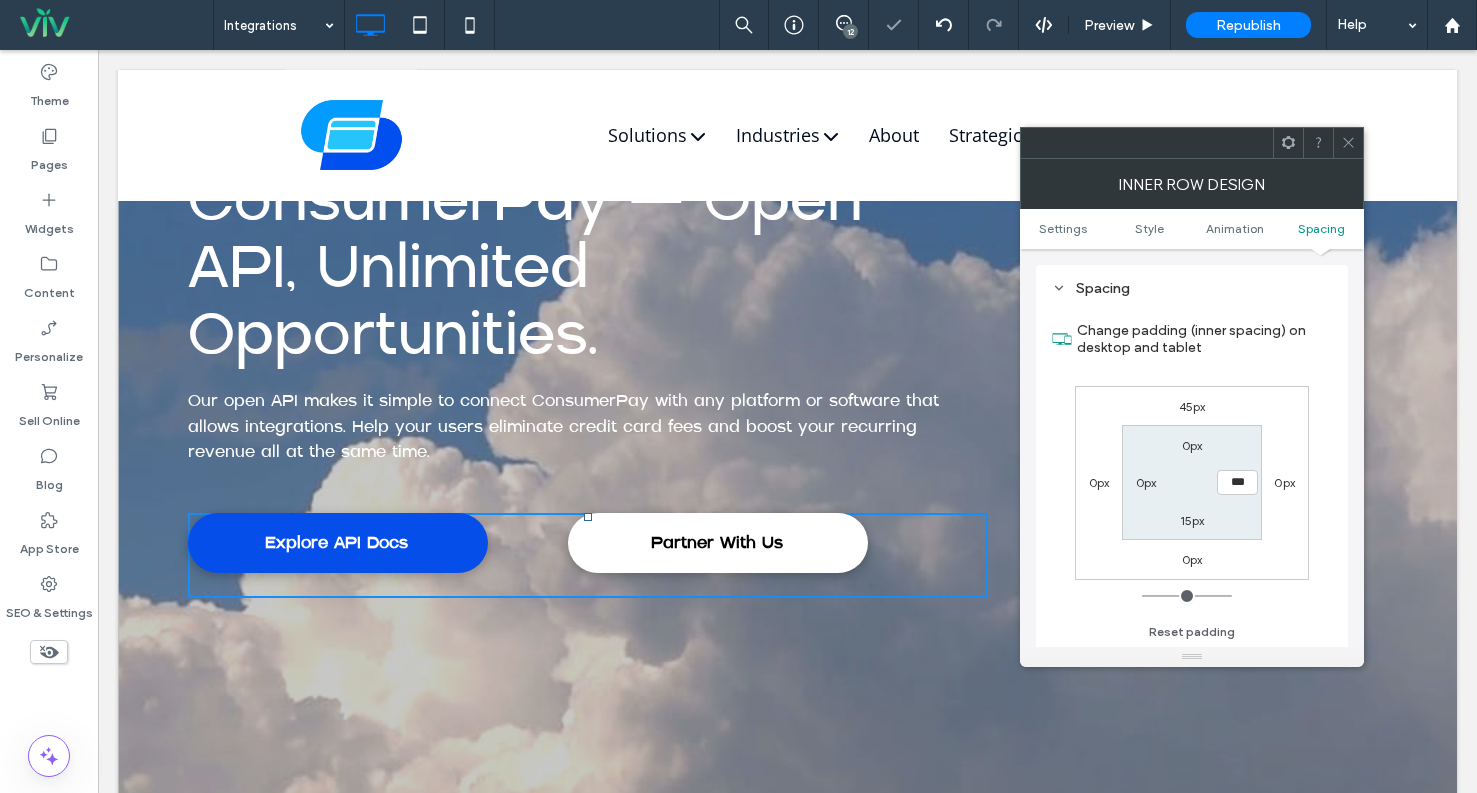 click 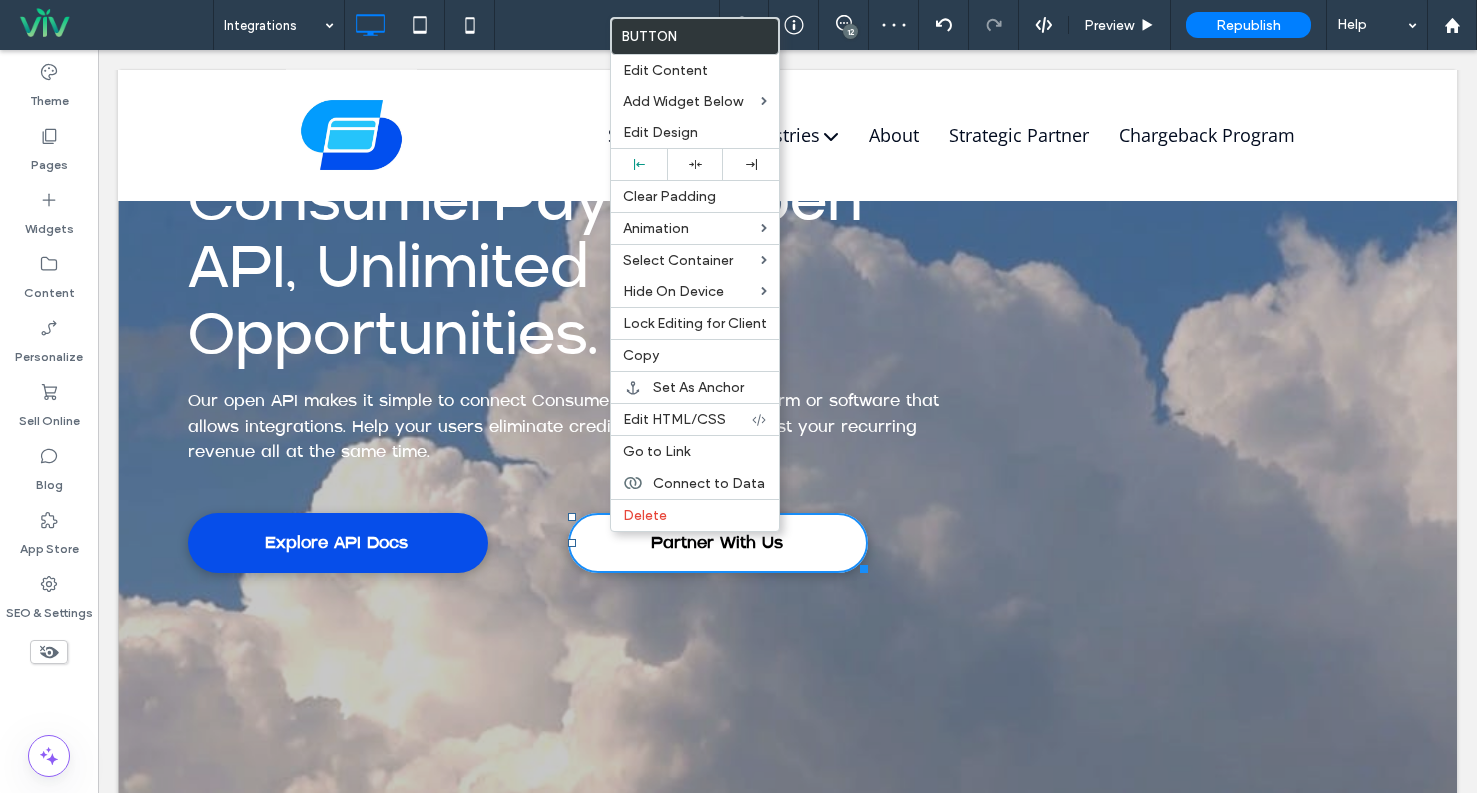 click on "Partner With Us
Click To Paste" at bounding box center [758, 548] 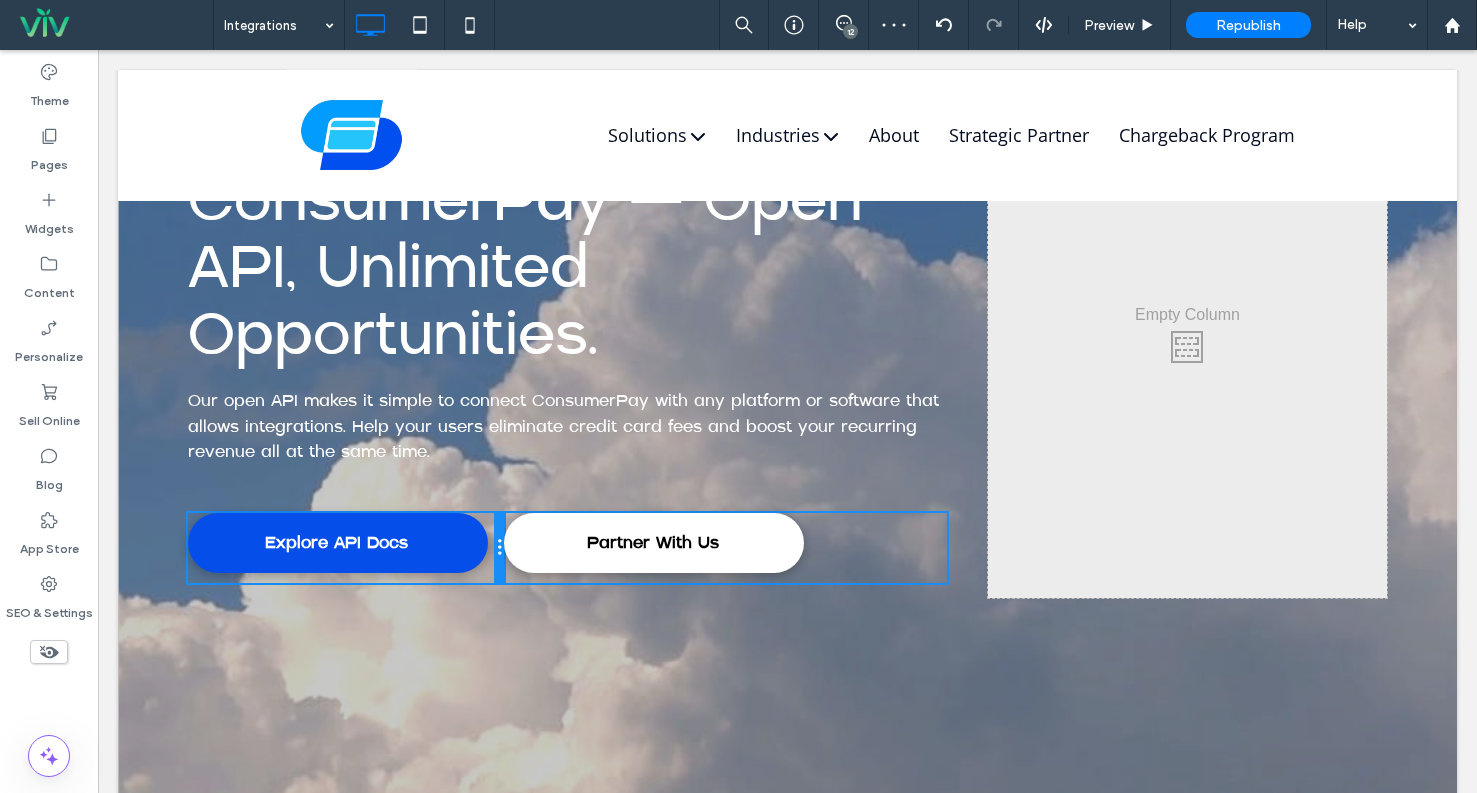 drag, startPoint x: 558, startPoint y: 568, endPoint x: 498, endPoint y: 564, distance: 60.133186 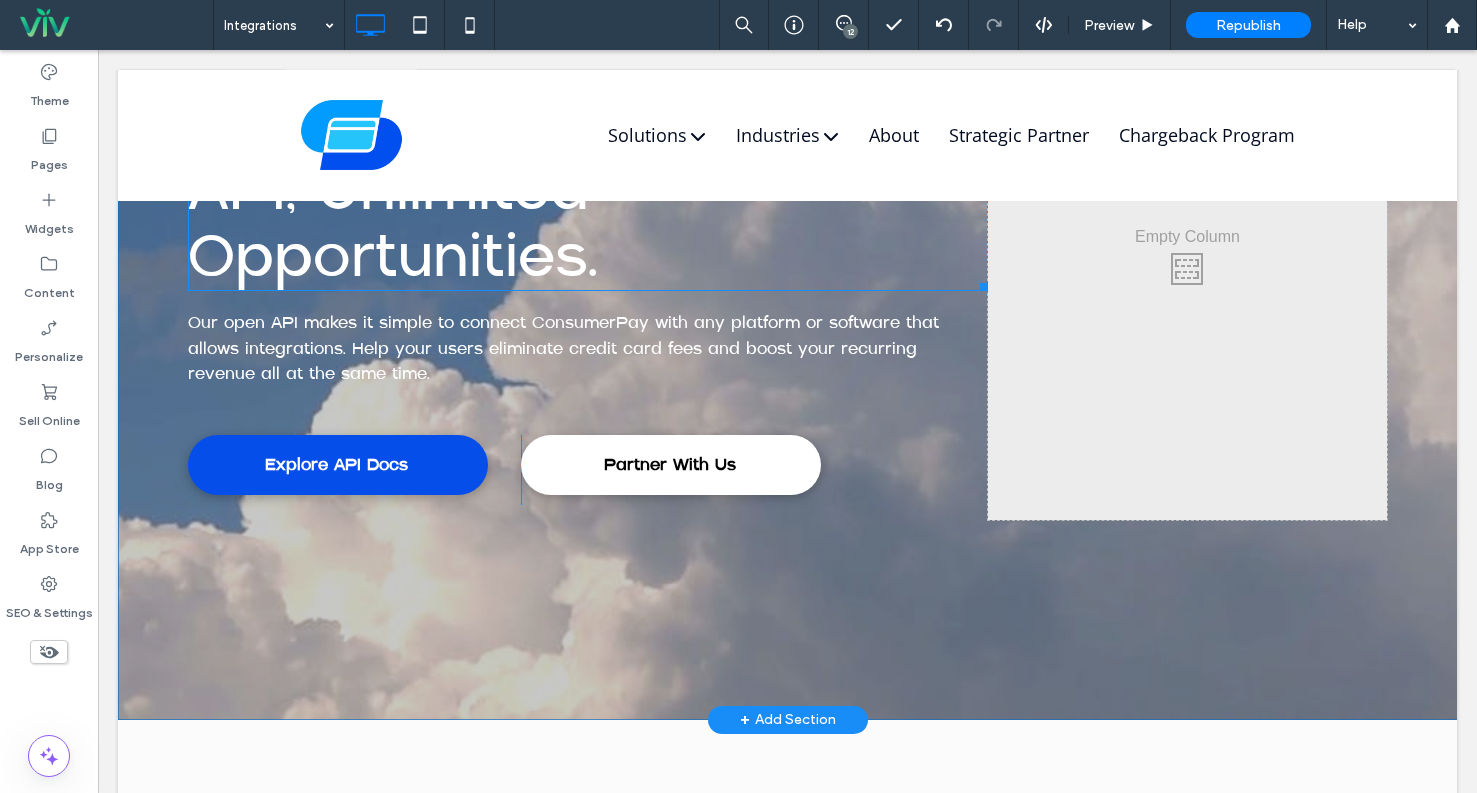 scroll, scrollTop: 200, scrollLeft: 0, axis: vertical 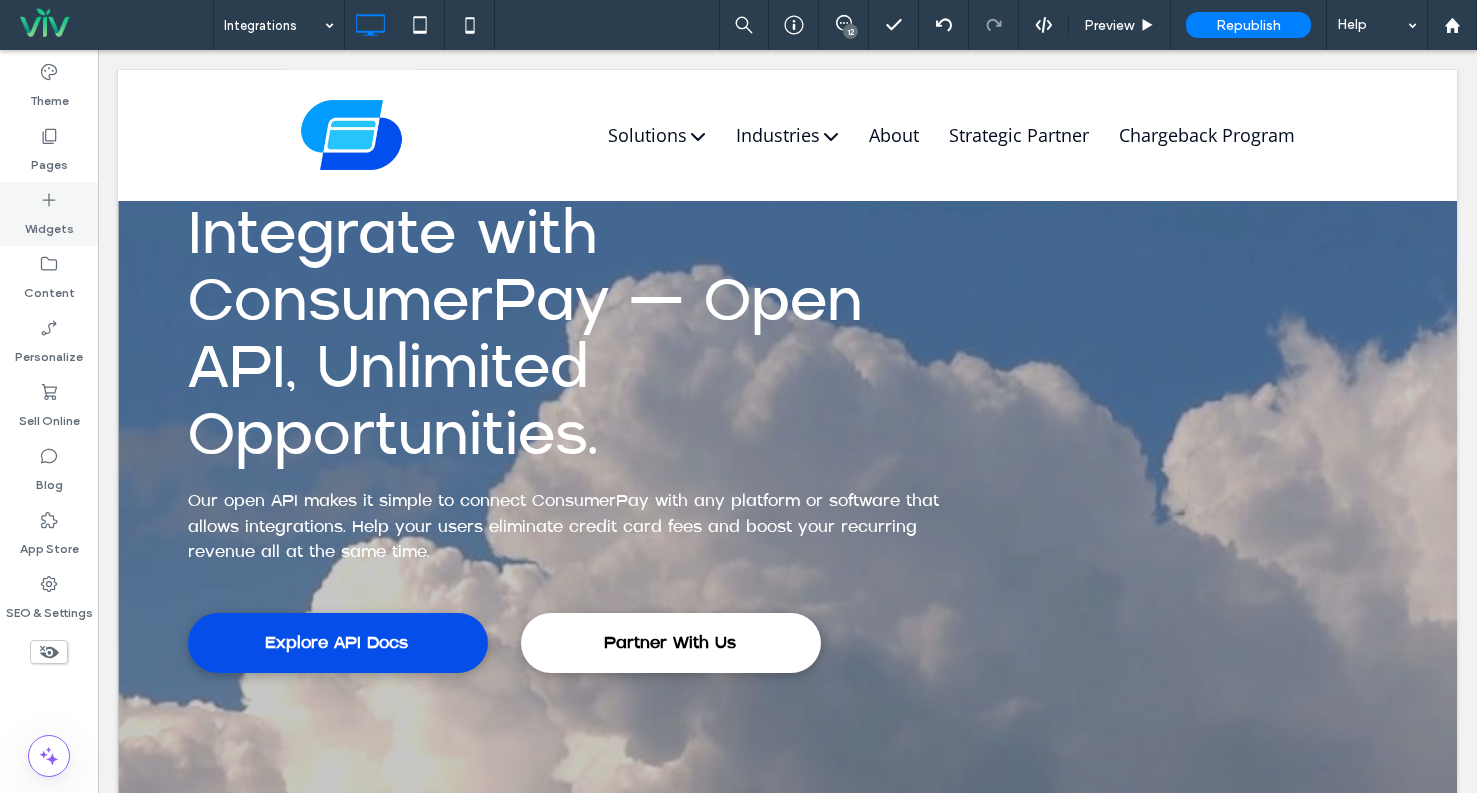 click on "Widgets" at bounding box center [49, 224] 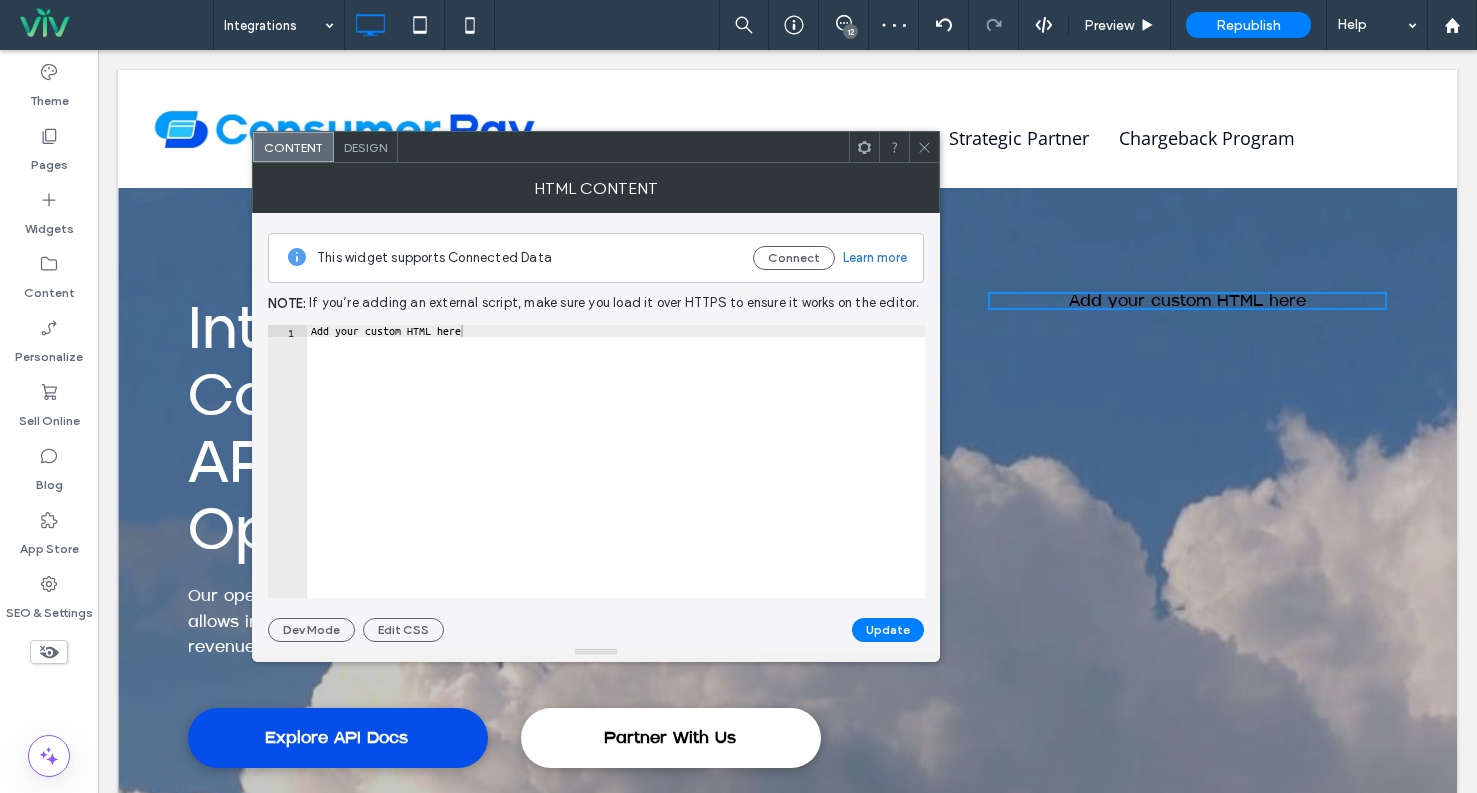 scroll, scrollTop: 100, scrollLeft: 0, axis: vertical 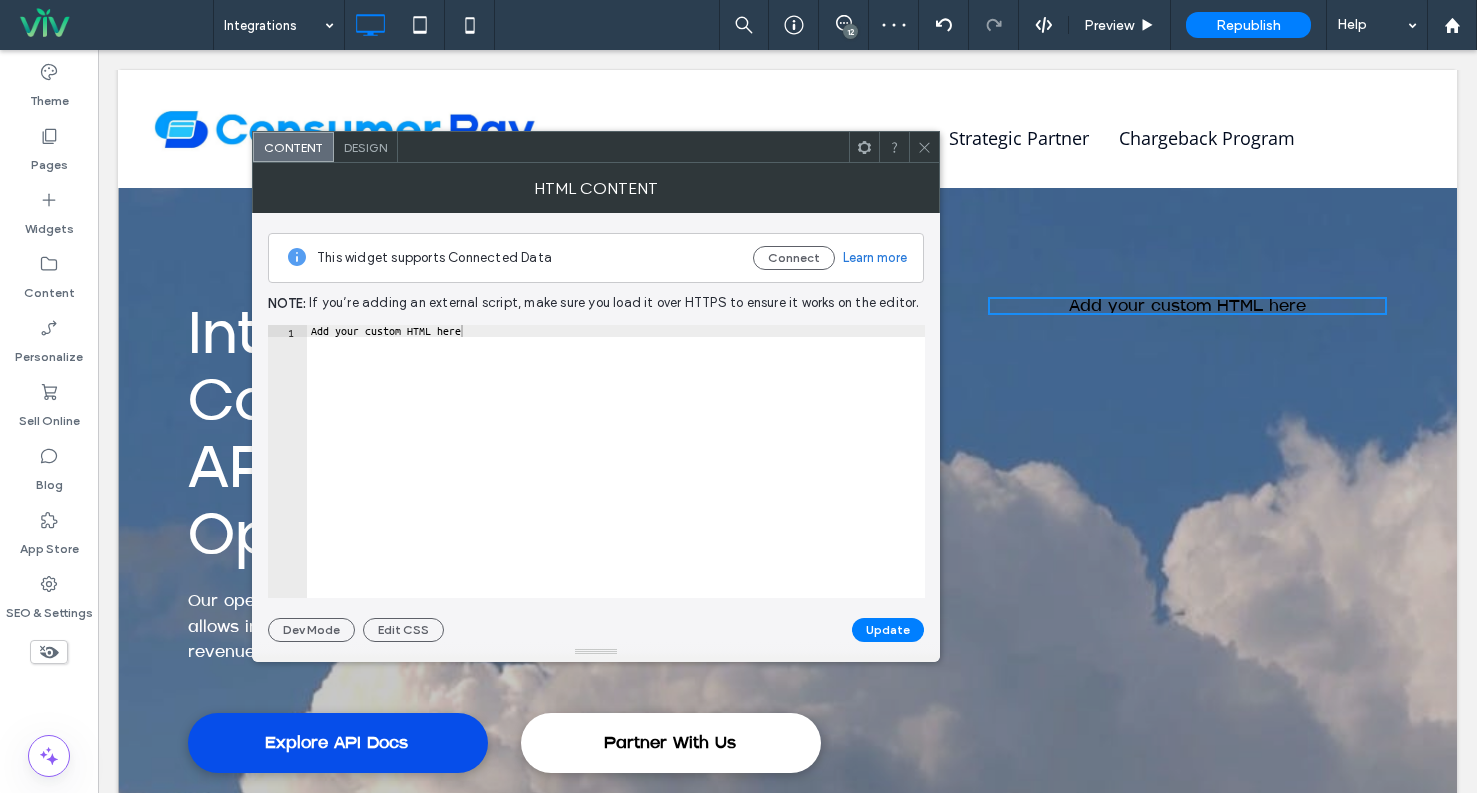 click 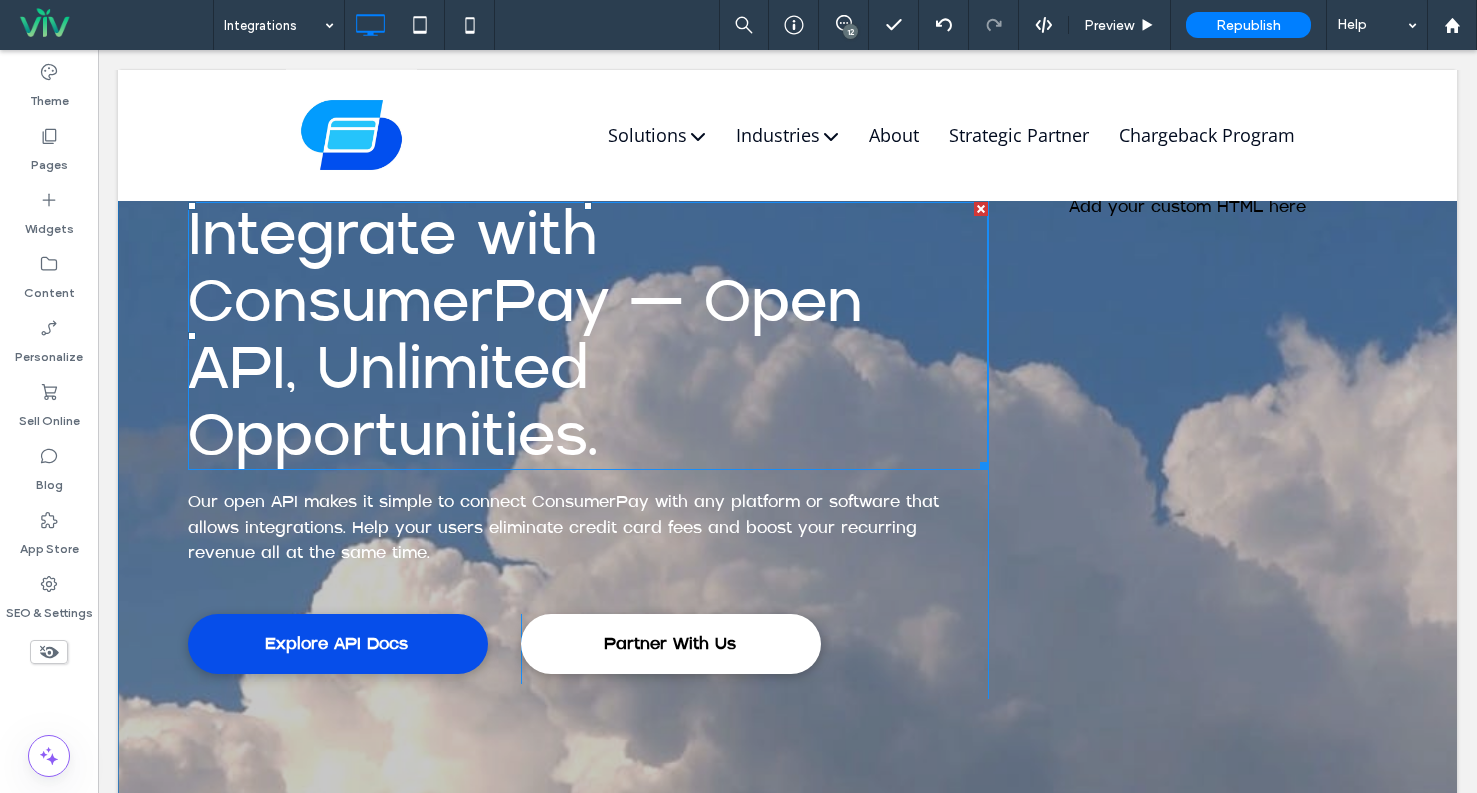 scroll, scrollTop: 0, scrollLeft: 0, axis: both 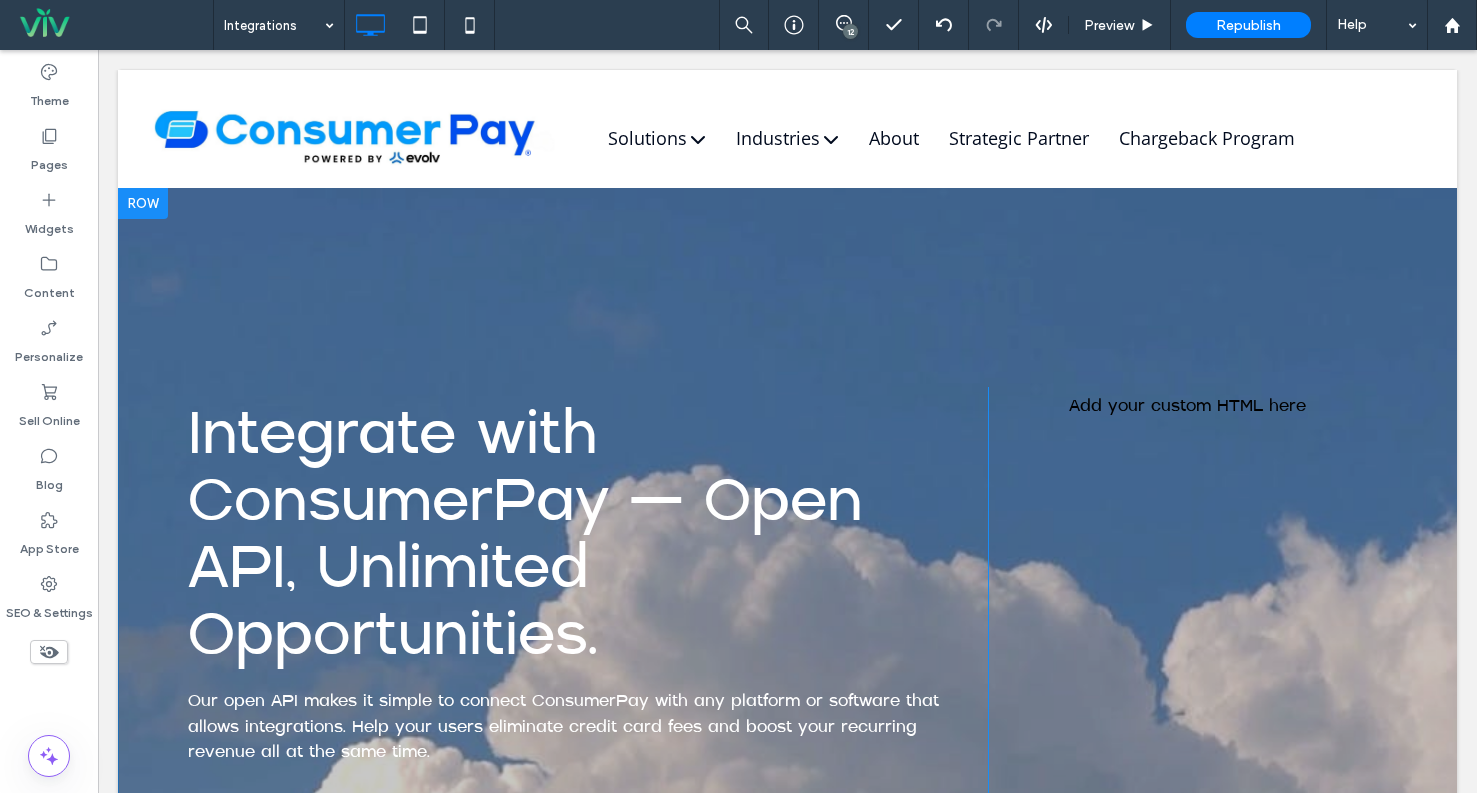 click at bounding box center [787, 642] 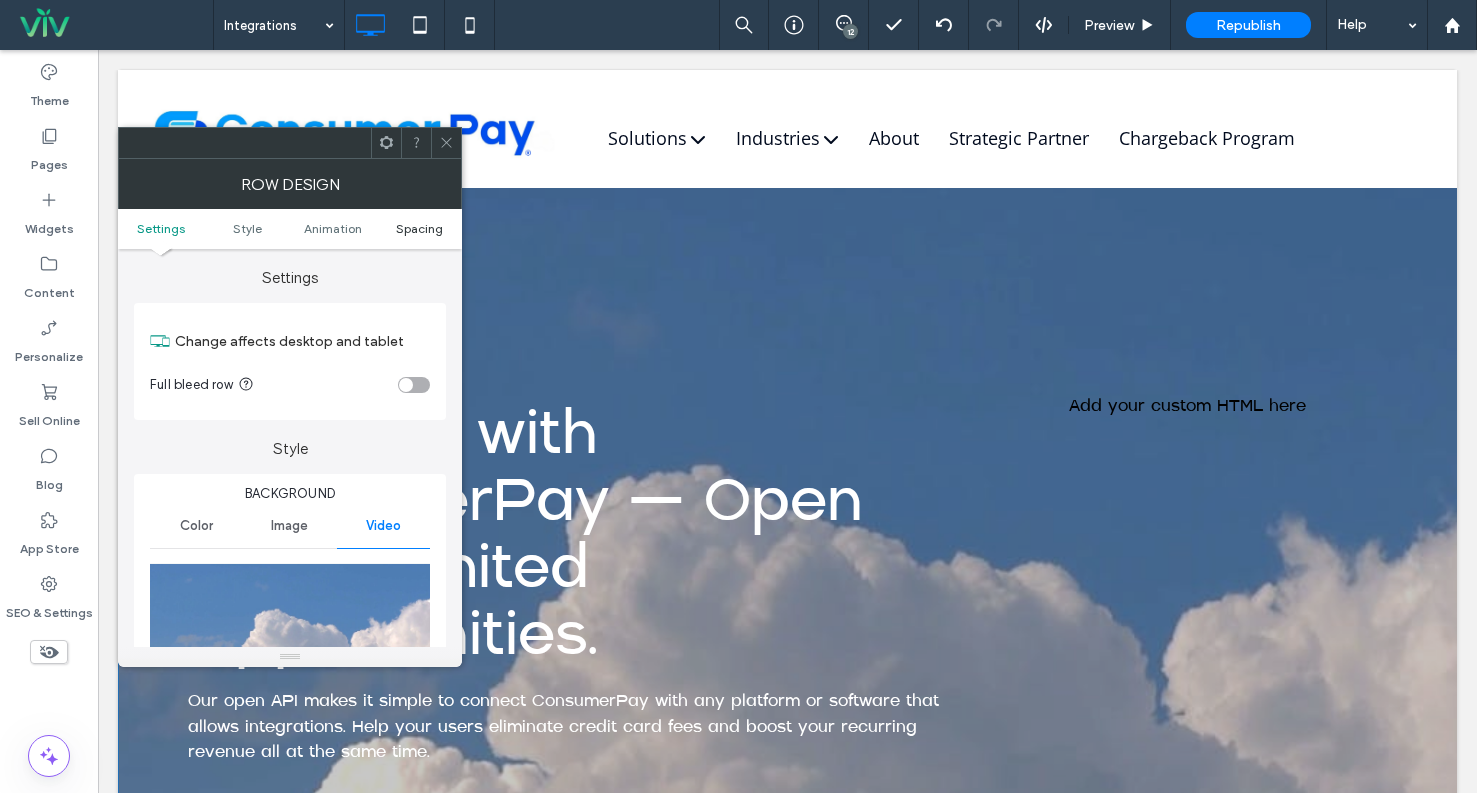 click on "Spacing" at bounding box center (419, 228) 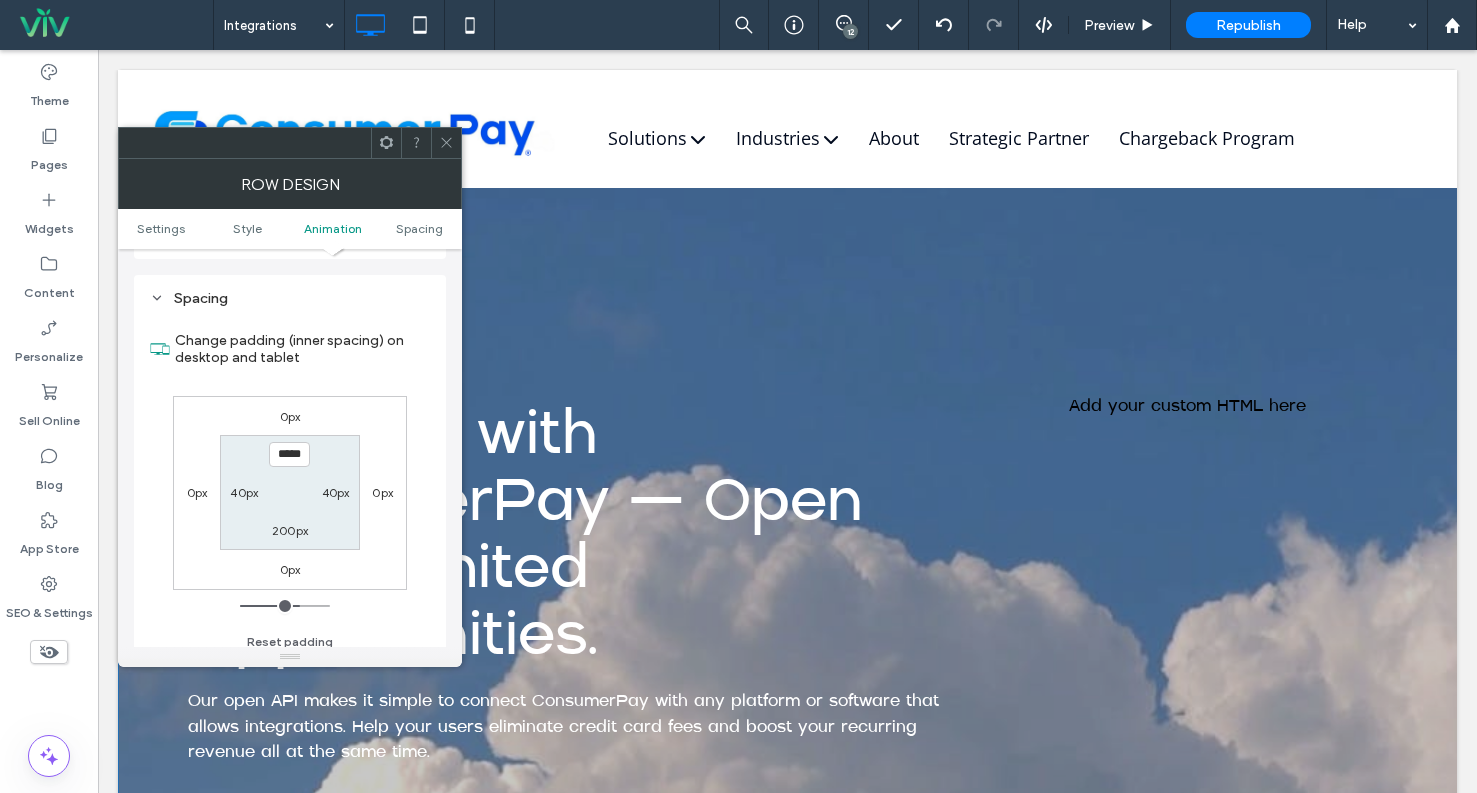 scroll, scrollTop: 1375, scrollLeft: 0, axis: vertical 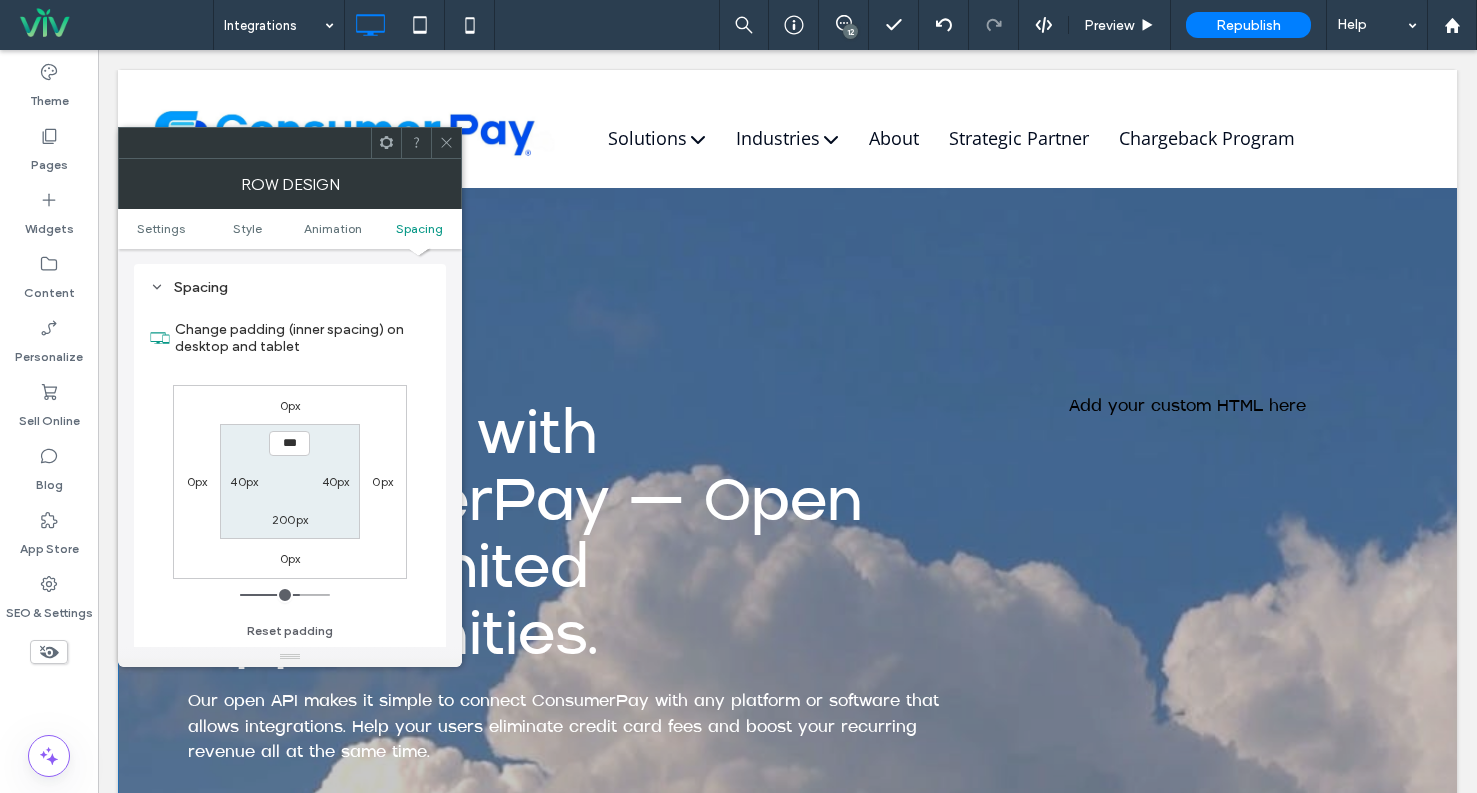 type on "*****" 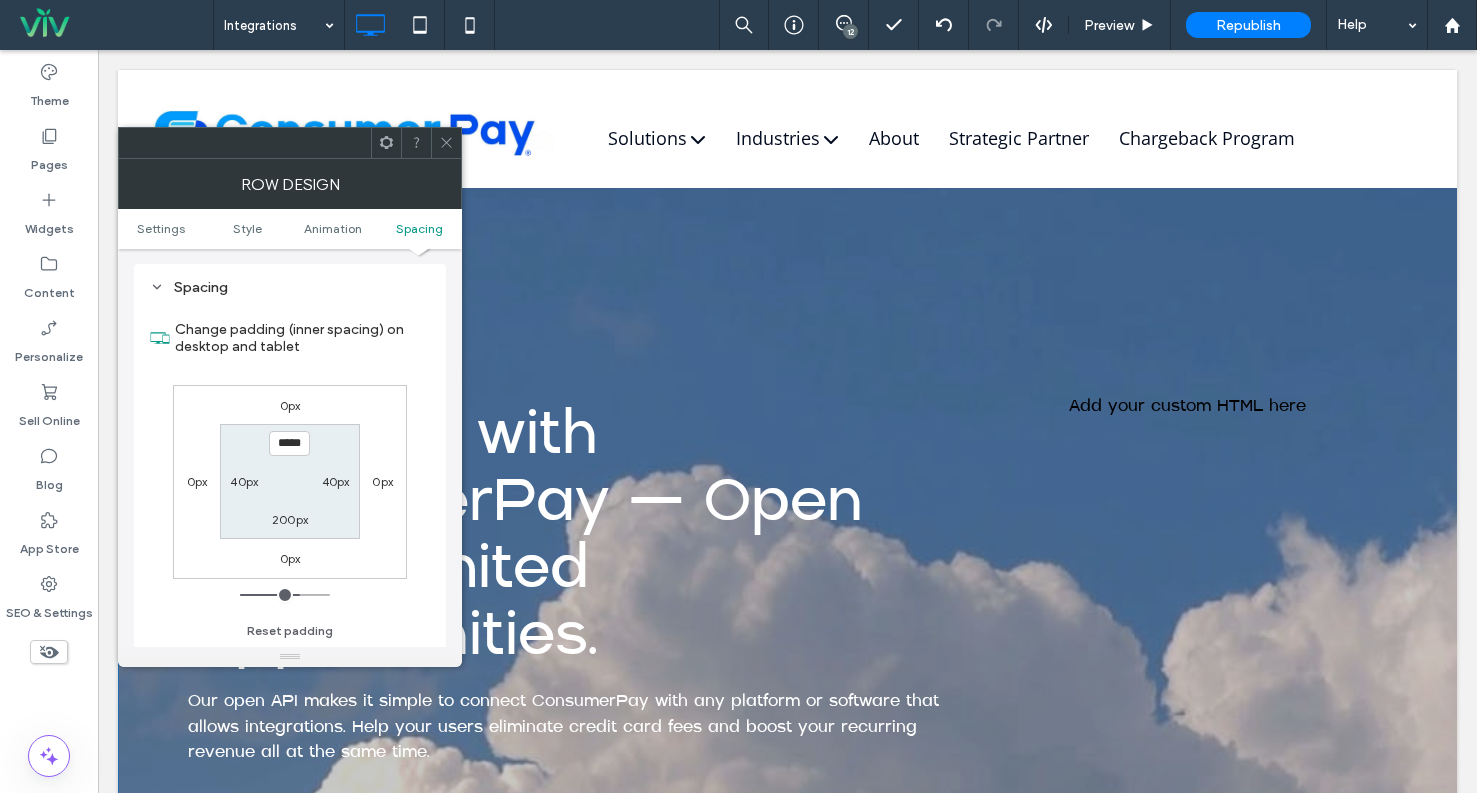 drag, startPoint x: 367, startPoint y: 375, endPoint x: 361, endPoint y: 389, distance: 15.231546 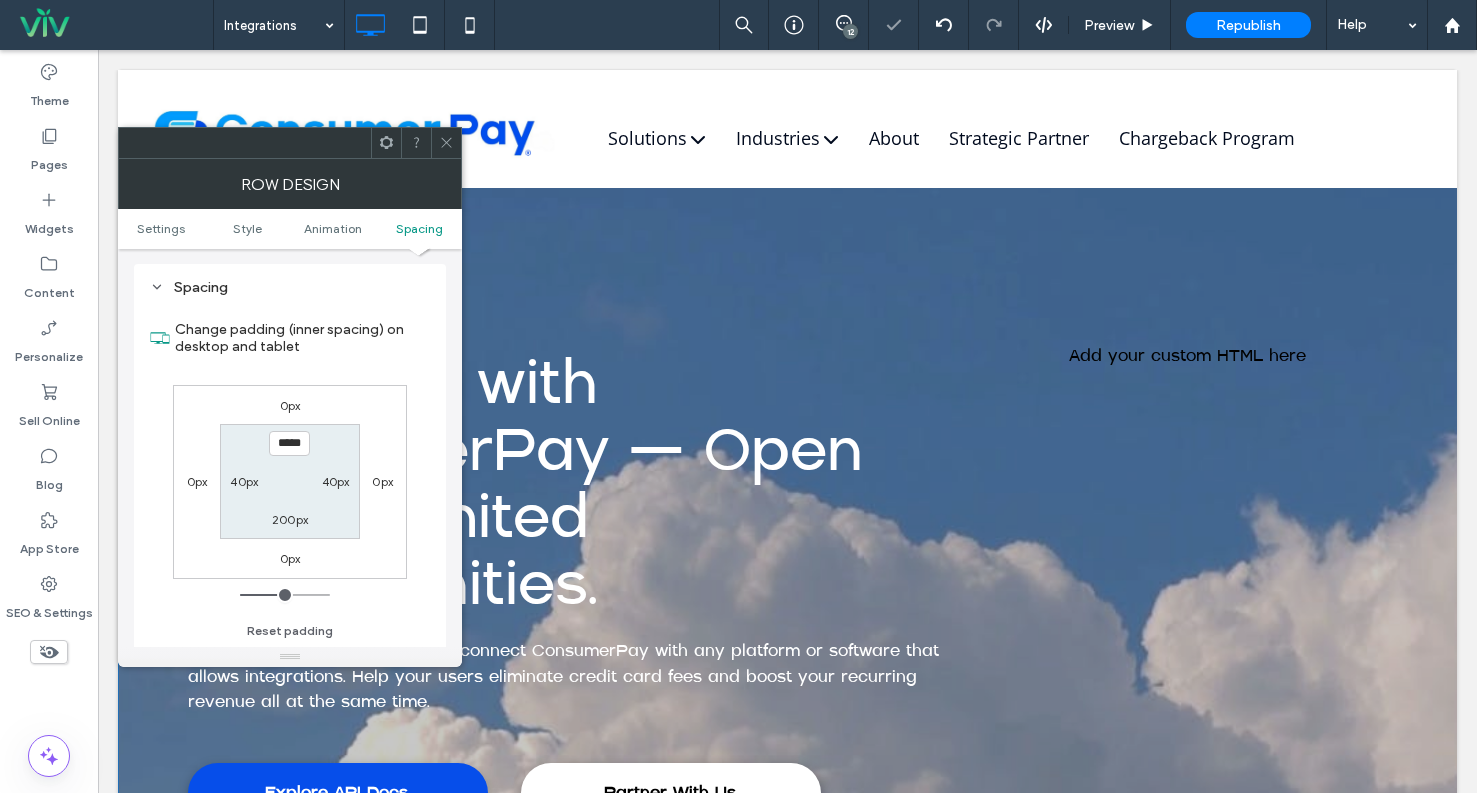 click on "200px" at bounding box center [290, 519] 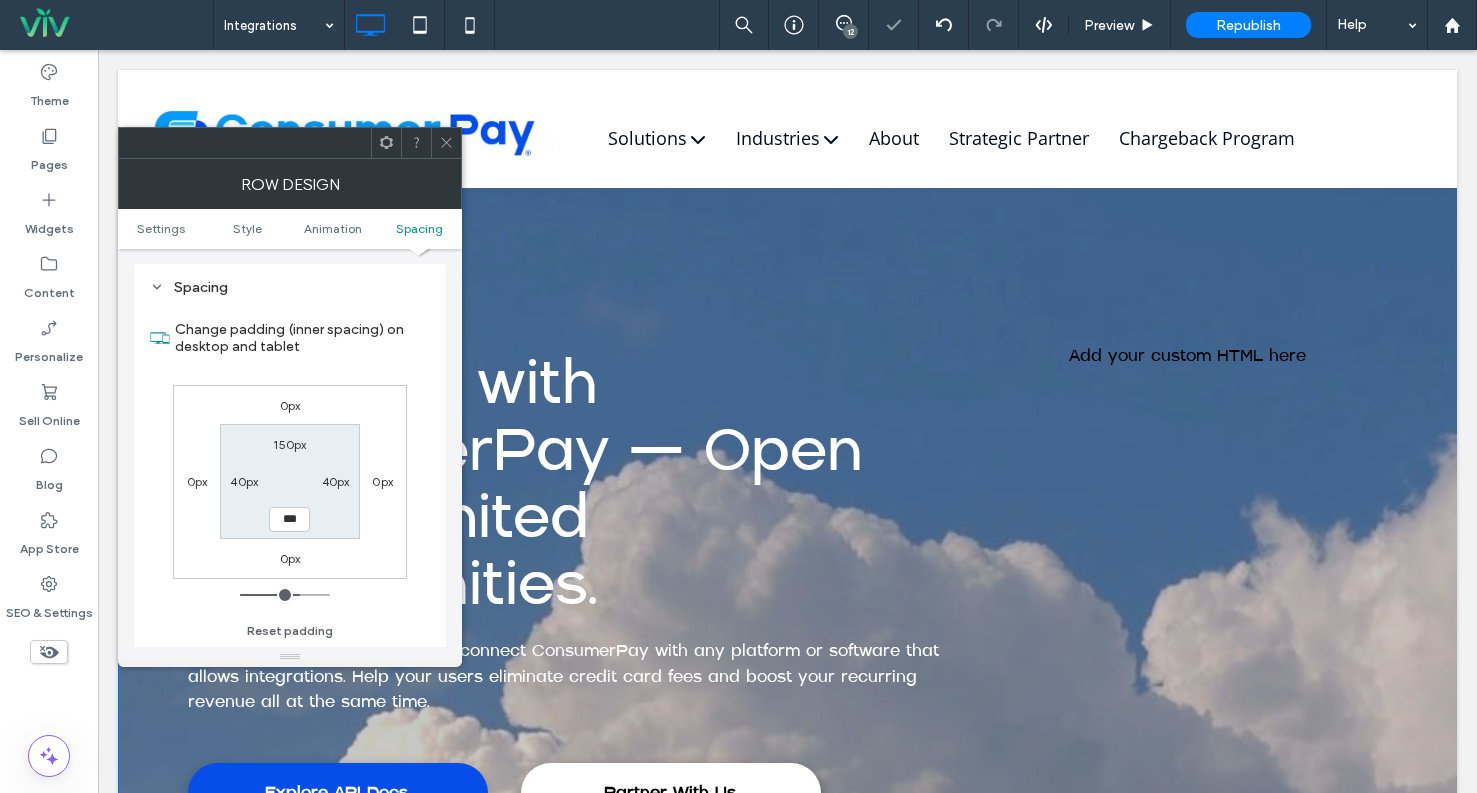 type on "***" 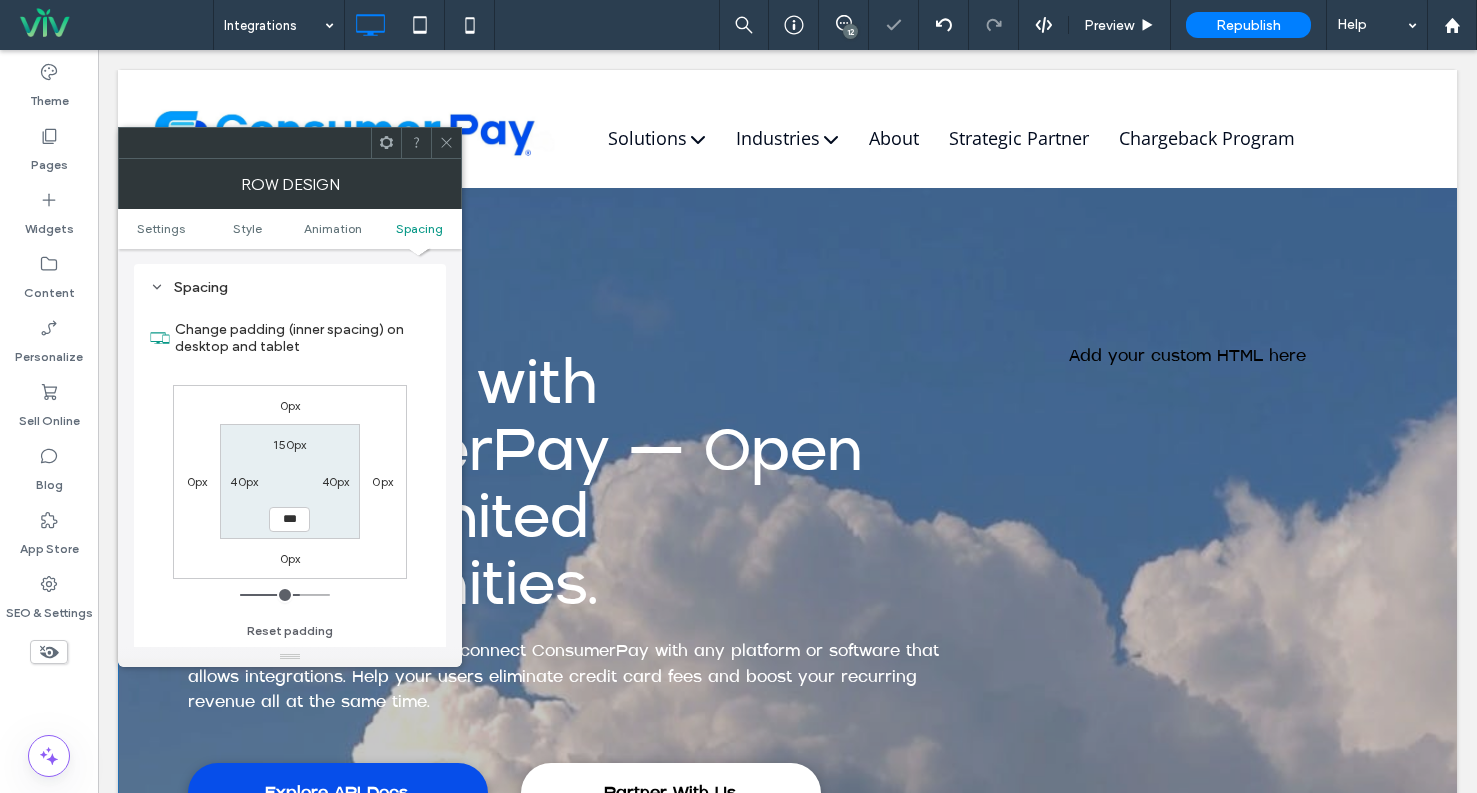 type on "***" 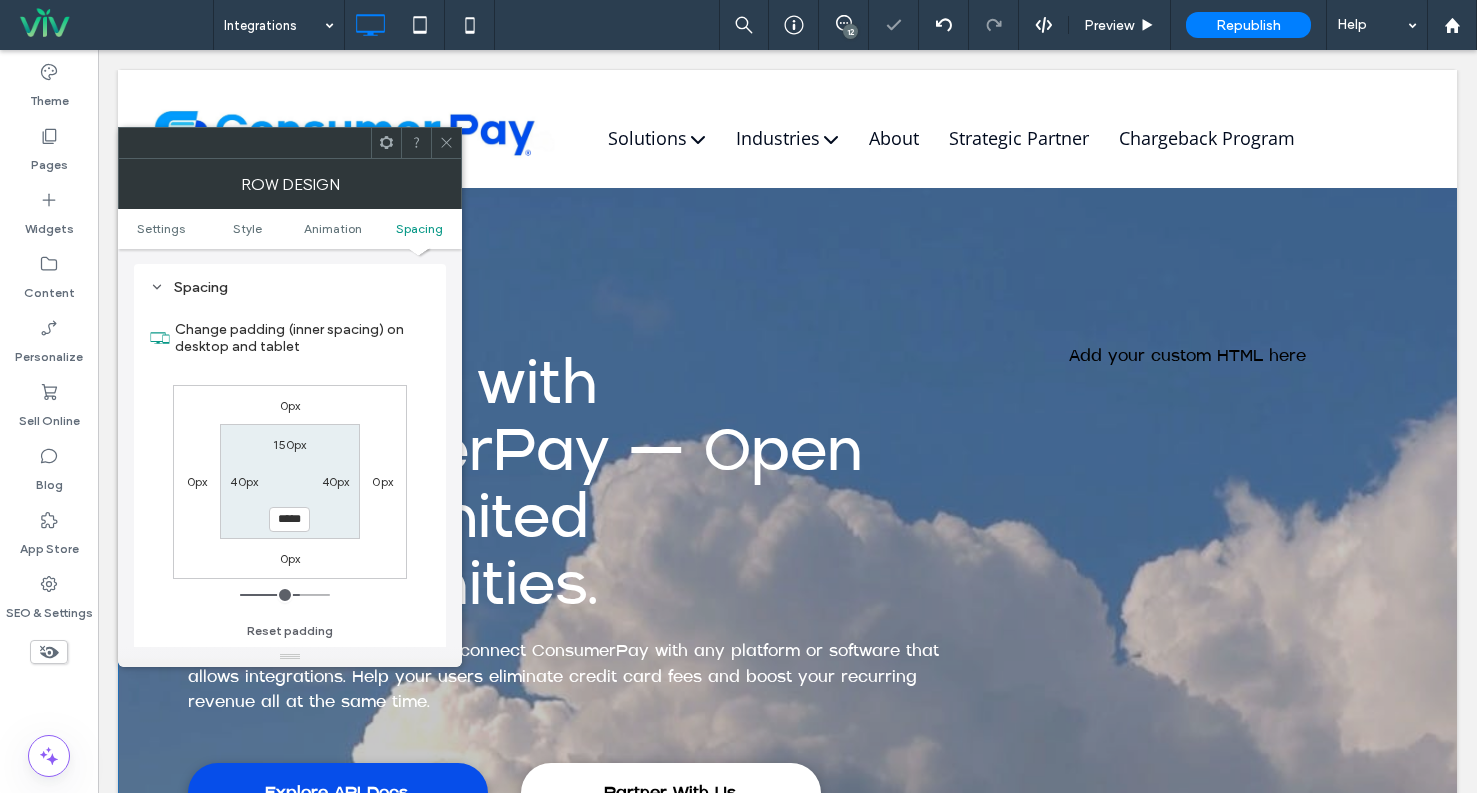 click on "150px 40px ***** 40px" at bounding box center (289, 481) 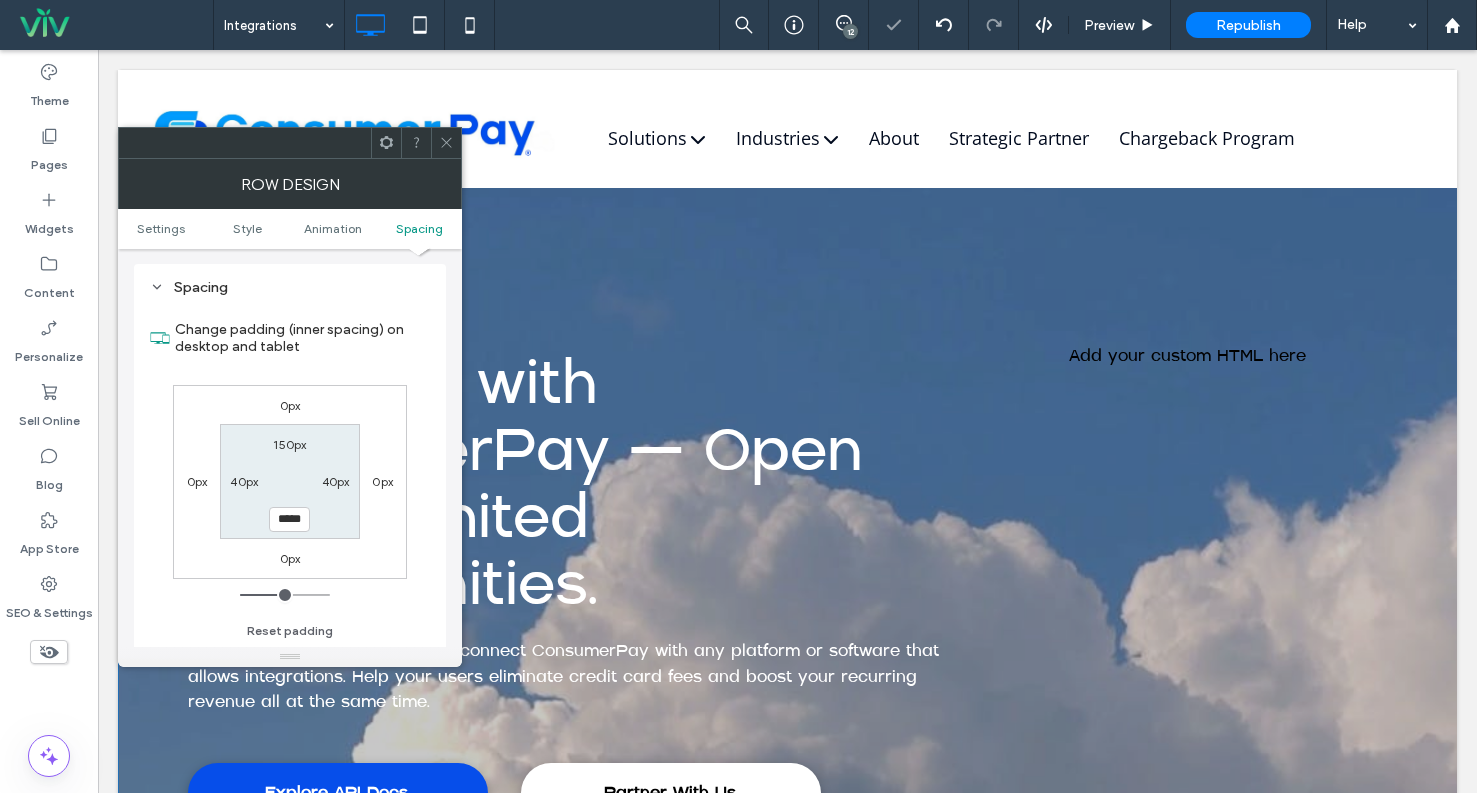 click 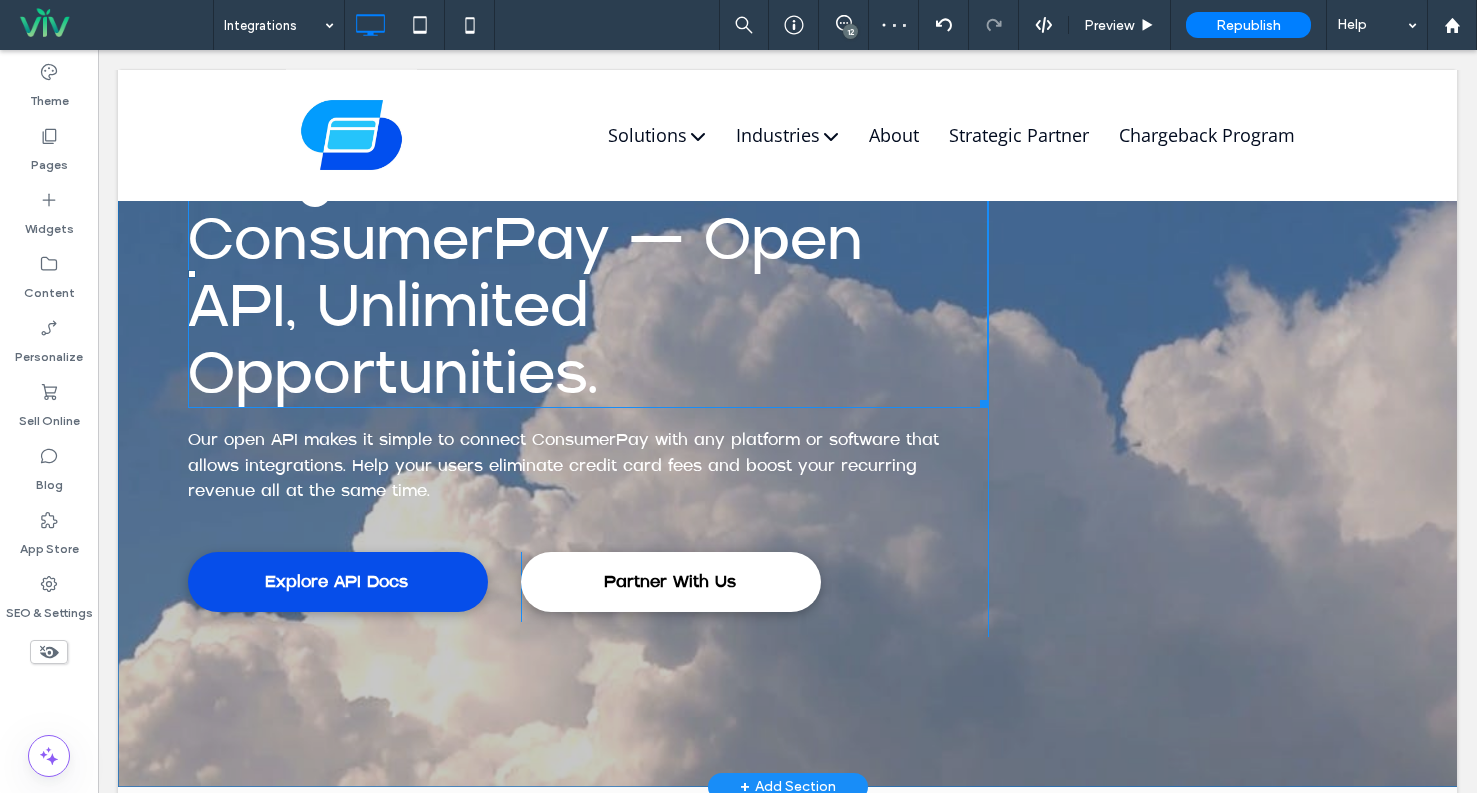 scroll, scrollTop: 0, scrollLeft: 0, axis: both 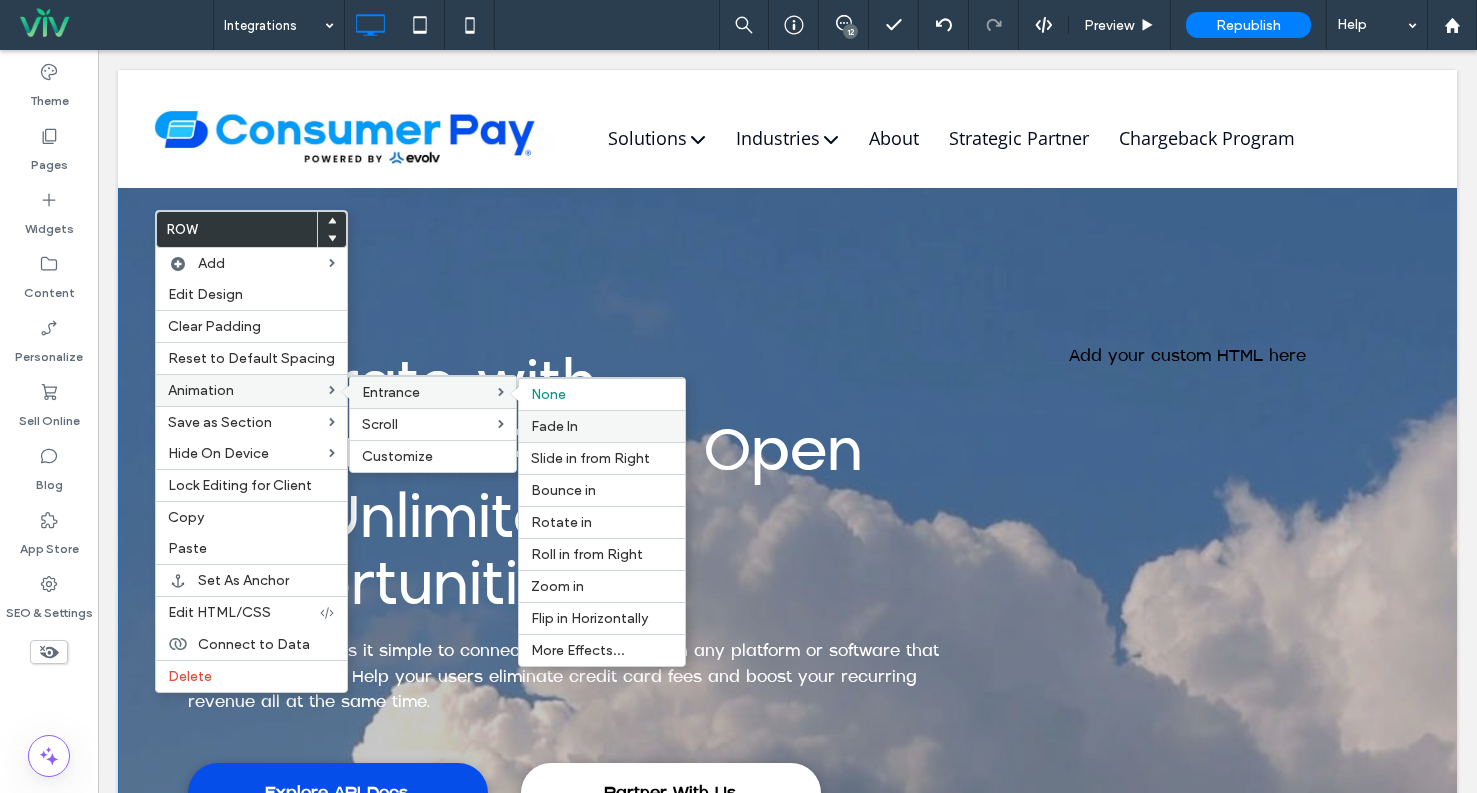 click on "Fade In" at bounding box center [554, 426] 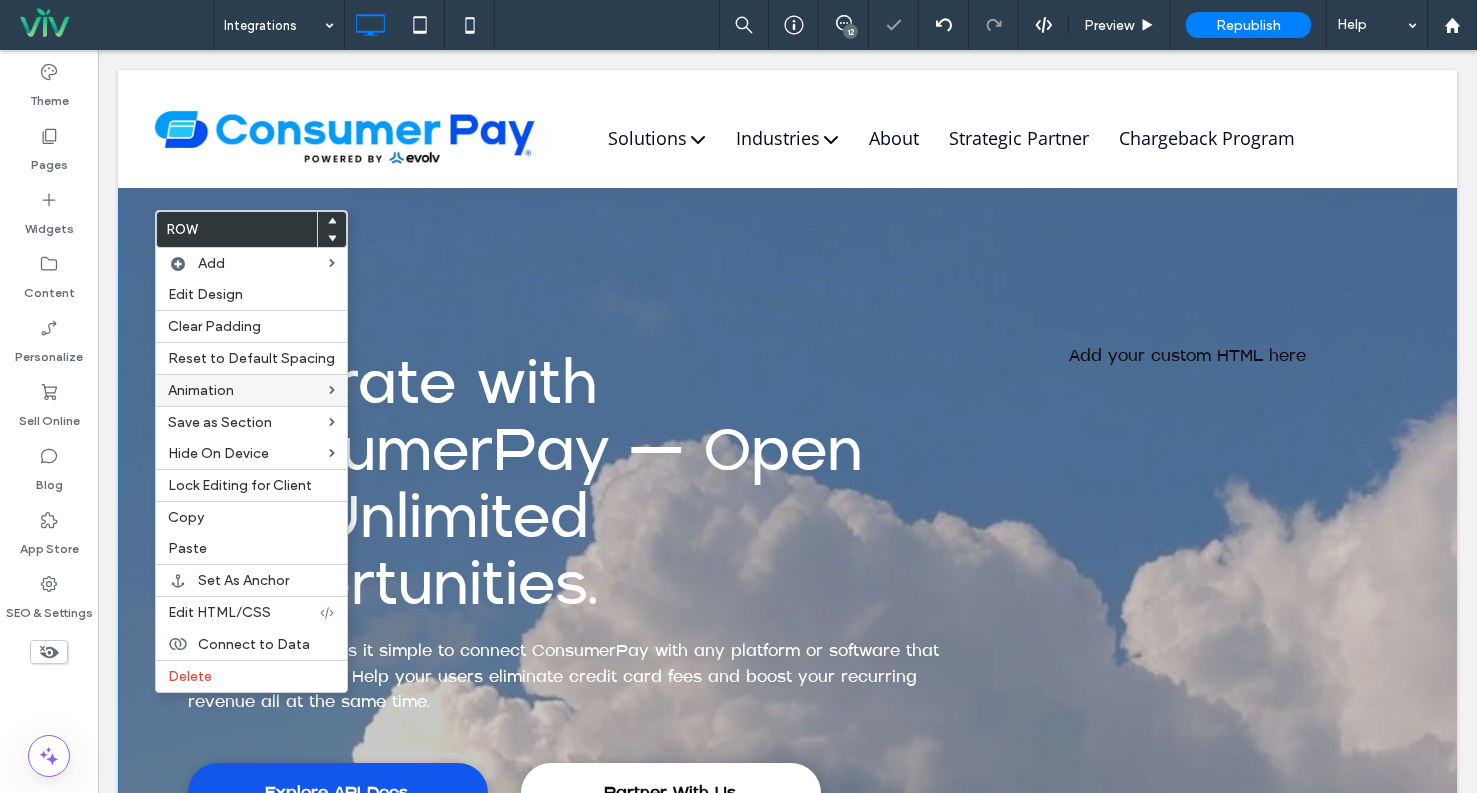 click at bounding box center (787, 592) 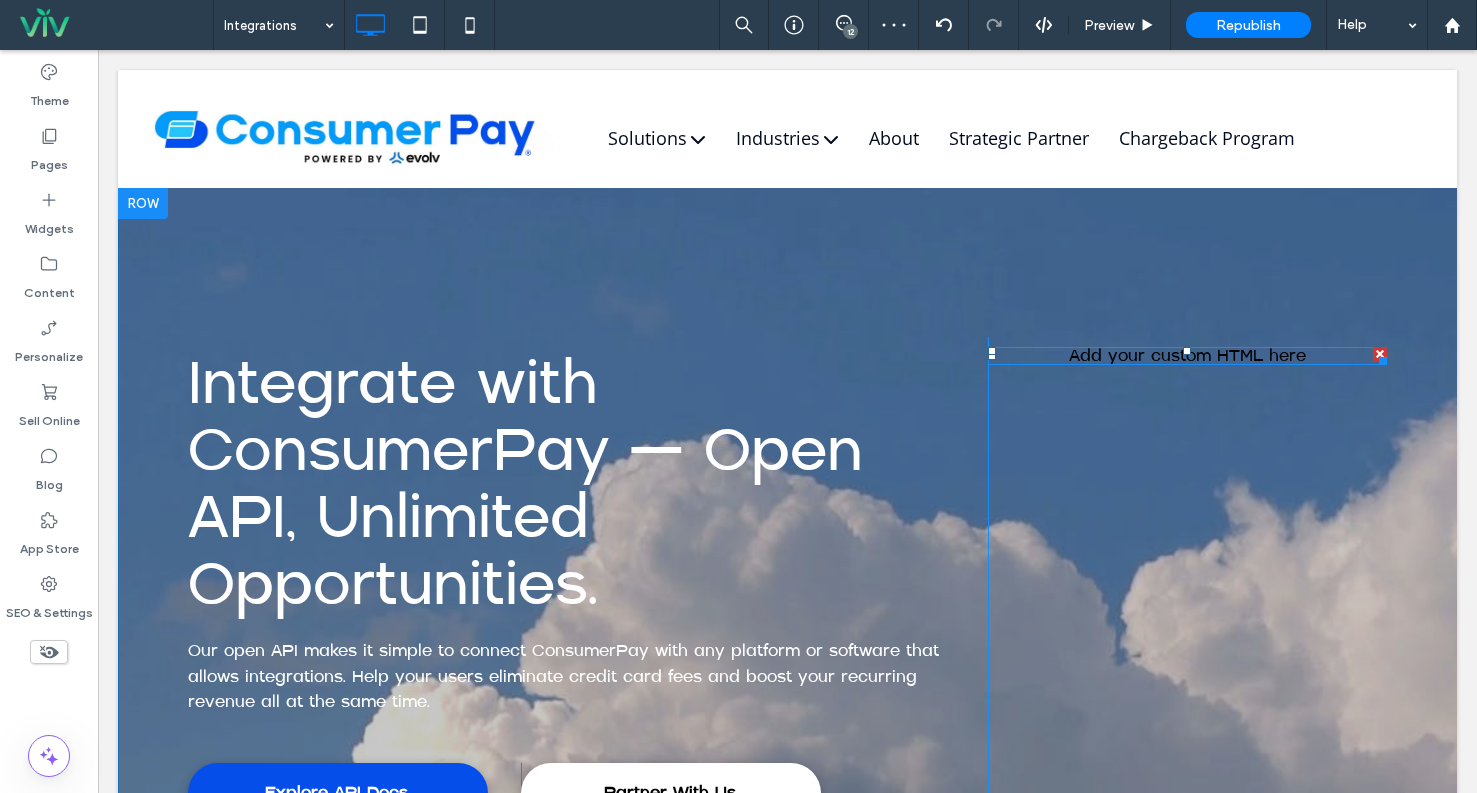 click at bounding box center (1188, 356) 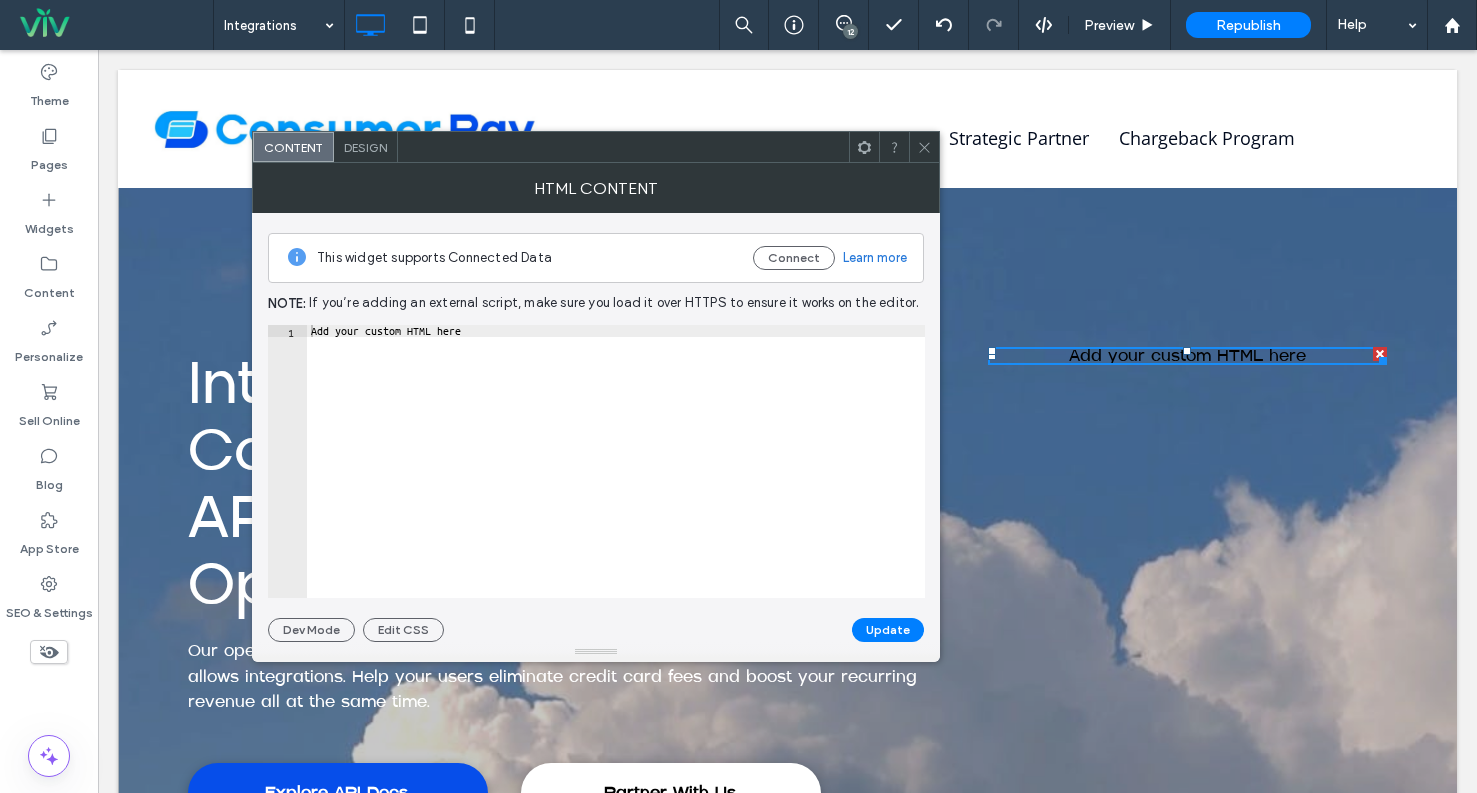 click 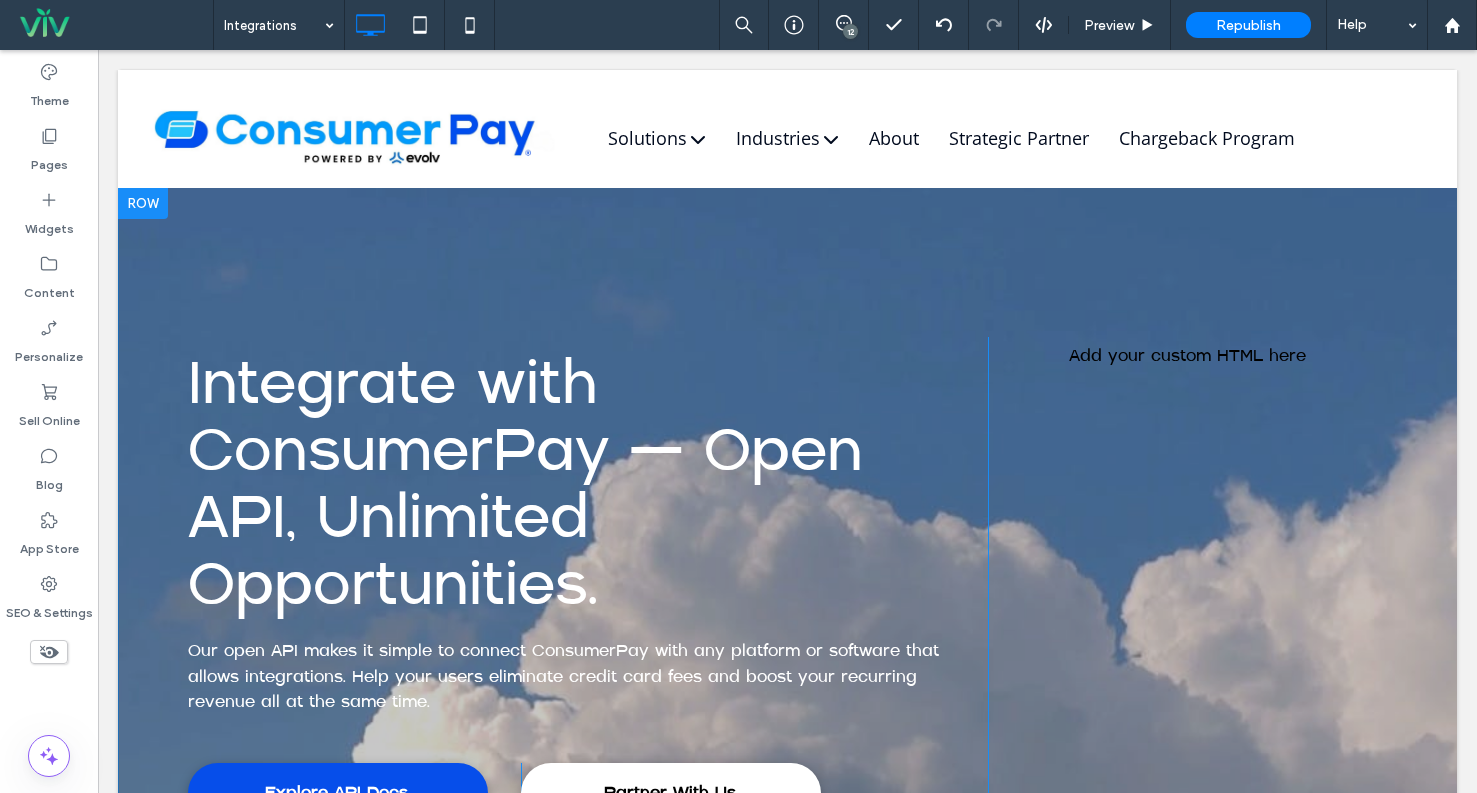 click at bounding box center [787, 592] 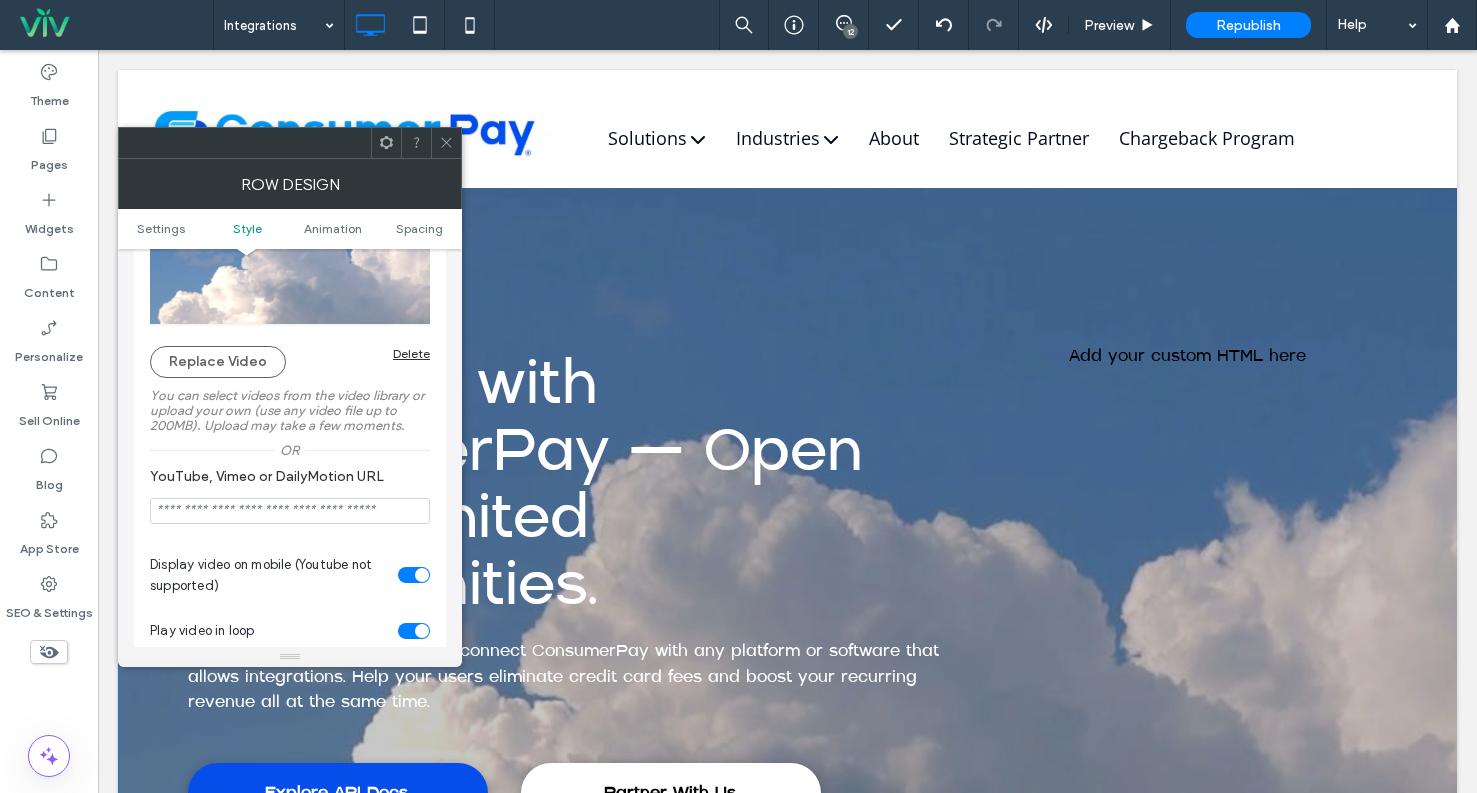 scroll, scrollTop: 400, scrollLeft: 0, axis: vertical 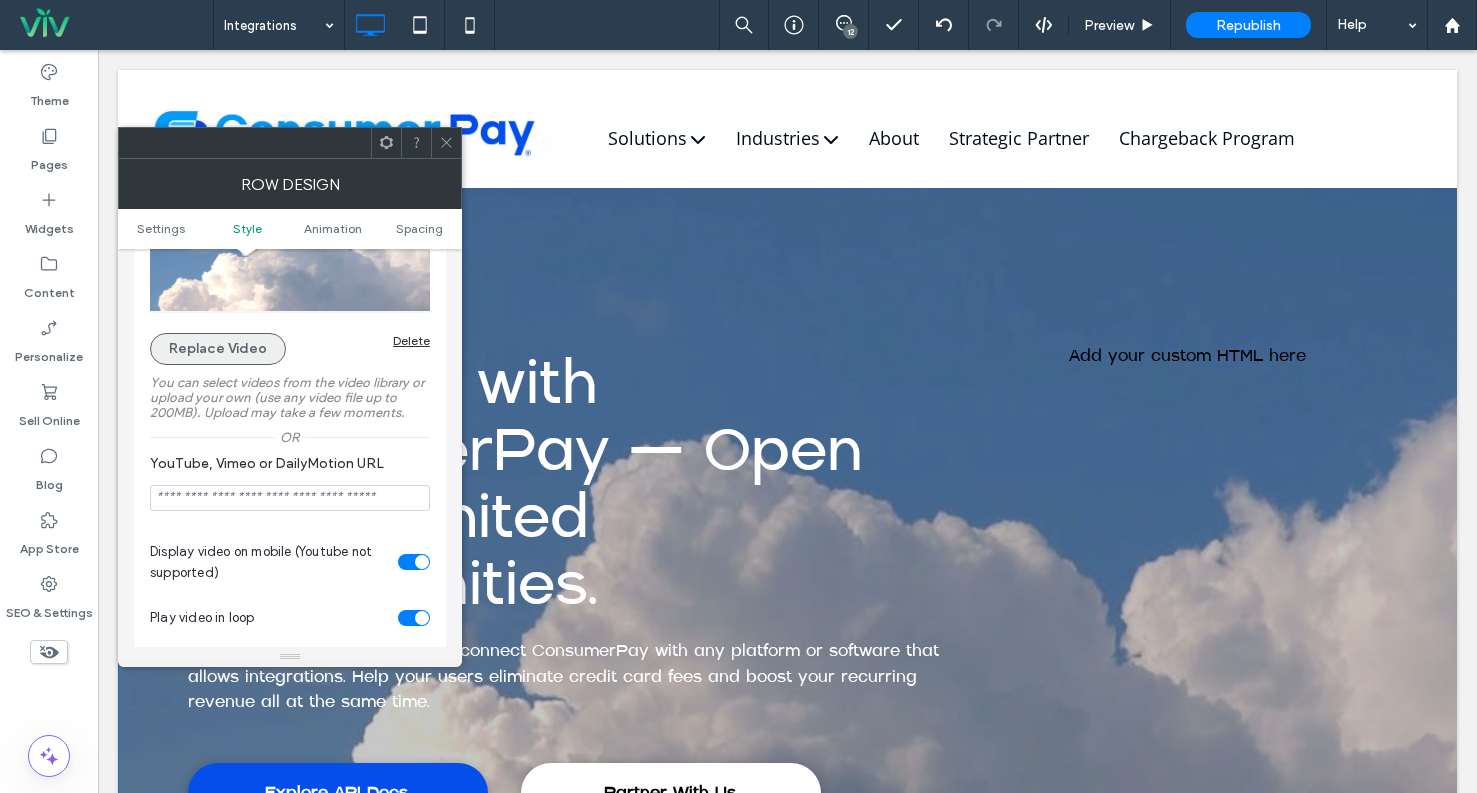click on "Replace Video" at bounding box center [218, 349] 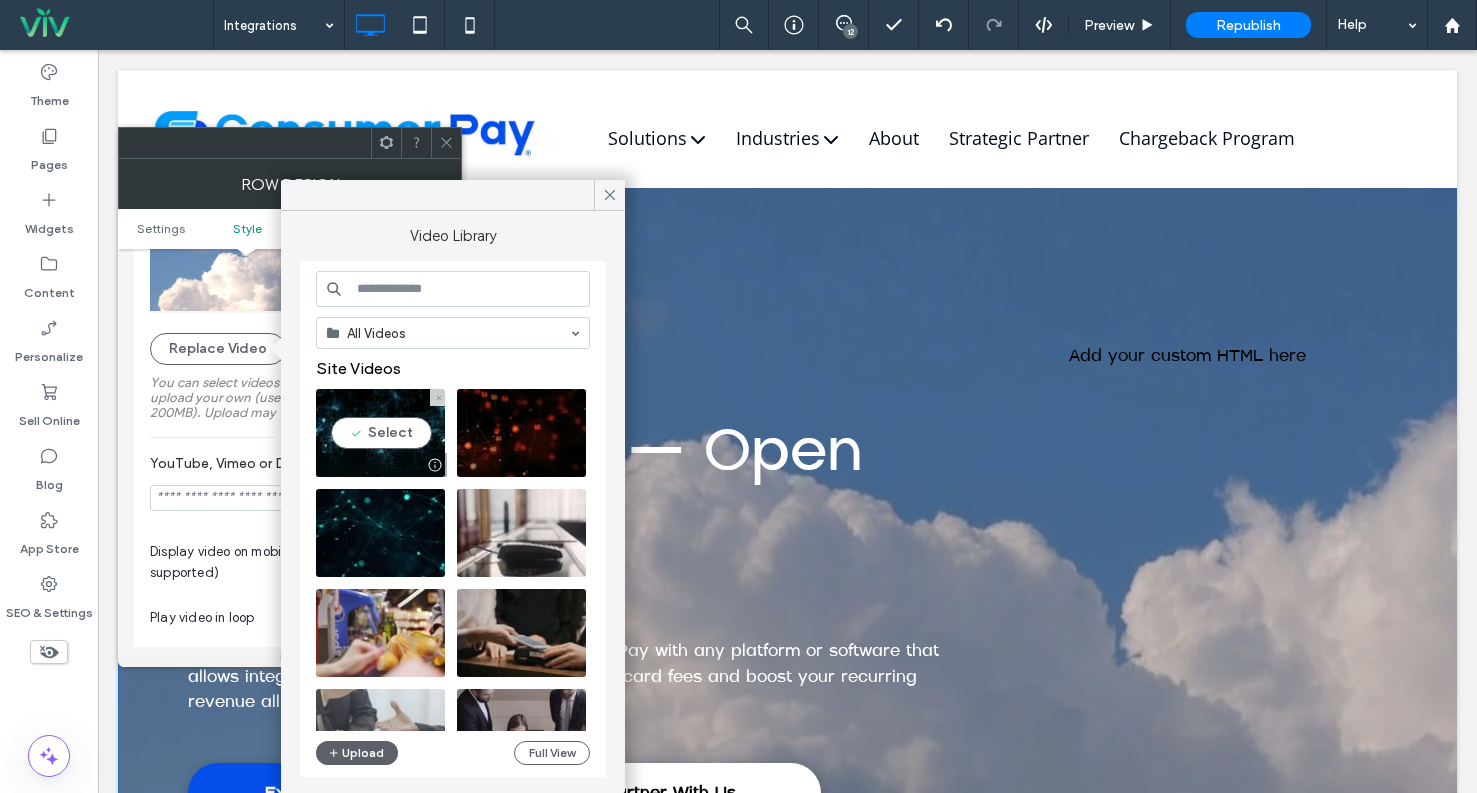 click at bounding box center [380, 433] 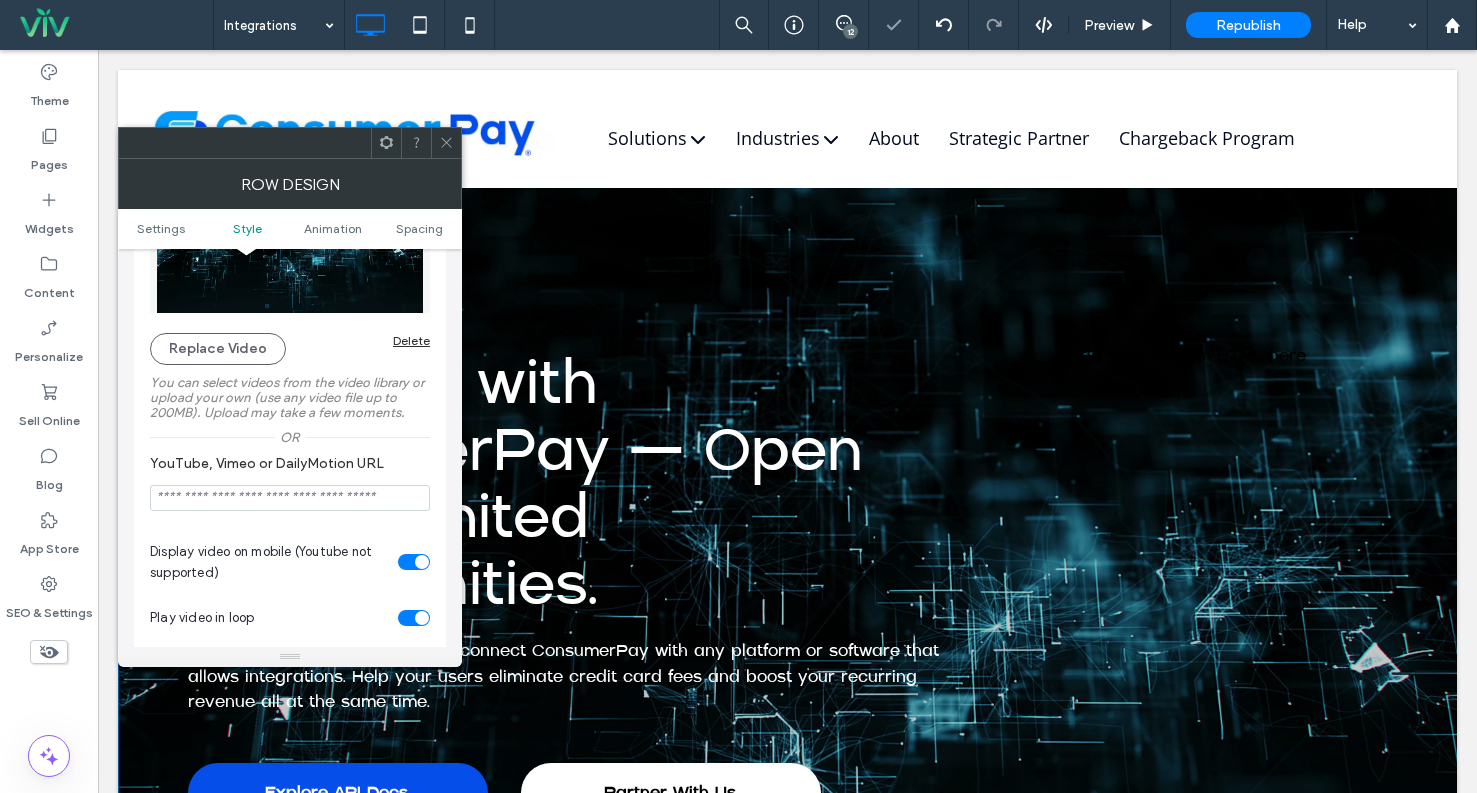 click 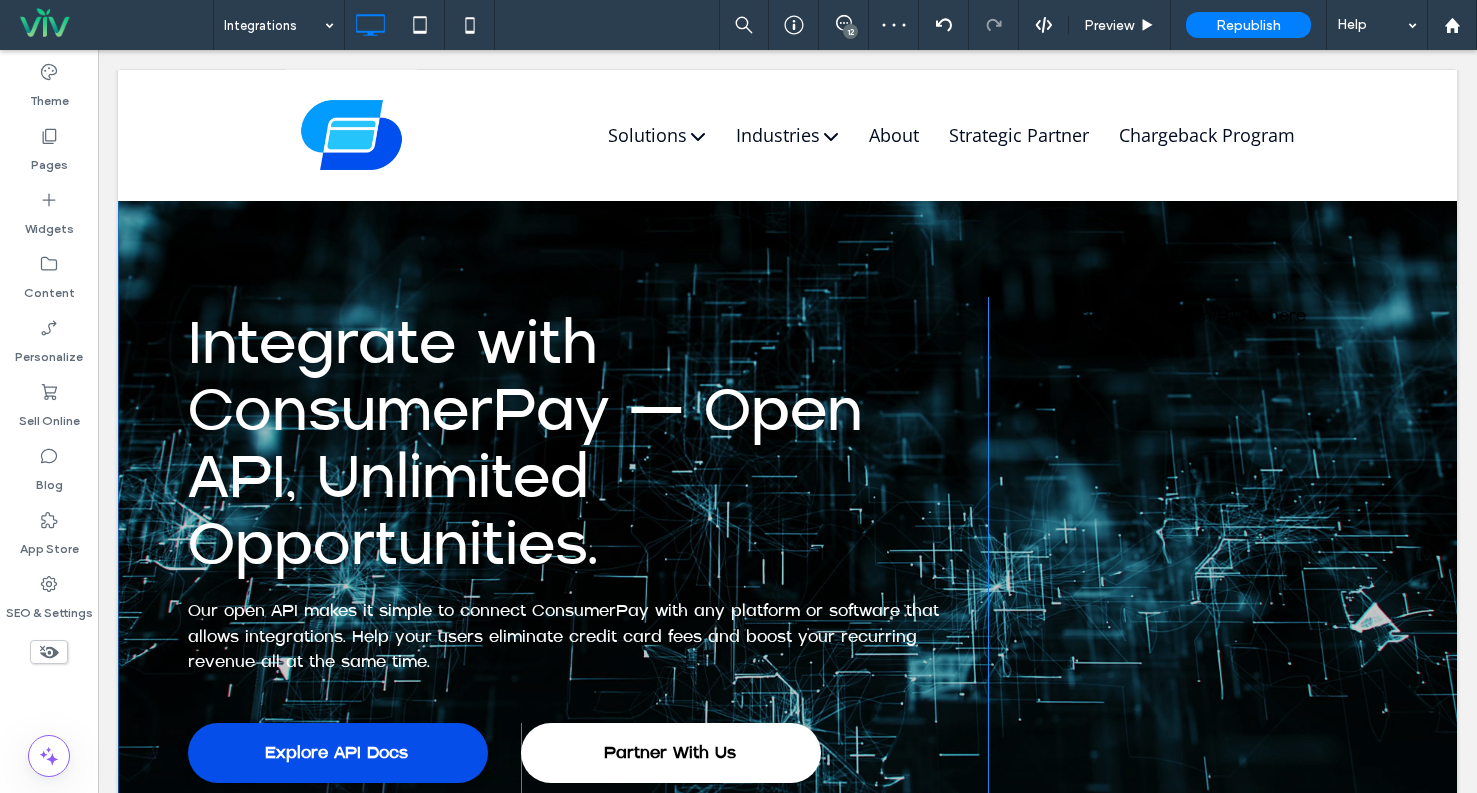 scroll, scrollTop: 0, scrollLeft: 0, axis: both 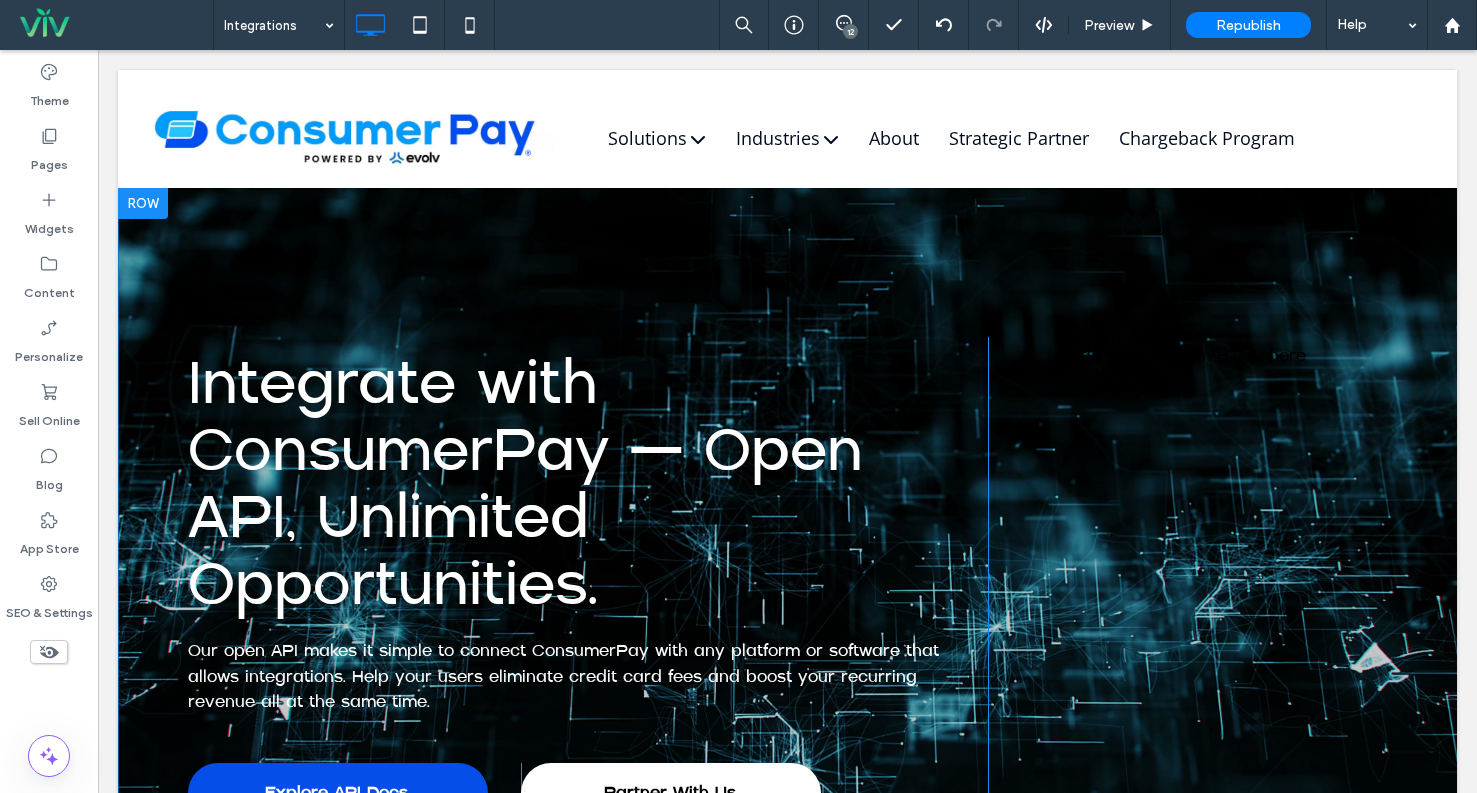click at bounding box center (787, 592) 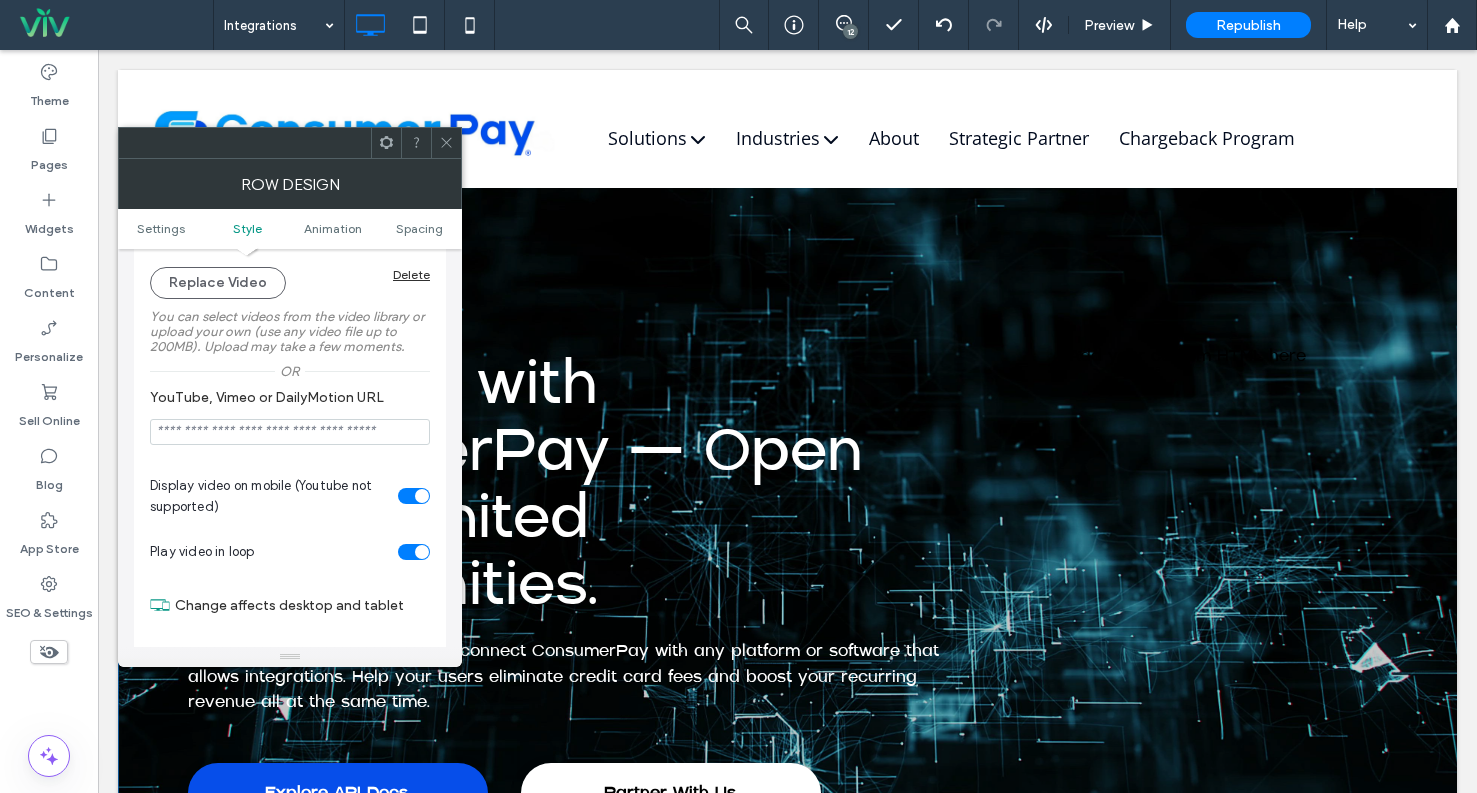 scroll, scrollTop: 700, scrollLeft: 0, axis: vertical 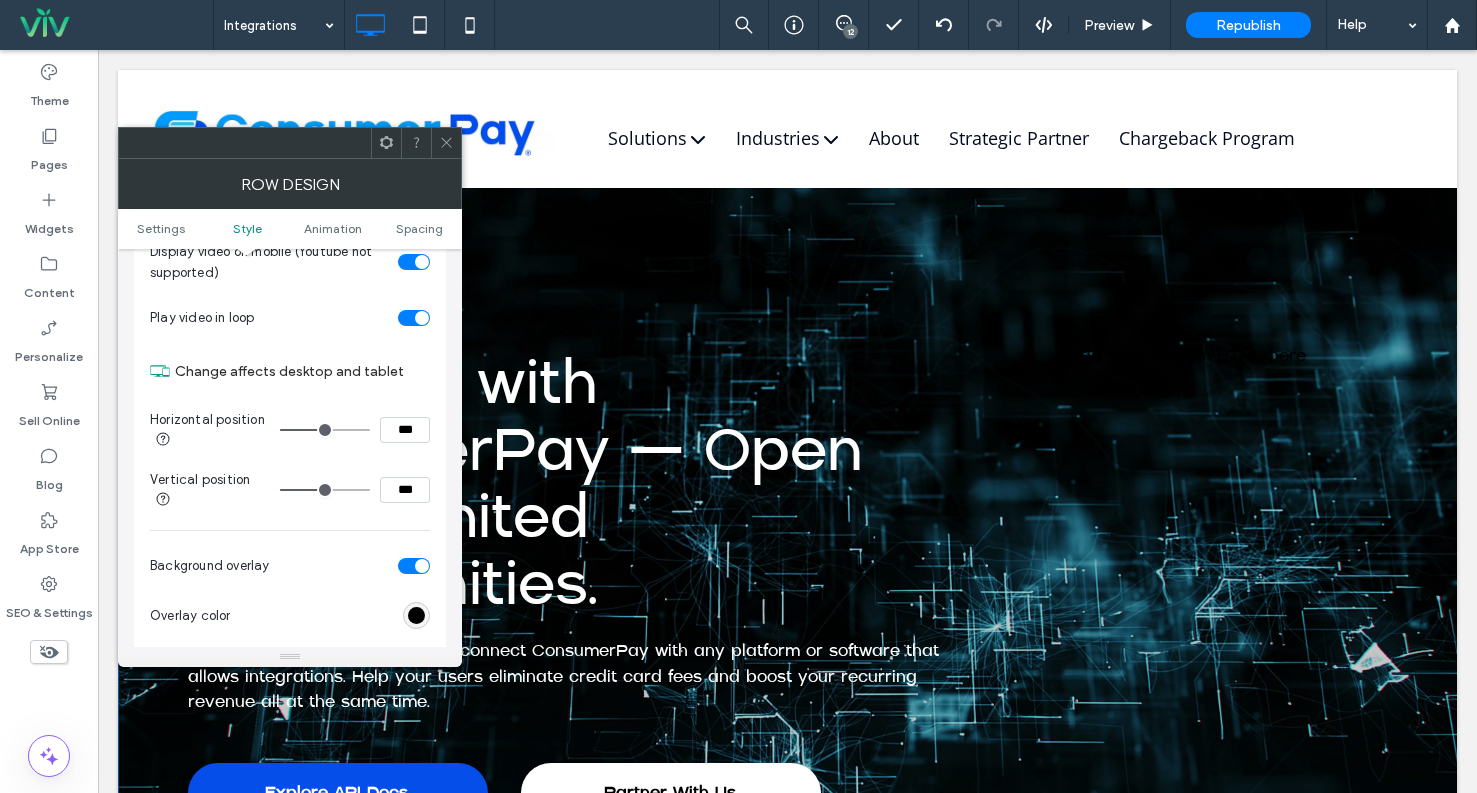 click at bounding box center (422, 566) 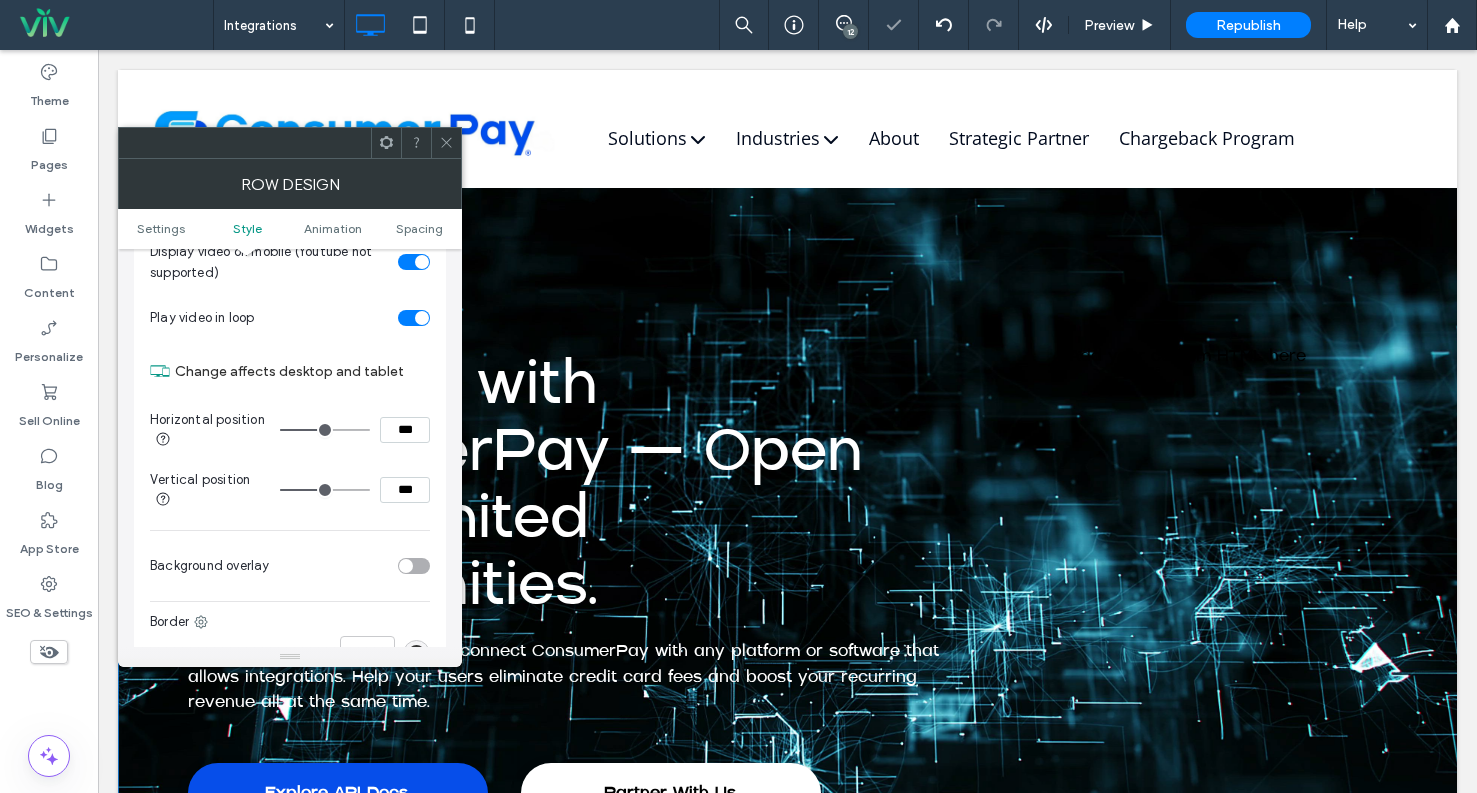 click at bounding box center (414, 566) 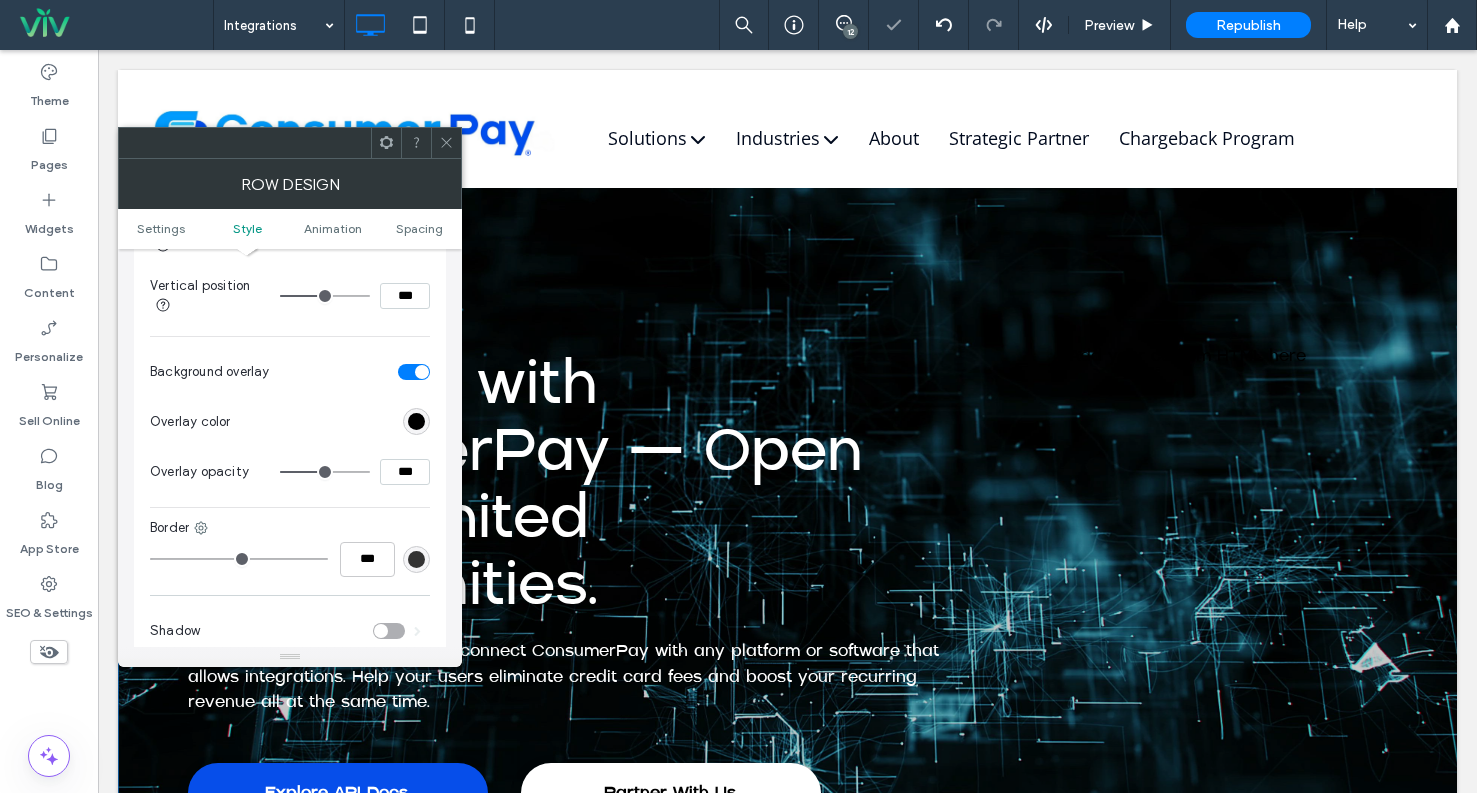 scroll, scrollTop: 1000, scrollLeft: 0, axis: vertical 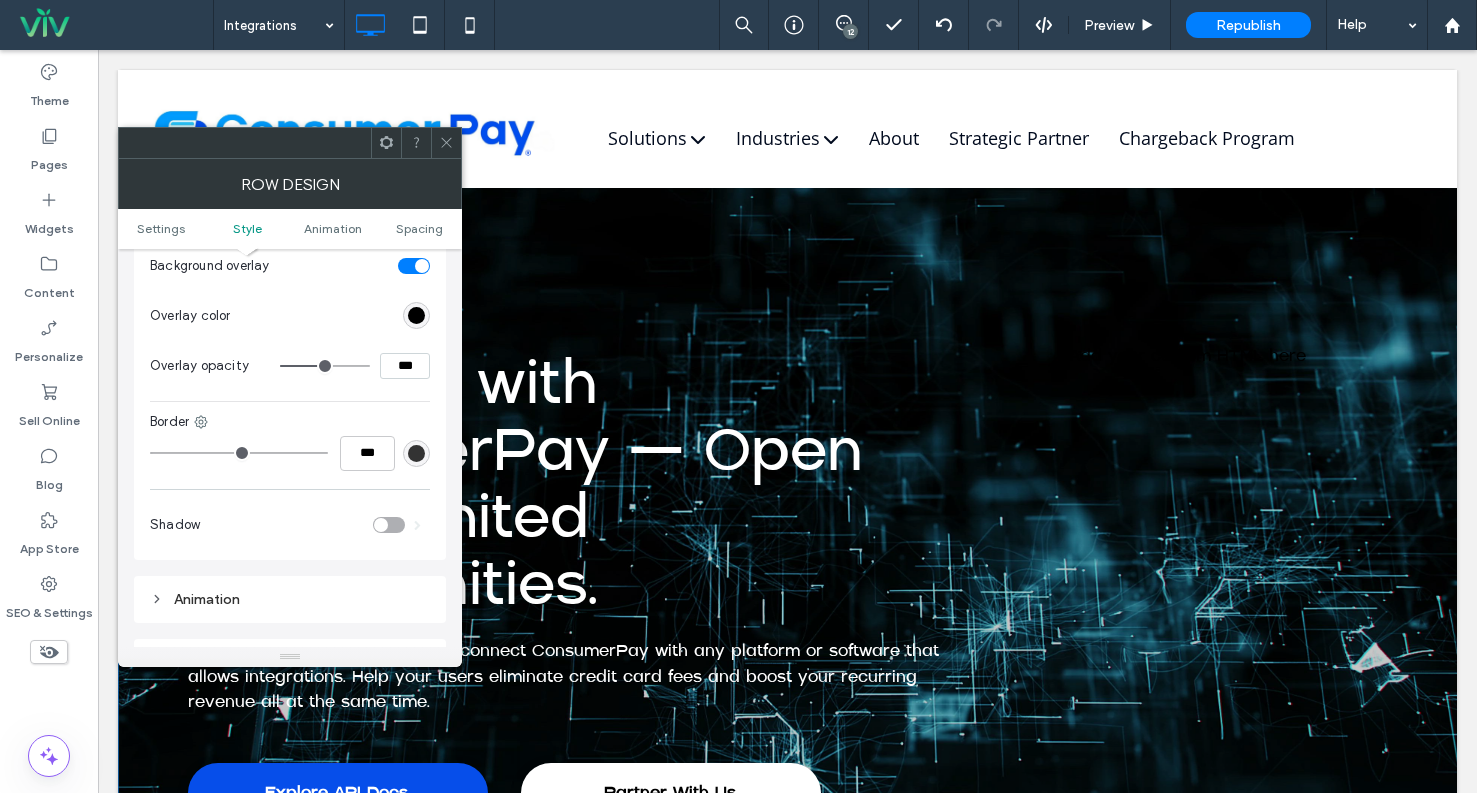 type on "**" 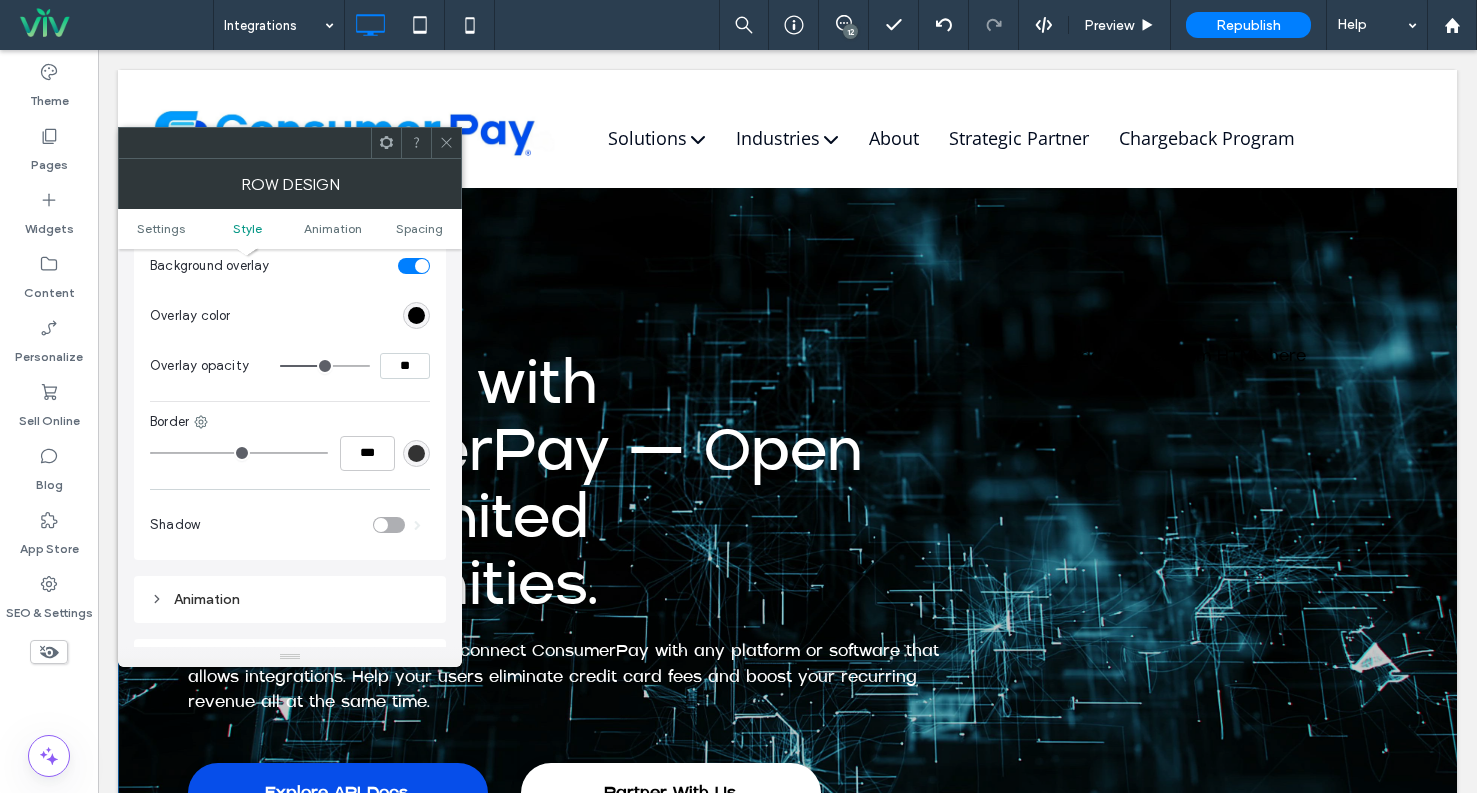 type on "*" 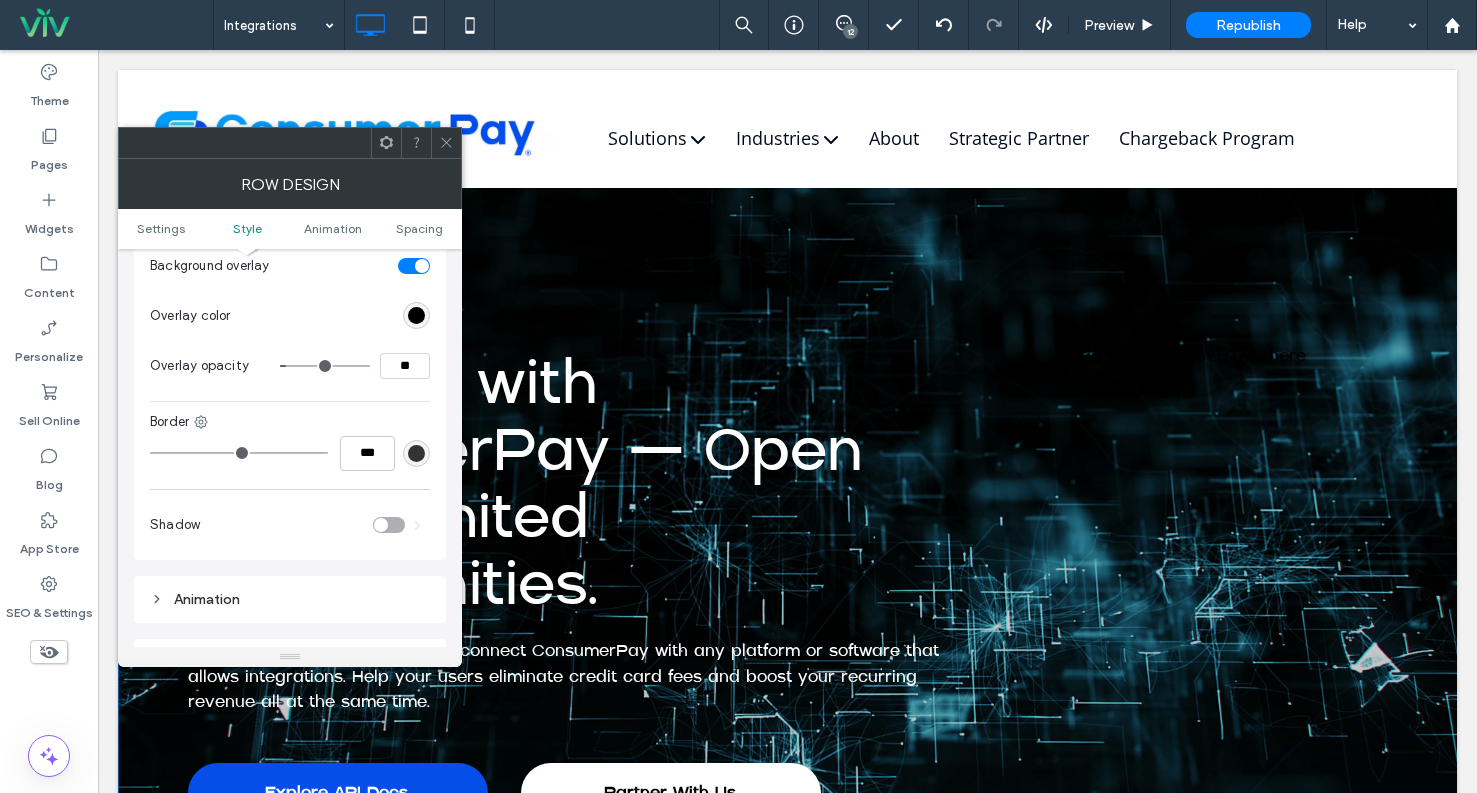 type on "*" 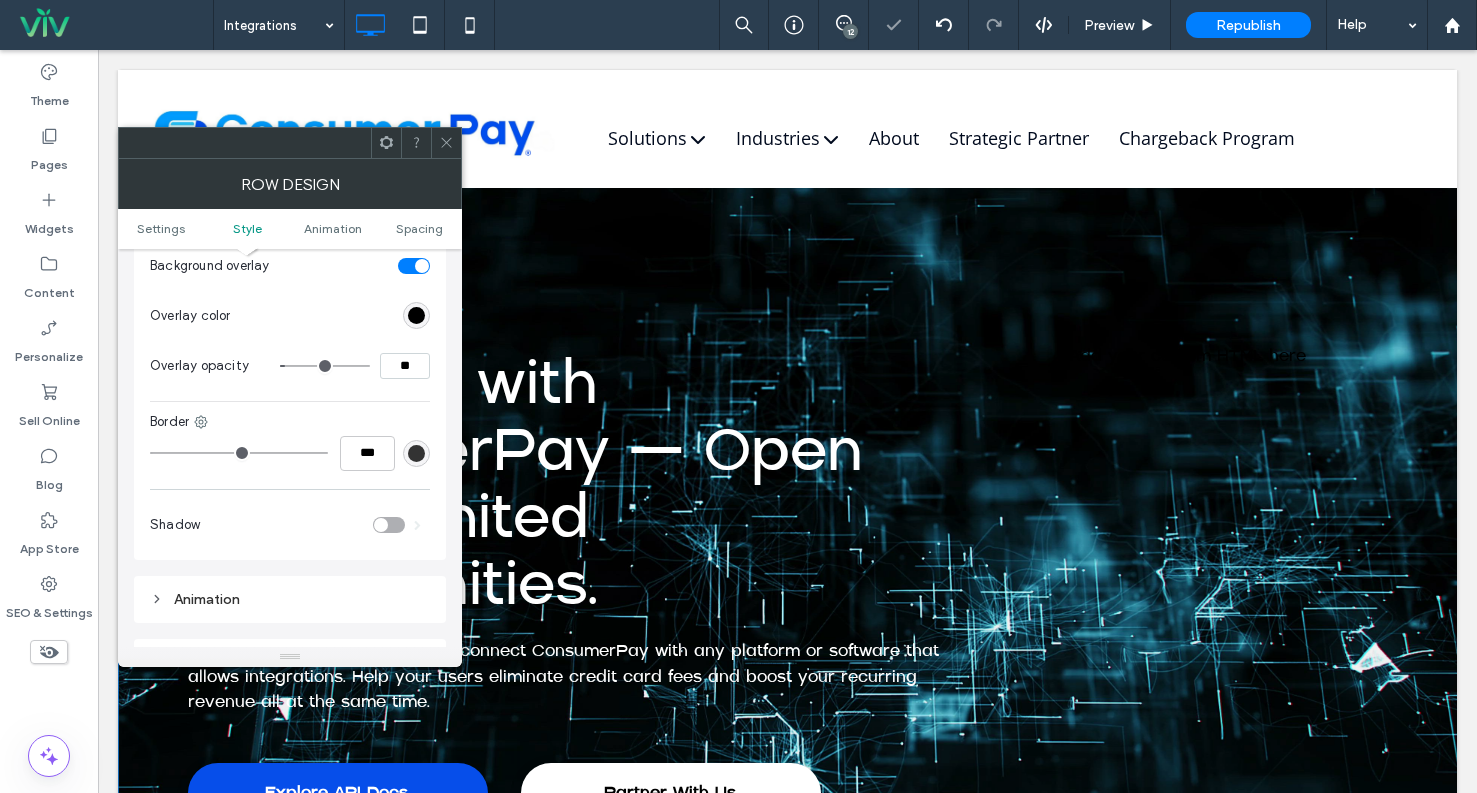 type on "**" 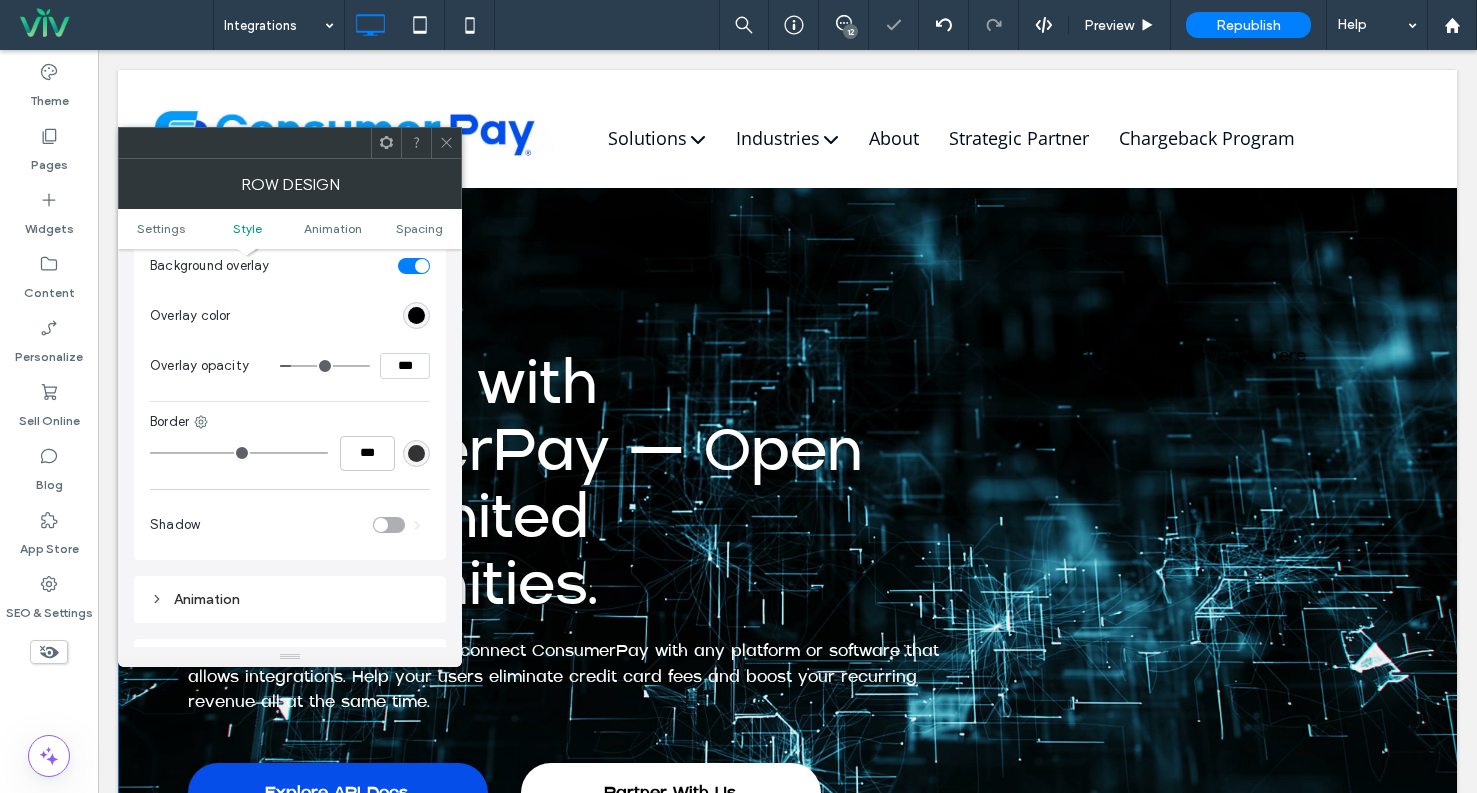 type on "**" 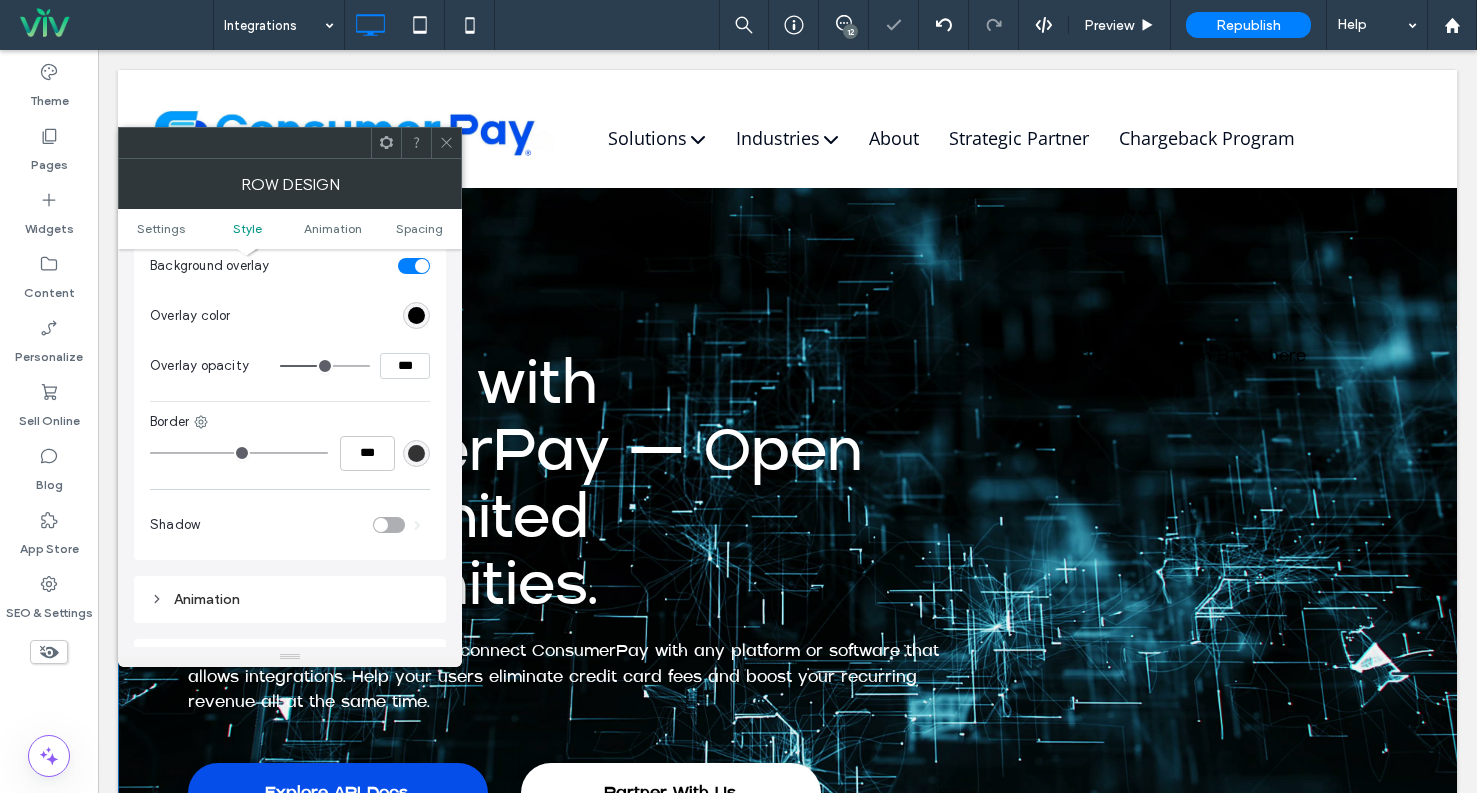 type on "**" 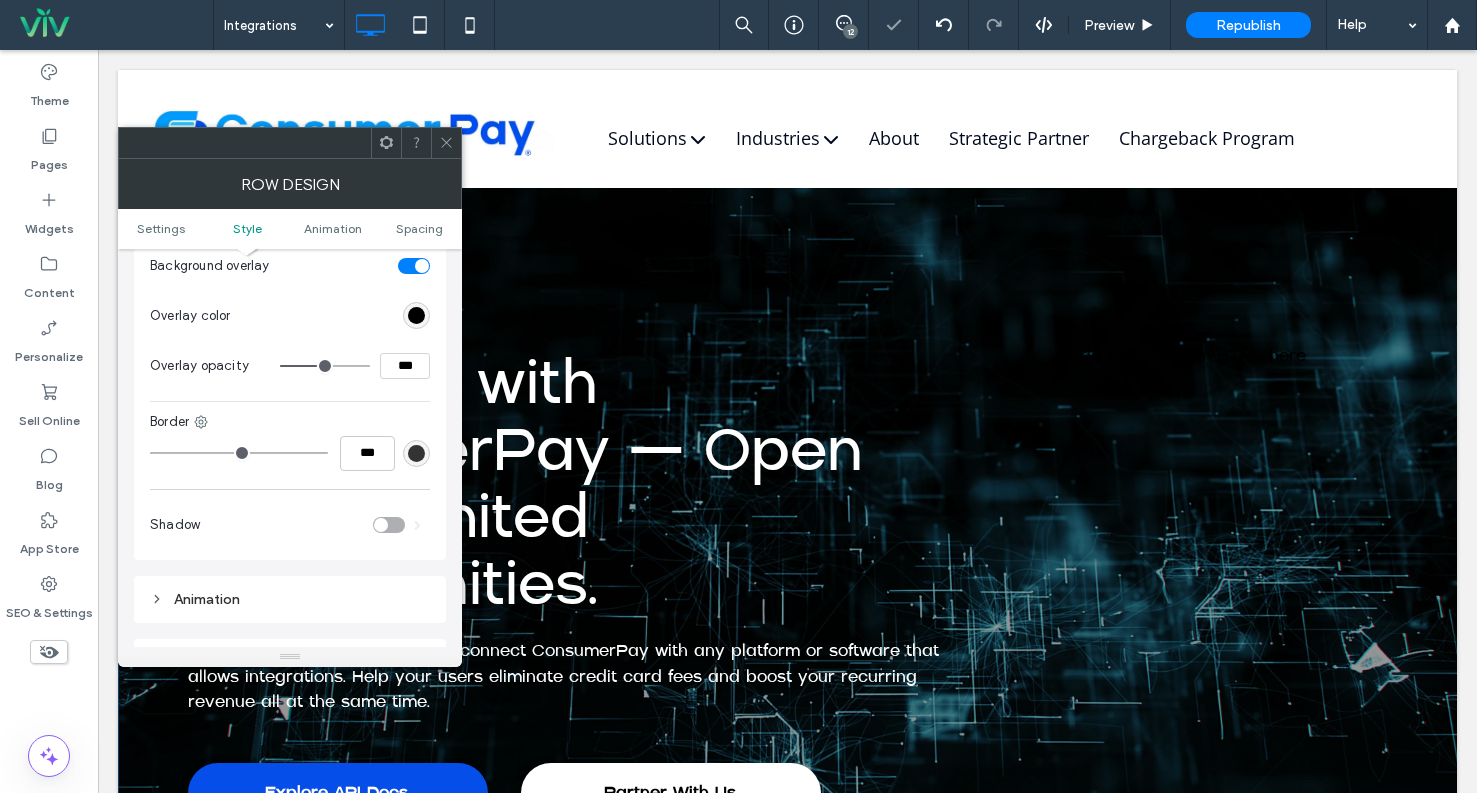 type on "**" 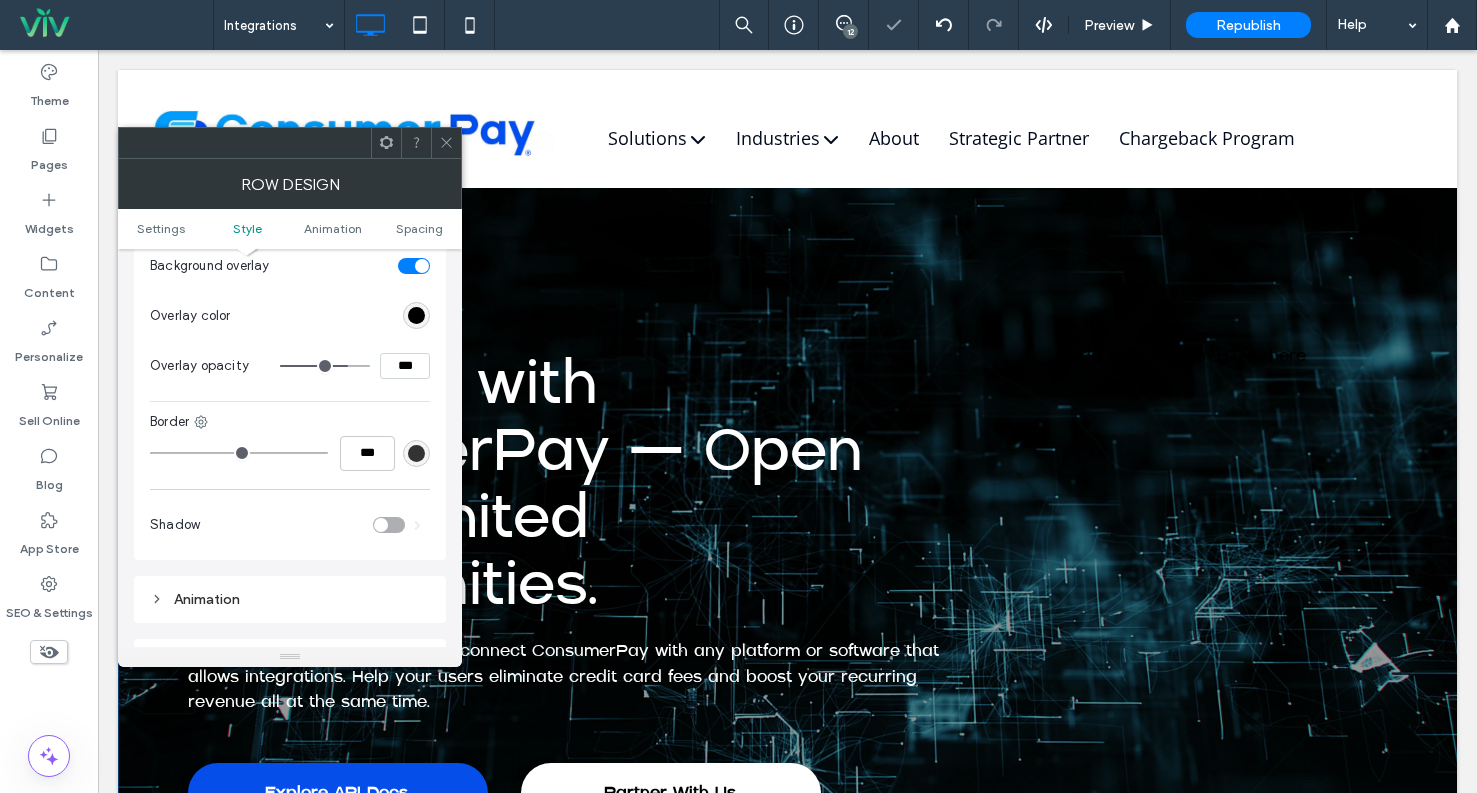 type on "**" 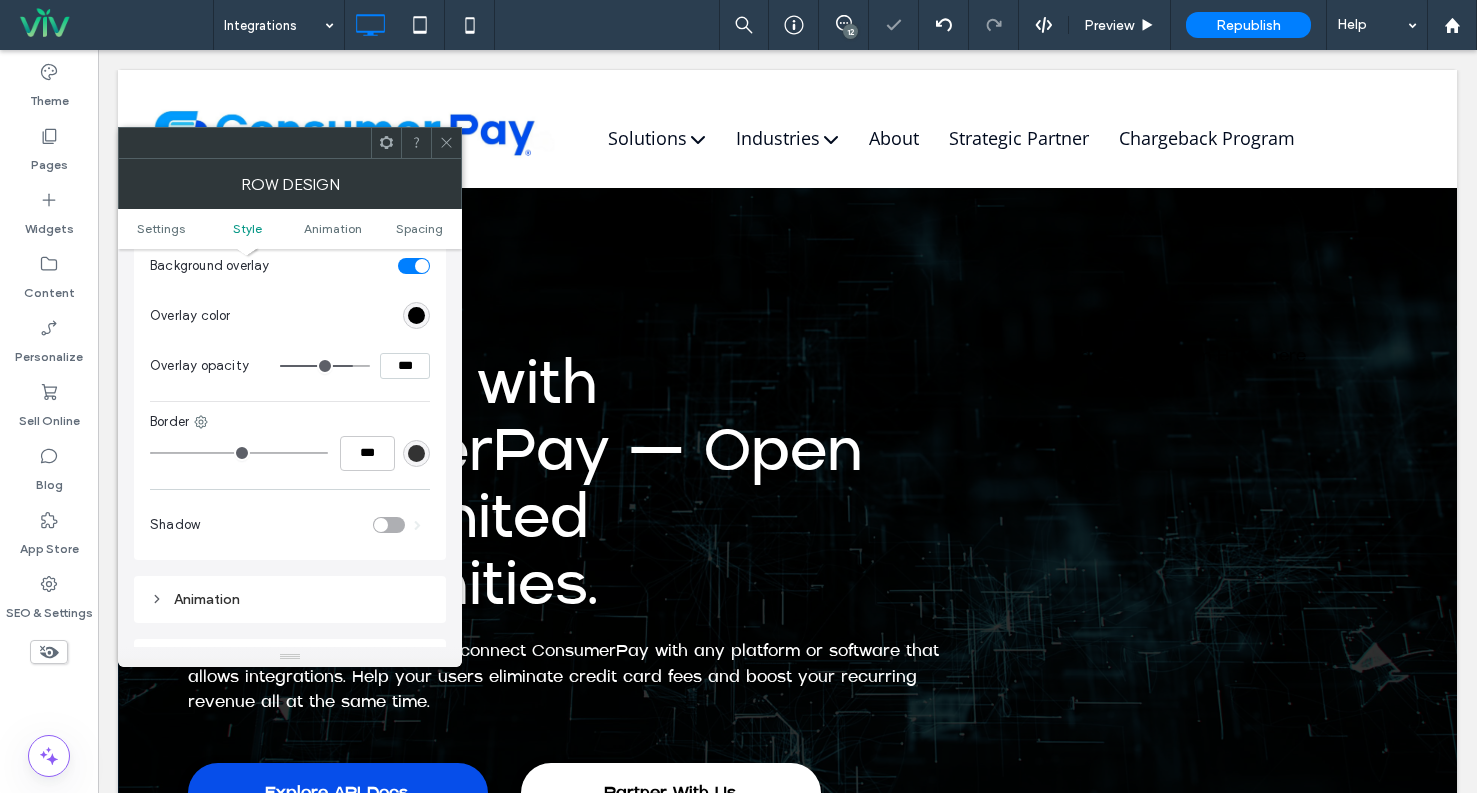 type on "**" 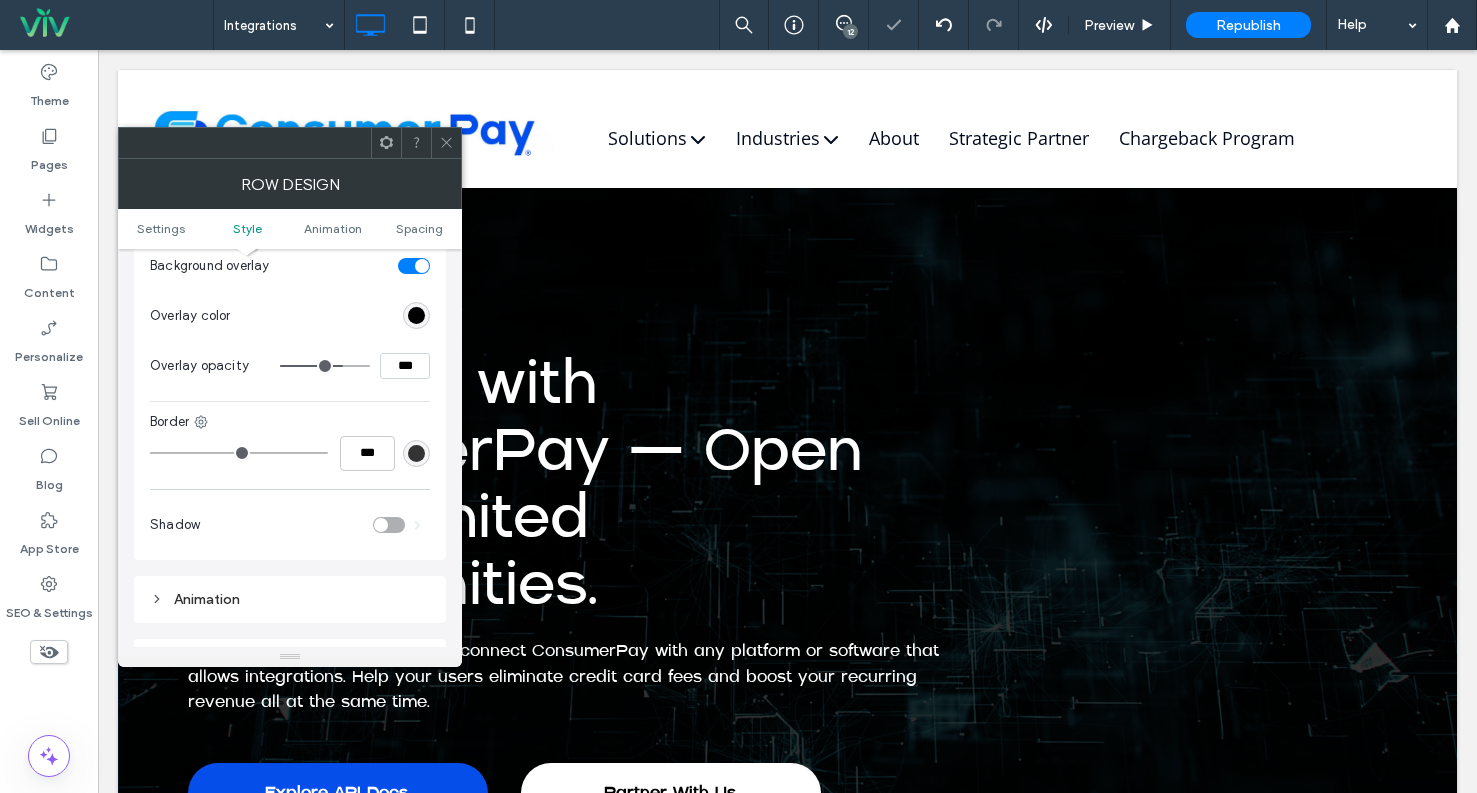 type on "**" 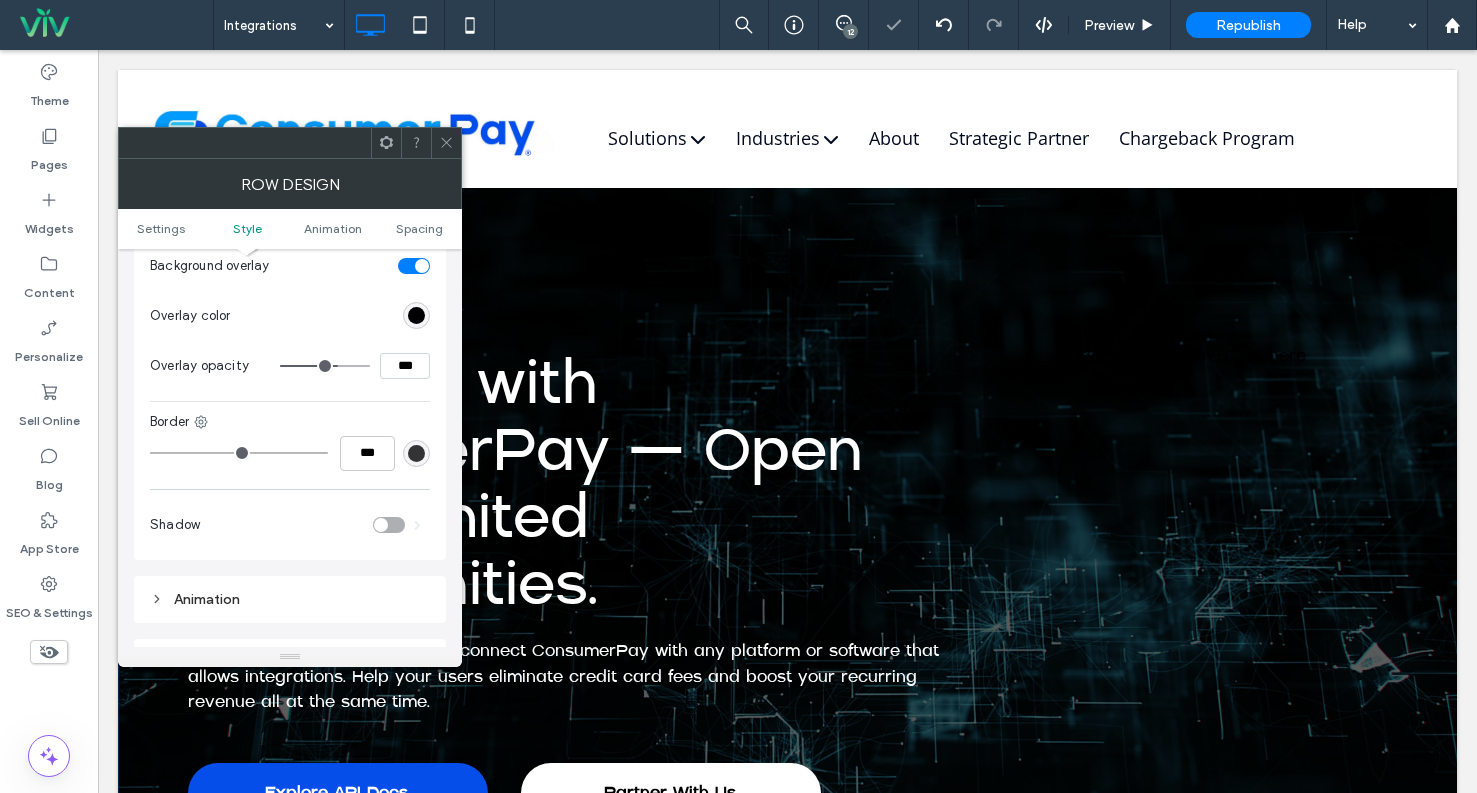 type on "**" 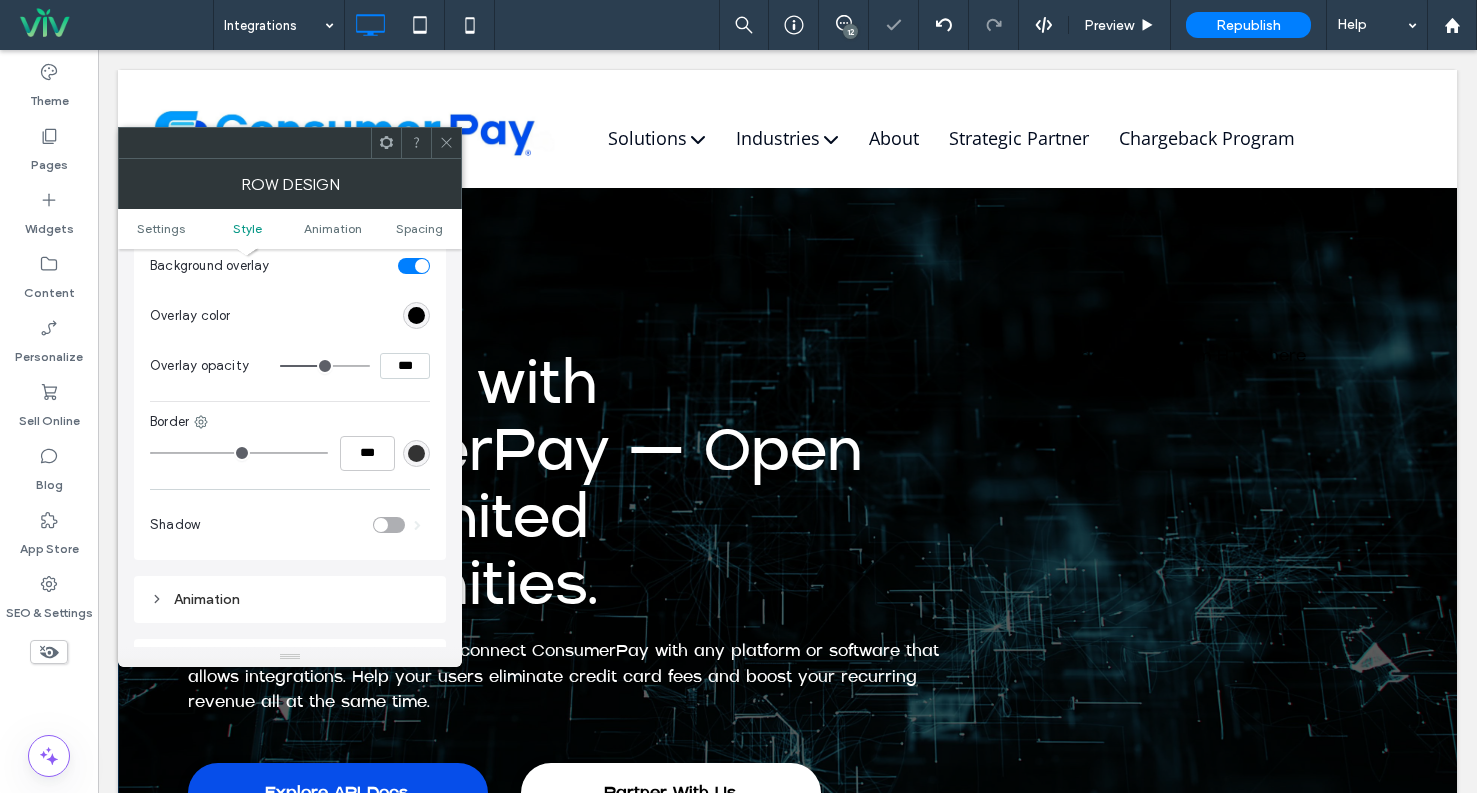 type on "**" 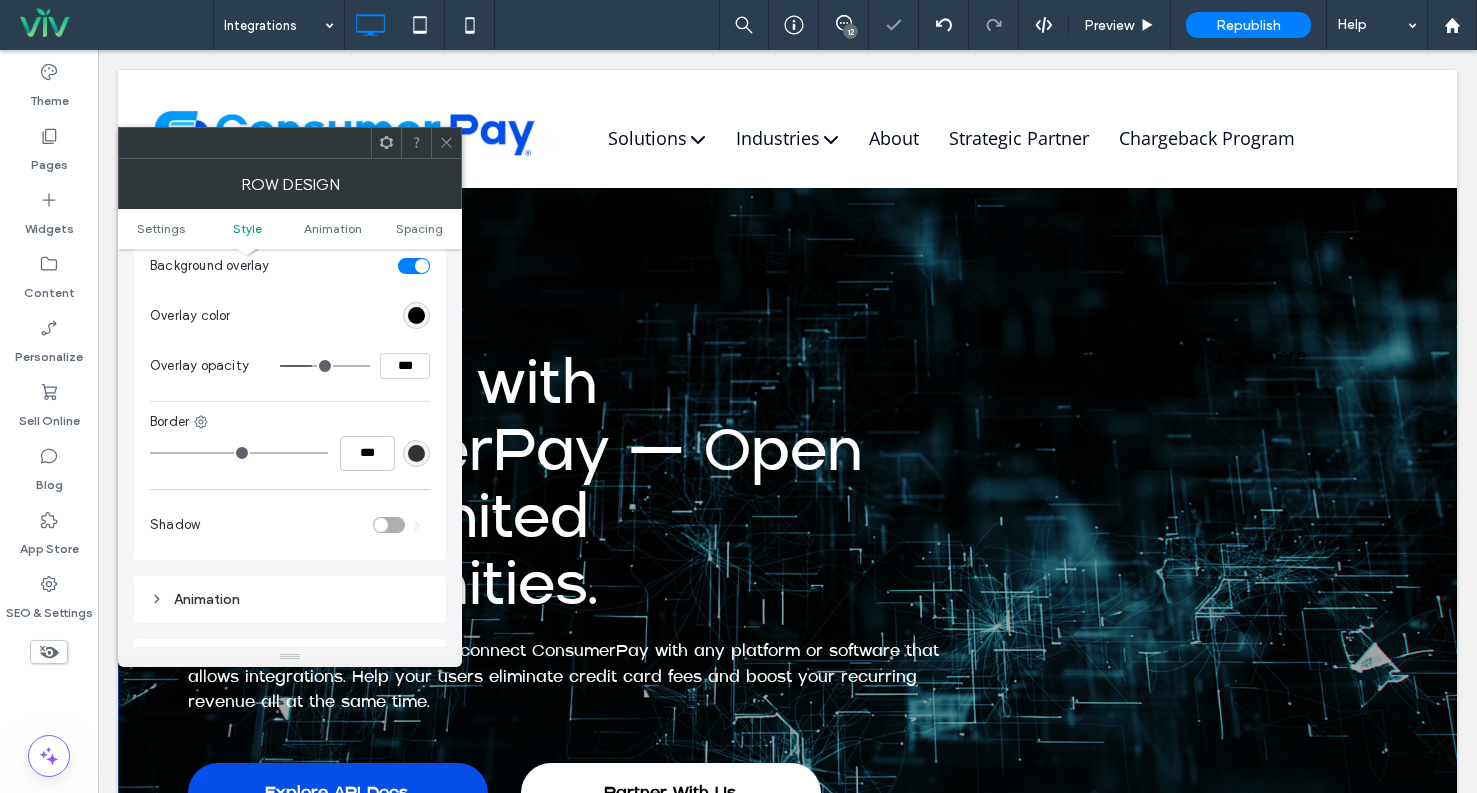 type on "**" 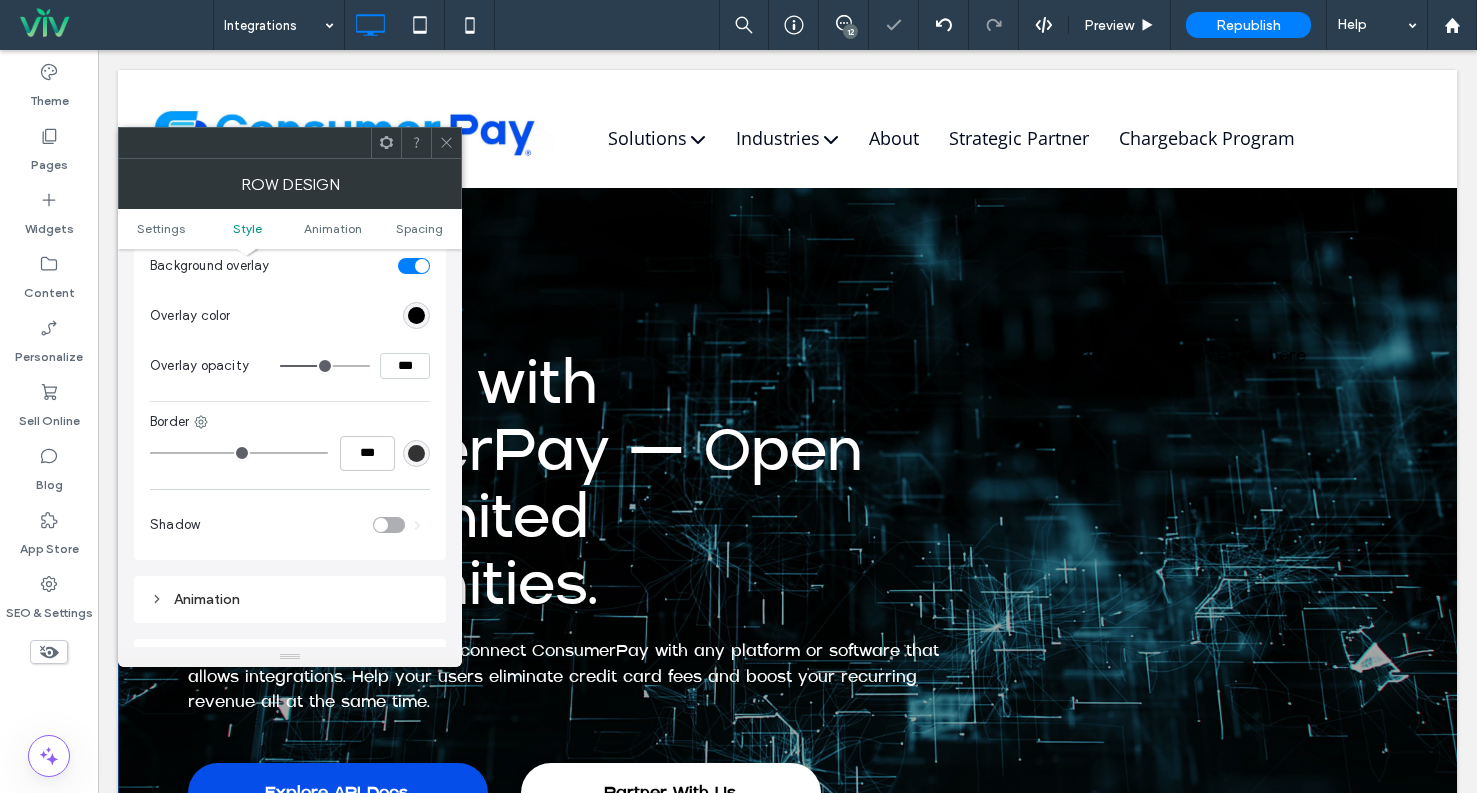 type on "**" 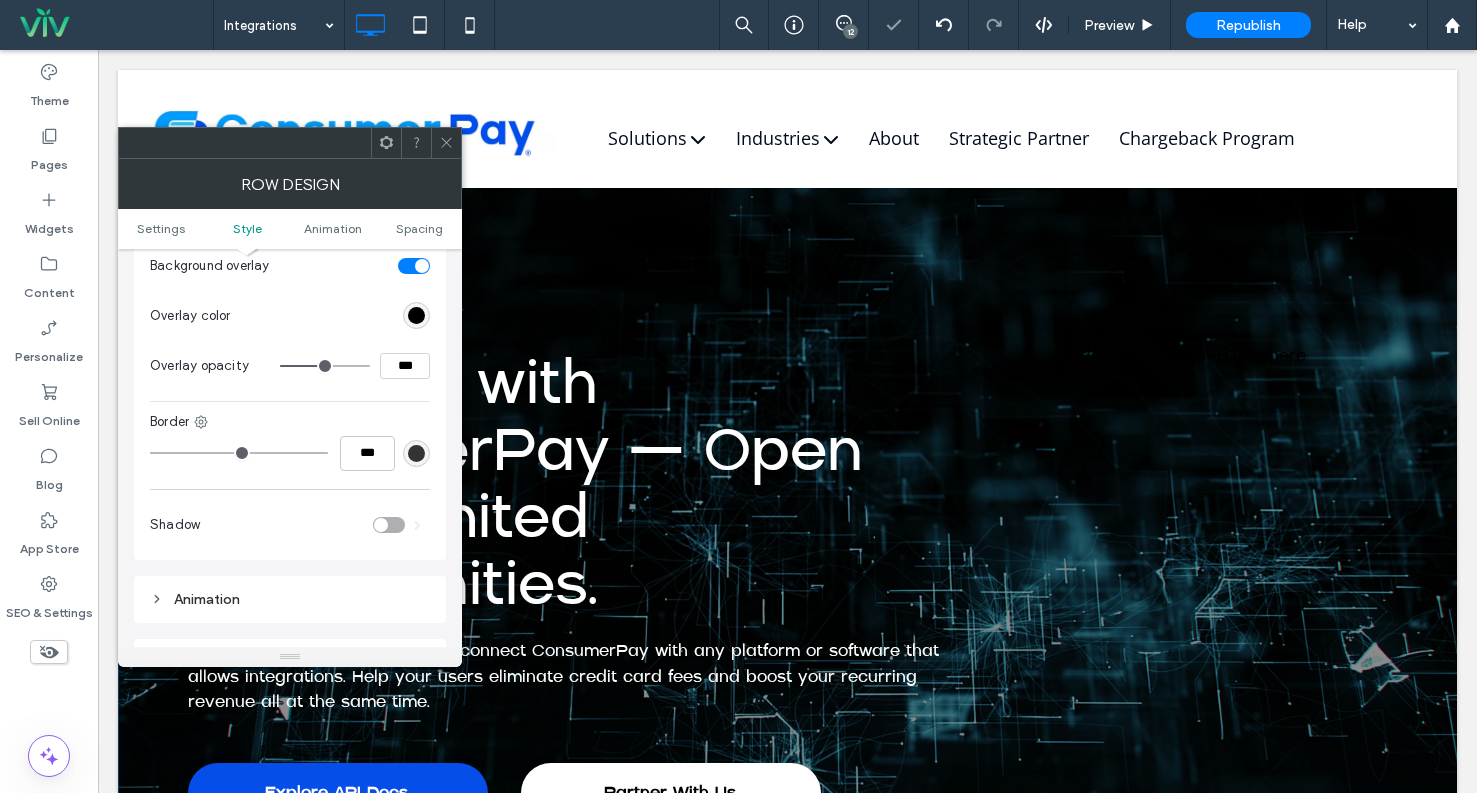drag, startPoint x: 450, startPoint y: 153, endPoint x: 357, endPoint y: 59, distance: 132.23087 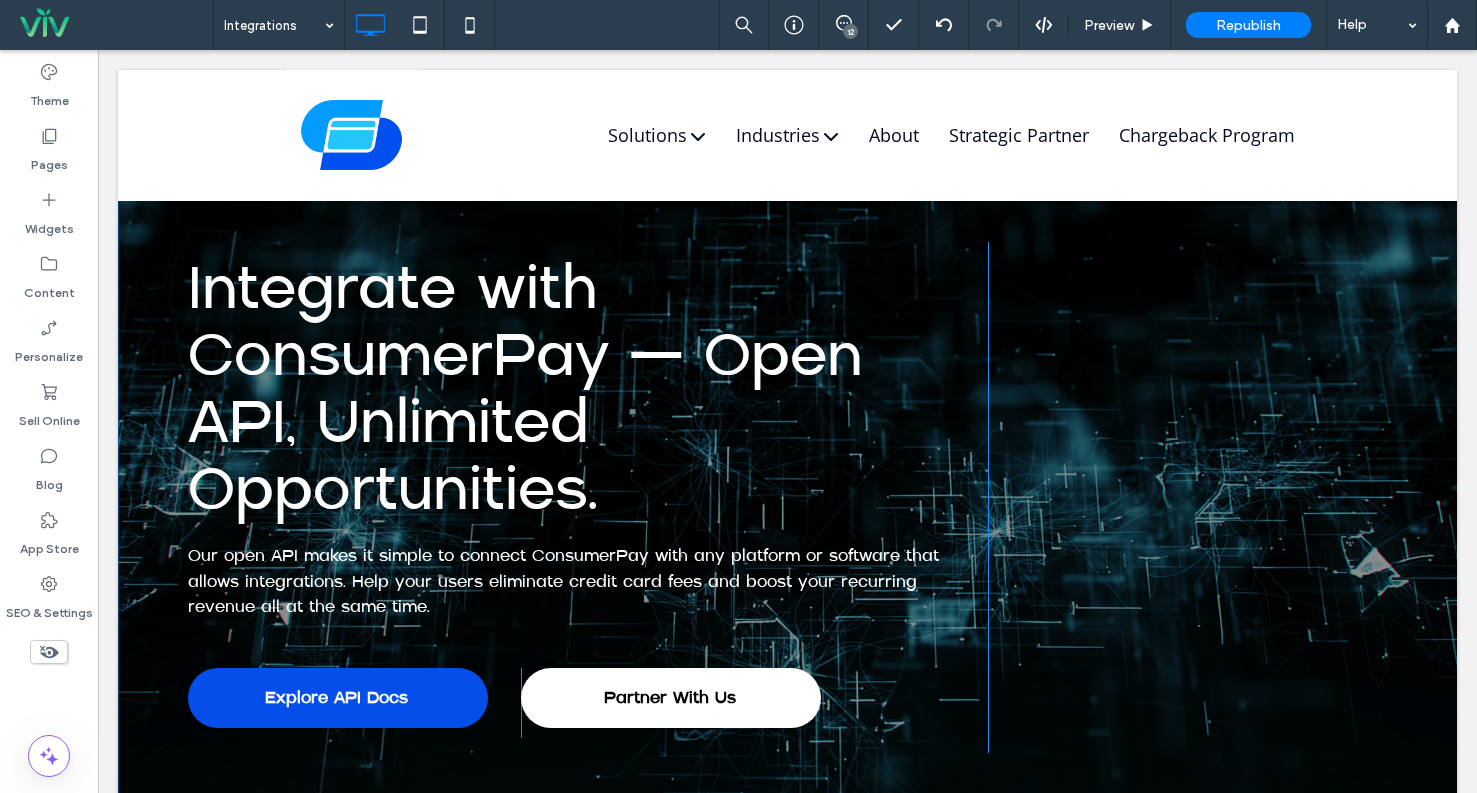 scroll, scrollTop: 200, scrollLeft: 0, axis: vertical 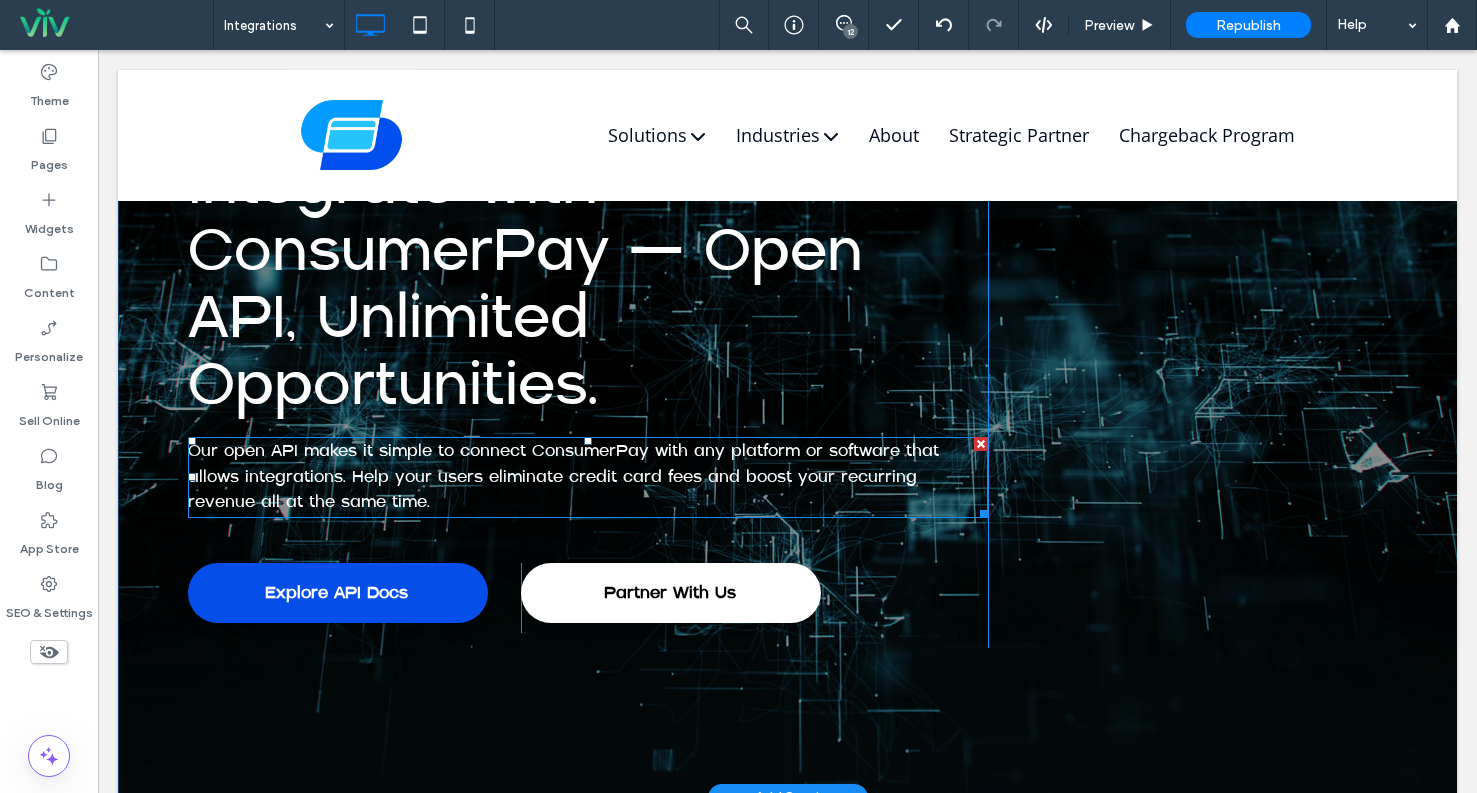 click on "Our open API makes it simple to connect ConsumerPay with any platform or software that allows integrations. Help your users eliminate credit card fees and boost your recurring revenue all at the same time." at bounding box center (563, 476) 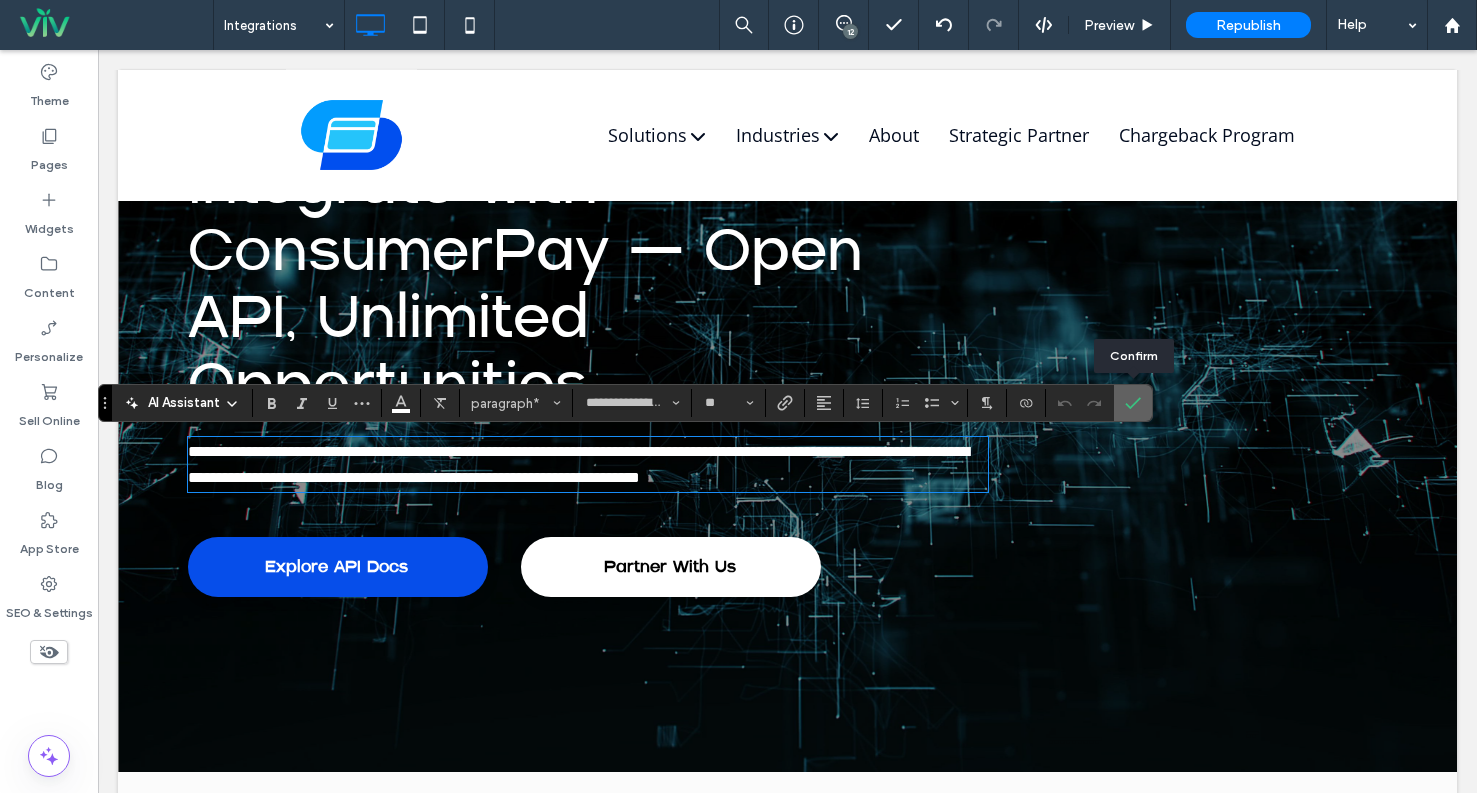 drag, startPoint x: 1145, startPoint y: 398, endPoint x: 1045, endPoint y: 348, distance: 111.8034 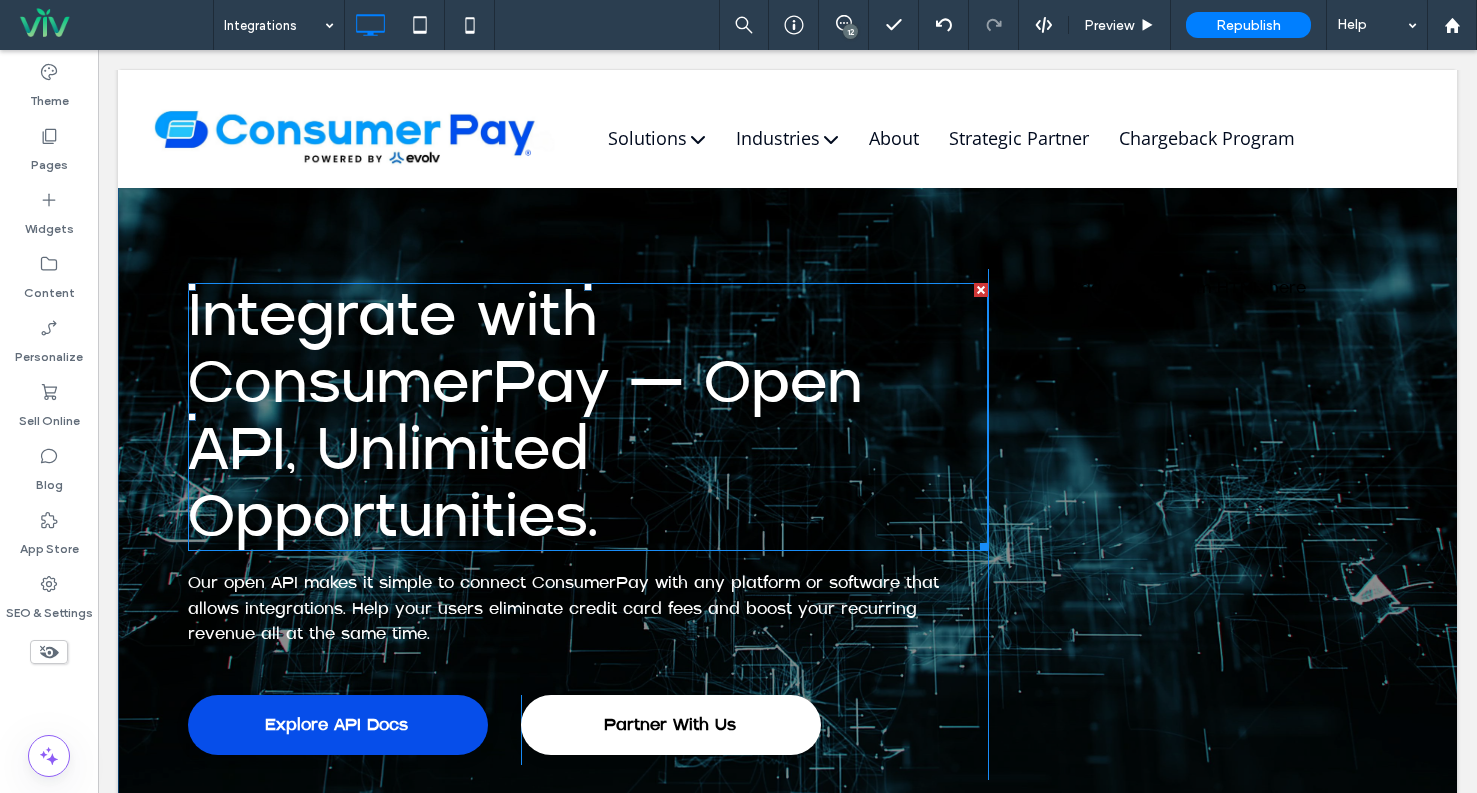 scroll, scrollTop: 0, scrollLeft: 0, axis: both 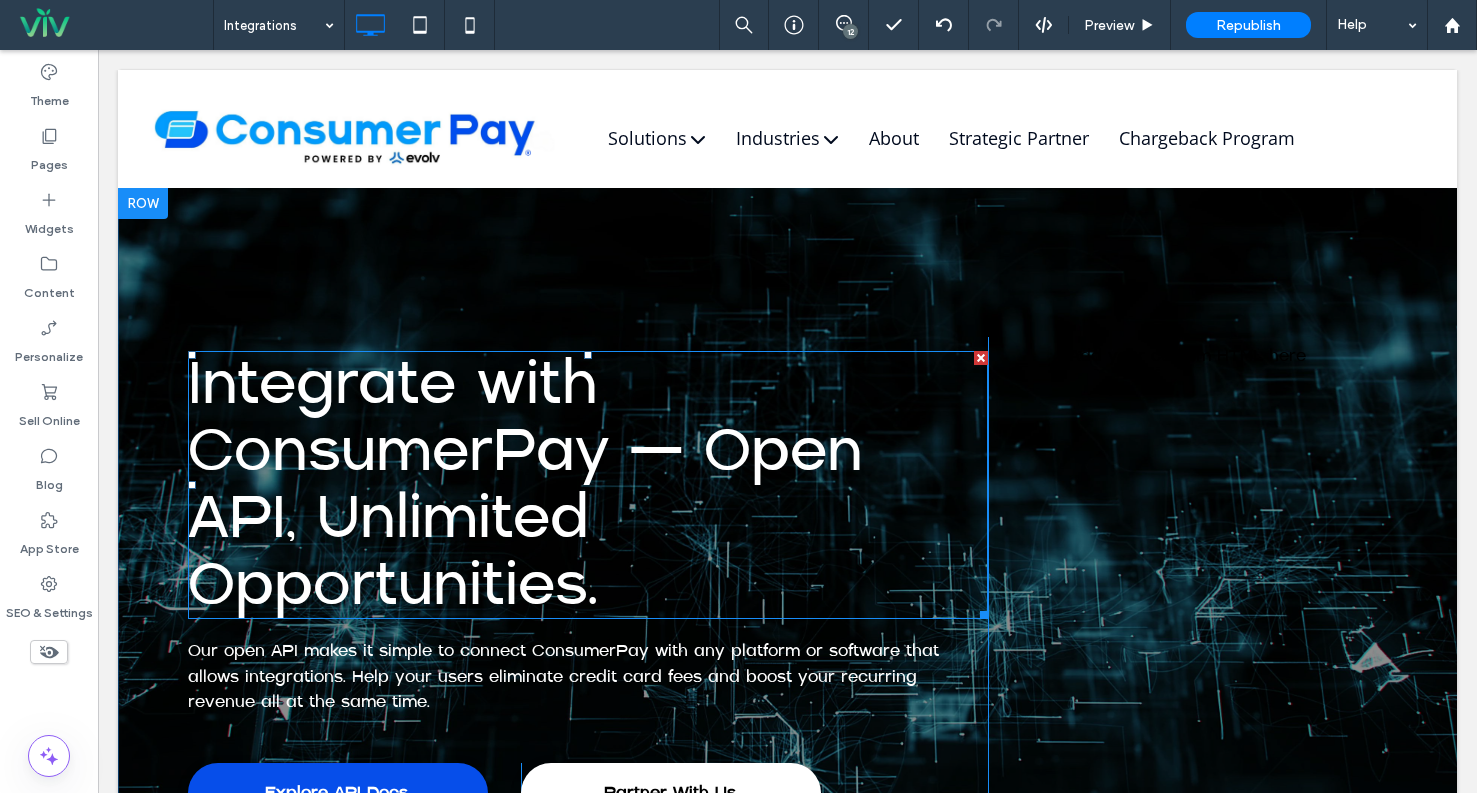 click on "Integrate with ConsumerPay — Open API, Unlimited Opportunities." at bounding box center [588, 485] 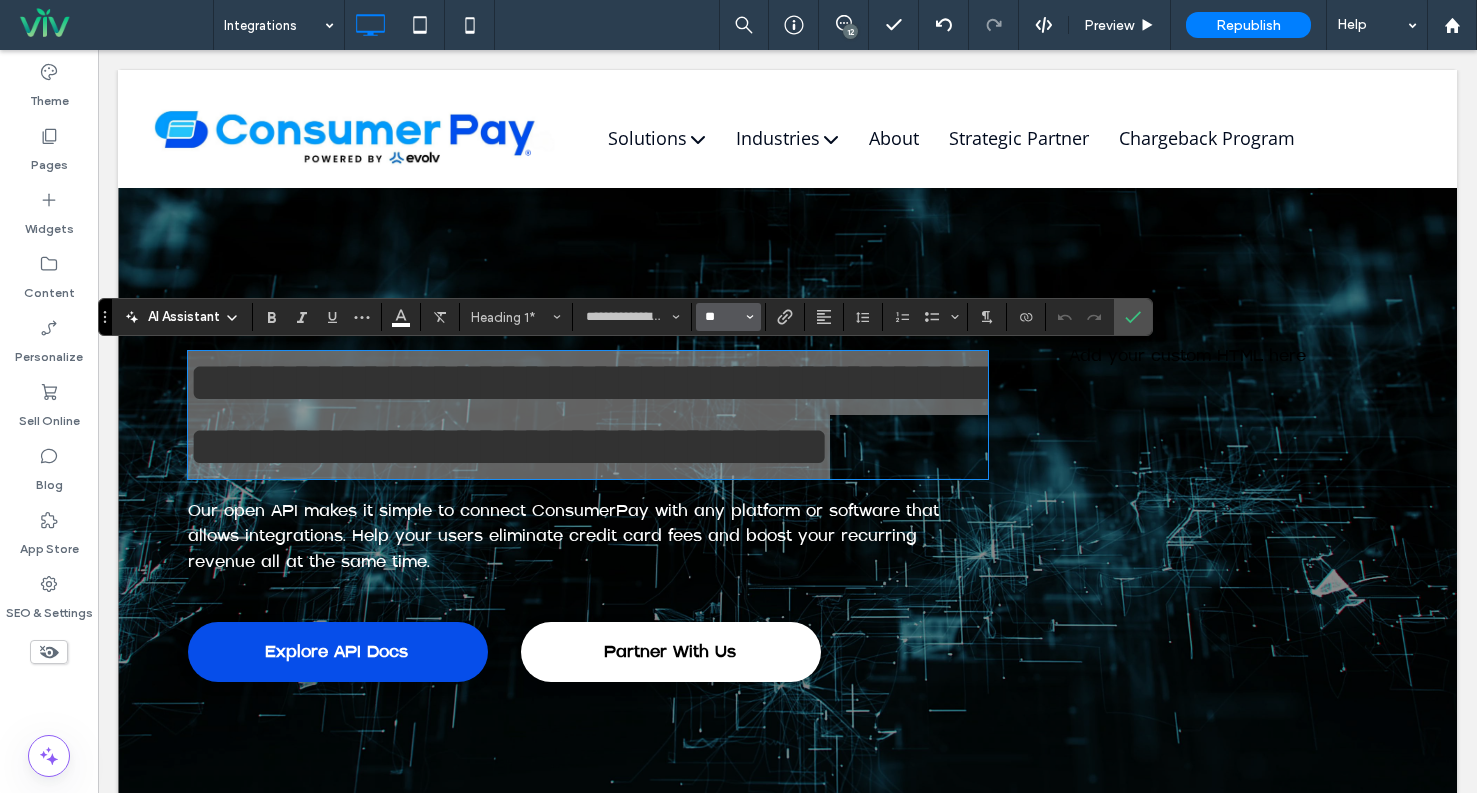 click on "**" at bounding box center (722, 317) 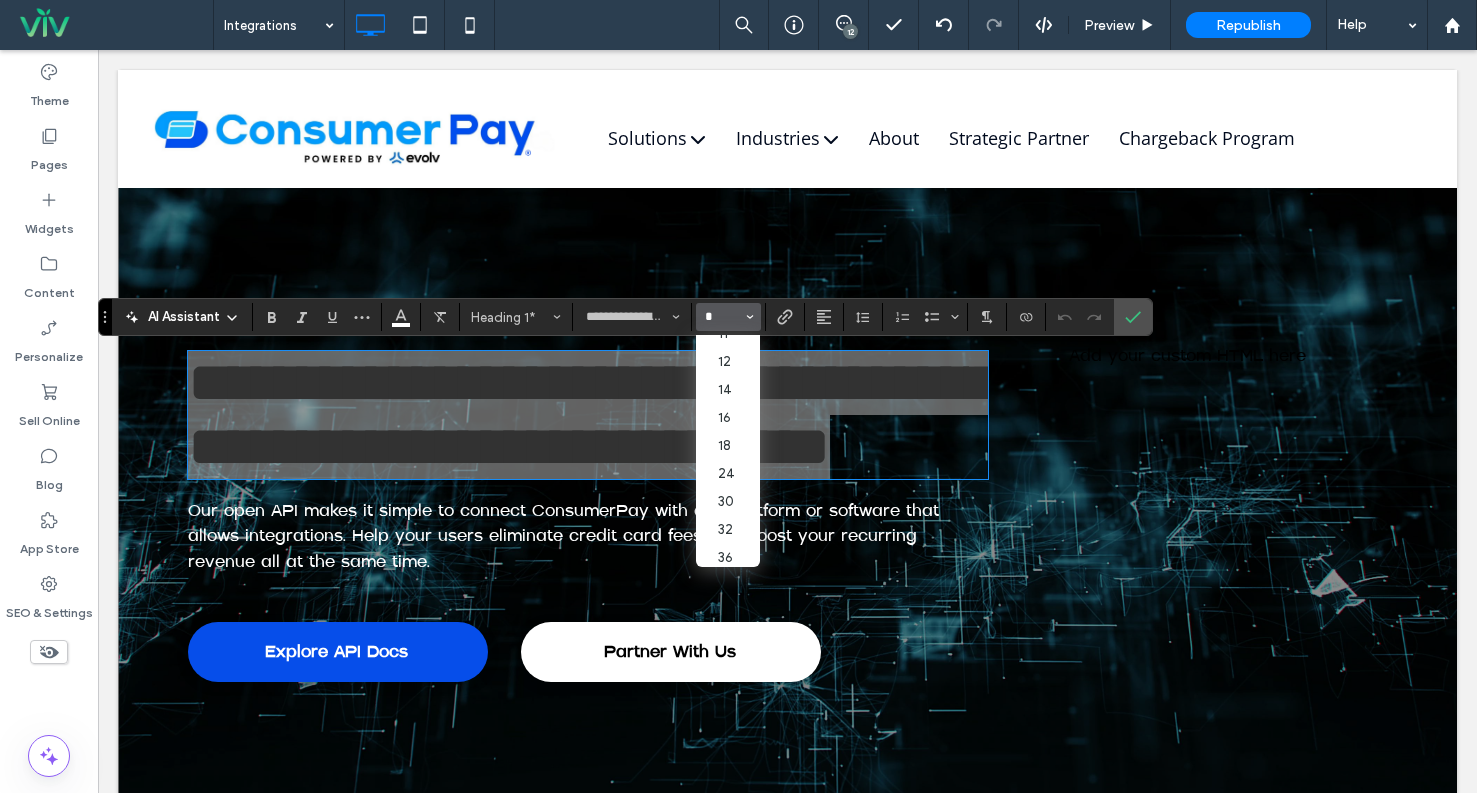 scroll, scrollTop: 0, scrollLeft: 0, axis: both 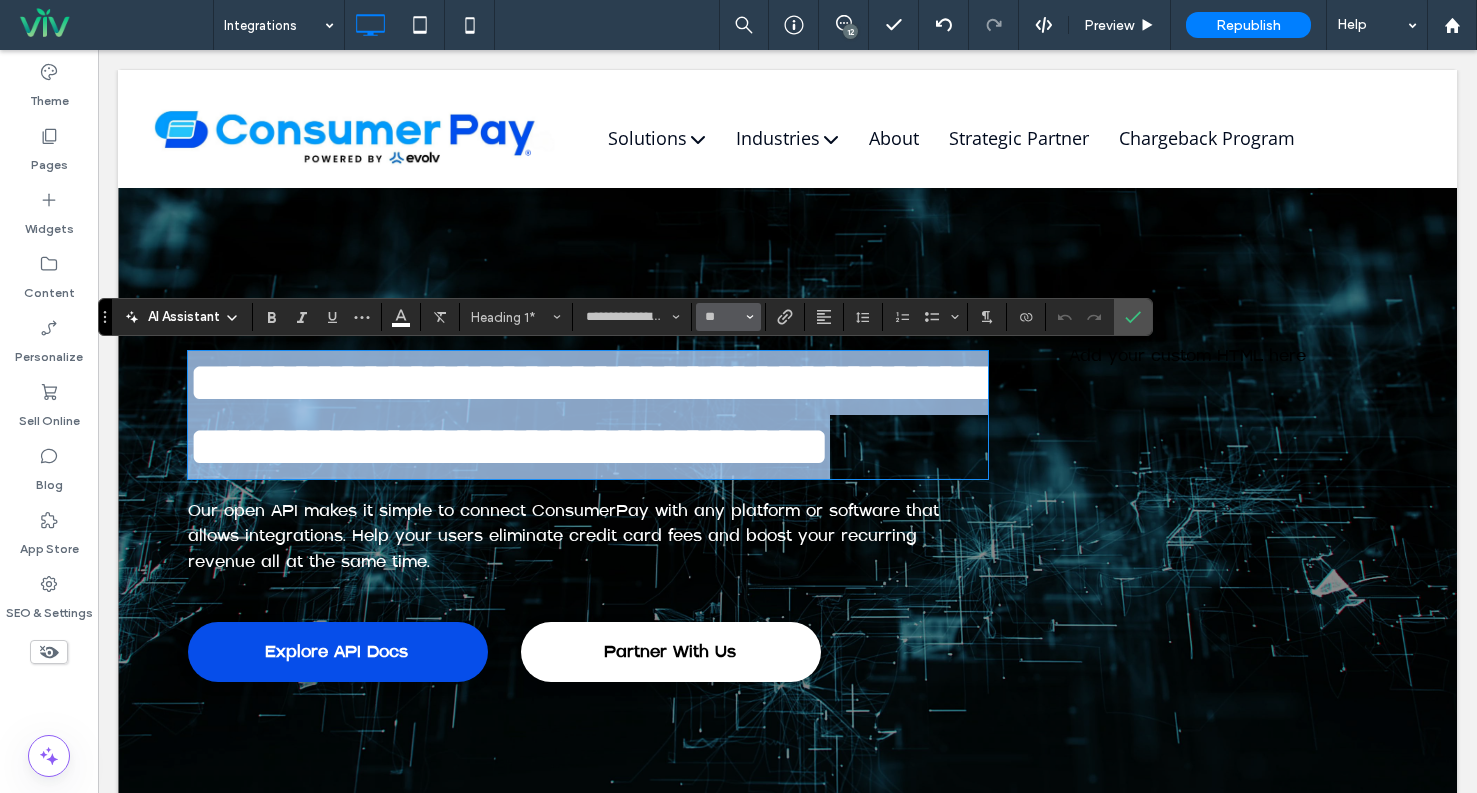 type on "**" 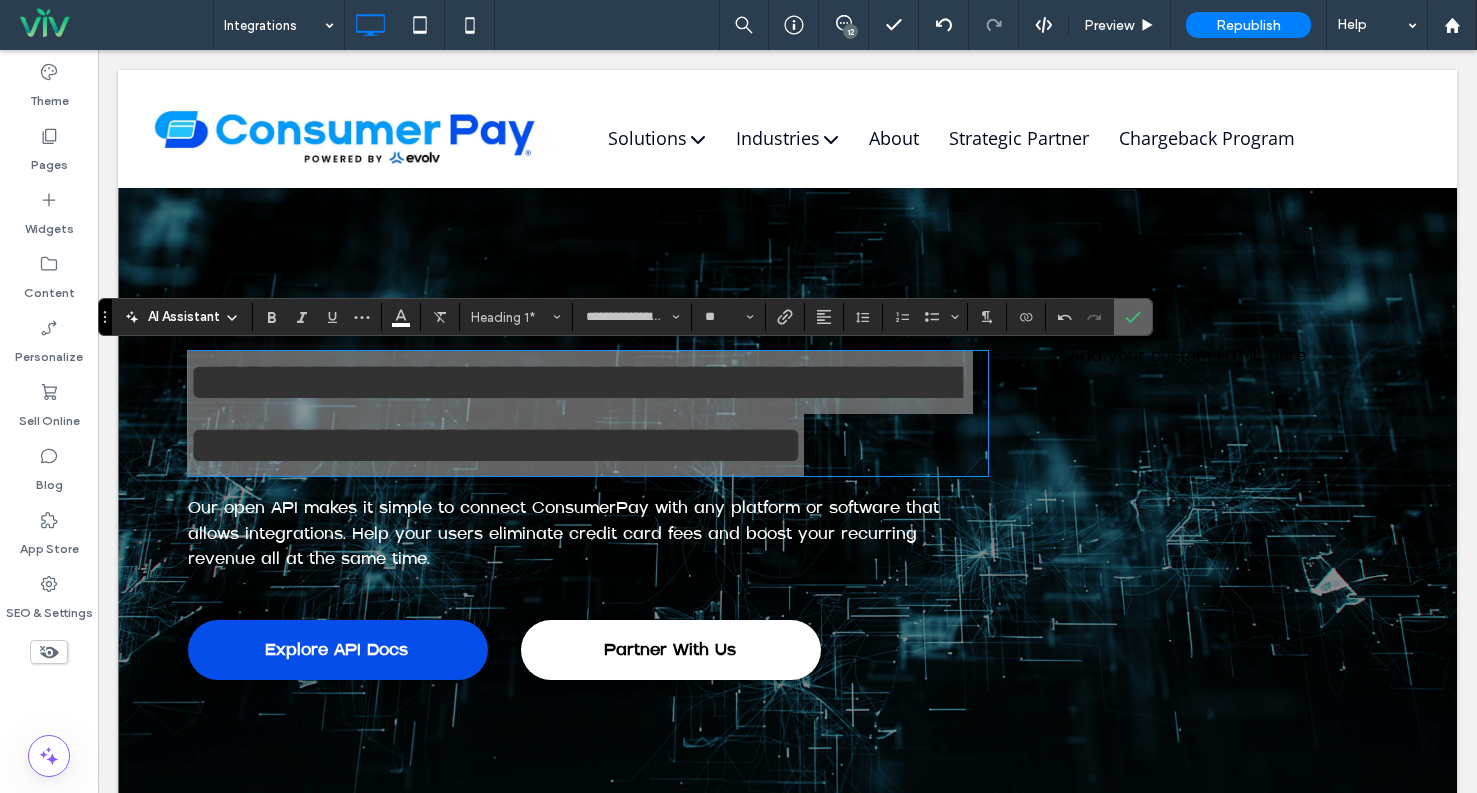 drag, startPoint x: 1140, startPoint y: 317, endPoint x: 1040, endPoint y: 267, distance: 111.8034 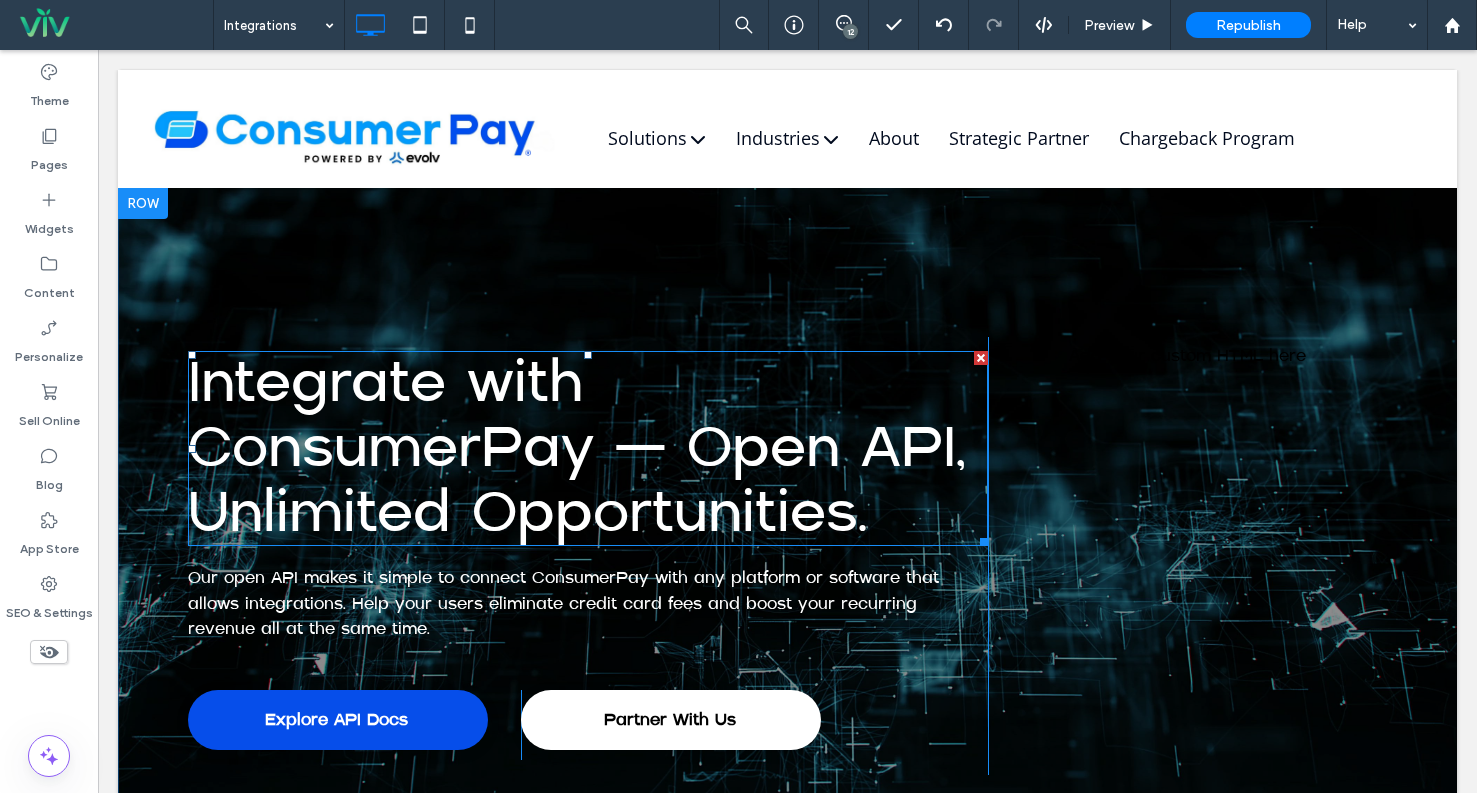 click on "Integrate with ConsumerPay — Open API, Unlimited Opportunities." at bounding box center [576, 448] 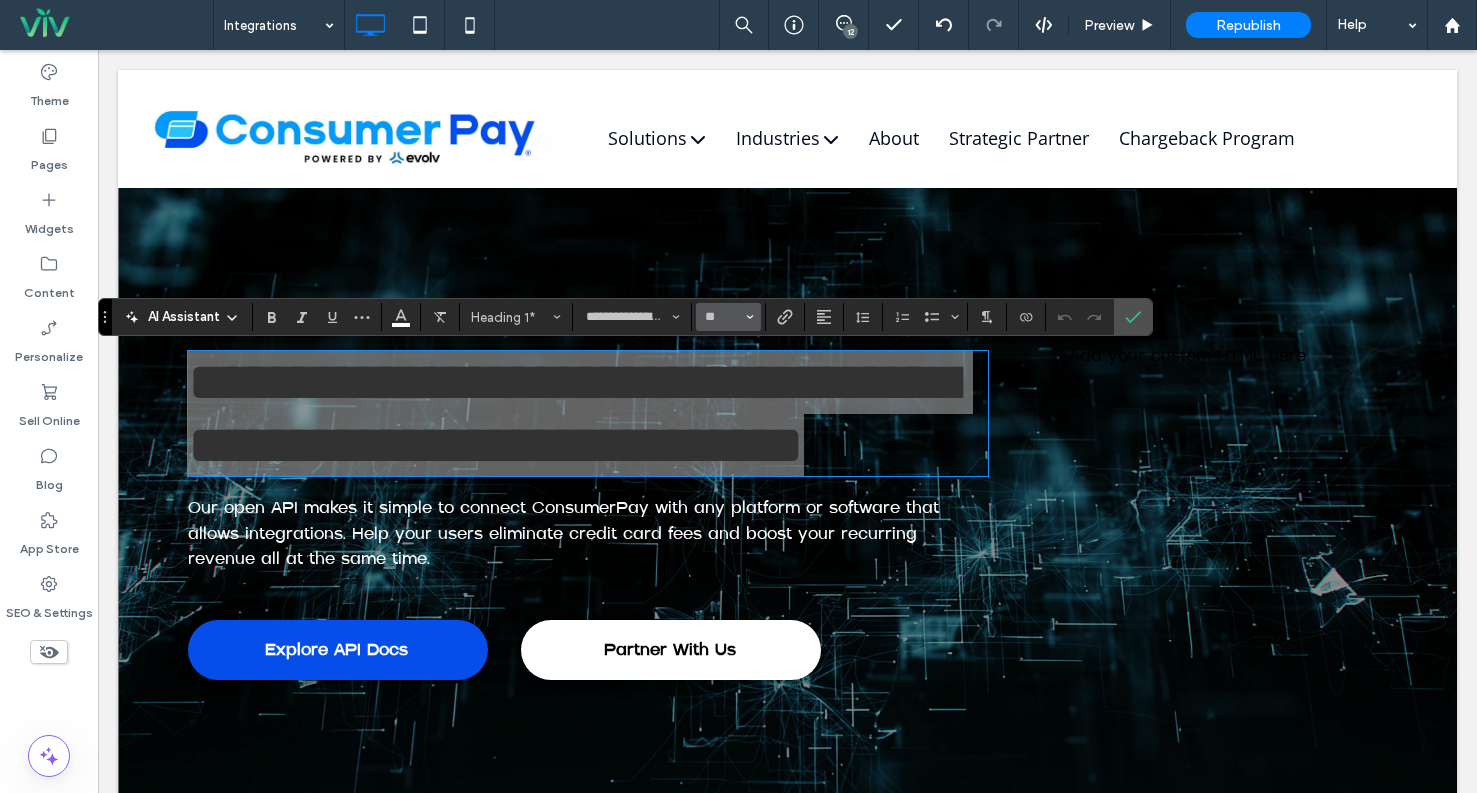 click on "**" at bounding box center [722, 317] 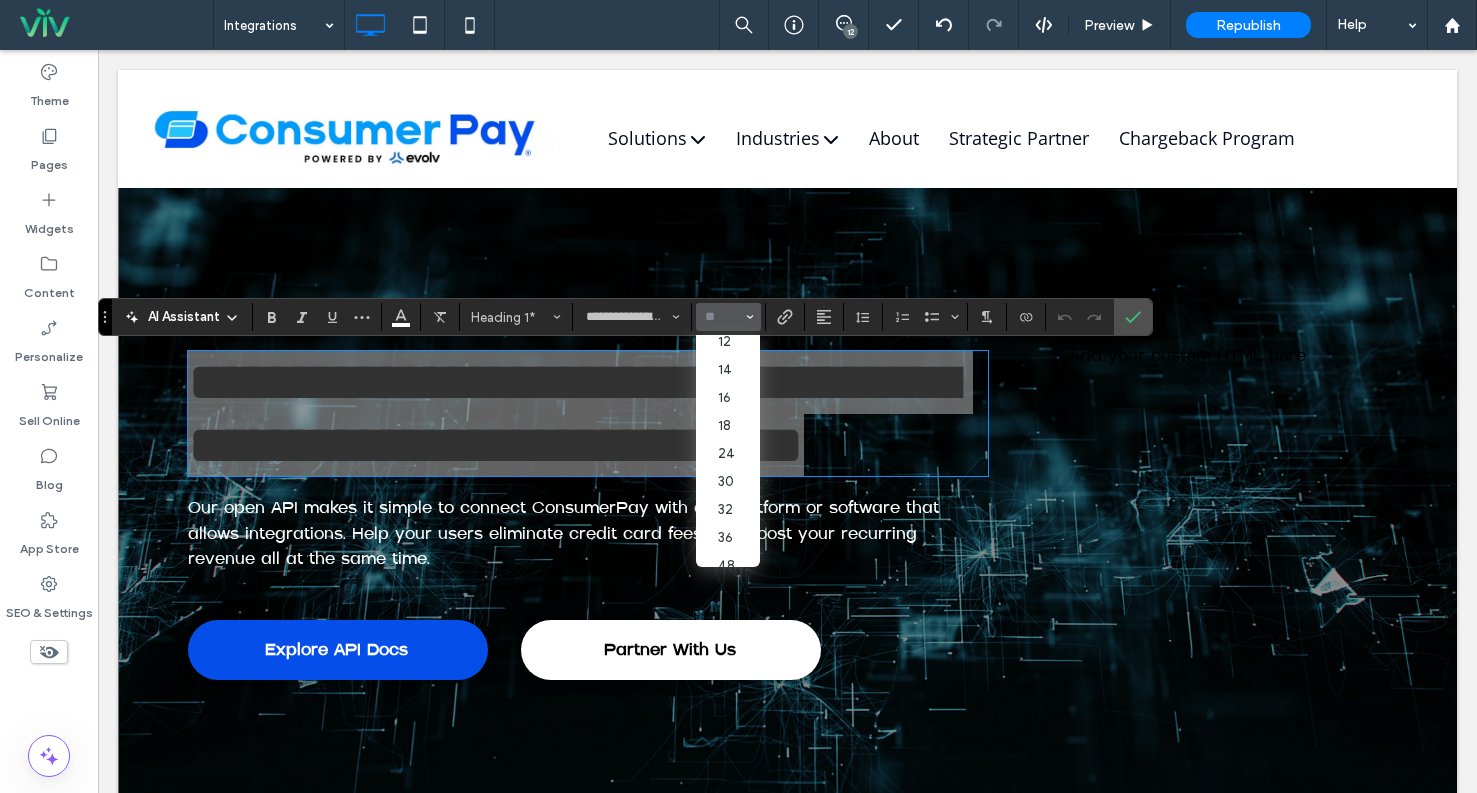 scroll, scrollTop: 231, scrollLeft: 0, axis: vertical 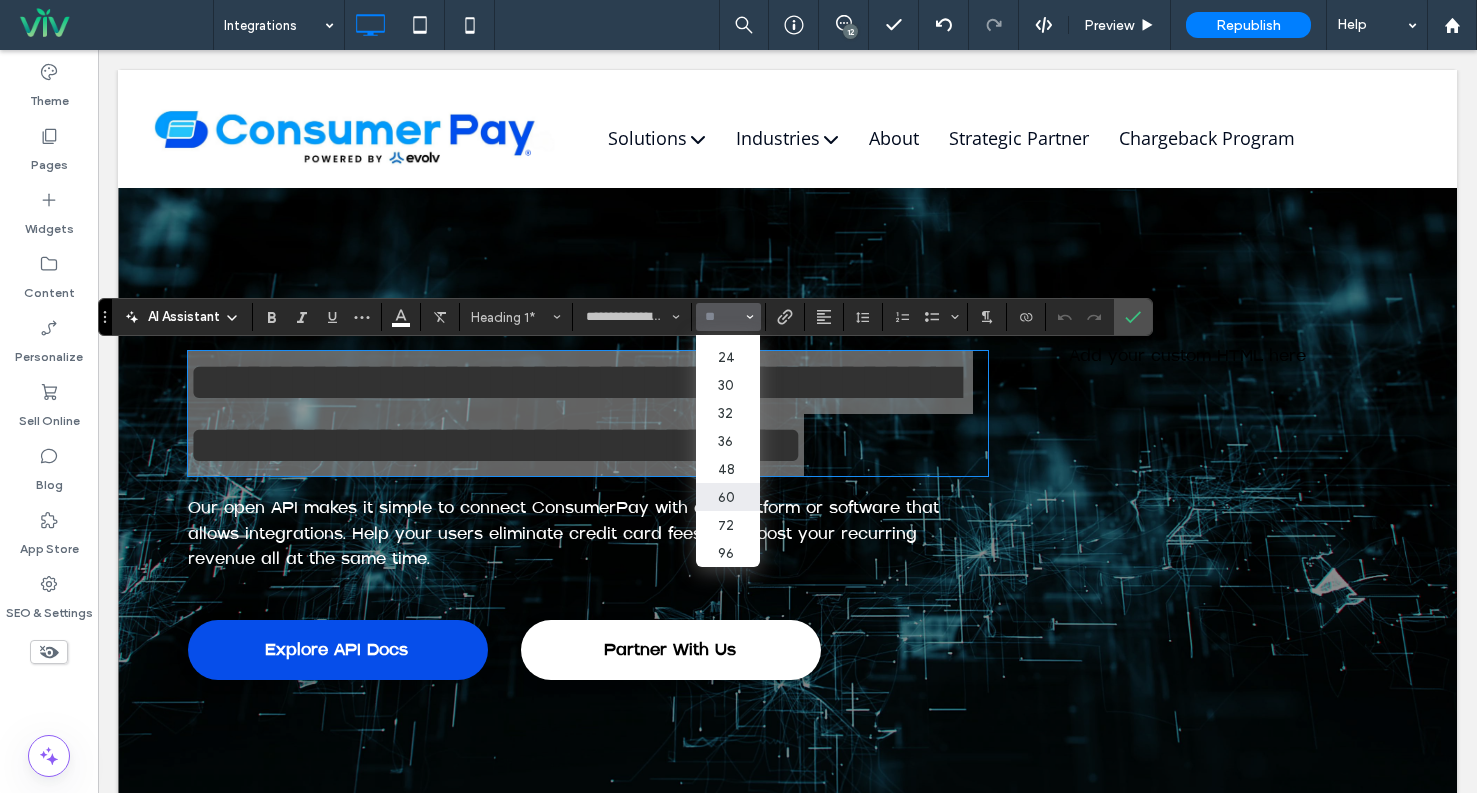 click on "60" at bounding box center (728, 497) 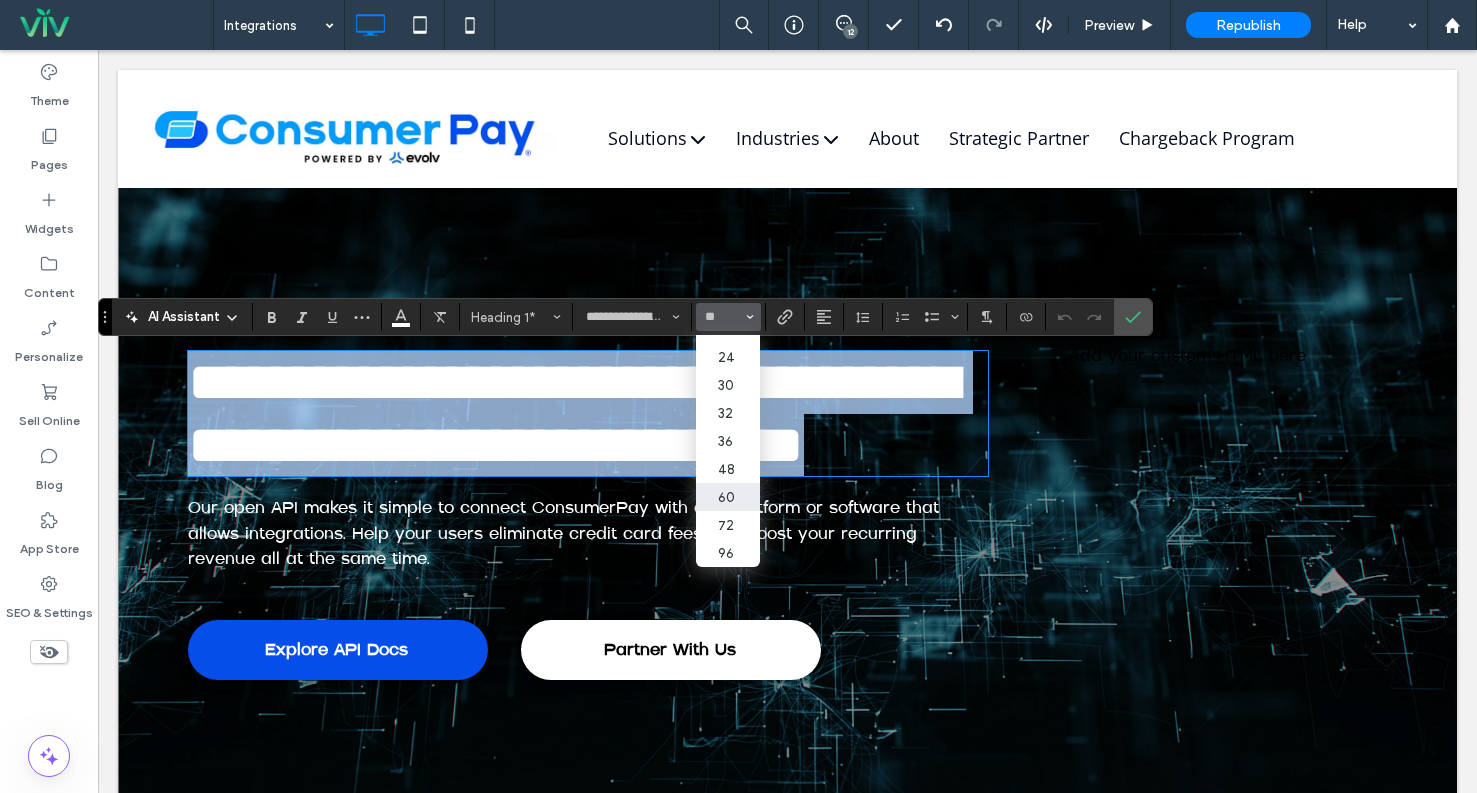 type on "**" 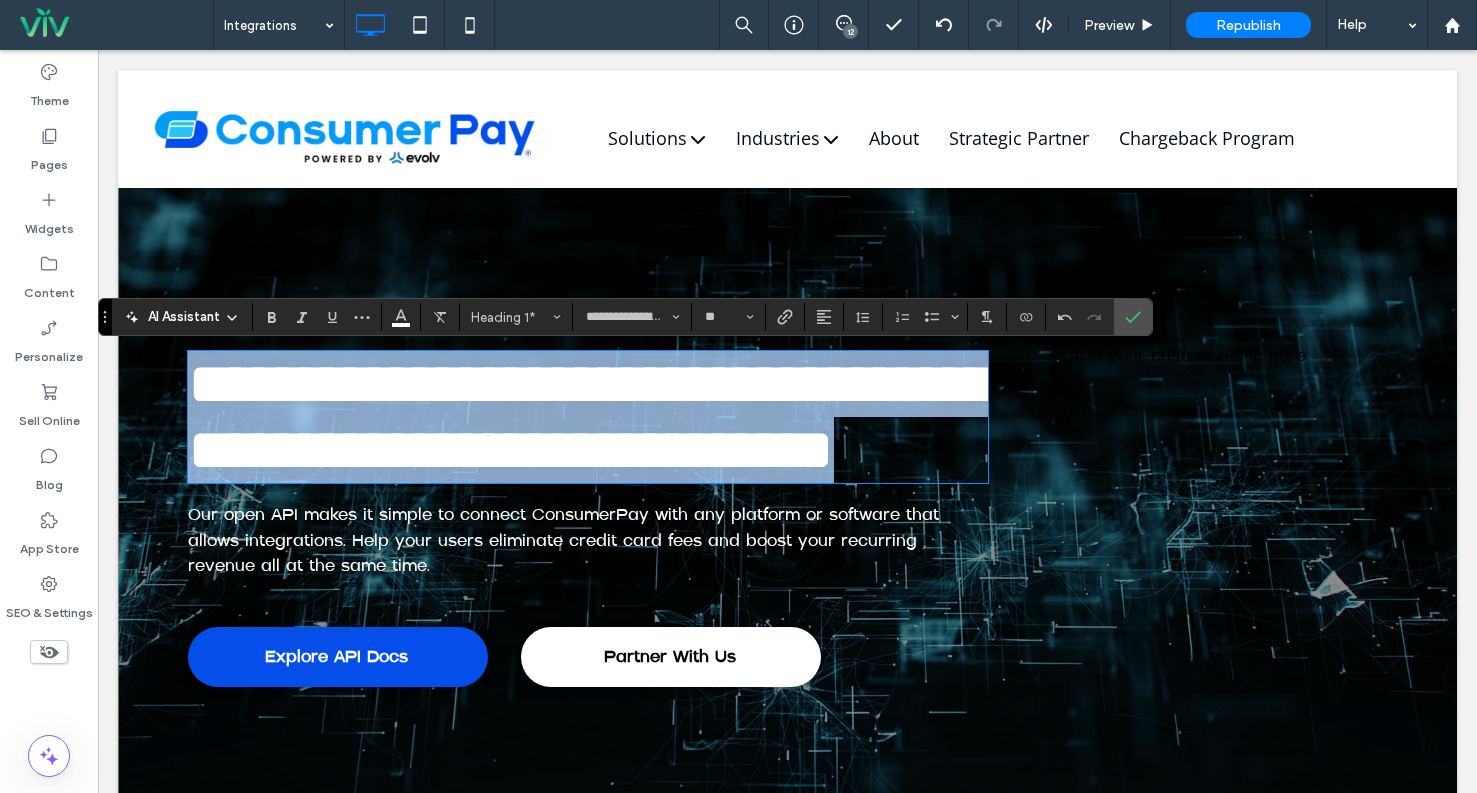 click on "**********" at bounding box center (591, 417) 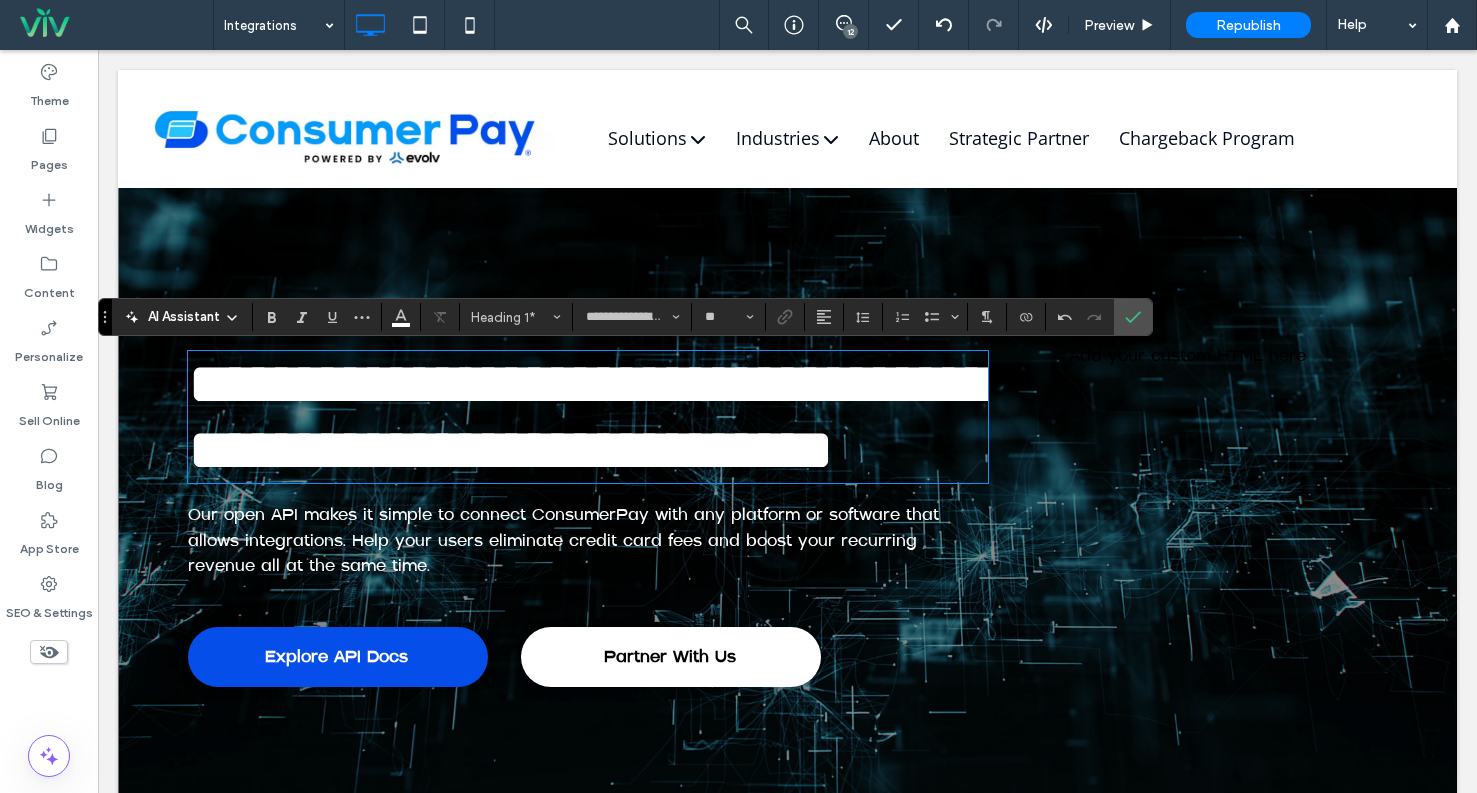 click on "**********" at bounding box center (591, 417) 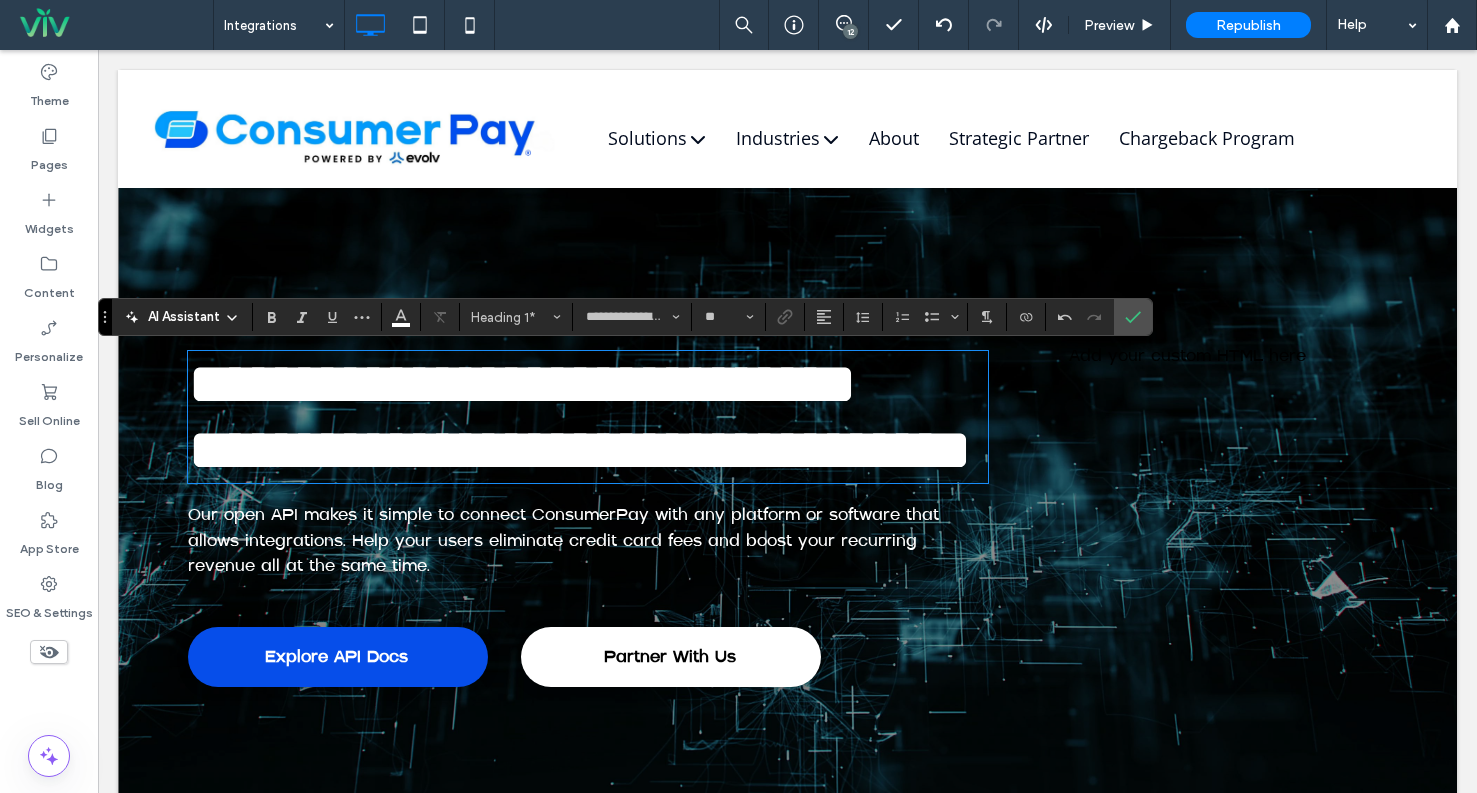 click on "**********" at bounding box center (522, 384) 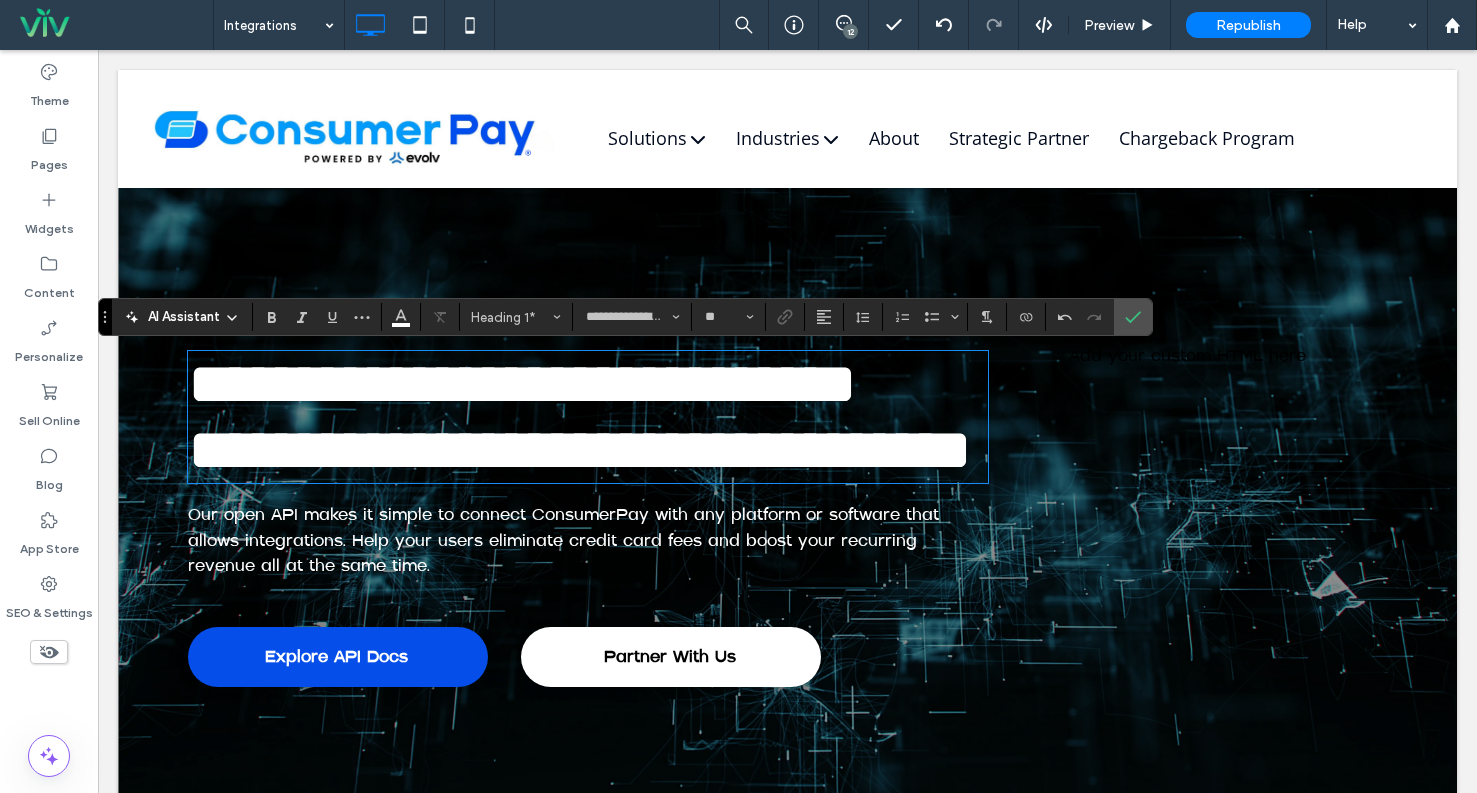 type 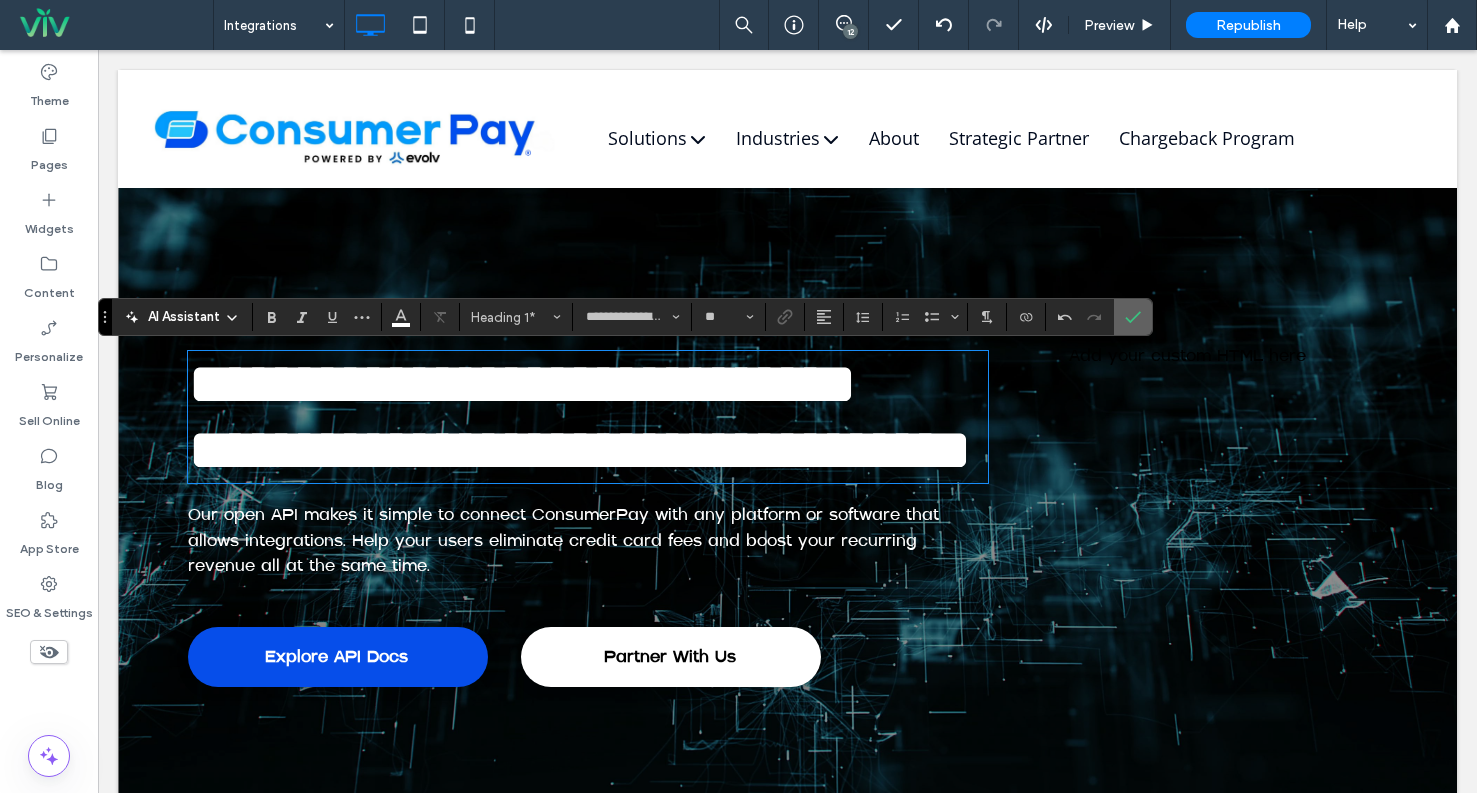 click 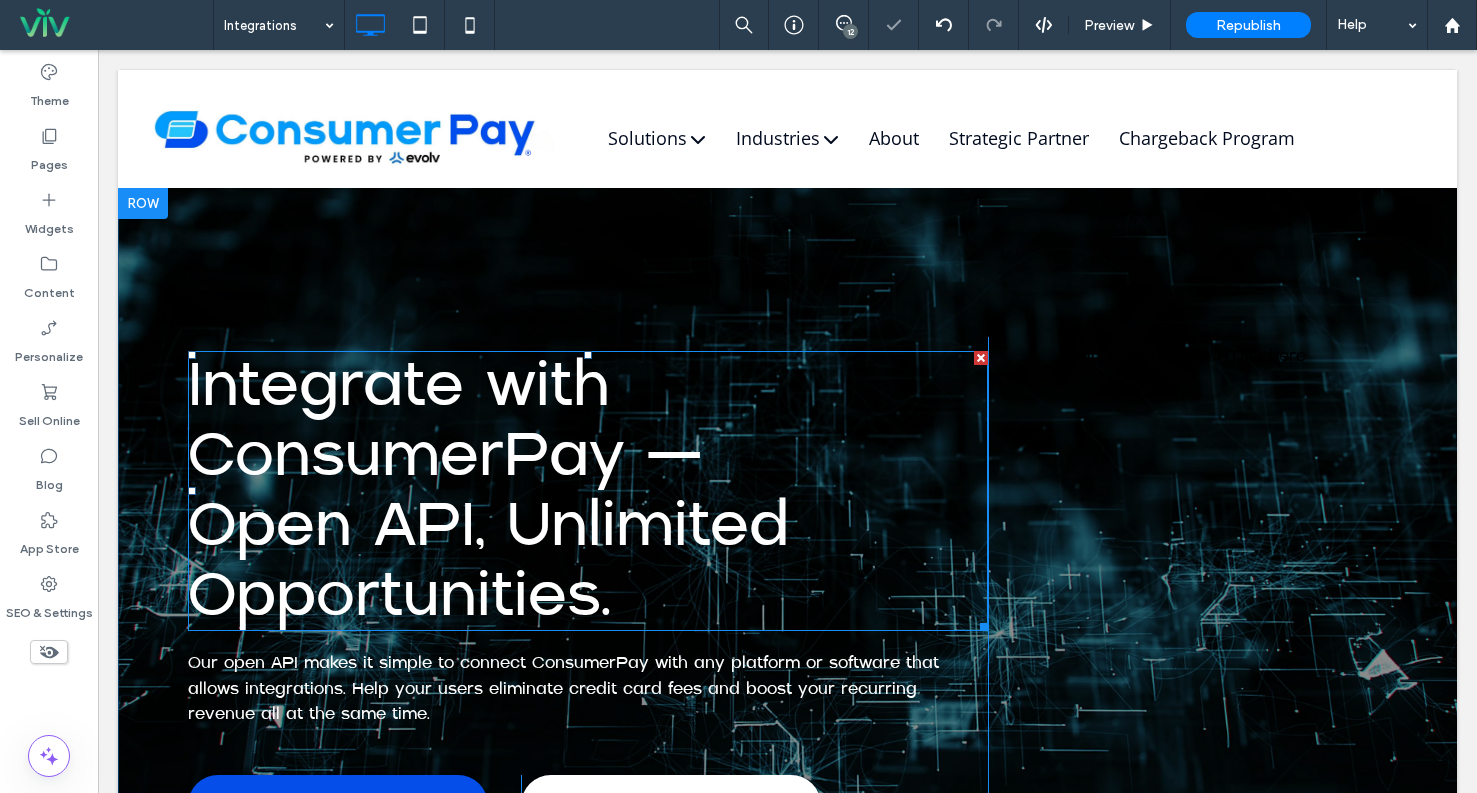 click on "Integrate with ConsumerPay —" at bounding box center [444, 421] 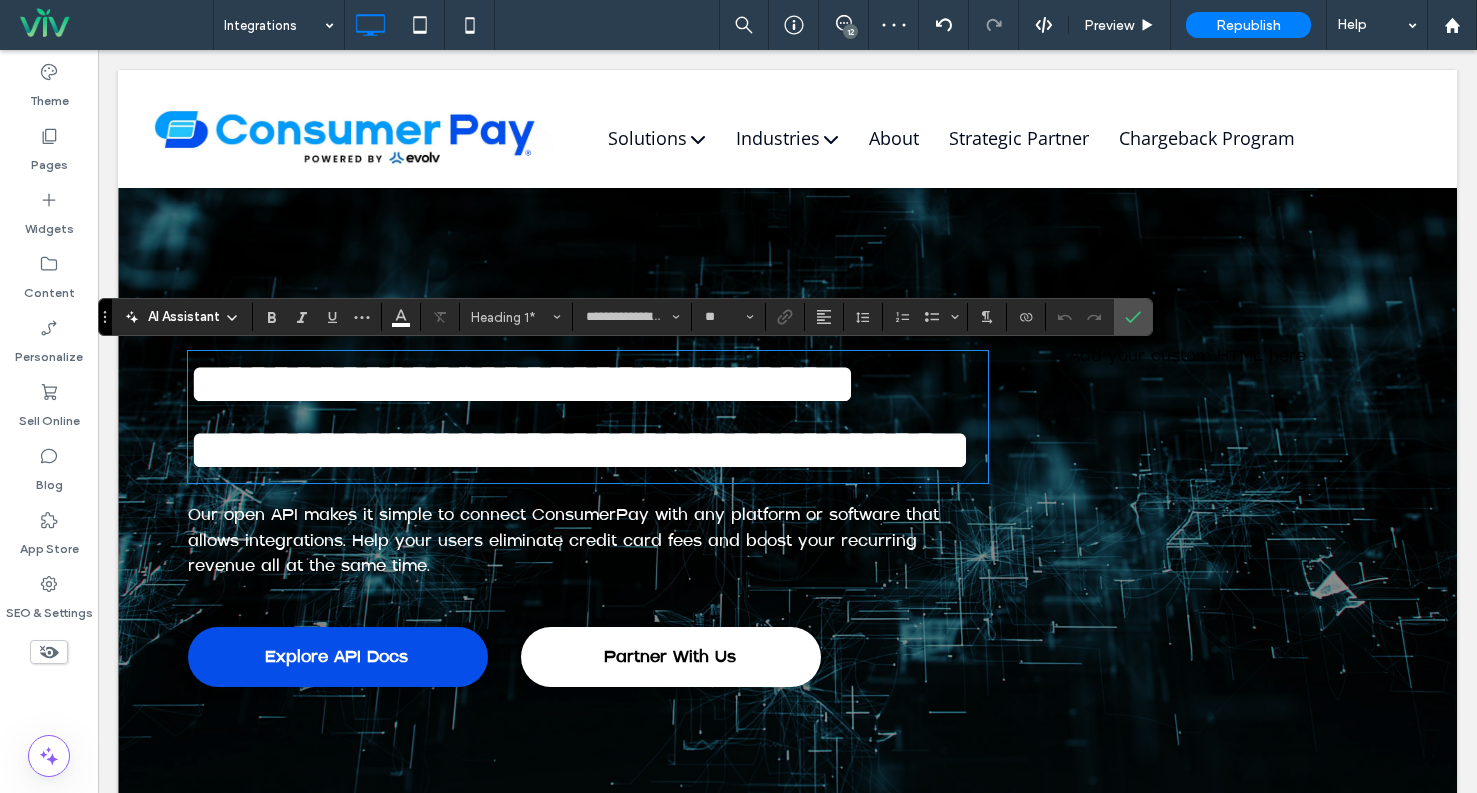 click on "**********" at bounding box center (522, 384) 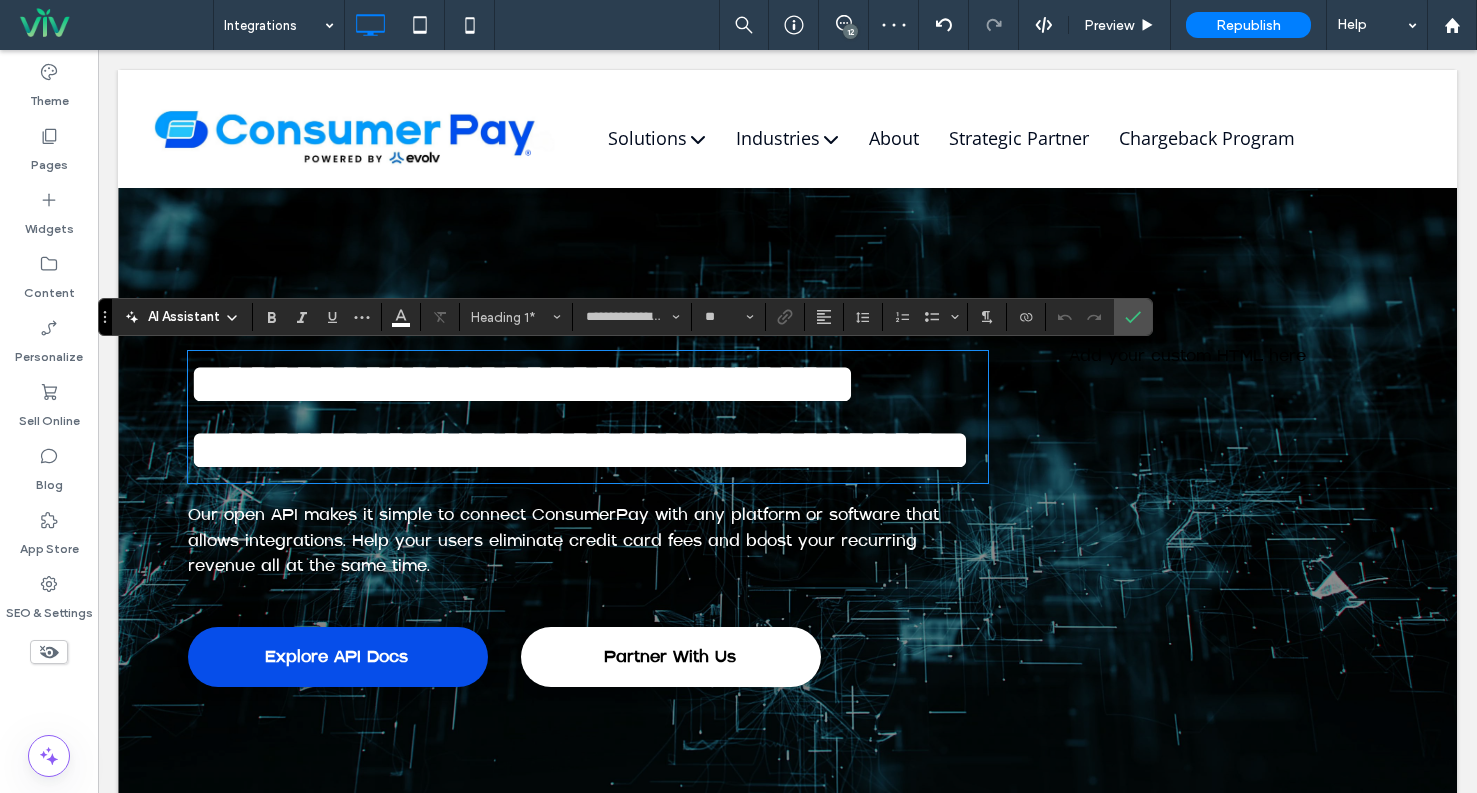 click on "**********" at bounding box center (580, 450) 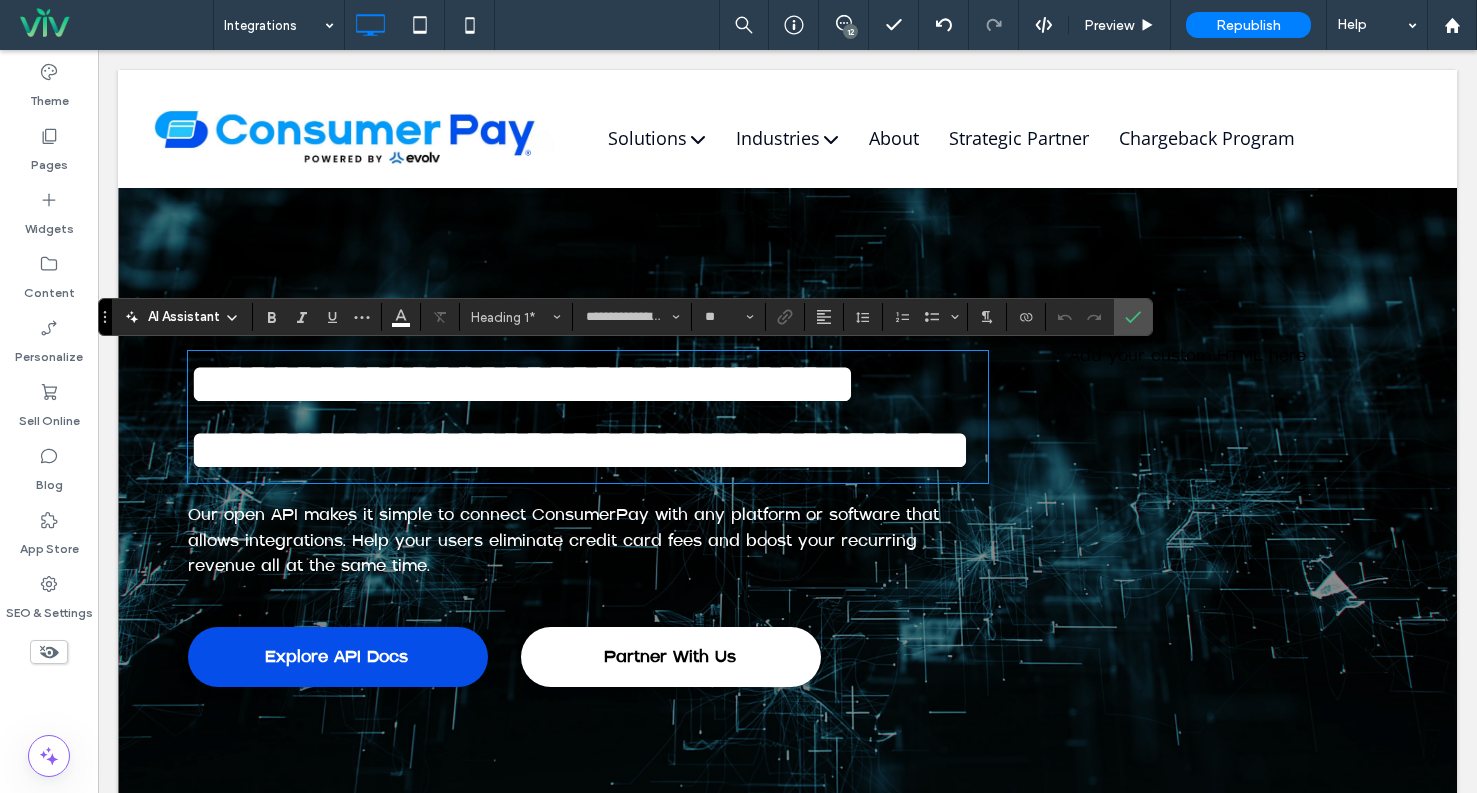 click on "**********" at bounding box center (588, 450) 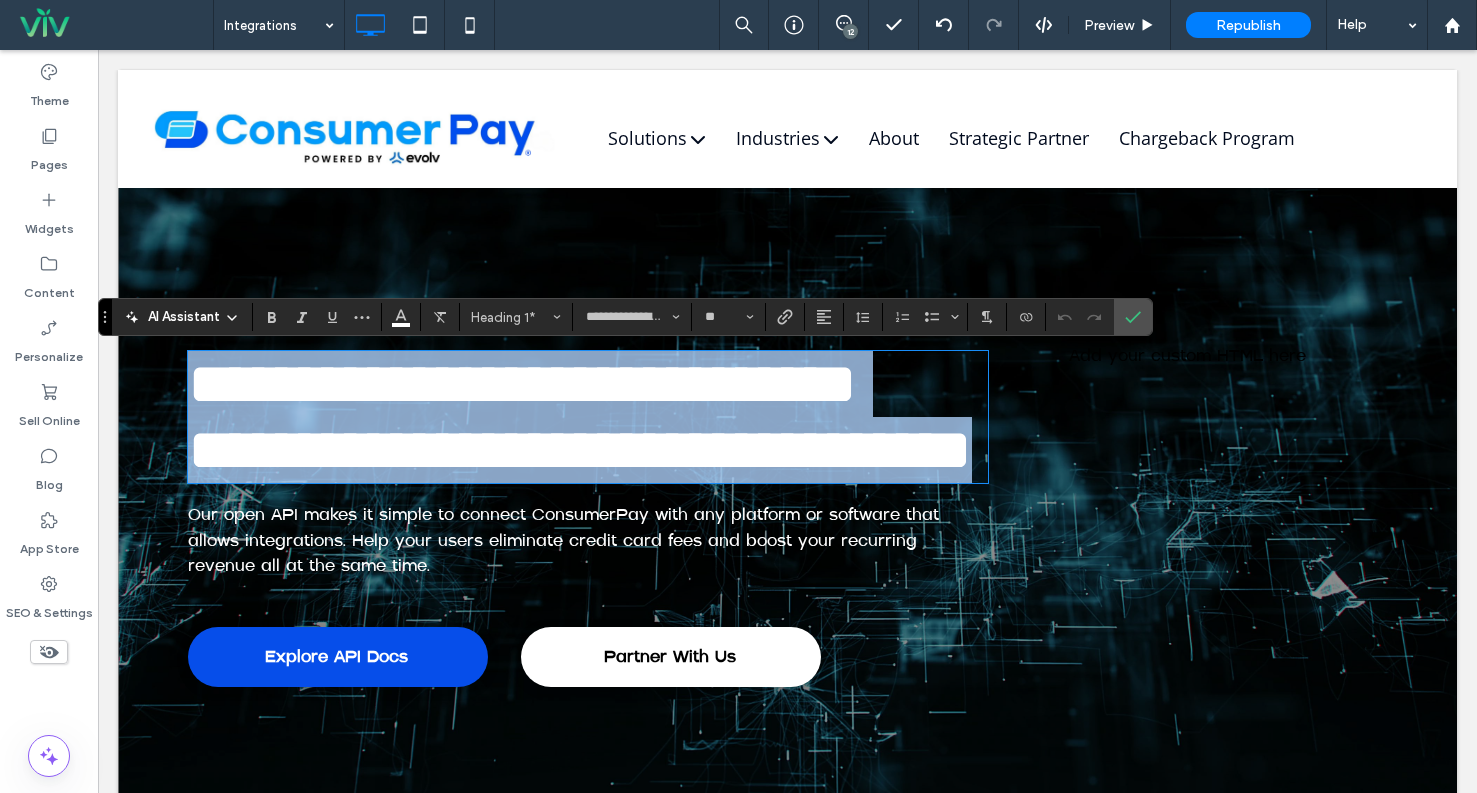 drag, startPoint x: 692, startPoint y: 608, endPoint x: 174, endPoint y: 351, distance: 578.24994 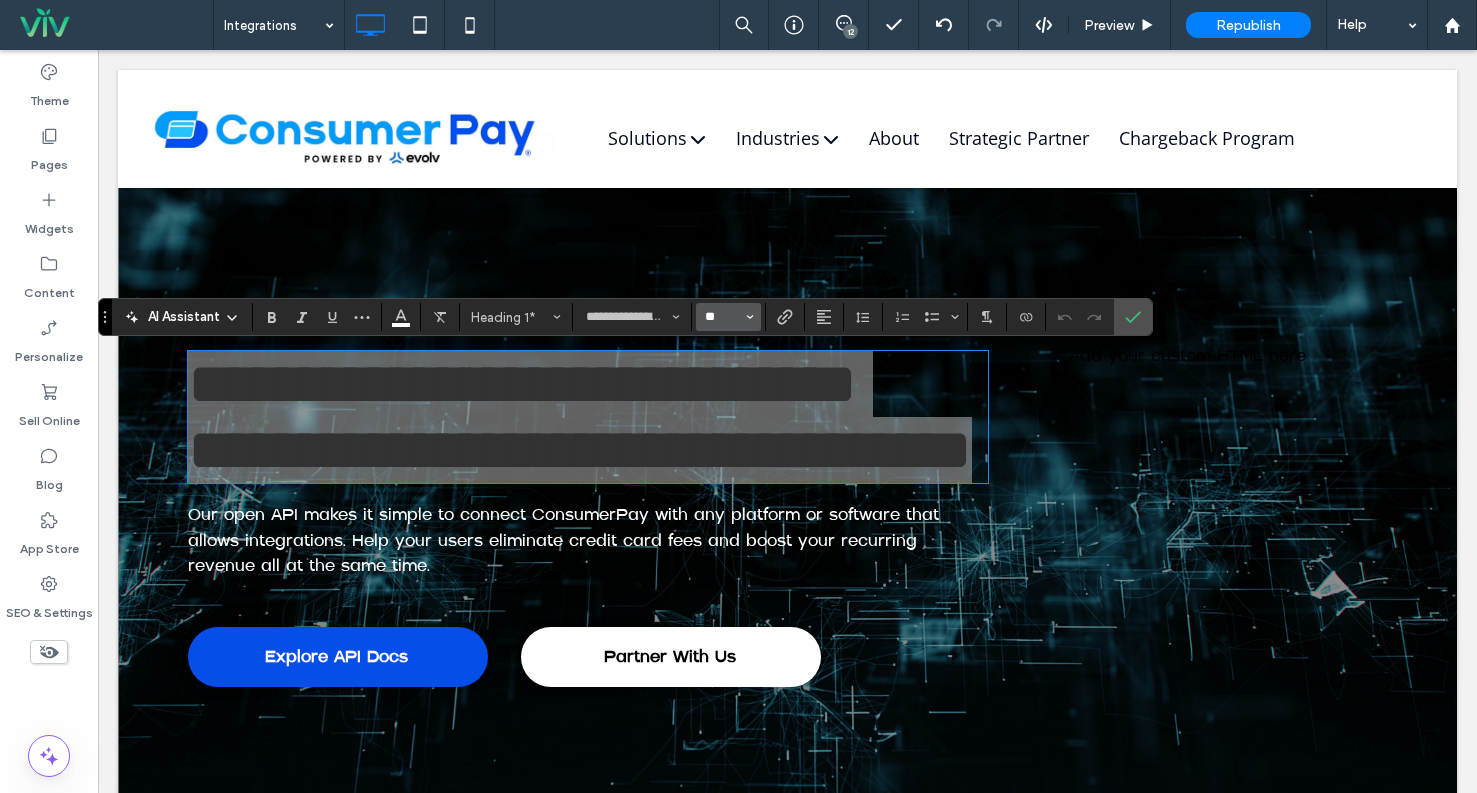 click on "**" at bounding box center (722, 317) 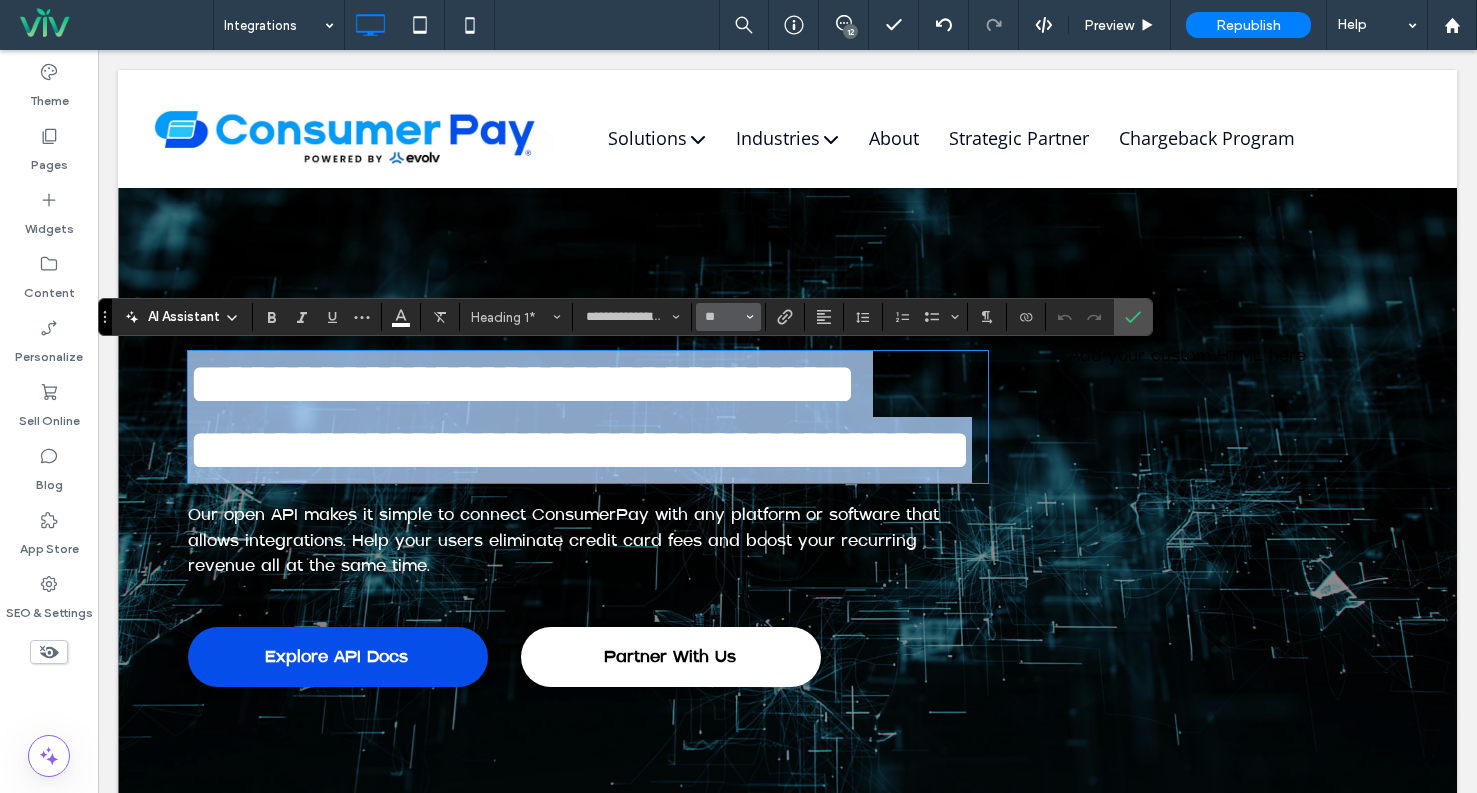type on "**" 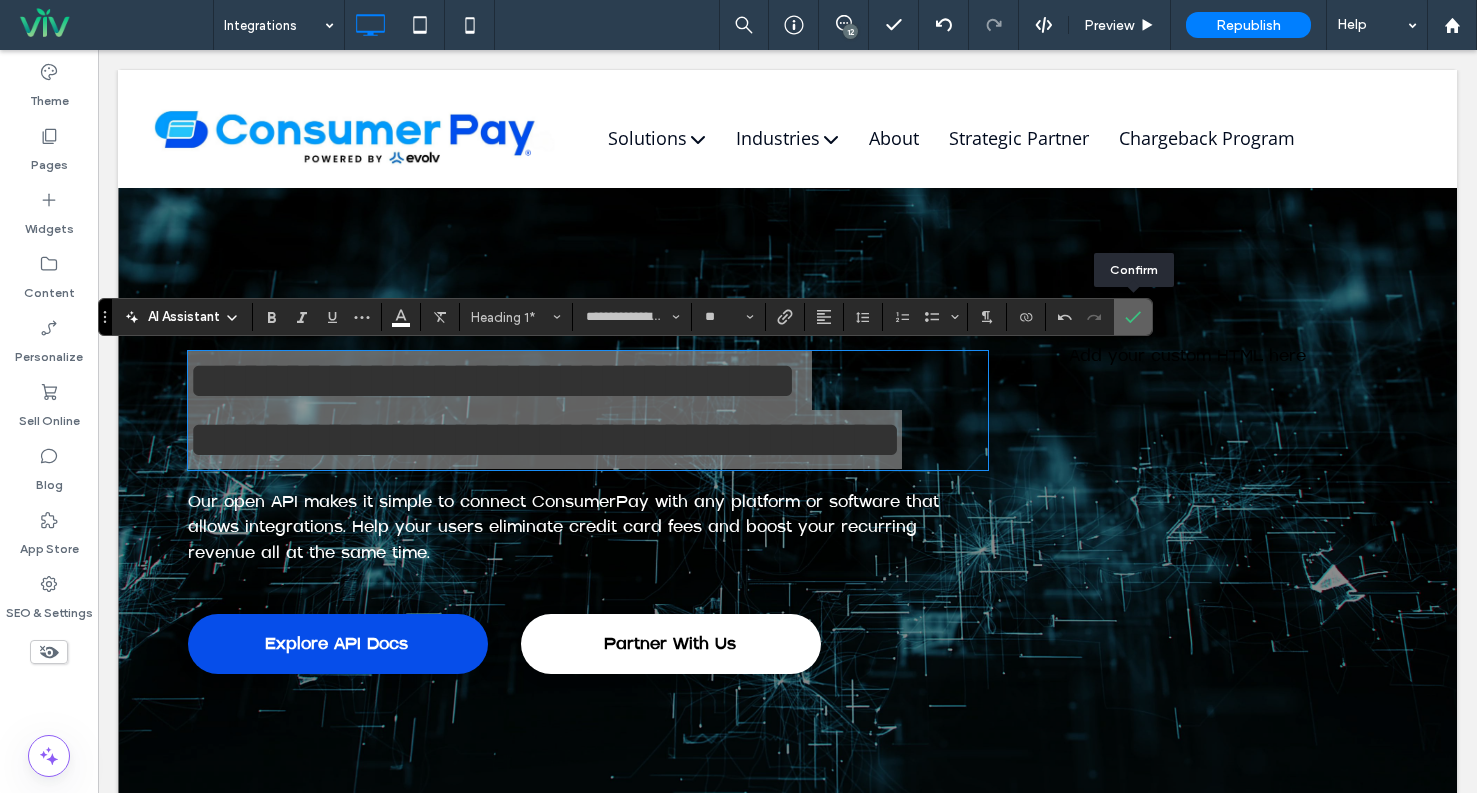 drag, startPoint x: 1141, startPoint y: 310, endPoint x: 745, endPoint y: 384, distance: 402.8548 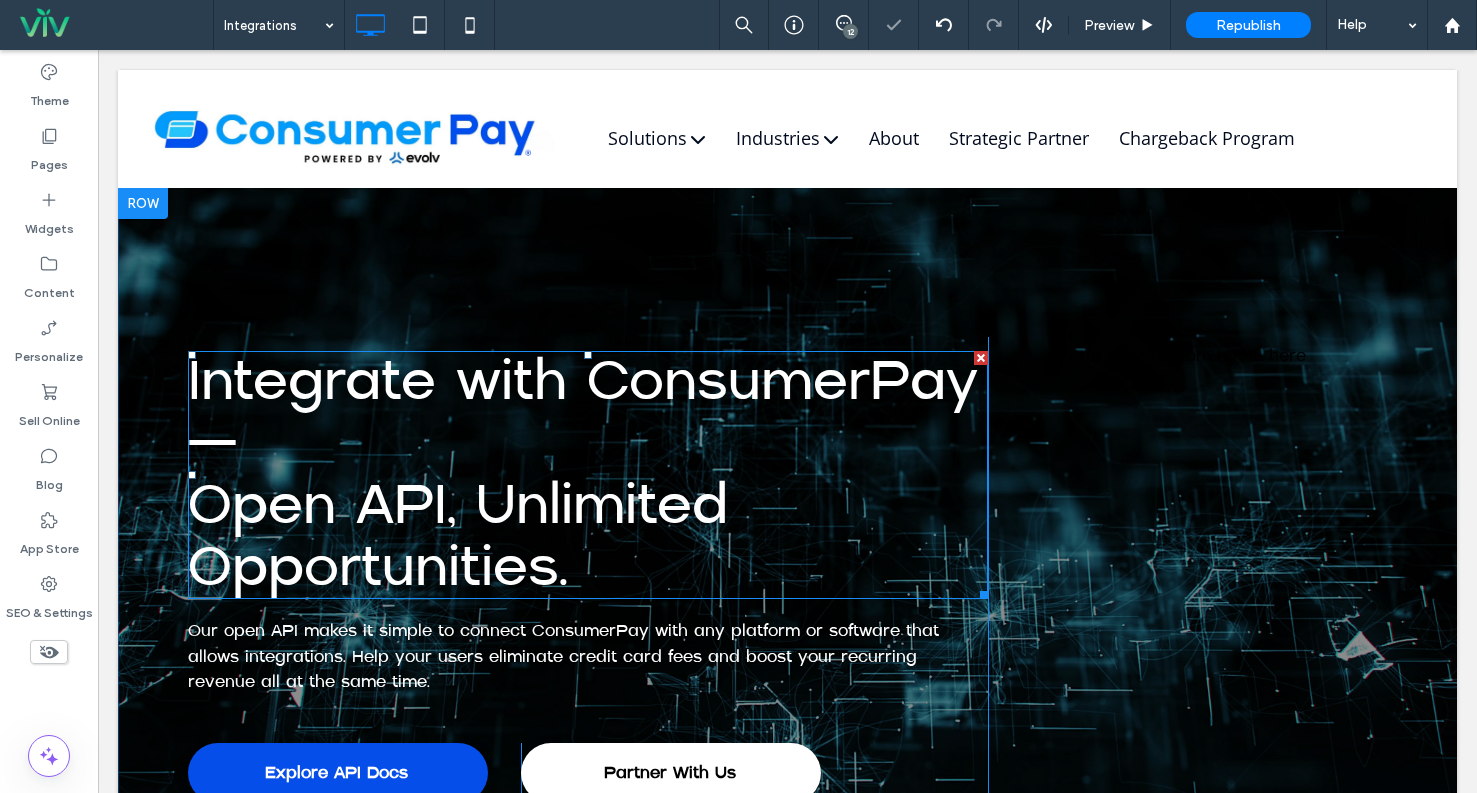 click on "Open API, Unlimited Opportunities." at bounding box center (458, 537) 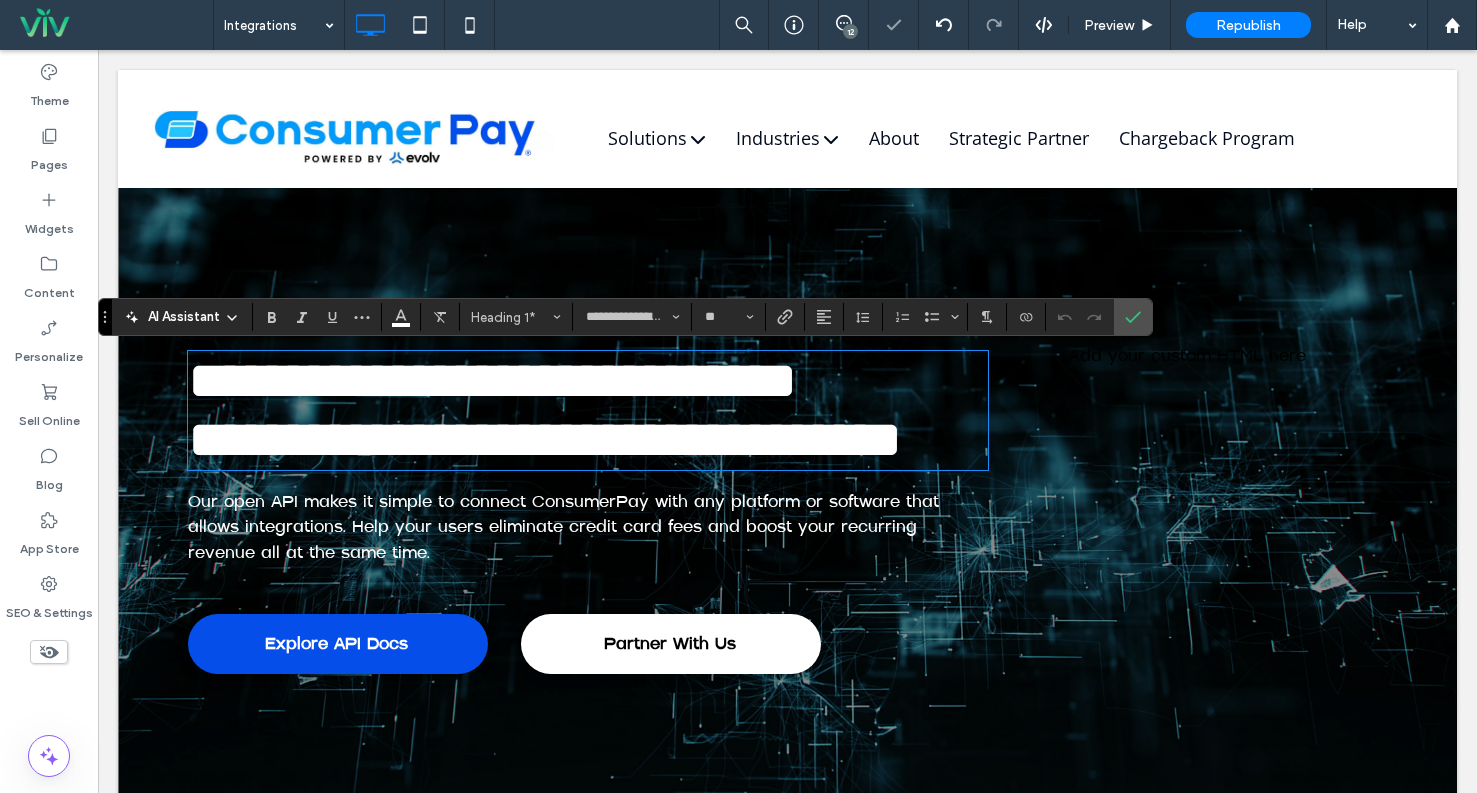 click on "**********" at bounding box center [545, 439] 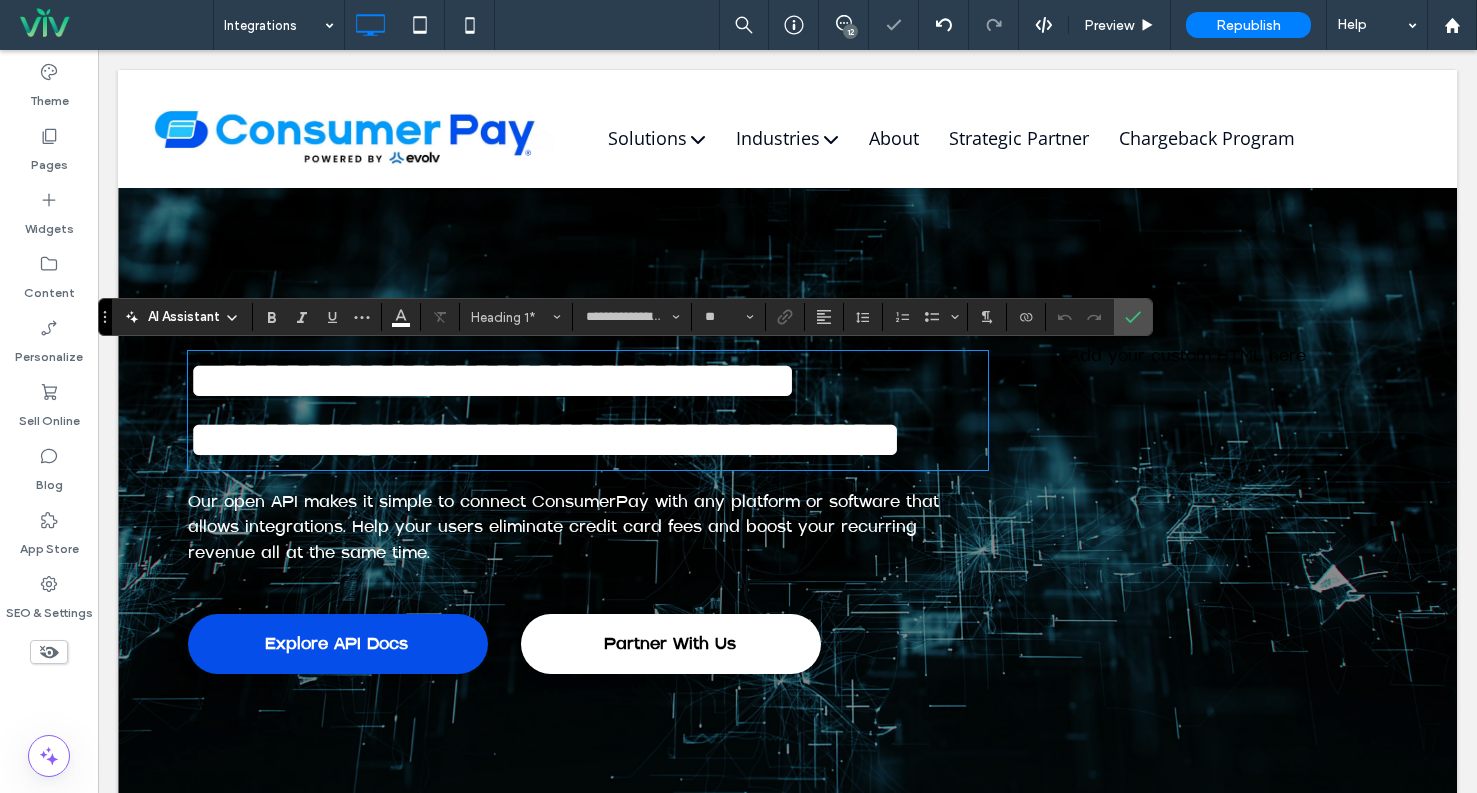 click on "**********" at bounding box center [545, 439] 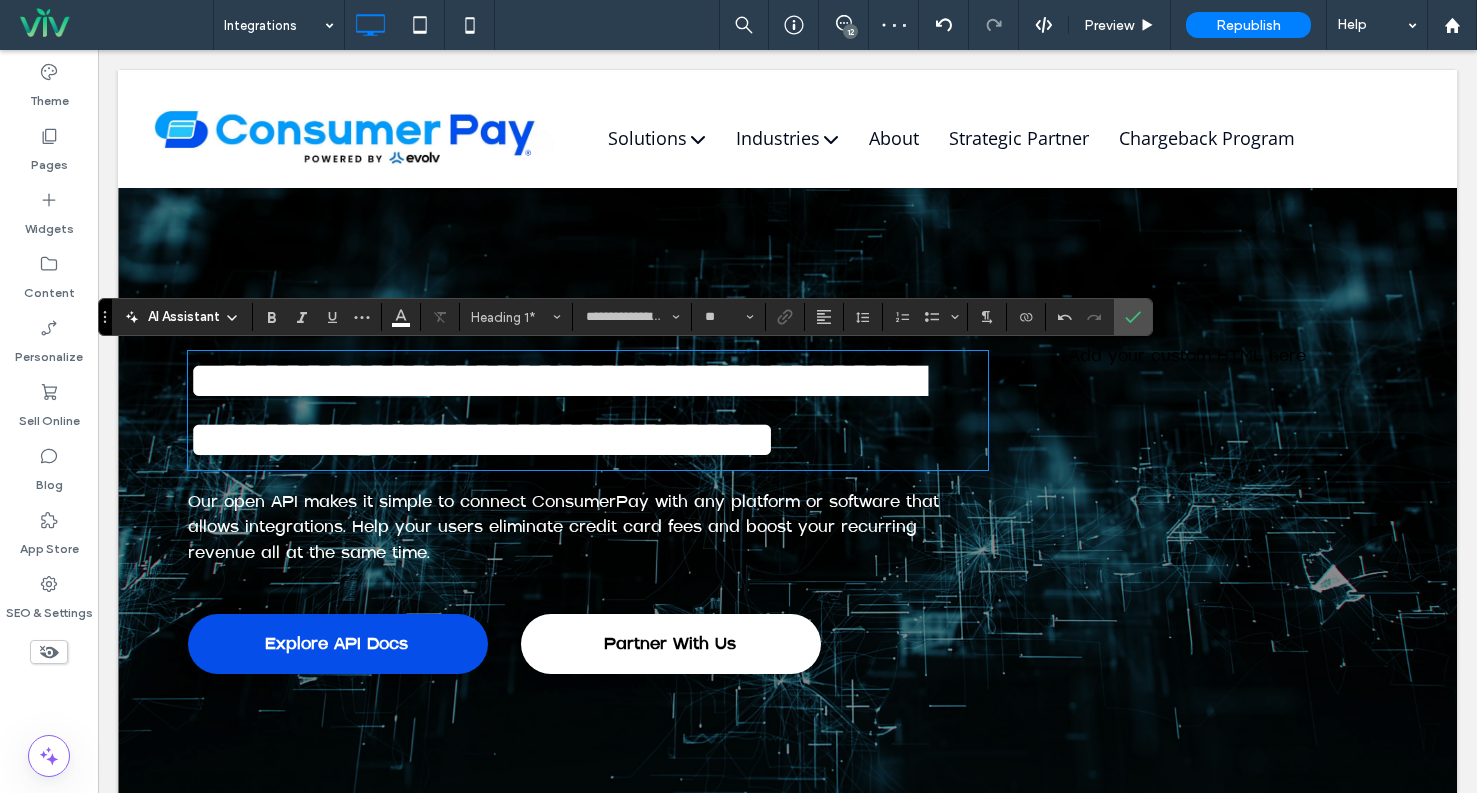 type 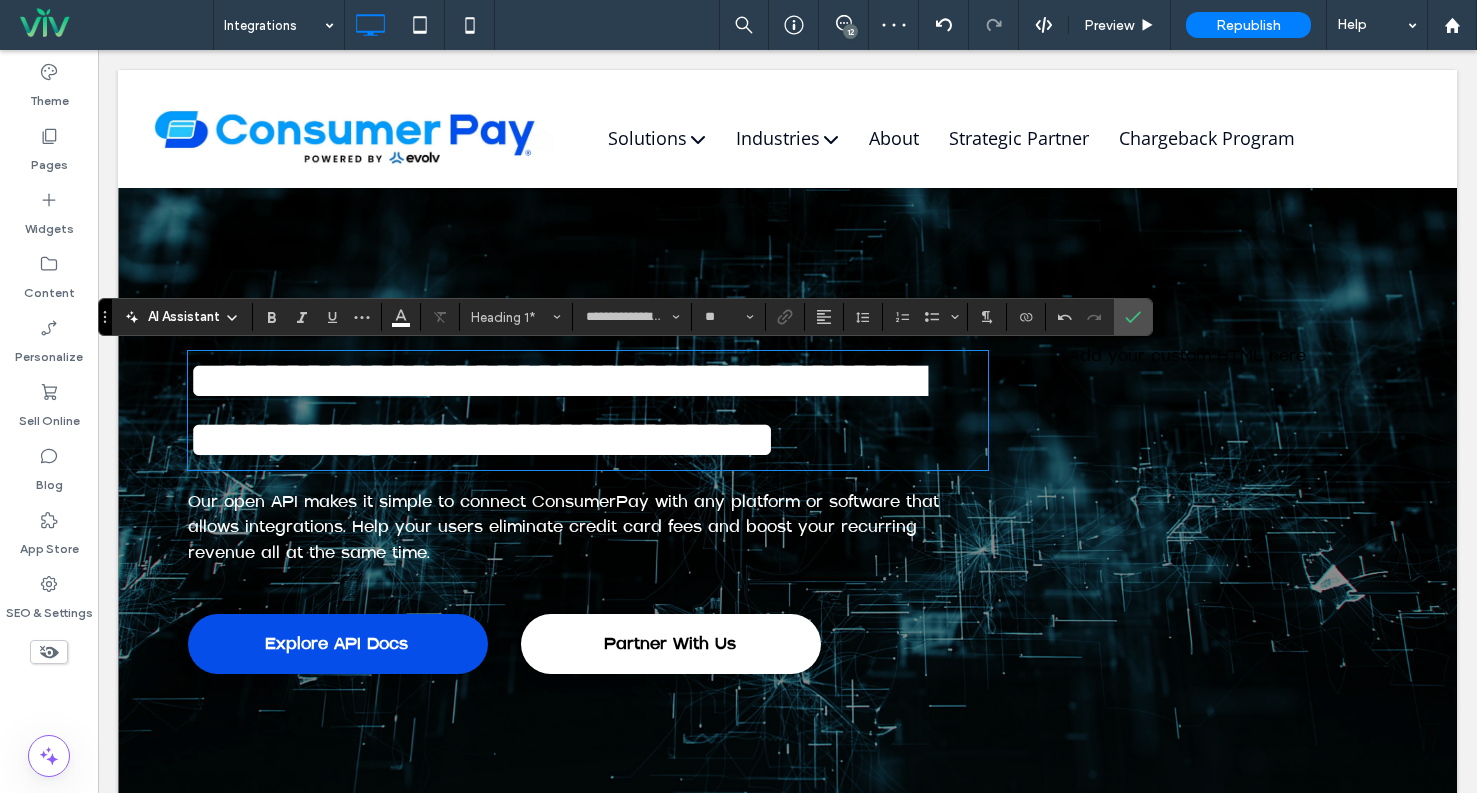 click on "**********" at bounding box center (555, 410) 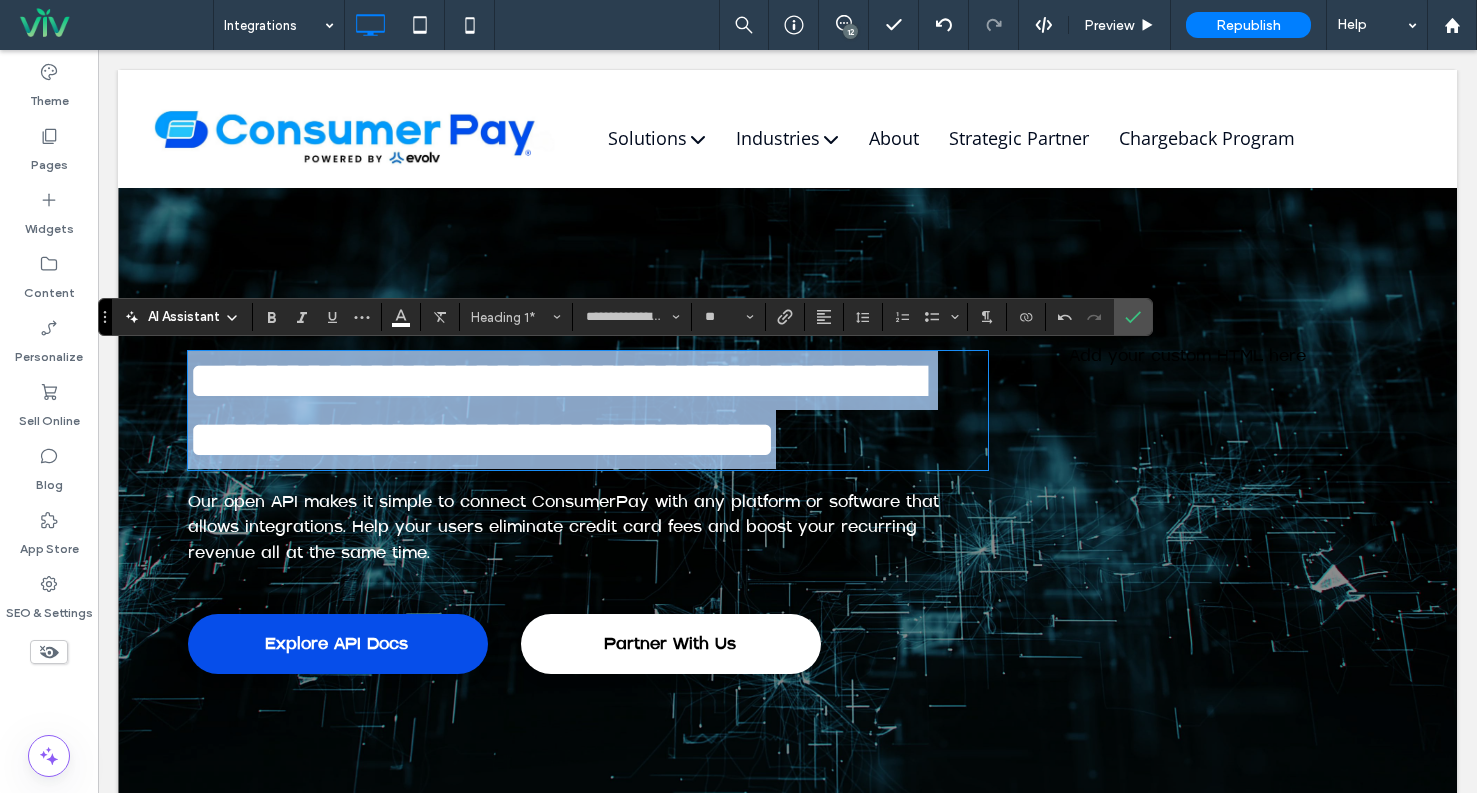 drag, startPoint x: 743, startPoint y: 527, endPoint x: 188, endPoint y: 339, distance: 585.977 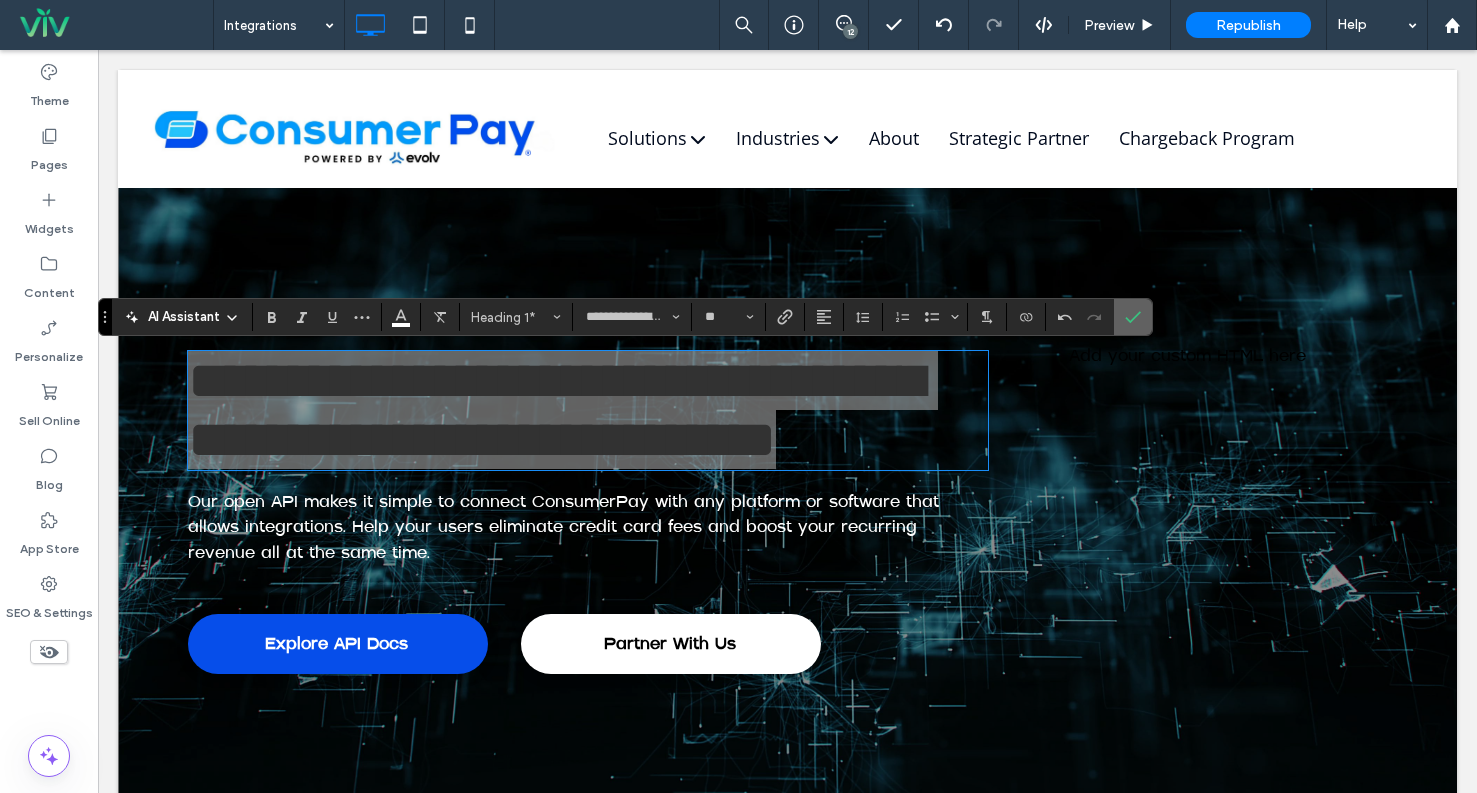 click at bounding box center [1129, 317] 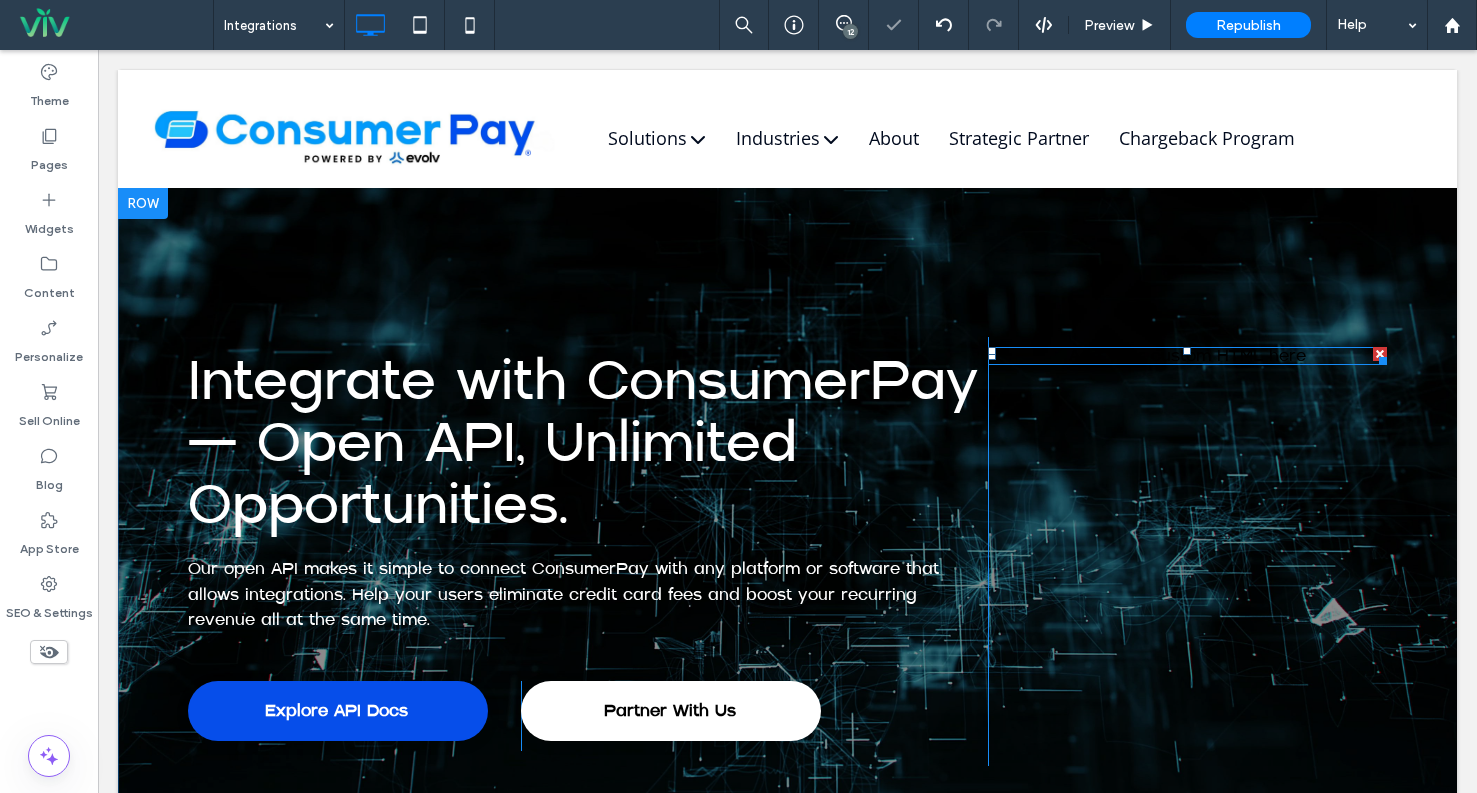 click at bounding box center (1188, 356) 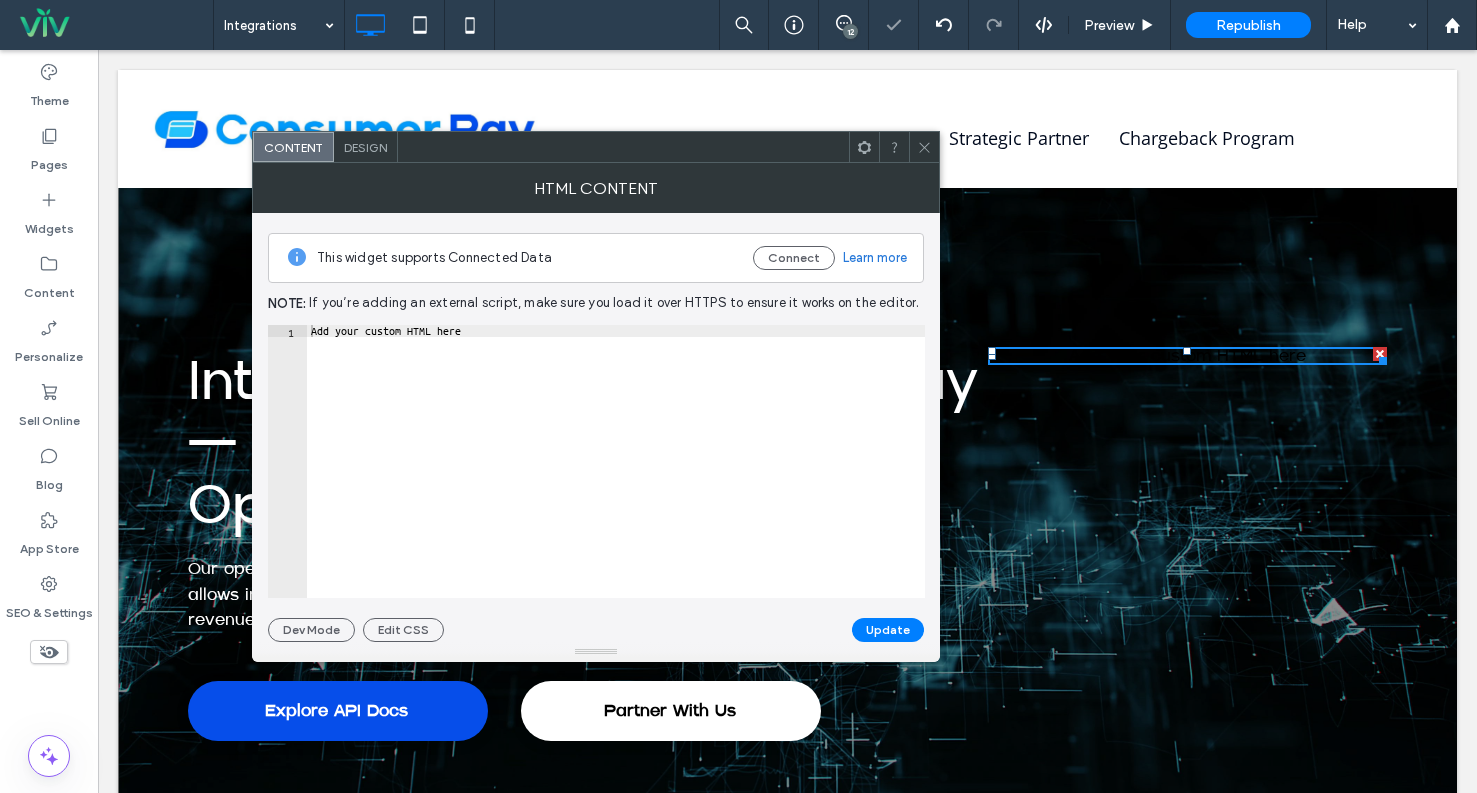 type on "**********" 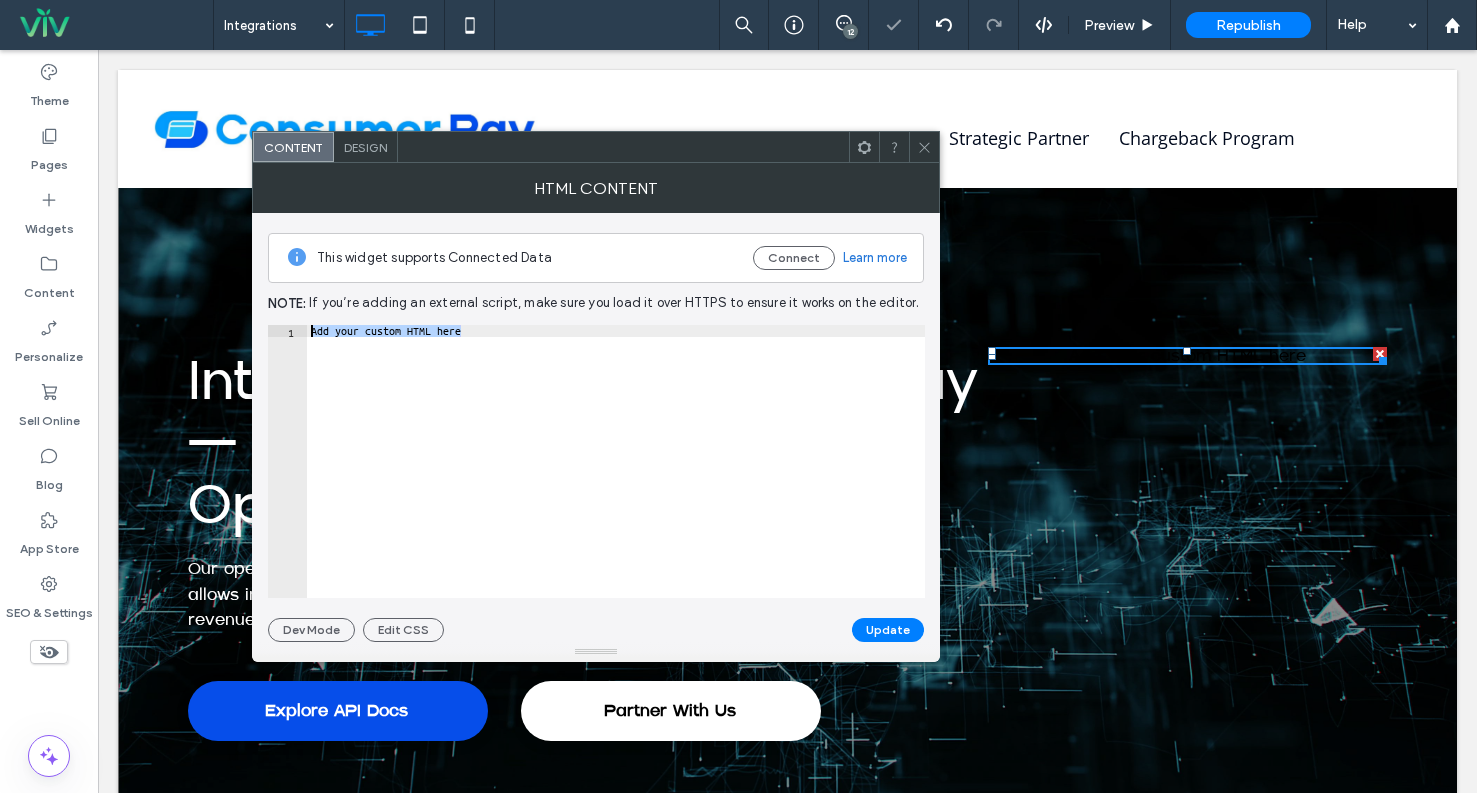 drag, startPoint x: 580, startPoint y: 430, endPoint x: 195, endPoint y: 326, distance: 398.79944 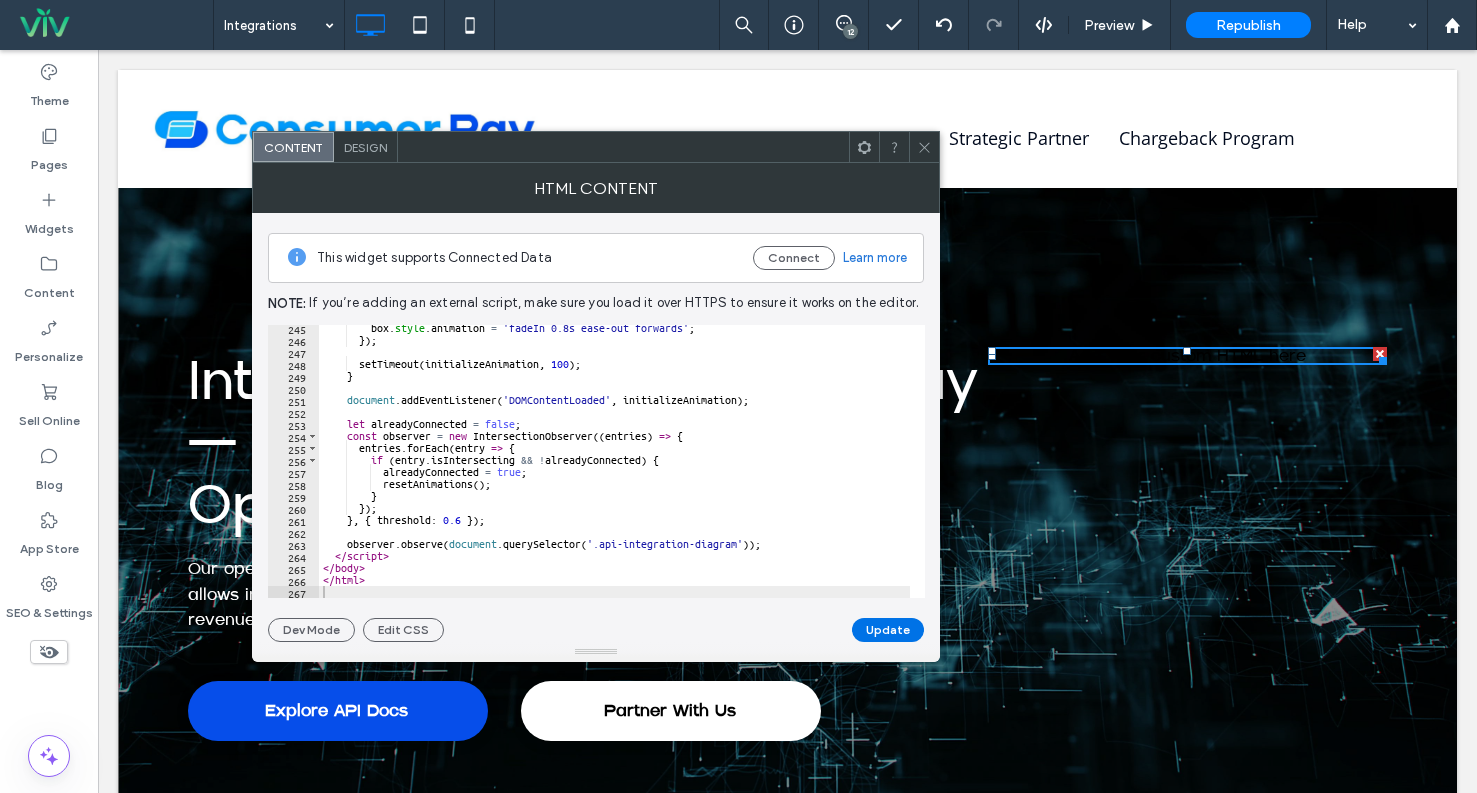click on "Update" at bounding box center (888, 630) 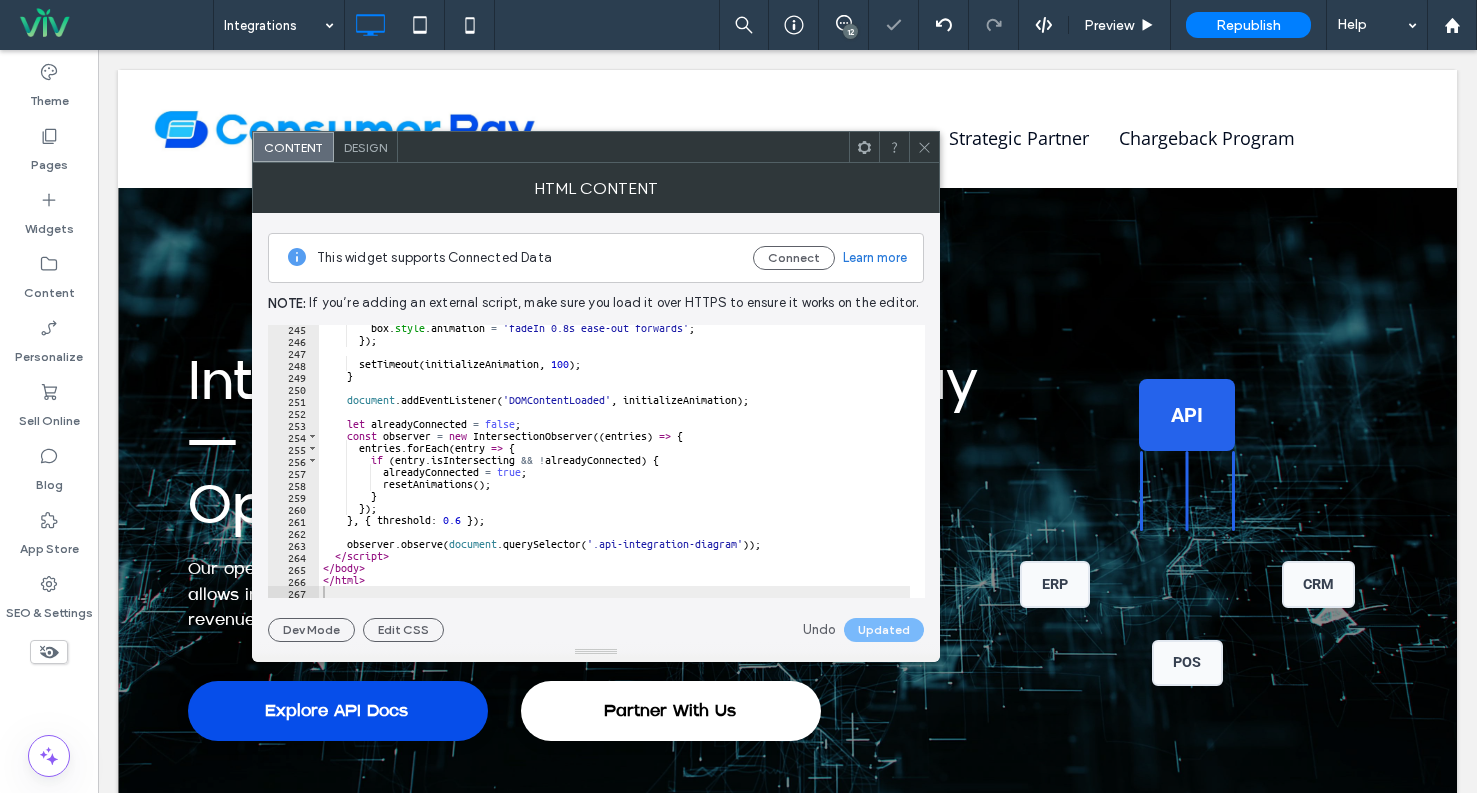 click at bounding box center (924, 147) 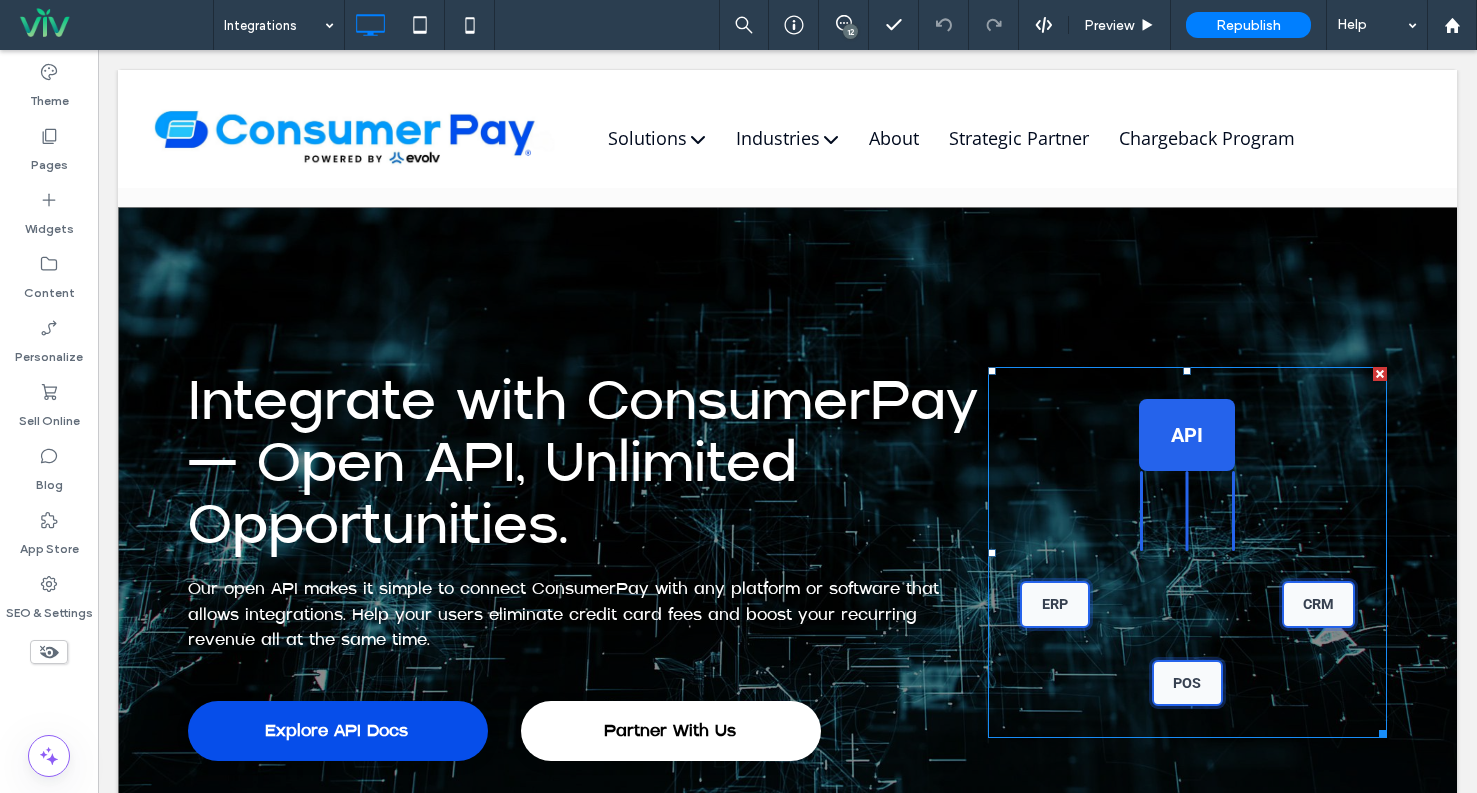 scroll, scrollTop: 20, scrollLeft: 0, axis: vertical 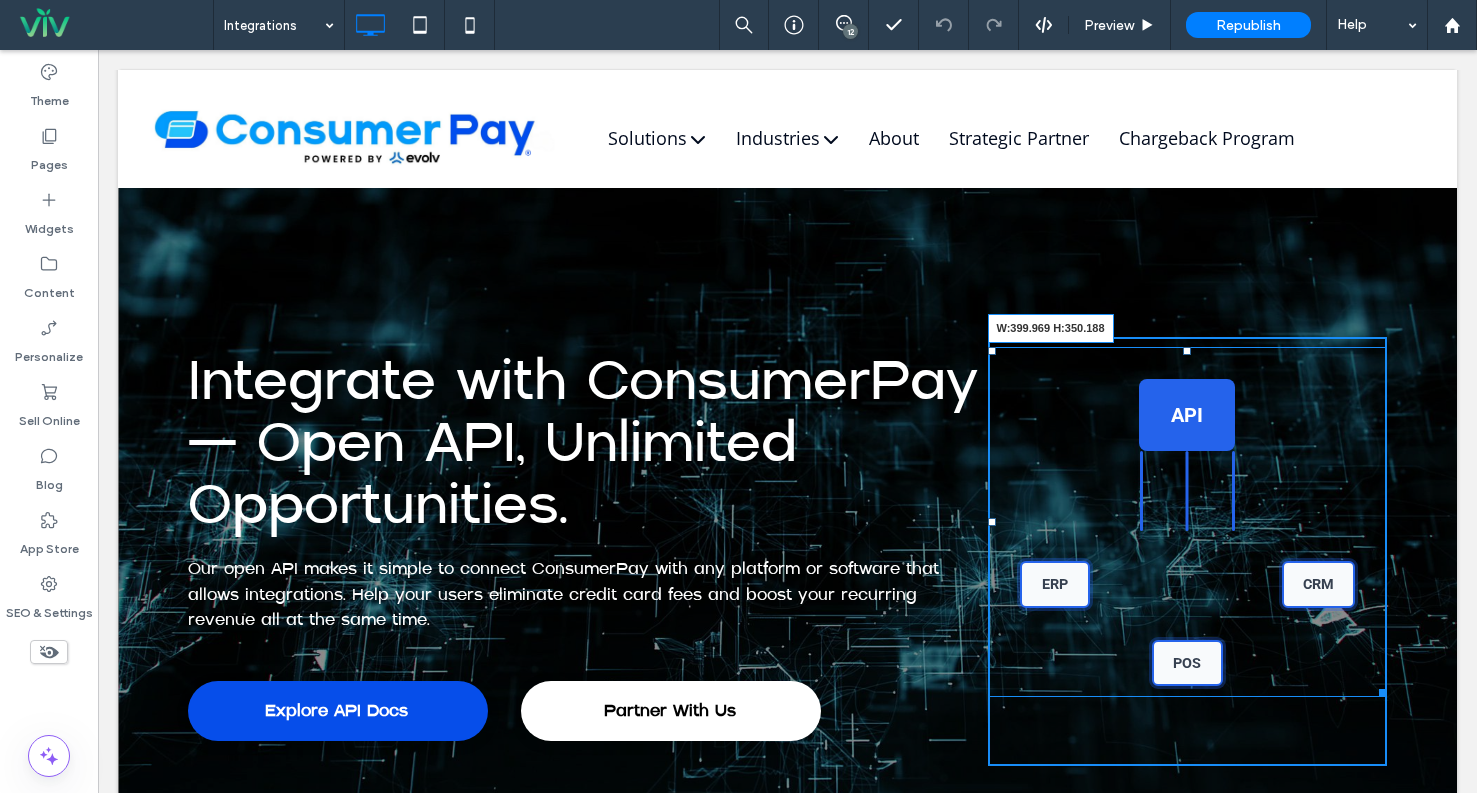 drag, startPoint x: 1370, startPoint y: 724, endPoint x: 1536, endPoint y: 744, distance: 167.20049 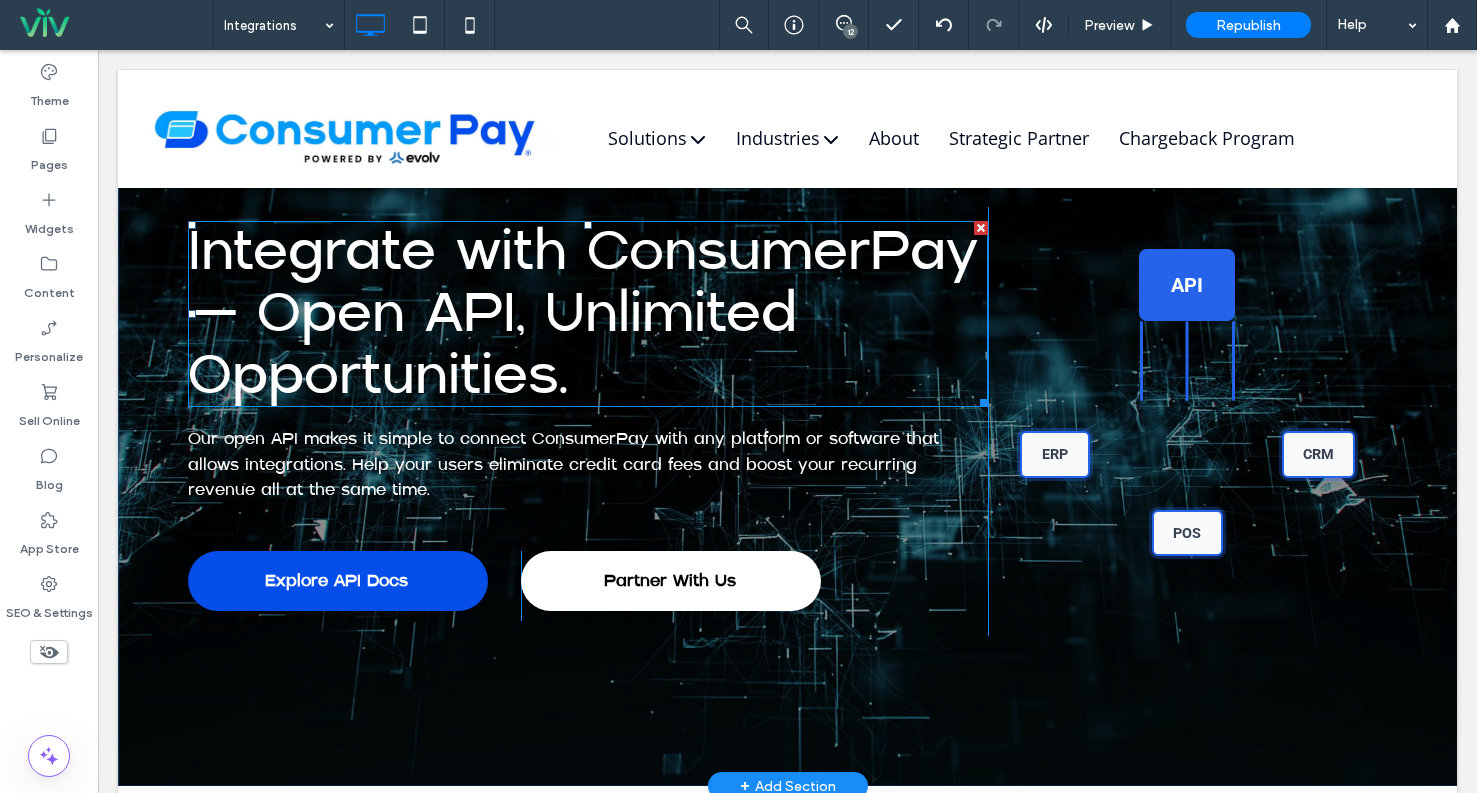 scroll, scrollTop: 220, scrollLeft: 0, axis: vertical 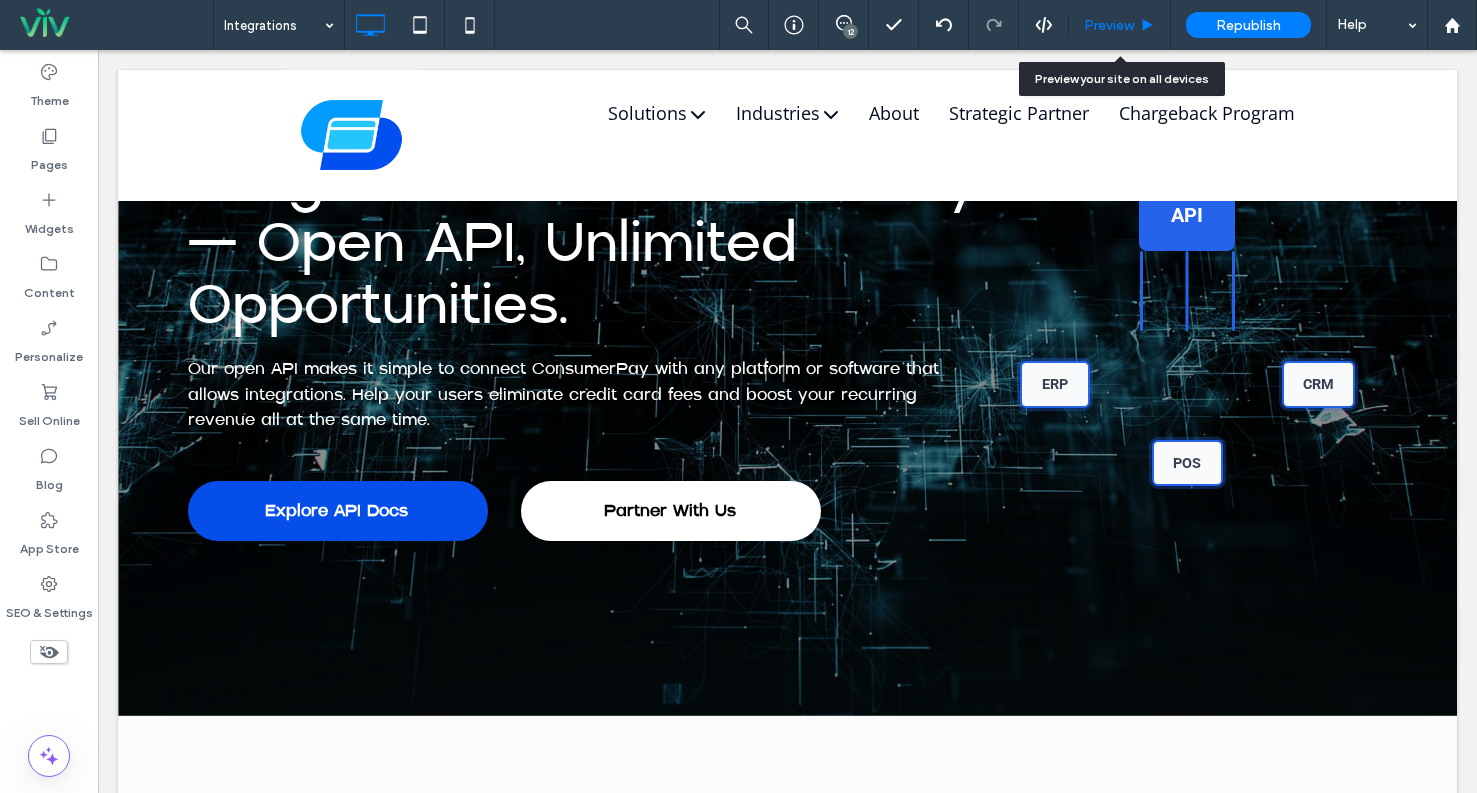 click 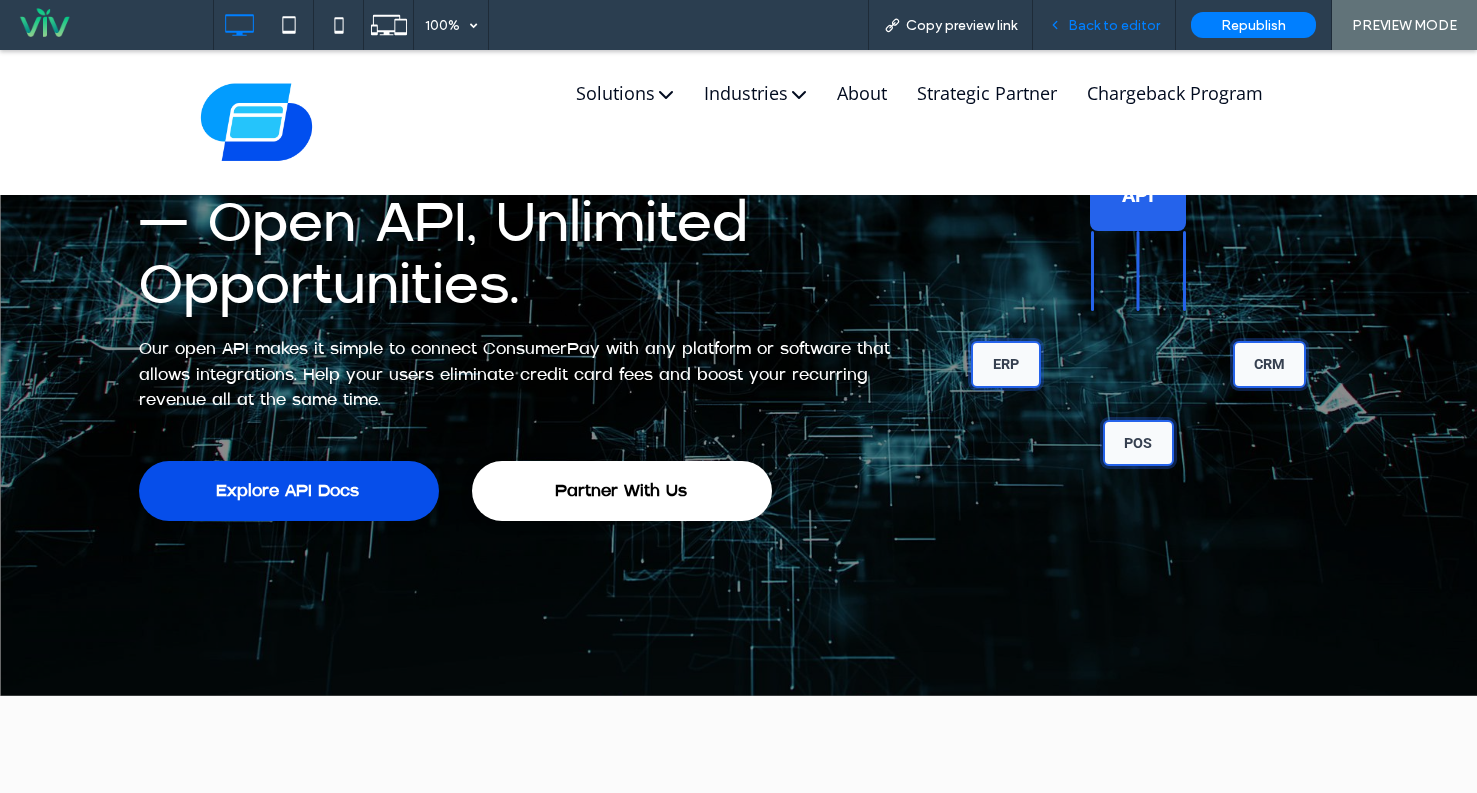 click on "Back to editor" at bounding box center [1114, 25] 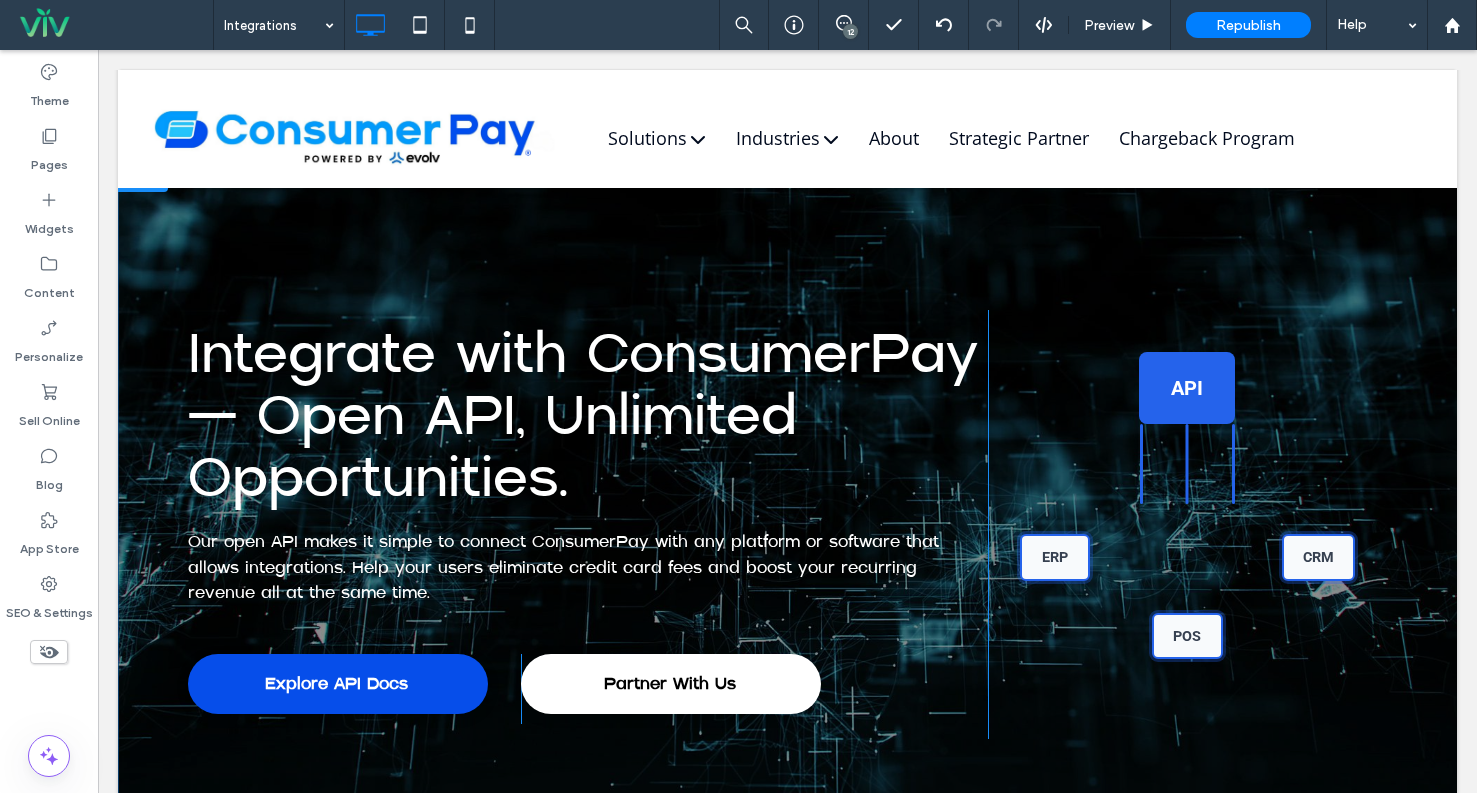 scroll, scrollTop: 0, scrollLeft: 0, axis: both 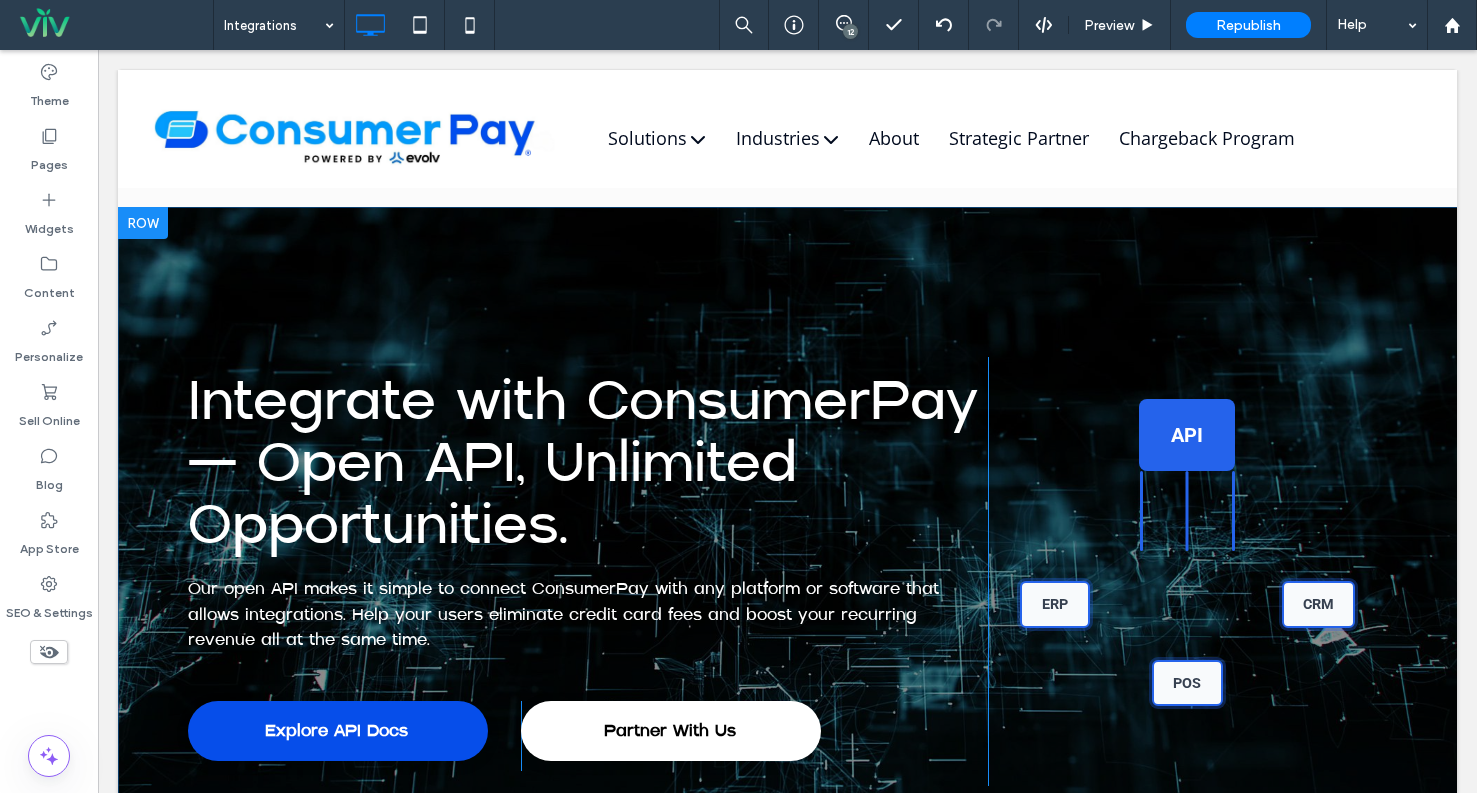 click at bounding box center (787, 571) 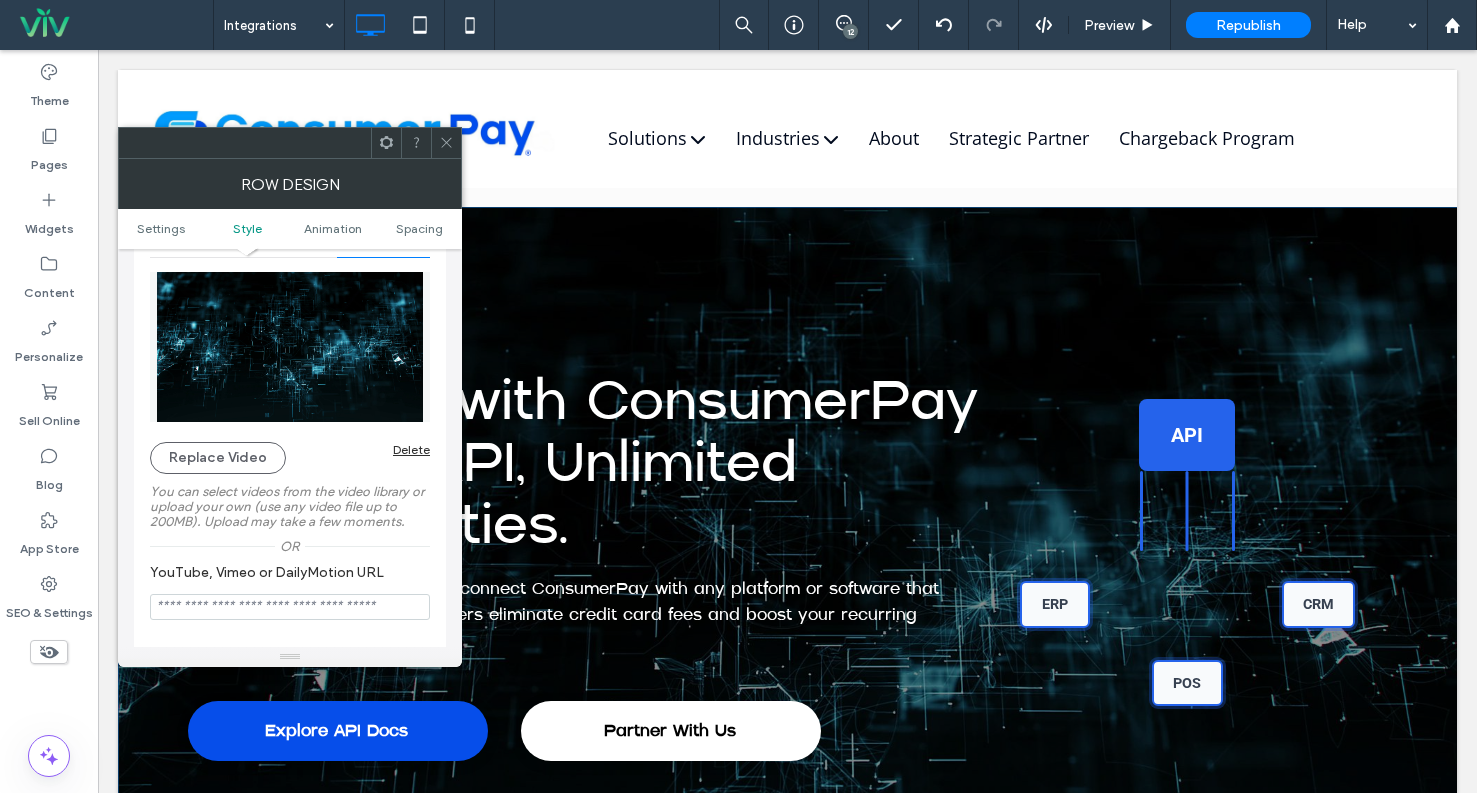 scroll, scrollTop: 300, scrollLeft: 0, axis: vertical 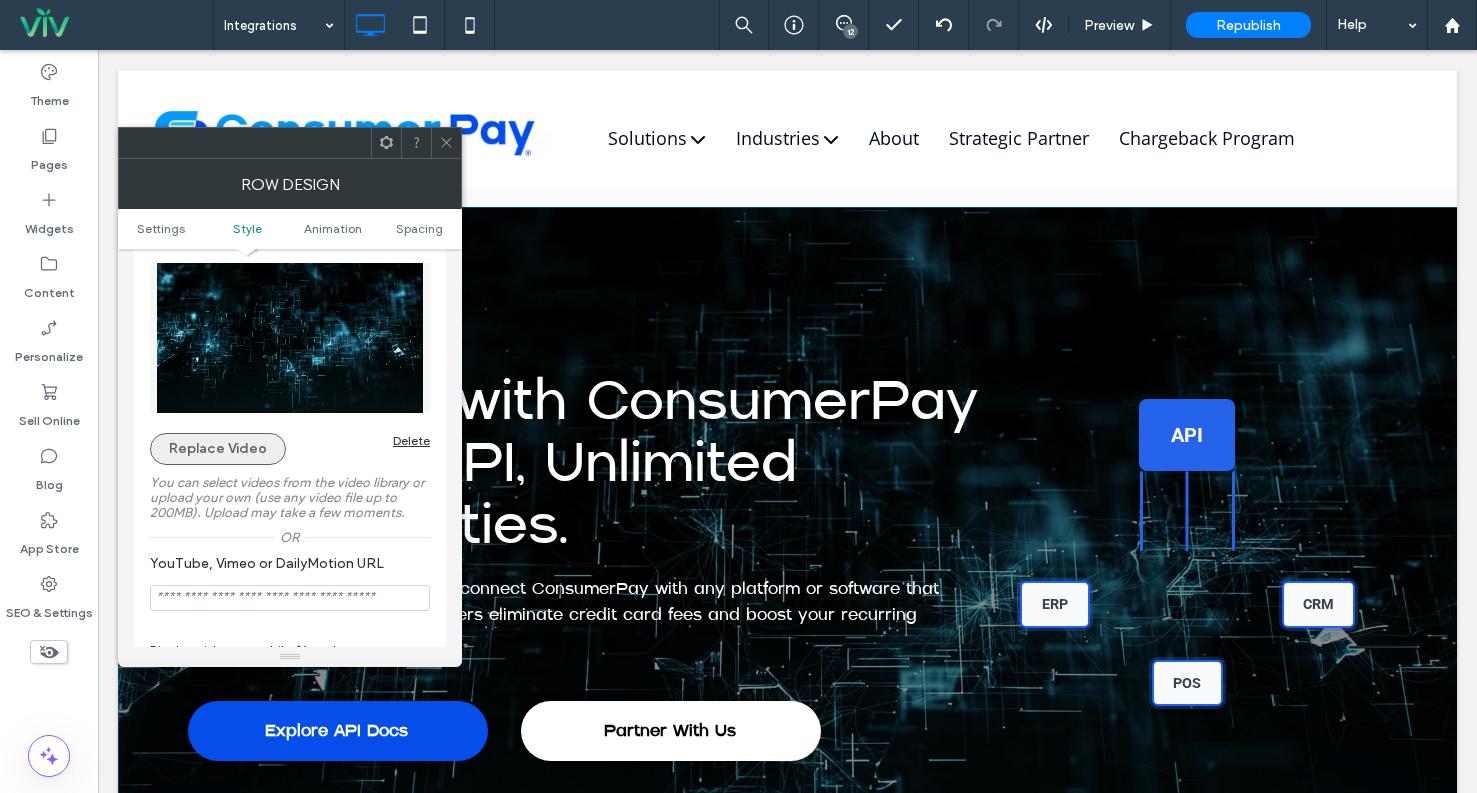 click on "Replace Video" at bounding box center [218, 449] 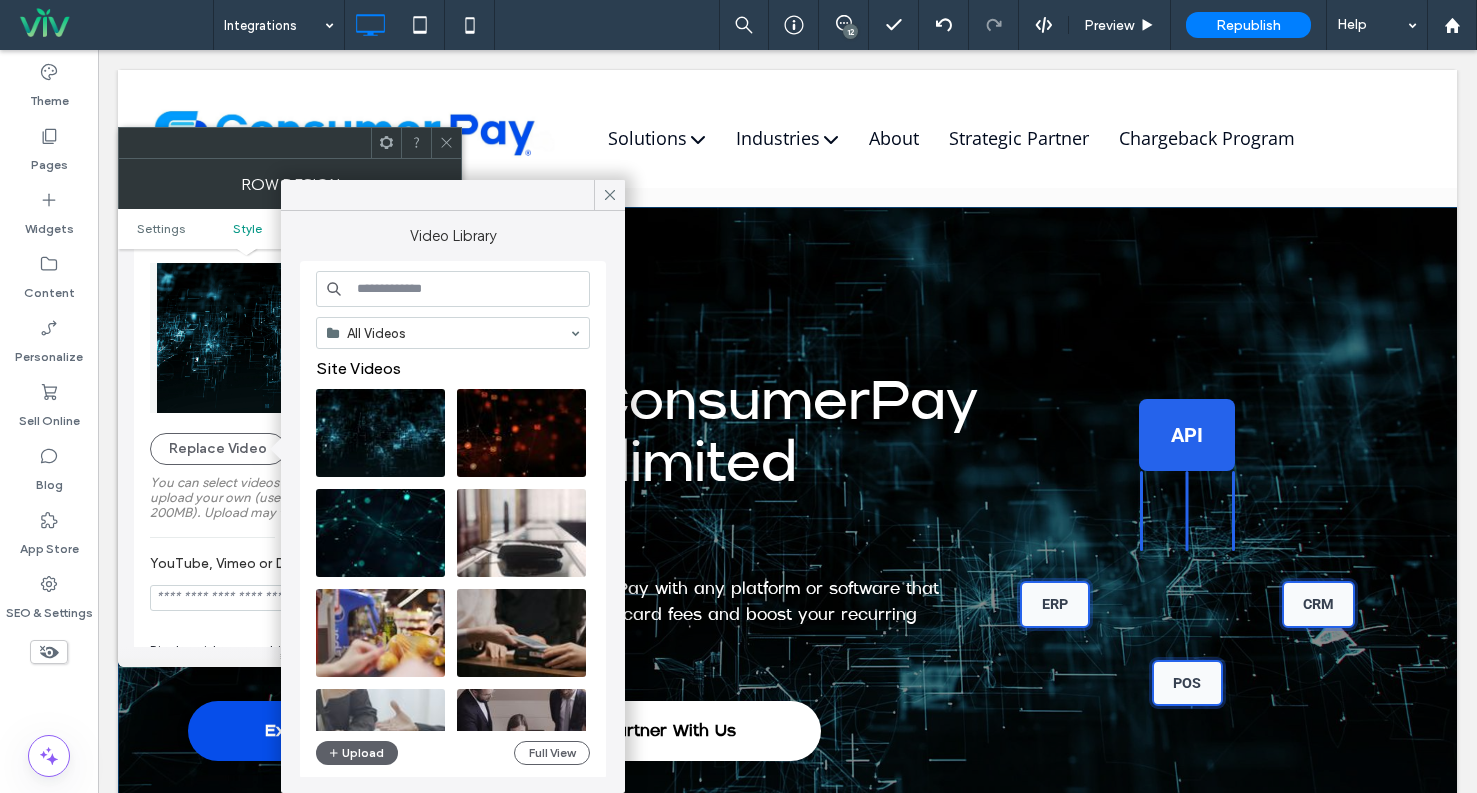 click on "You can select videos from the video library or upload your own (use any video file up to 200MB). Upload may take a few moments." at bounding box center (290, 497) 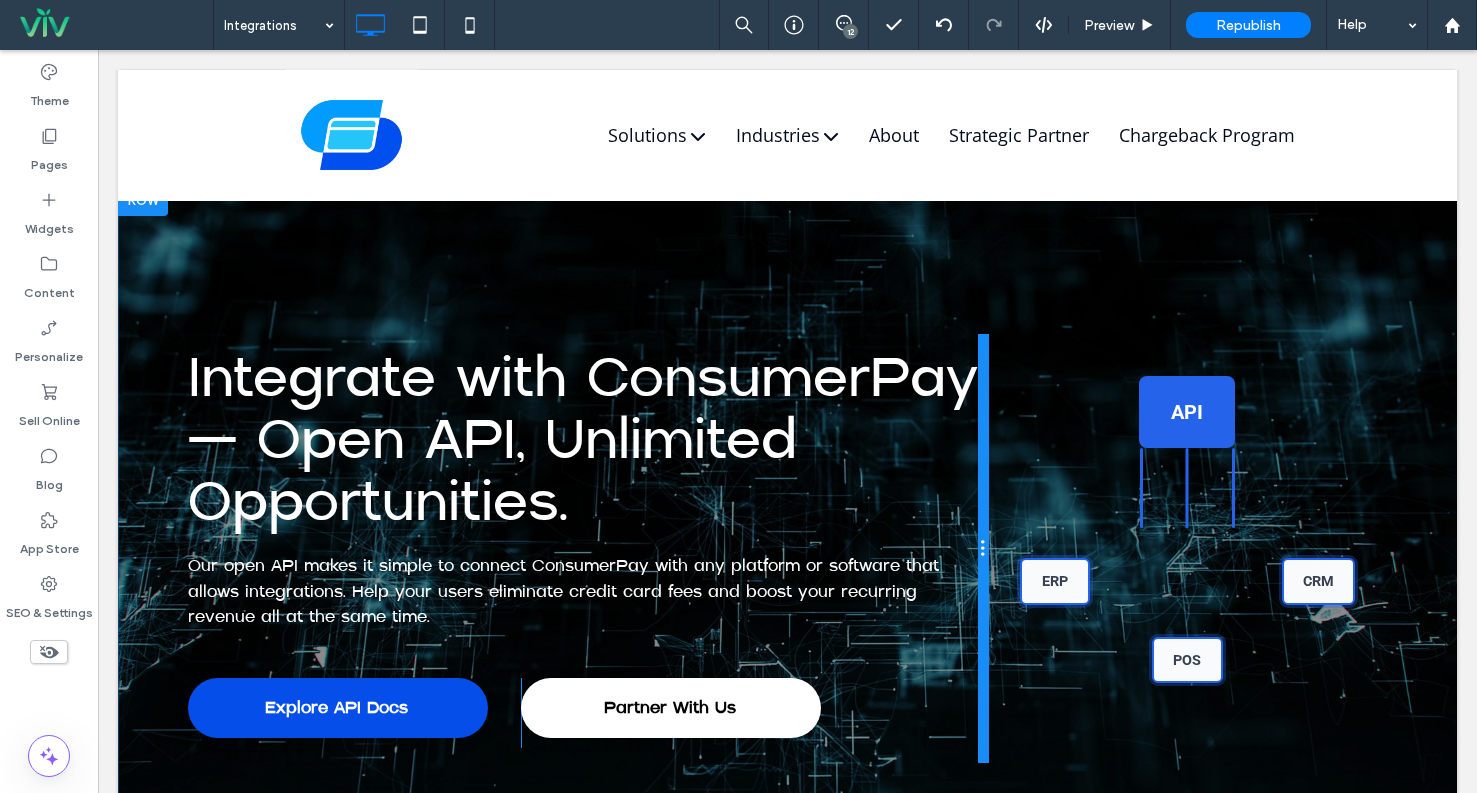 scroll, scrollTop: 0, scrollLeft: 0, axis: both 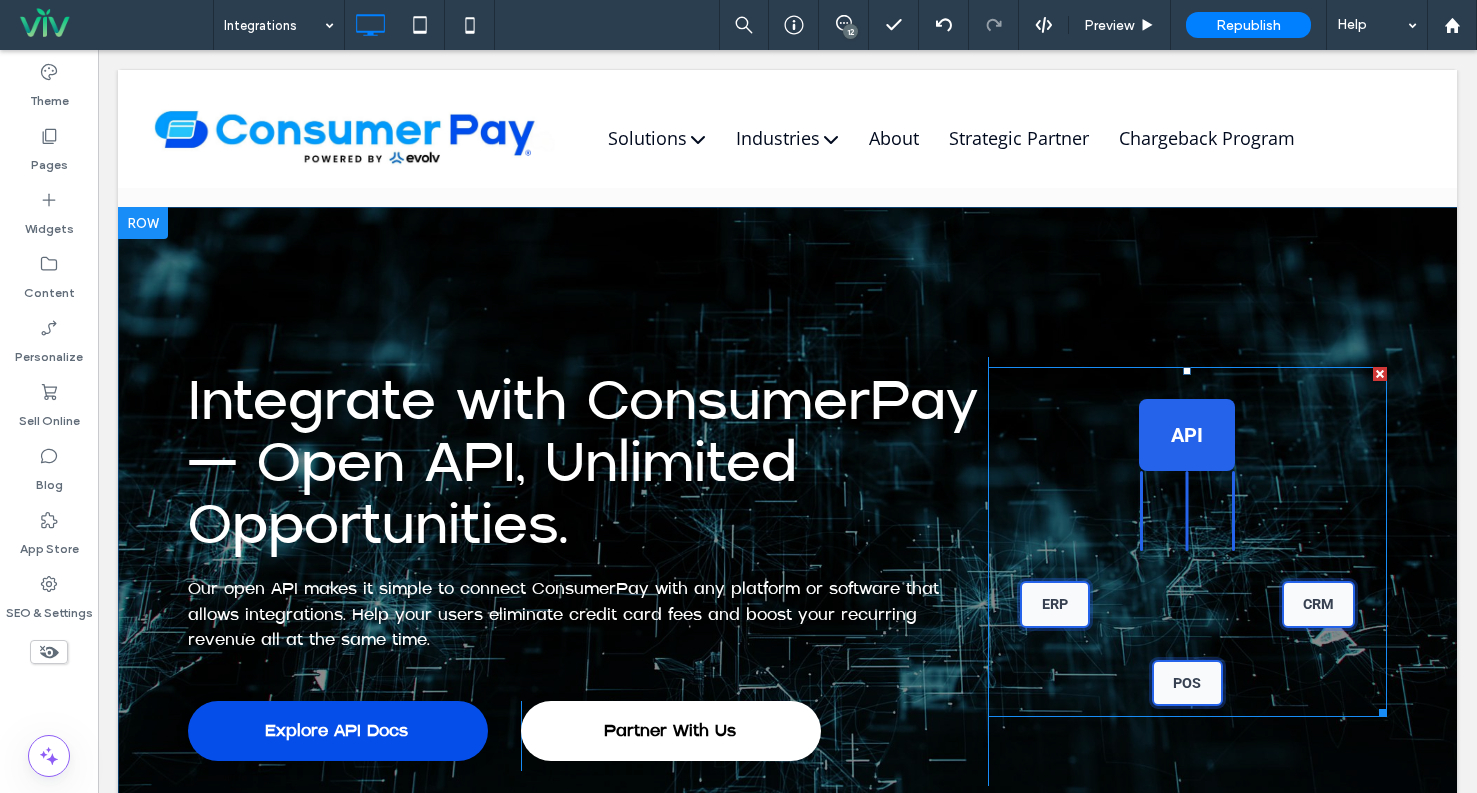 click at bounding box center [1188, 542] 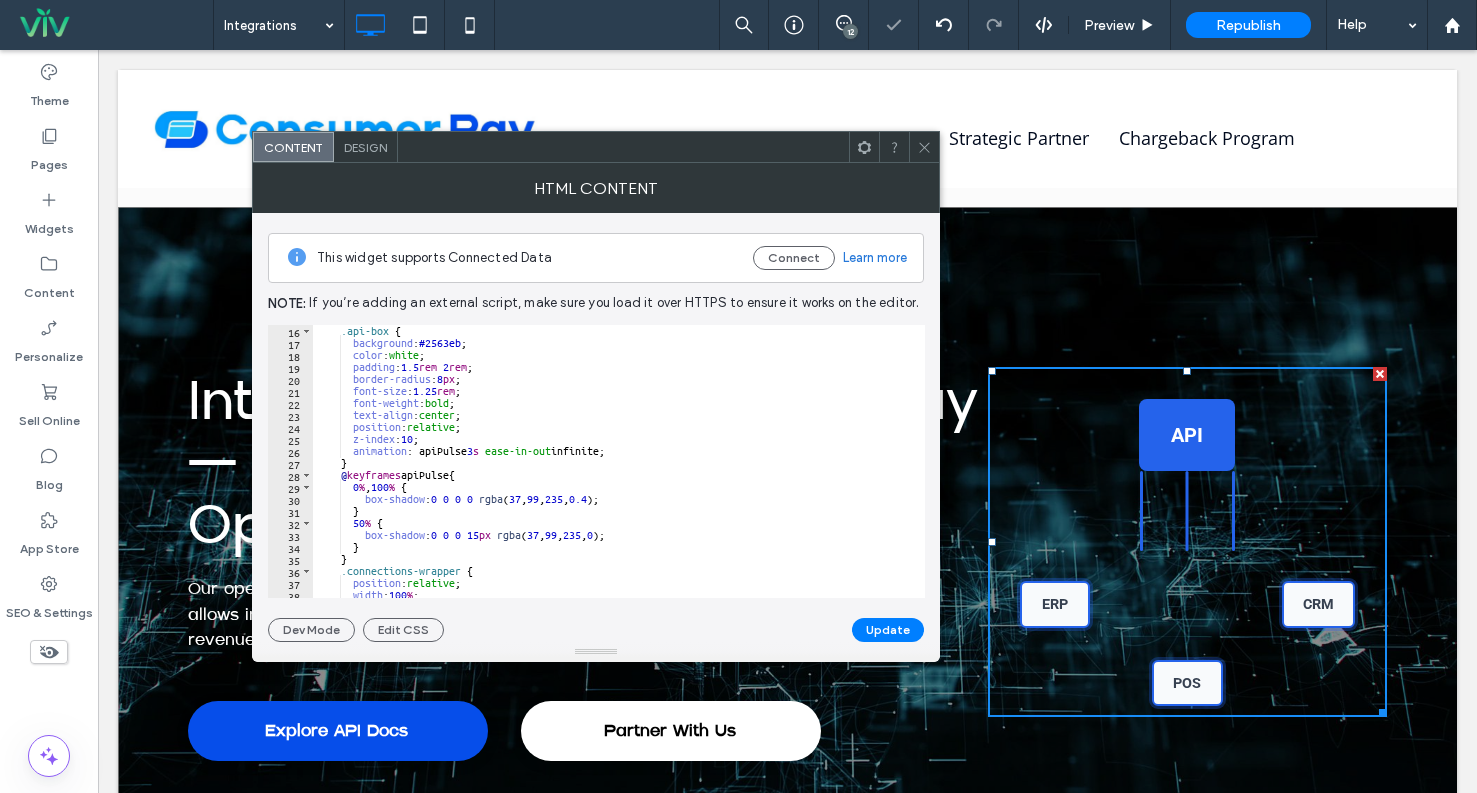 scroll, scrollTop: 300, scrollLeft: 0, axis: vertical 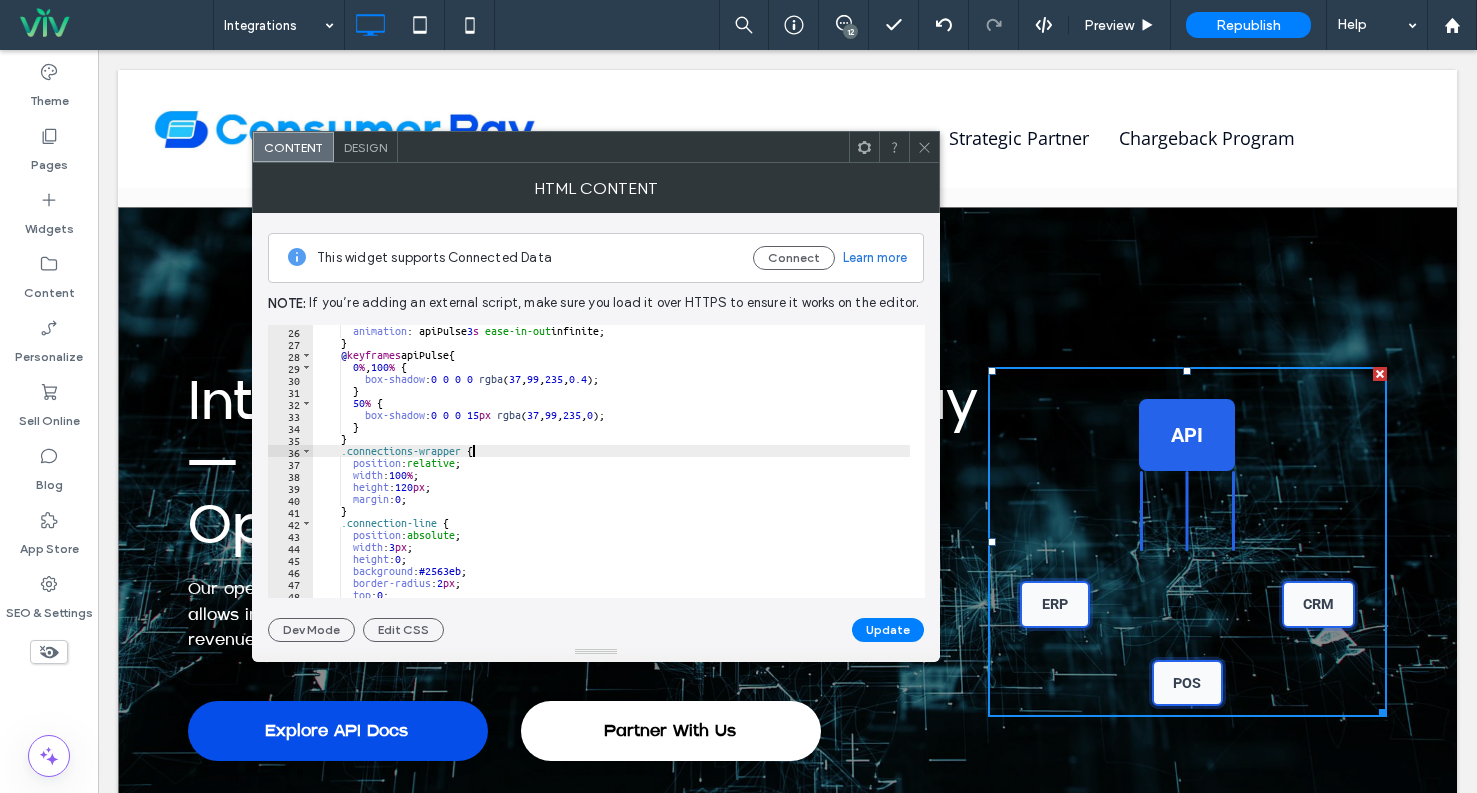 drag, startPoint x: 473, startPoint y: 447, endPoint x: 417, endPoint y: 404, distance: 70.60453 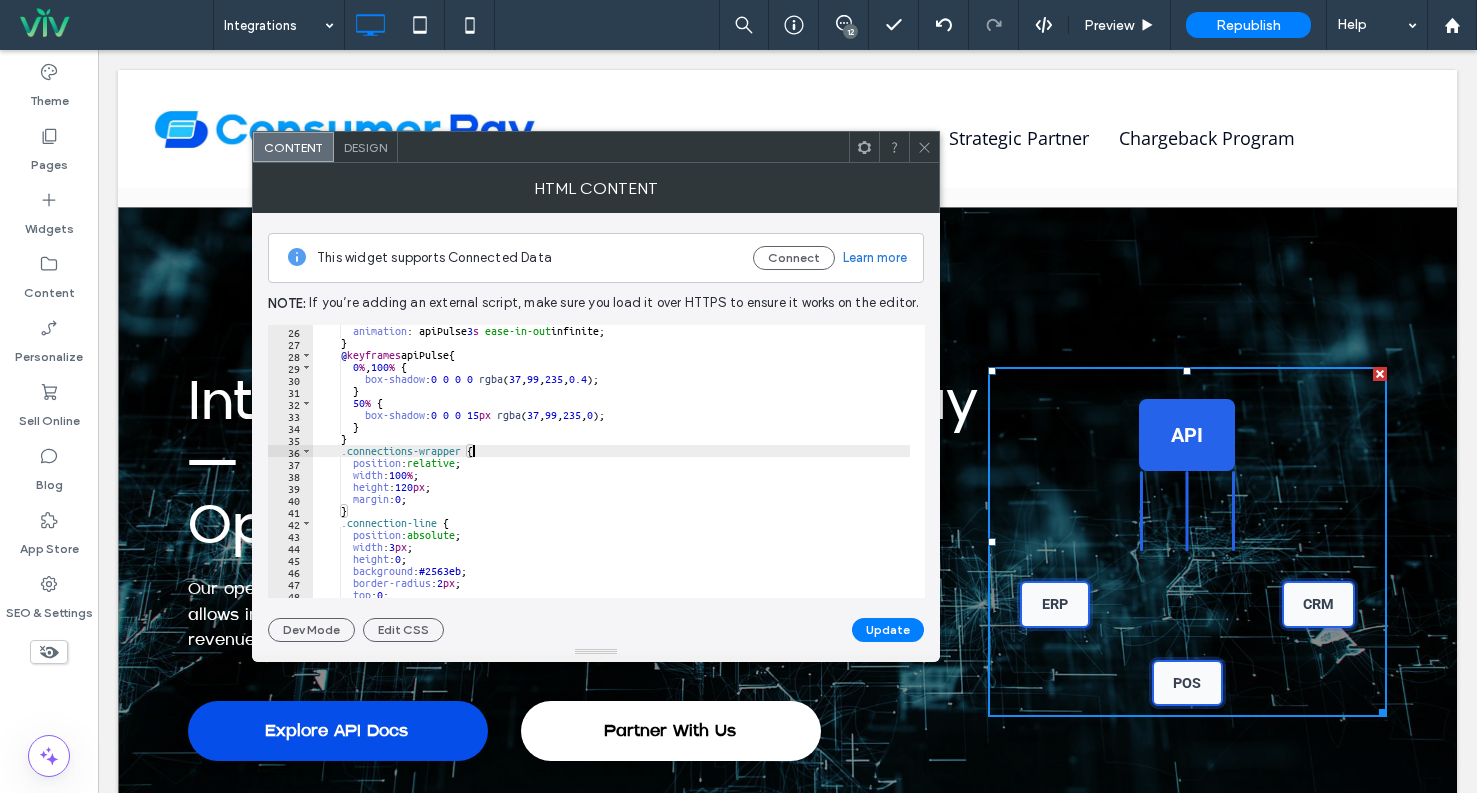 scroll, scrollTop: 0, scrollLeft: 0, axis: both 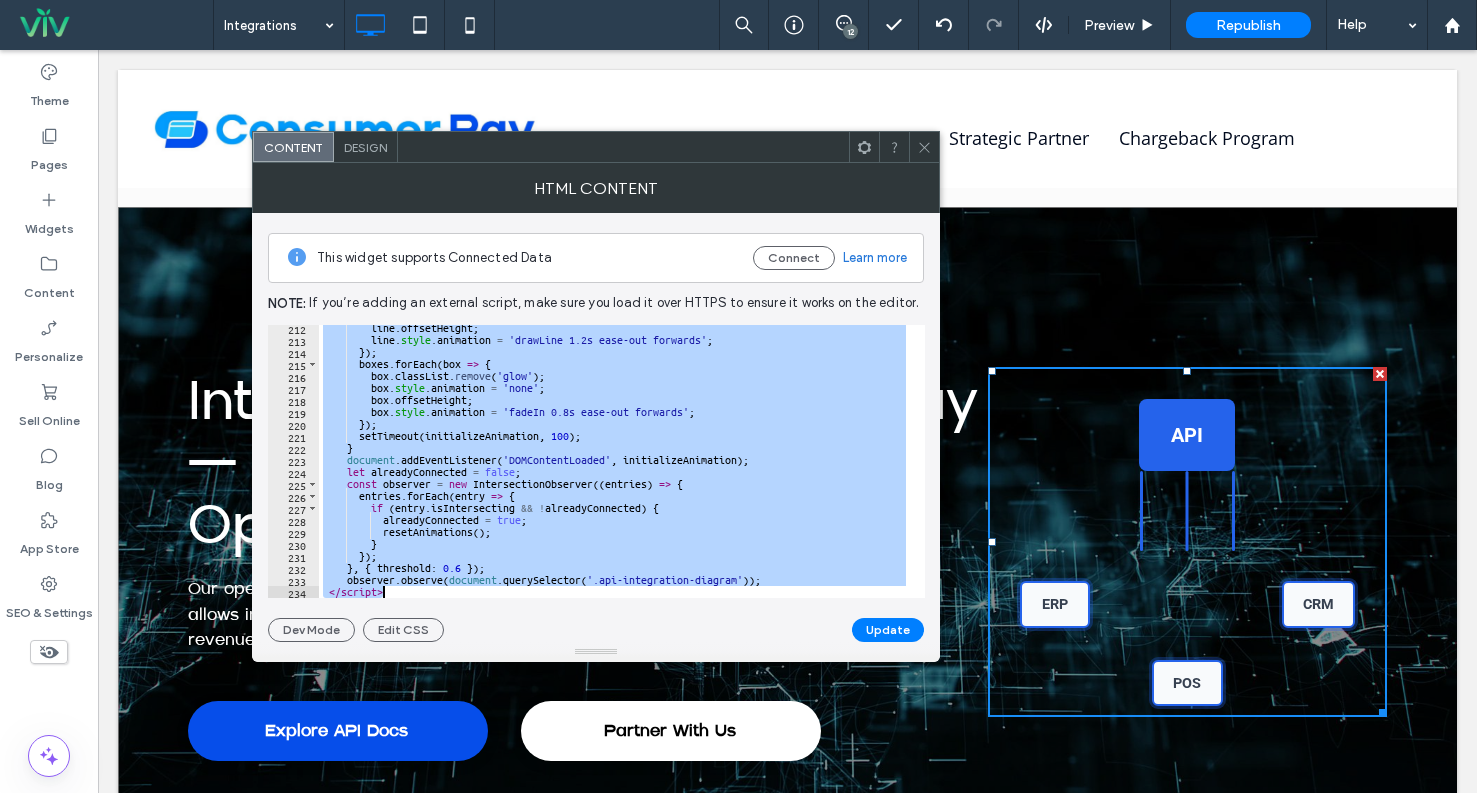 drag, startPoint x: 315, startPoint y: 326, endPoint x: 532, endPoint y: 604, distance: 352.66556 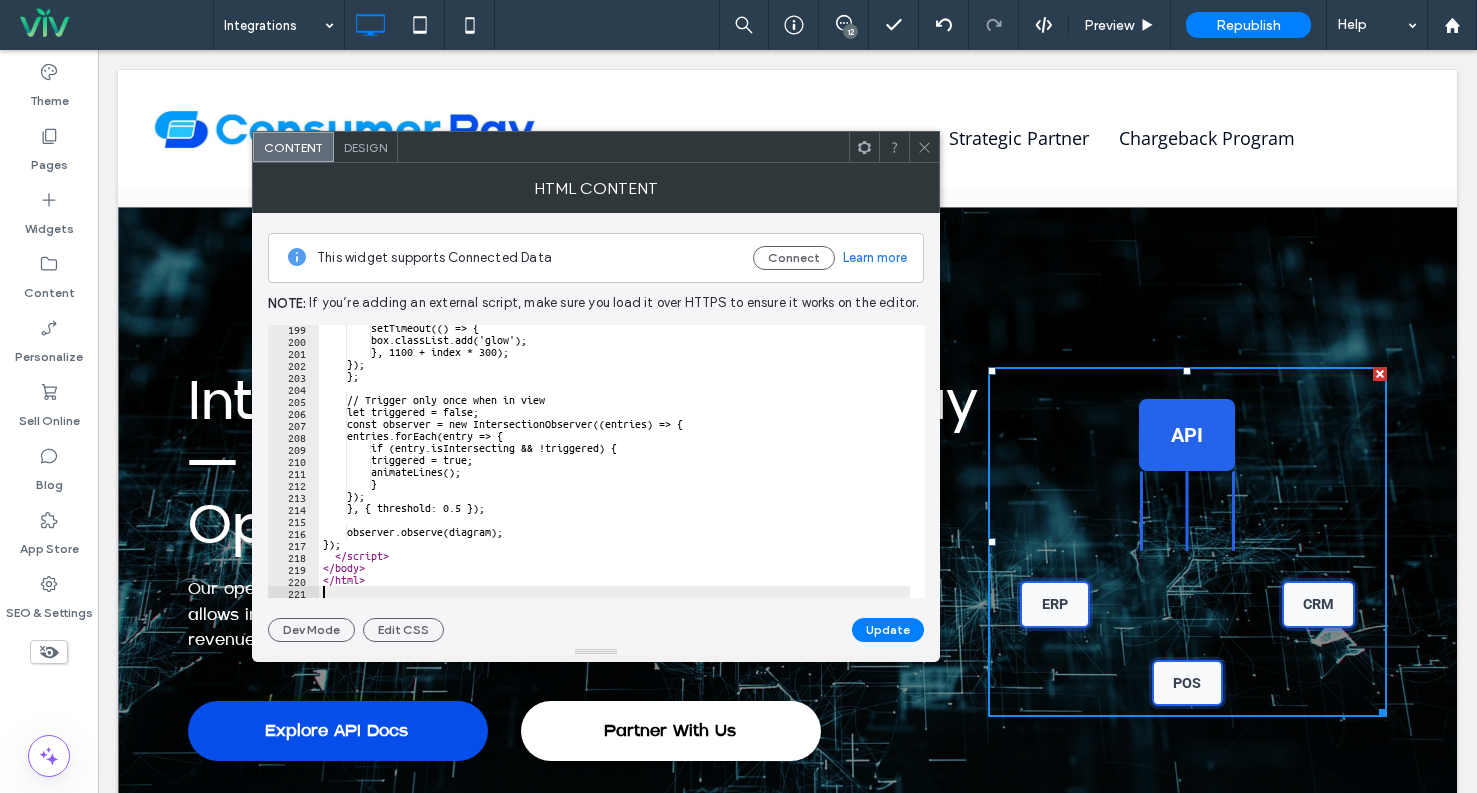 scroll, scrollTop: 2379, scrollLeft: 0, axis: vertical 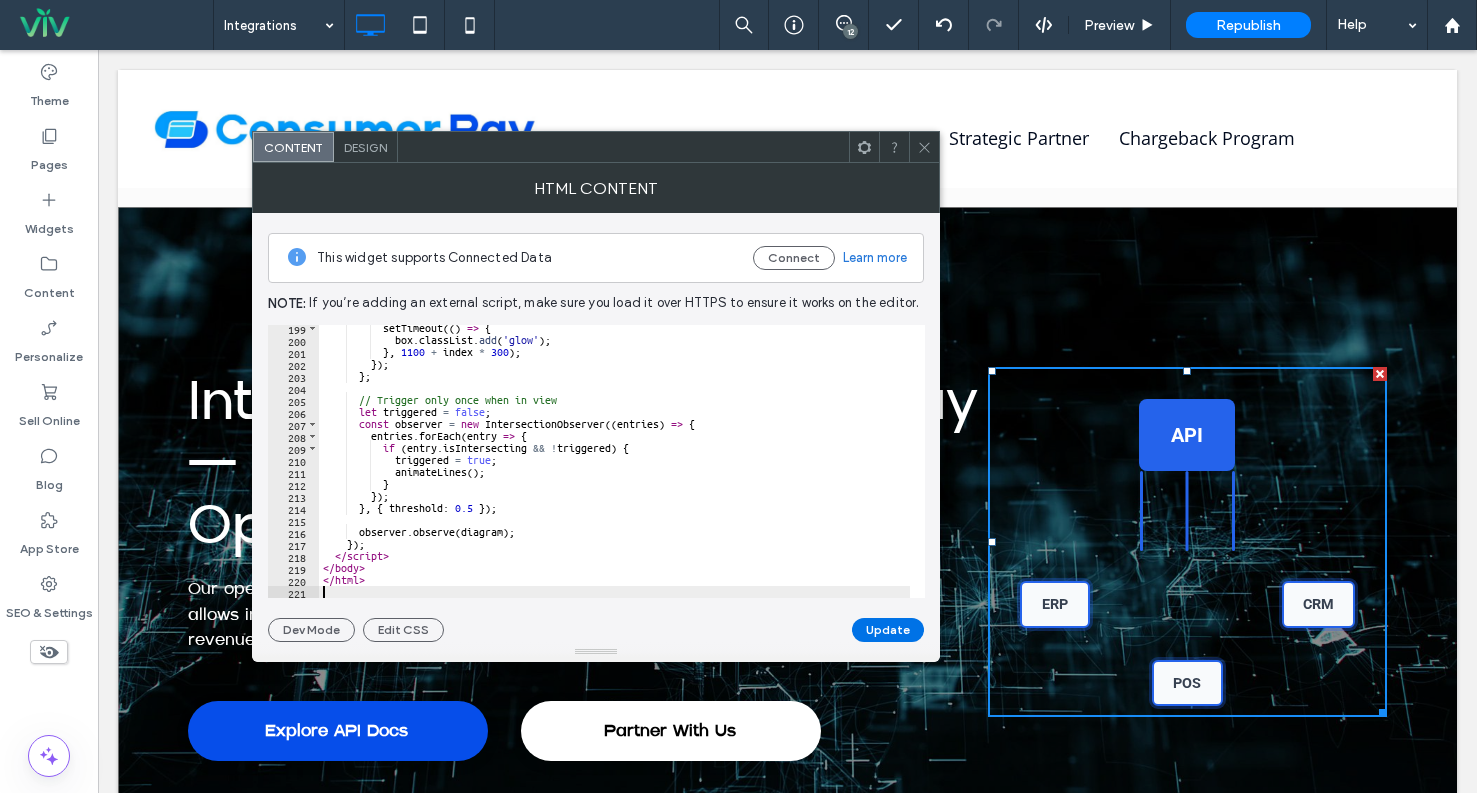 click on "Update" at bounding box center (888, 630) 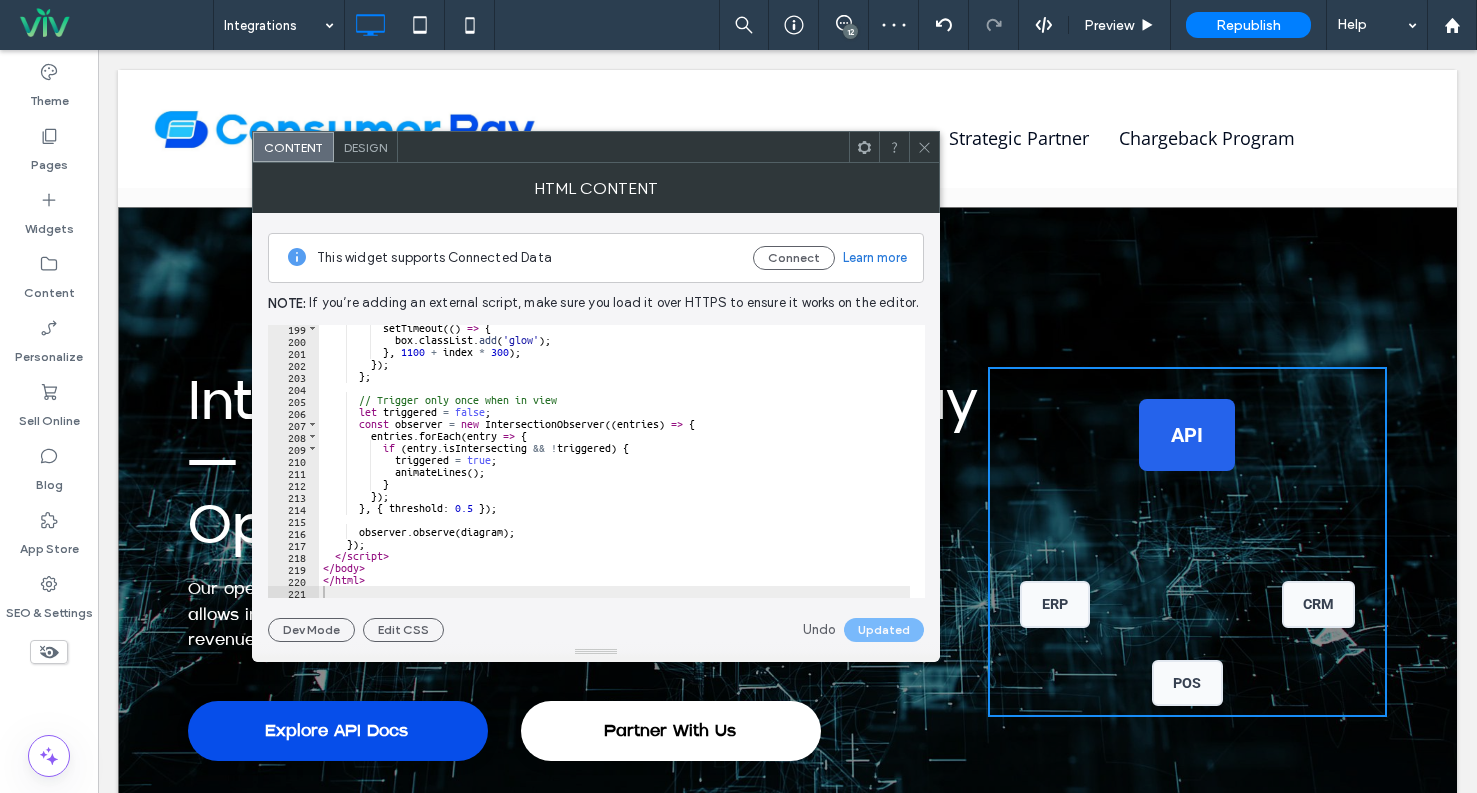 click 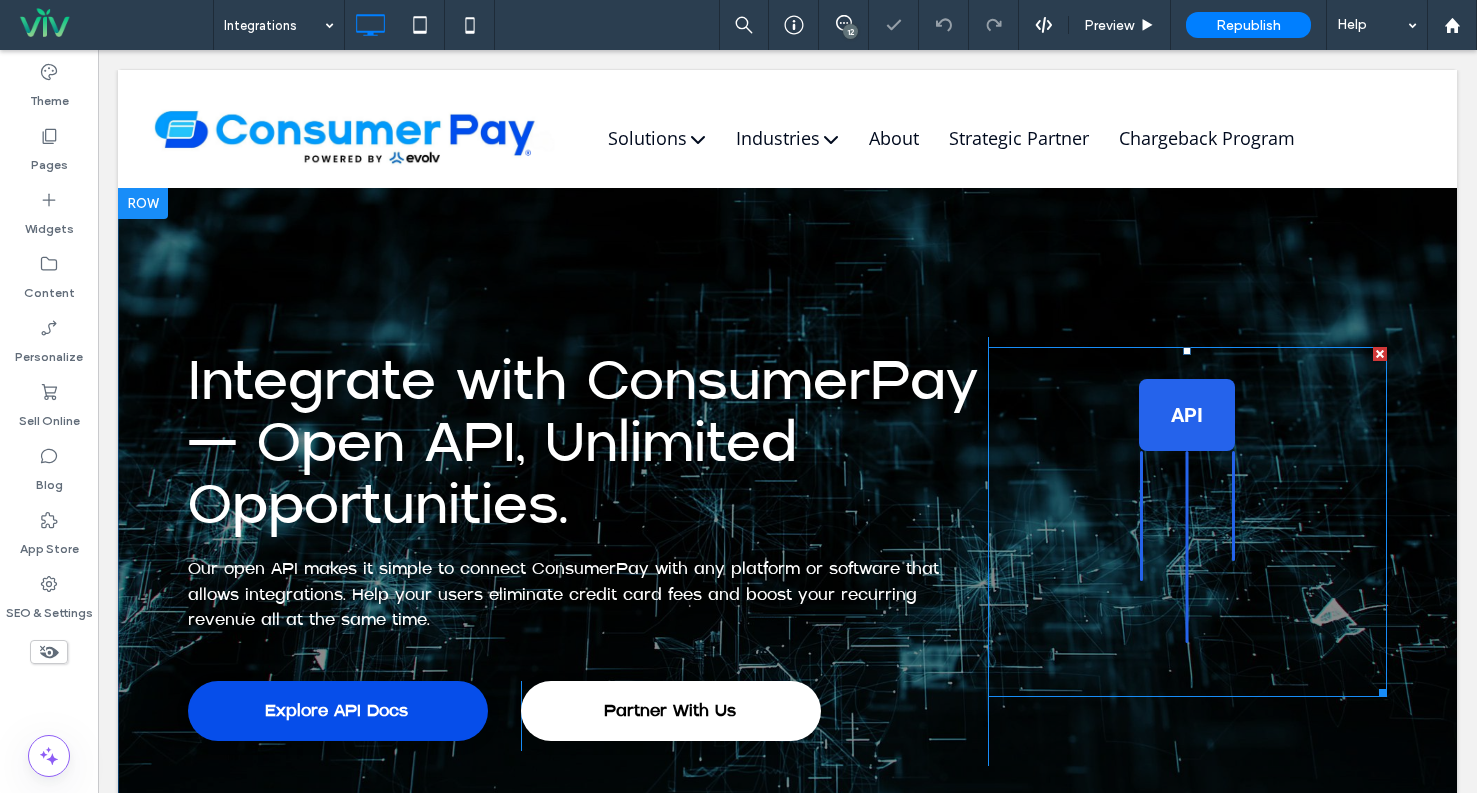 scroll, scrollTop: 0, scrollLeft: 0, axis: both 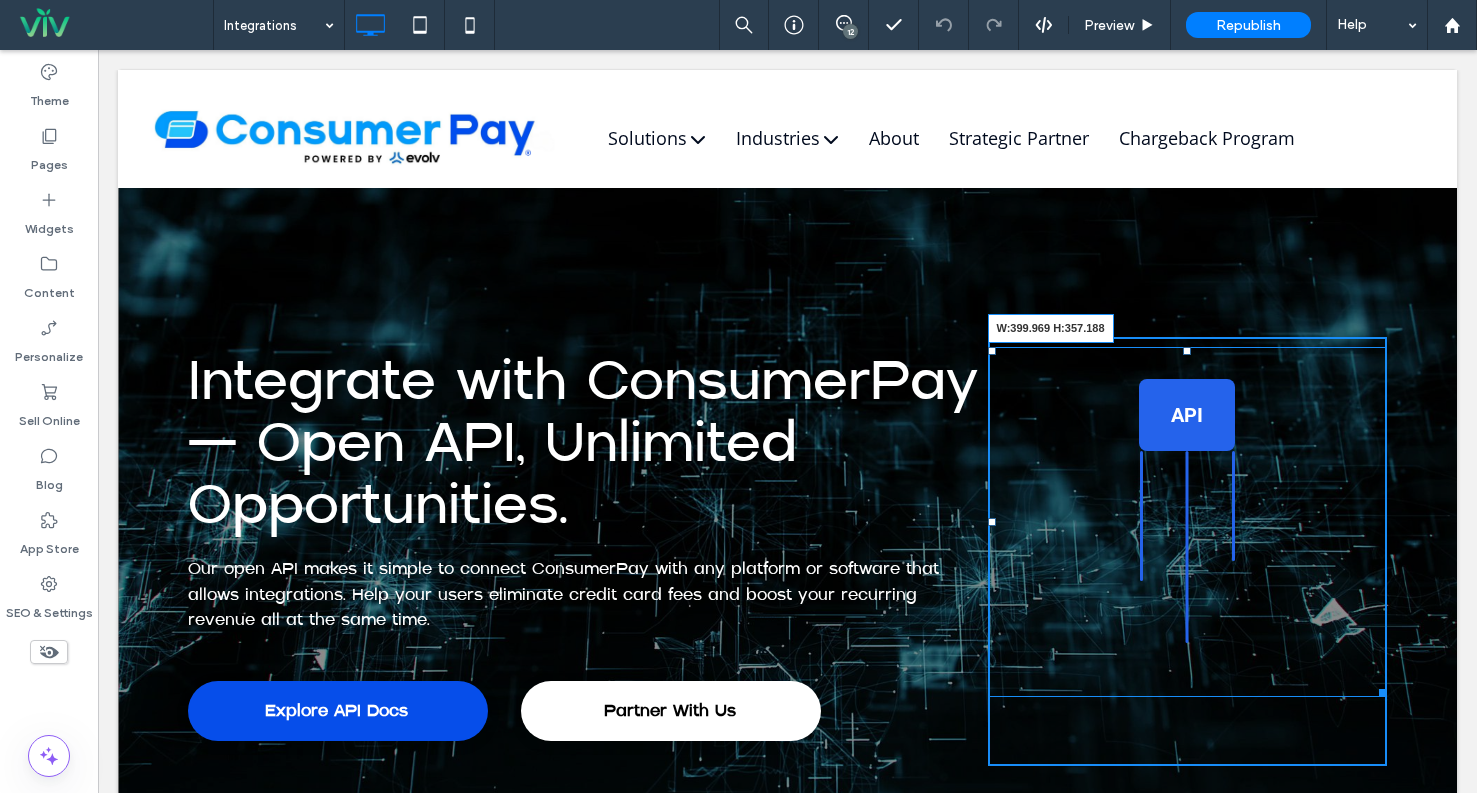 drag, startPoint x: 1373, startPoint y: 696, endPoint x: 1484, endPoint y: 743, distance: 120.54045 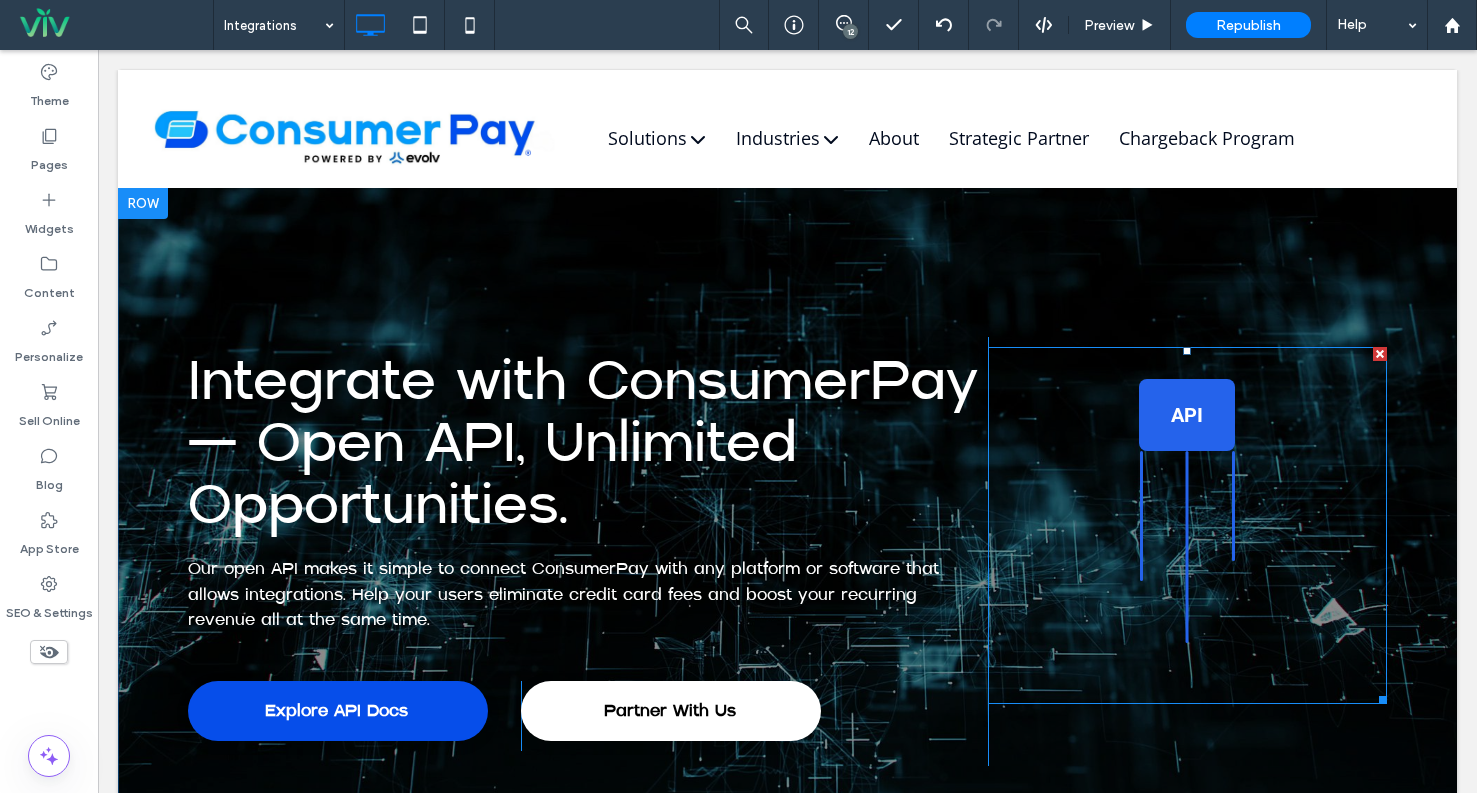 click at bounding box center [1188, 525] 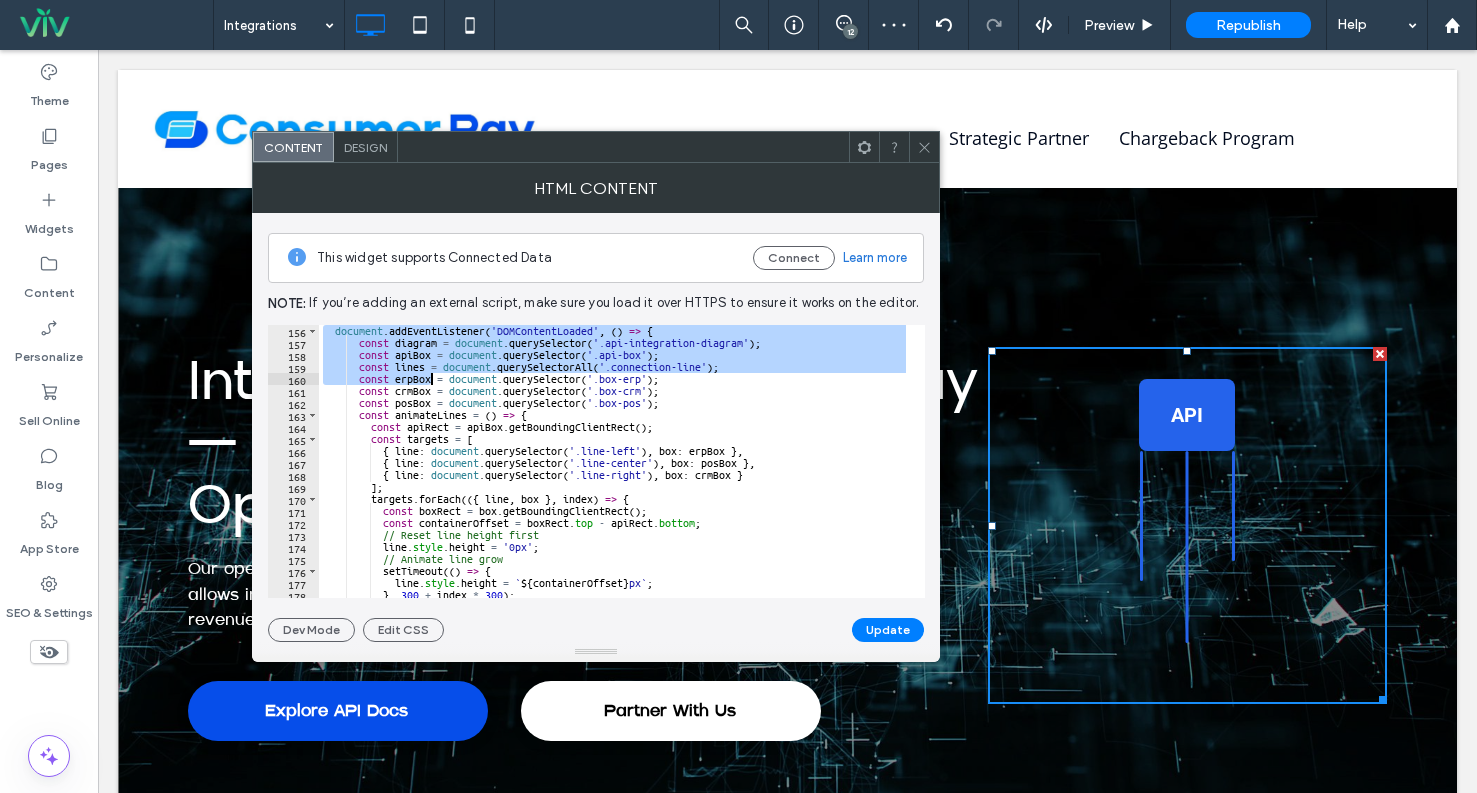 scroll, scrollTop: 2091, scrollLeft: 0, axis: vertical 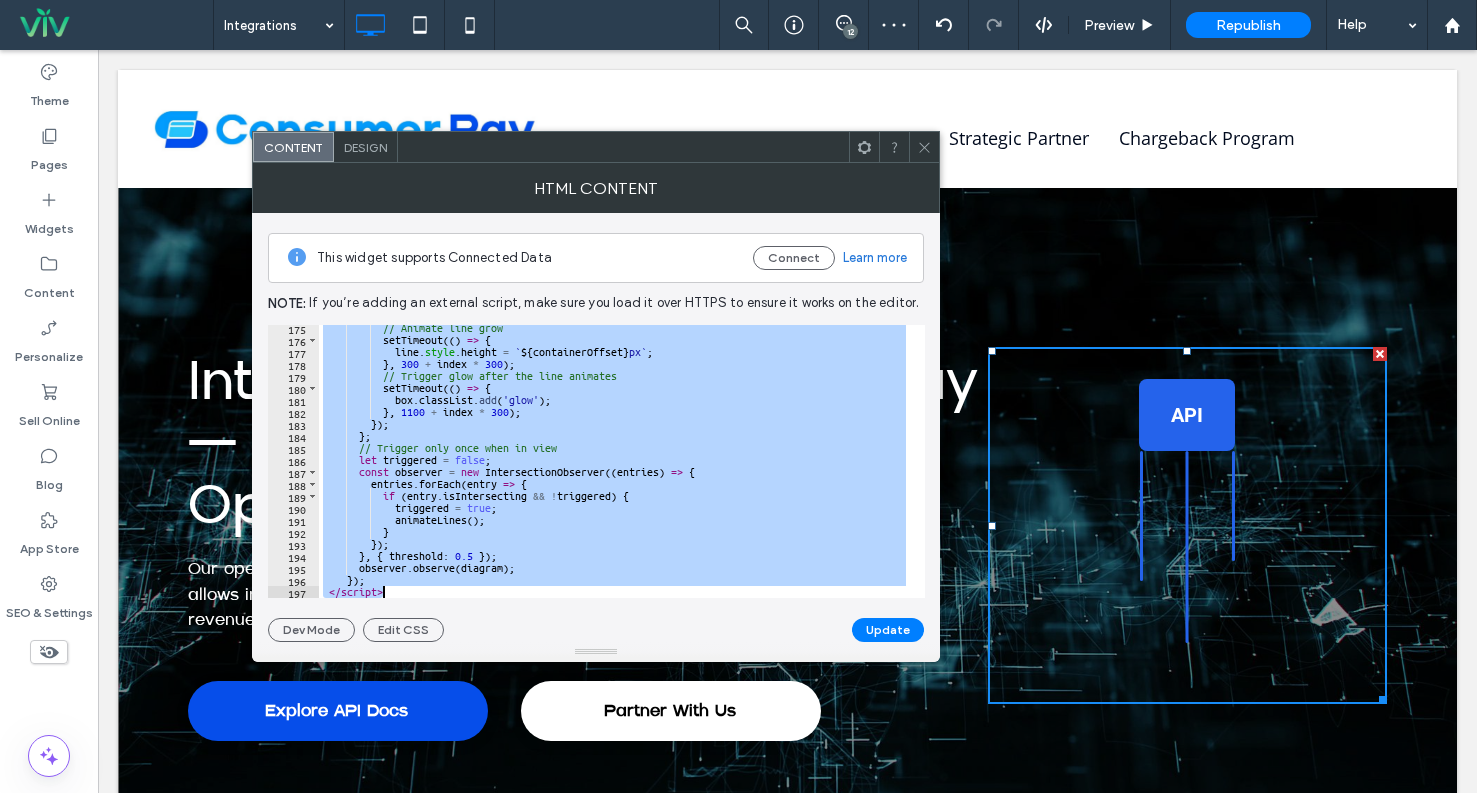 drag, startPoint x: 317, startPoint y: 328, endPoint x: 507, endPoint y: 602, distance: 333.43066 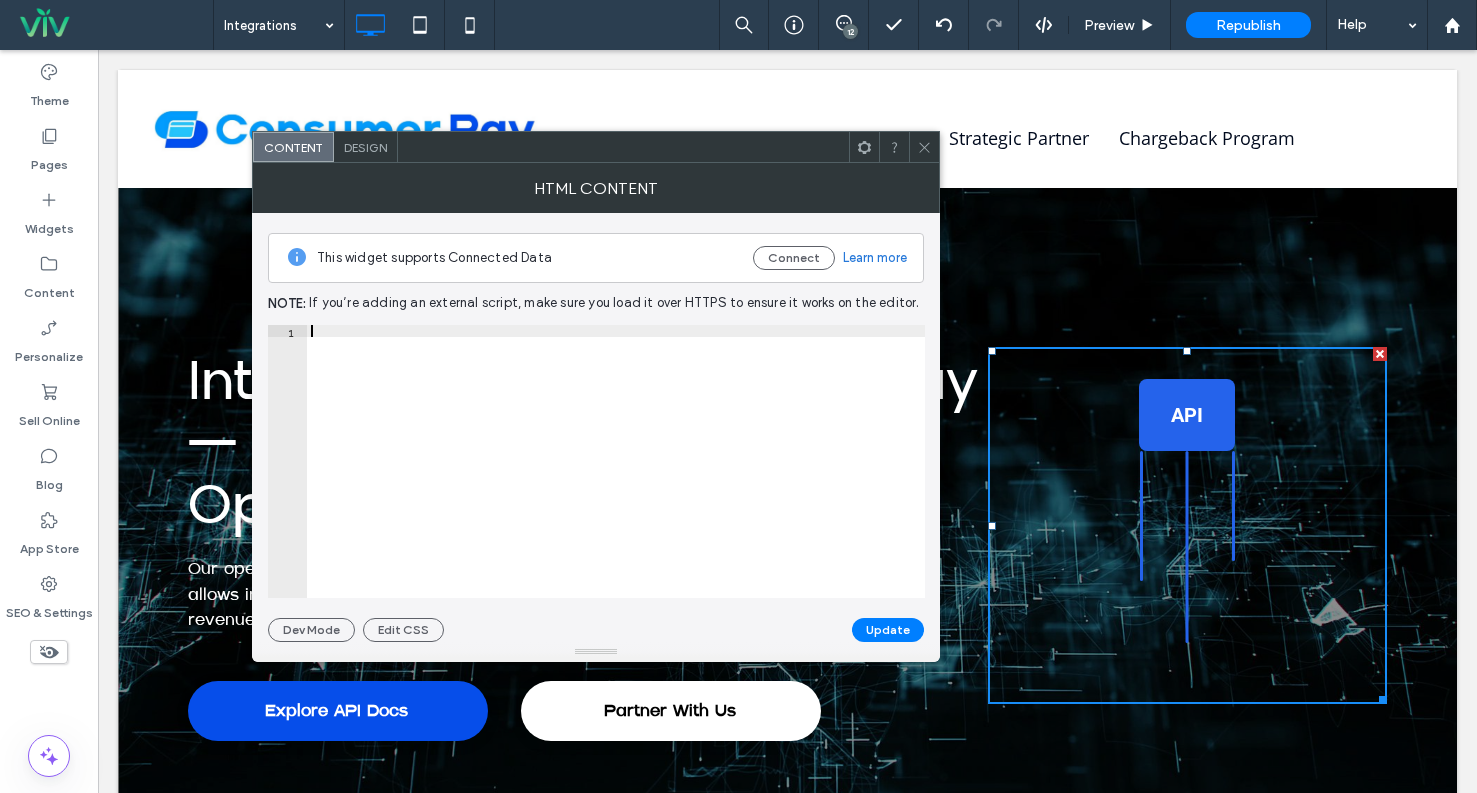 paste on "*******" 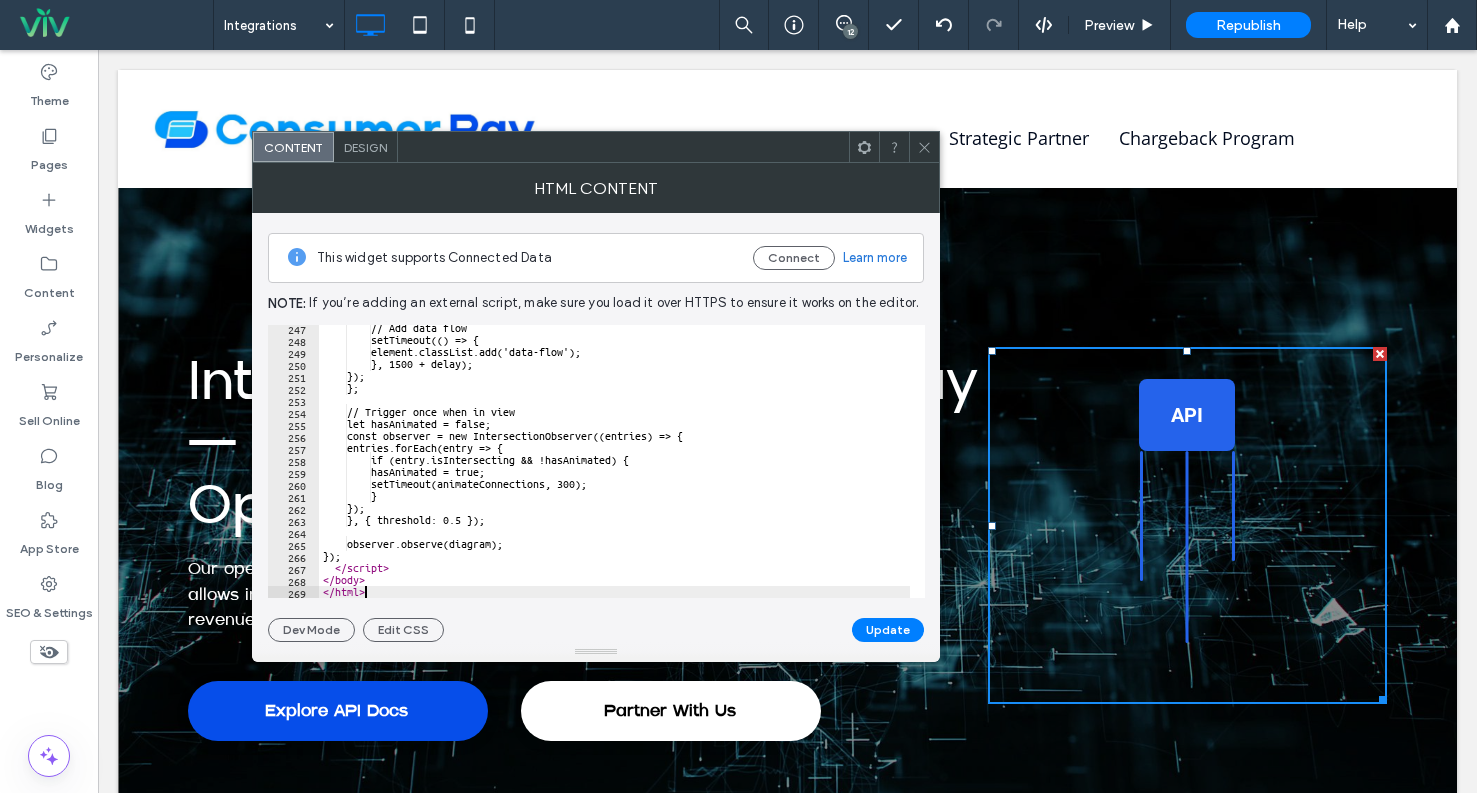 scroll, scrollTop: 2955, scrollLeft: 0, axis: vertical 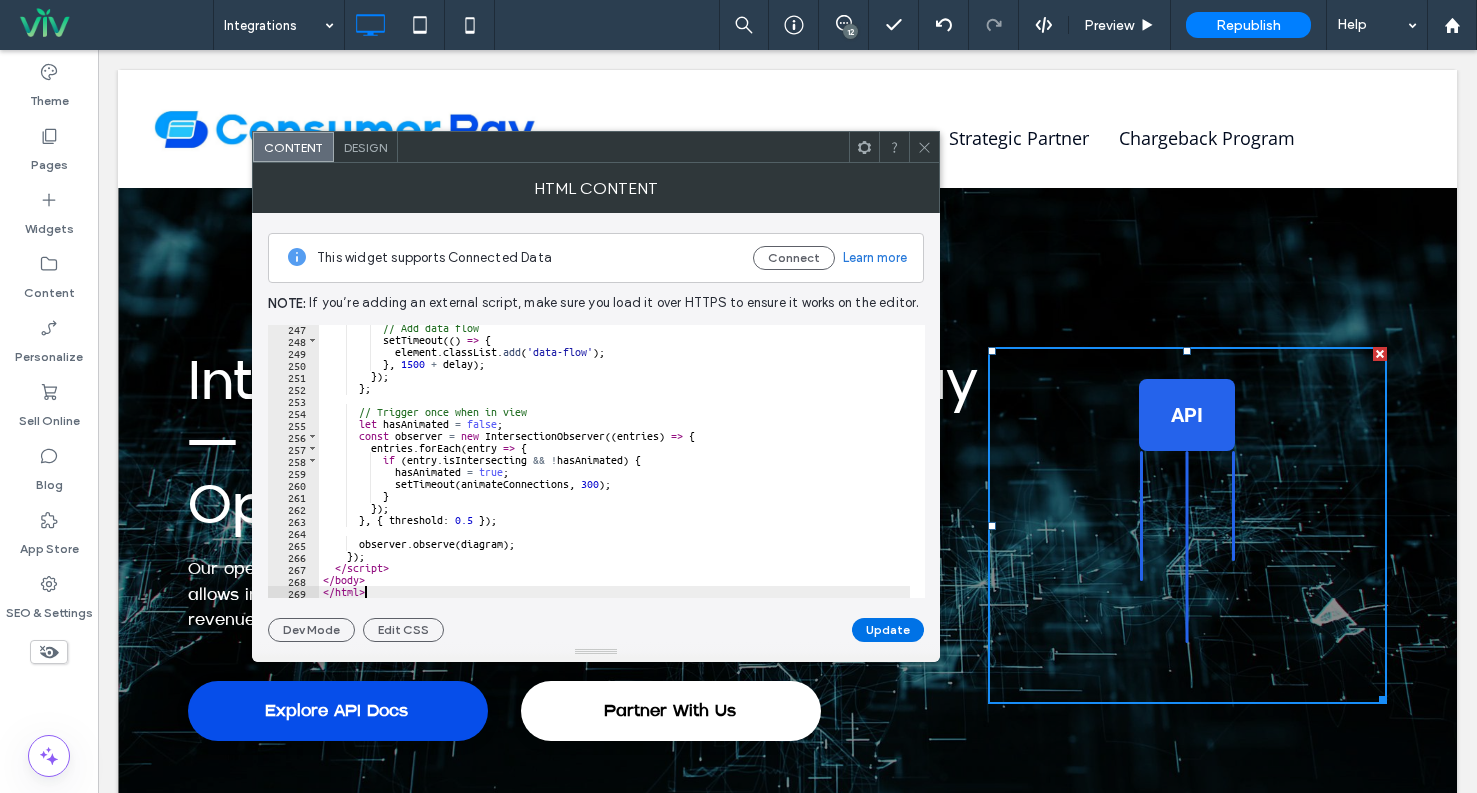 click on "Update" at bounding box center (888, 630) 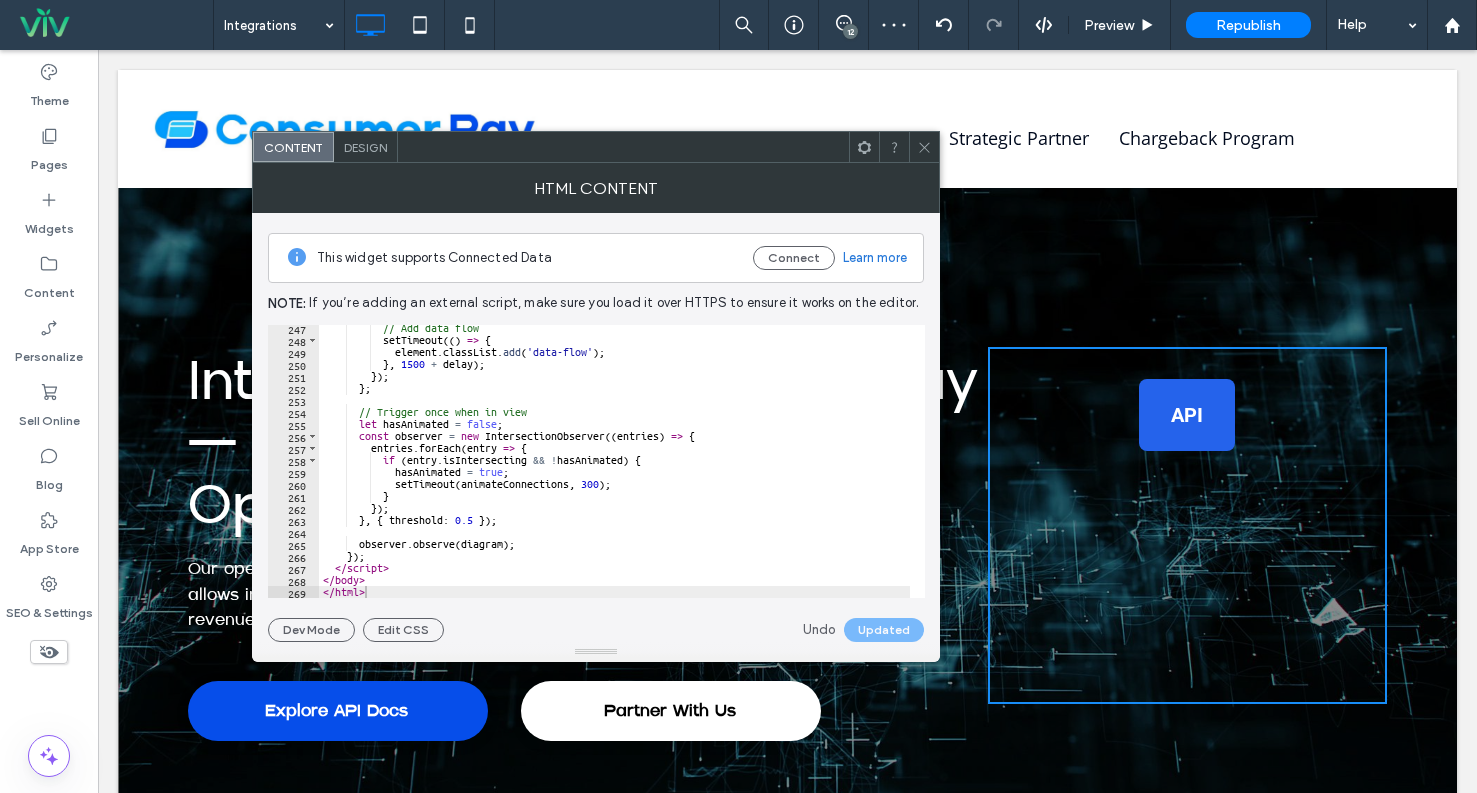 click 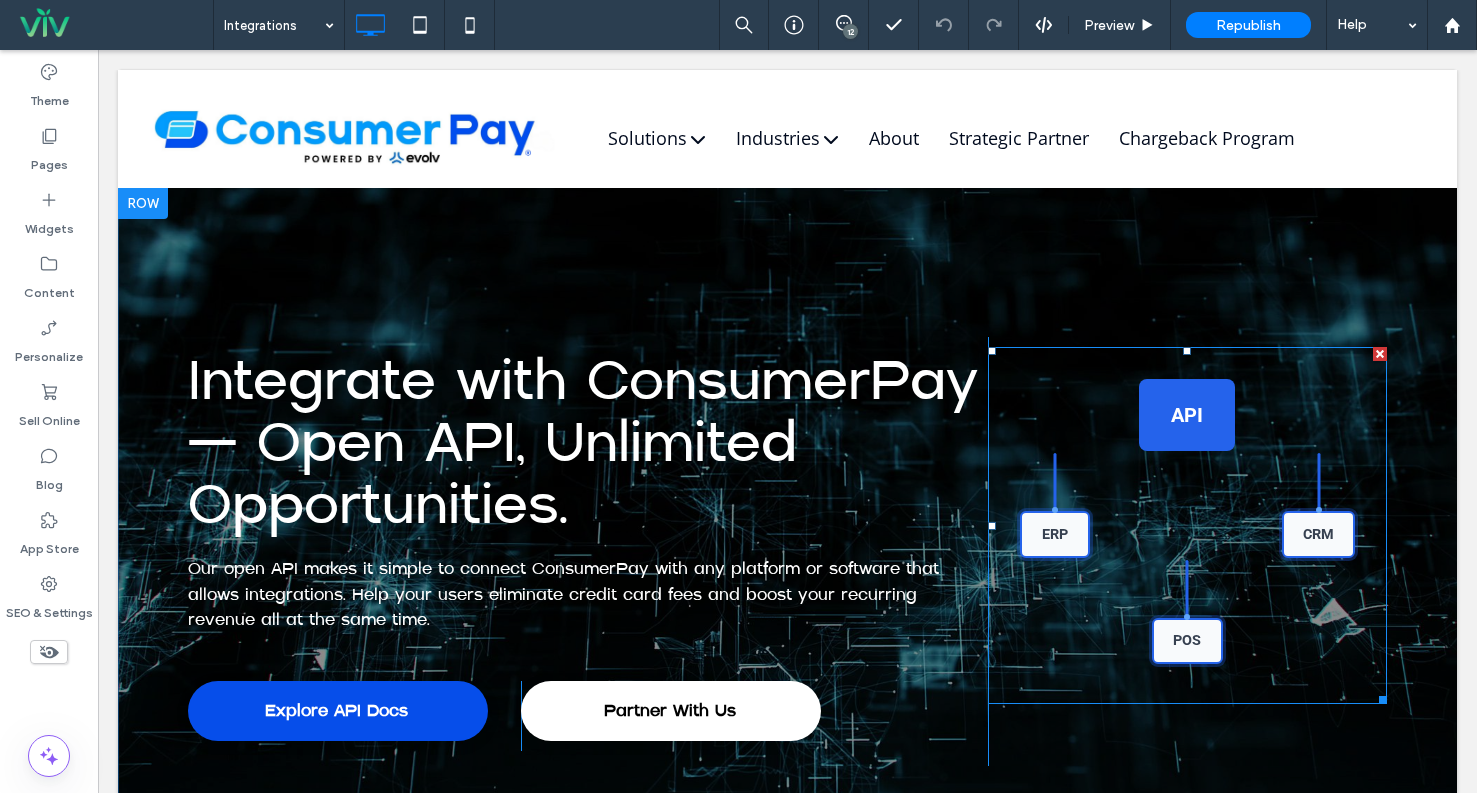 scroll, scrollTop: 0, scrollLeft: 0, axis: both 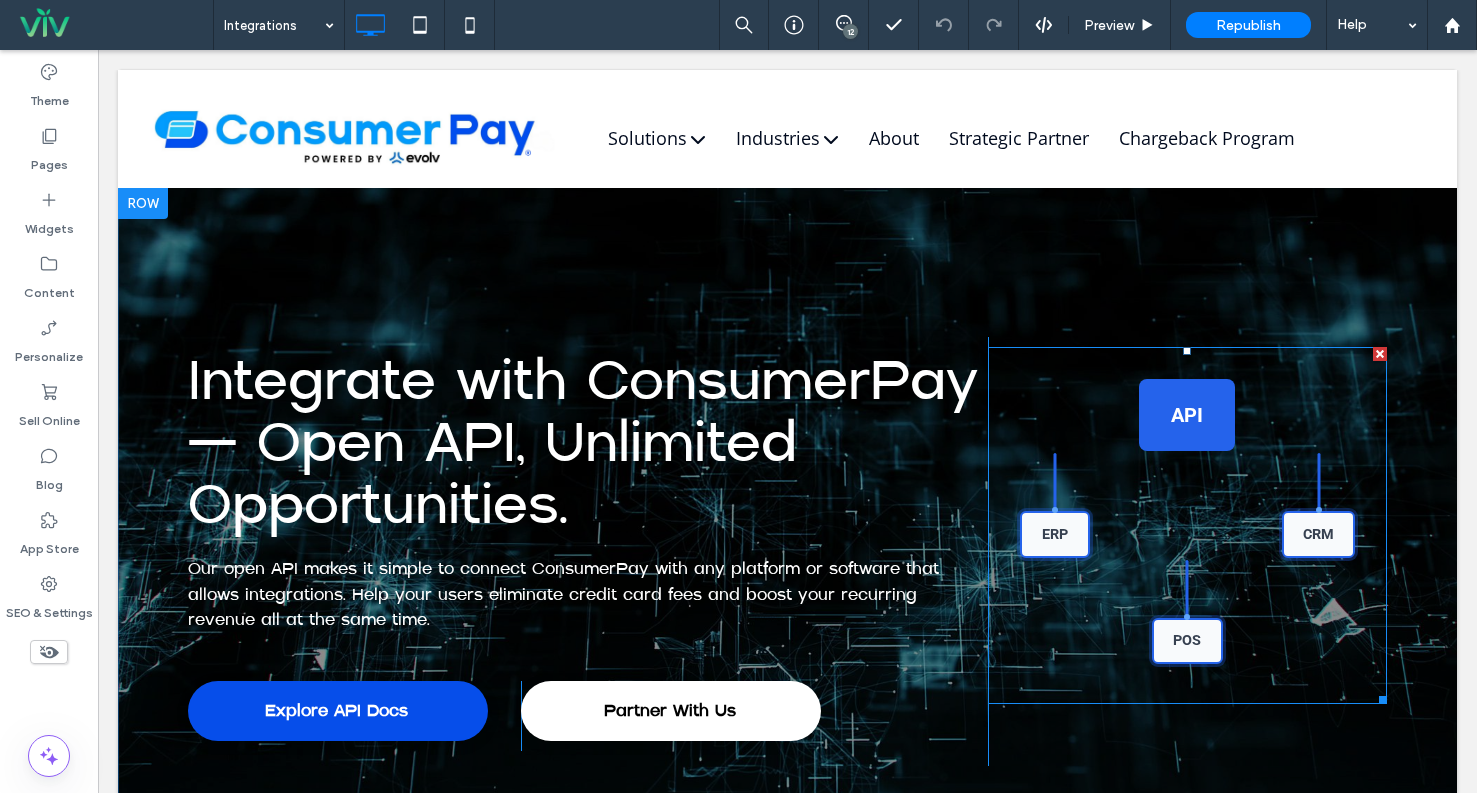 click at bounding box center [1188, 525] 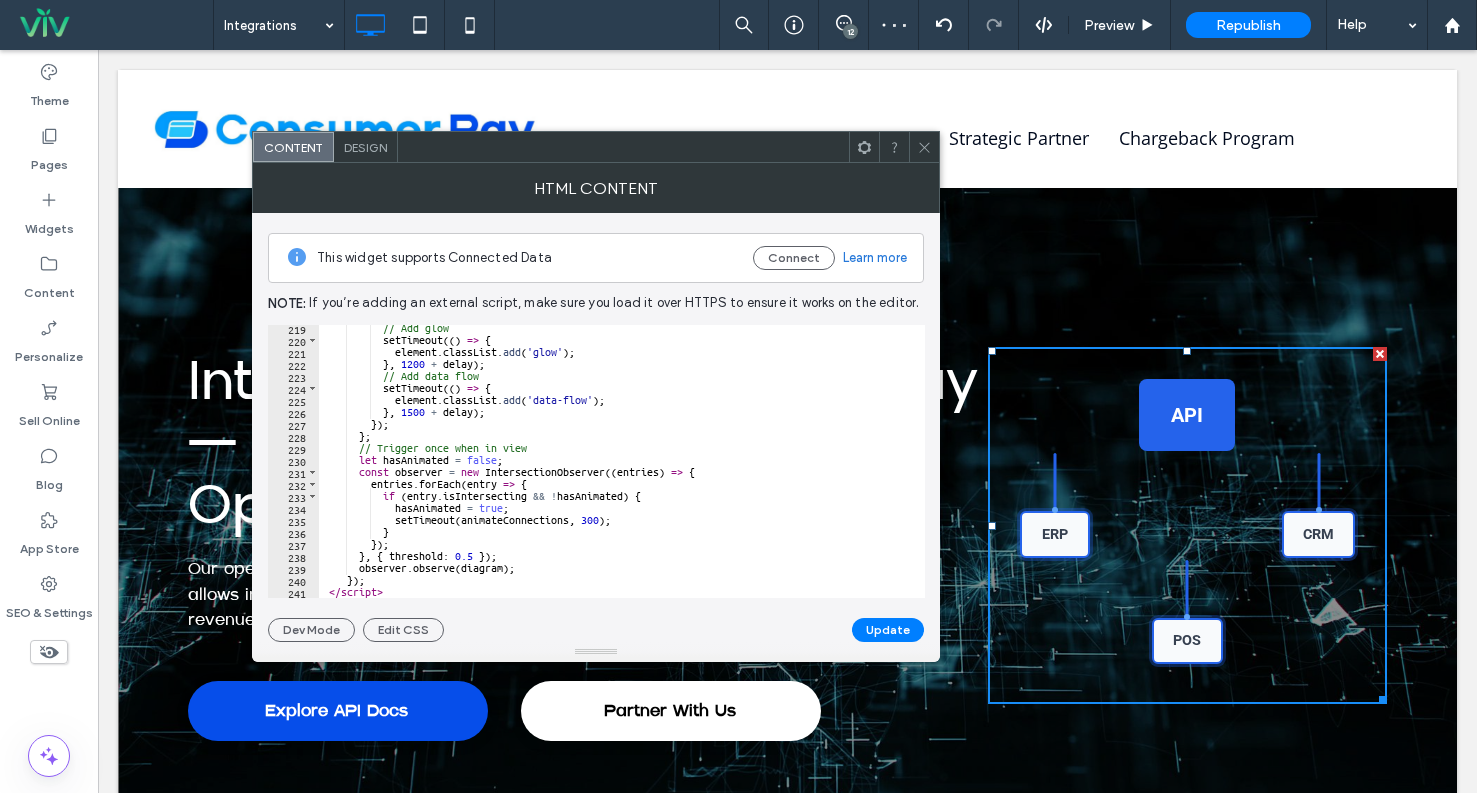 scroll, scrollTop: 2619, scrollLeft: 0, axis: vertical 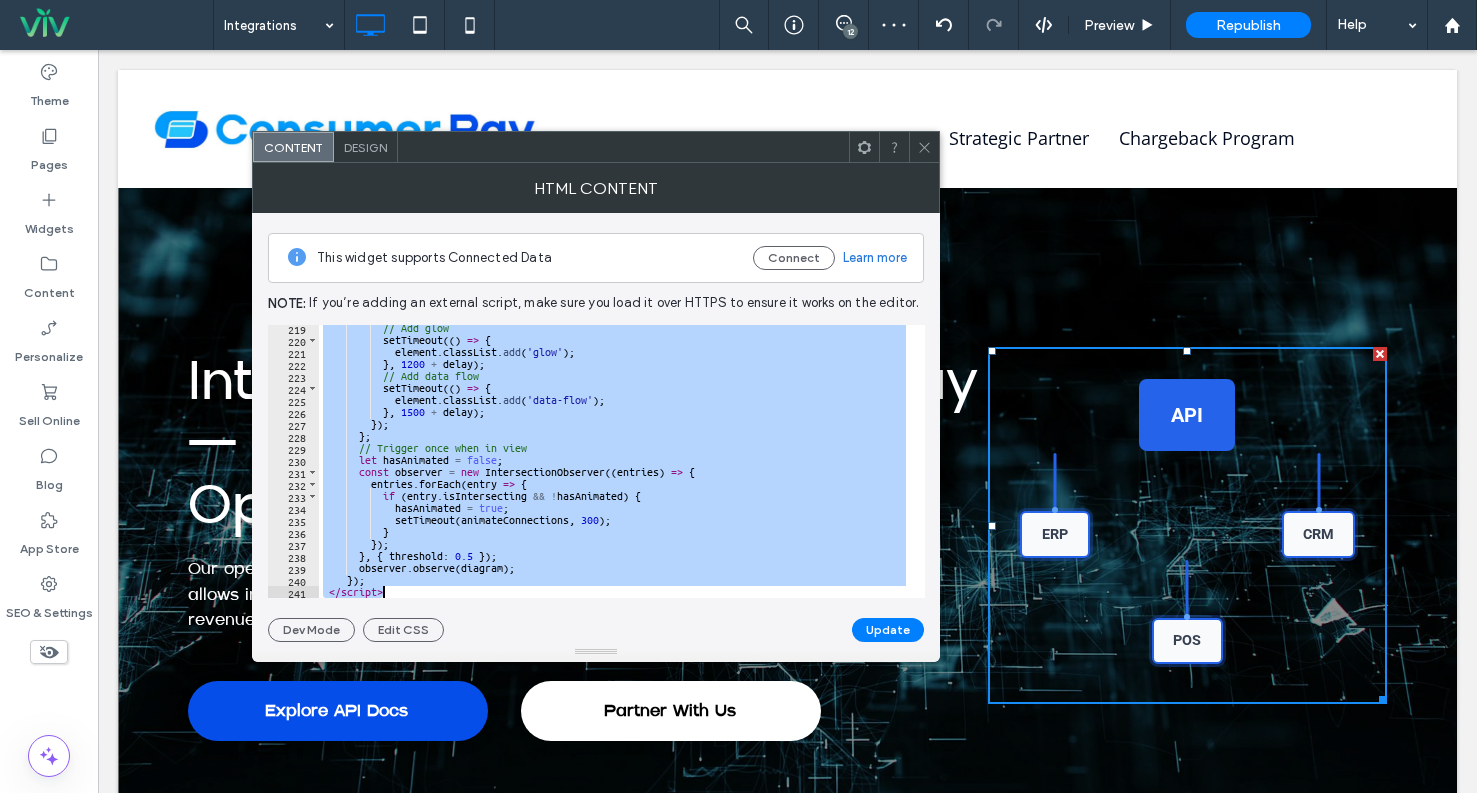 drag, startPoint x: 313, startPoint y: 331, endPoint x: 535, endPoint y: 643, distance: 382.92035 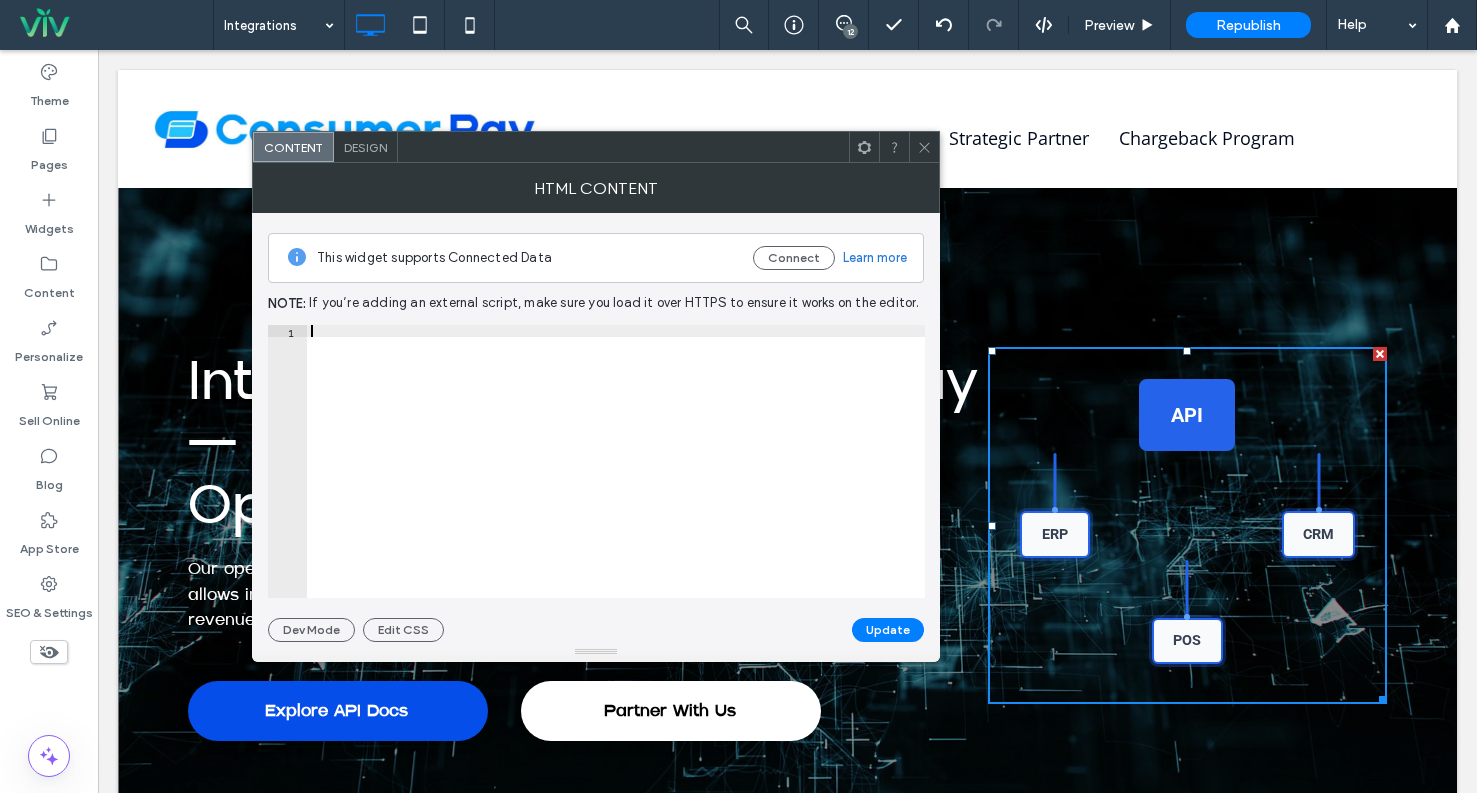 scroll, scrollTop: 2499, scrollLeft: 0, axis: vertical 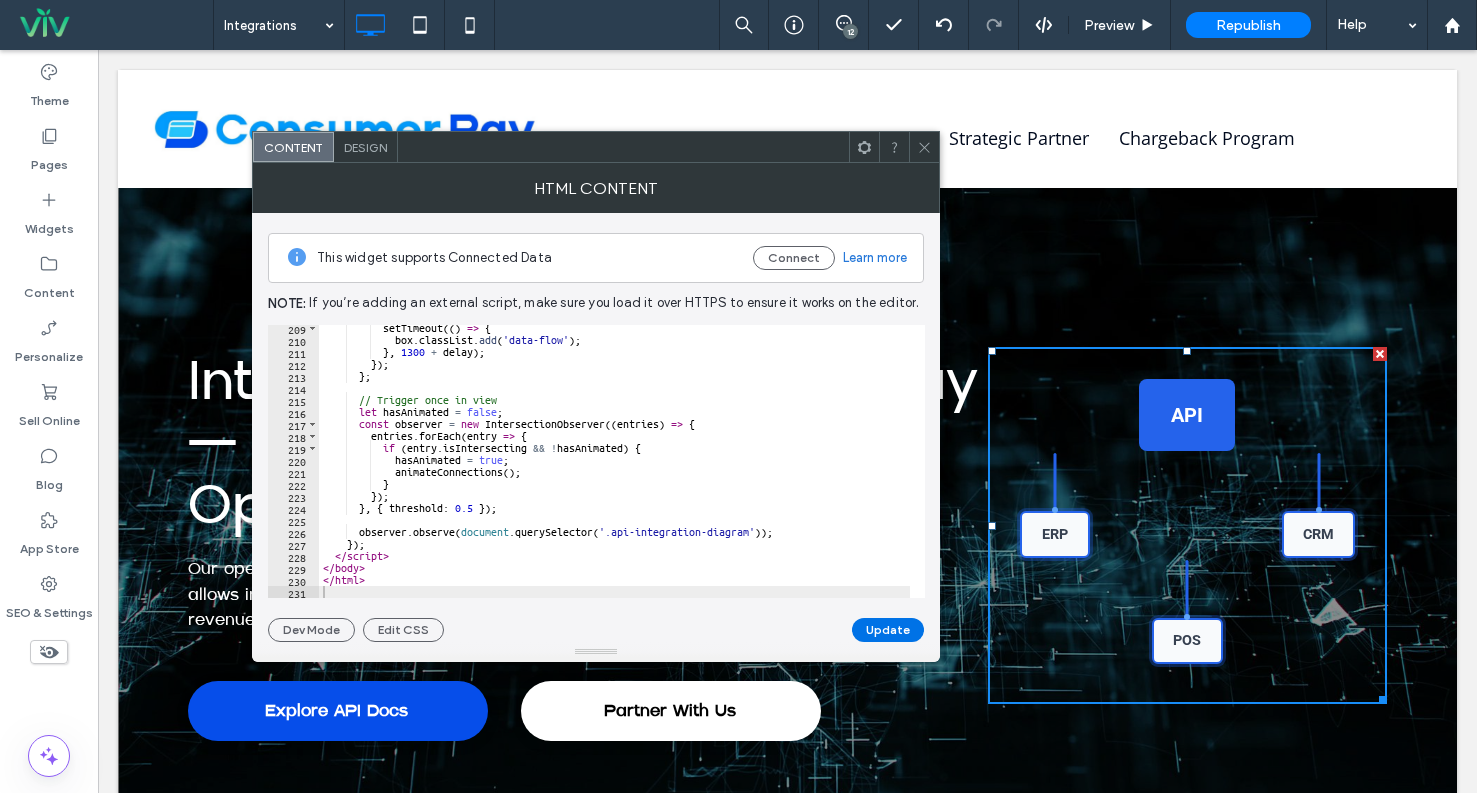 click on "Update" at bounding box center [888, 630] 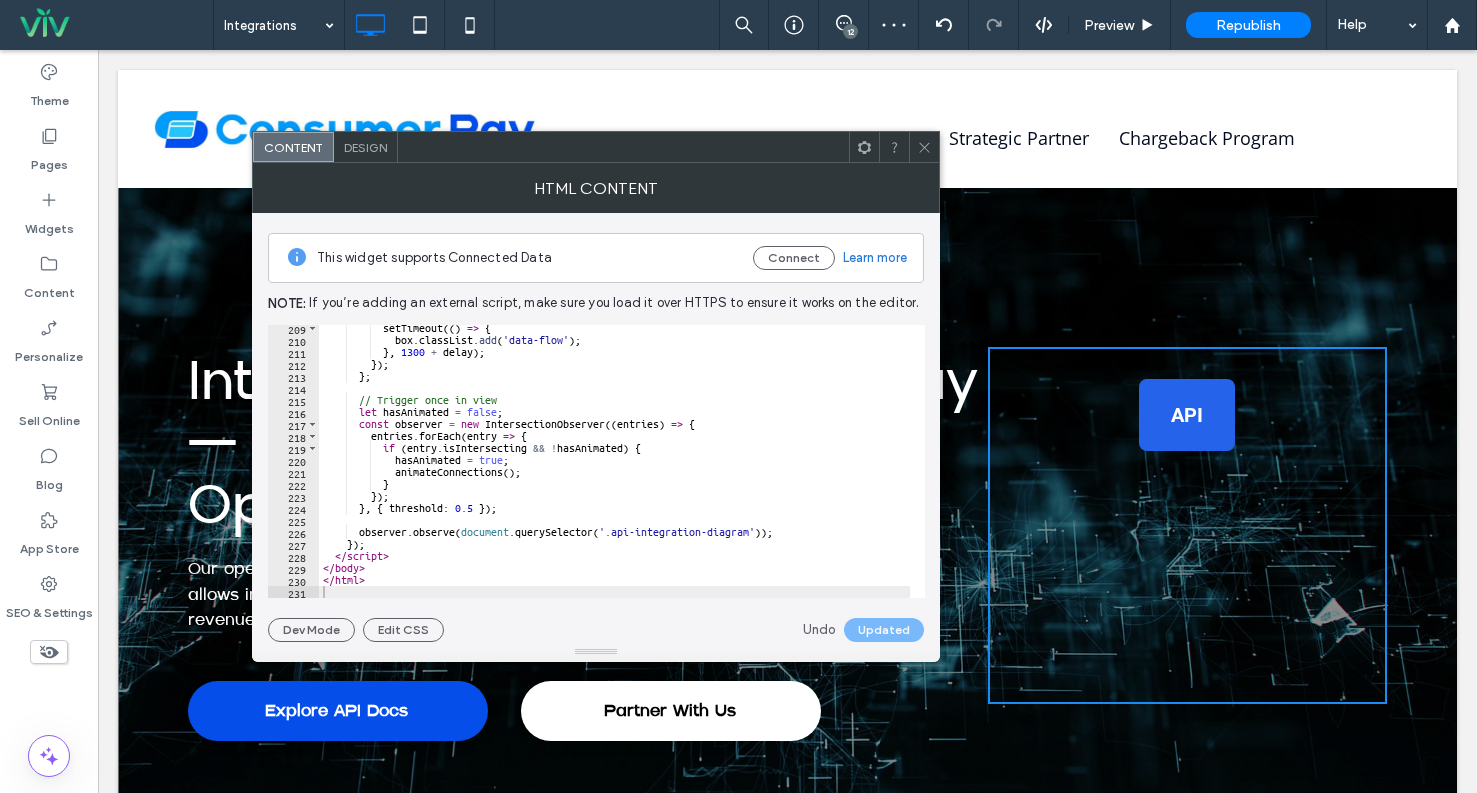 click 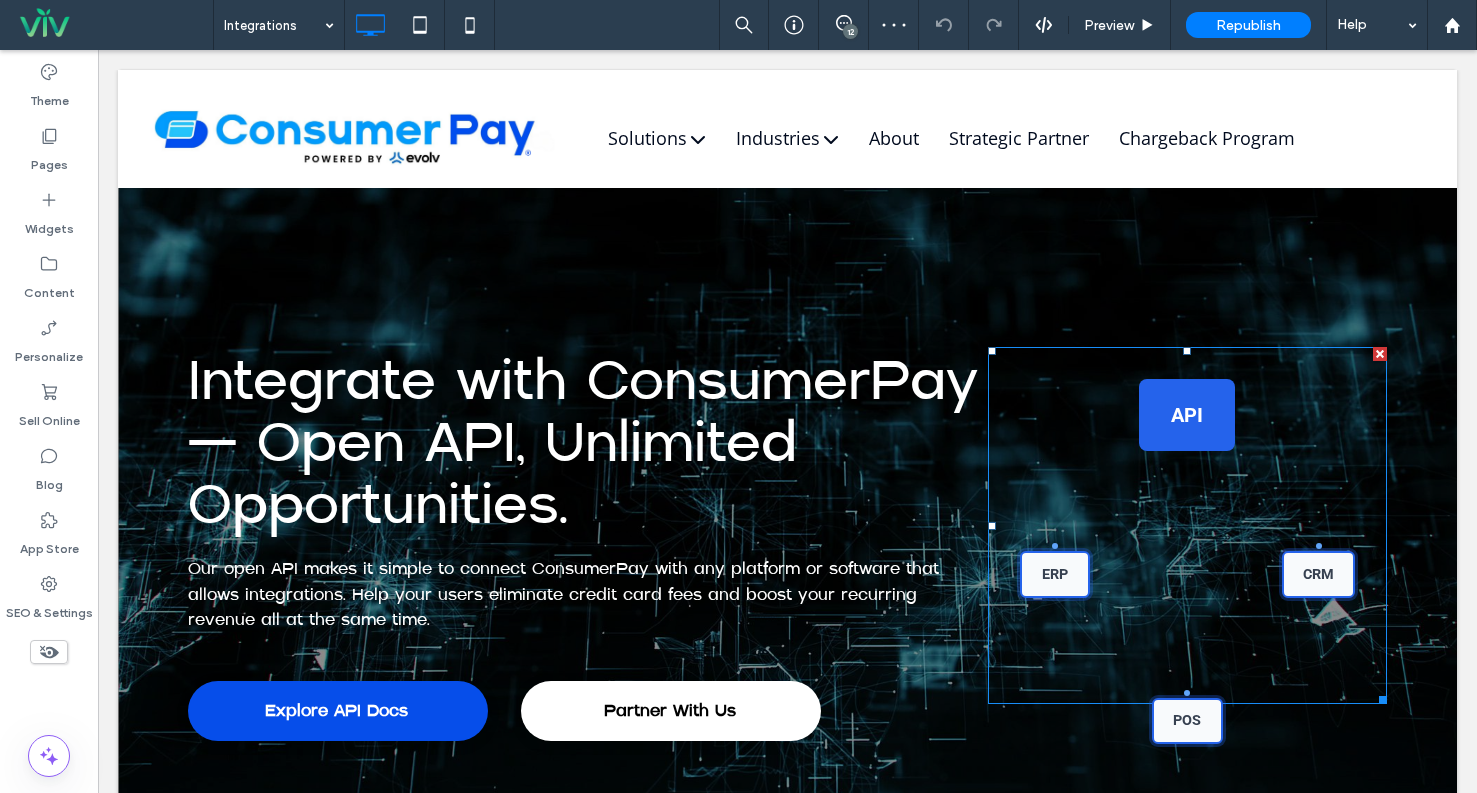scroll, scrollTop: 0, scrollLeft: 0, axis: both 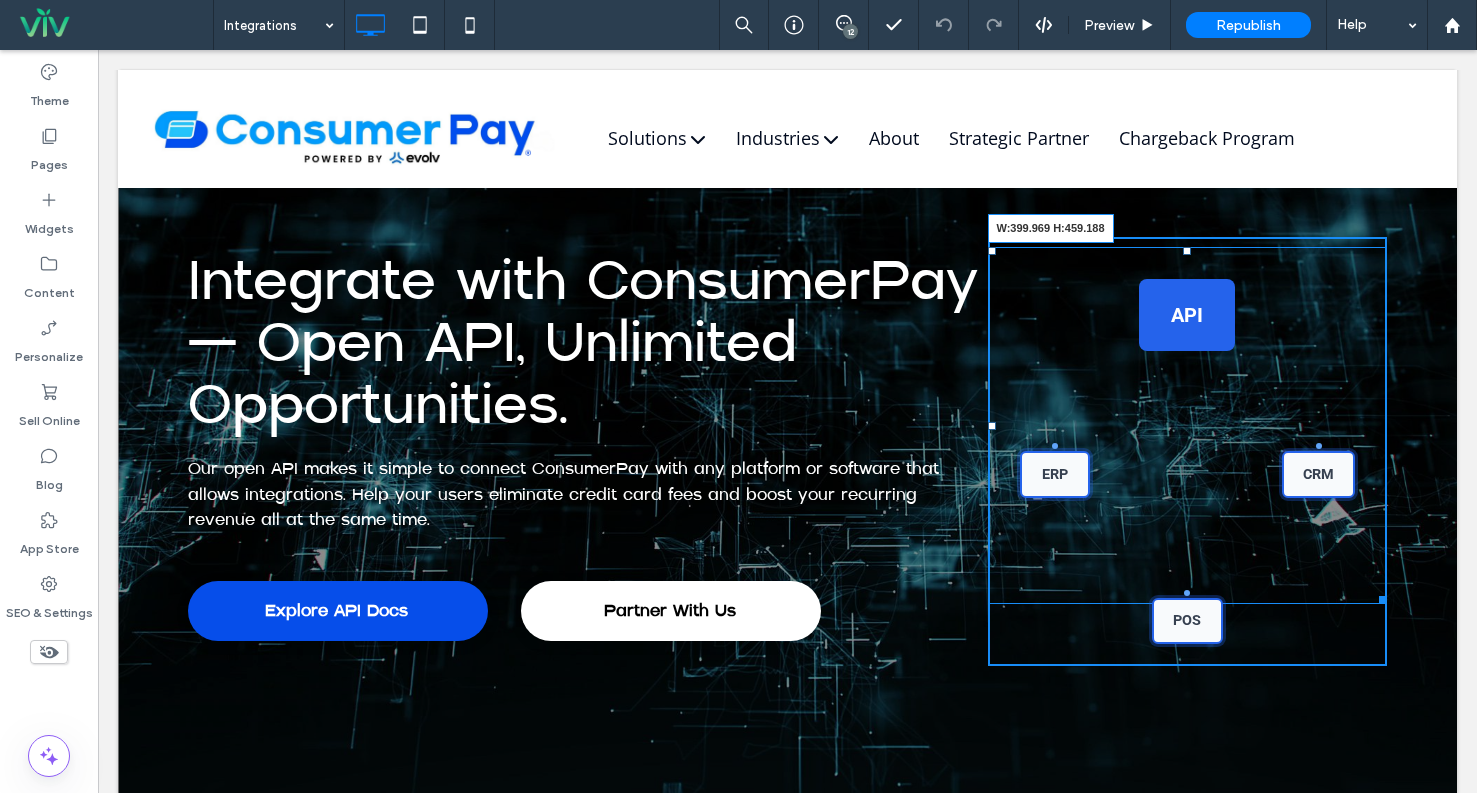 drag, startPoint x: 1371, startPoint y: 596, endPoint x: 1391, endPoint y: 698, distance: 103.94229 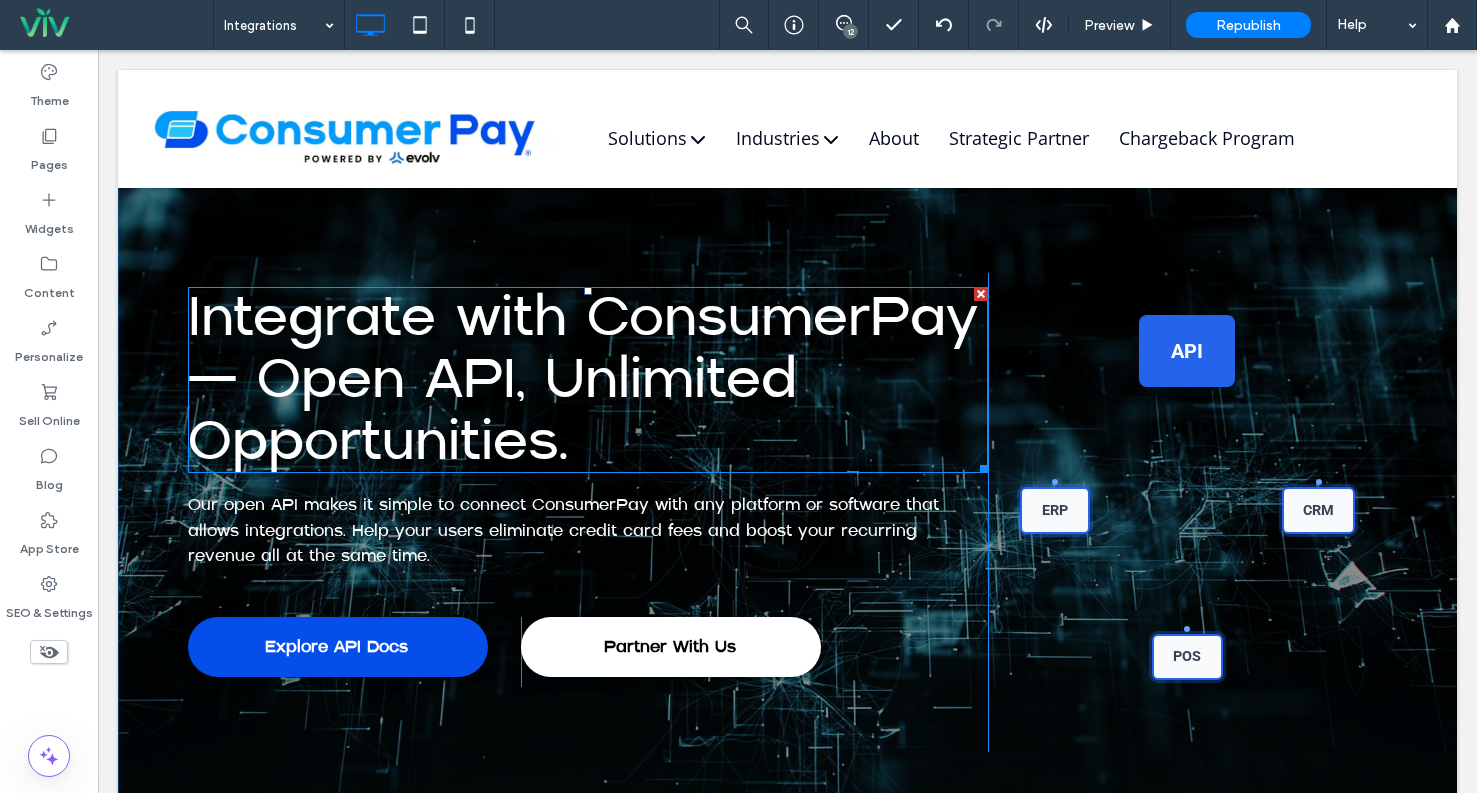 scroll, scrollTop: 0, scrollLeft: 0, axis: both 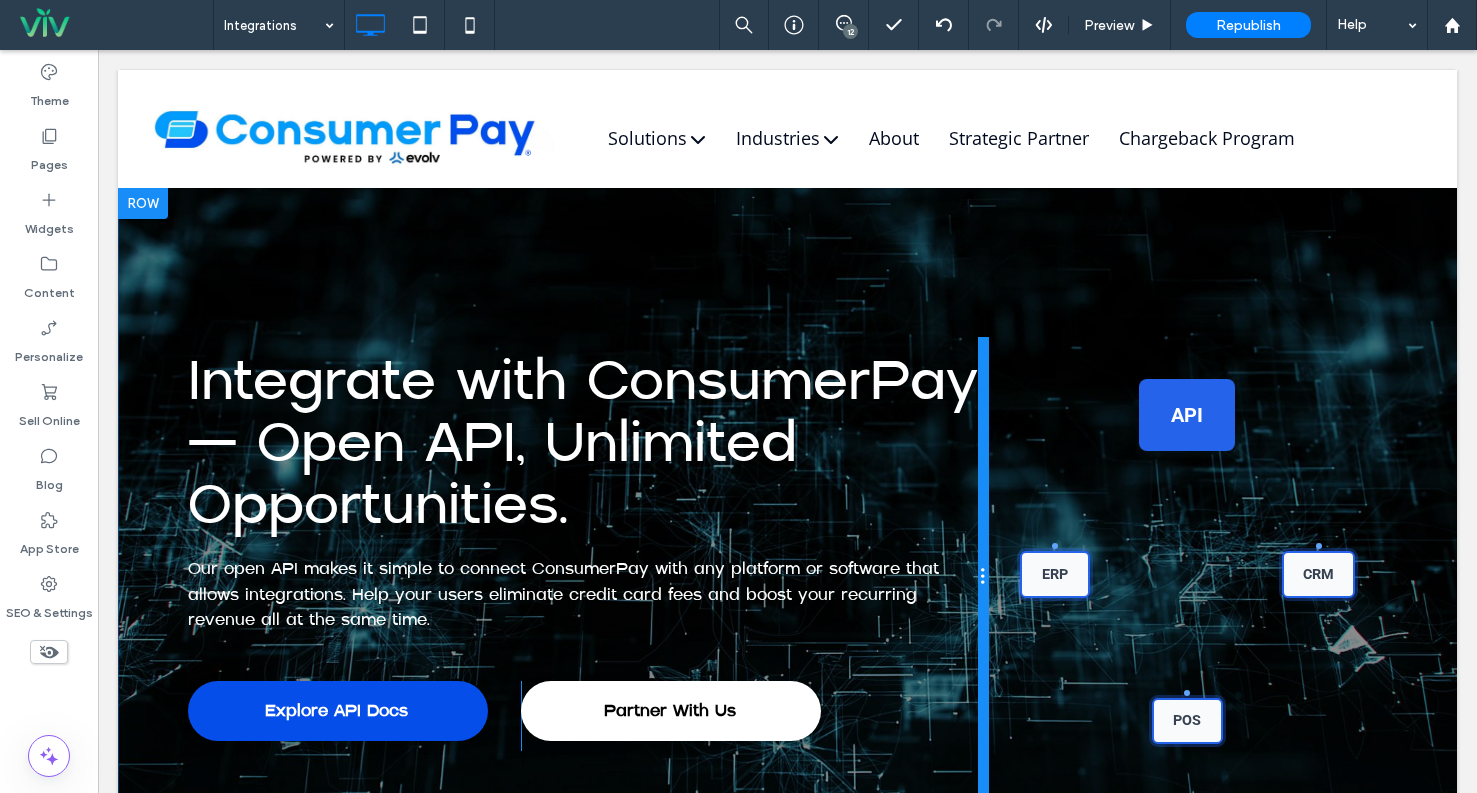 click on "Integrate with ConsumerPay — Open API, Unlimited Opportunities.
Our open API makes it simple to connect ConsumerPay with any platform or software that allows integrations. Help your users eliminate credit card fees and boost your recurring revenue all at the same time.
Explore API Docs
Click To Paste
Partner With Us
Click To Paste
Click To Paste
API
ERP
CRM
POS
Click To Paste" at bounding box center [788, 576] 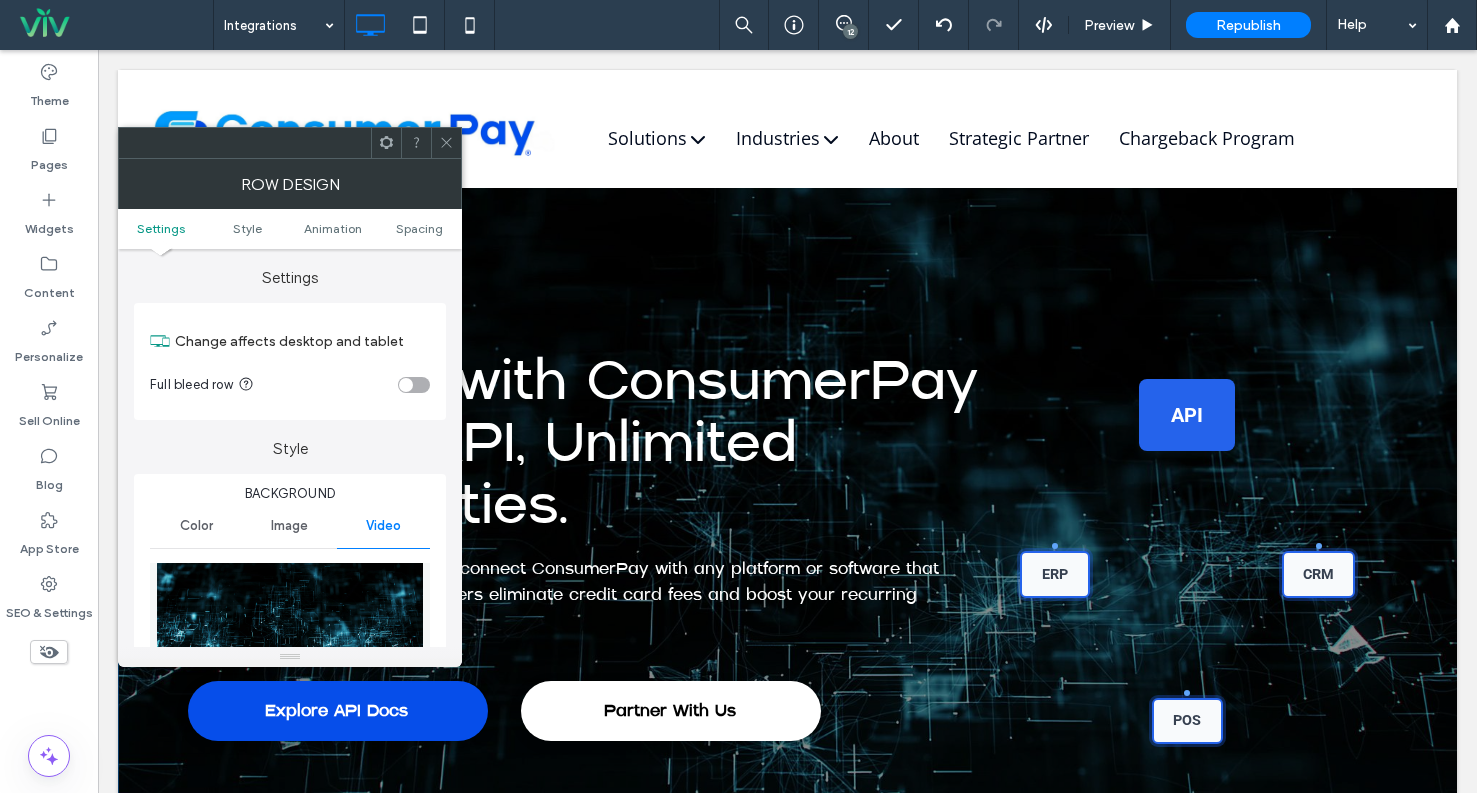click at bounding box center [446, 143] 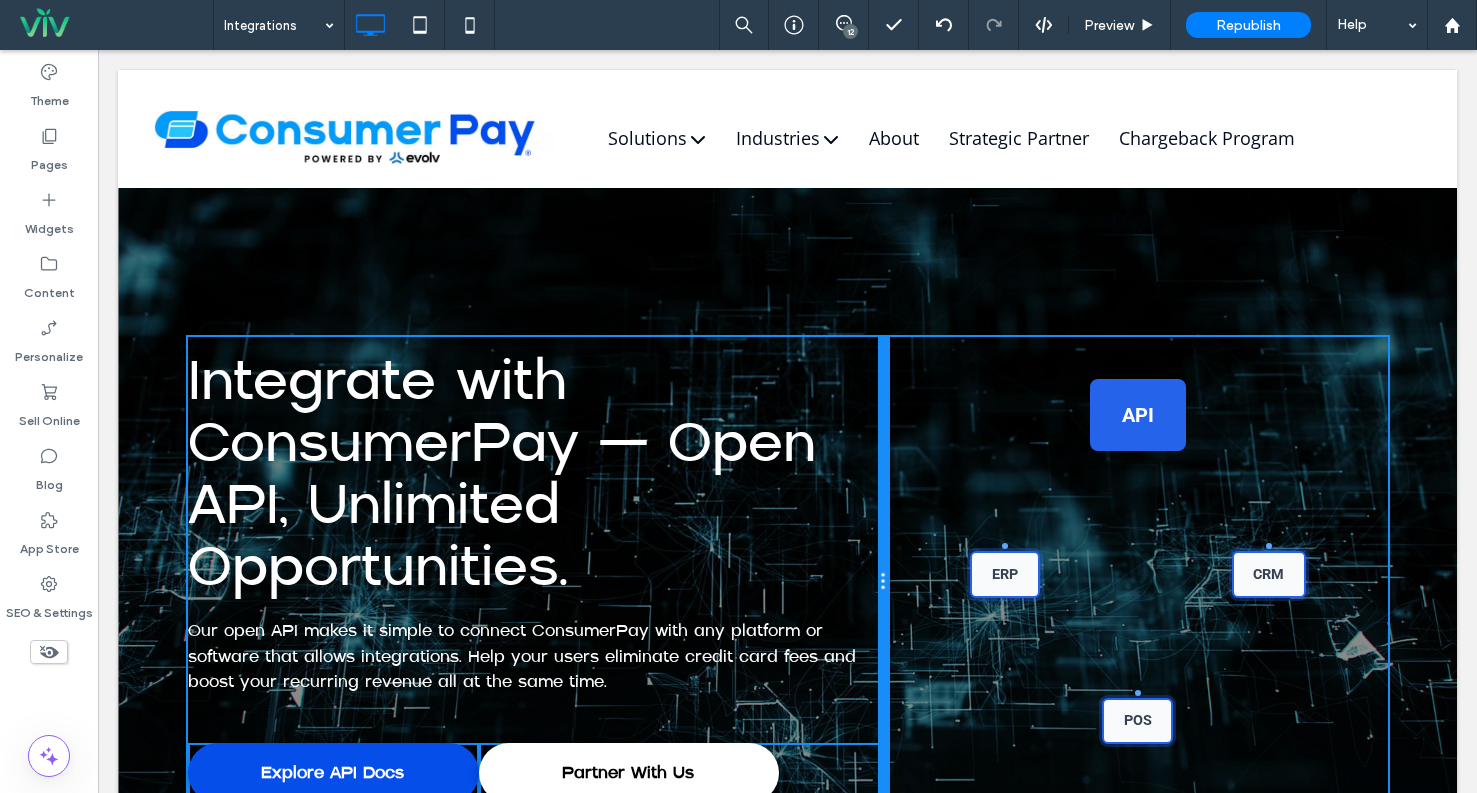 drag, startPoint x: 977, startPoint y: 481, endPoint x: 880, endPoint y: 480, distance: 97.00516 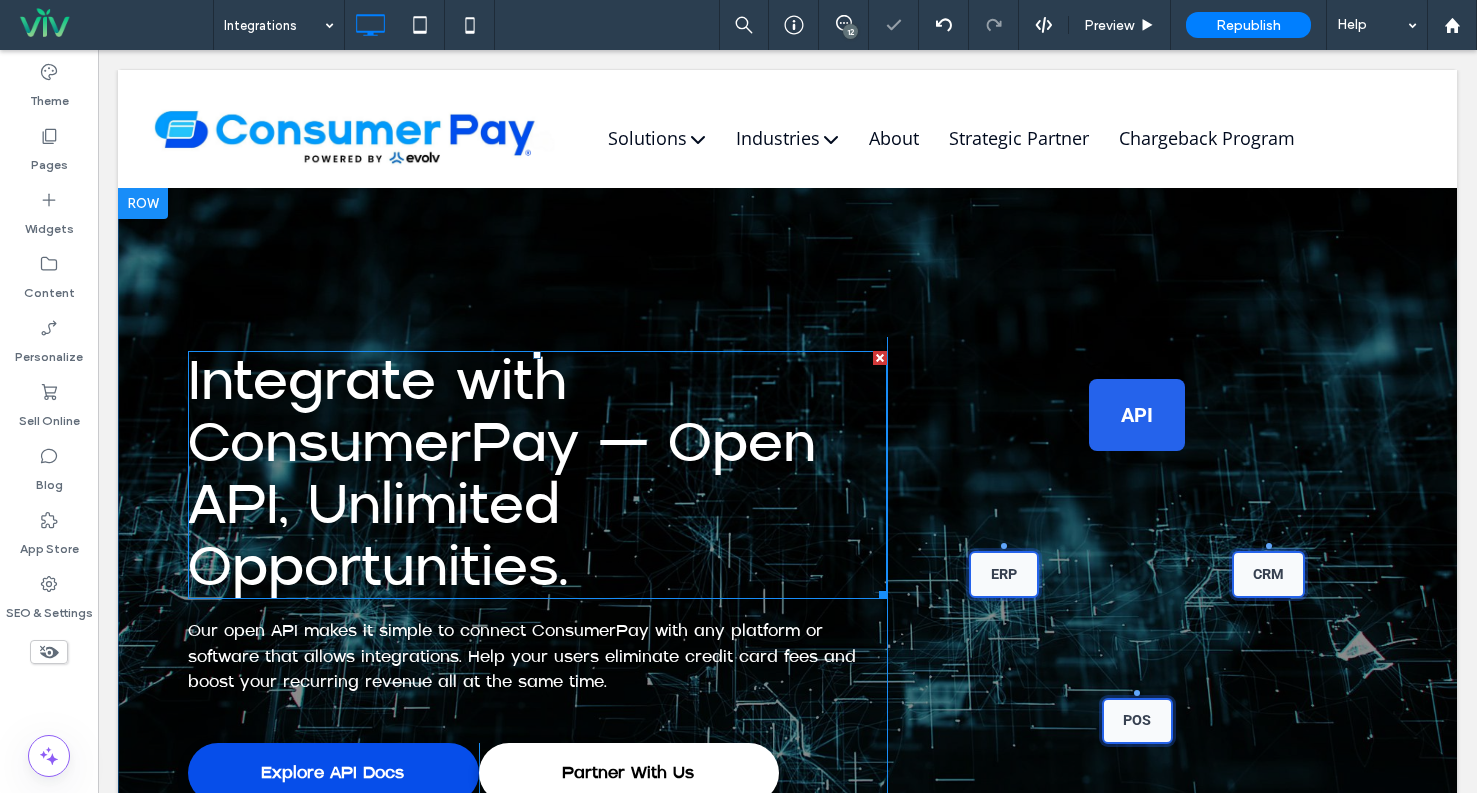 scroll, scrollTop: 100, scrollLeft: 0, axis: vertical 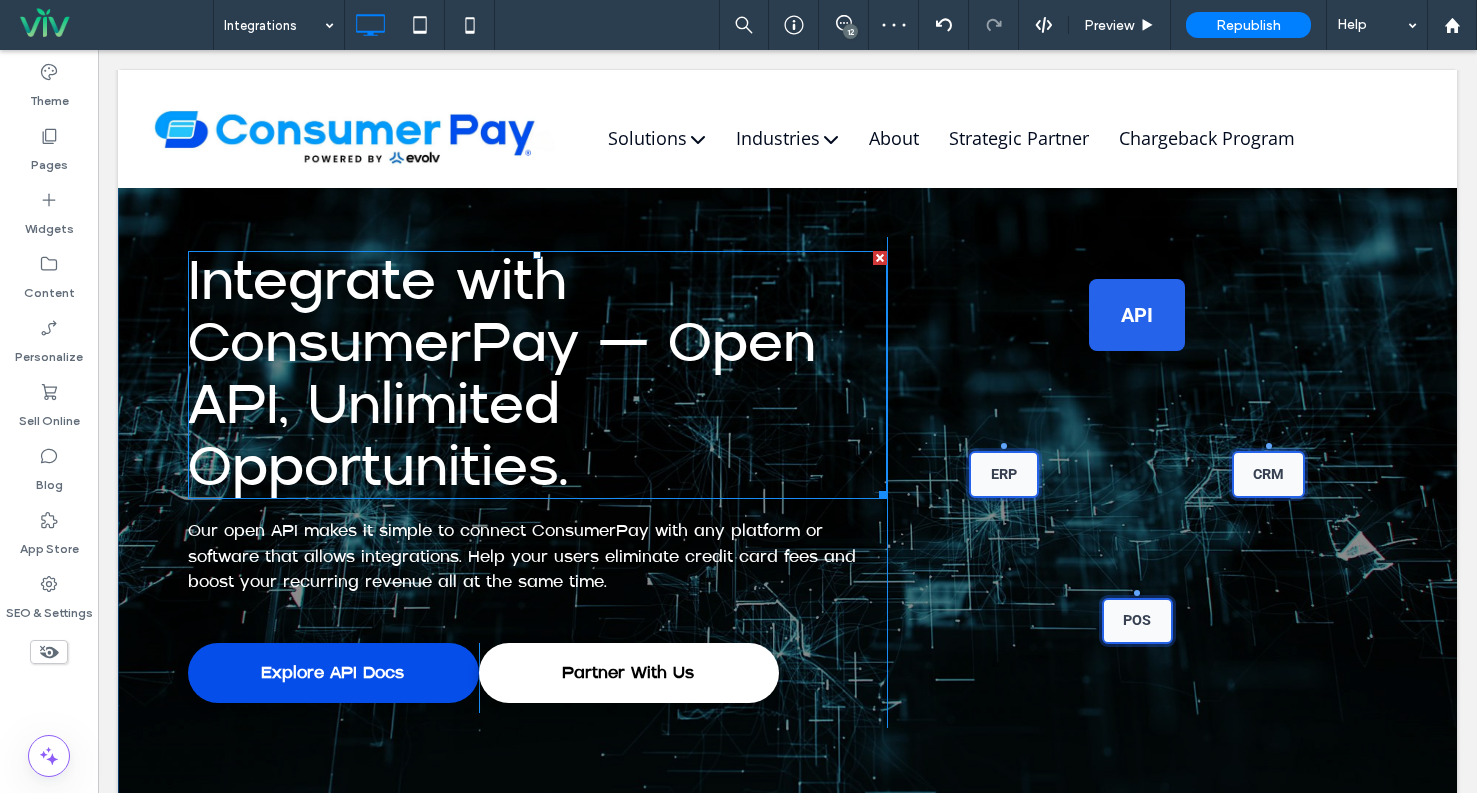 click on "Integrate with ConsumerPay — Open API, Unlimited Opportunities." at bounding box center (538, 375) 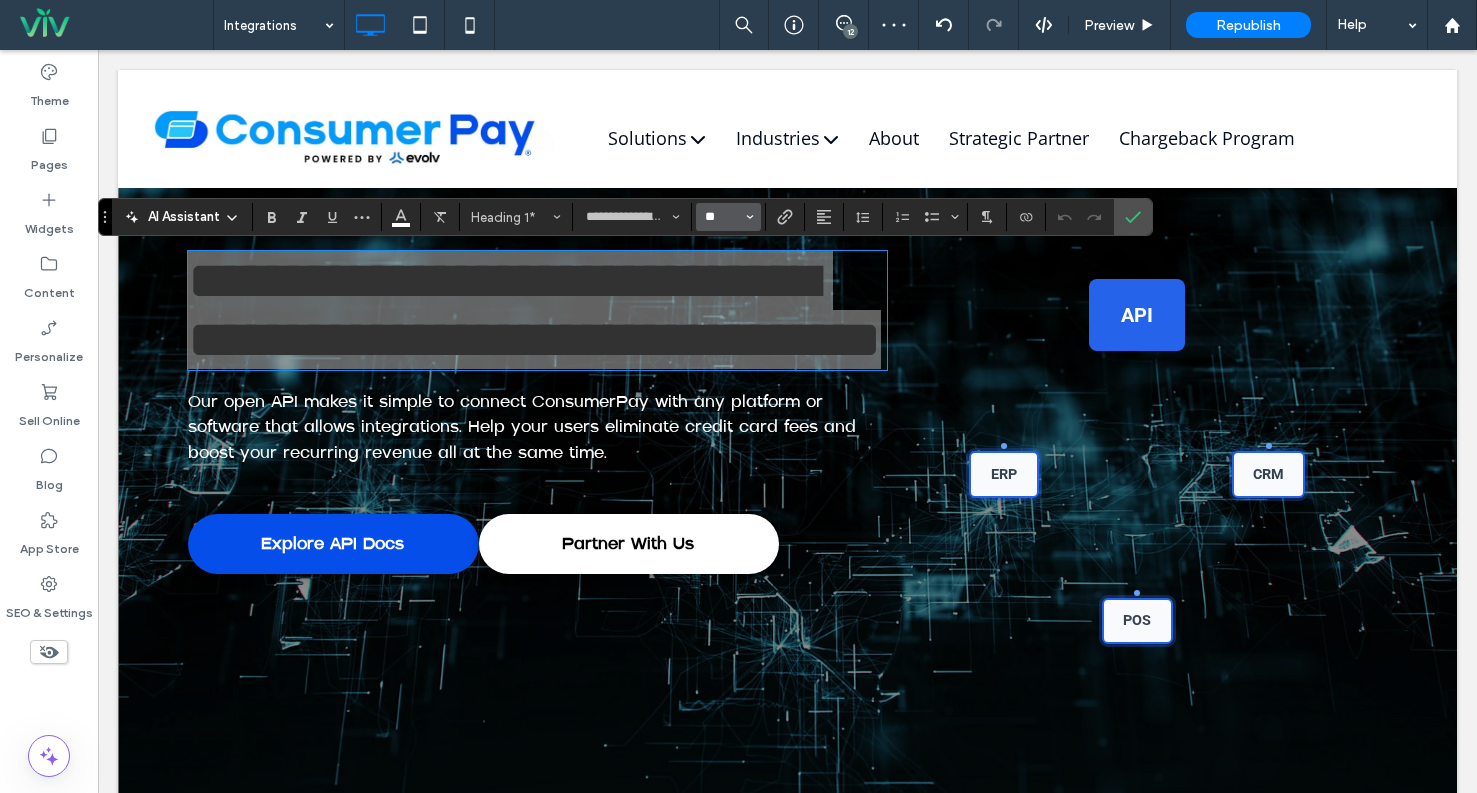 click on "**" at bounding box center (722, 217) 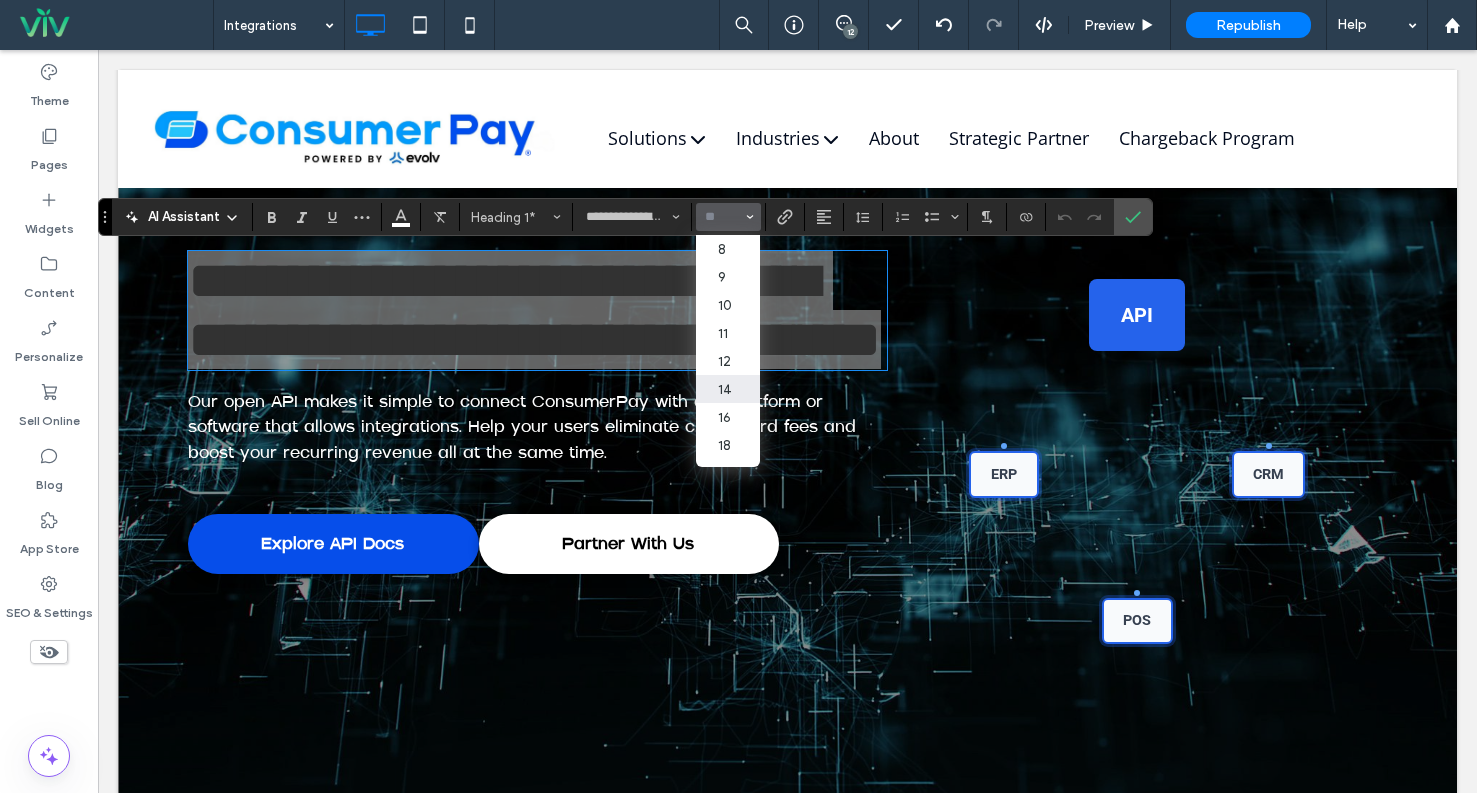 scroll, scrollTop: 231, scrollLeft: 0, axis: vertical 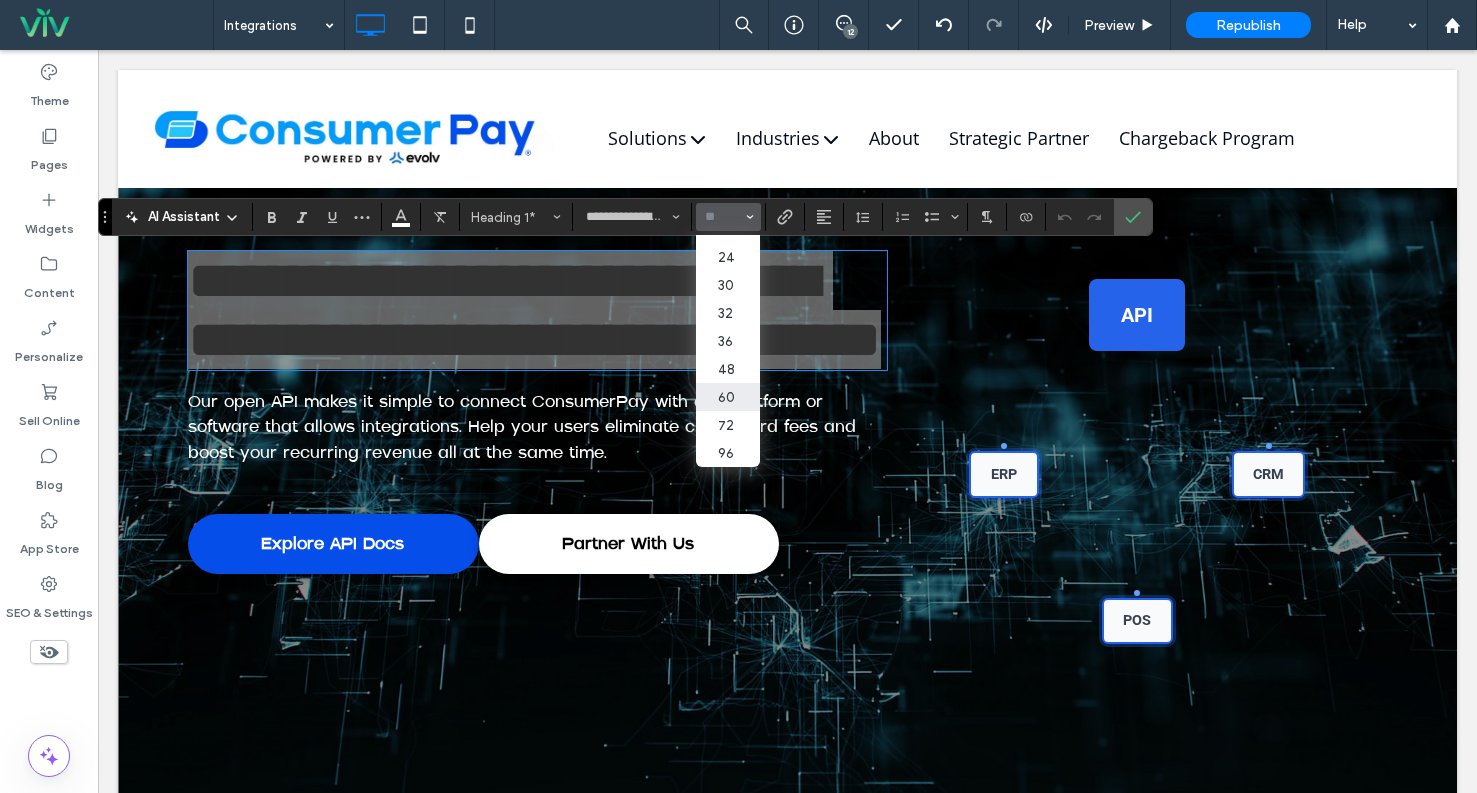 click on "60" at bounding box center (728, 397) 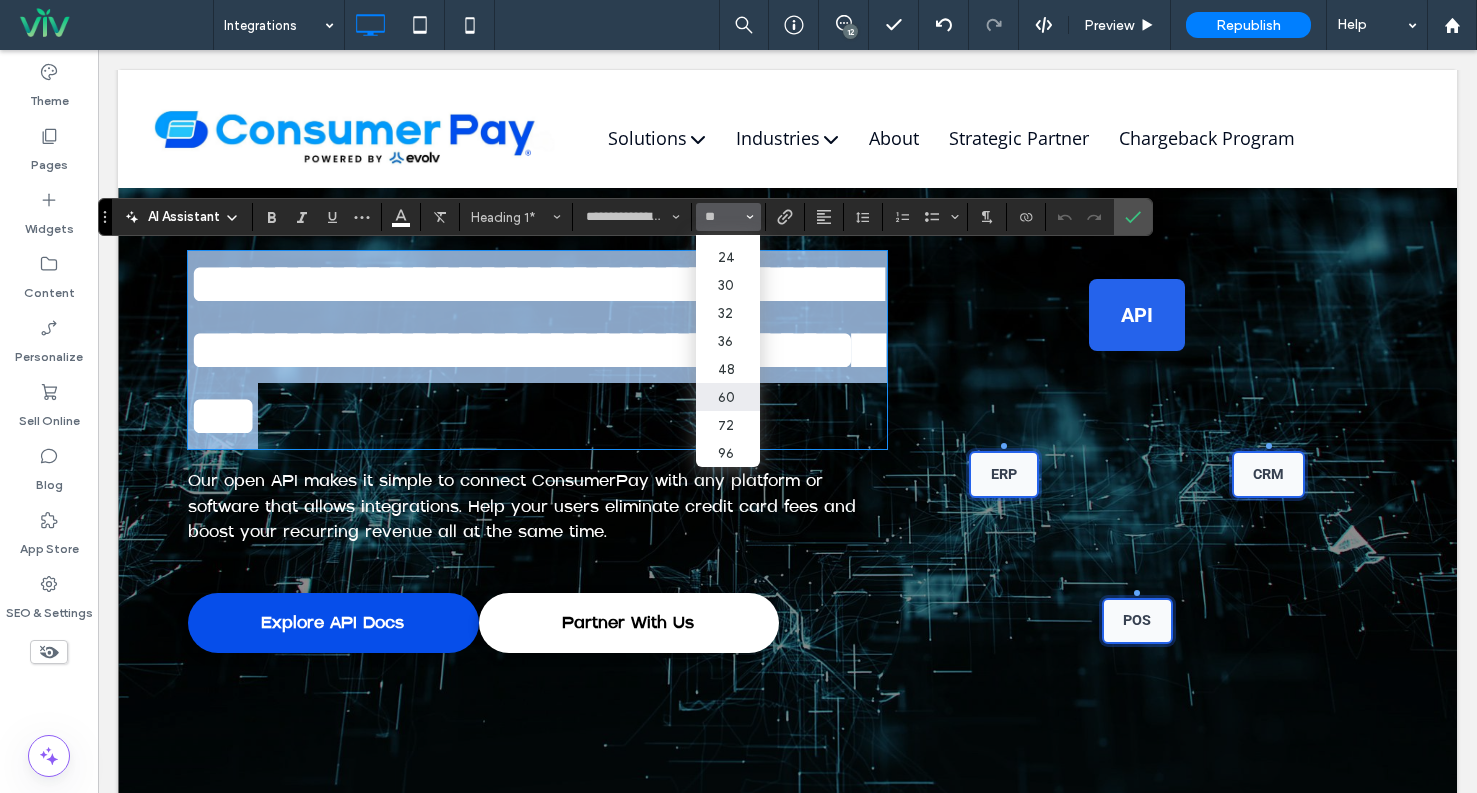 type on "**" 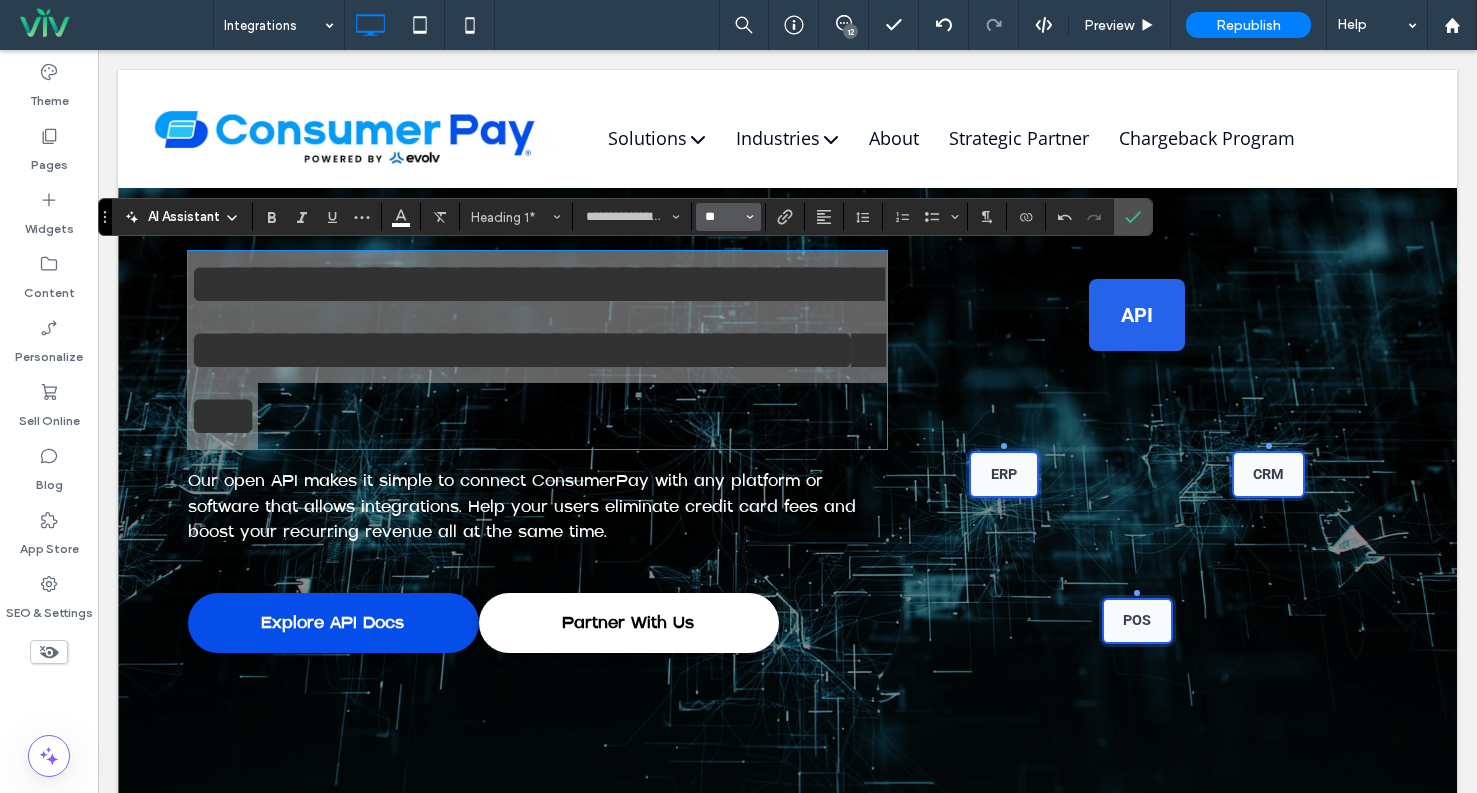 click on "**" at bounding box center [722, 217] 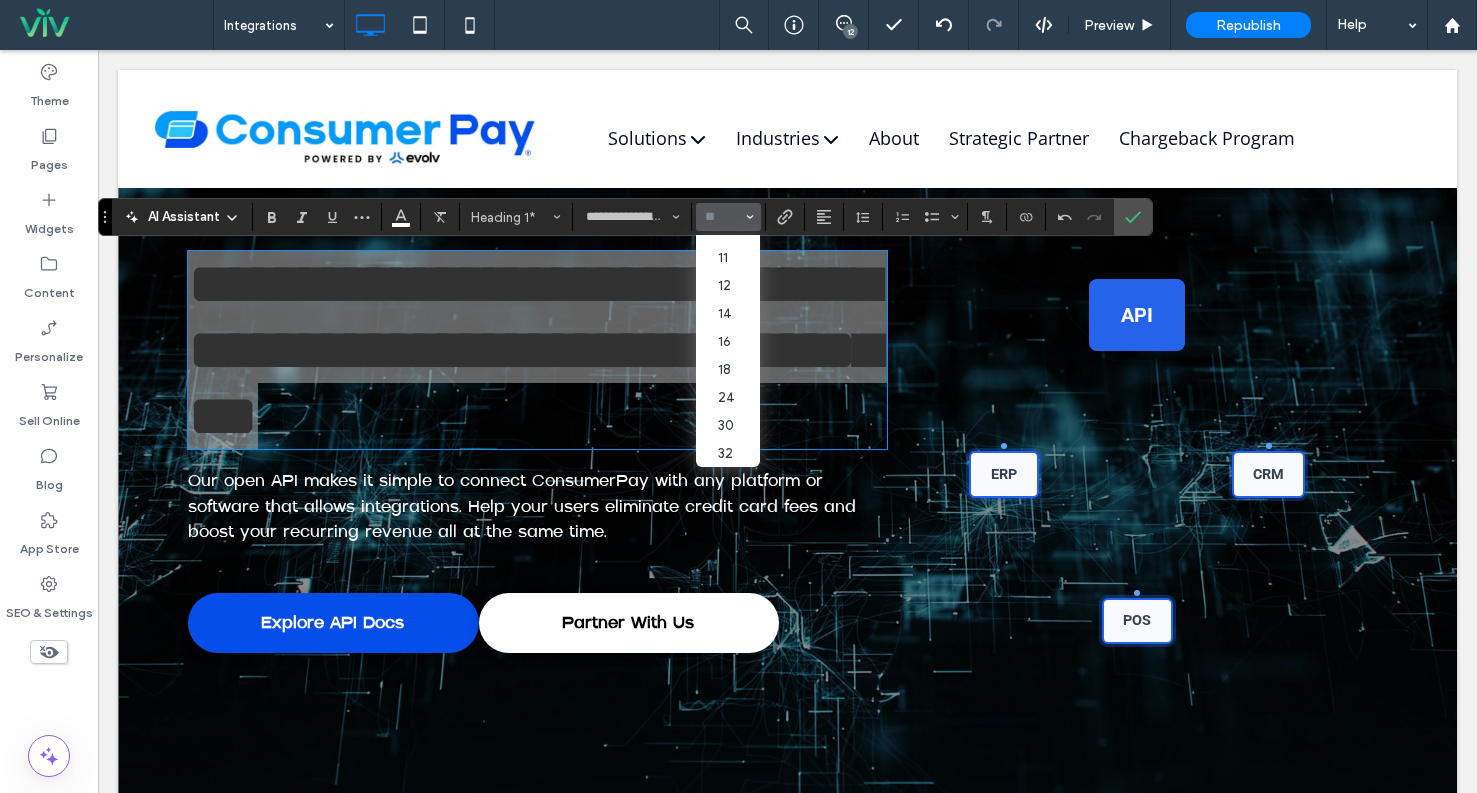 scroll, scrollTop: 200, scrollLeft: 0, axis: vertical 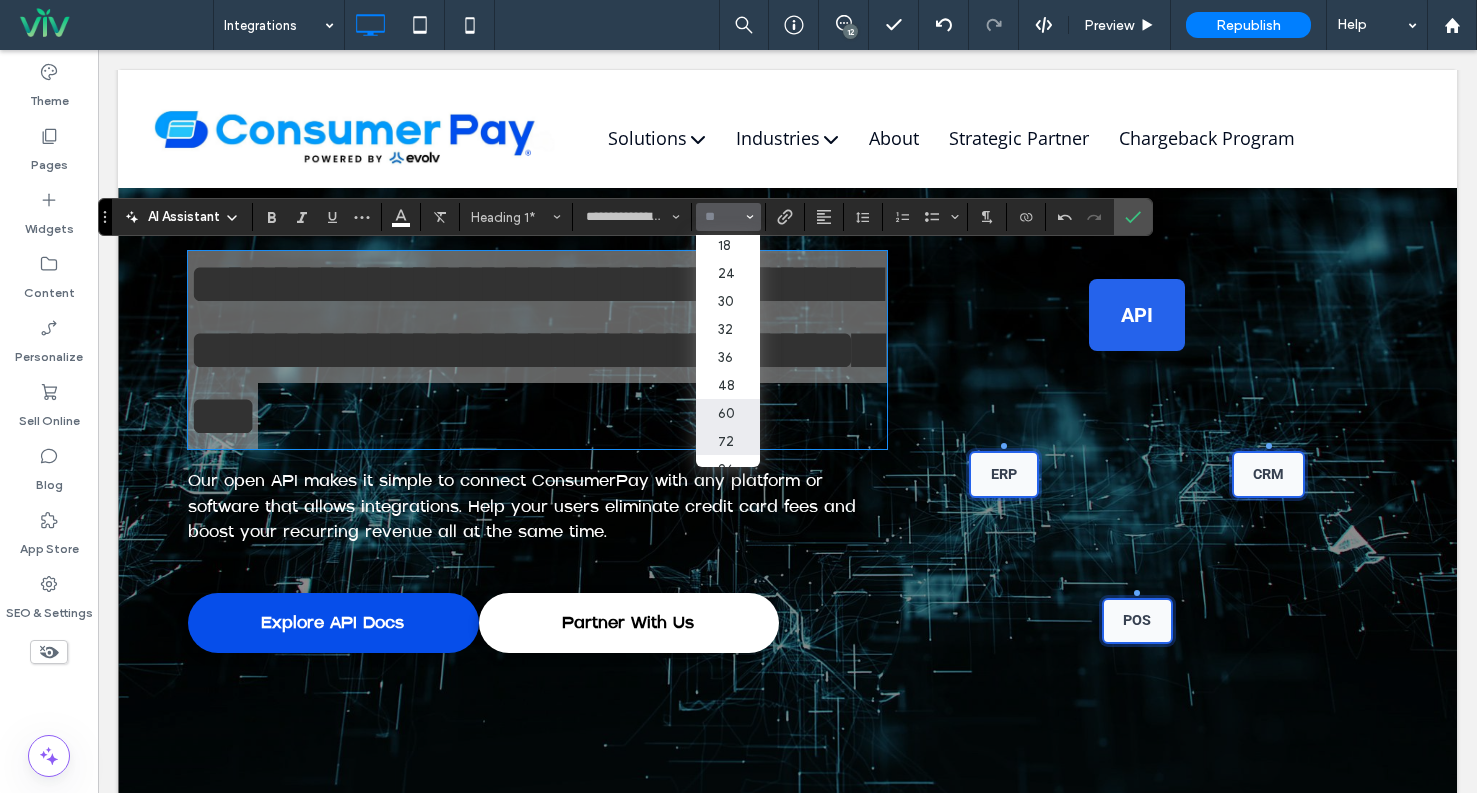 click on "72" at bounding box center (728, 441) 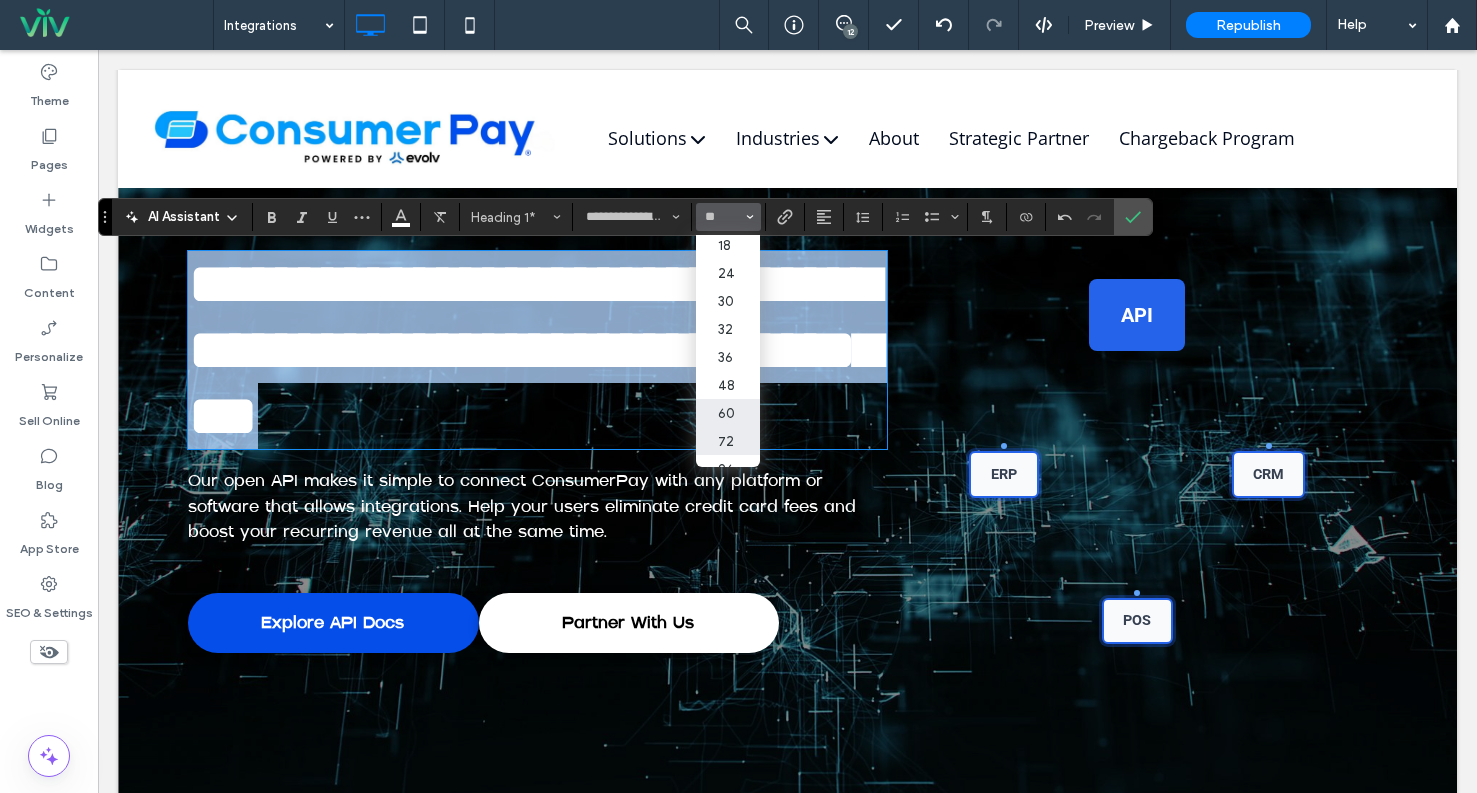 type on "**" 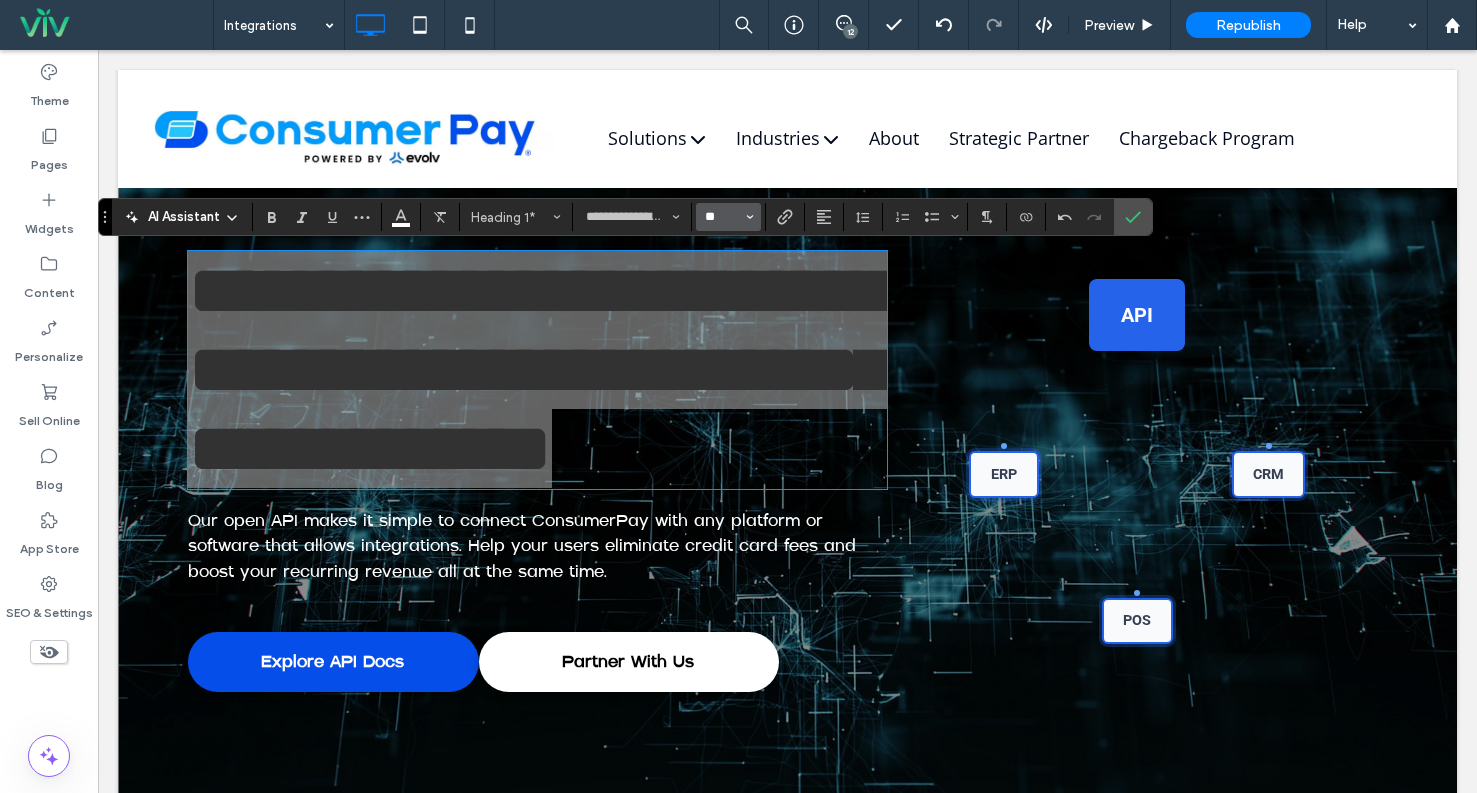 click on "**" at bounding box center (722, 217) 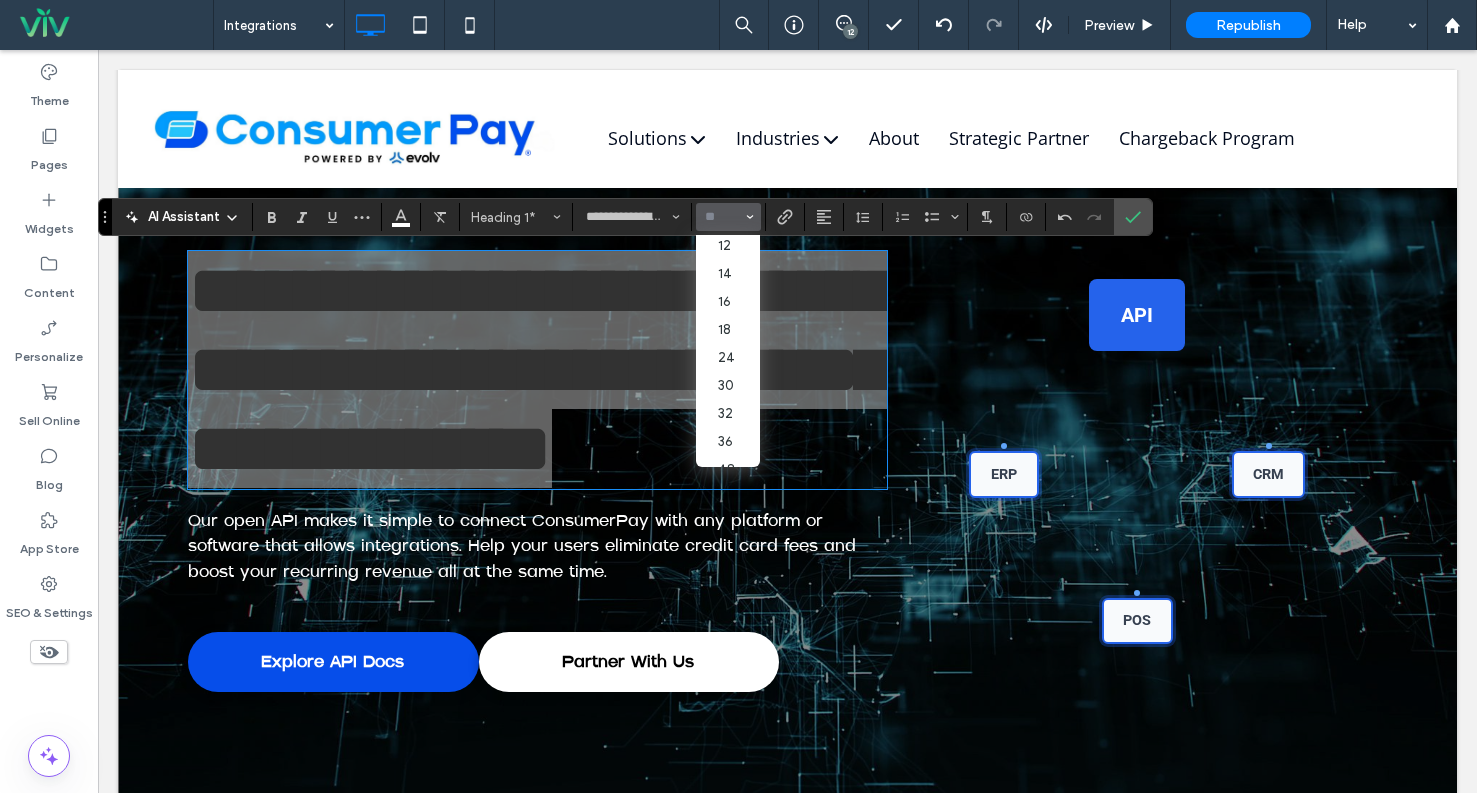 scroll, scrollTop: 231, scrollLeft: 0, axis: vertical 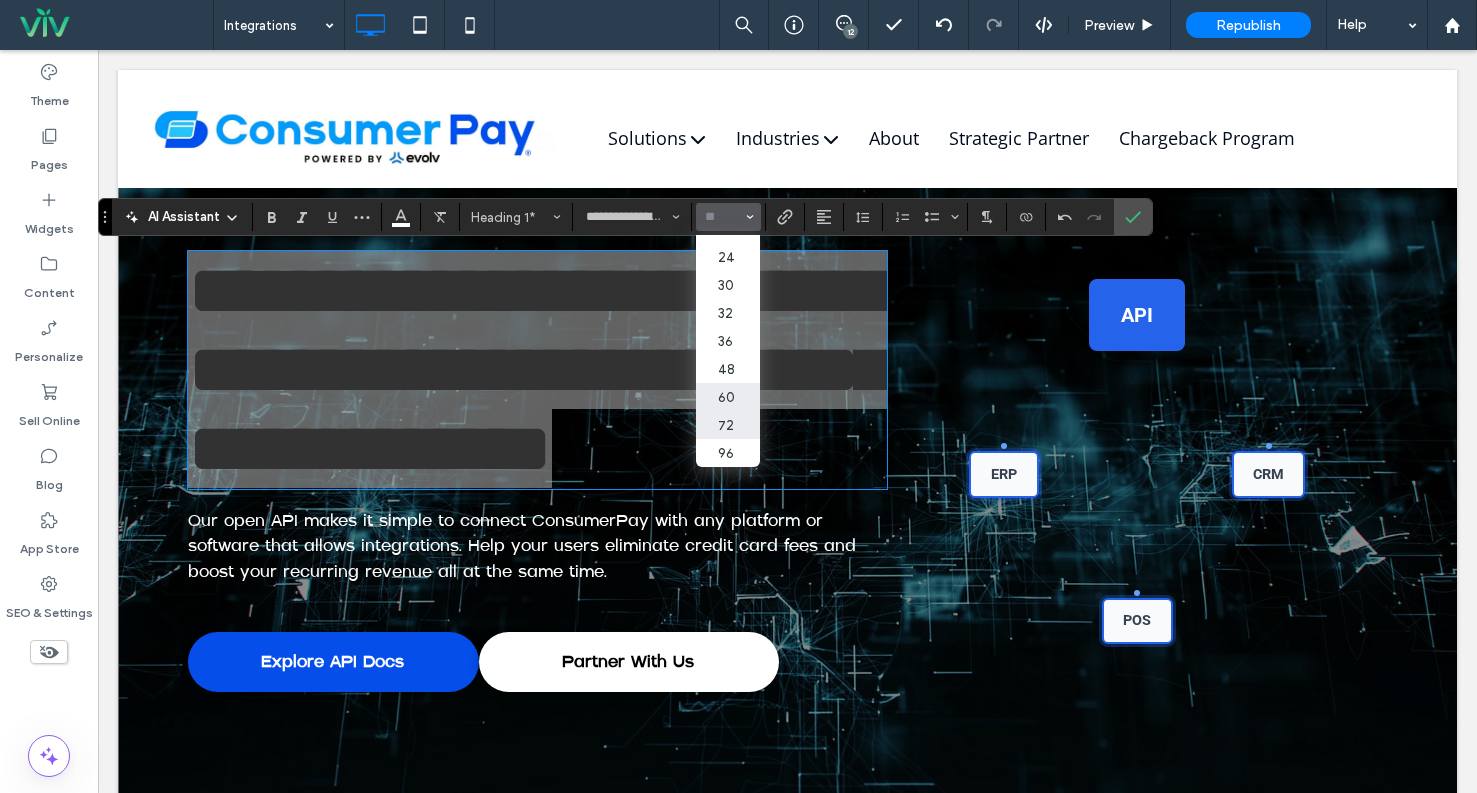 click on "60" at bounding box center [728, 397] 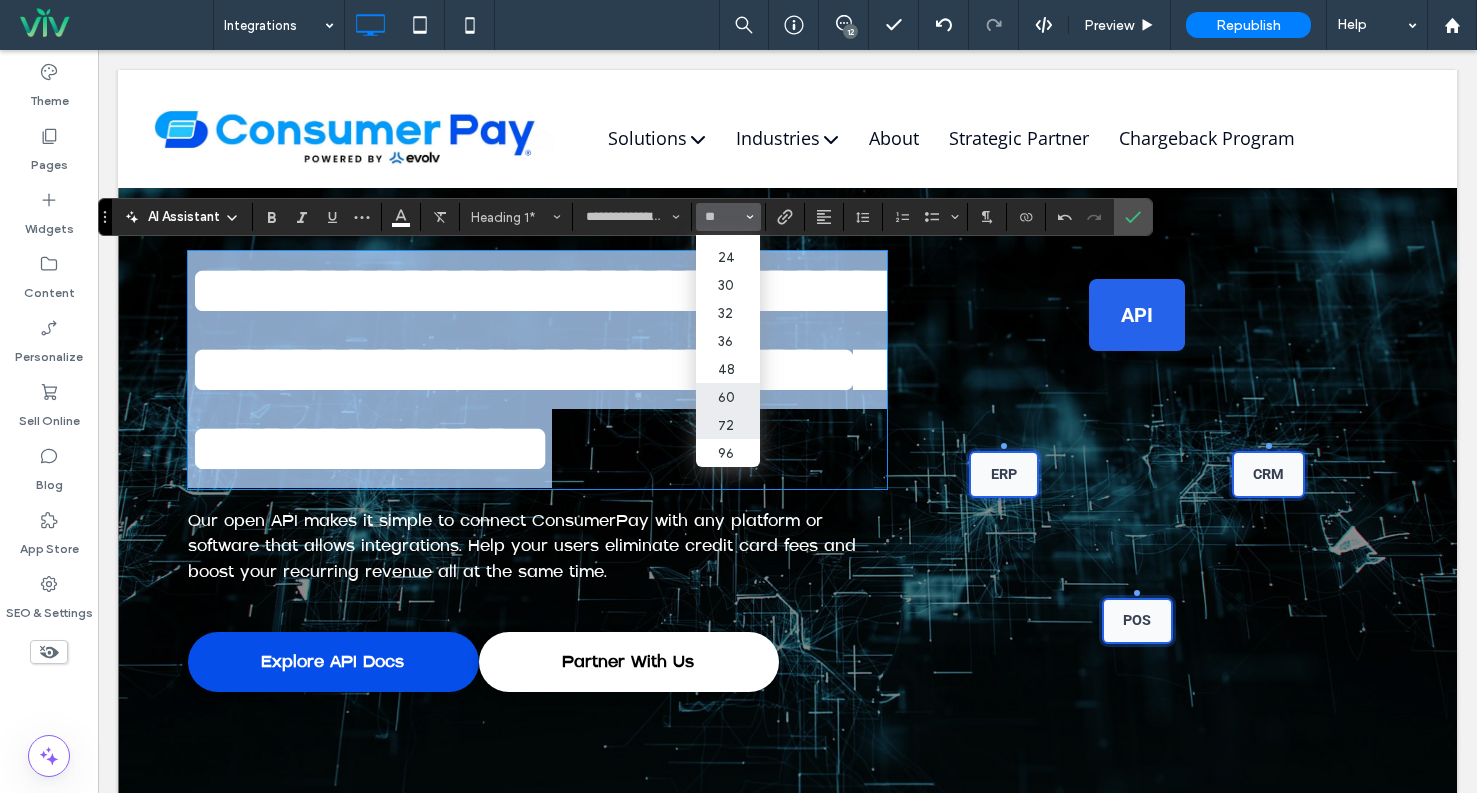 type on "**" 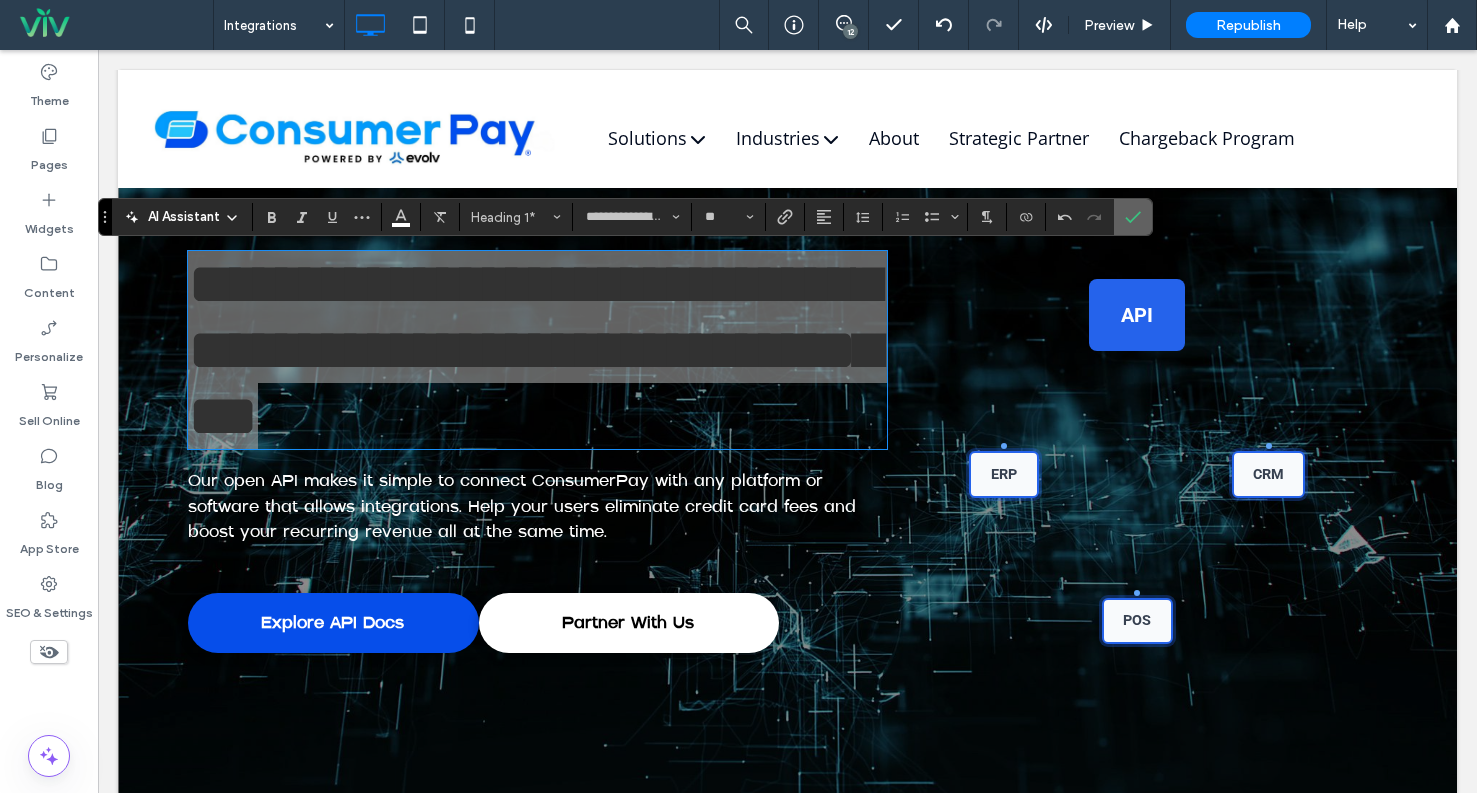 click 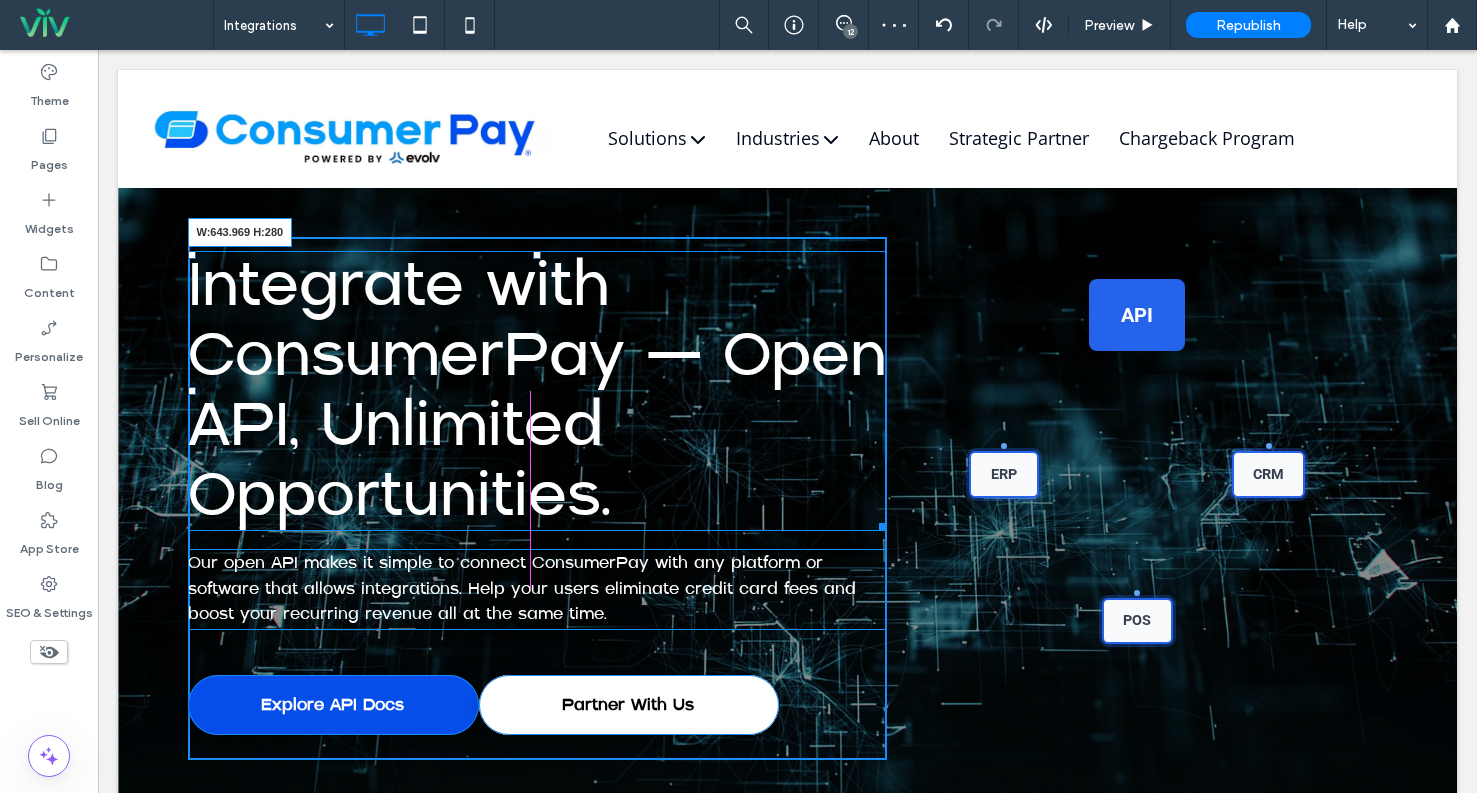 drag, startPoint x: 868, startPoint y: 524, endPoint x: 937, endPoint y: 565, distance: 80.26207 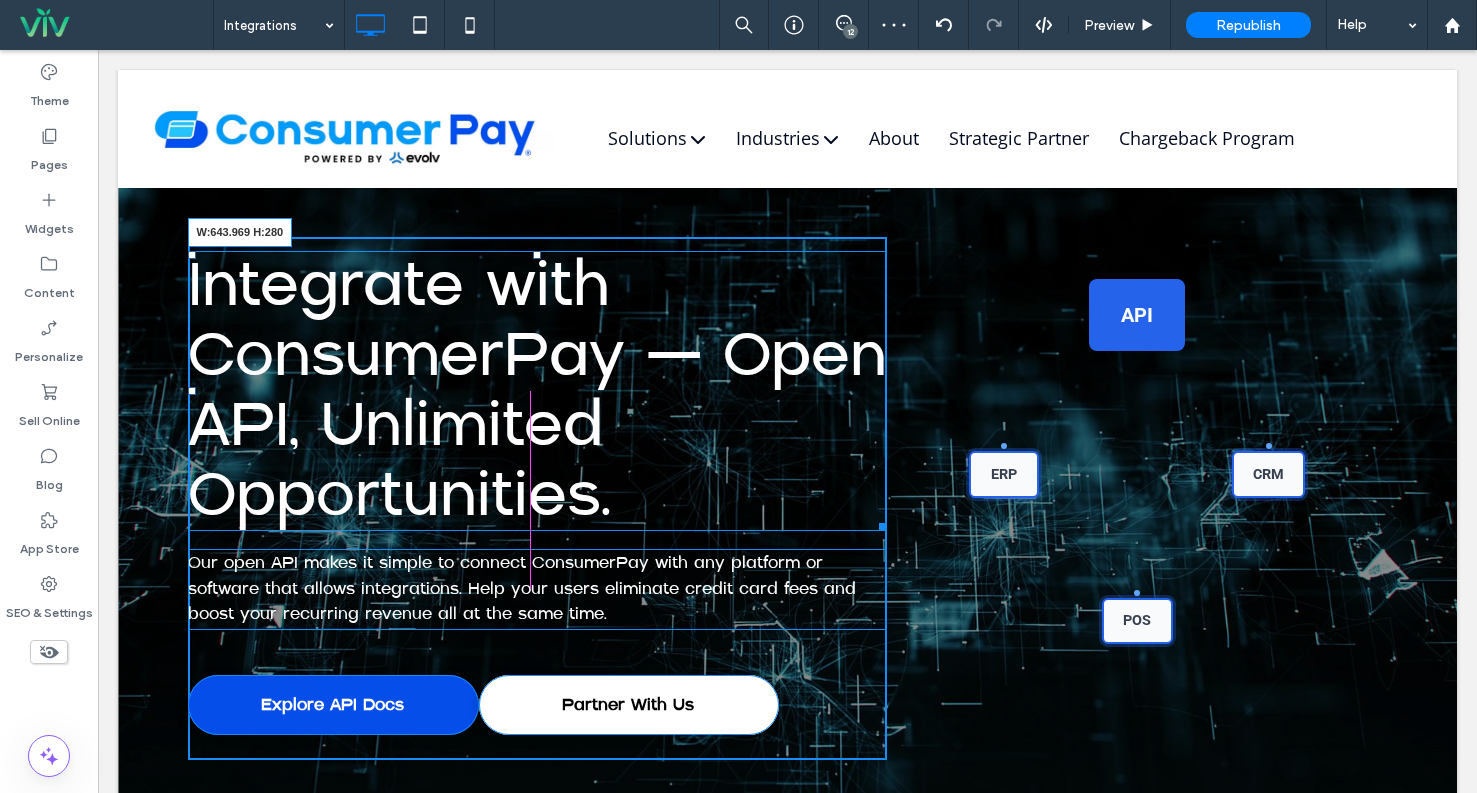 click at bounding box center [879, 523] 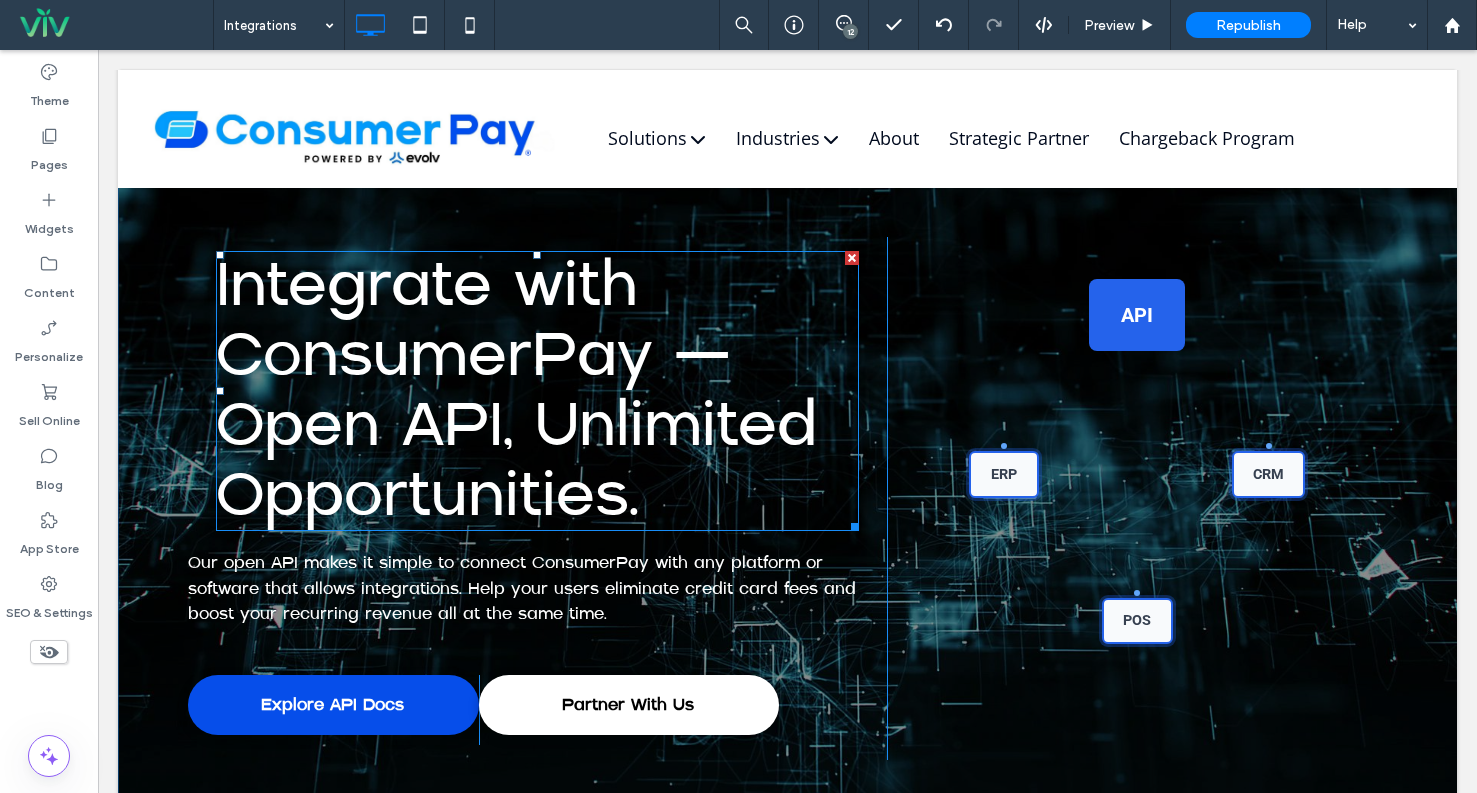 click on "Integrate with ConsumerPay — Open API, Unlimited Opportunities." at bounding box center [516, 391] 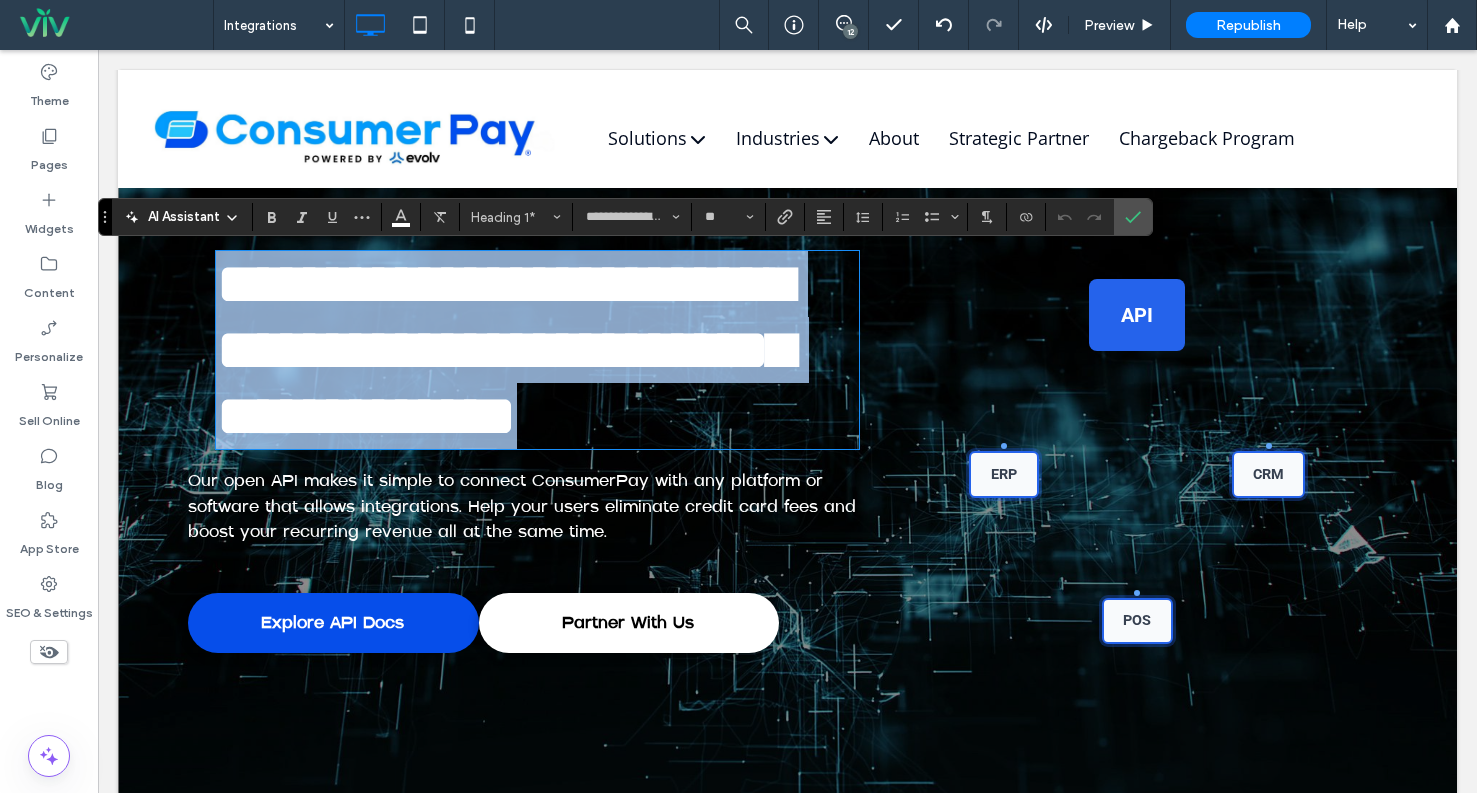 click on "**********" at bounding box center (504, 350) 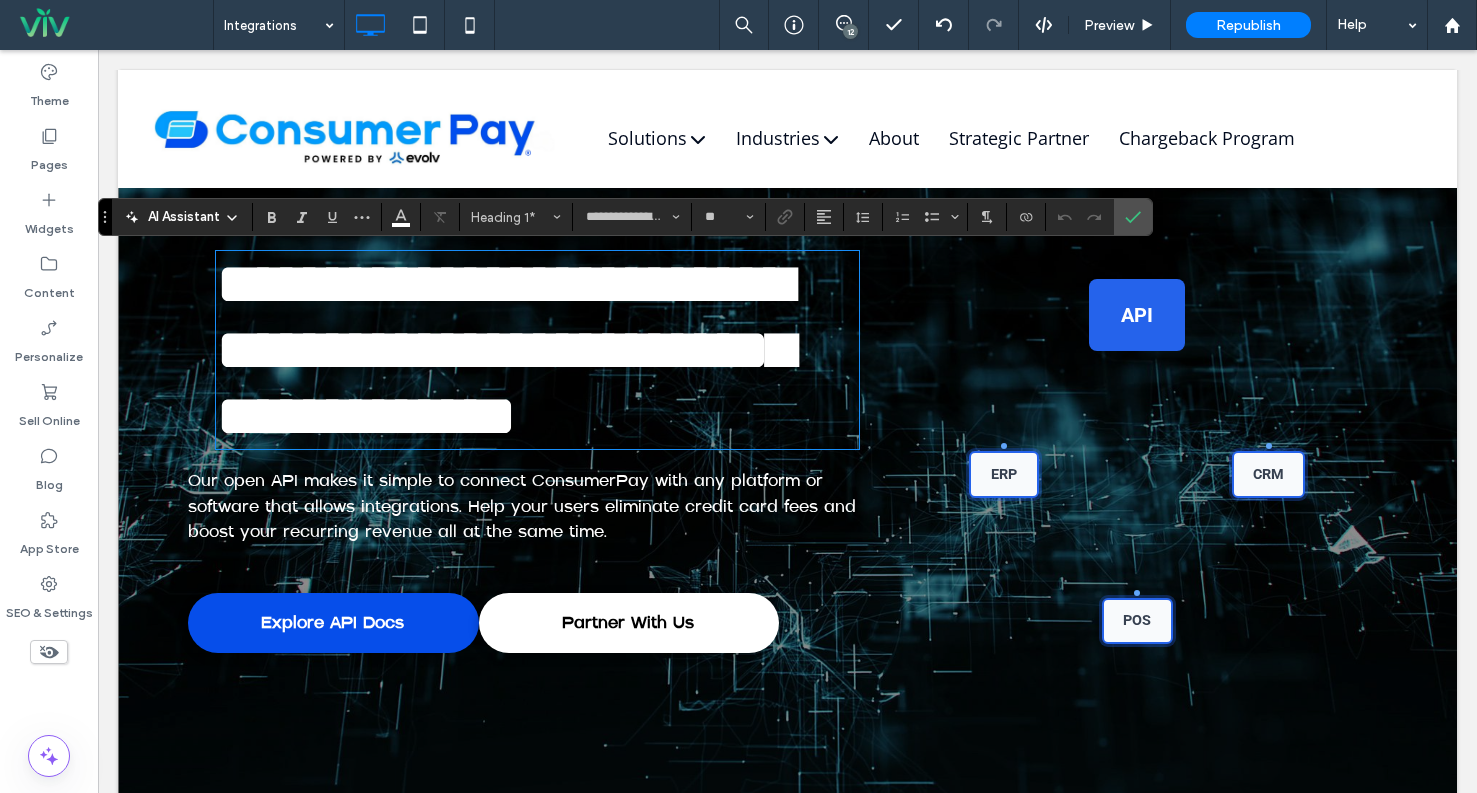 type 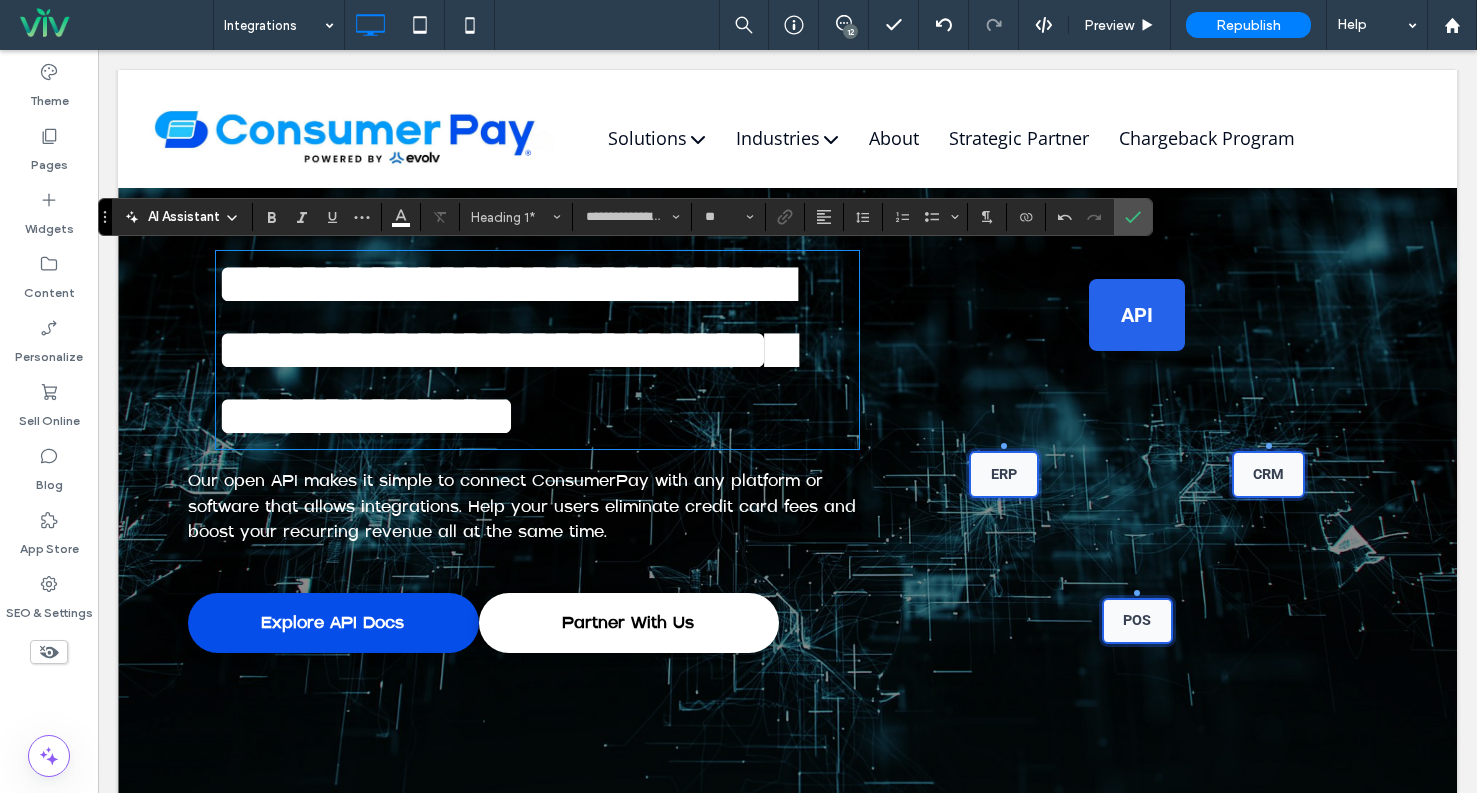 click on "**********" at bounding box center [504, 350] 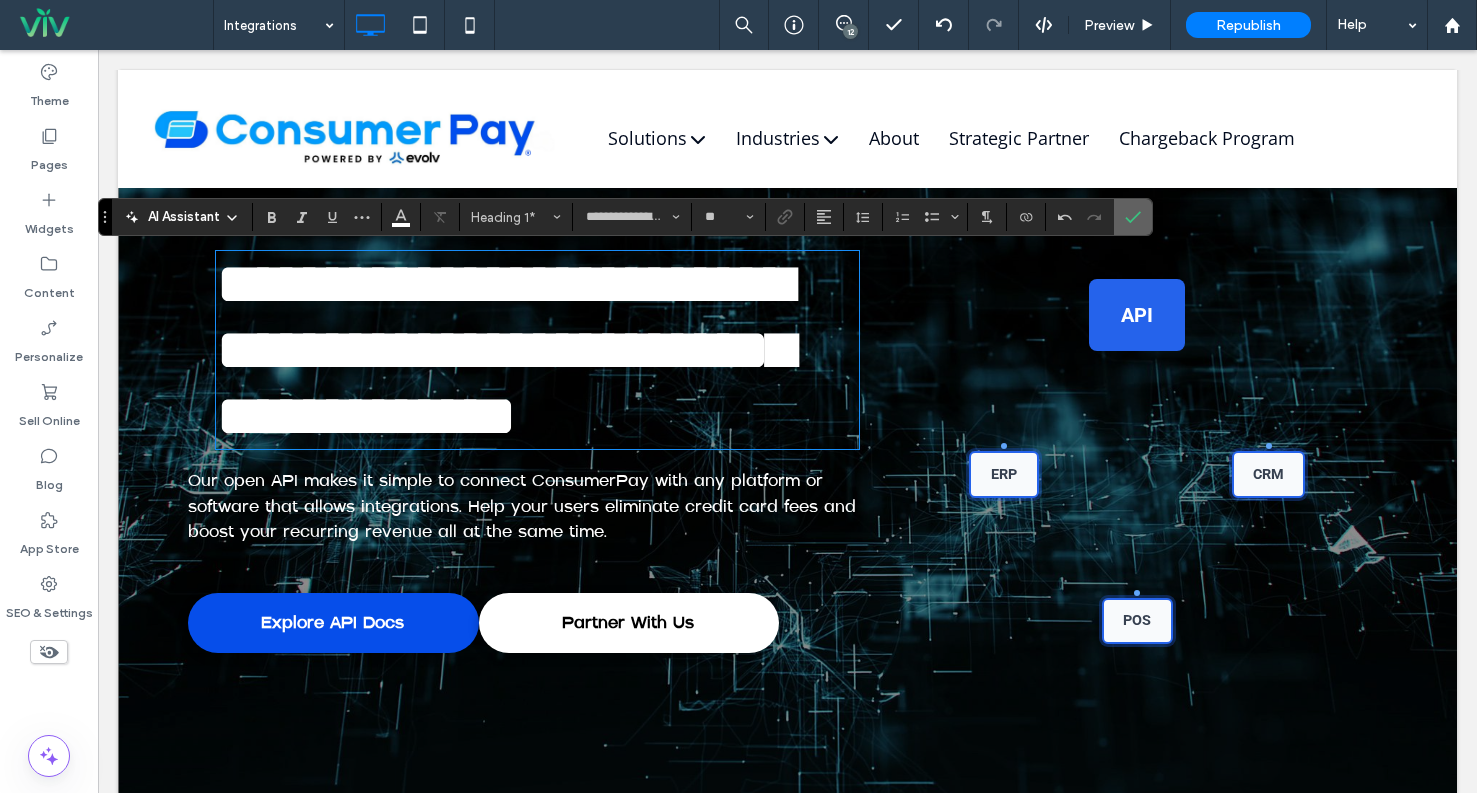 click at bounding box center (1133, 217) 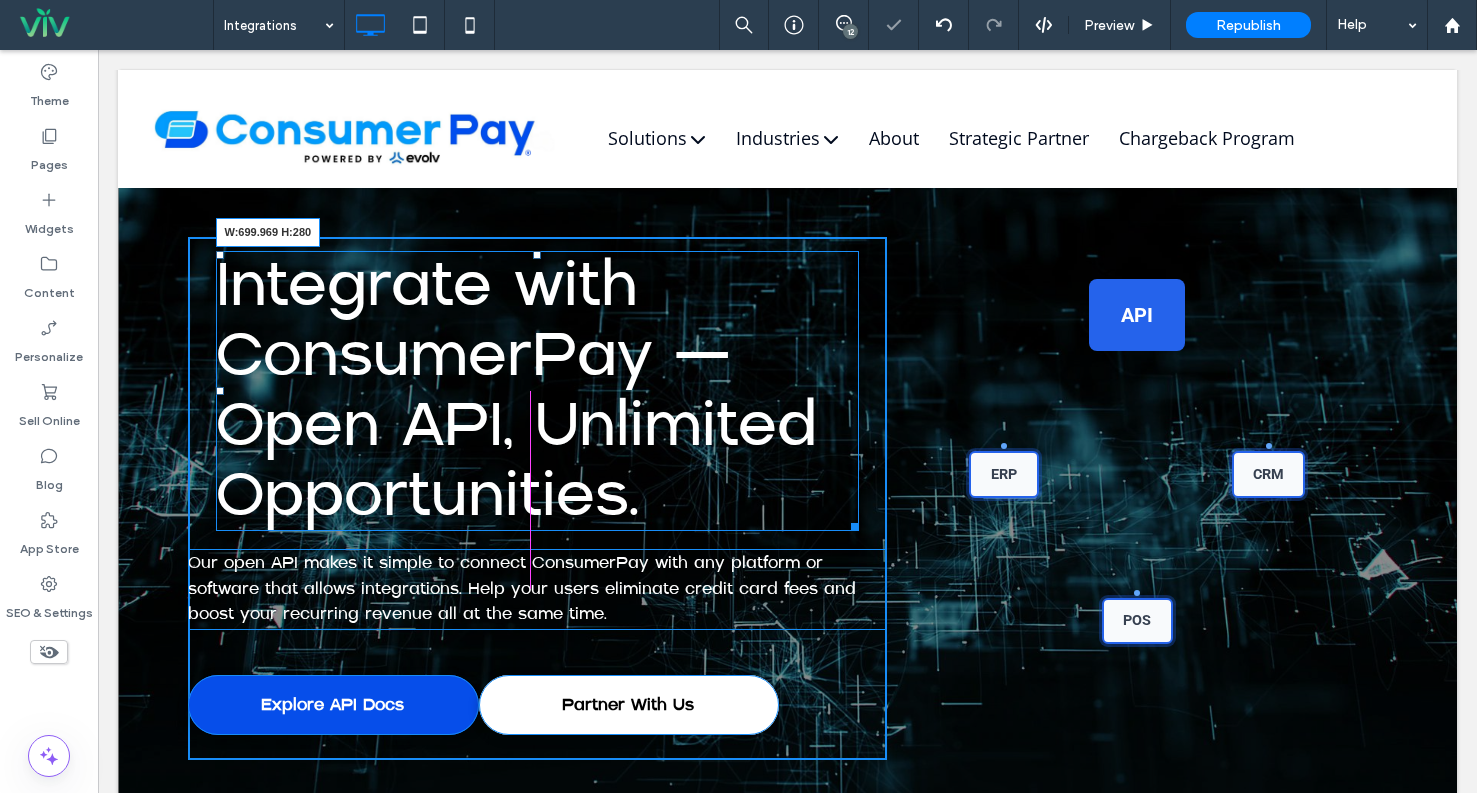drag, startPoint x: 1004, startPoint y: 522, endPoint x: 1145, endPoint y: 573, distance: 149.93999 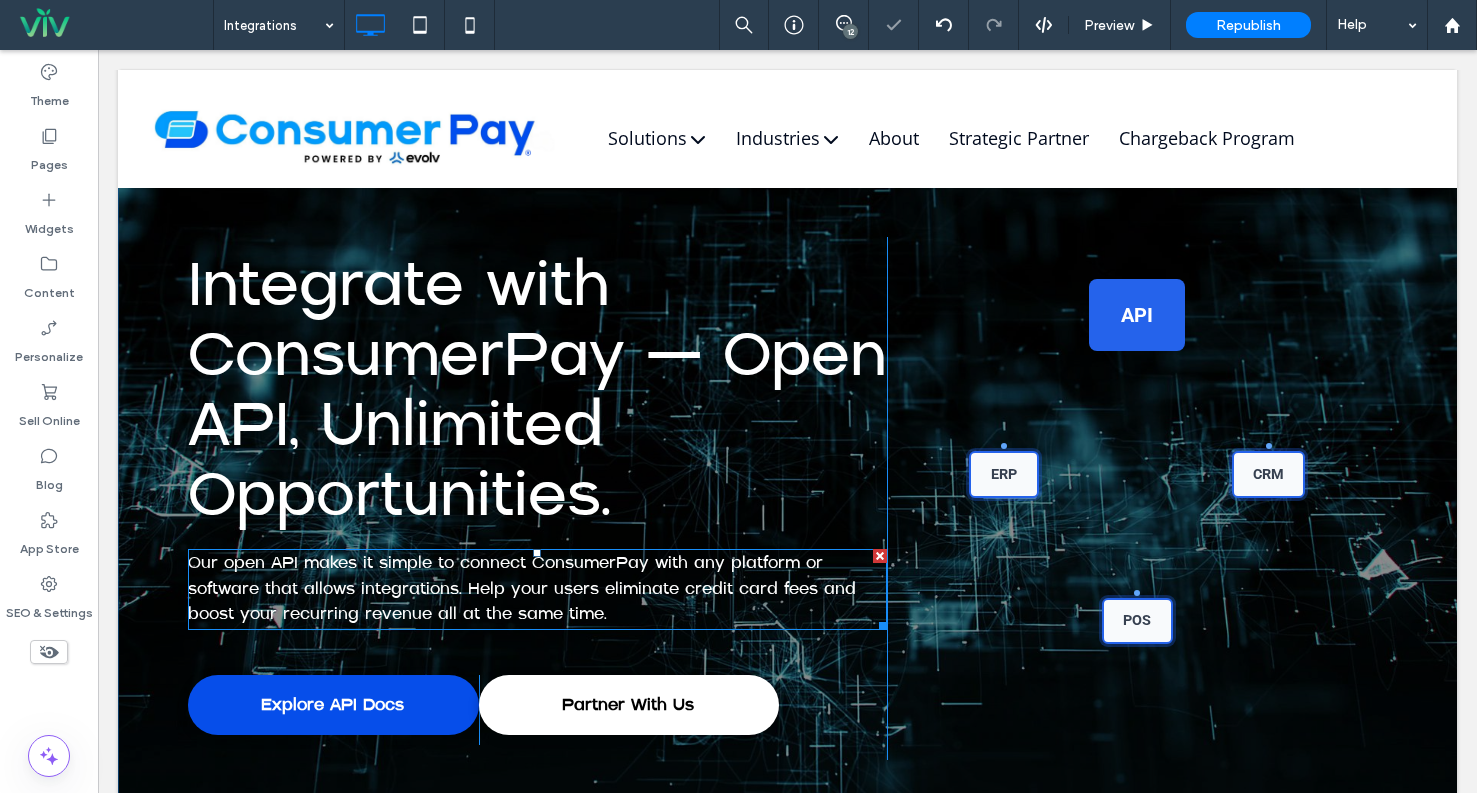 click on "Our open API makes it simple to connect ConsumerPay with any platform or software that allows integrations. Help your users eliminate credit card fees and boost your recurring revenue all at the same time." at bounding box center [522, 588] 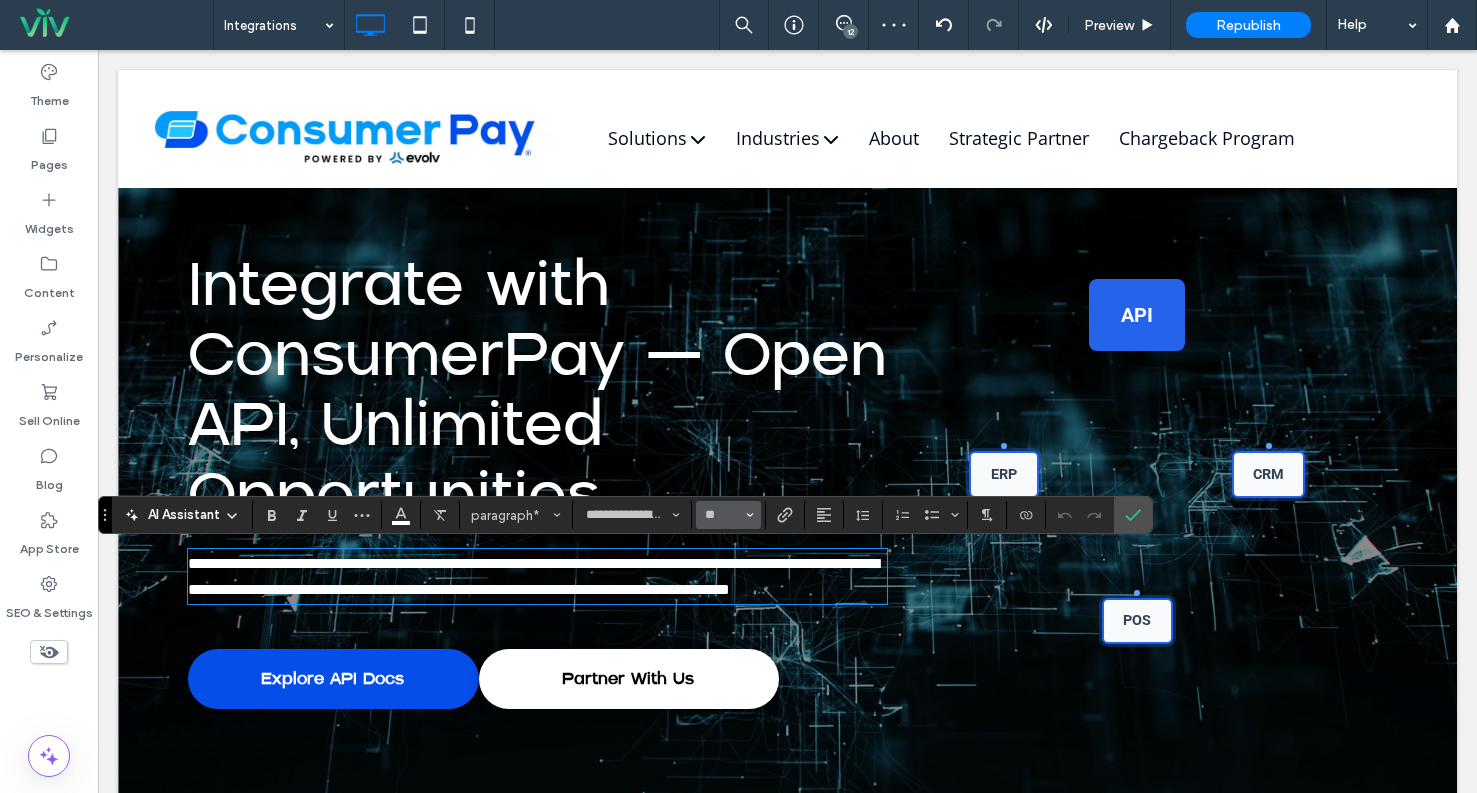 click on "**" at bounding box center (722, 515) 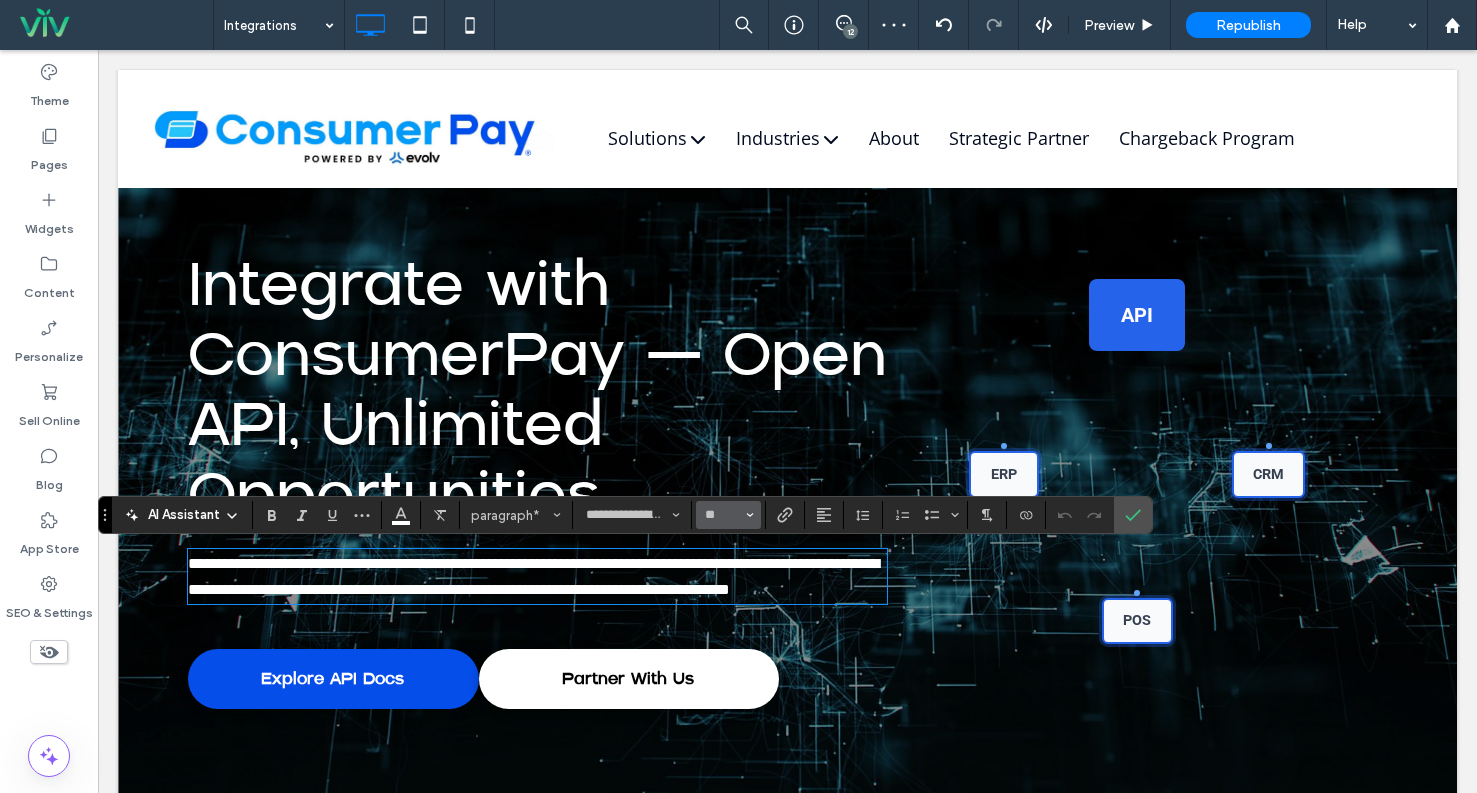 type on "**" 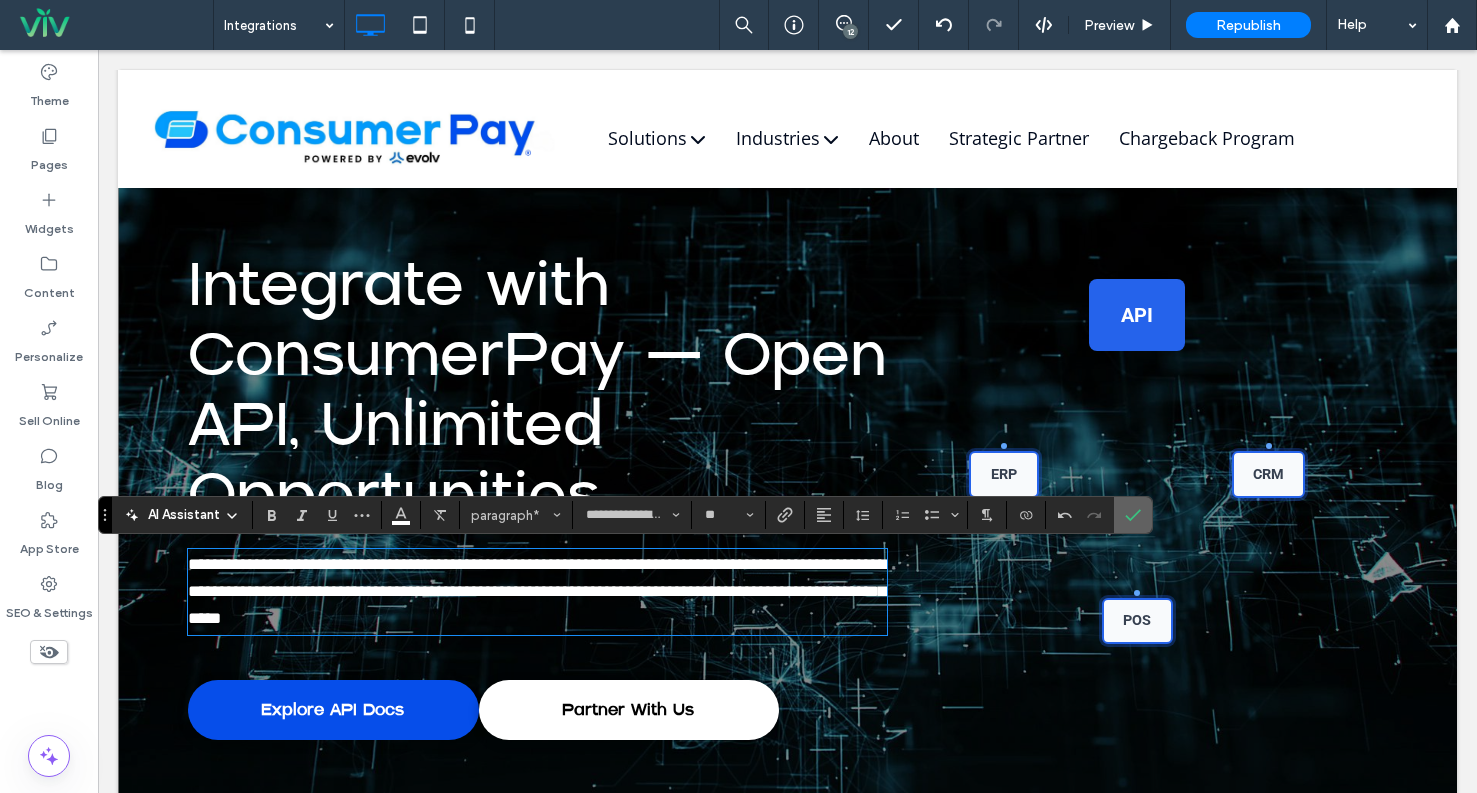 click 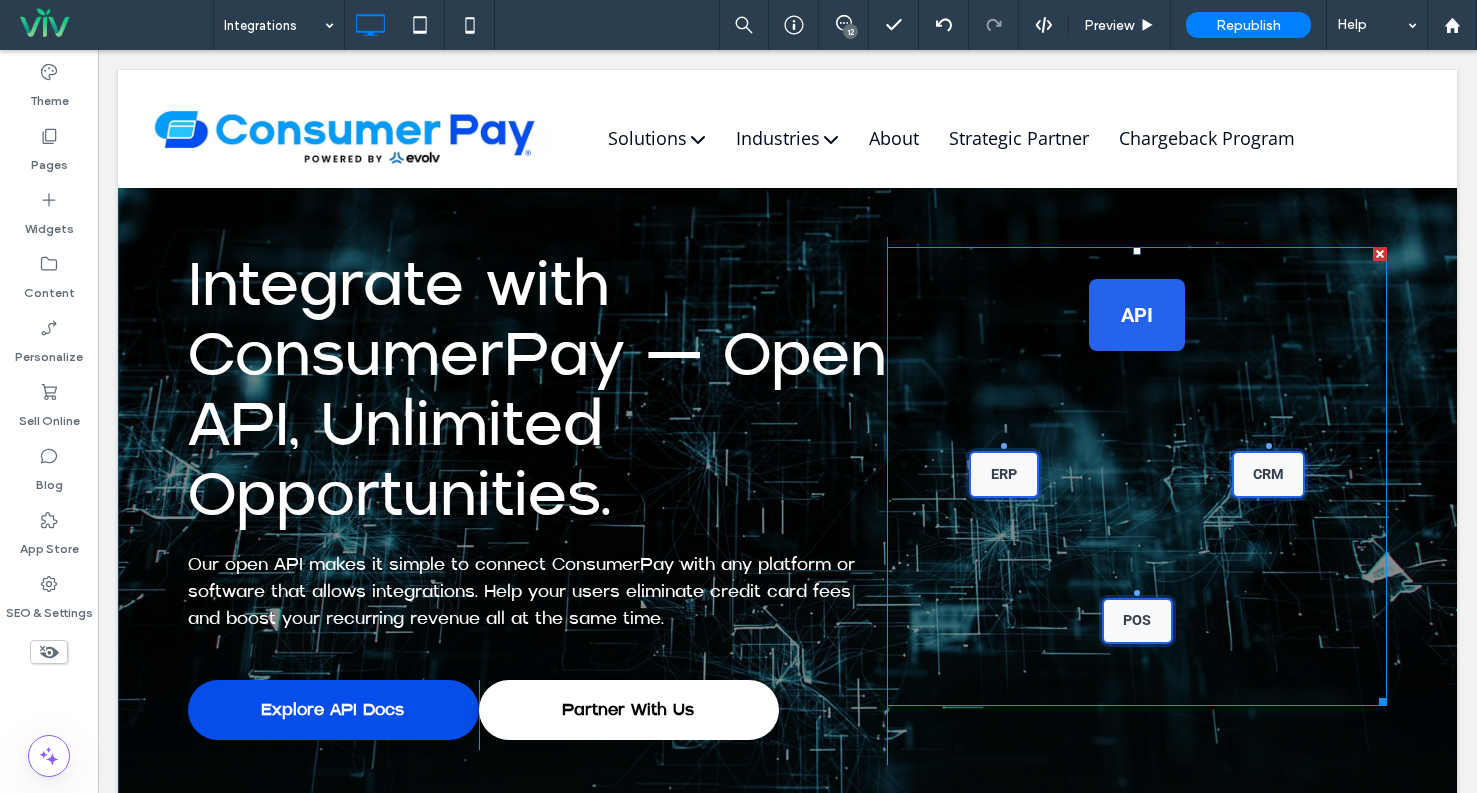 click at bounding box center [1137, 476] 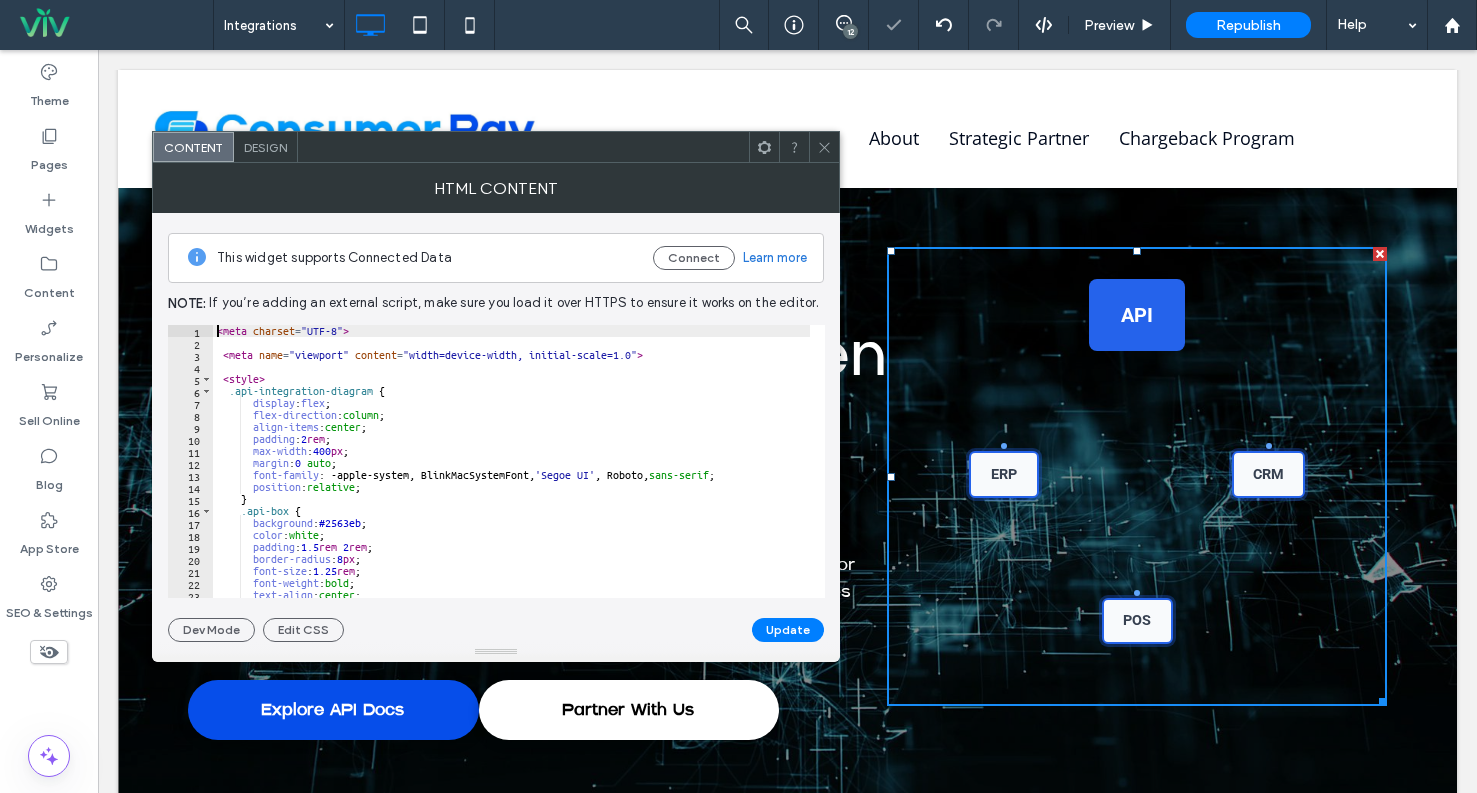 click on "1" at bounding box center (190, 331) 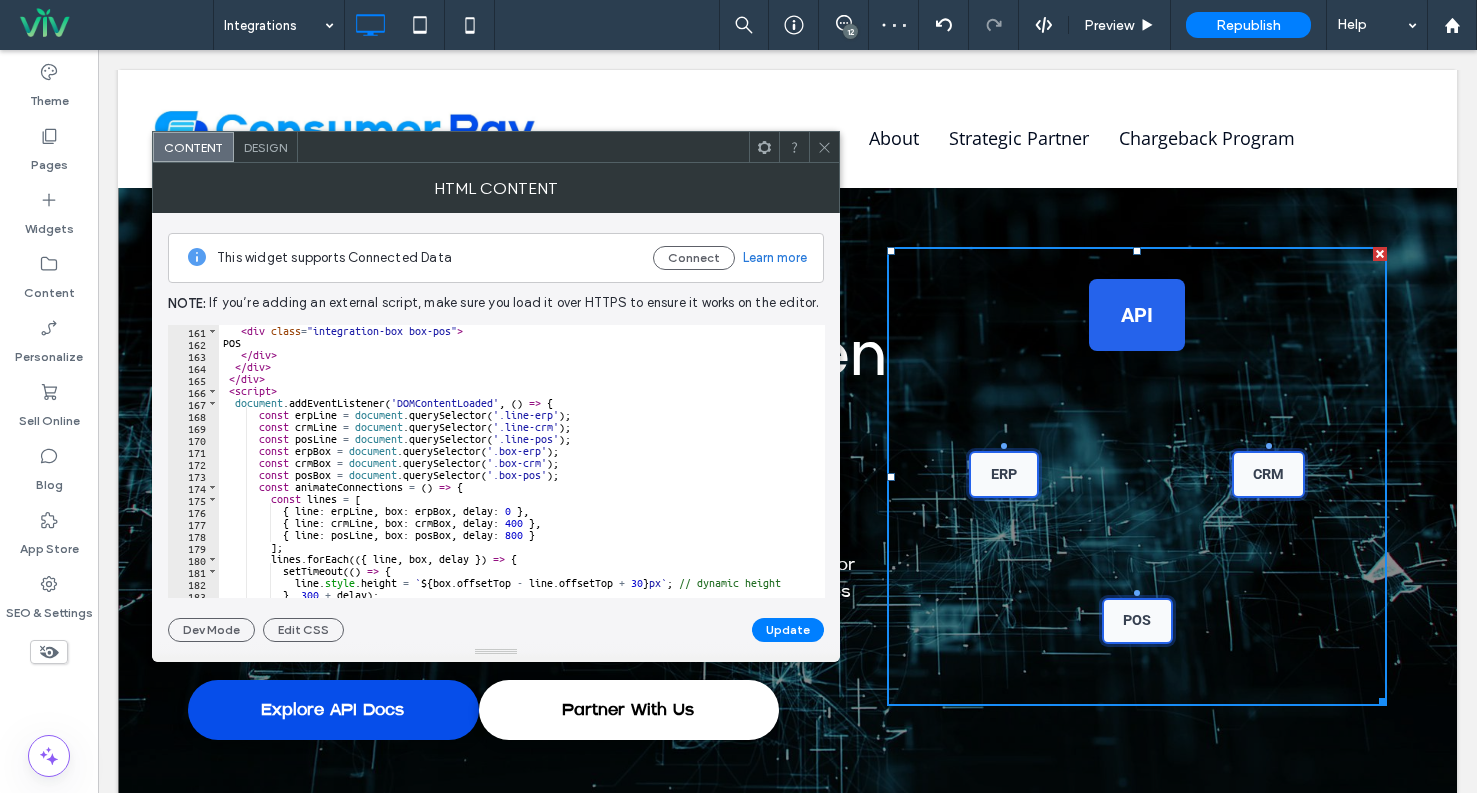 scroll, scrollTop: 2211, scrollLeft: 0, axis: vertical 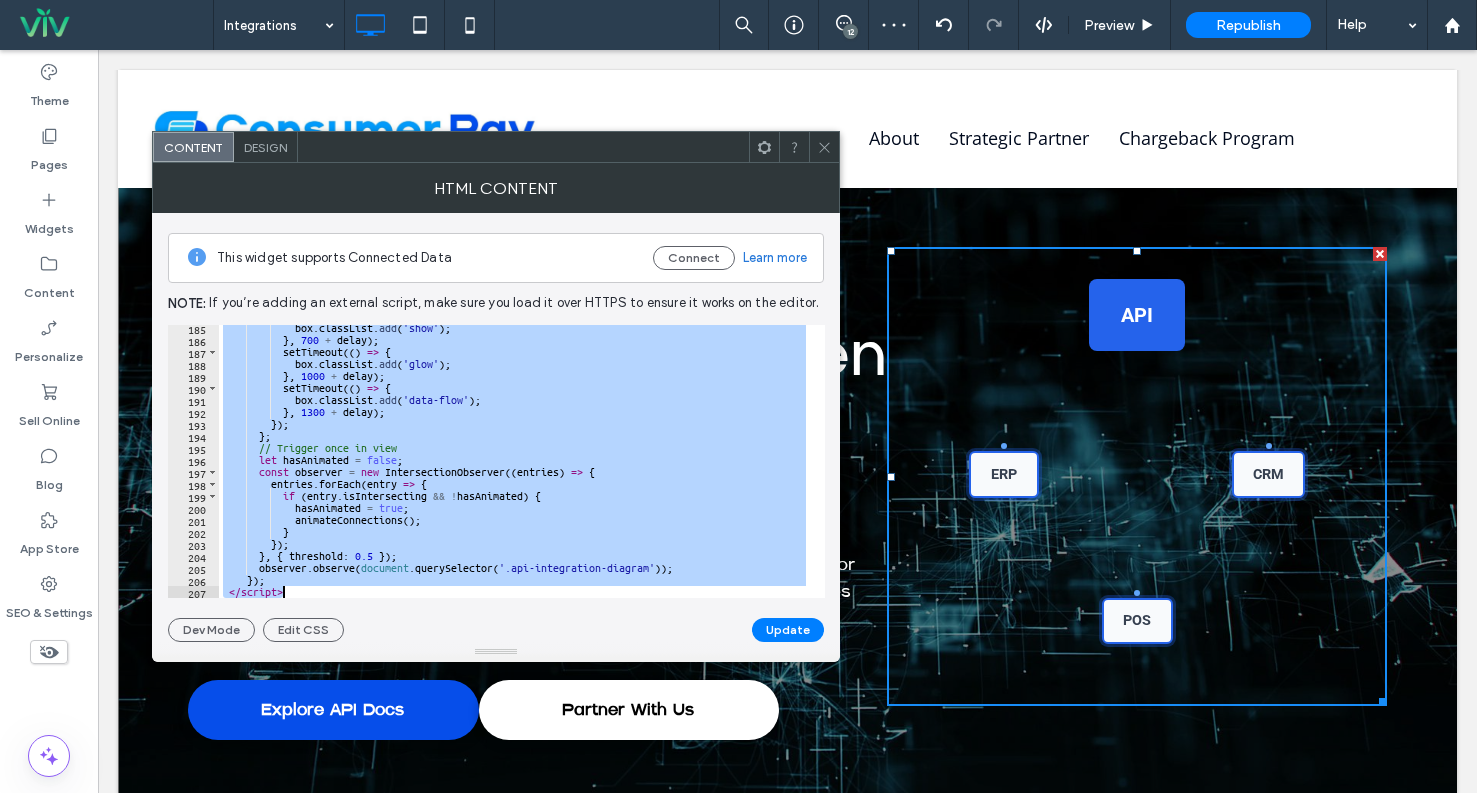 drag, startPoint x: 217, startPoint y: 333, endPoint x: 399, endPoint y: 611, distance: 332.277 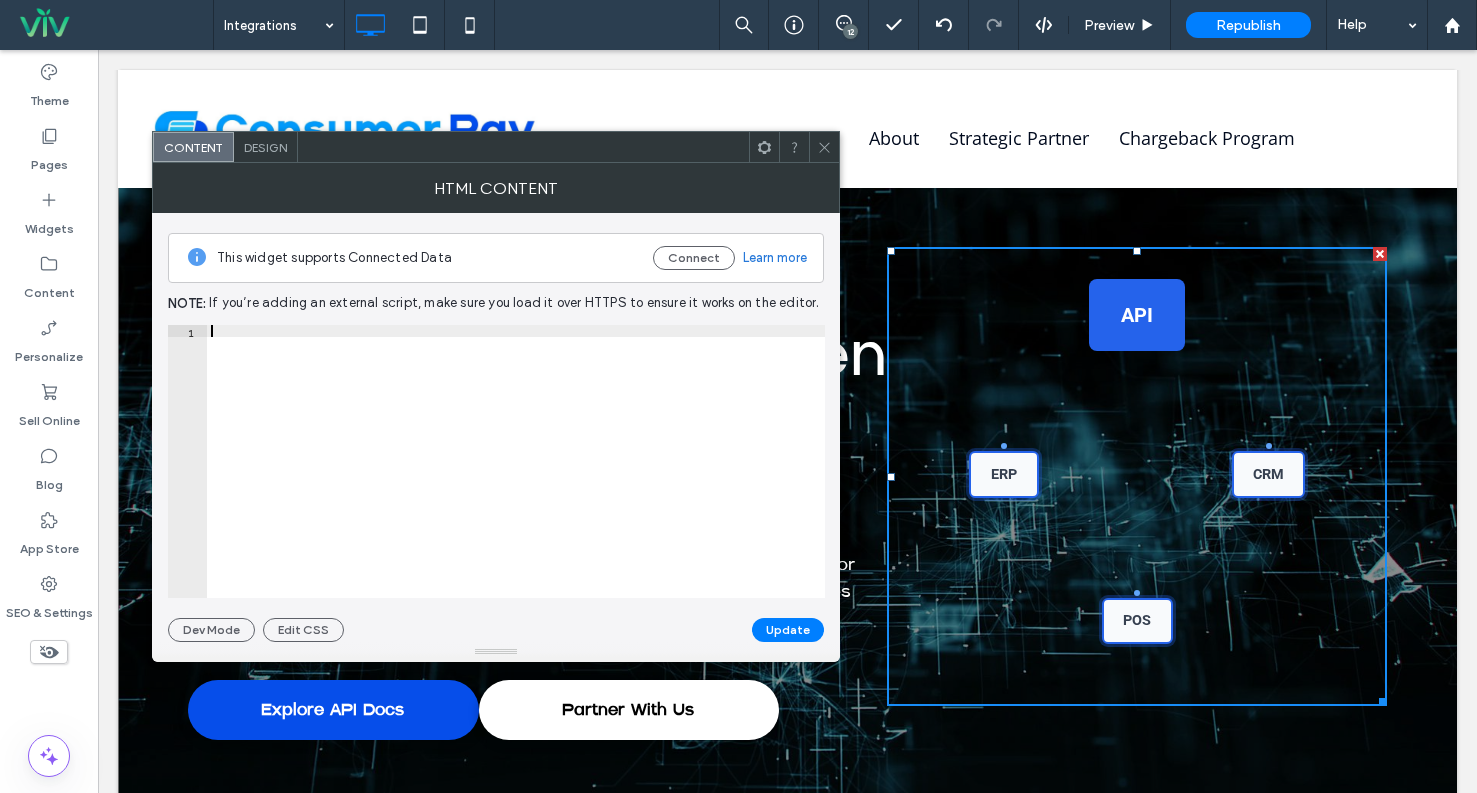 scroll, scrollTop: 2631, scrollLeft: 0, axis: vertical 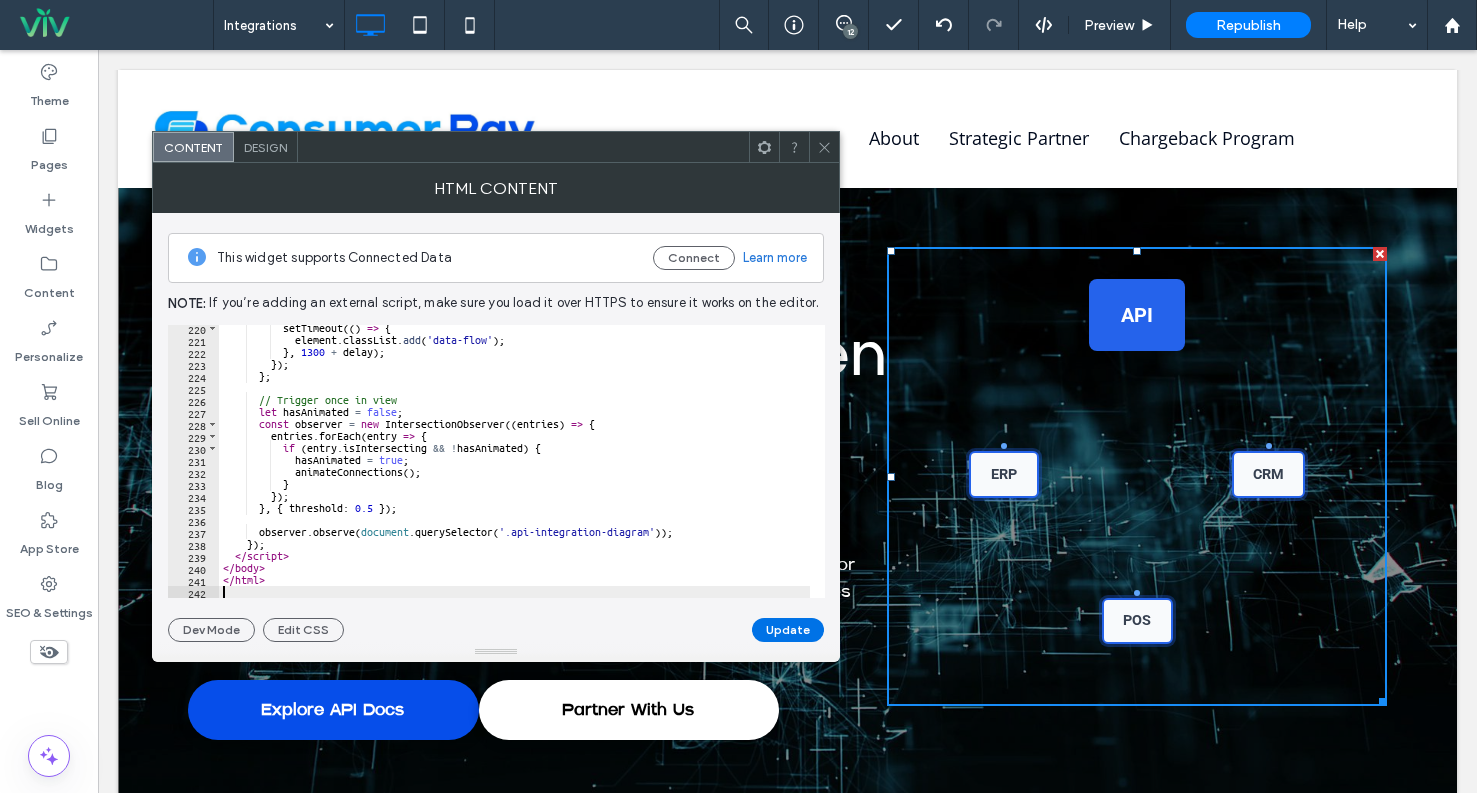 click on "Update" at bounding box center (788, 630) 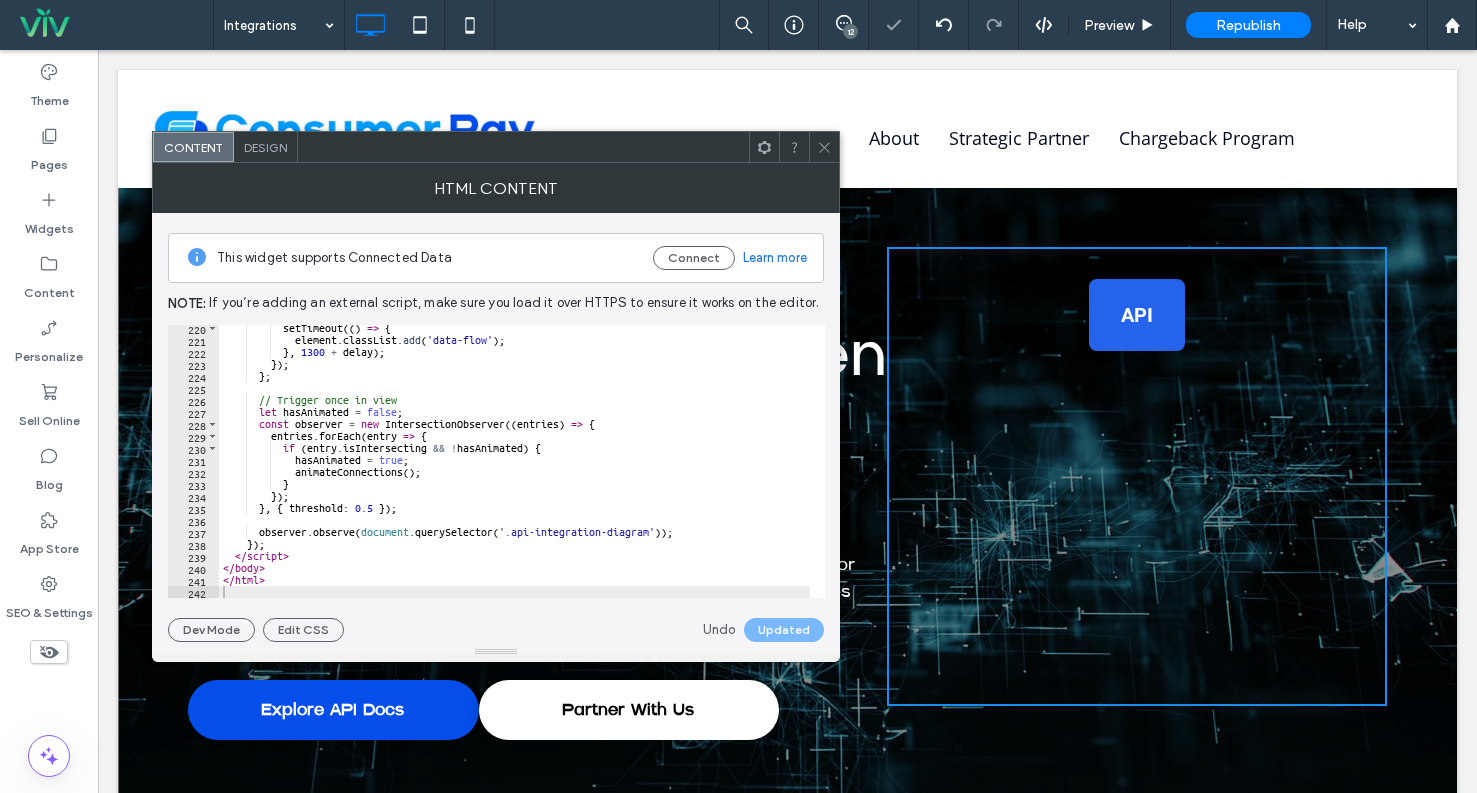 click 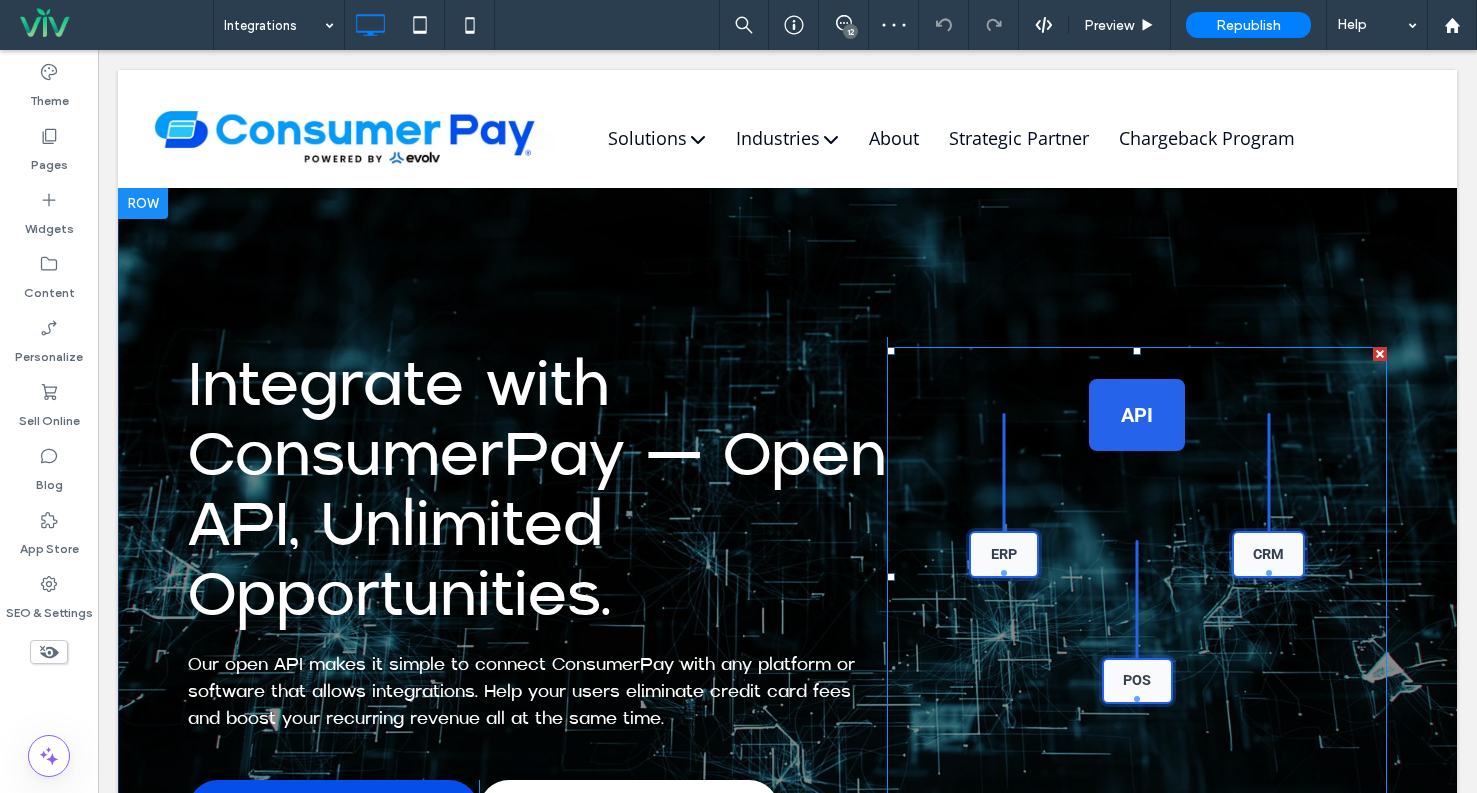 scroll, scrollTop: 0, scrollLeft: 0, axis: both 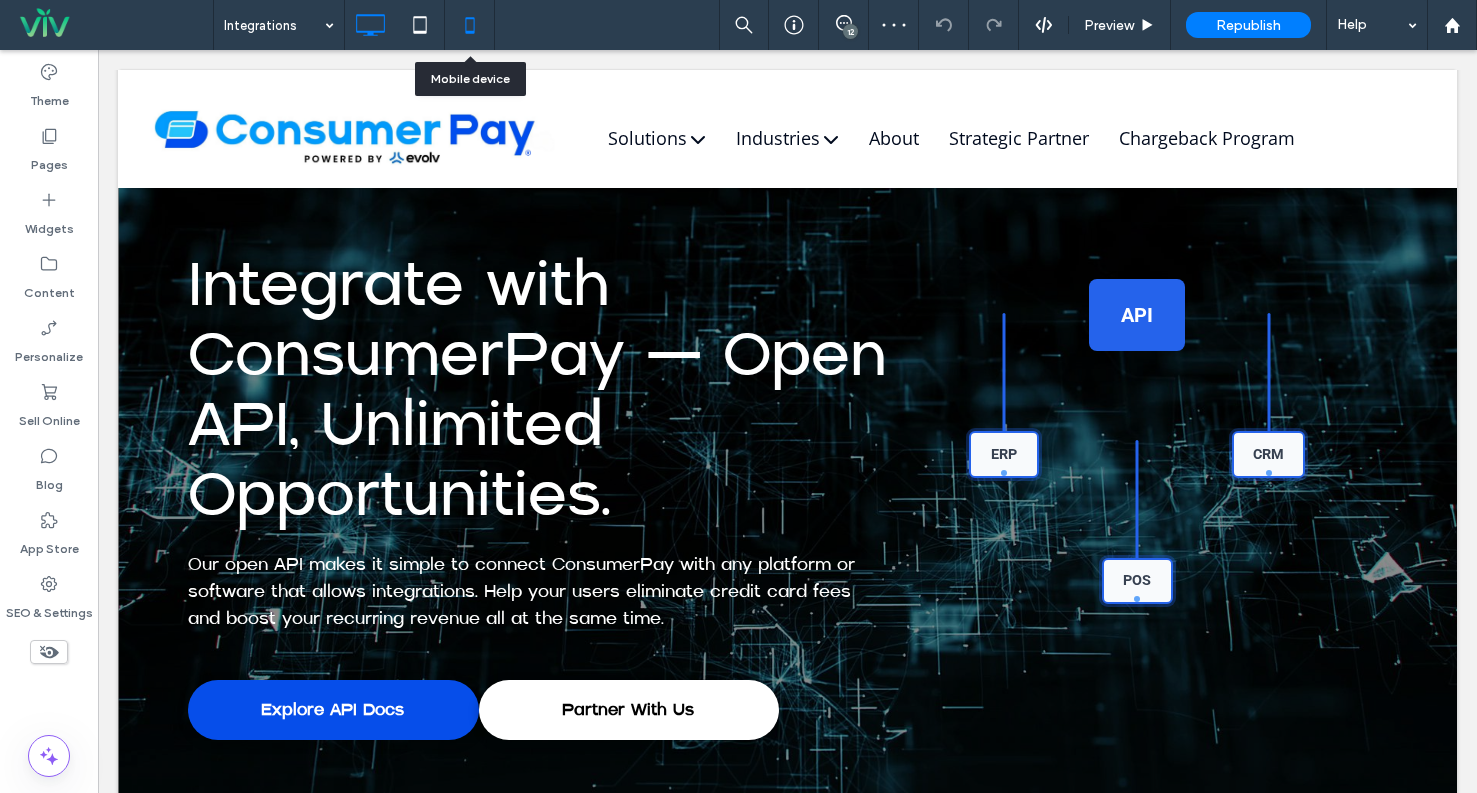 click 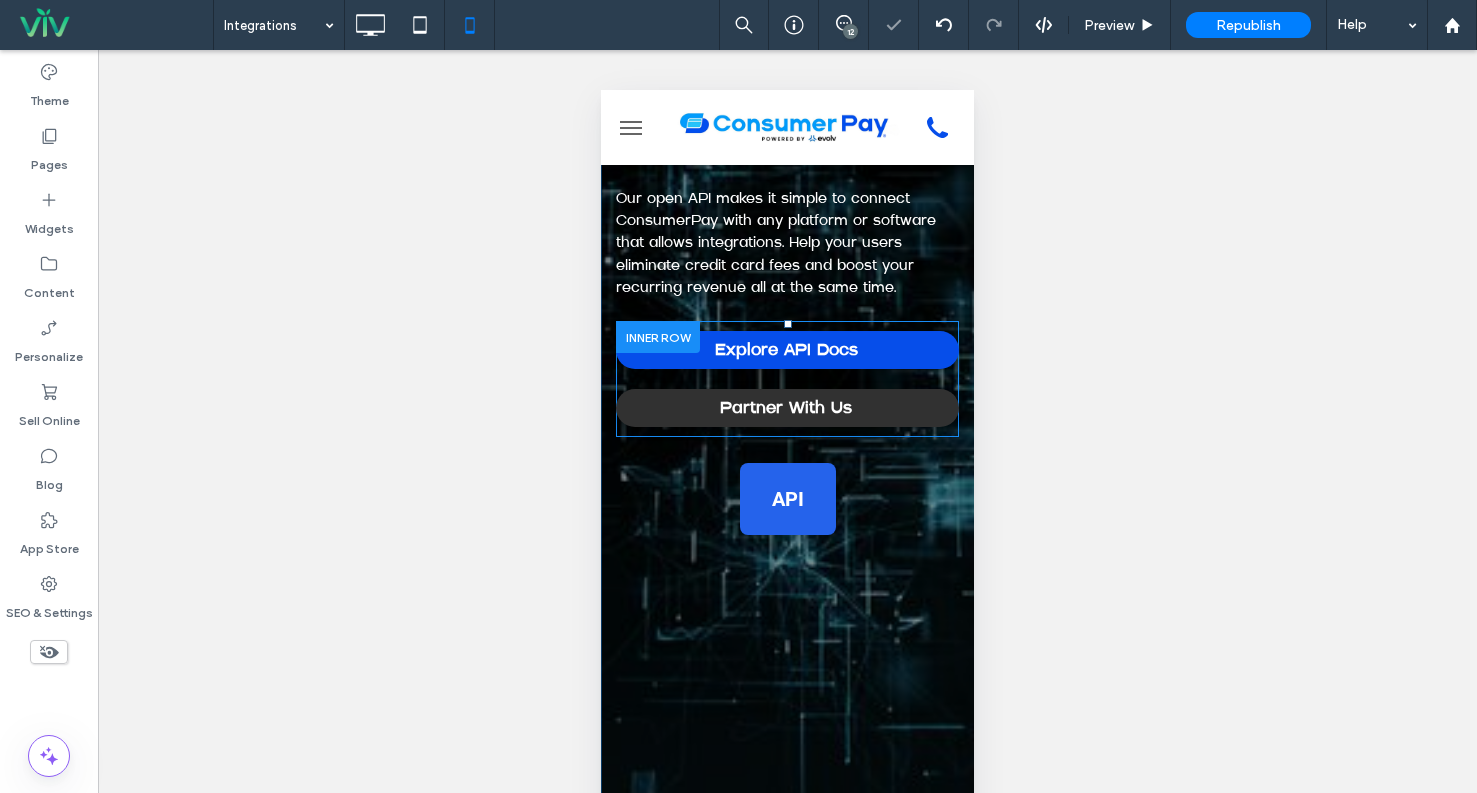 scroll, scrollTop: 500, scrollLeft: 0, axis: vertical 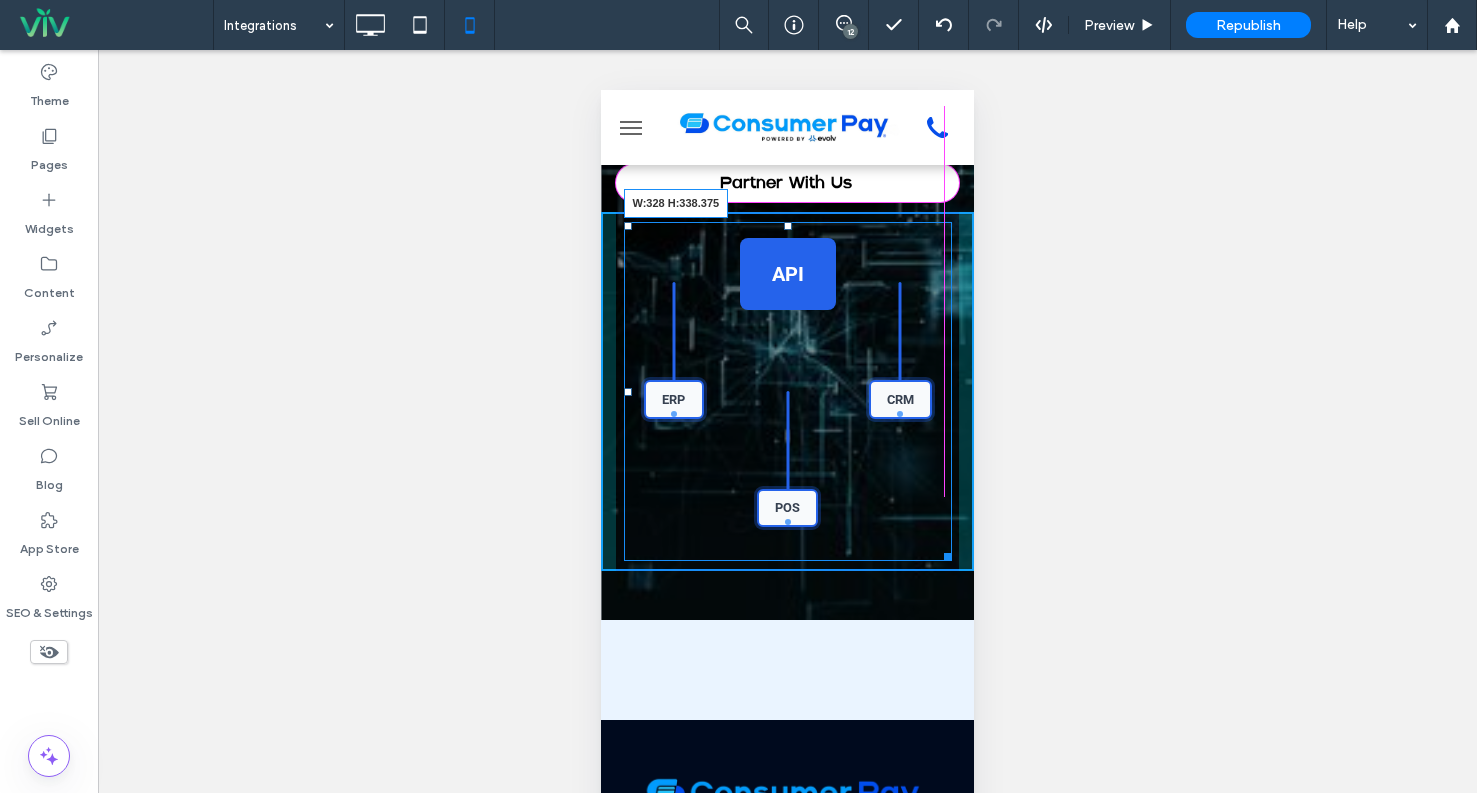 drag, startPoint x: 935, startPoint y: 546, endPoint x: 995, endPoint y: 557, distance: 61 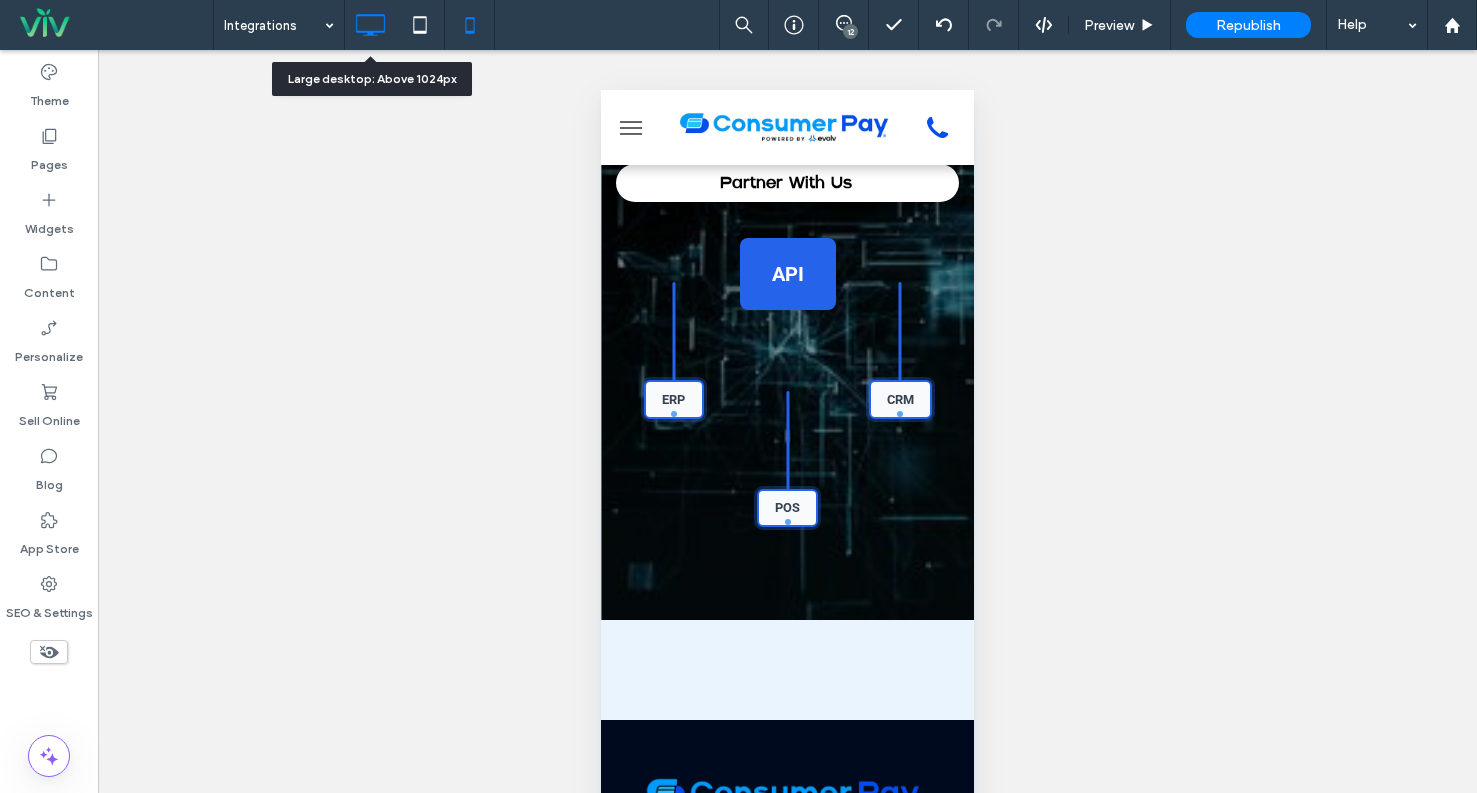 click 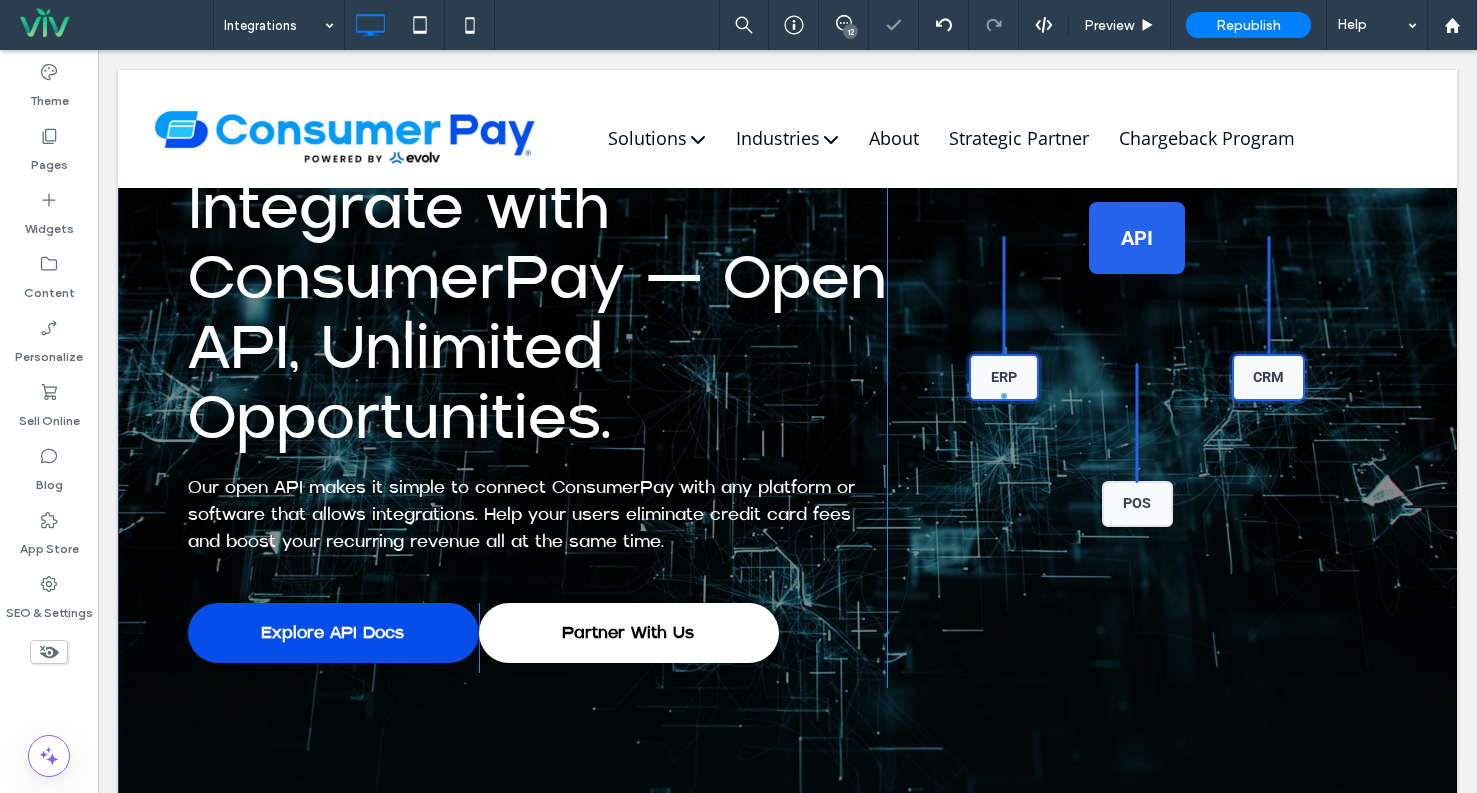 scroll, scrollTop: 0, scrollLeft: 0, axis: both 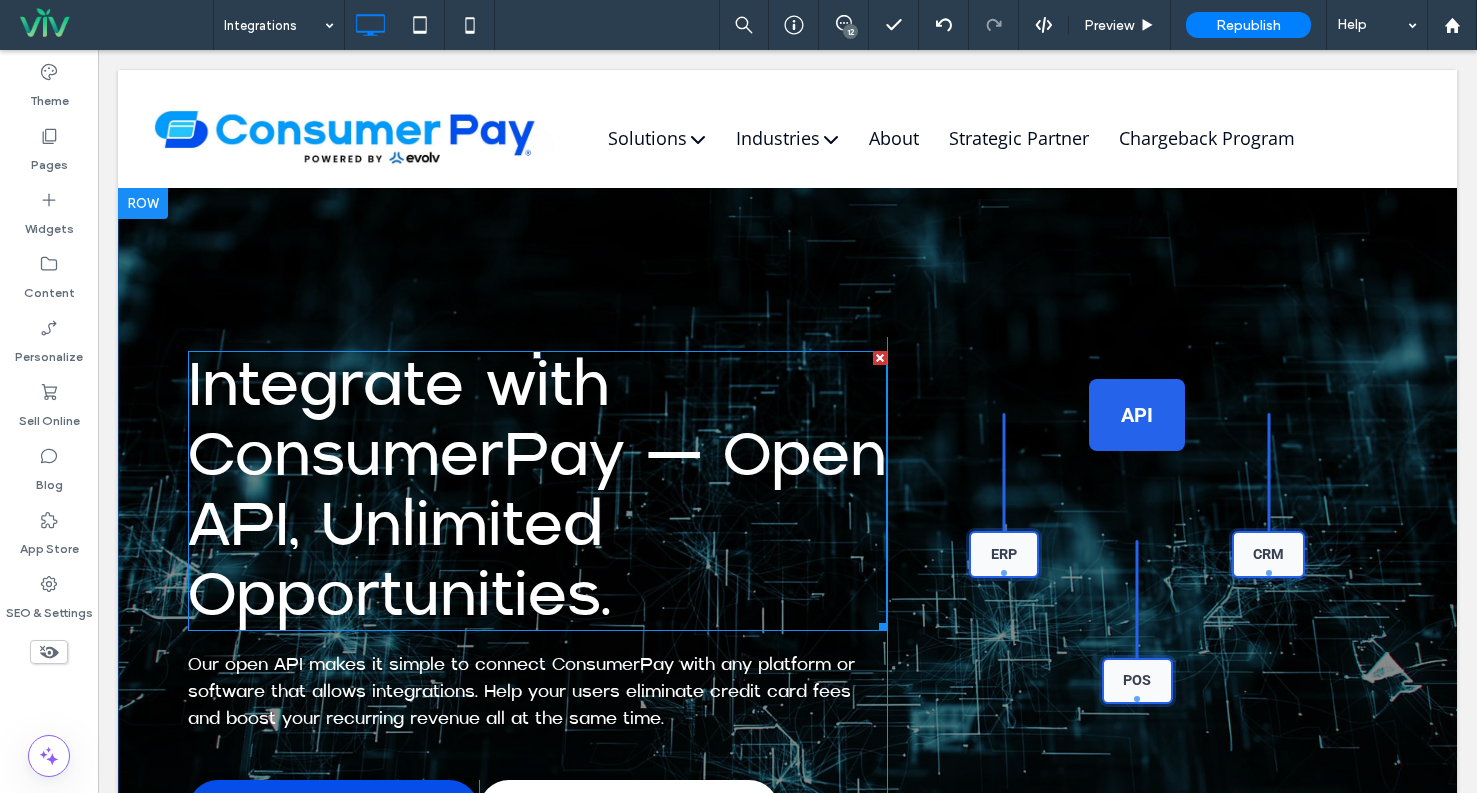 click on "Integrate with ConsumerPay — Open API, Unlimited Opportunities." at bounding box center [537, 491] 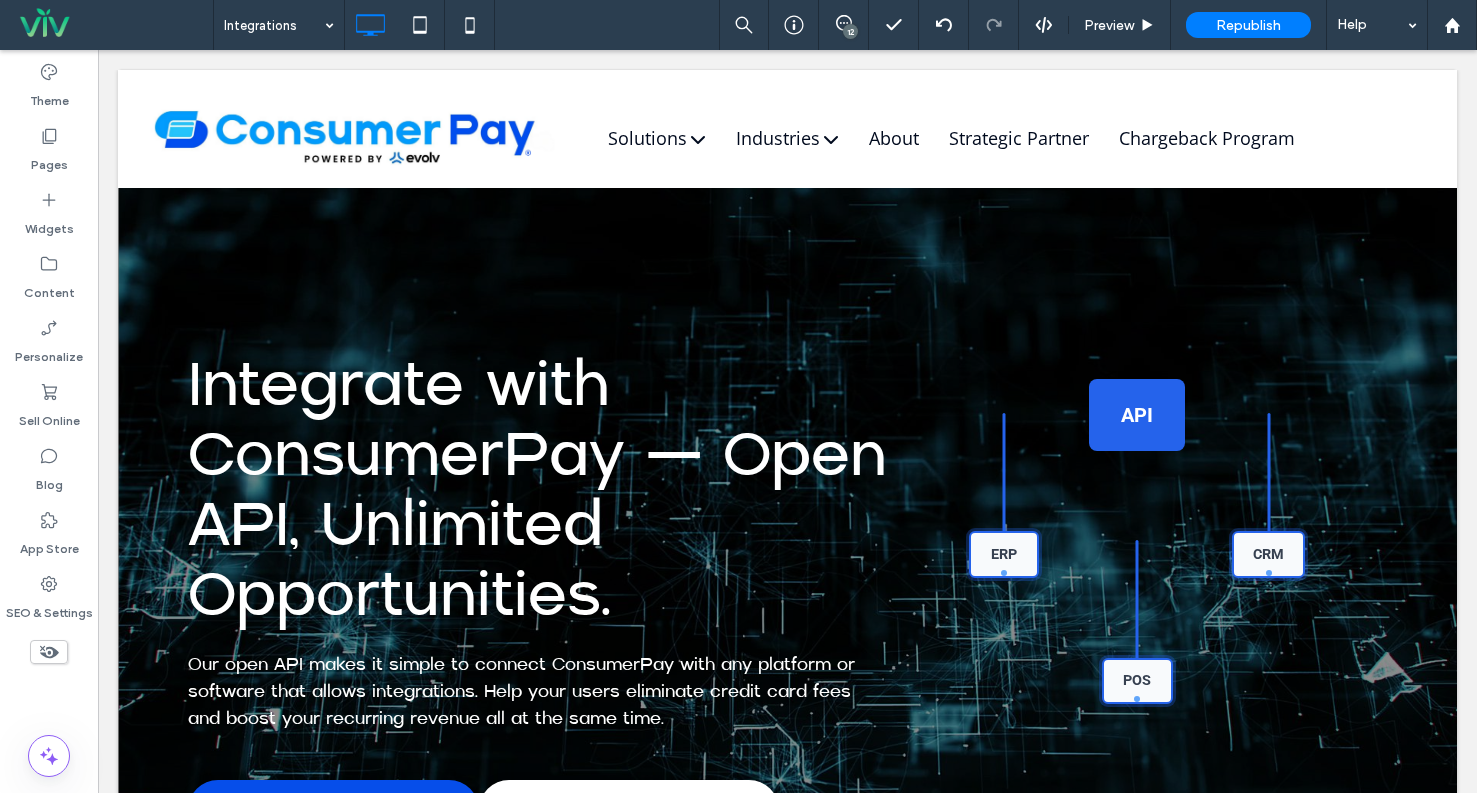 type on "**********" 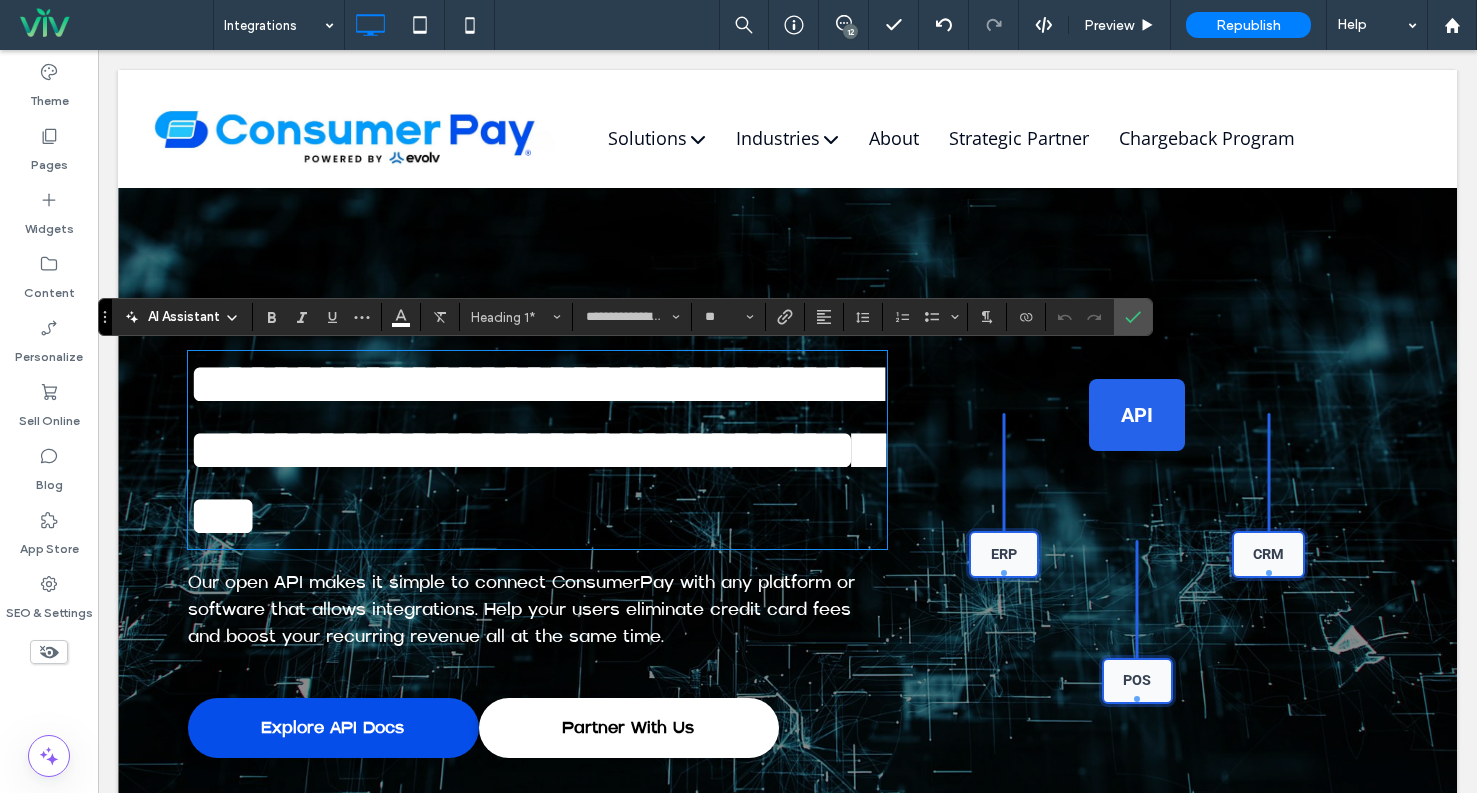 click on "**********" at bounding box center [534, 450] 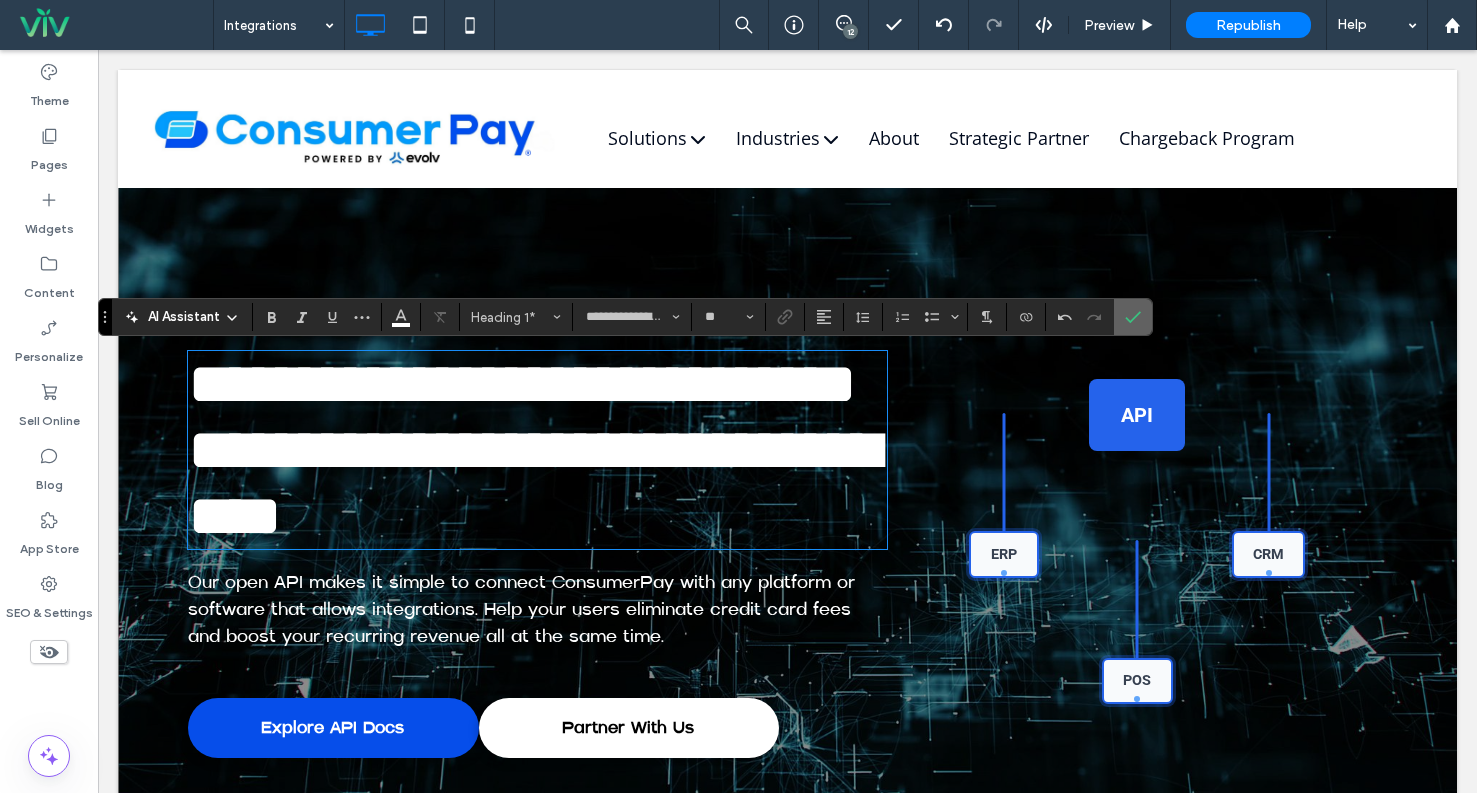 click 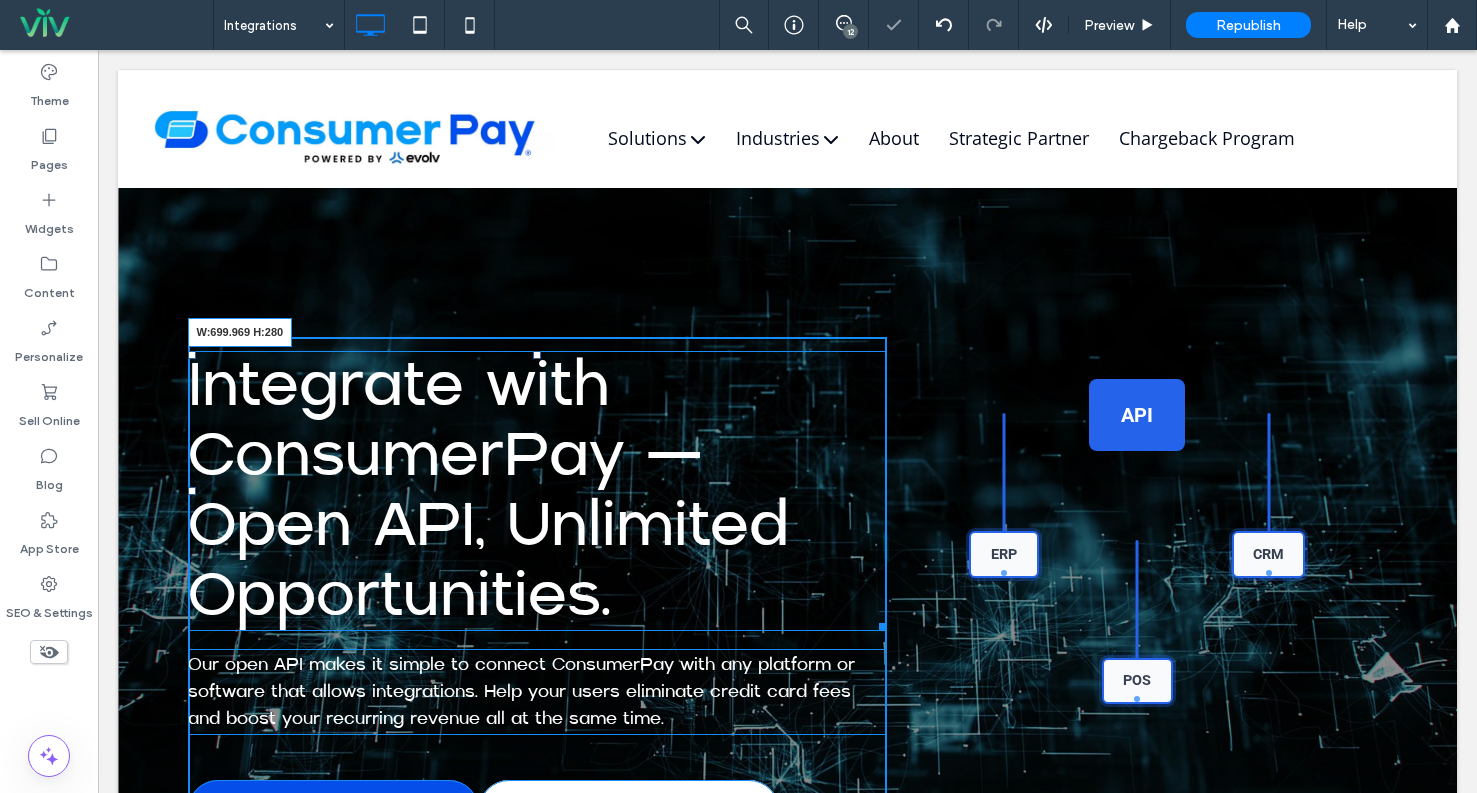 click on "Integrate with ConsumerPay —  ﻿ Open API, Unlimited Opportunities. W:699.969 H:280
Our open API makes it simple to connect ConsumerPay with any platform or software that allows integrations. Help your users eliminate credit card fees and boost your recurring revenue all at the same time.
Explore API Docs
Click To Paste
Partner With Us
Click To Paste
Click To Paste
API
ERP
CRM
POS
Click To Paste" at bounding box center [788, 601] 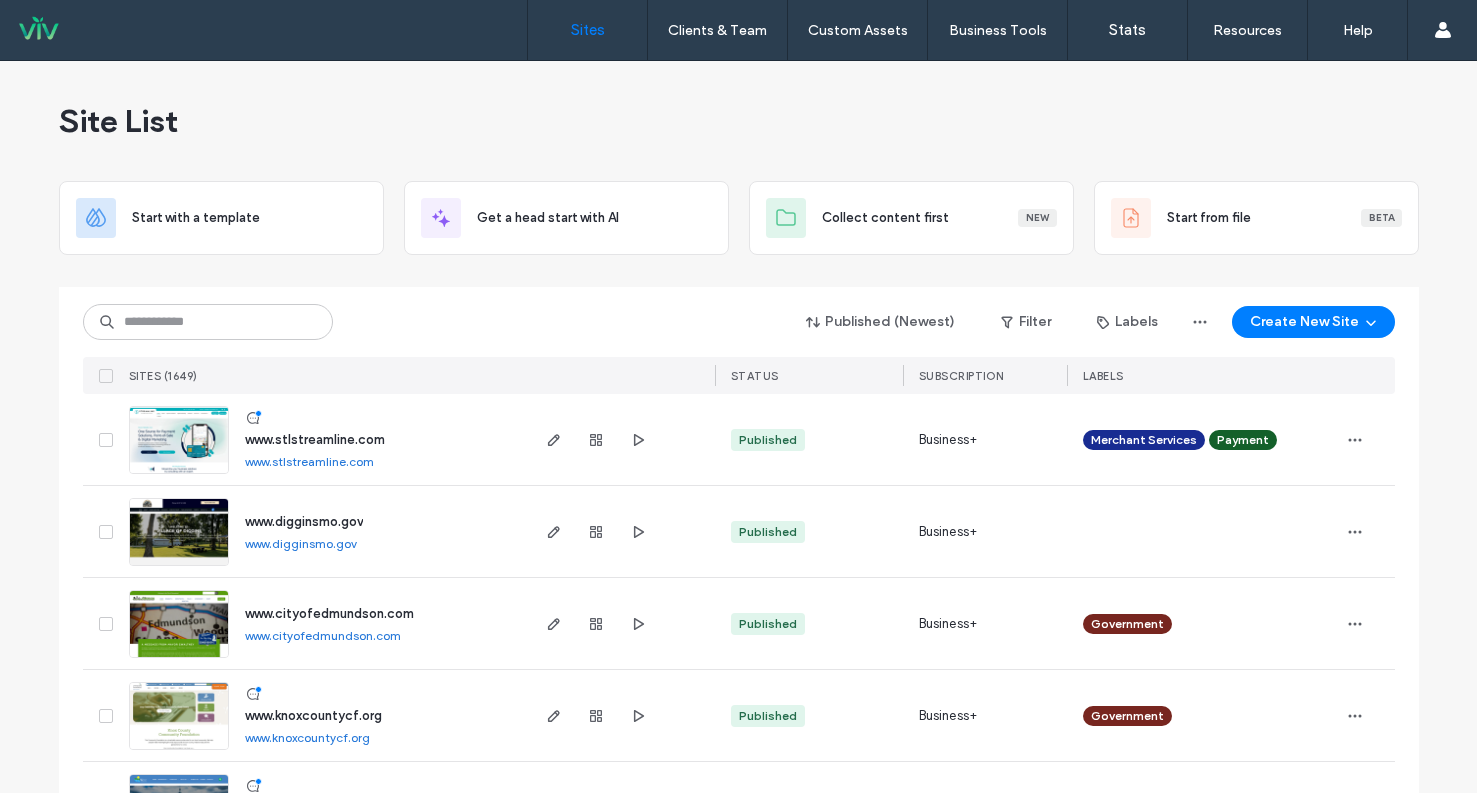 scroll, scrollTop: 0, scrollLeft: 0, axis: both 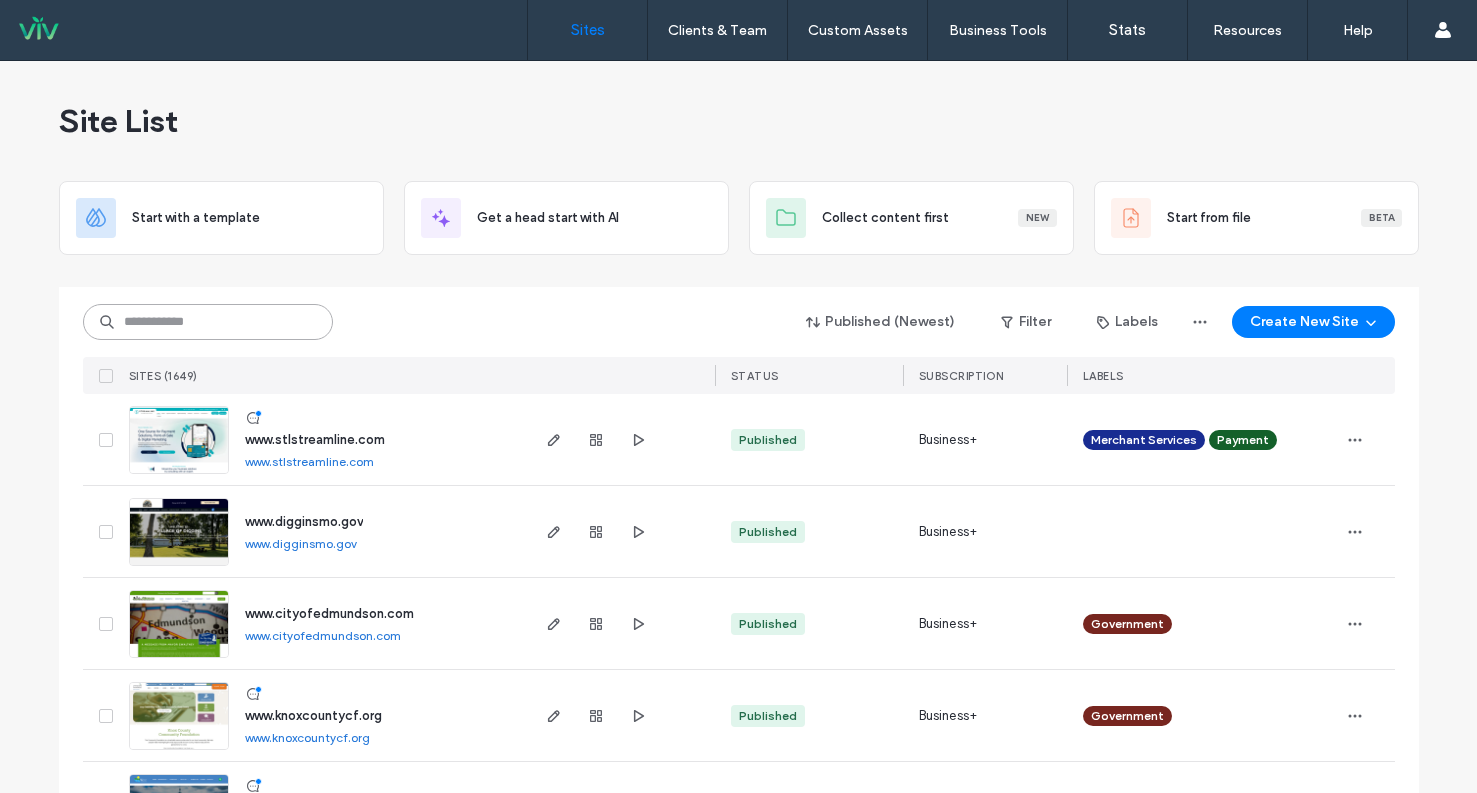 click at bounding box center (208, 322) 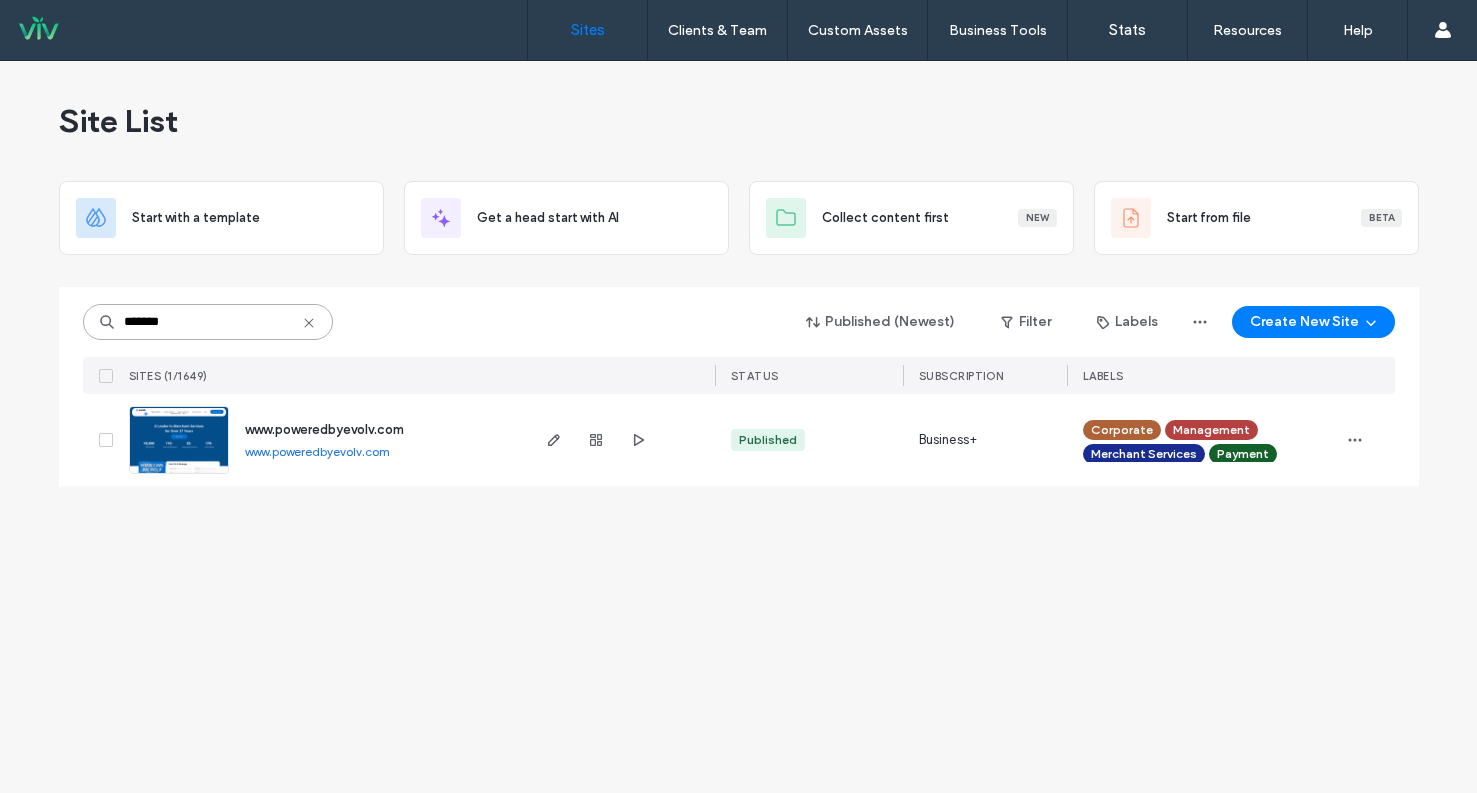 type on "*******" 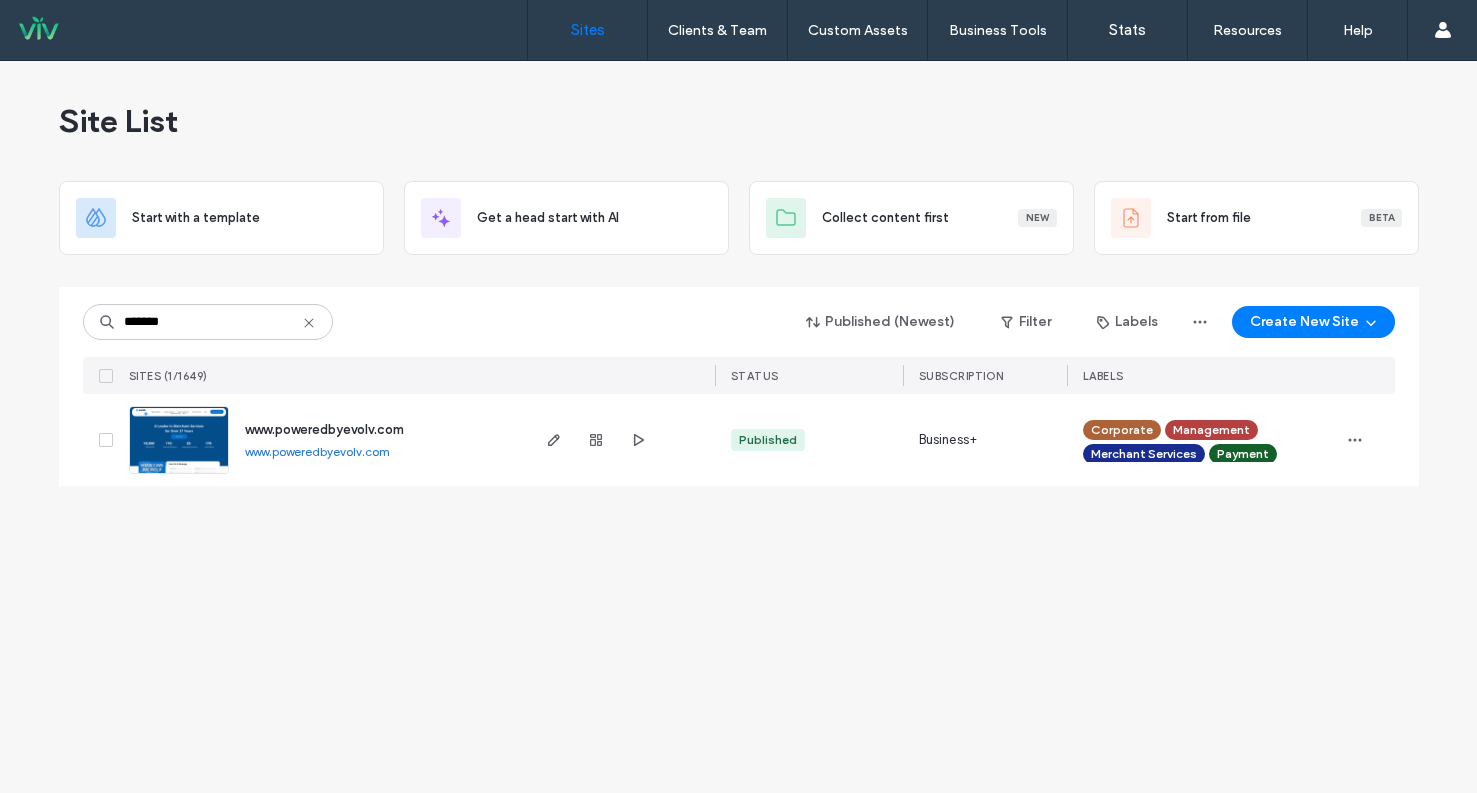 click on "www.poweredbyevolv.com" at bounding box center [317, 451] 